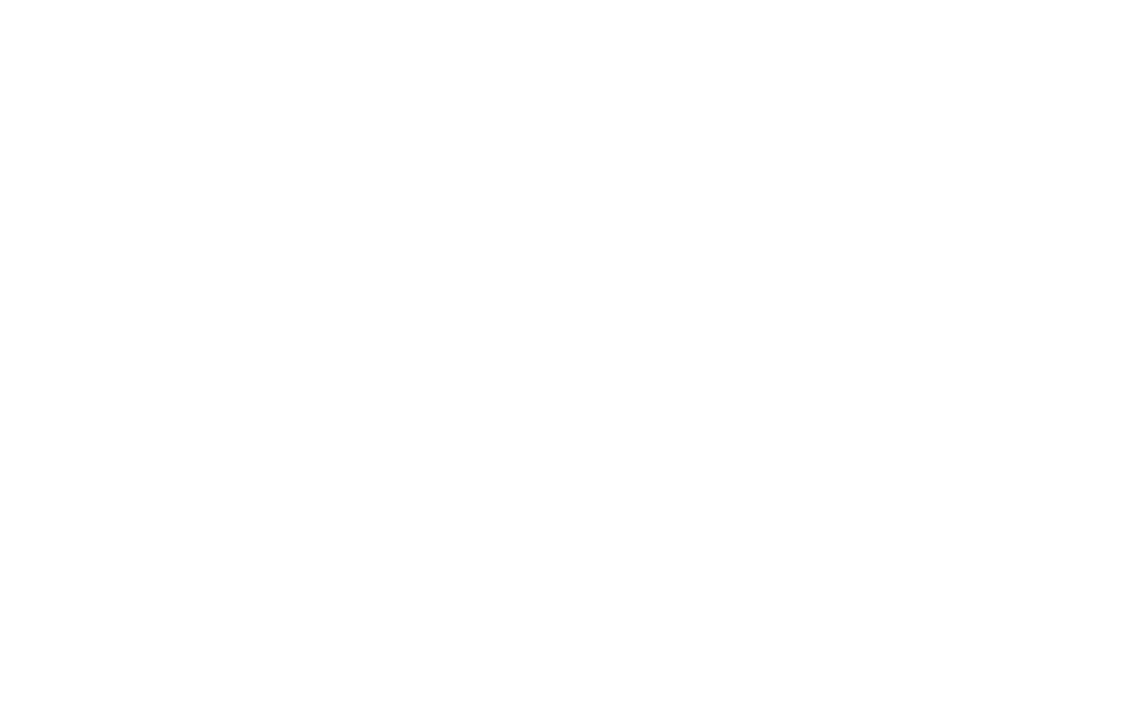 scroll, scrollTop: 0, scrollLeft: 0, axis: both 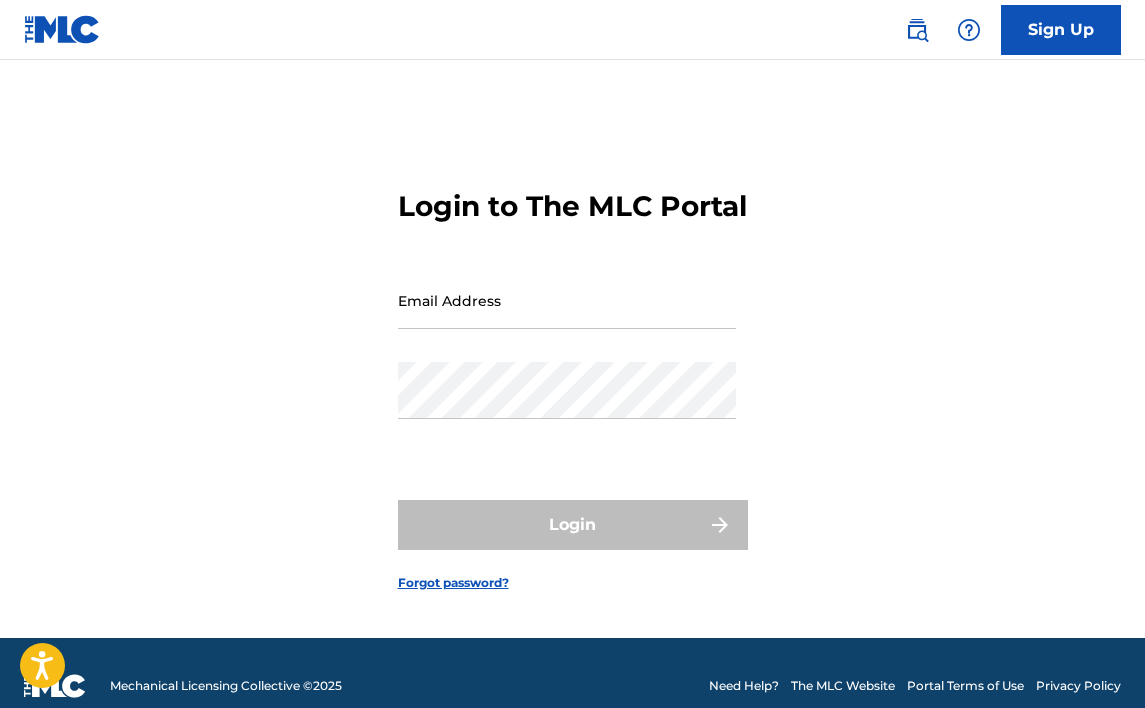 click on "Email Address" at bounding box center (567, 300) 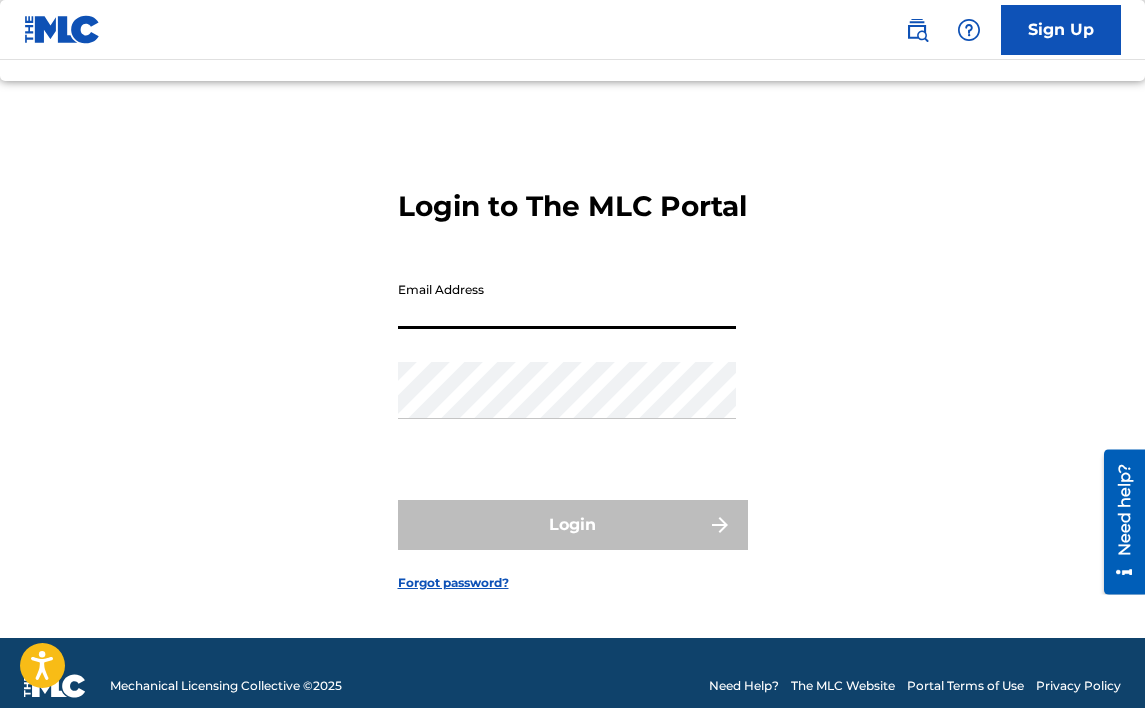 scroll, scrollTop: 0, scrollLeft: 0, axis: both 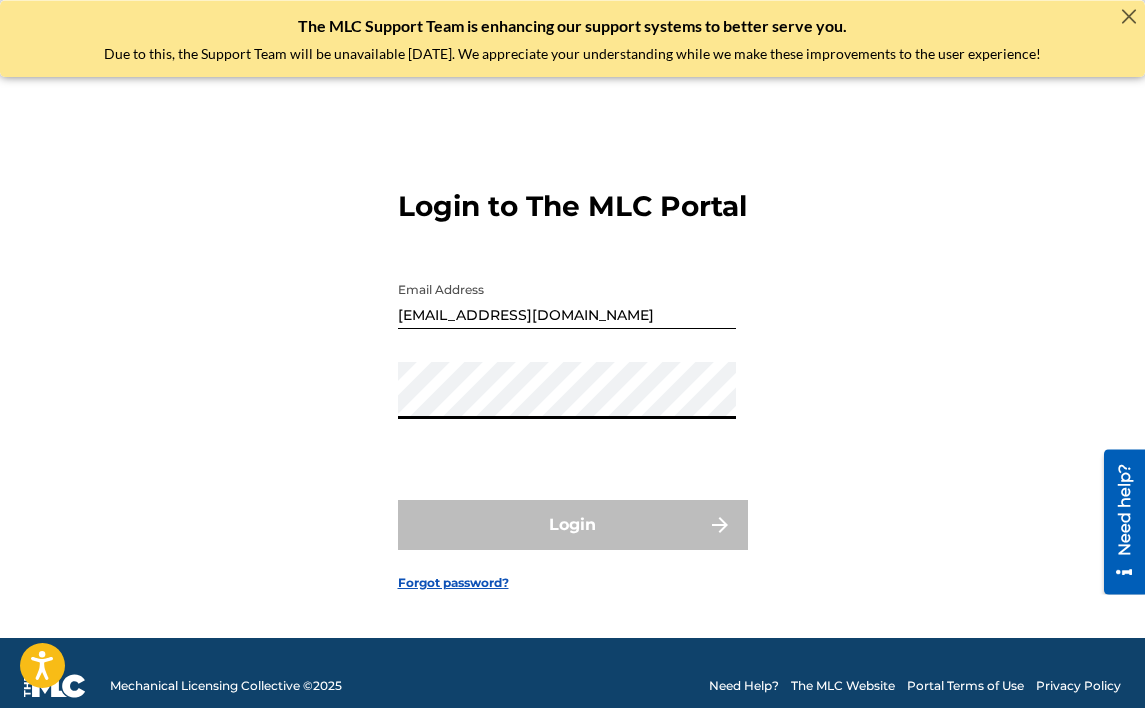 click on "[EMAIL_ADDRESS][DOMAIN_NAME]" at bounding box center [567, 300] 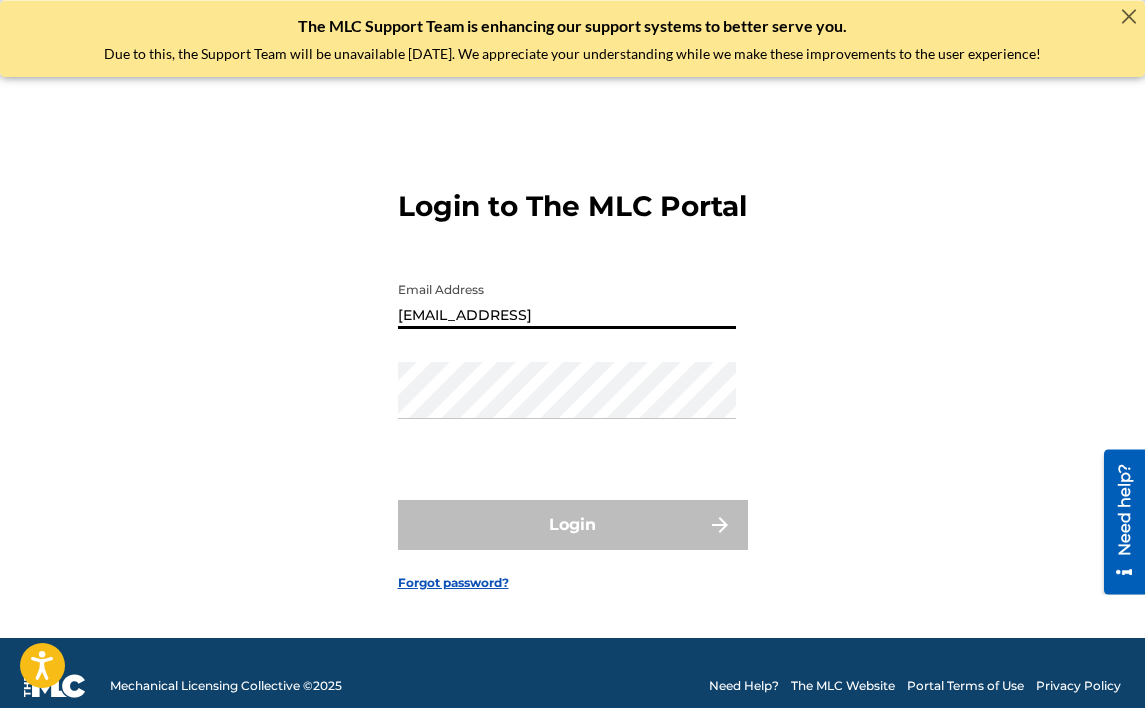 type on "[EMAIL_ADDRESS][DOMAIN_NAME]" 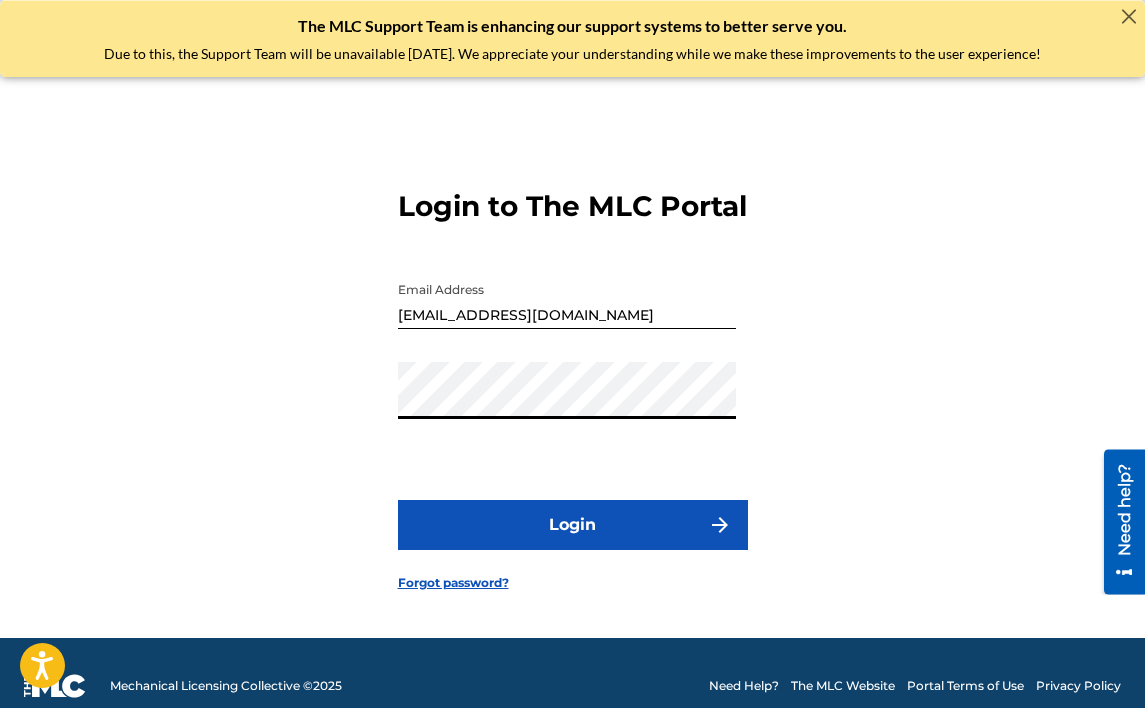 click on "Login" at bounding box center [573, 525] 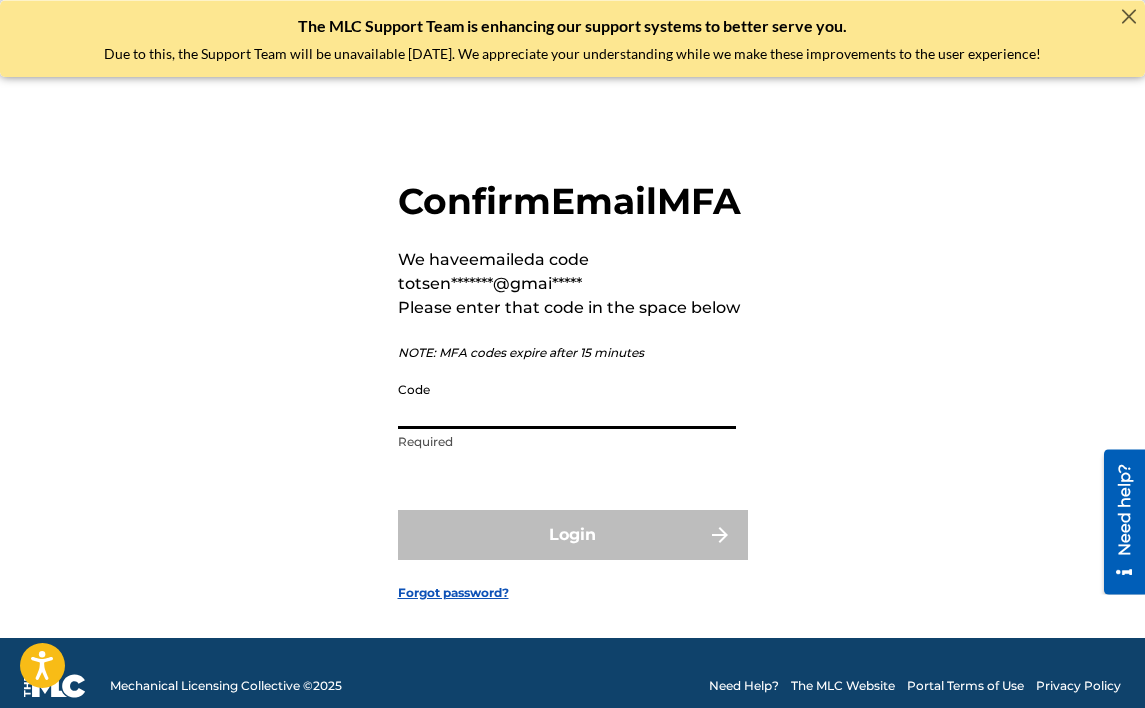 paste on "435646" 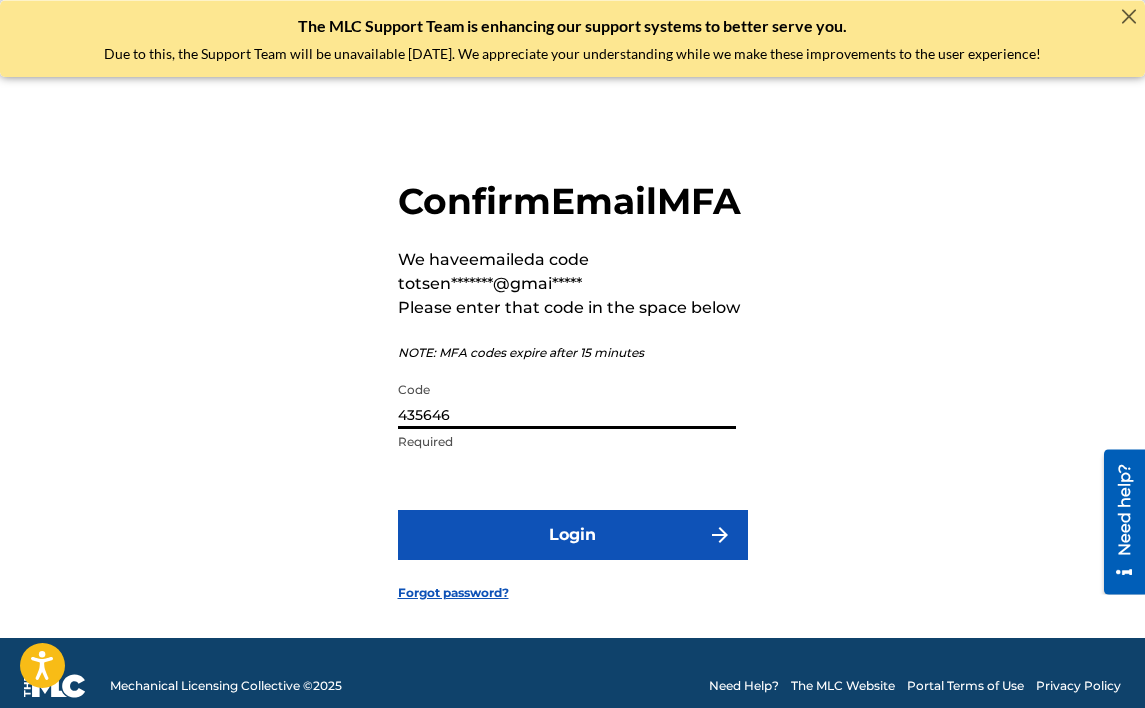 type on "435646" 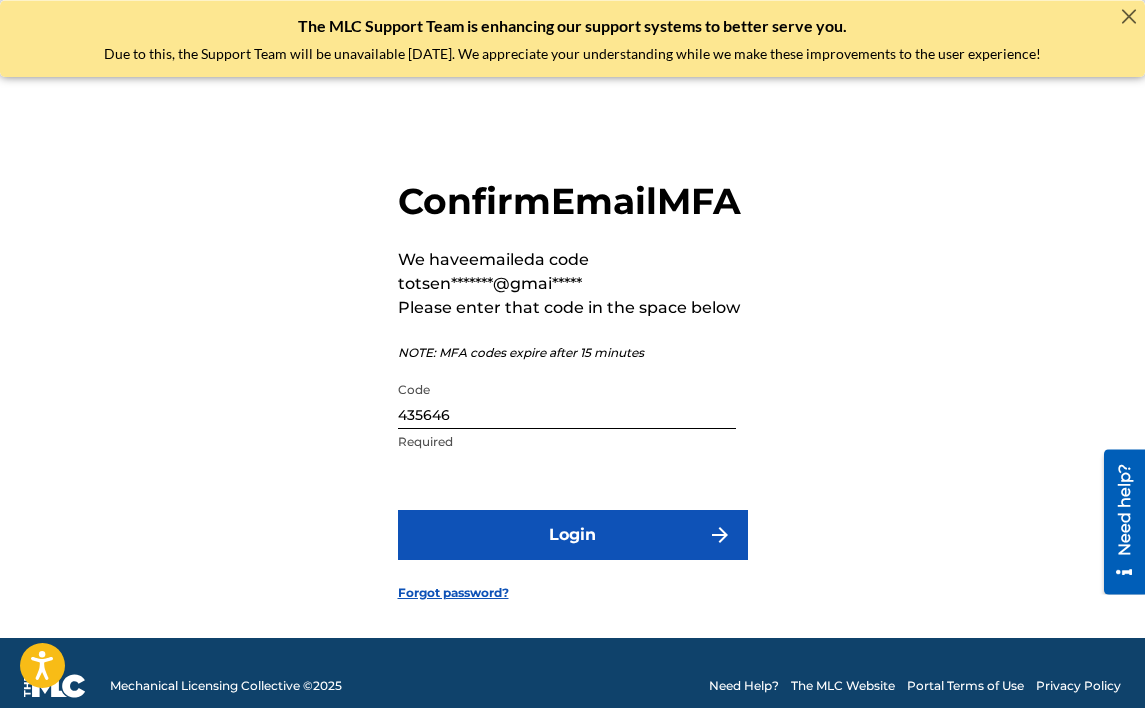 click on "Login" at bounding box center [573, 535] 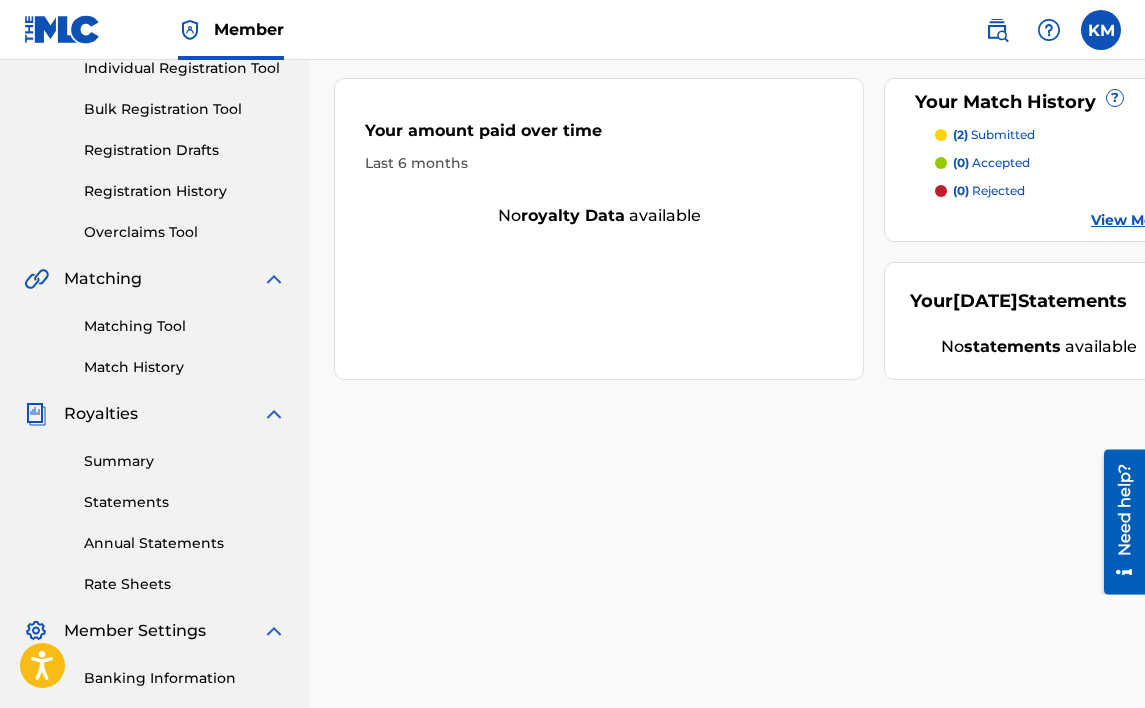 scroll, scrollTop: 300, scrollLeft: 0, axis: vertical 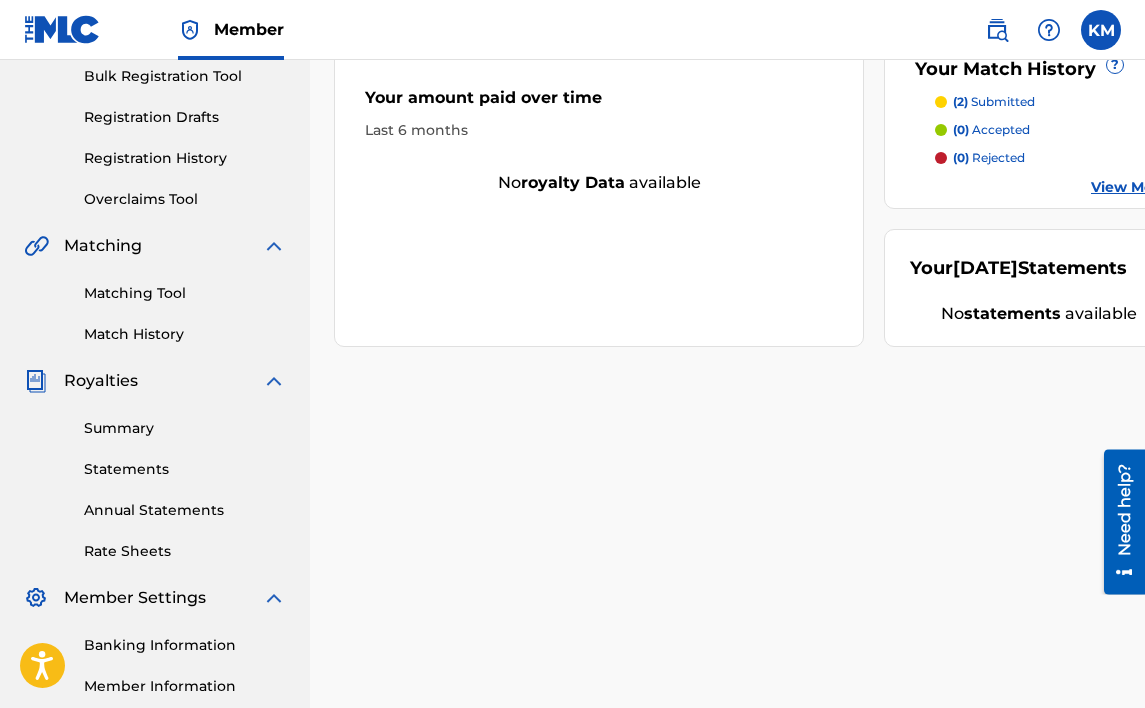 click on "Matching Tool" at bounding box center (185, 293) 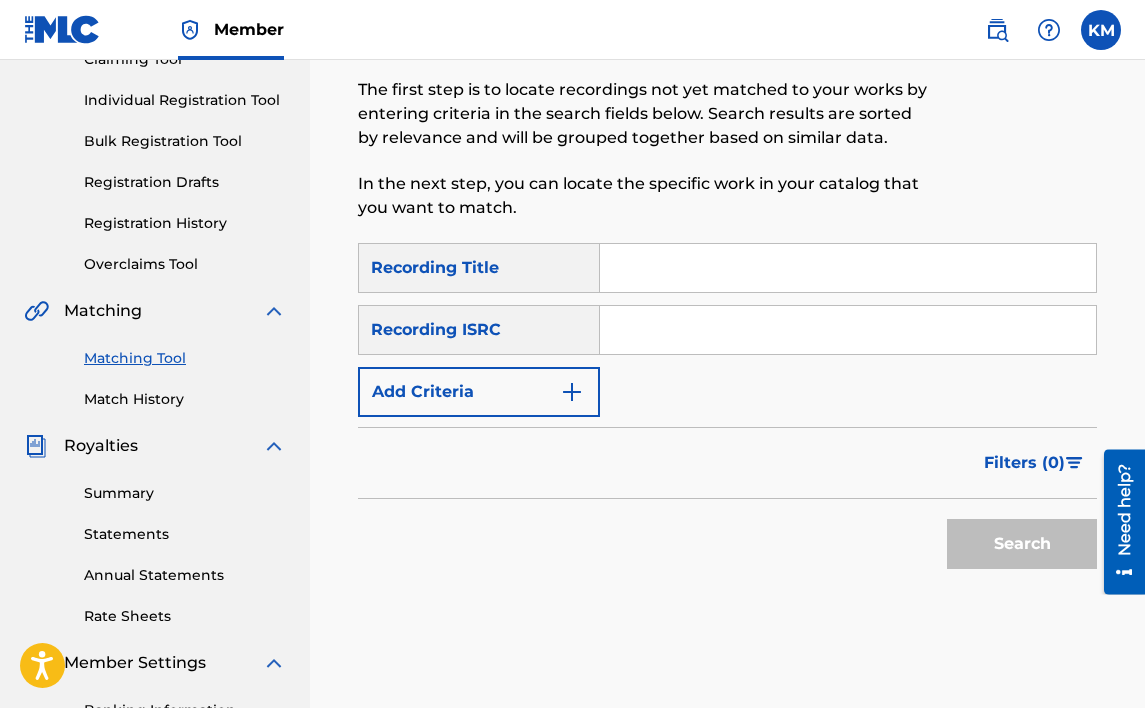 scroll, scrollTop: 200, scrollLeft: 0, axis: vertical 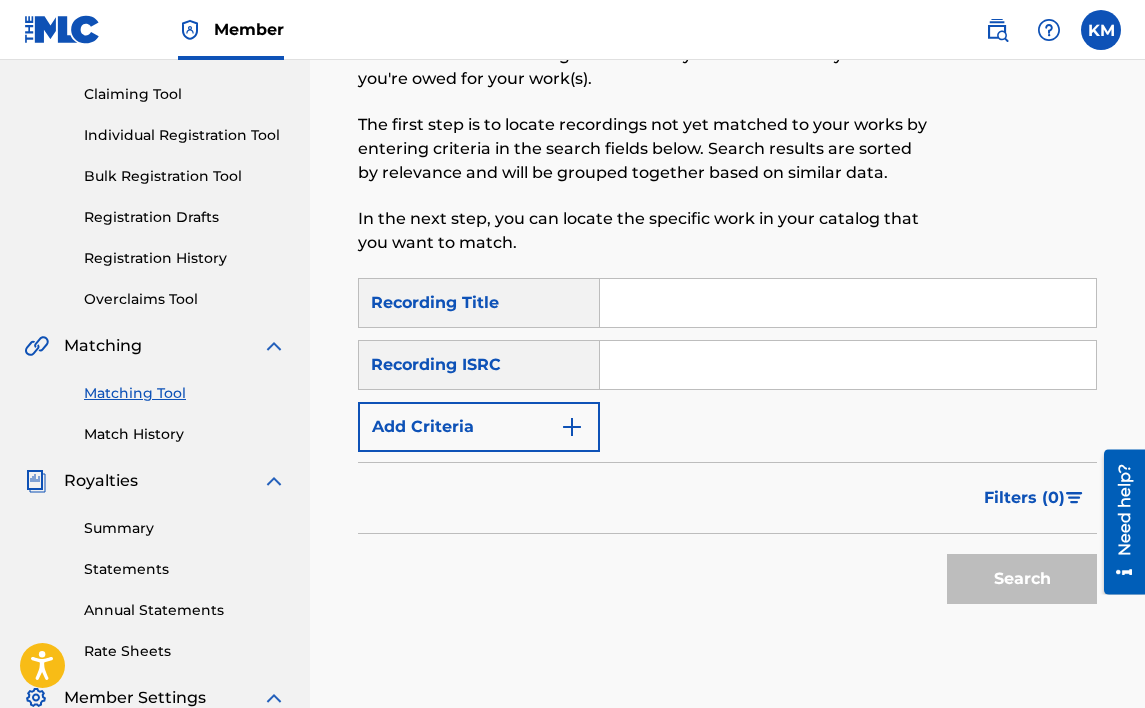 click on "Match History" at bounding box center (185, 434) 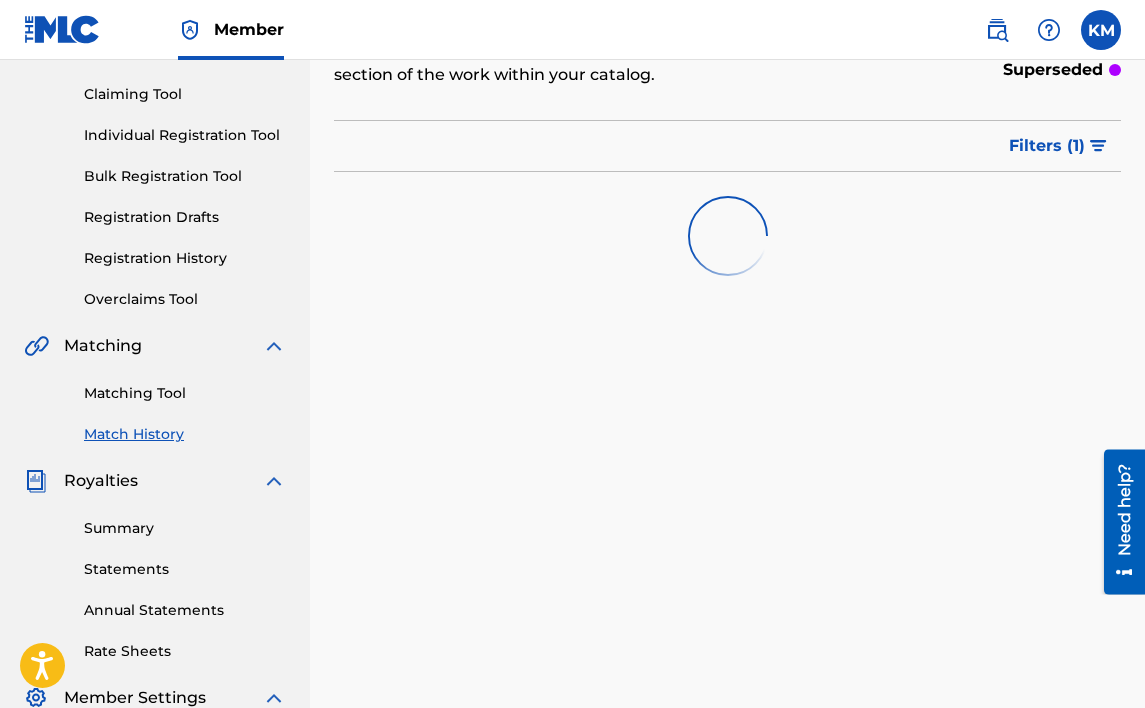scroll, scrollTop: 0, scrollLeft: 0, axis: both 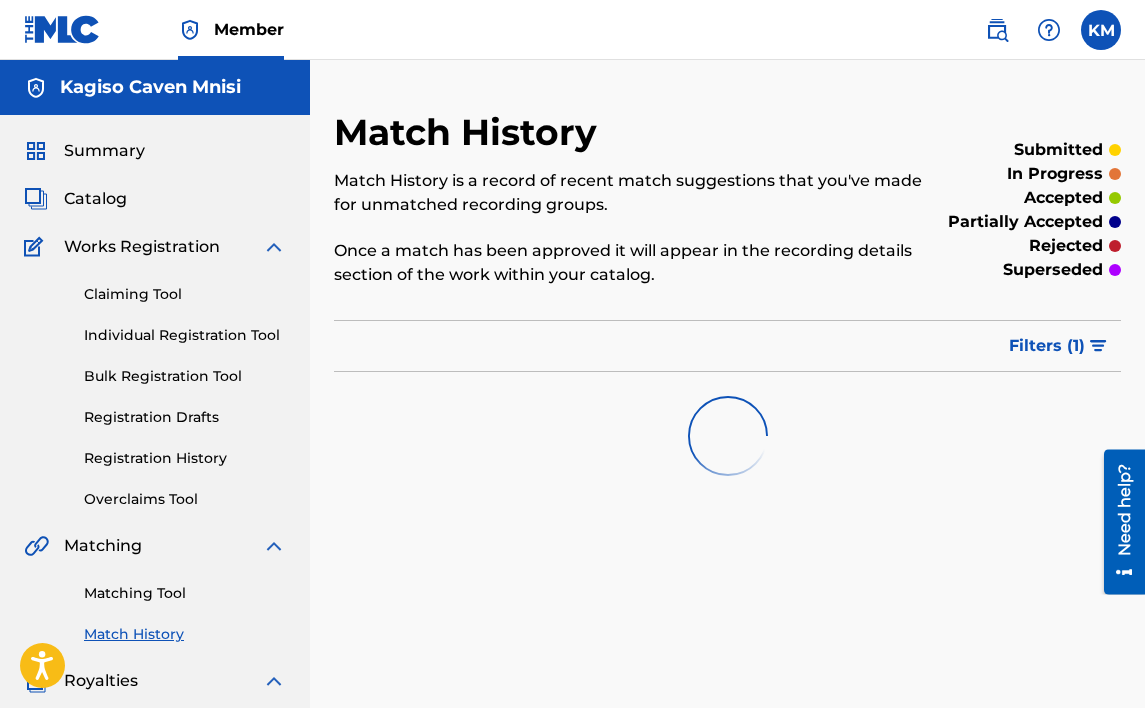 click on "Matching Tool" at bounding box center (185, 593) 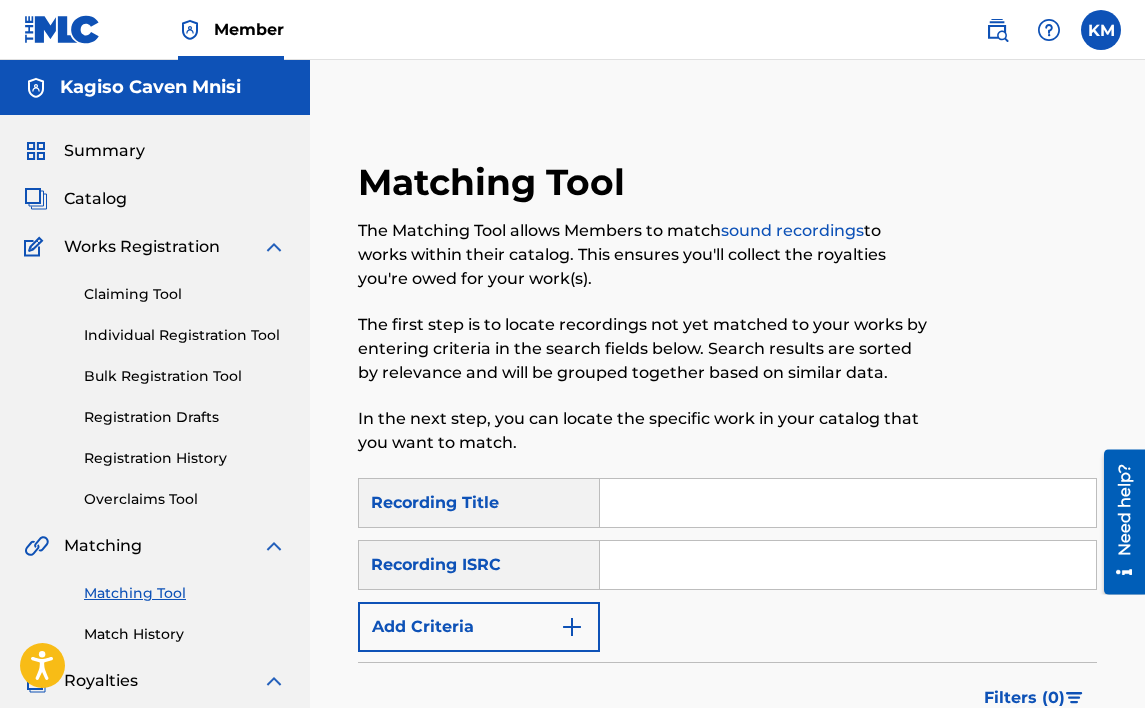 click on "Add Criteria" at bounding box center [479, 627] 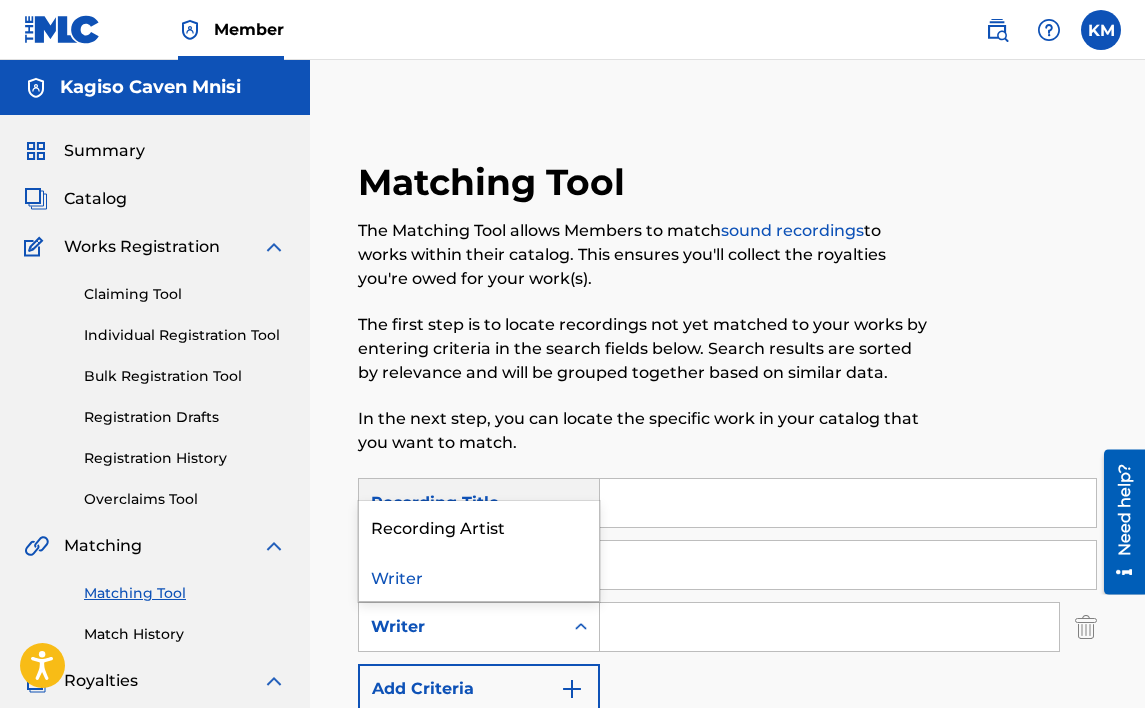 click at bounding box center [581, 627] 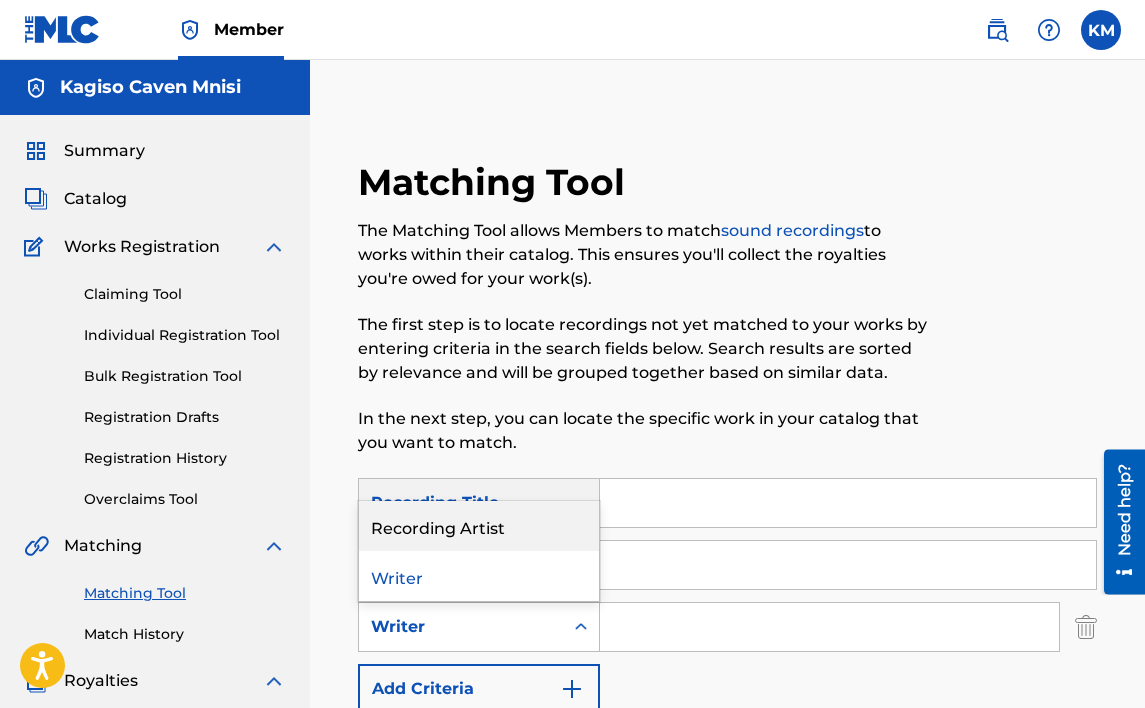 click on "Recording Artist" at bounding box center [479, 526] 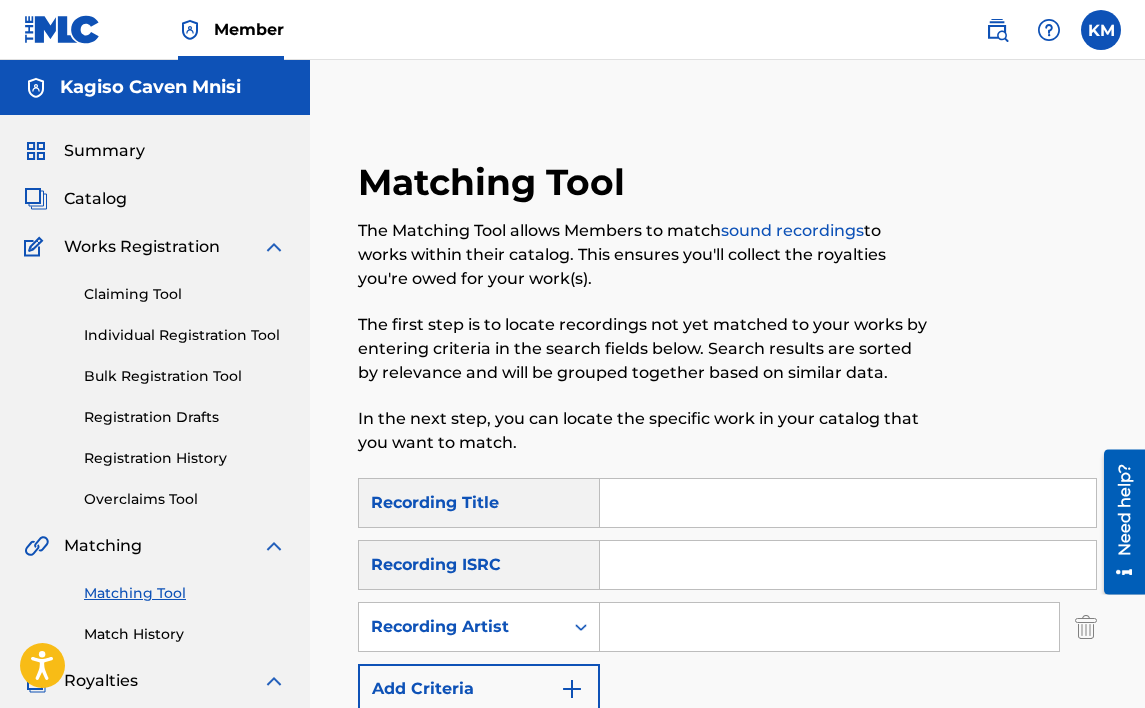 click at bounding box center [829, 627] 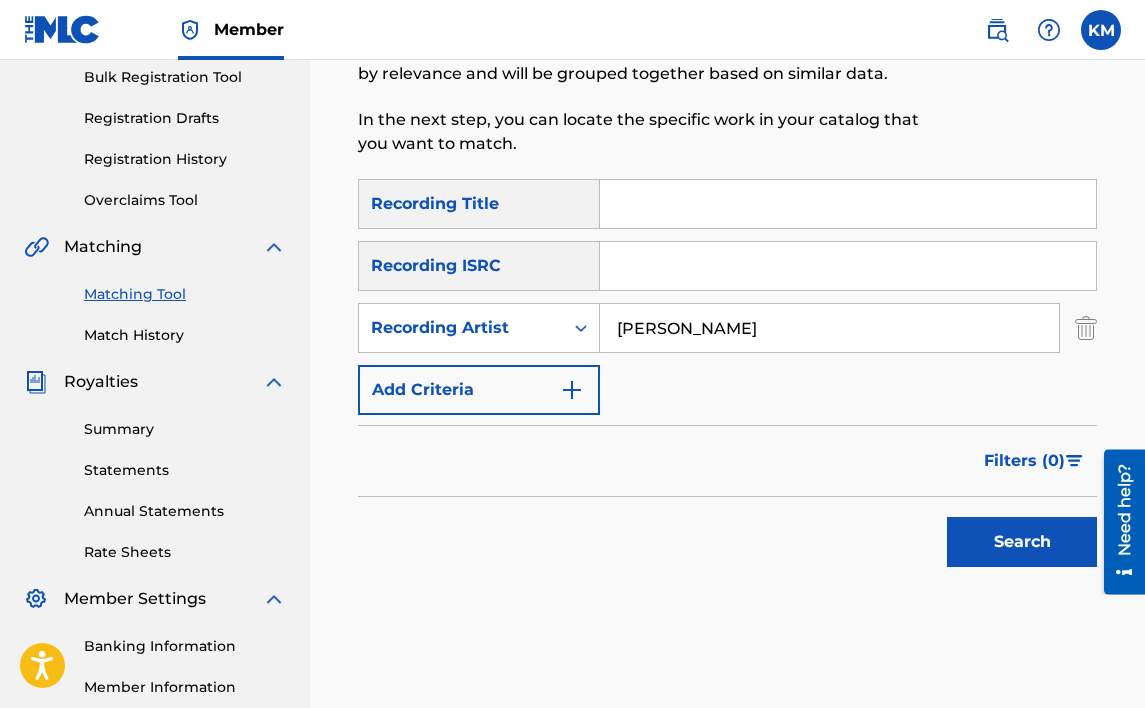 scroll, scrollTop: 300, scrollLeft: 0, axis: vertical 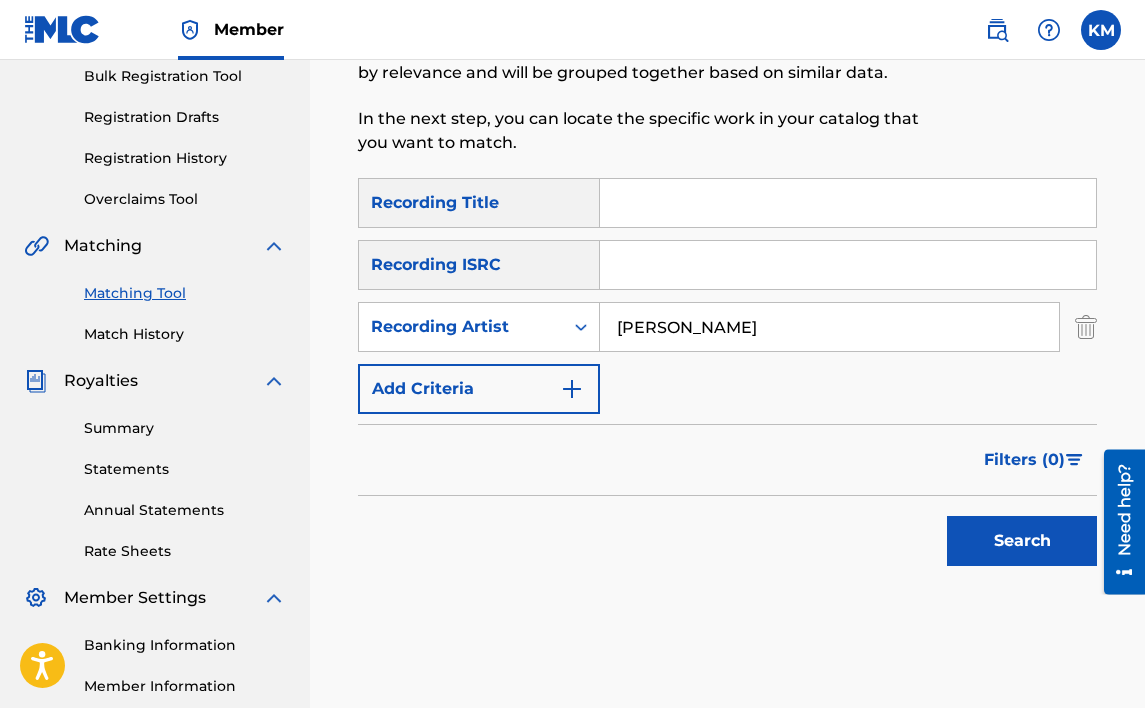 click on "Search" at bounding box center (1022, 541) 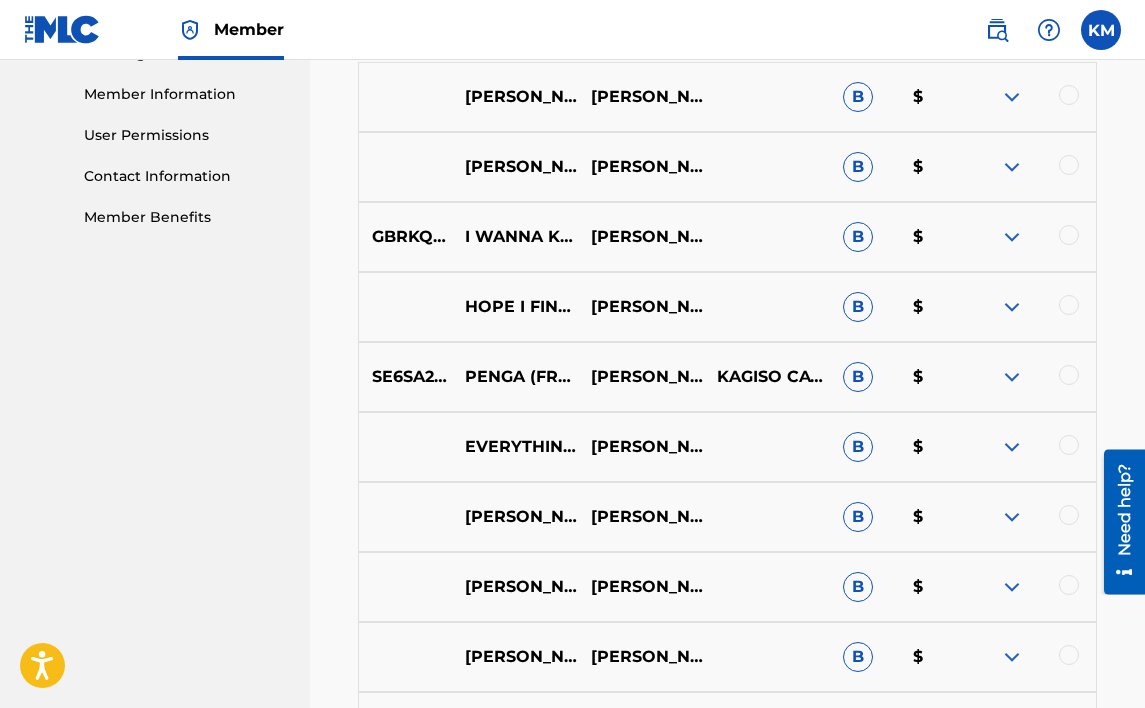 scroll, scrollTop: 692, scrollLeft: 0, axis: vertical 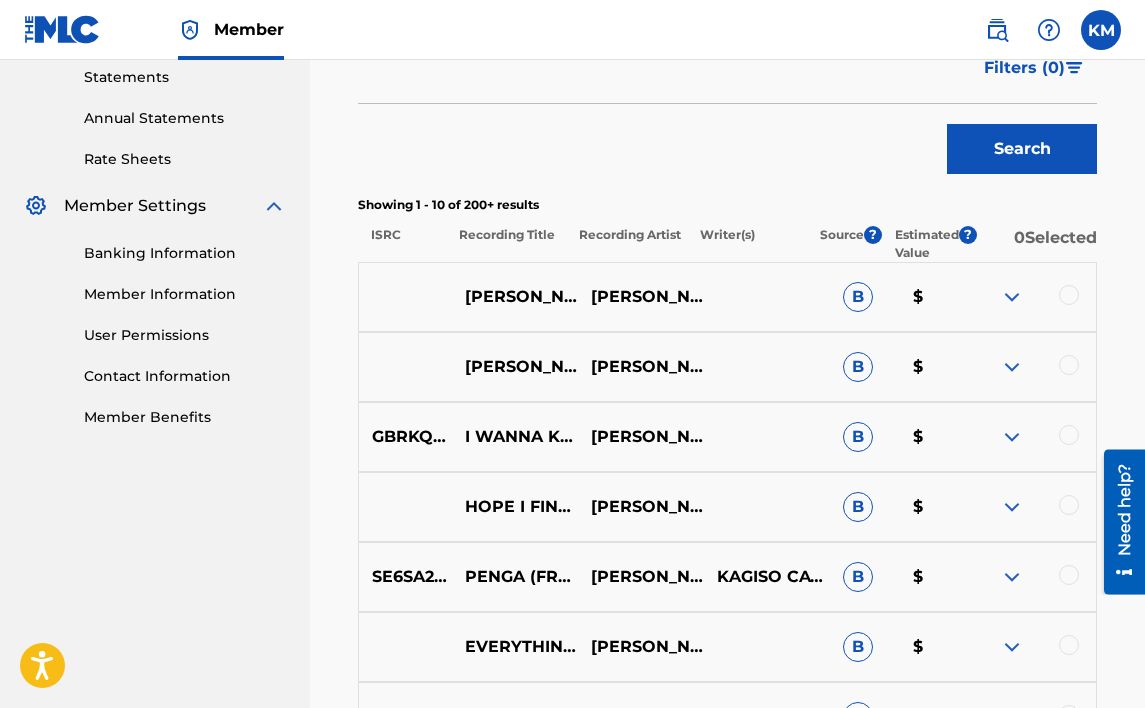click at bounding box center [1069, 295] 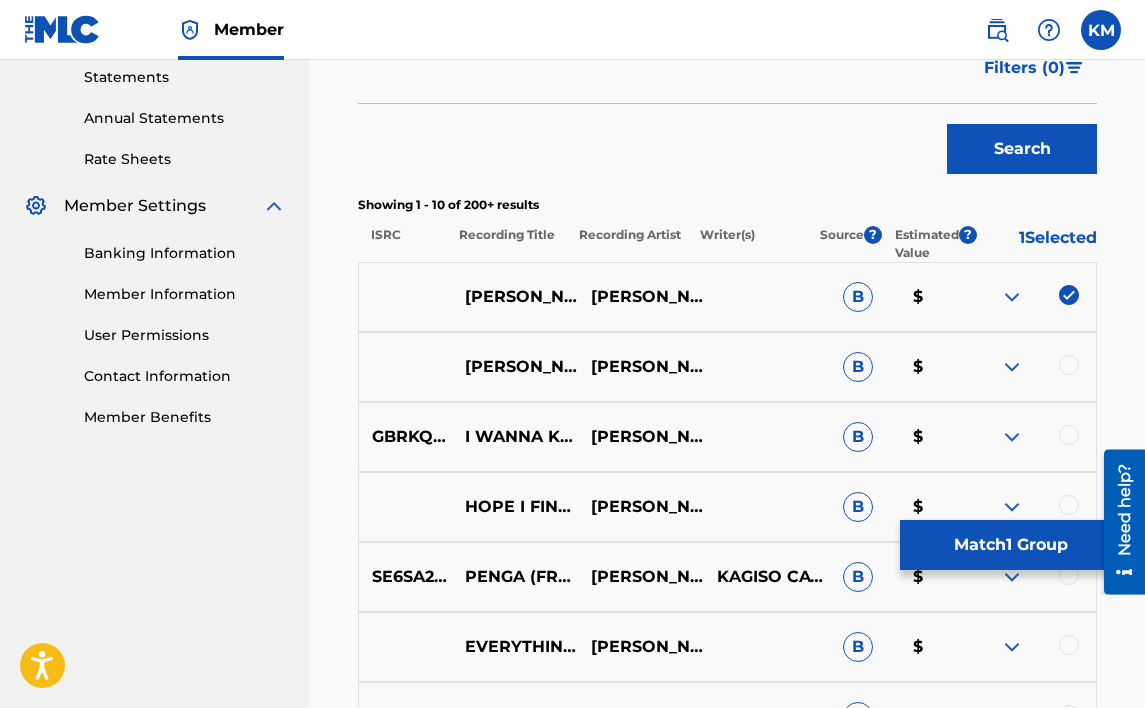click at bounding box center (1069, 365) 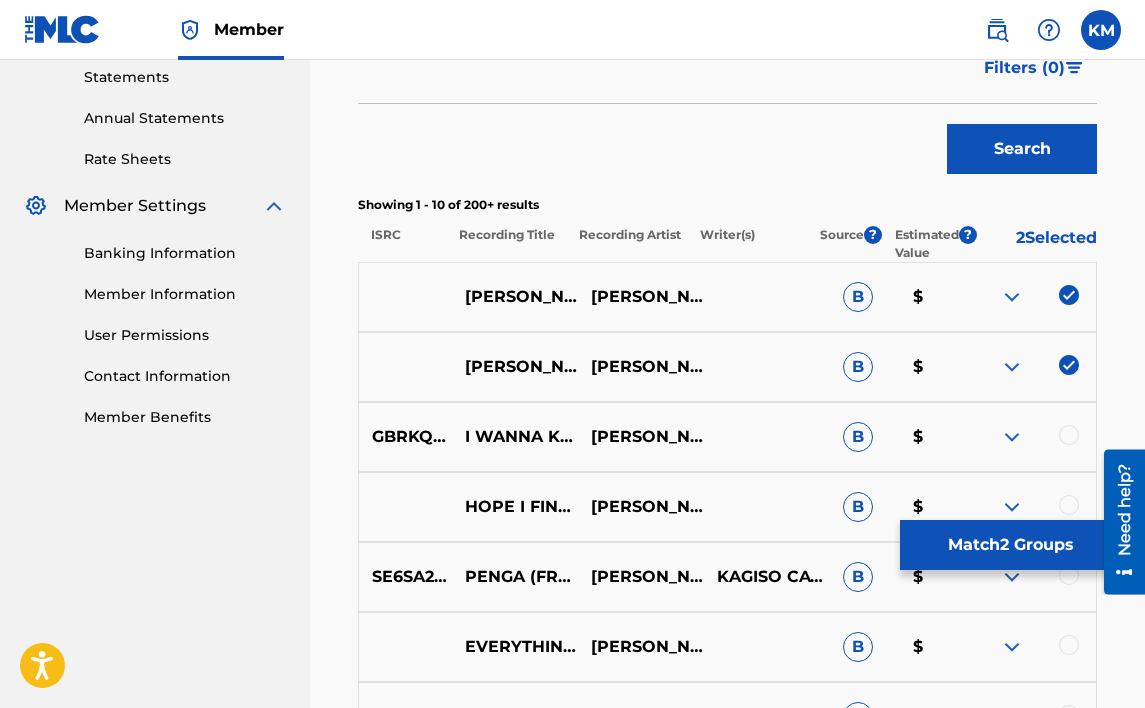 click at bounding box center [1069, 435] 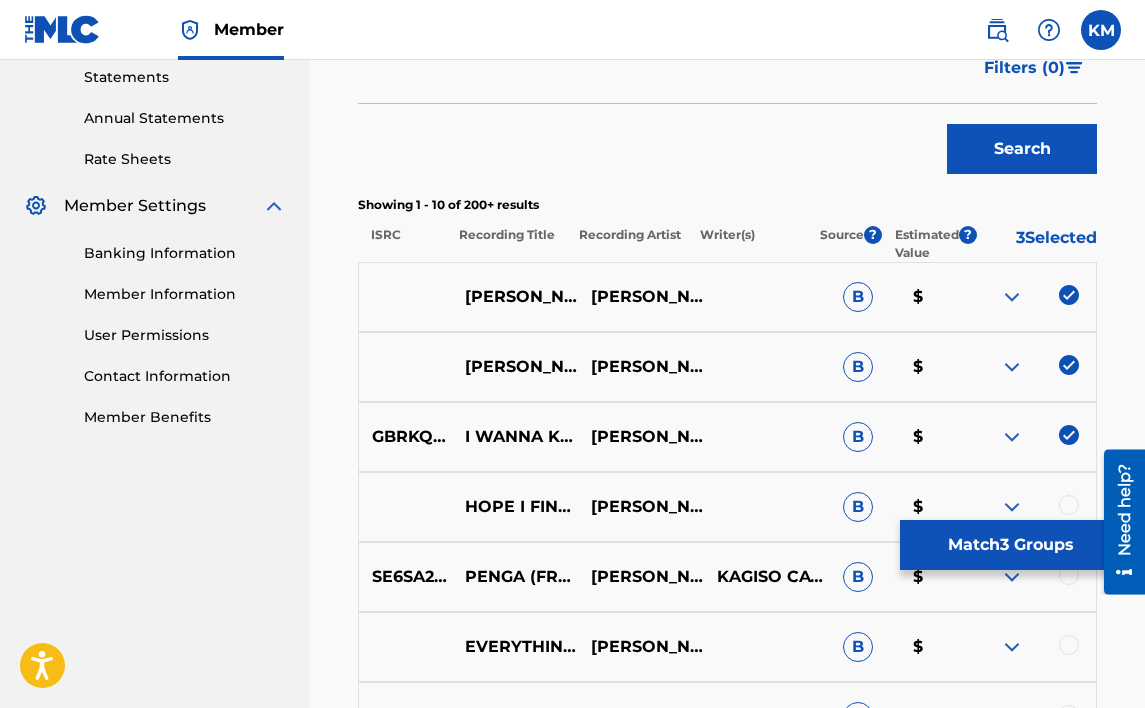 click at bounding box center [1069, 505] 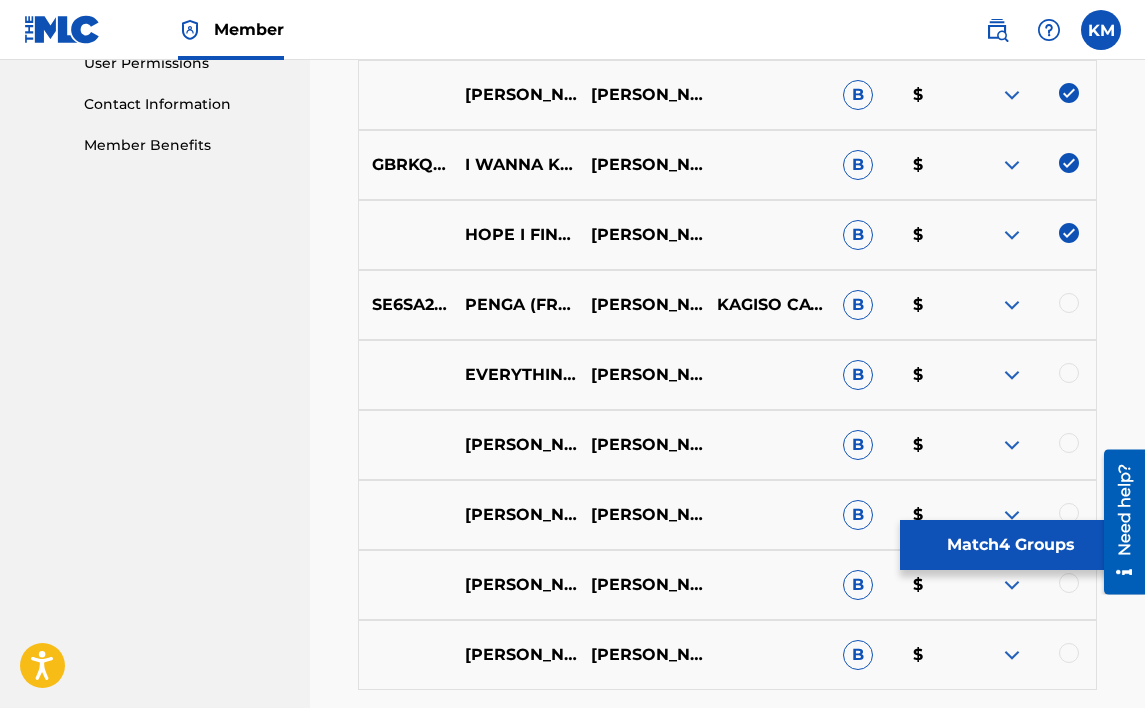 scroll, scrollTop: 992, scrollLeft: 0, axis: vertical 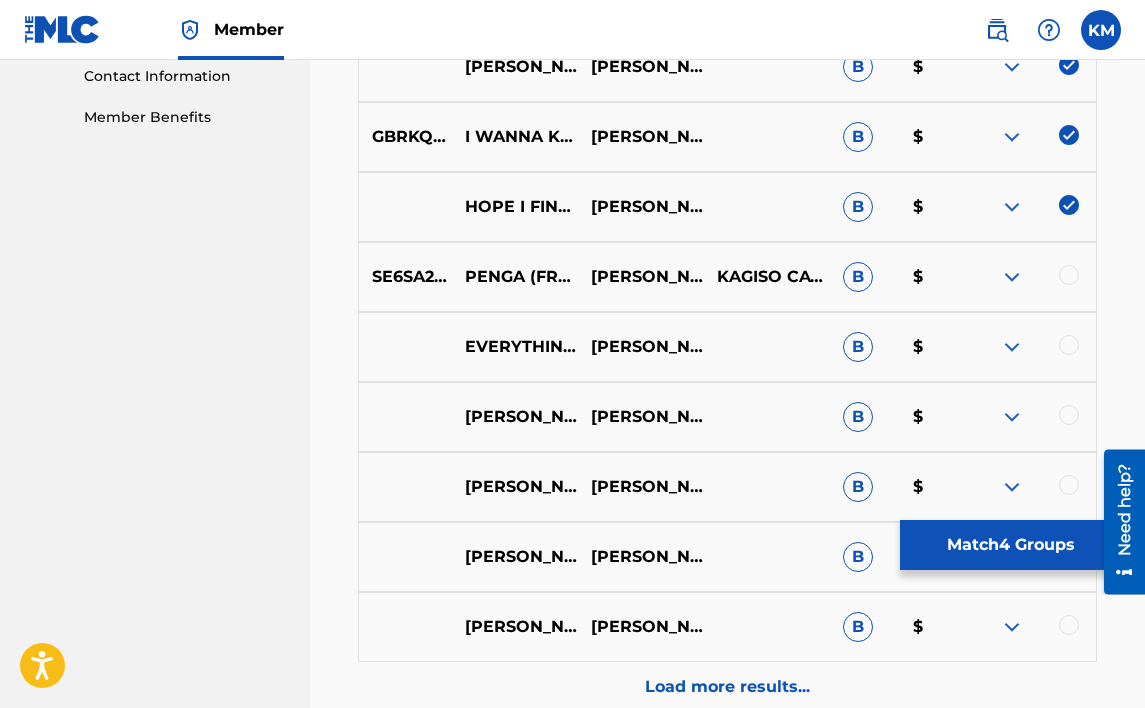 click at bounding box center [1069, 275] 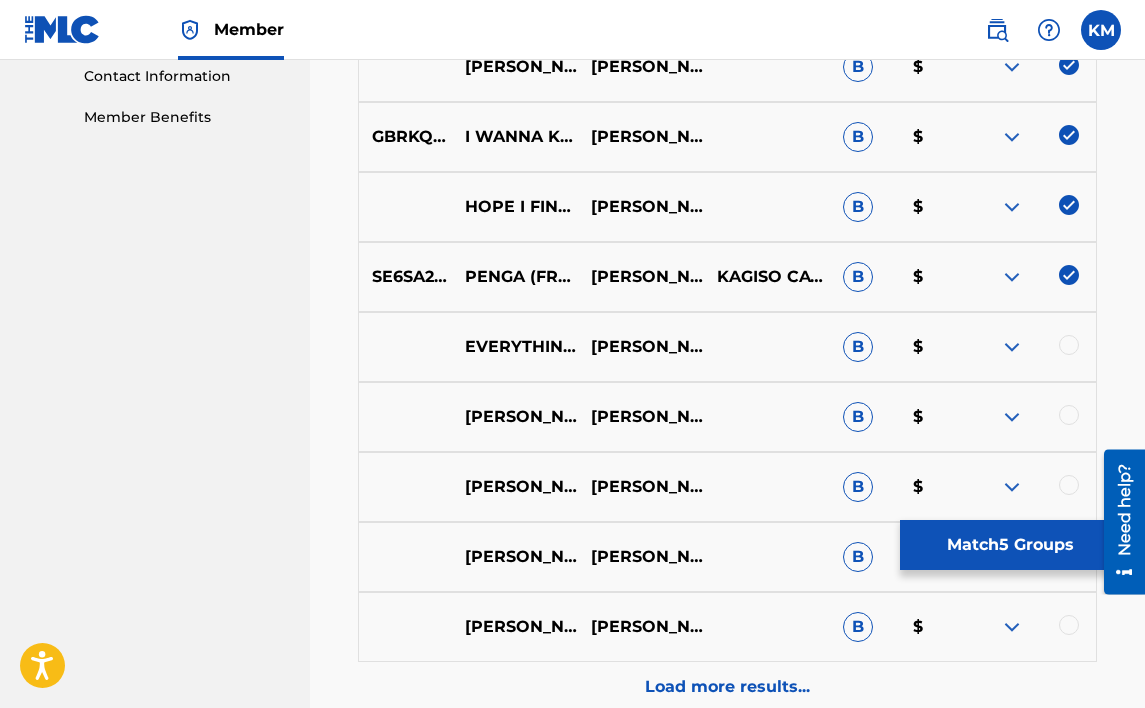 click at bounding box center [1069, 345] 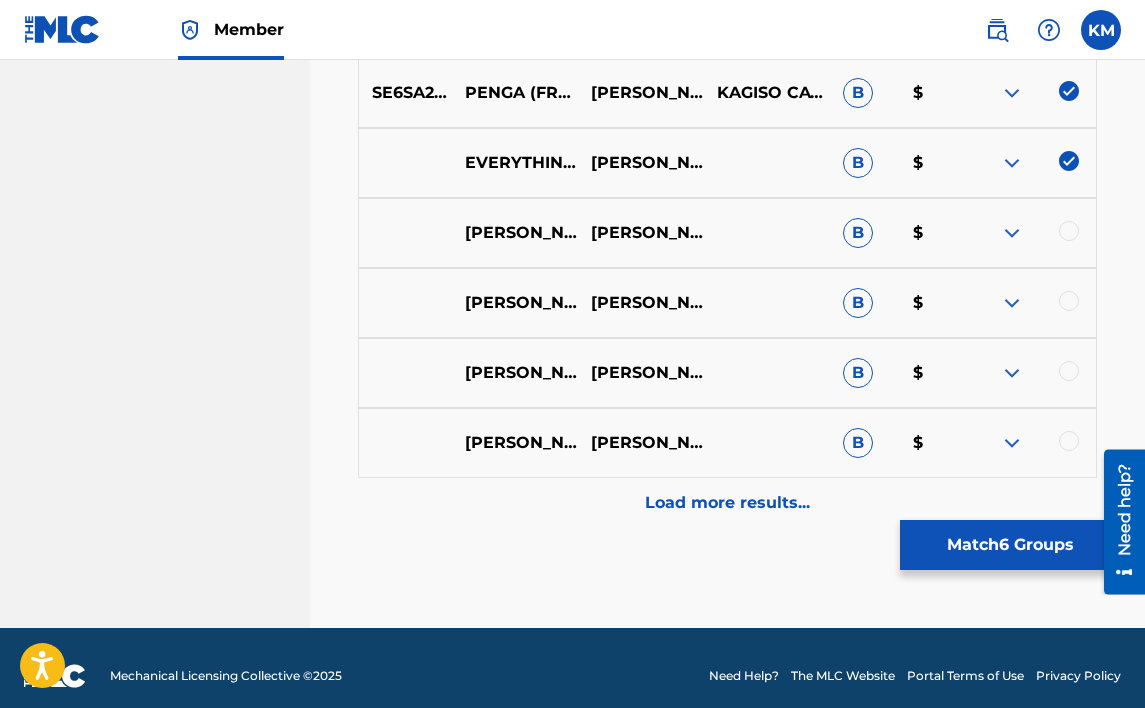scroll, scrollTop: 1192, scrollLeft: 0, axis: vertical 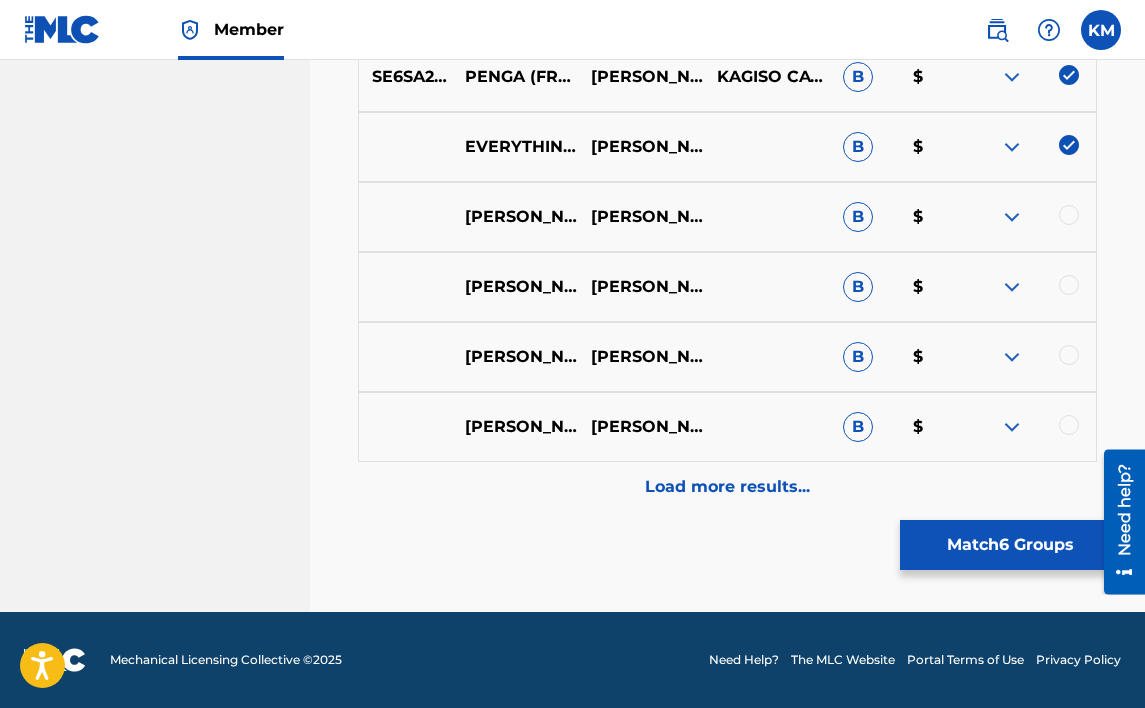 click at bounding box center (1069, 215) 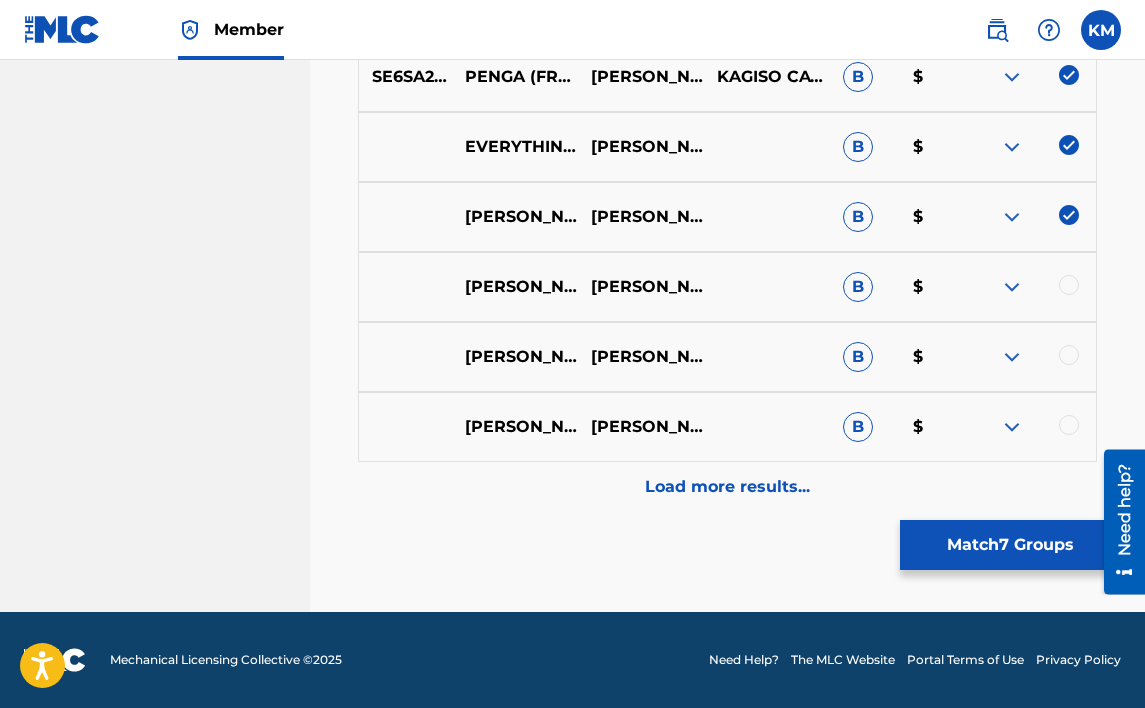 click at bounding box center (1069, 285) 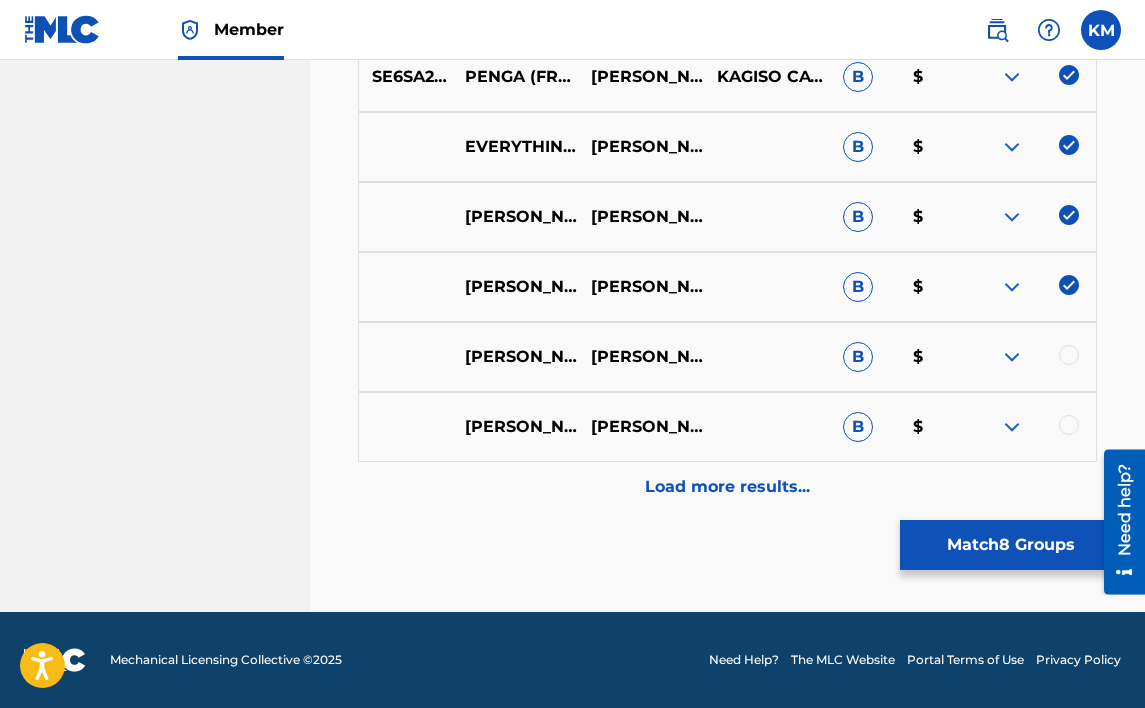 click at bounding box center (1069, 355) 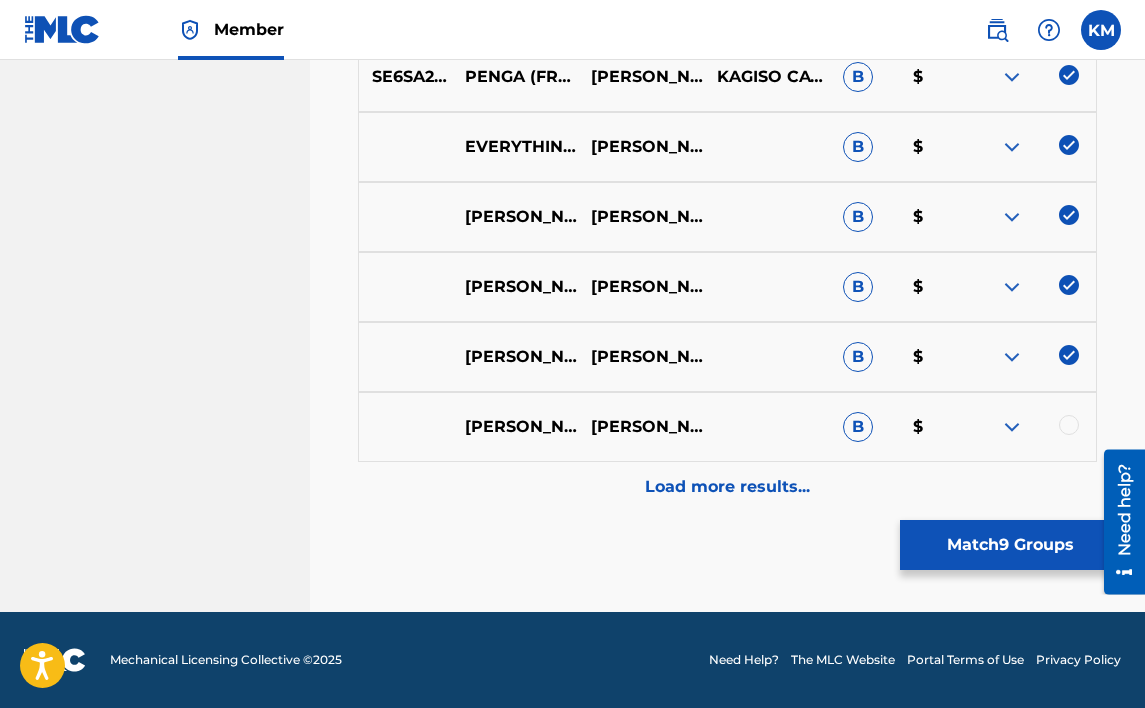 click at bounding box center [1033, 427] 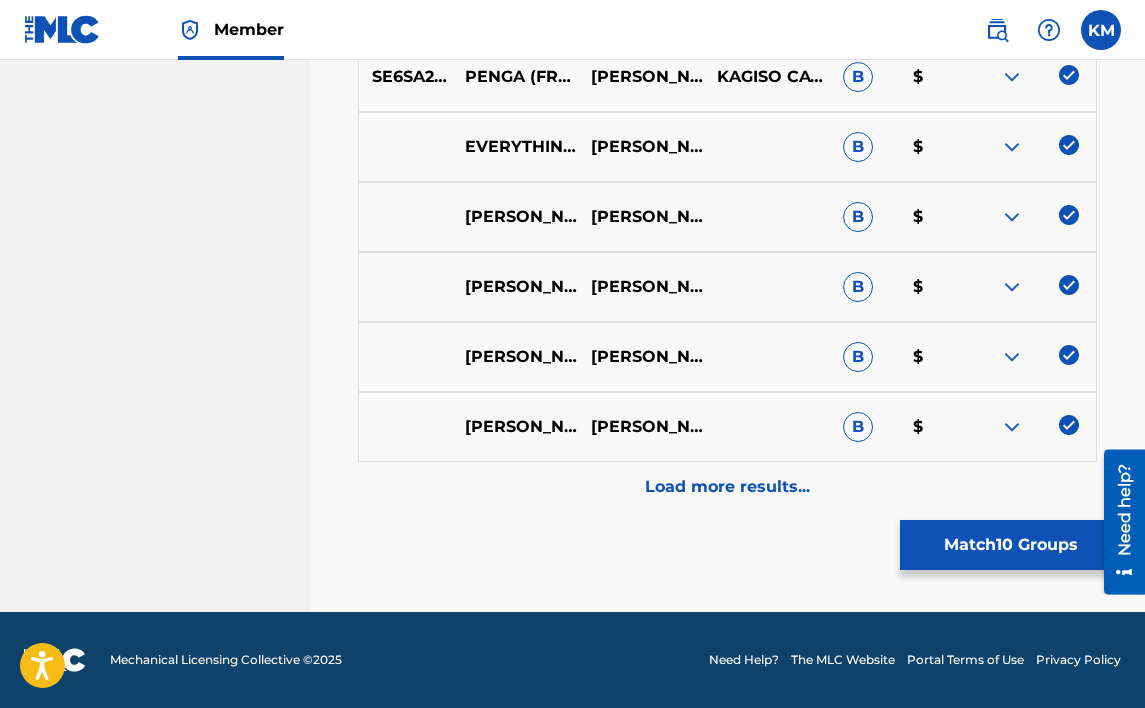 click on "Load more results..." at bounding box center (727, 487) 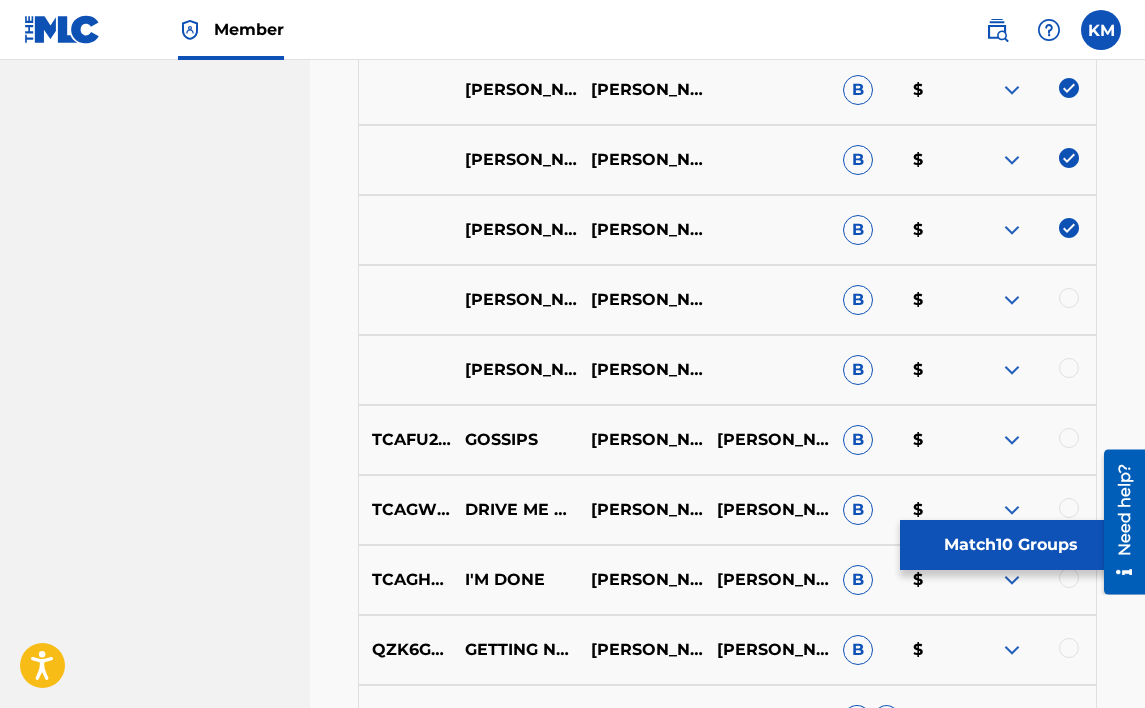 scroll, scrollTop: 1392, scrollLeft: 0, axis: vertical 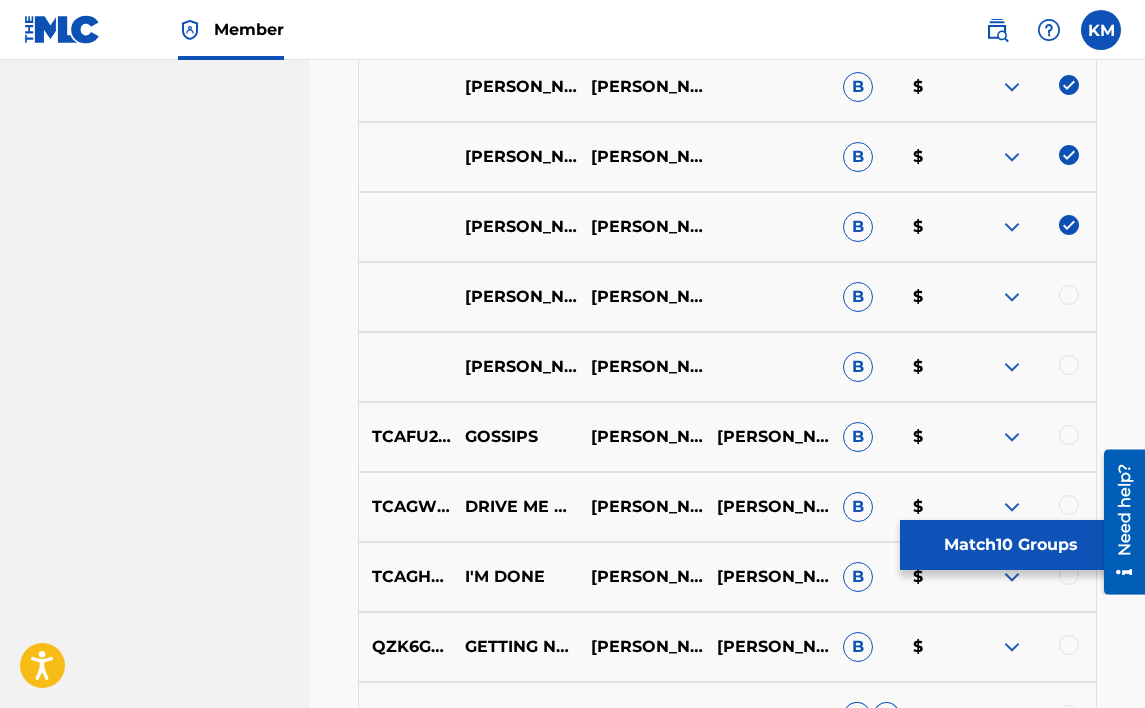 click at bounding box center [1069, 295] 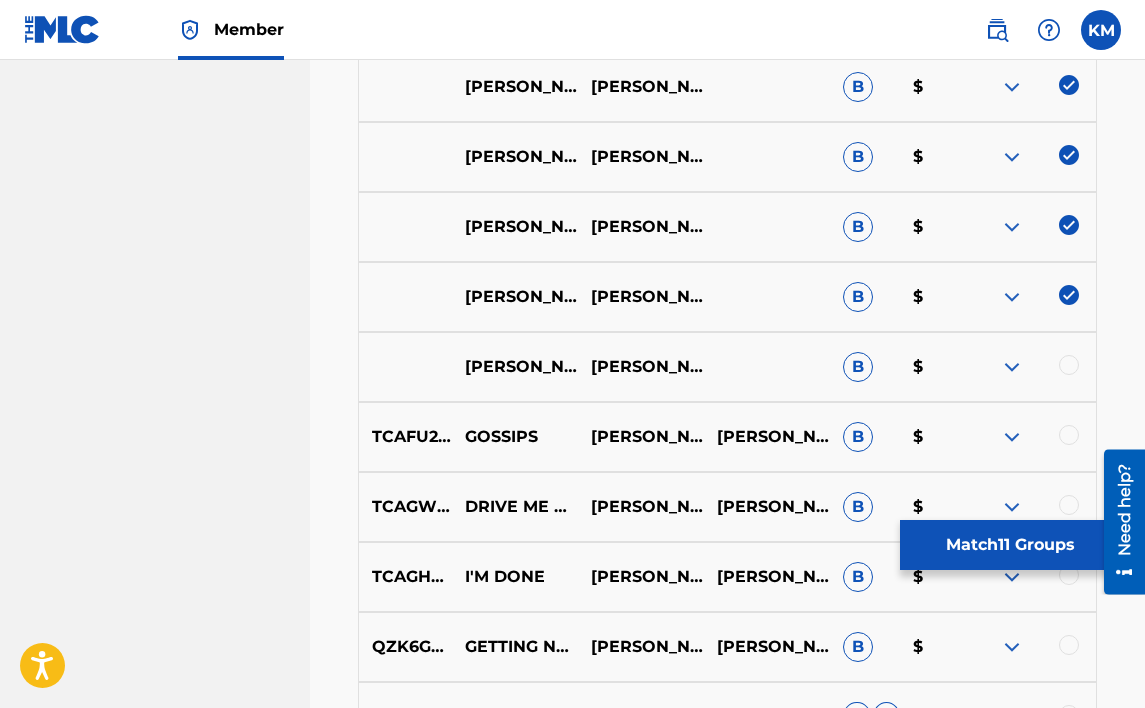 click at bounding box center [1033, 367] 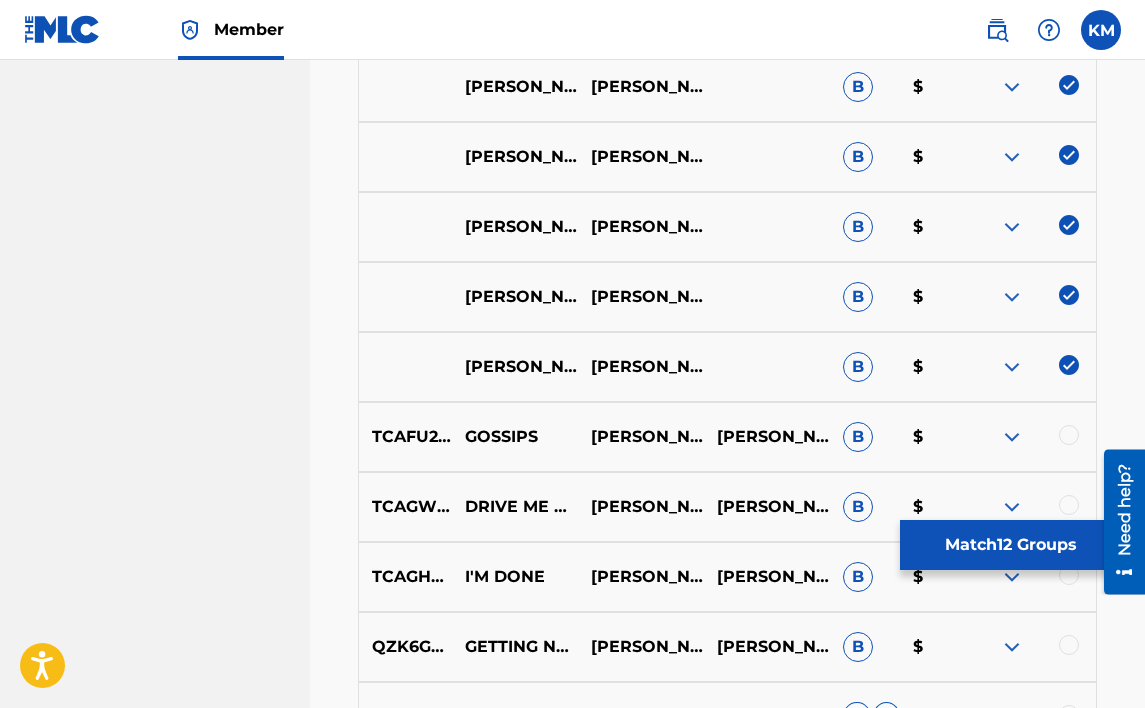 click at bounding box center (1012, 367) 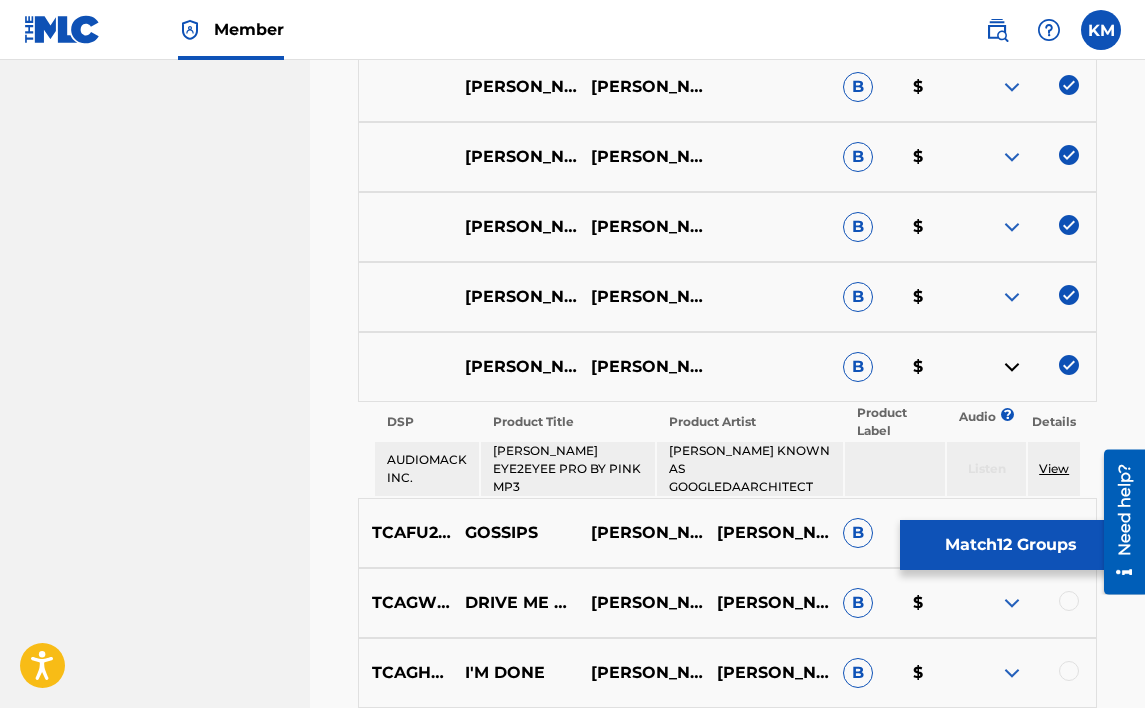 click at bounding box center [1012, 367] 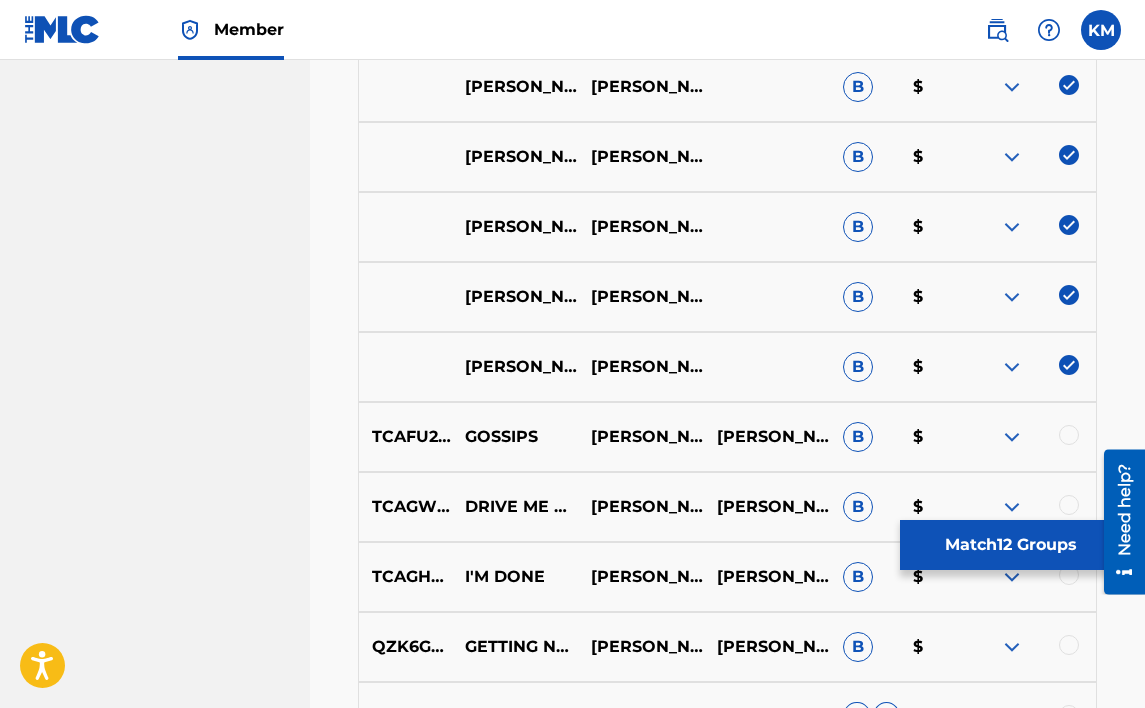 click on "Match  12 Groups" at bounding box center [1010, 545] 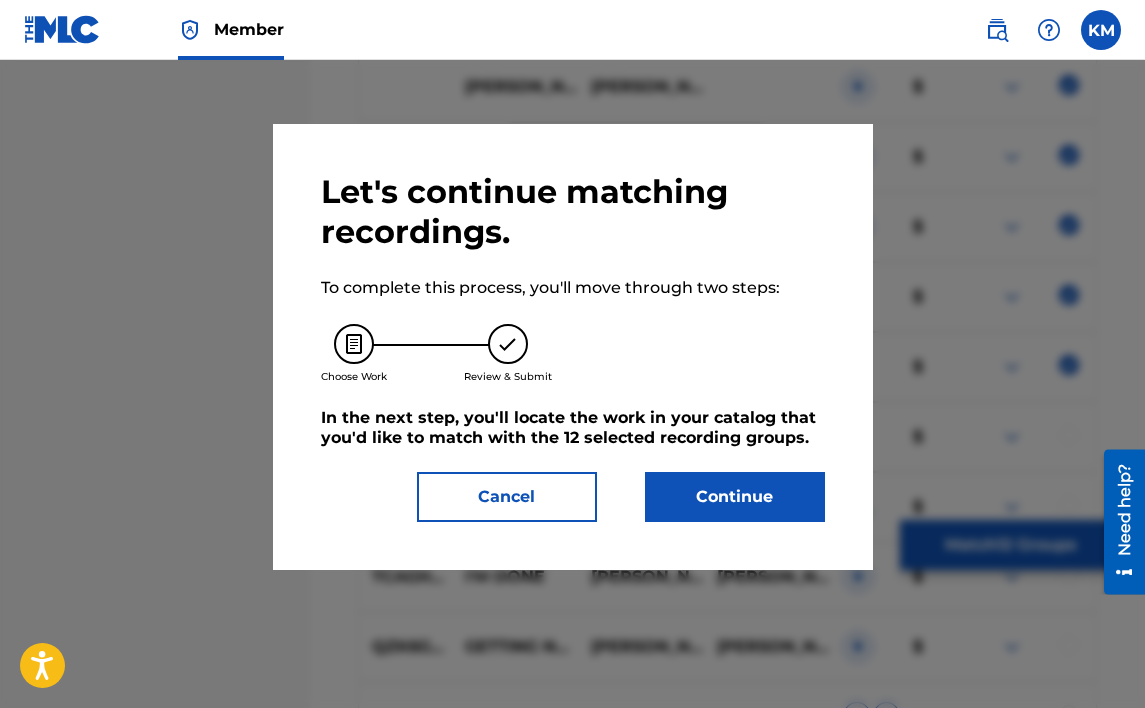click on "Continue" at bounding box center [735, 497] 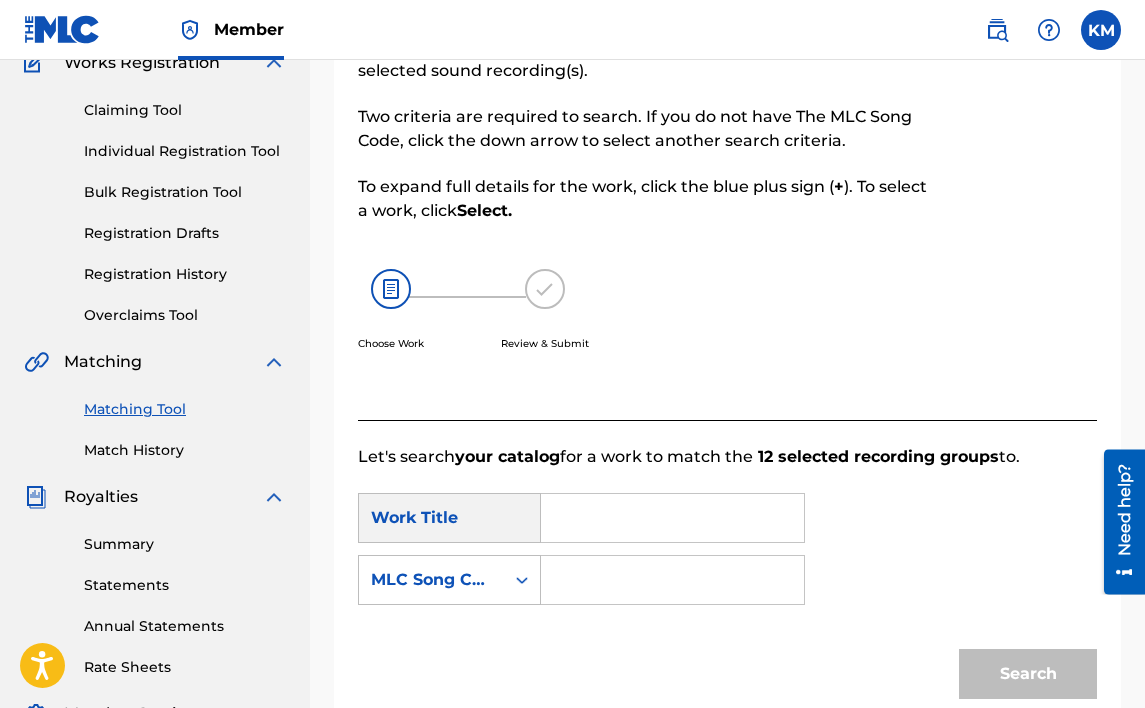 scroll, scrollTop: 200, scrollLeft: 0, axis: vertical 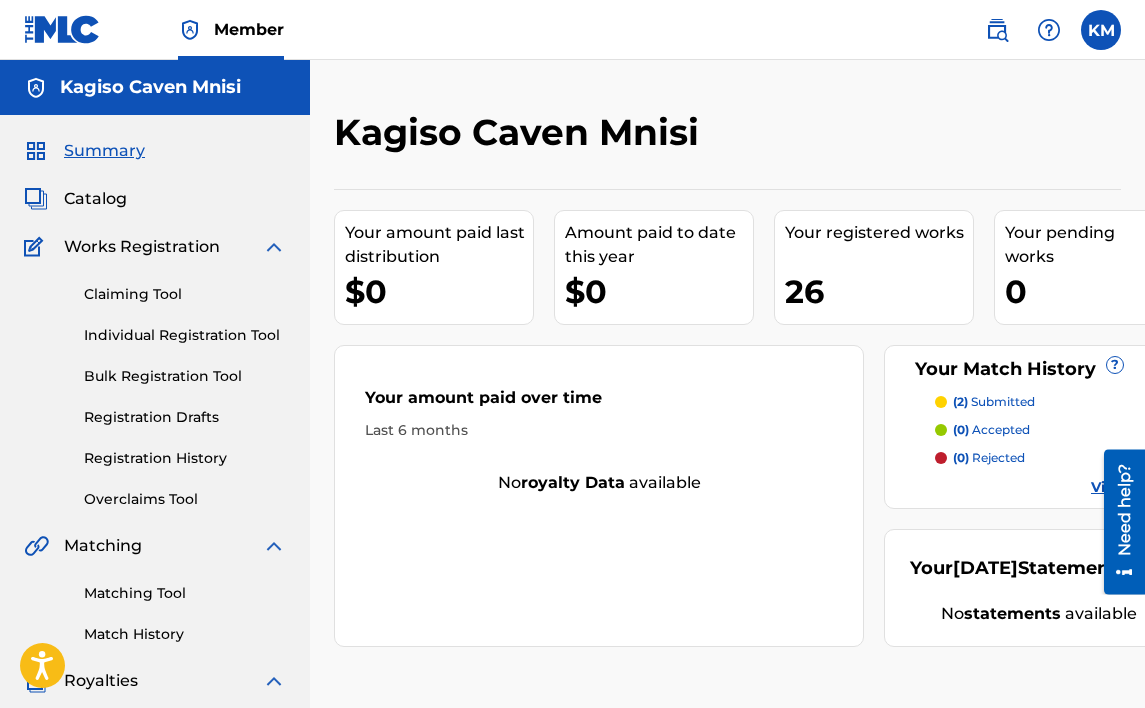 click on "Matching Tool" at bounding box center (185, 593) 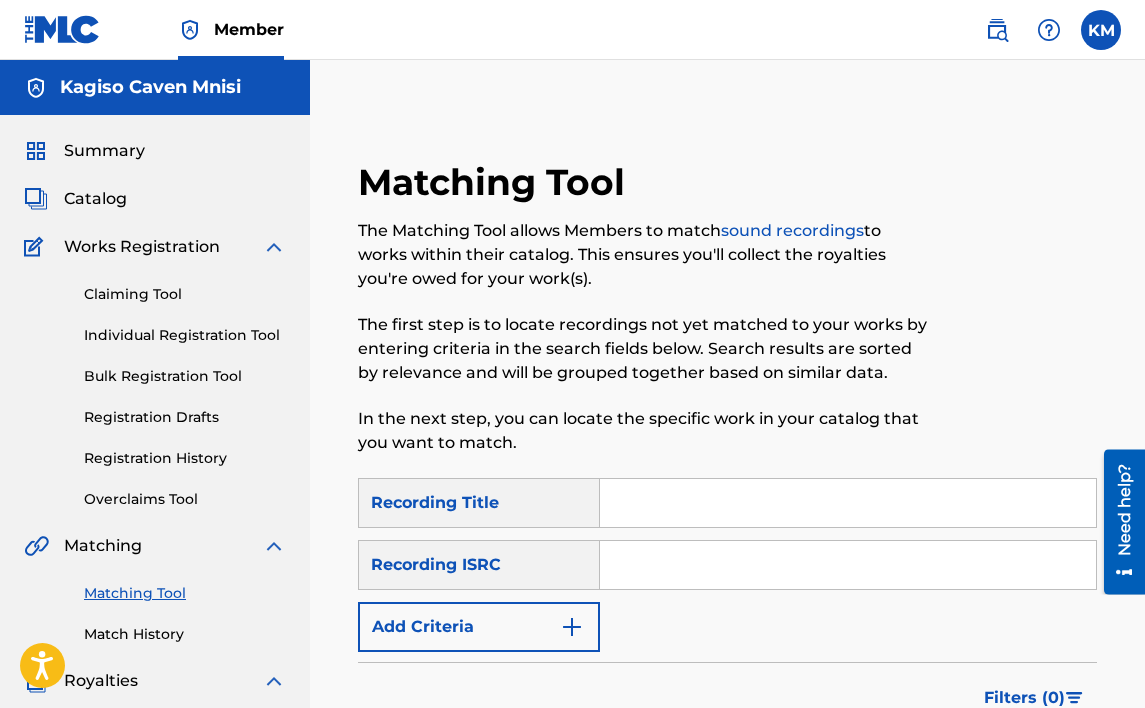 click on "Recording ISRC" at bounding box center (479, 565) 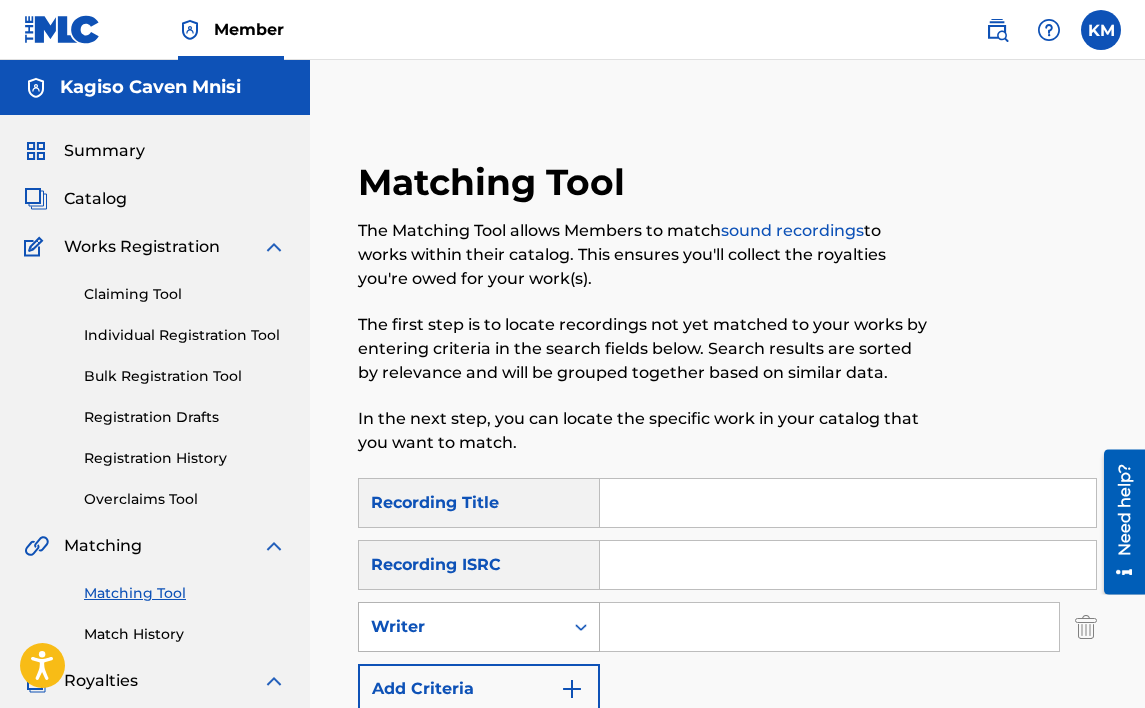 click on "Writer" at bounding box center [461, 627] 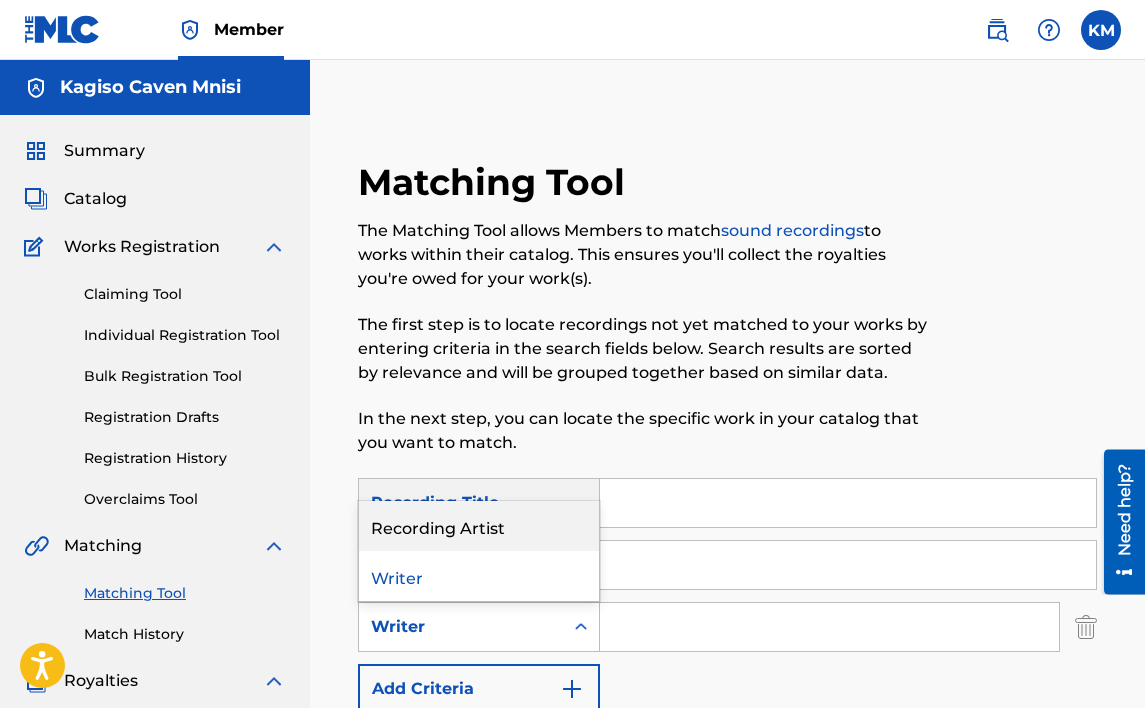click on "Recording Artist" at bounding box center [479, 526] 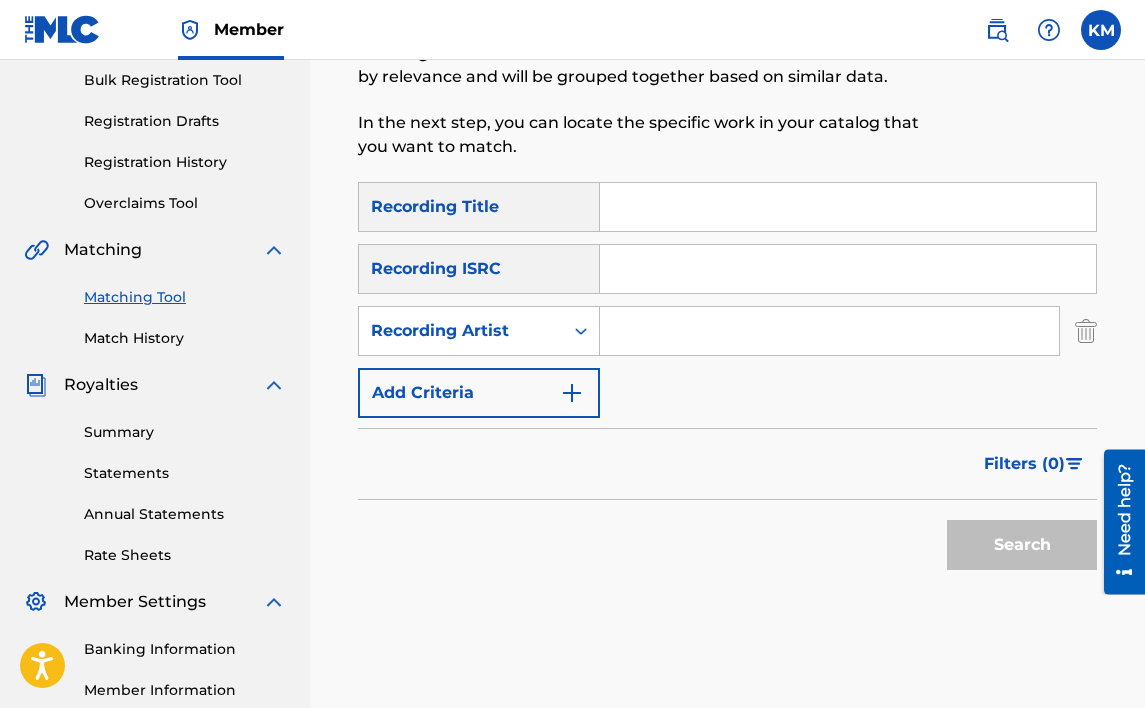 scroll, scrollTop: 300, scrollLeft: 0, axis: vertical 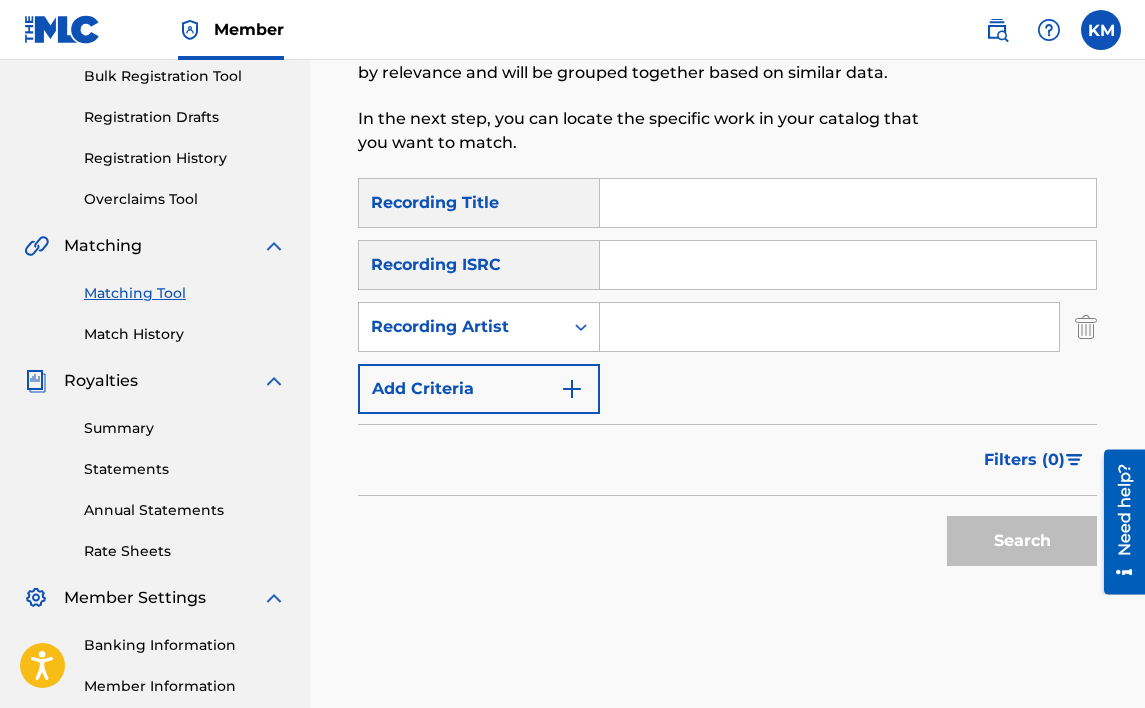 click at bounding box center [829, 327] 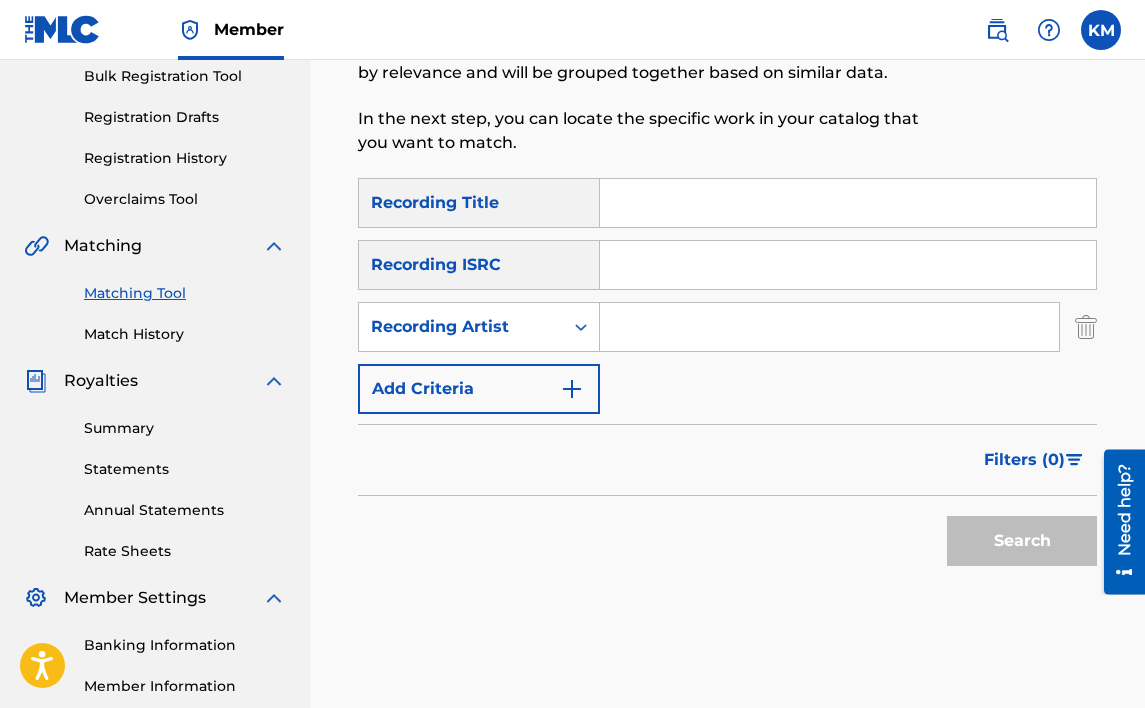 type on "[PERSON_NAME]" 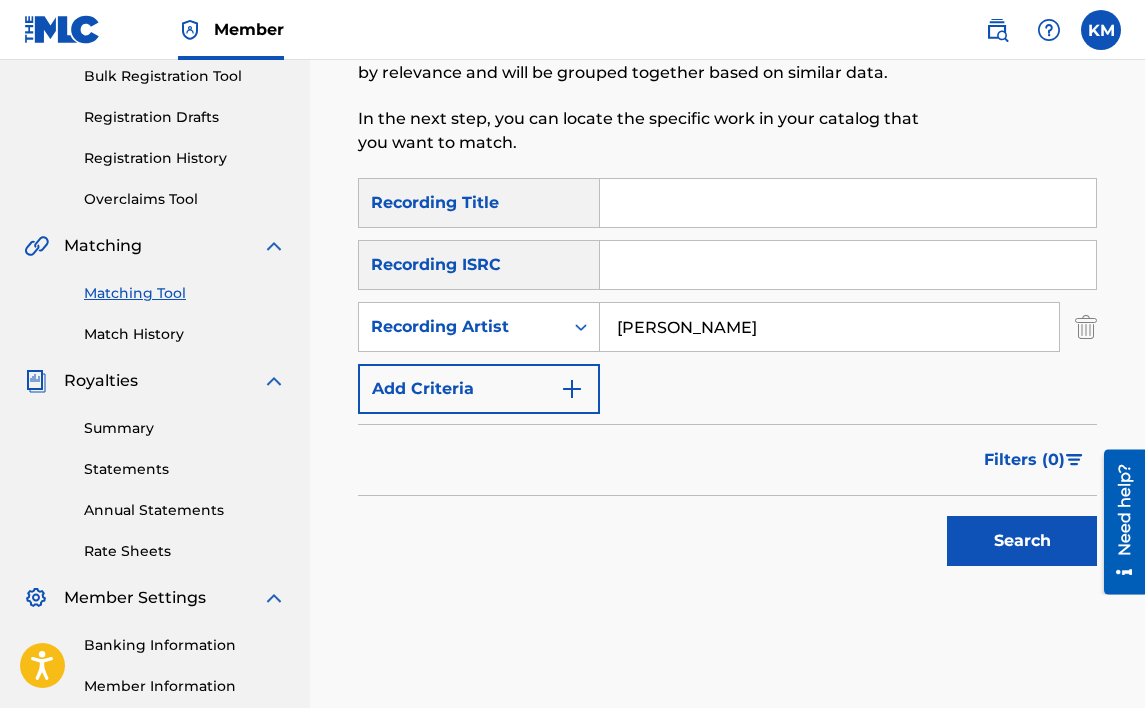 click on "Search" at bounding box center [1022, 541] 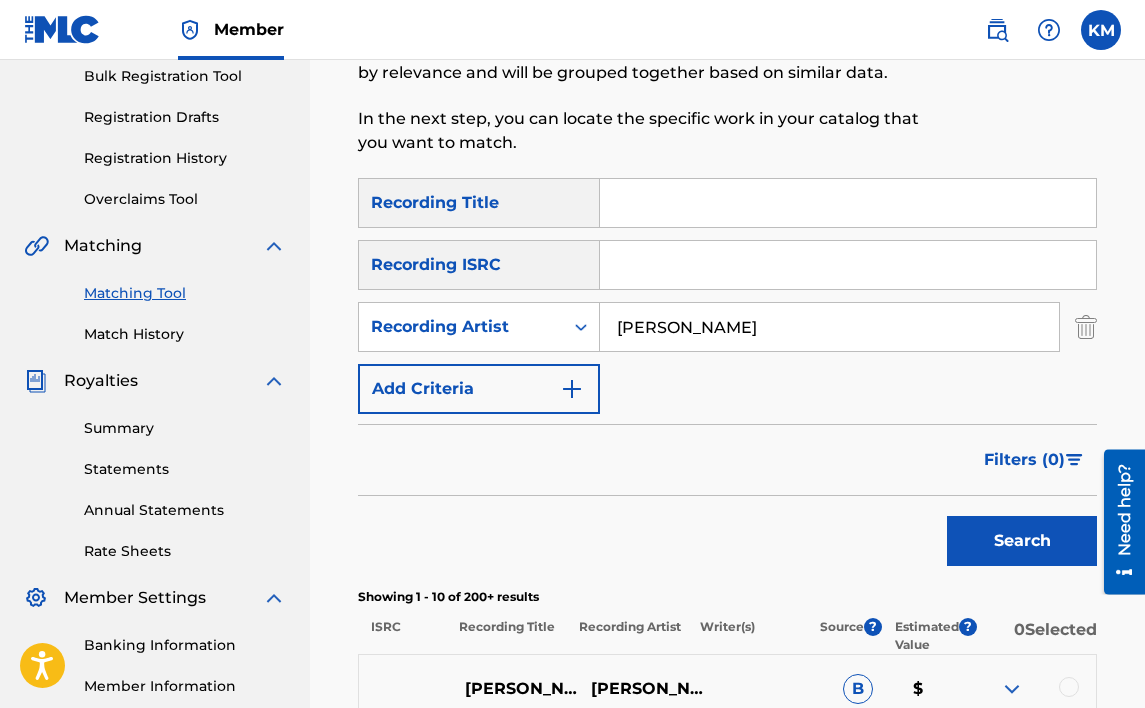 scroll, scrollTop: 400, scrollLeft: 0, axis: vertical 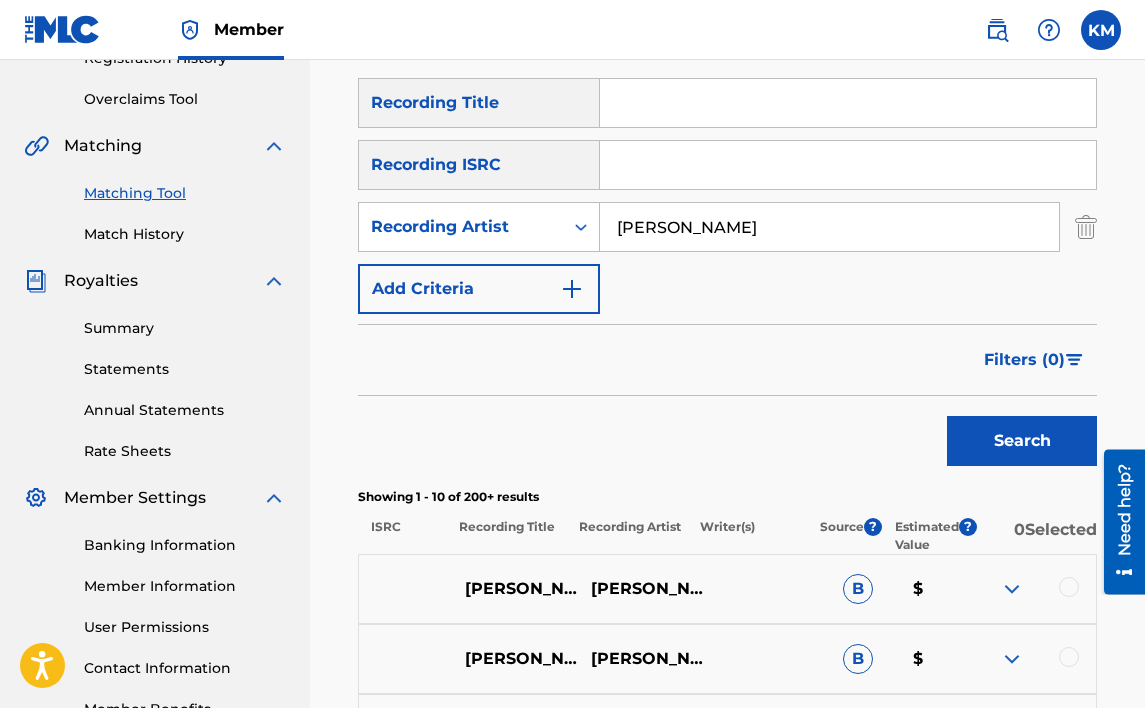click at bounding box center (1012, 589) 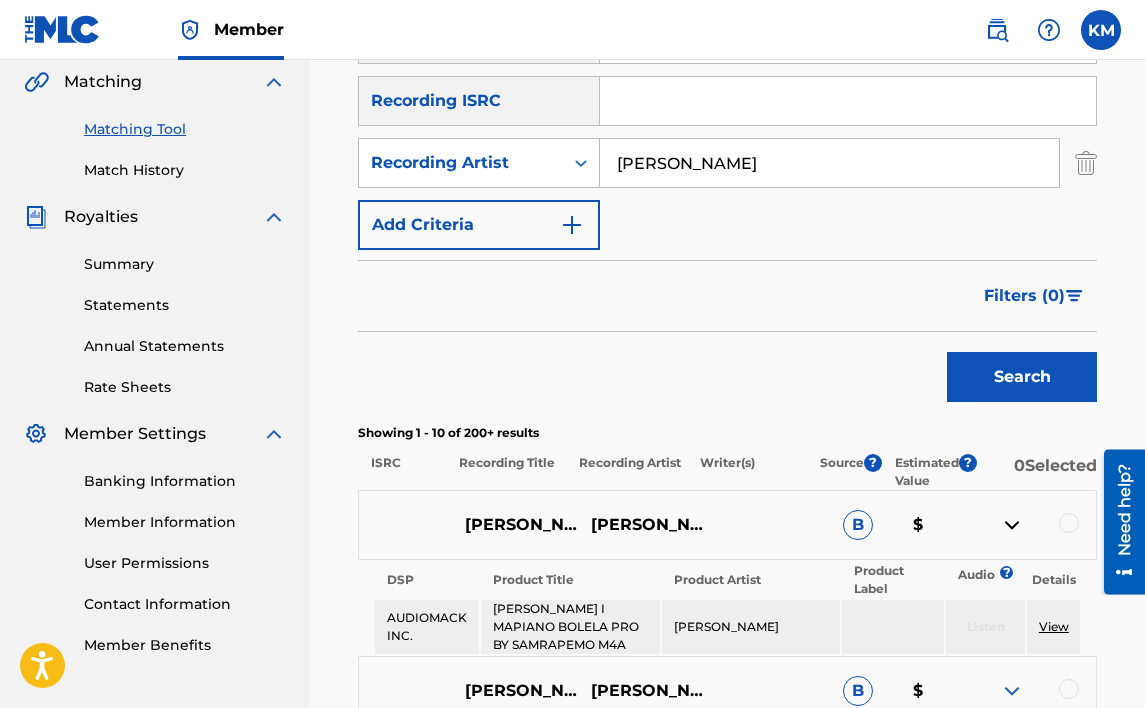 scroll, scrollTop: 500, scrollLeft: 0, axis: vertical 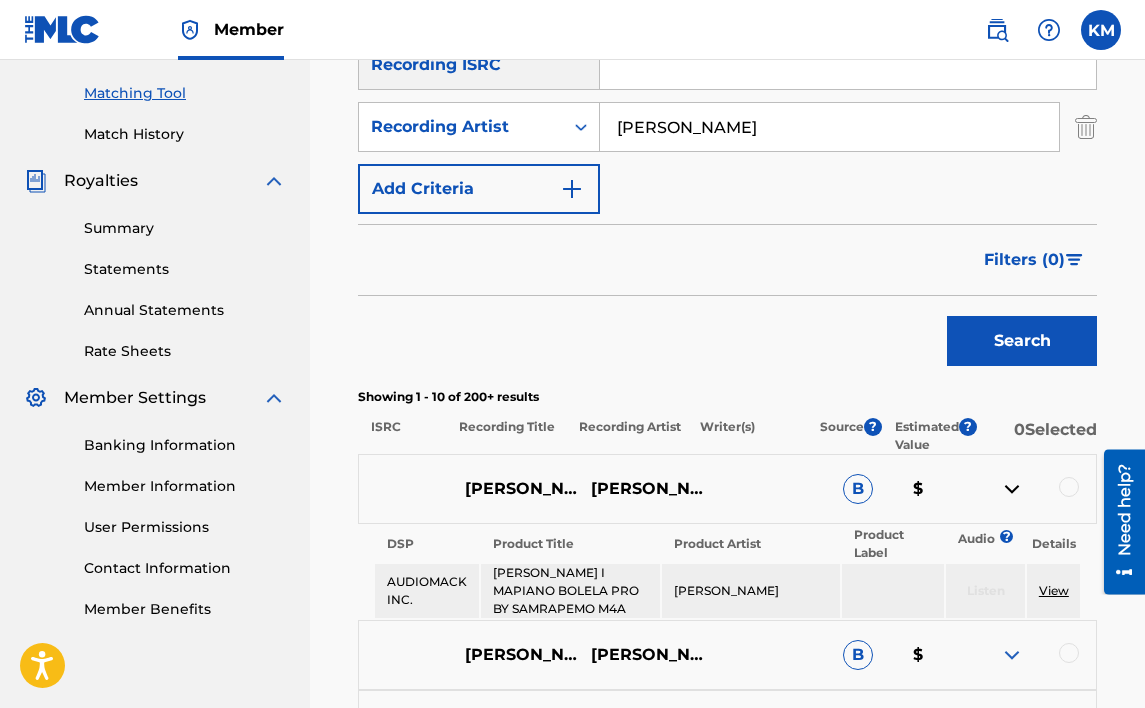 click at bounding box center (1069, 487) 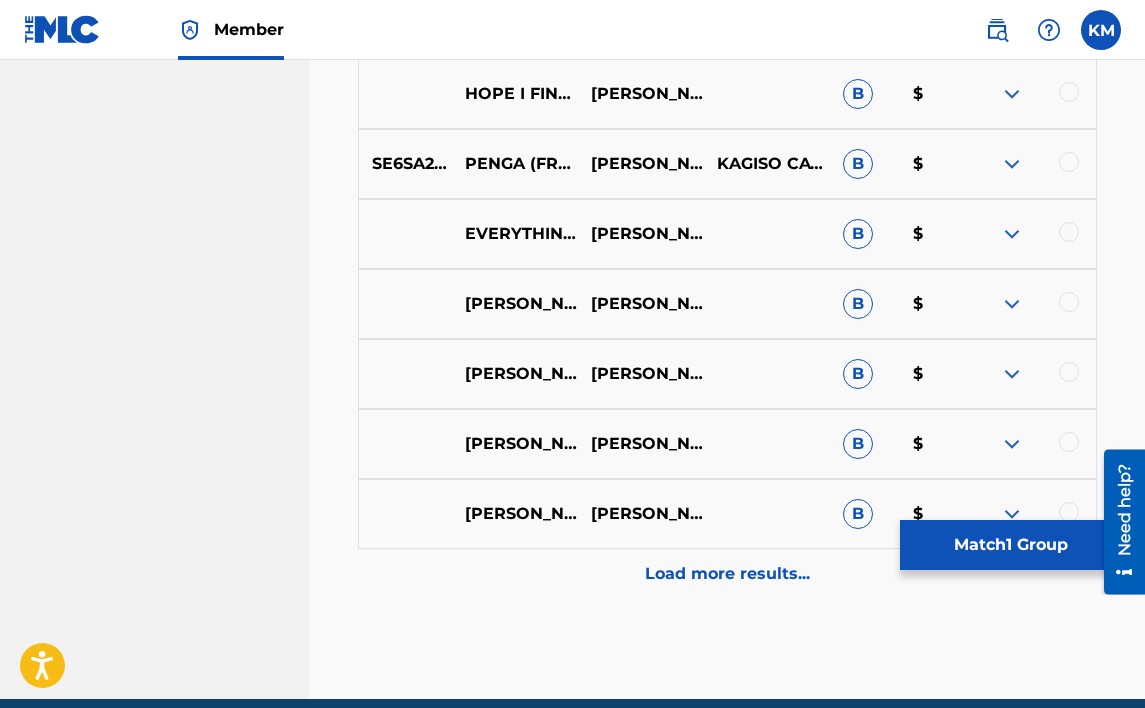 scroll, scrollTop: 1288, scrollLeft: 0, axis: vertical 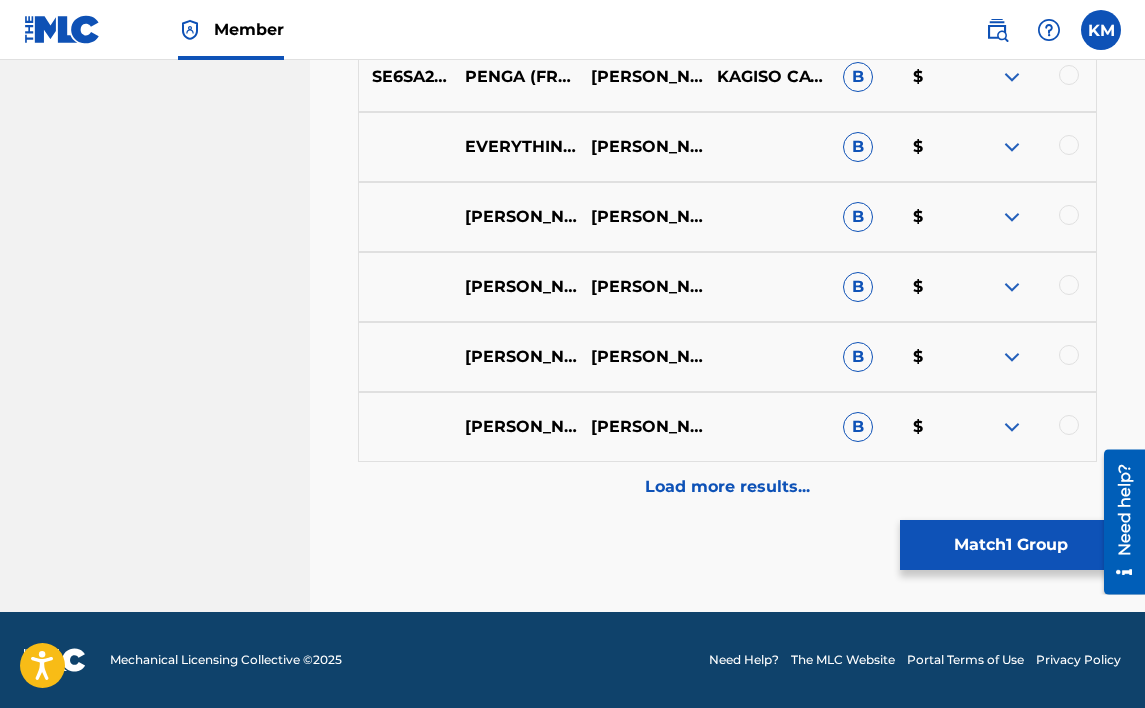 click on "Match  1 Group" at bounding box center [1010, 545] 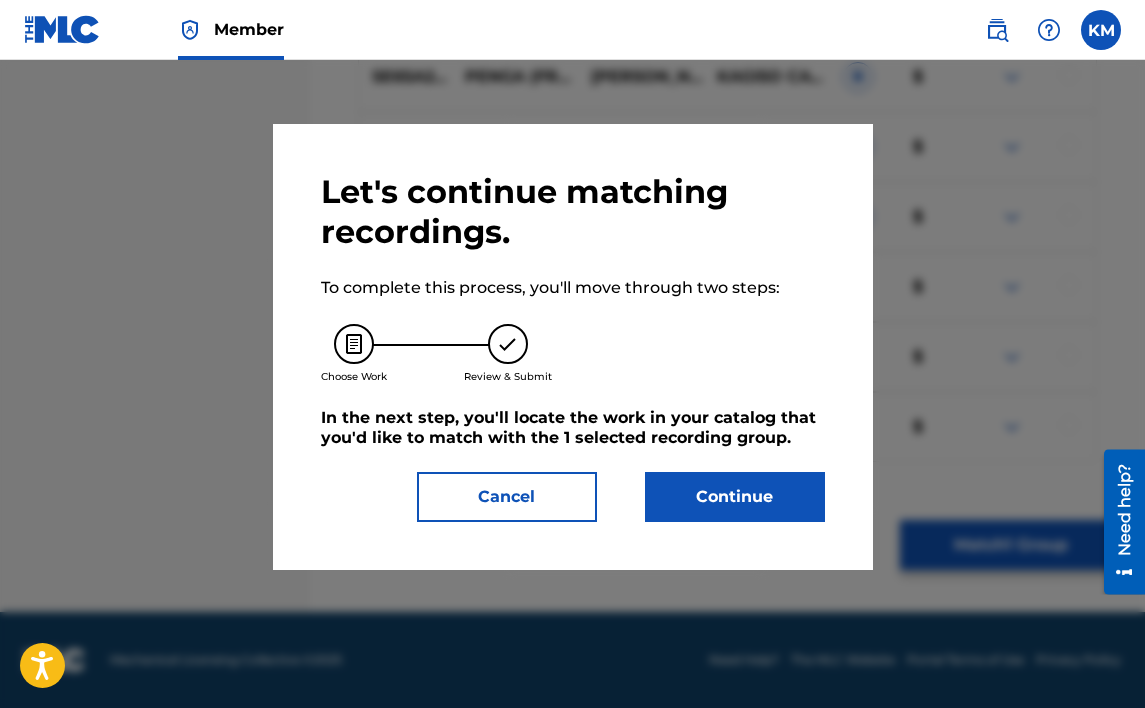 click on "Continue" at bounding box center (735, 497) 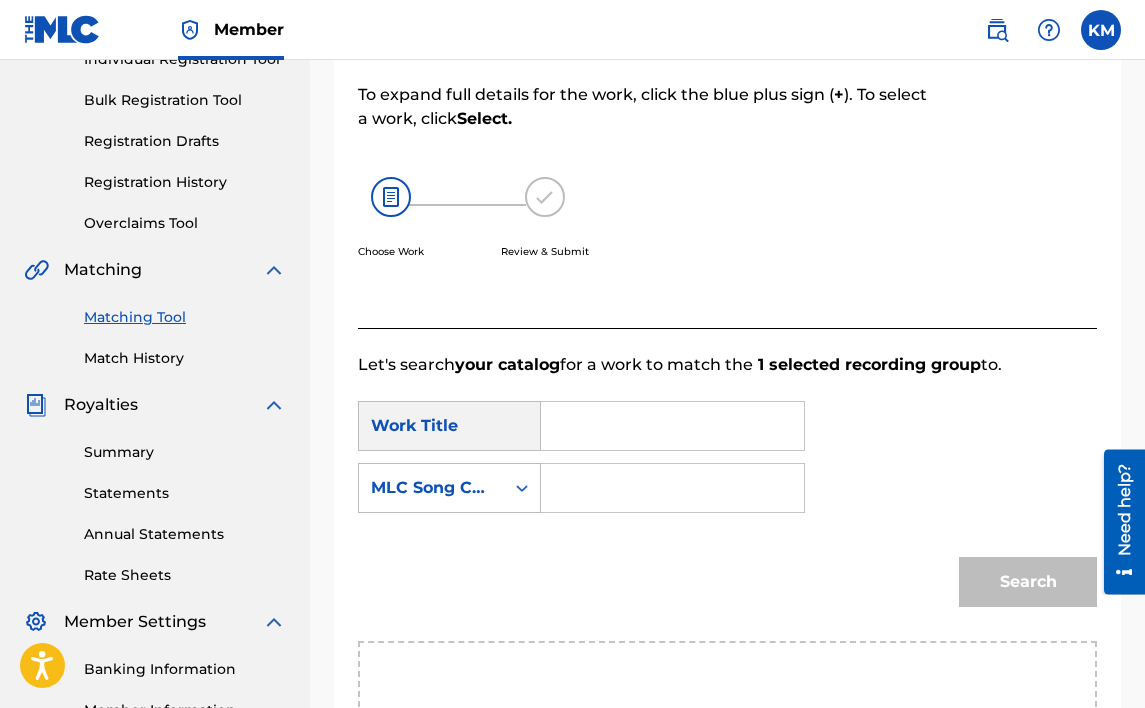 scroll, scrollTop: 234, scrollLeft: 0, axis: vertical 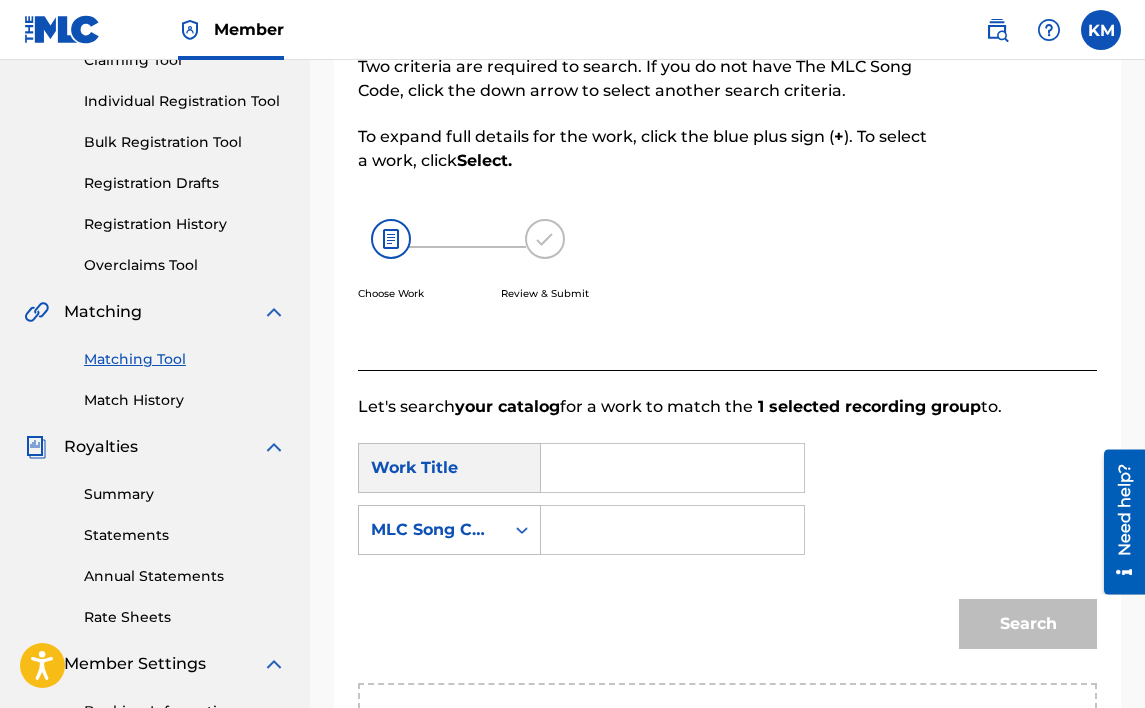 click at bounding box center (672, 468) 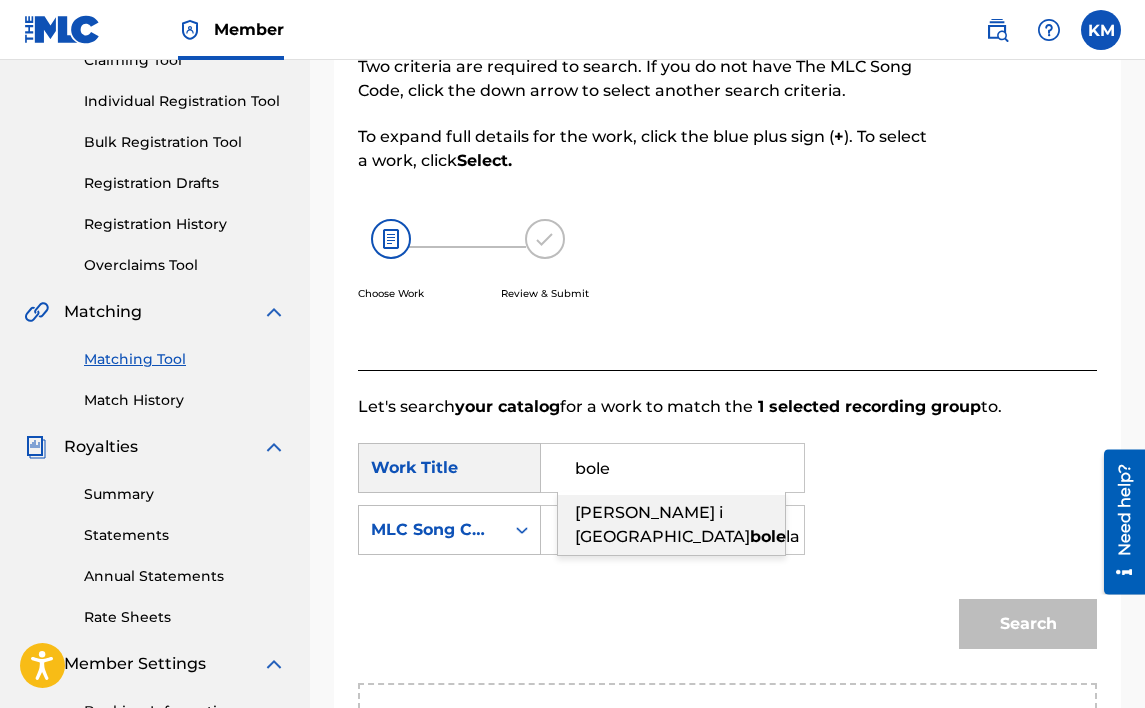 click on "[PERSON_NAME] i [GEOGRAPHIC_DATA]" at bounding box center (662, 524) 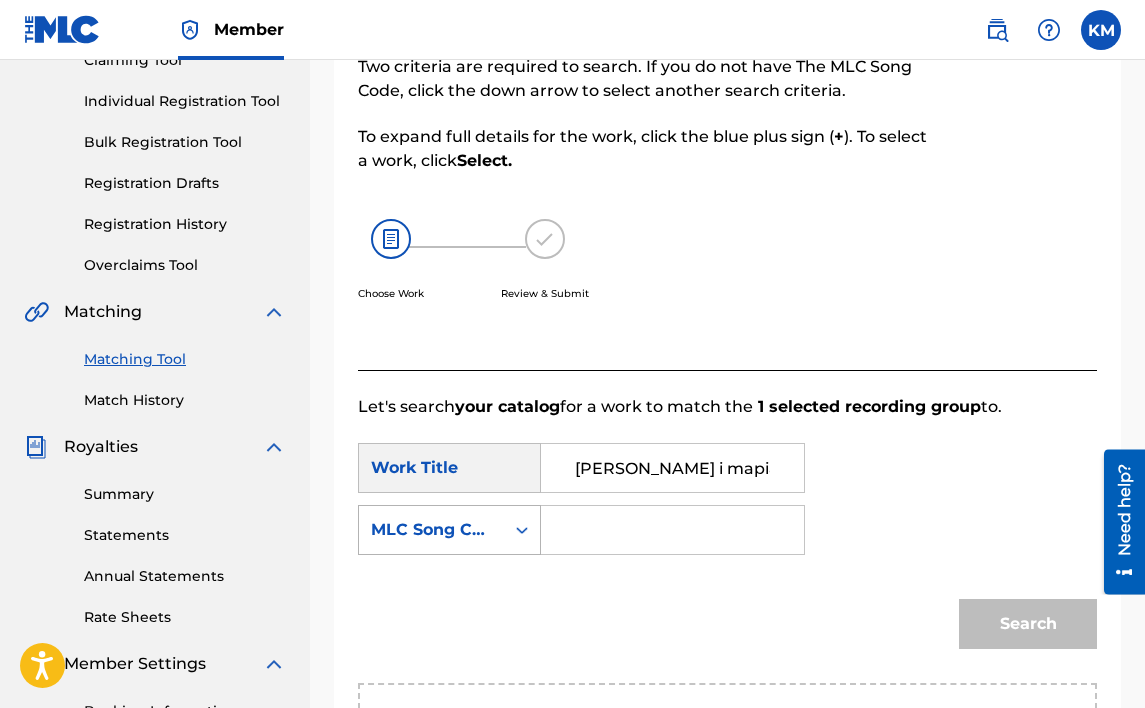 click 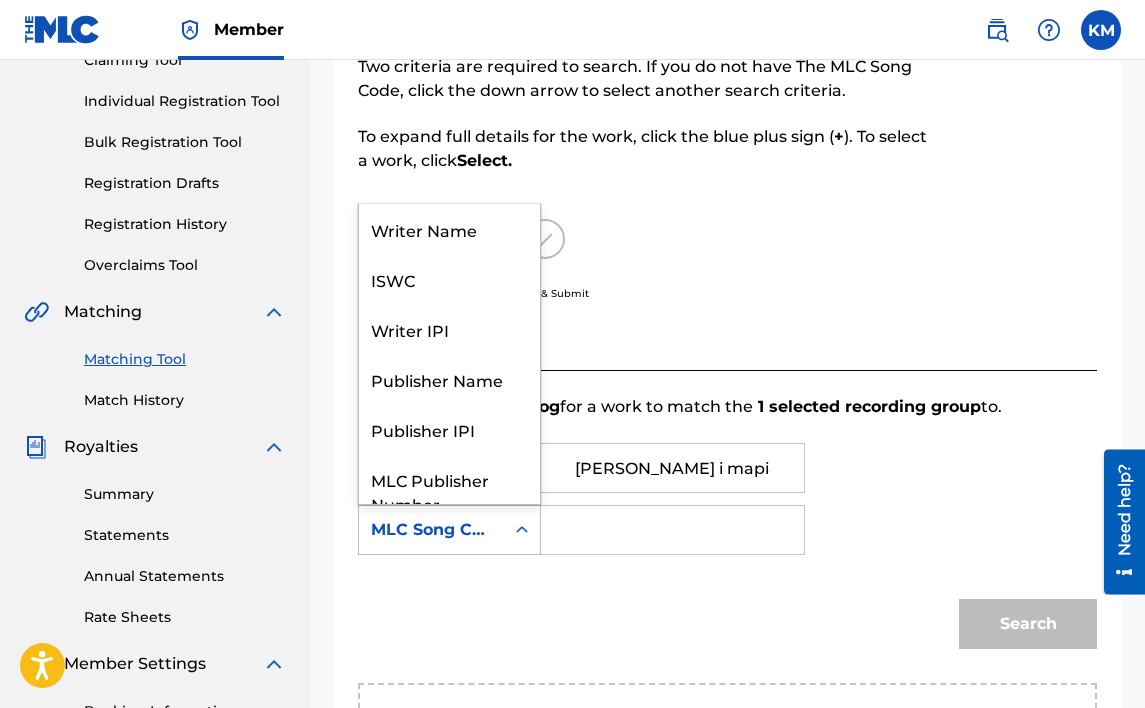 scroll, scrollTop: 74, scrollLeft: 0, axis: vertical 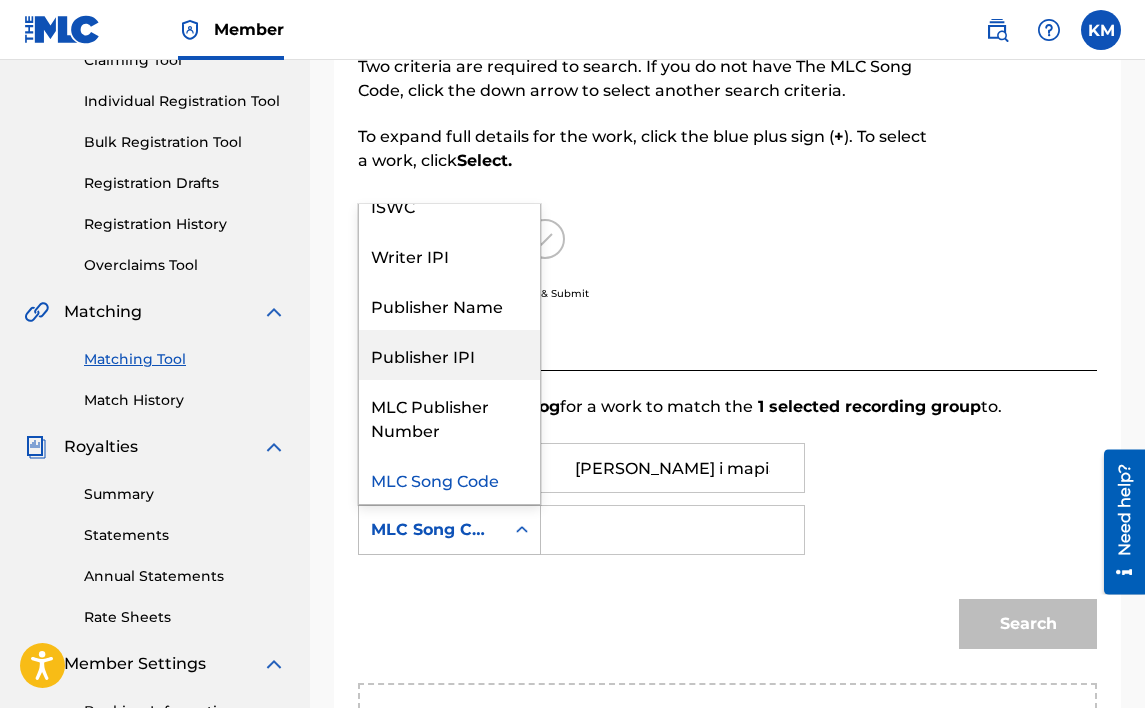 click on "Publisher IPI" at bounding box center [449, 355] 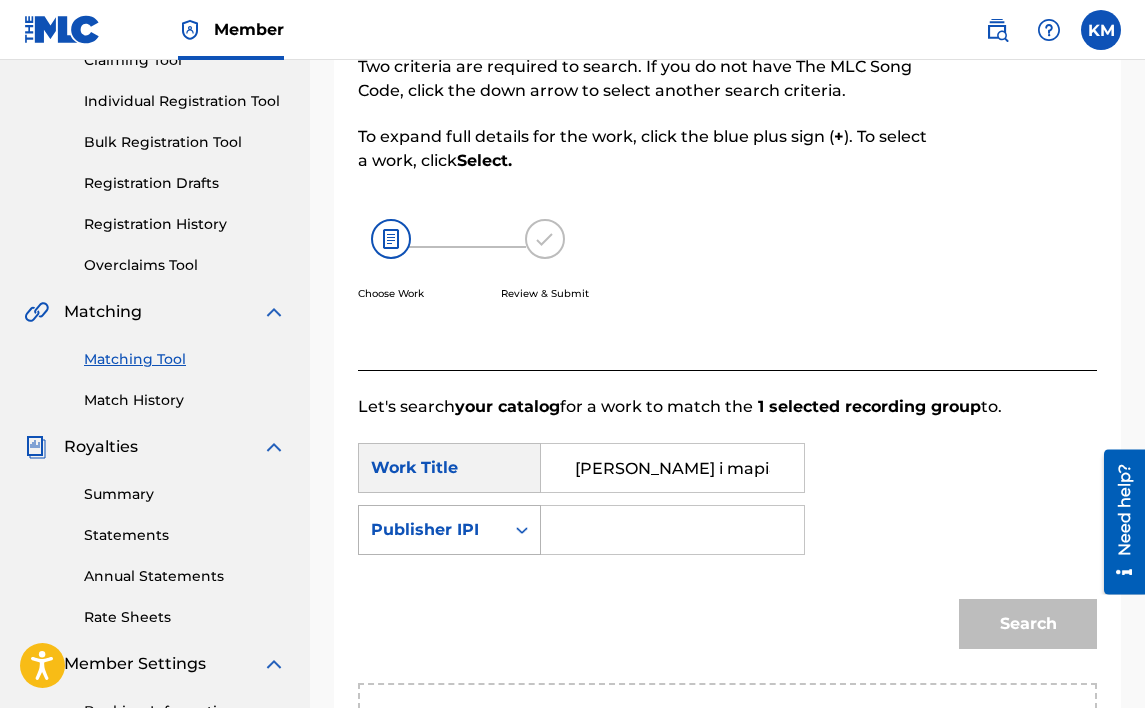 click 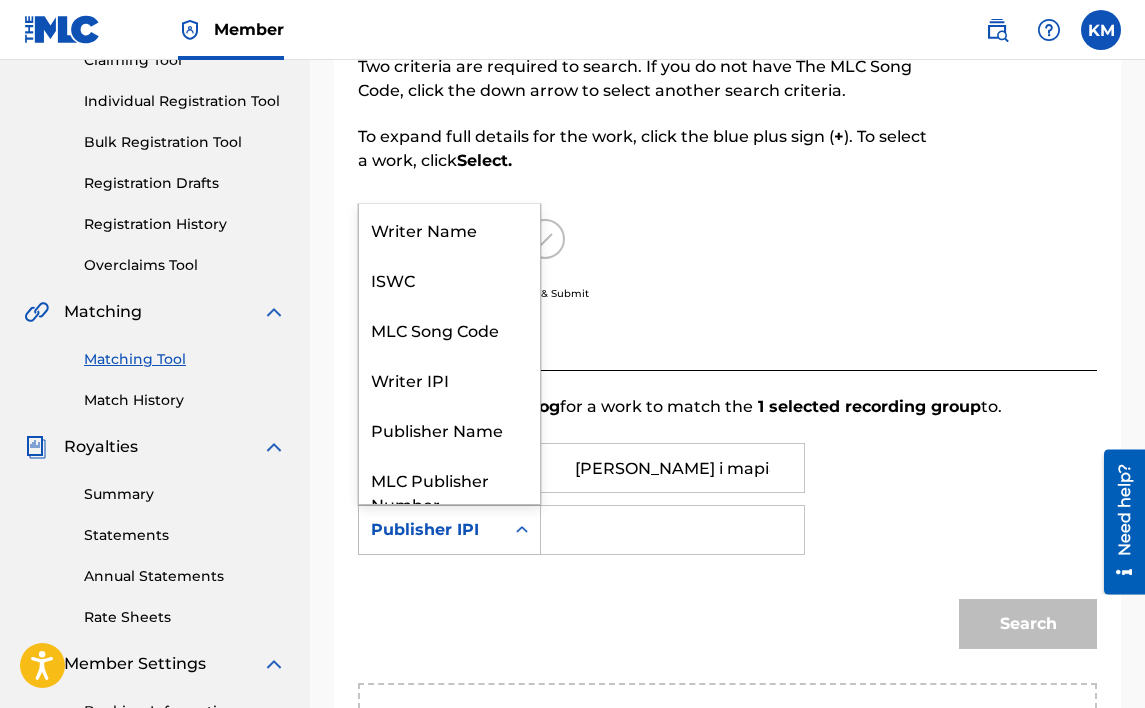 scroll, scrollTop: 74, scrollLeft: 0, axis: vertical 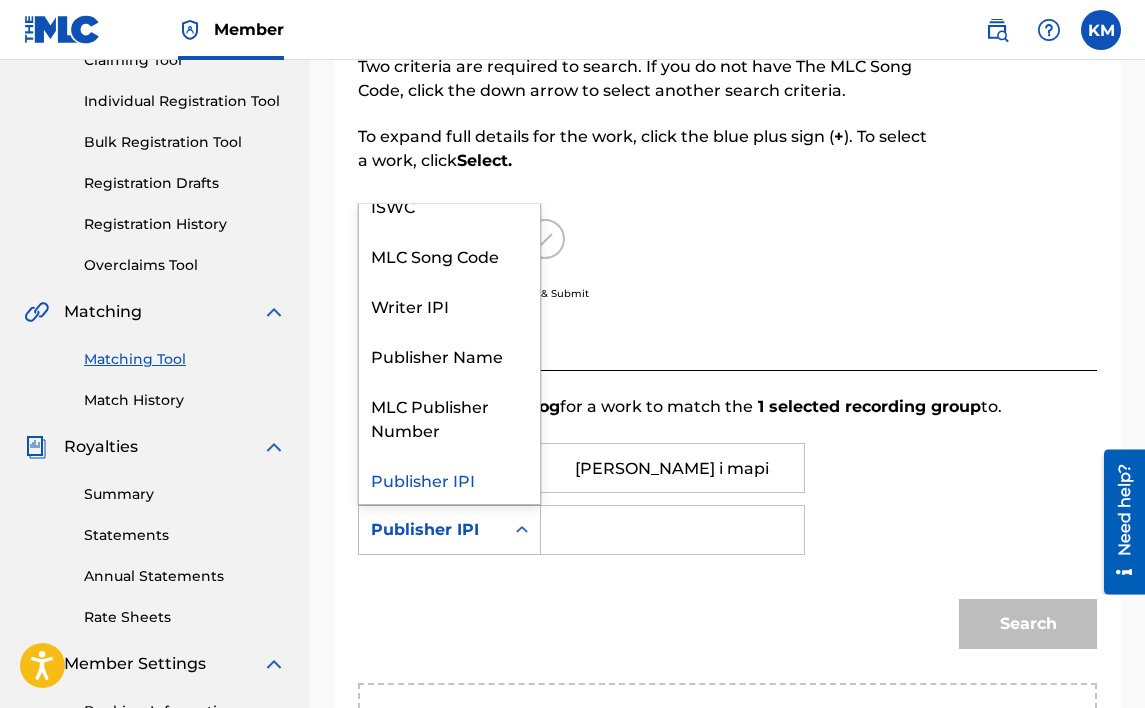 click at bounding box center (672, 530) 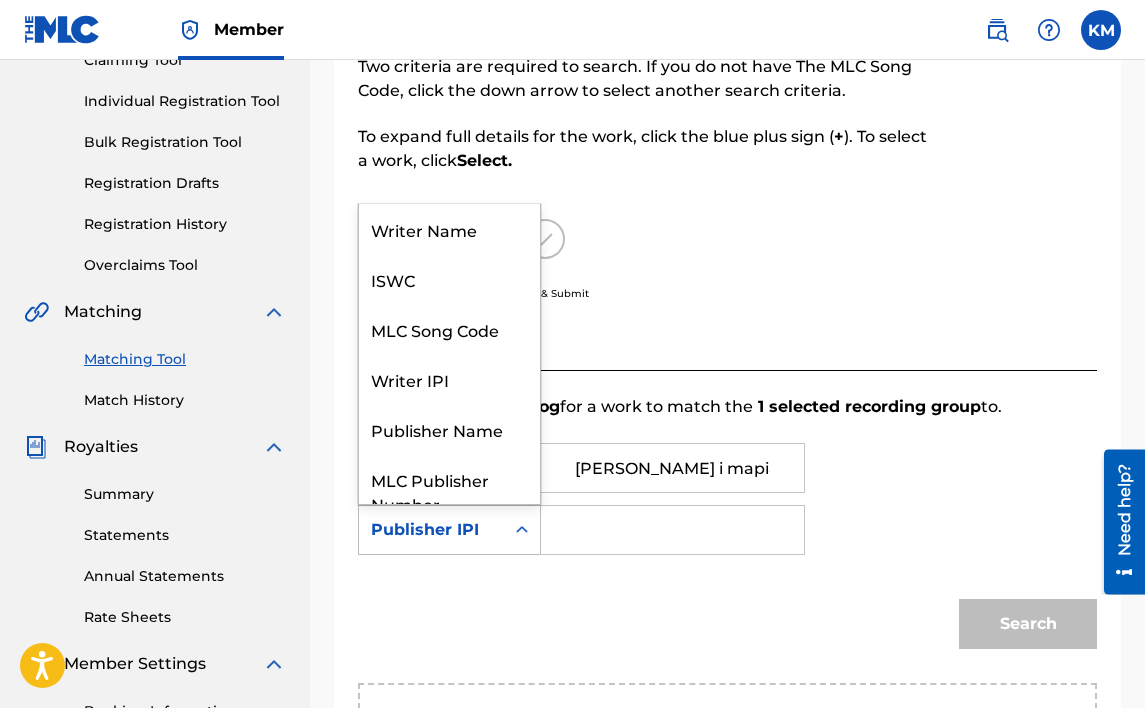 click 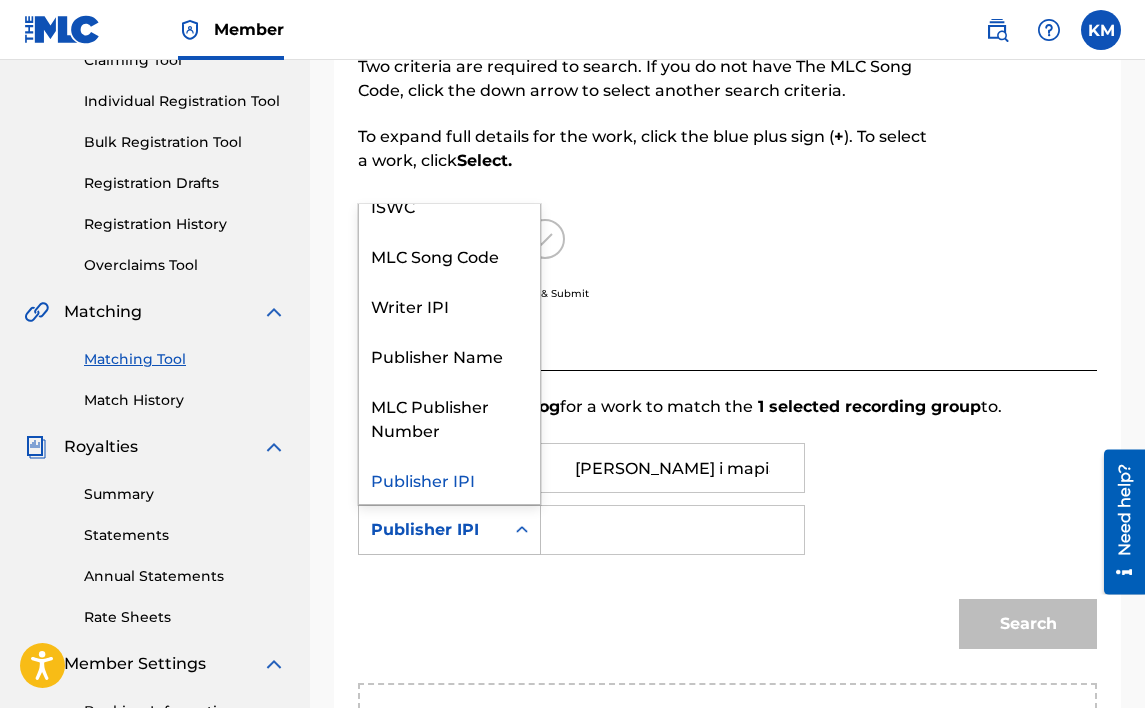 click at bounding box center (672, 530) 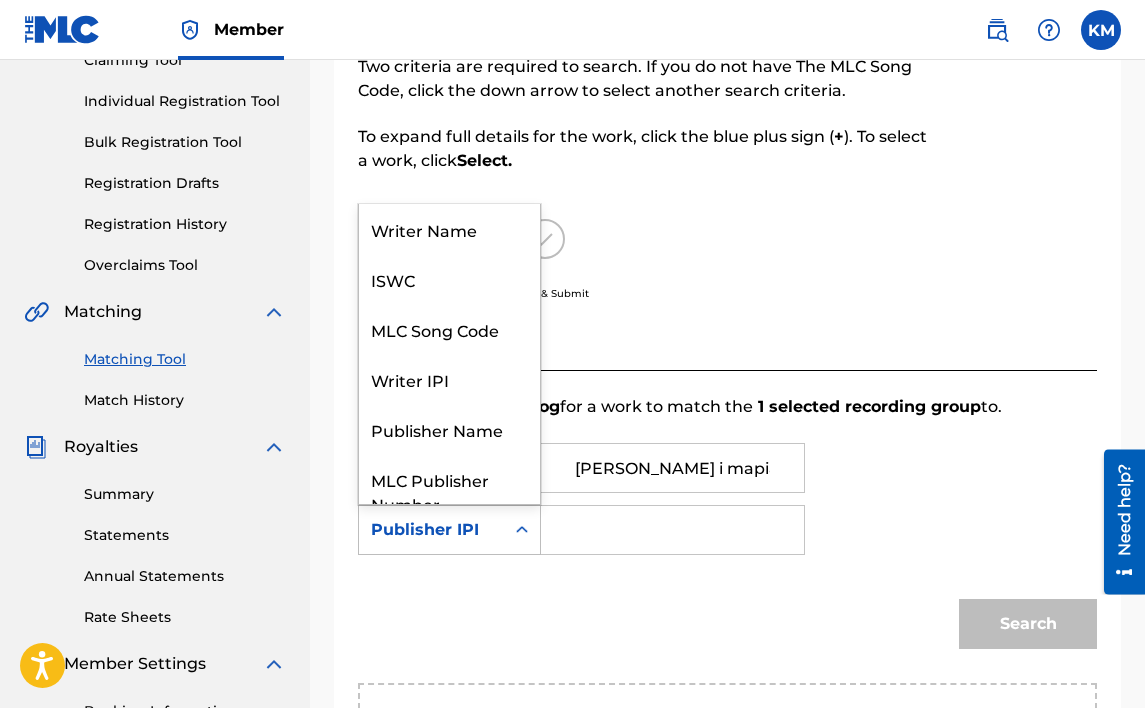 click 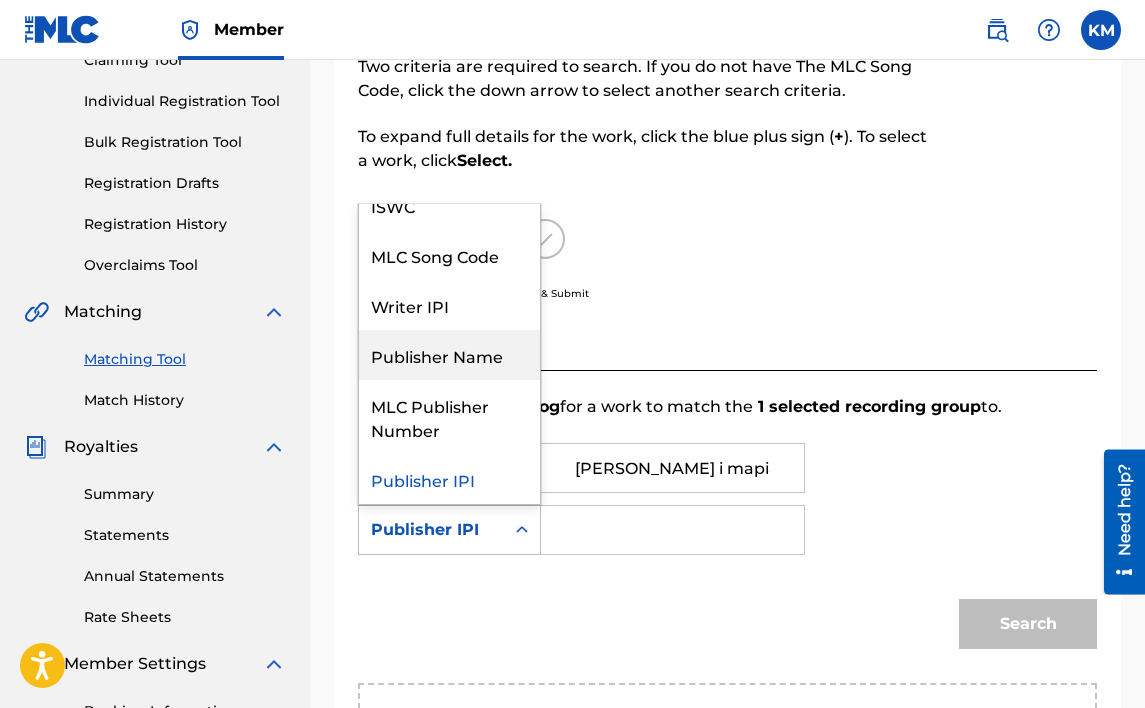 click on "Publisher Name" at bounding box center (449, 355) 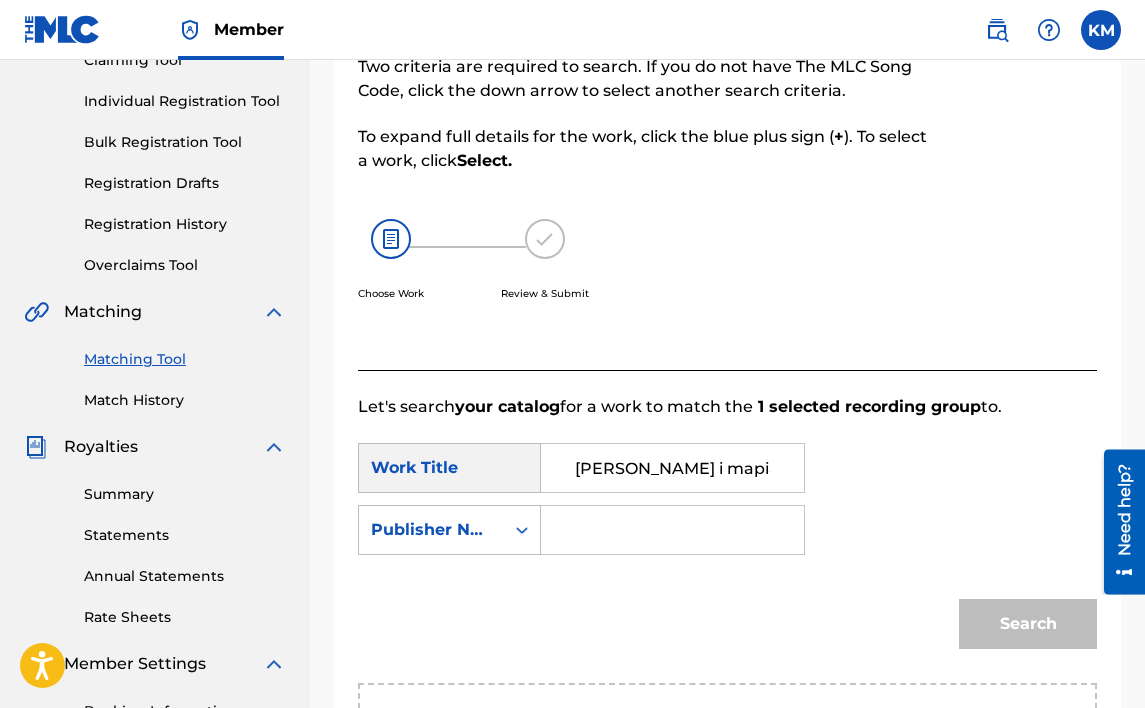 click at bounding box center (672, 530) 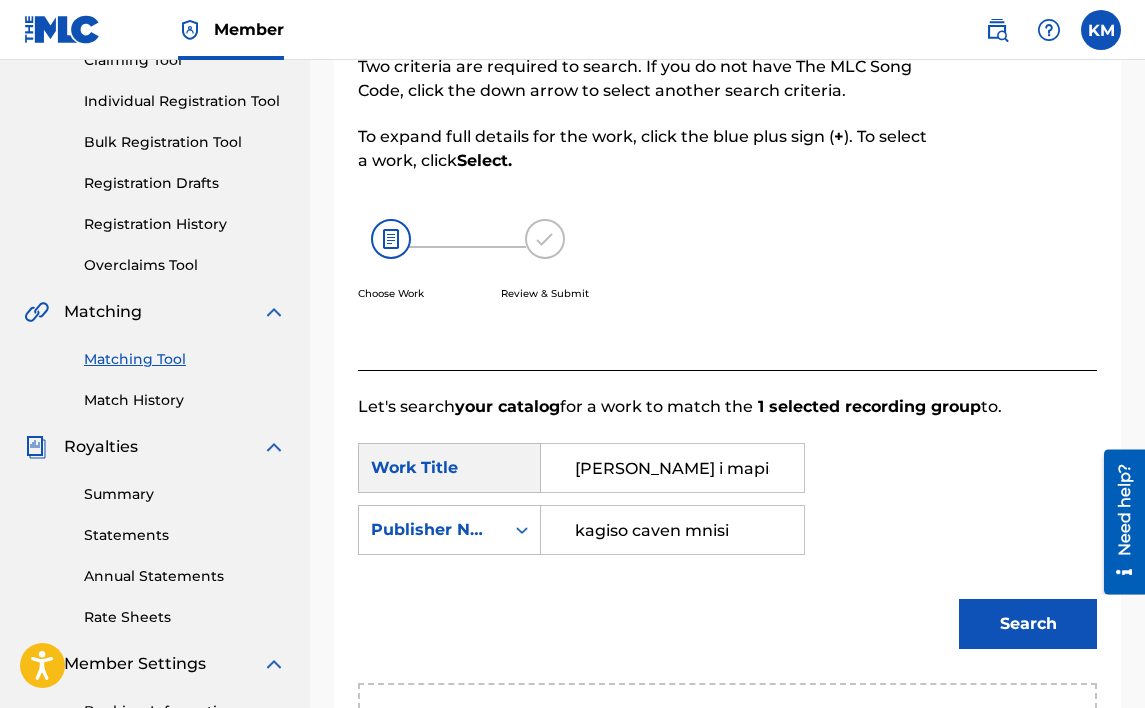 click on "Search" at bounding box center [1028, 624] 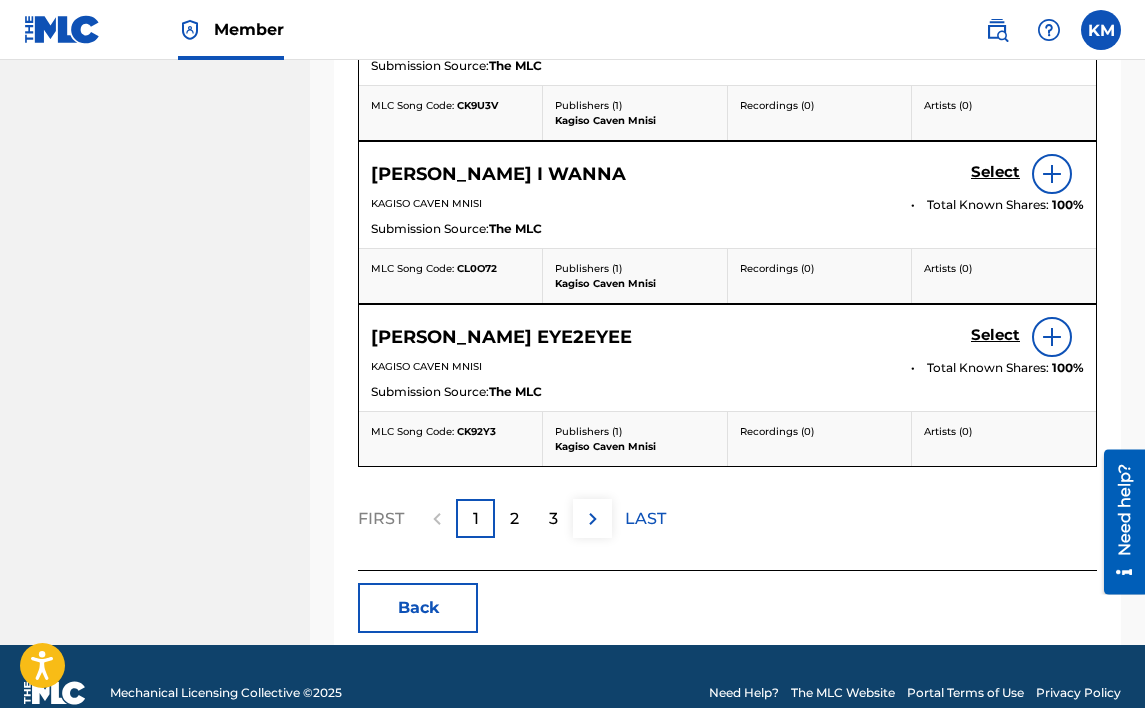 scroll, scrollTop: 1327, scrollLeft: 0, axis: vertical 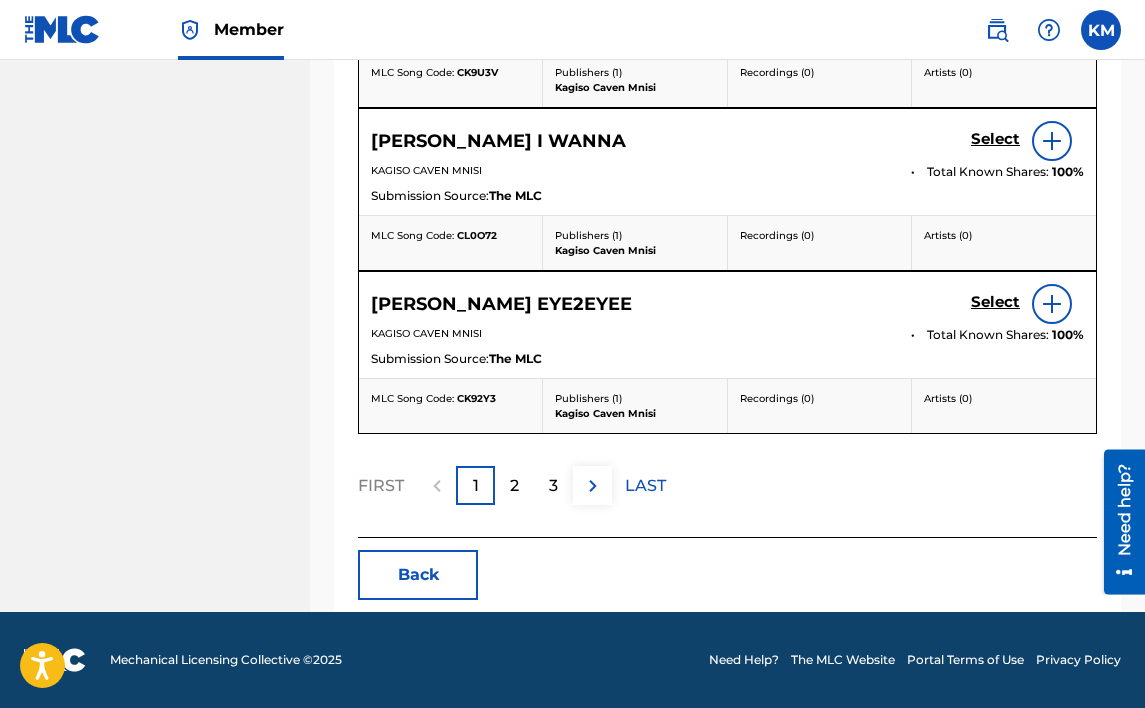 click at bounding box center (593, 486) 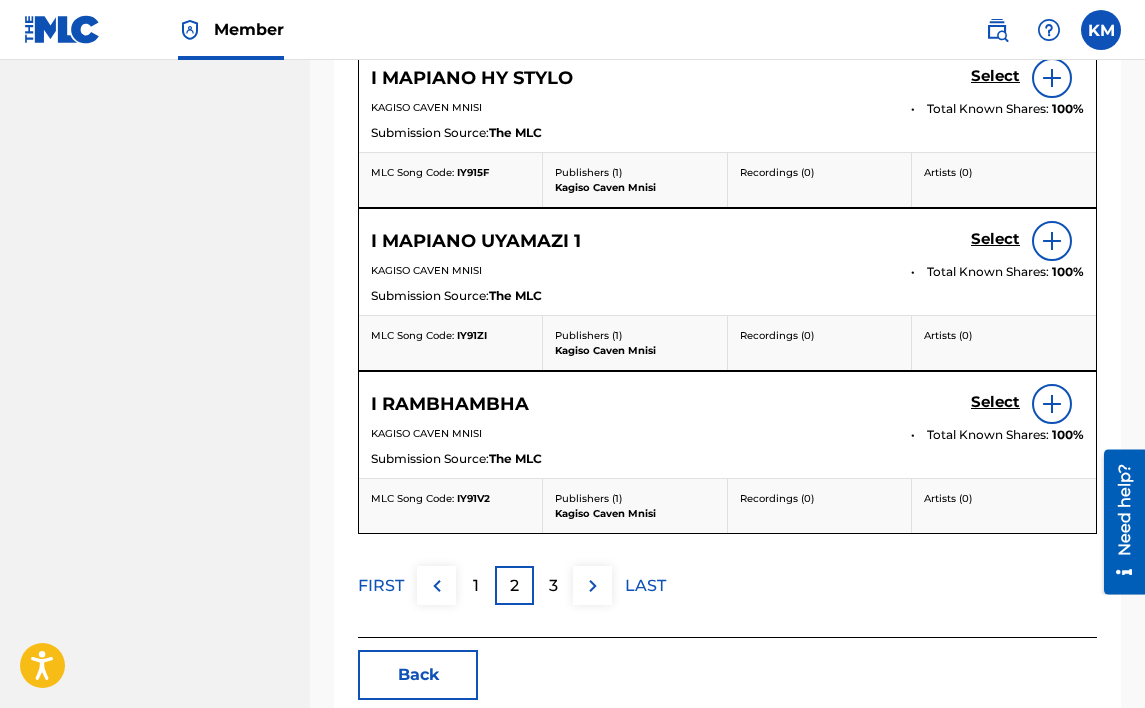 scroll, scrollTop: 1327, scrollLeft: 0, axis: vertical 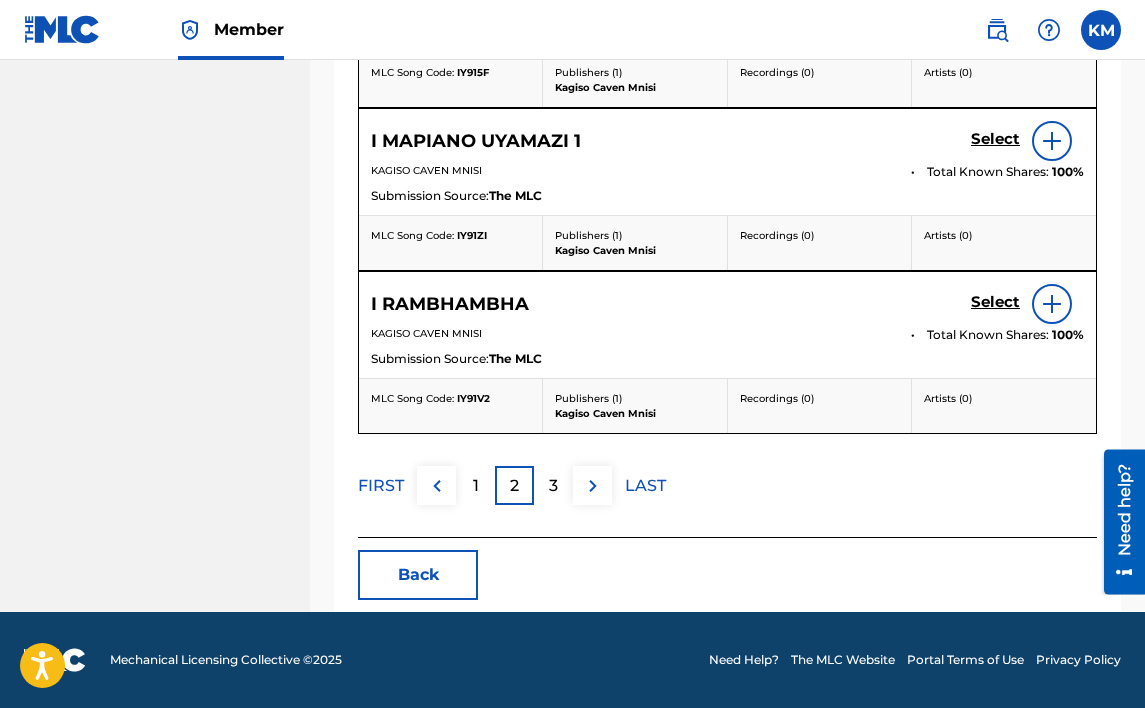 click at bounding box center [593, 486] 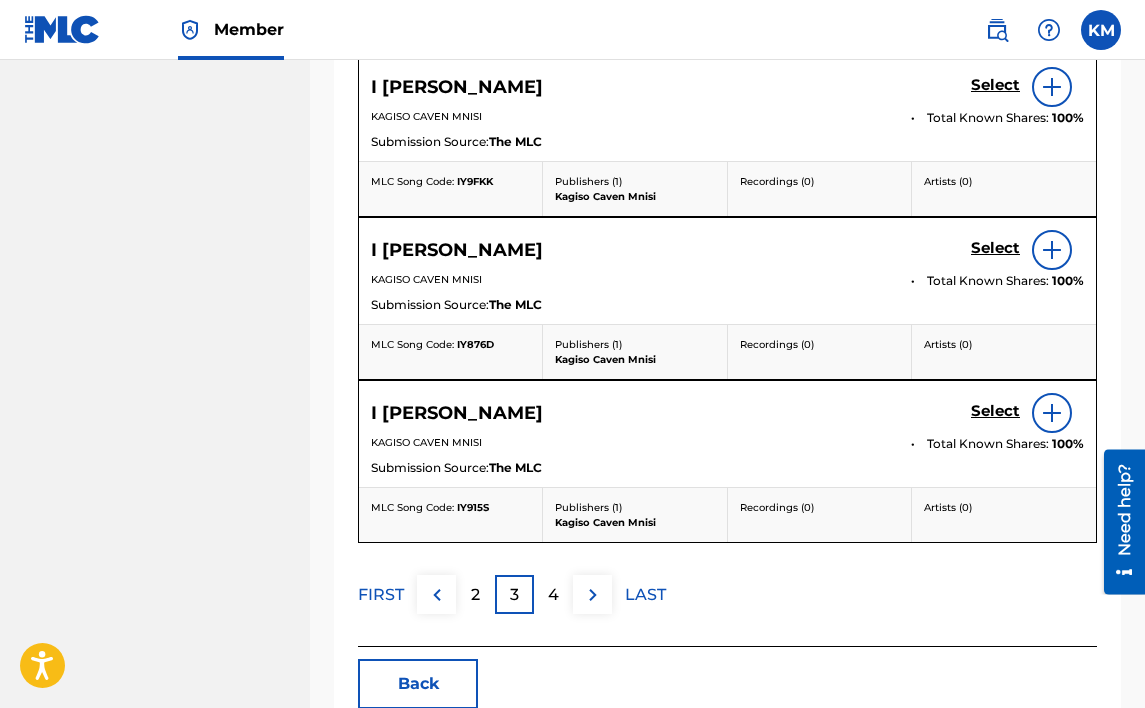 scroll, scrollTop: 1227, scrollLeft: 0, axis: vertical 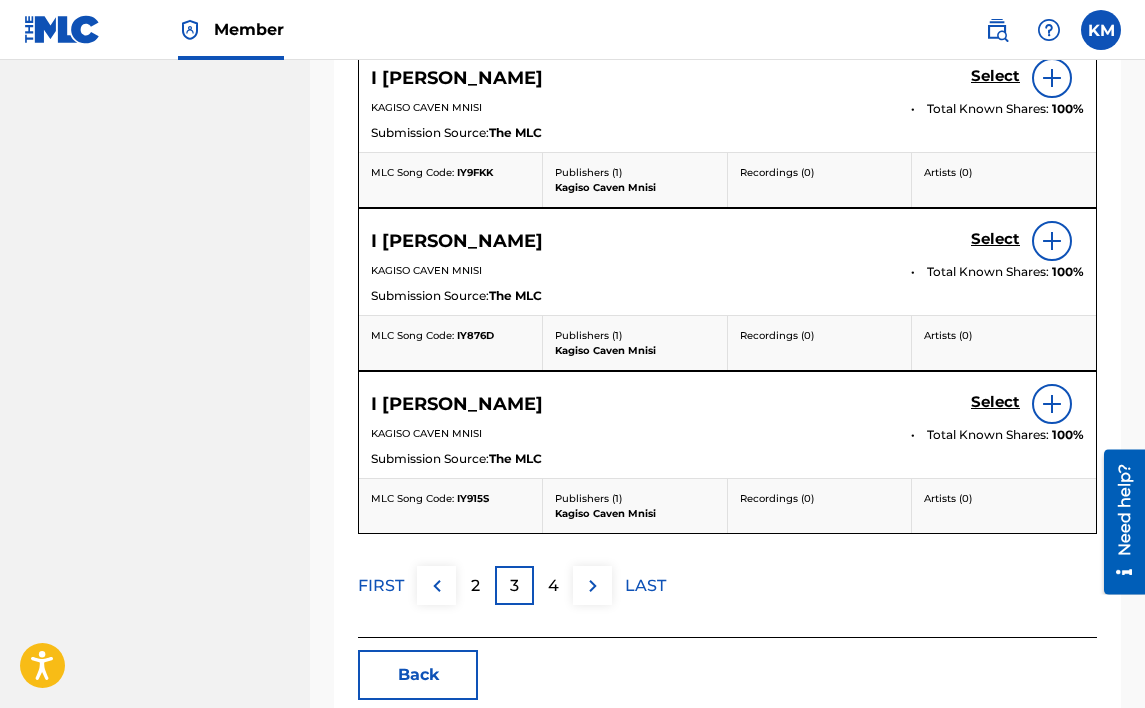 click at bounding box center [593, 586] 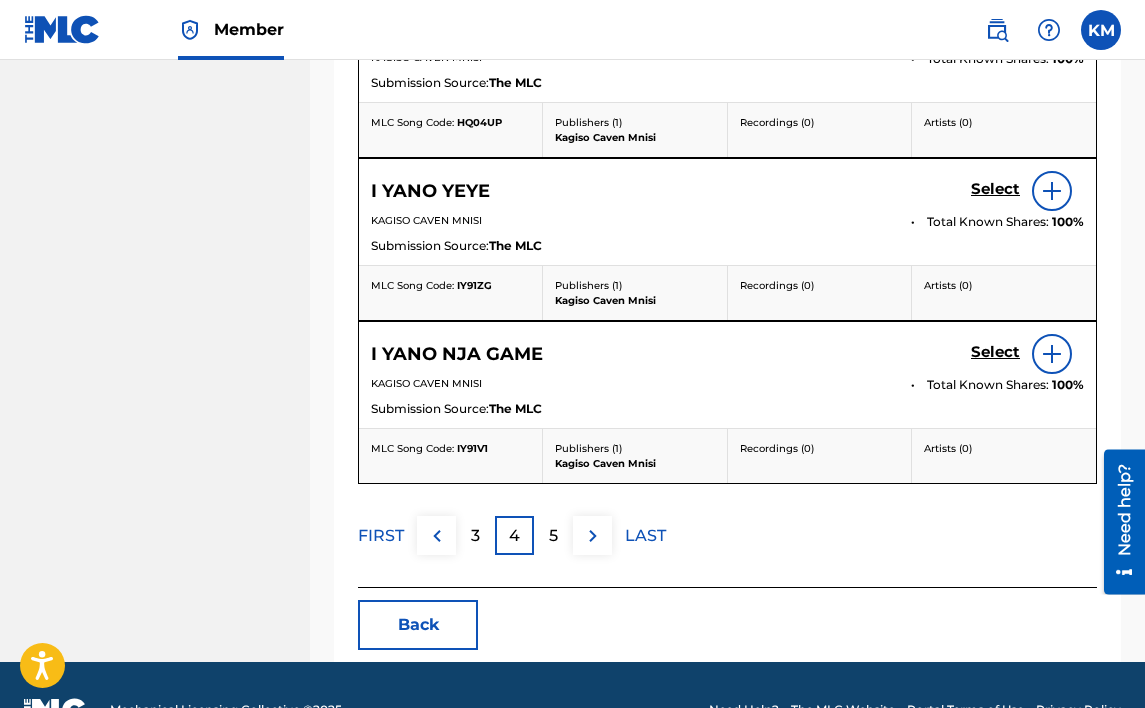 scroll, scrollTop: 1327, scrollLeft: 0, axis: vertical 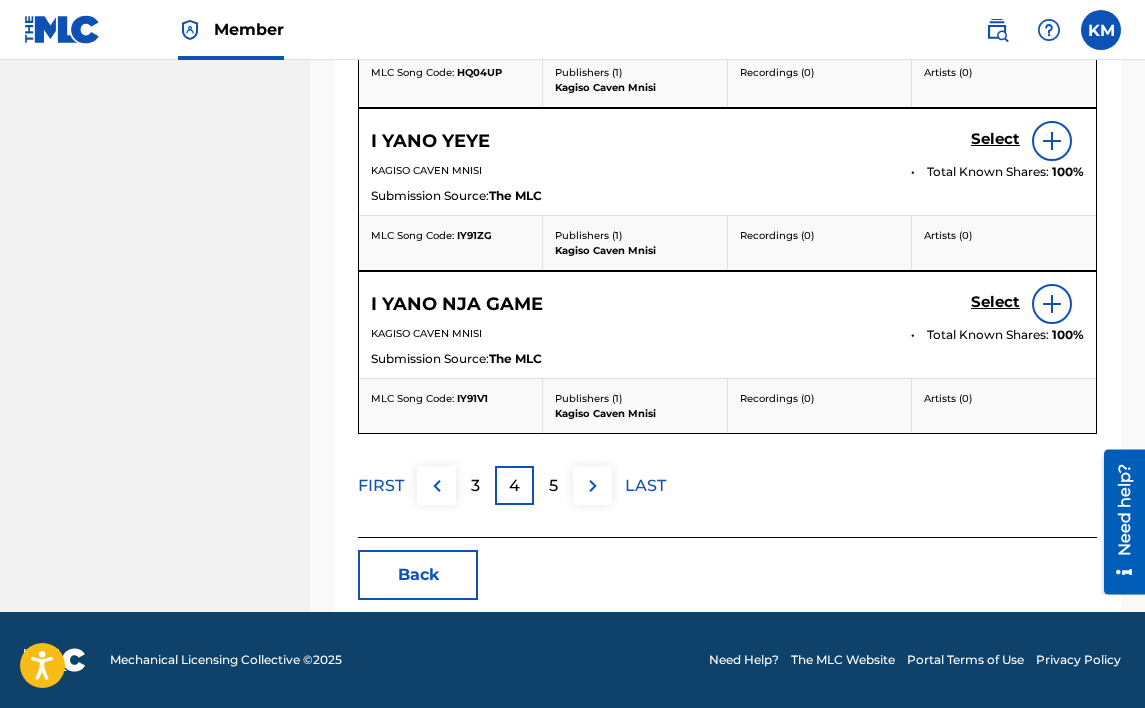 click at bounding box center (593, 486) 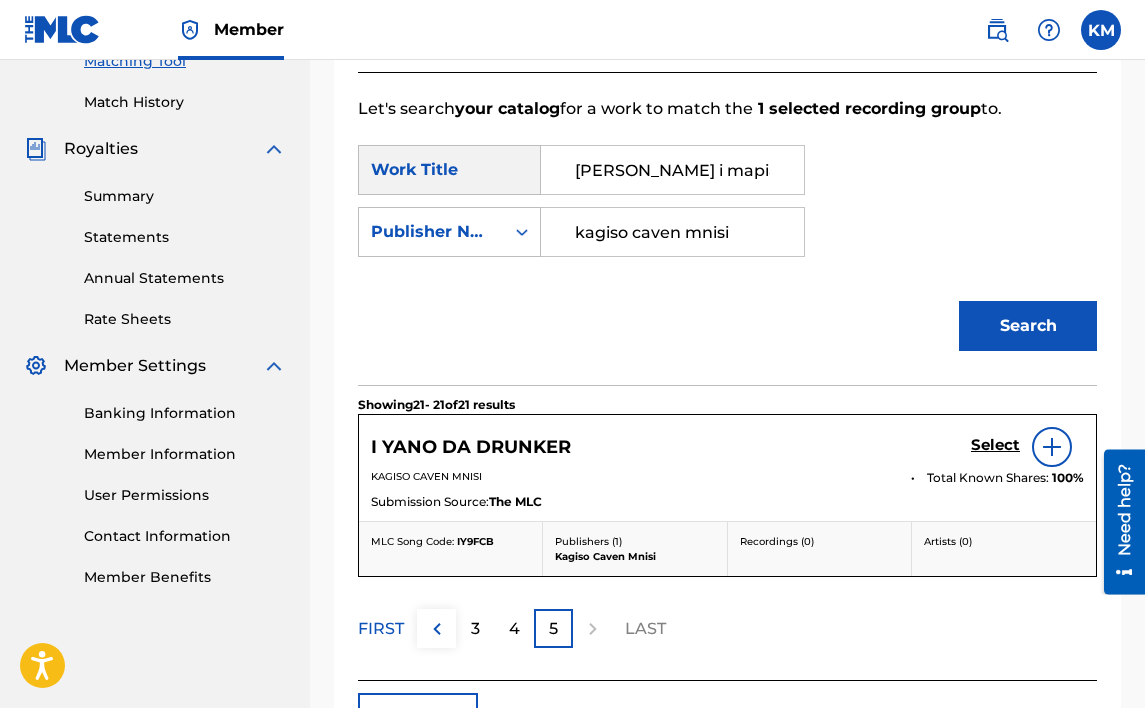 scroll, scrollTop: 675, scrollLeft: 0, axis: vertical 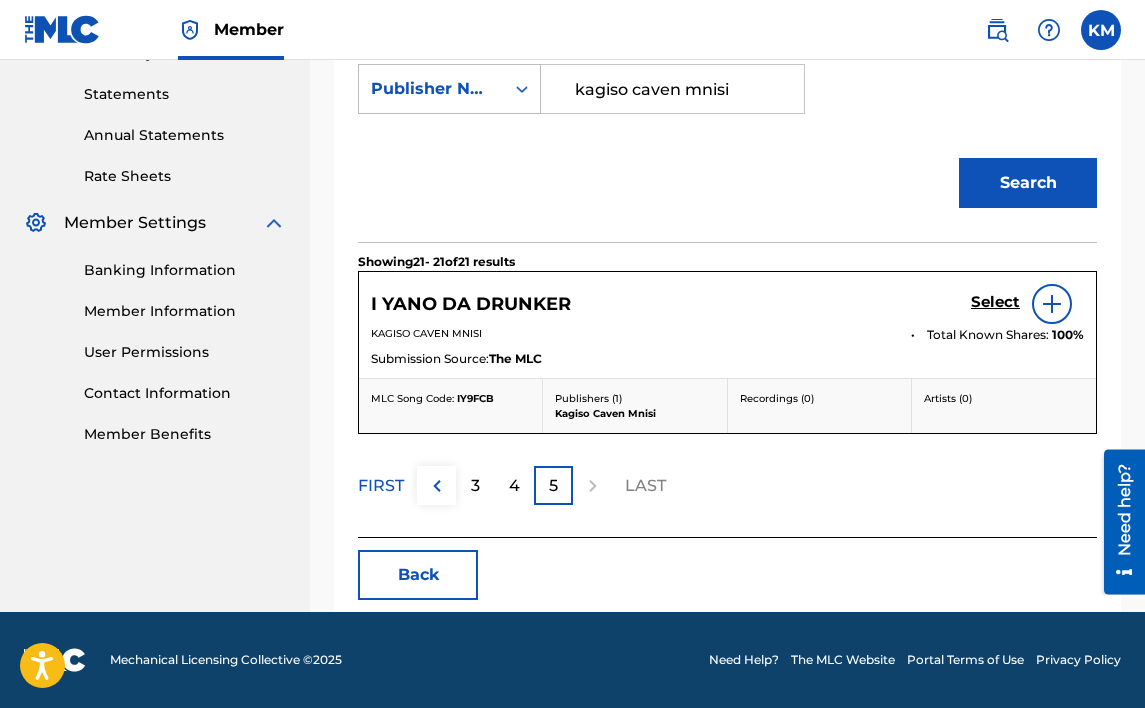click at bounding box center [437, 486] 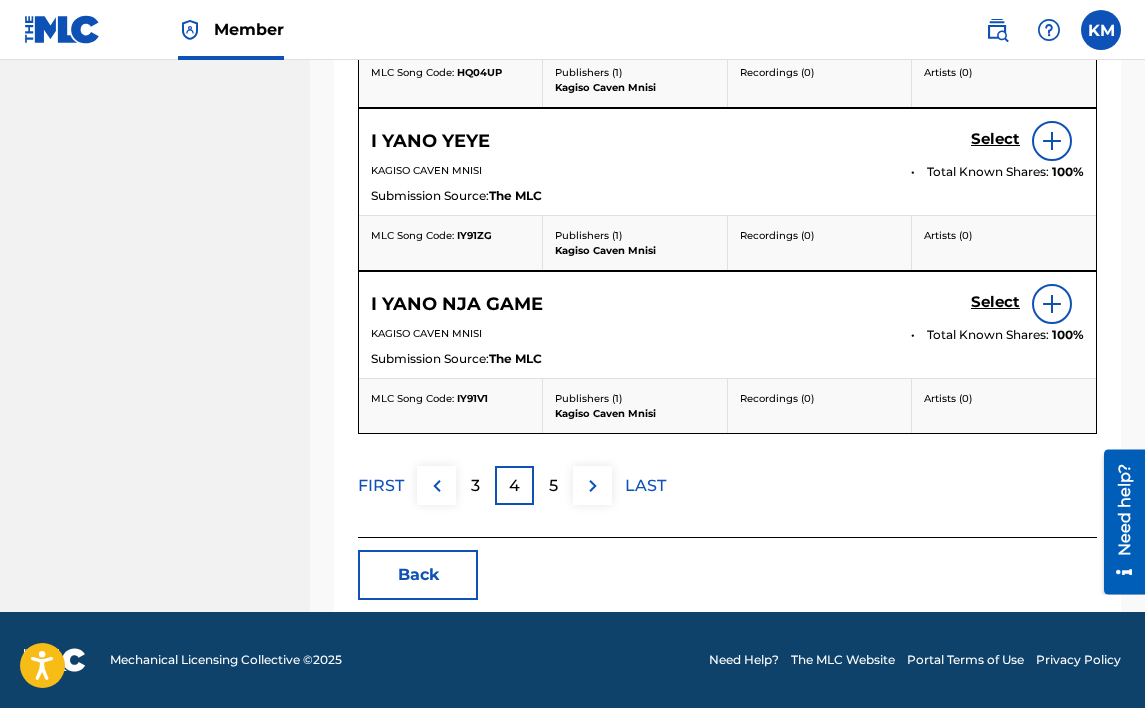 click on "3" at bounding box center (475, 485) 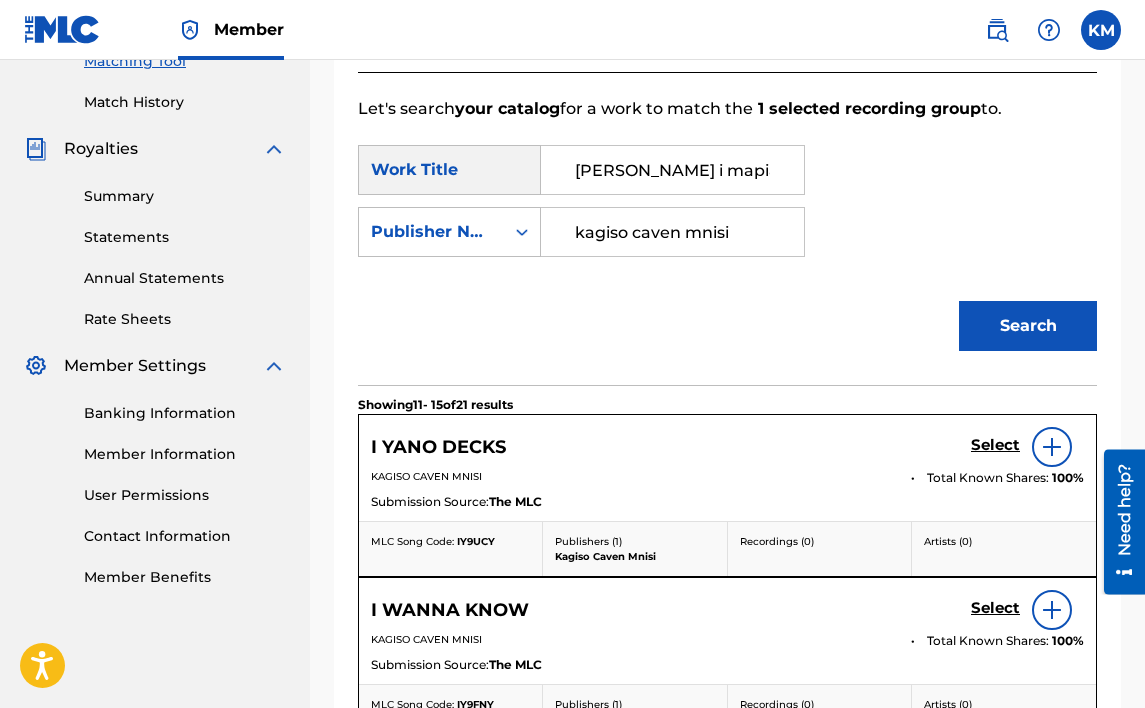 scroll, scrollTop: 1327, scrollLeft: 0, axis: vertical 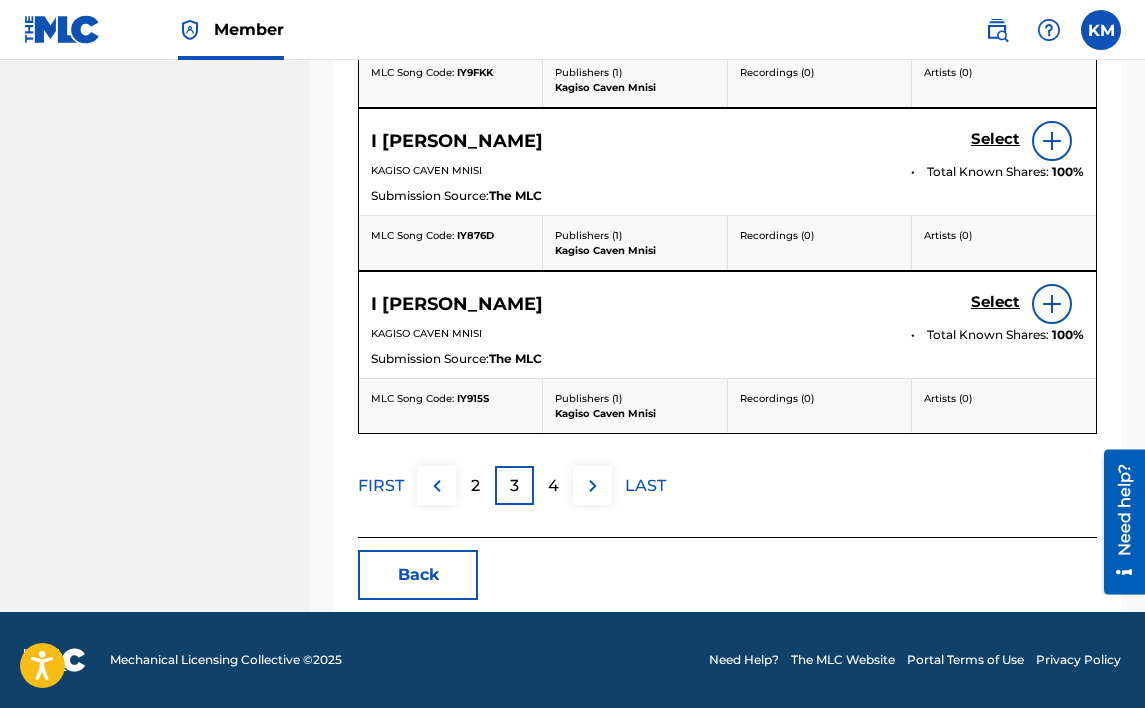 click at bounding box center (437, 486) 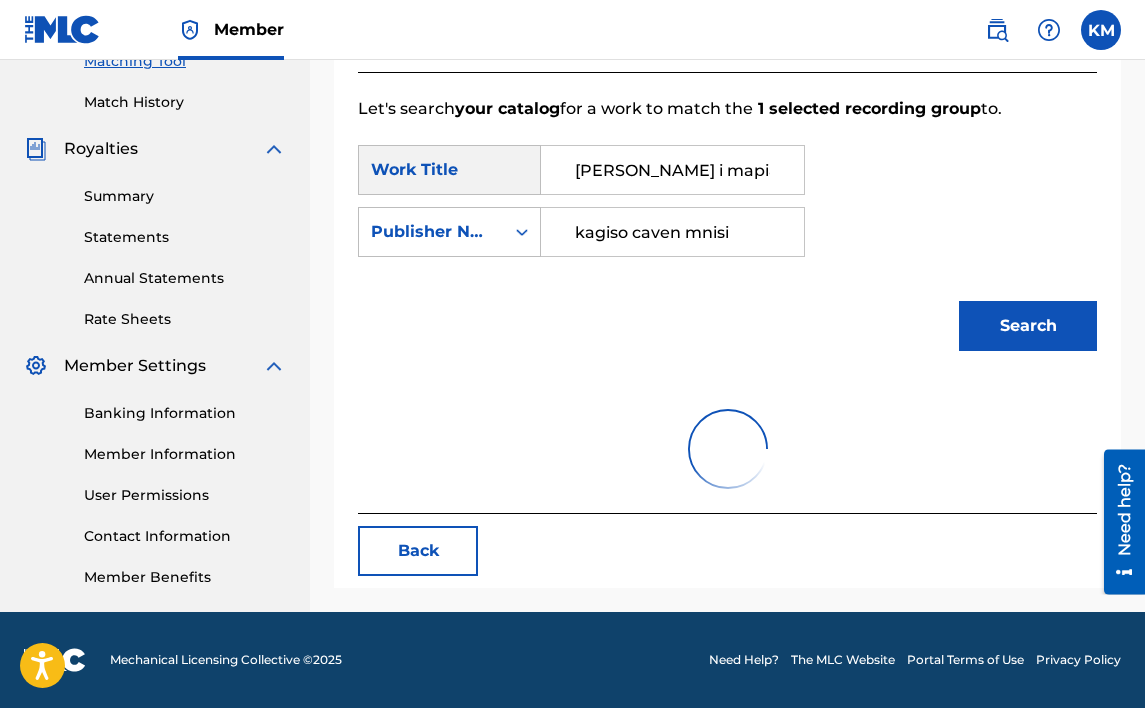 scroll, scrollTop: 1327, scrollLeft: 0, axis: vertical 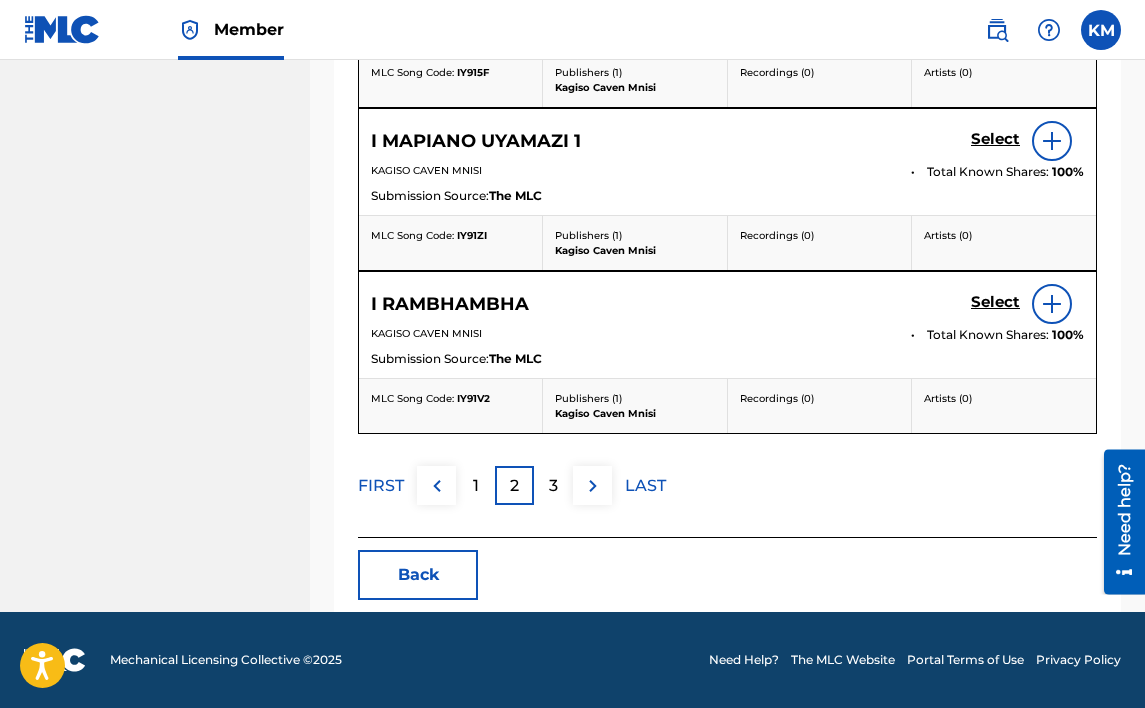click at bounding box center [436, 485] 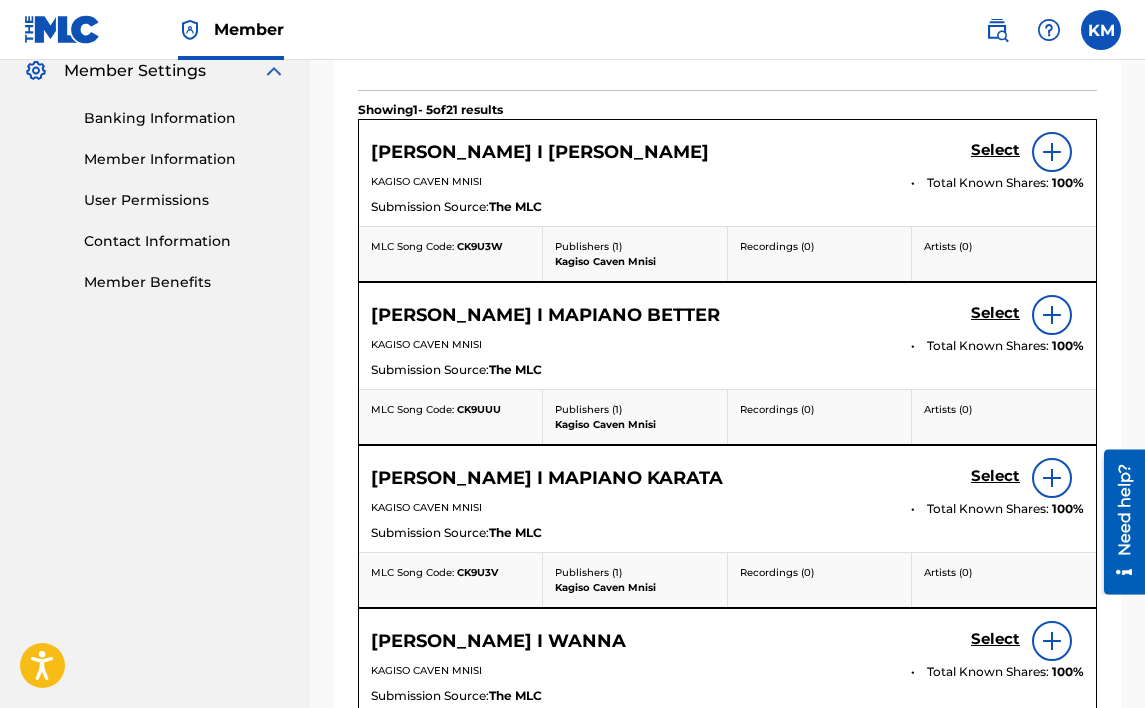 scroll, scrollTop: 727, scrollLeft: 0, axis: vertical 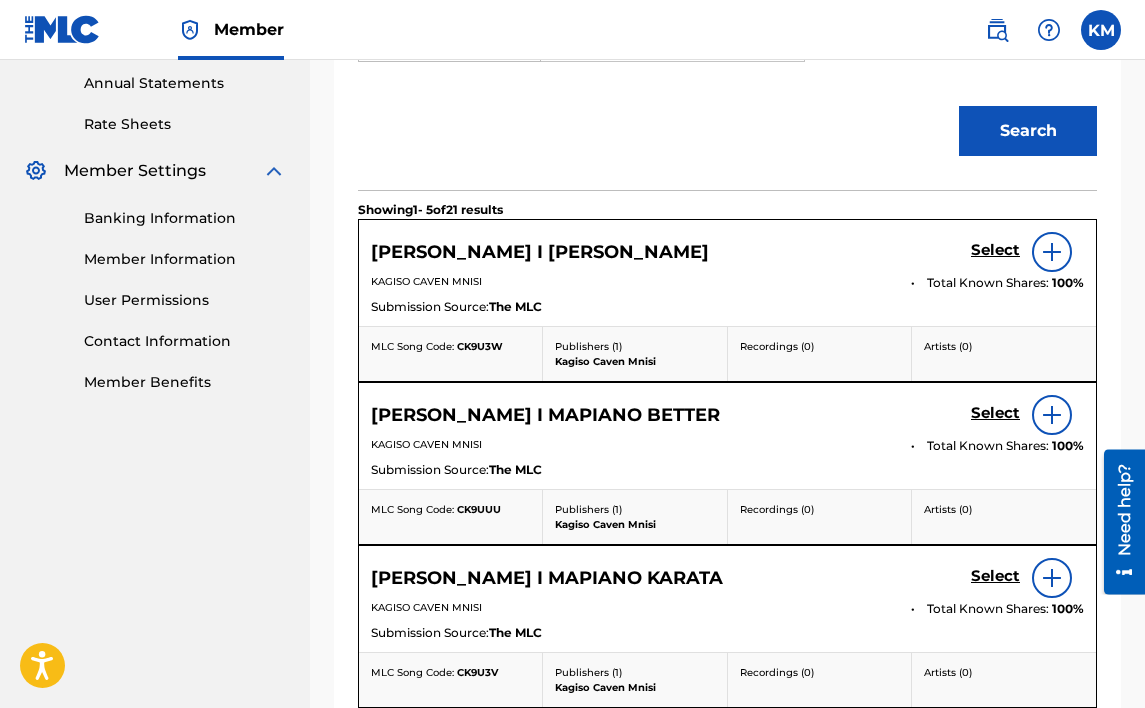 click at bounding box center (1052, 252) 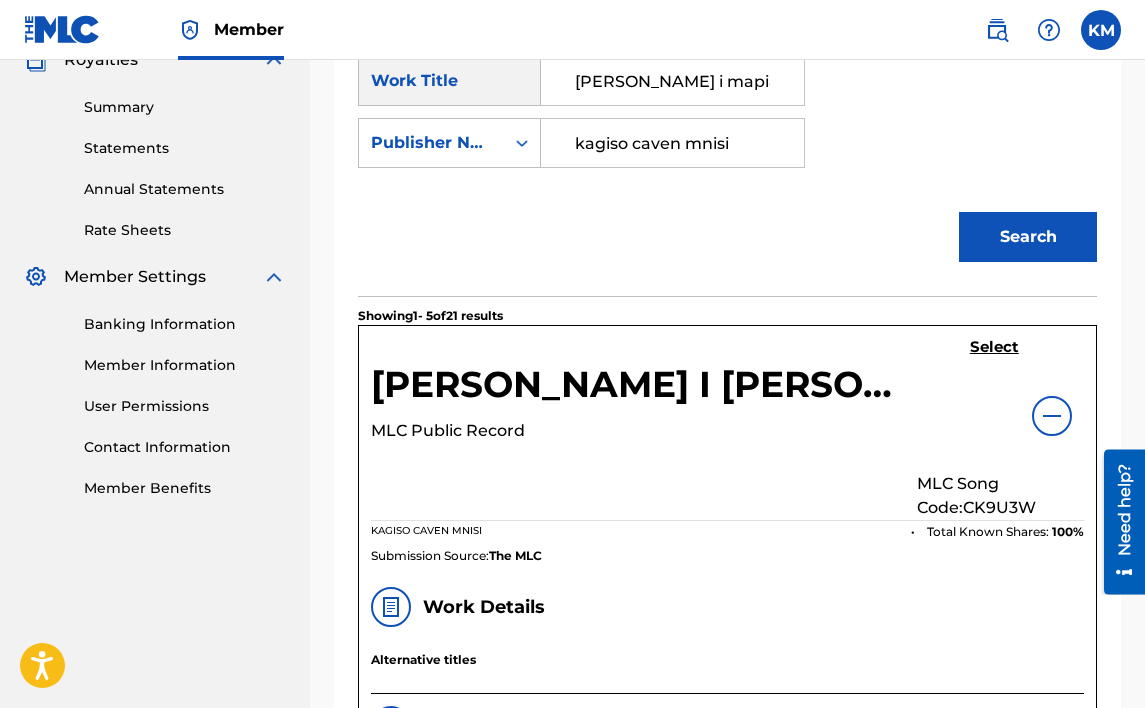 scroll, scrollTop: 619, scrollLeft: 0, axis: vertical 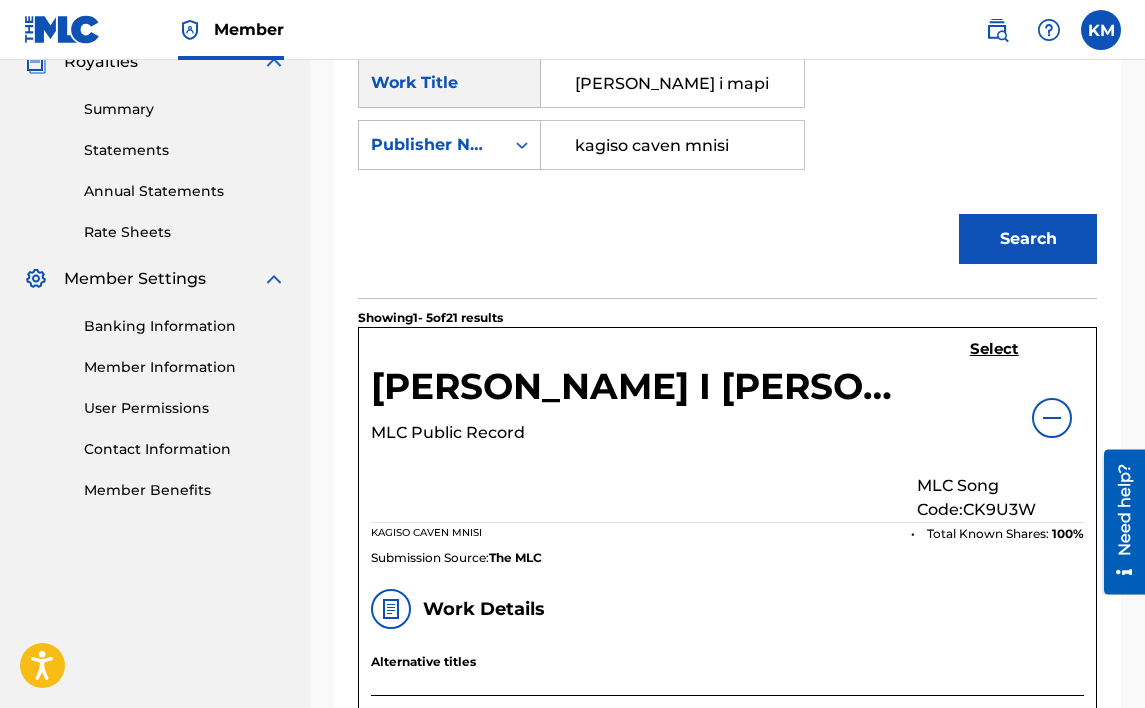 click on "Select" at bounding box center [994, 349] 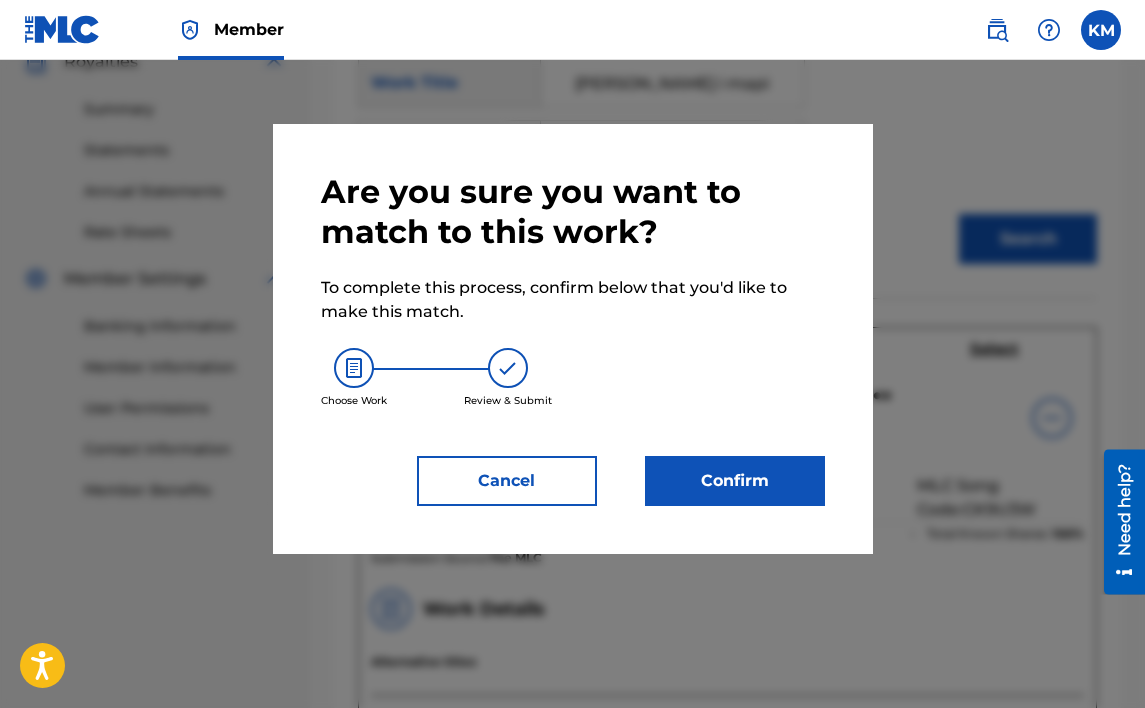 click on "Confirm" at bounding box center (735, 481) 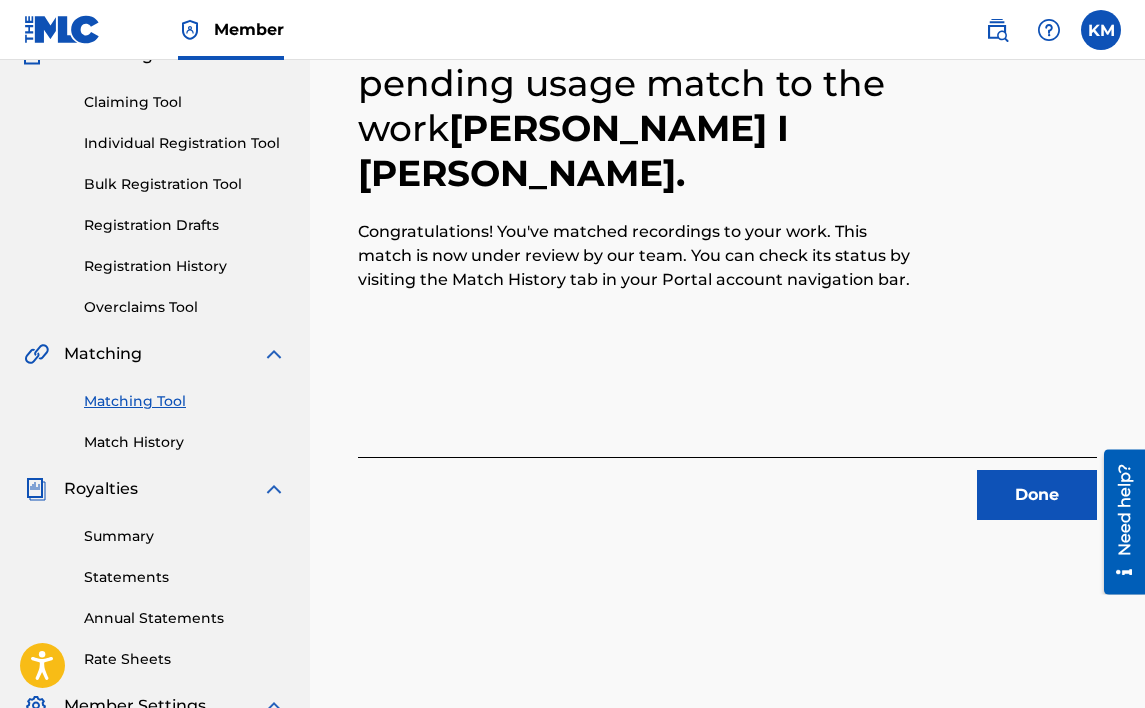scroll, scrollTop: 200, scrollLeft: 0, axis: vertical 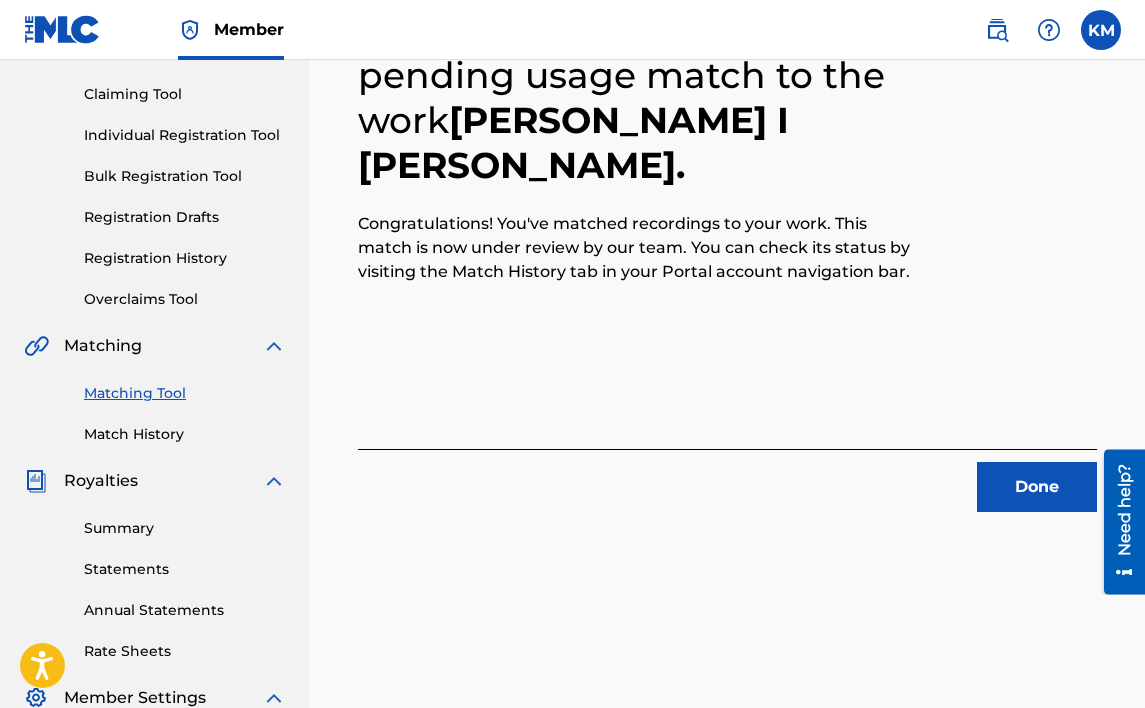 click on "Done" at bounding box center (1037, 487) 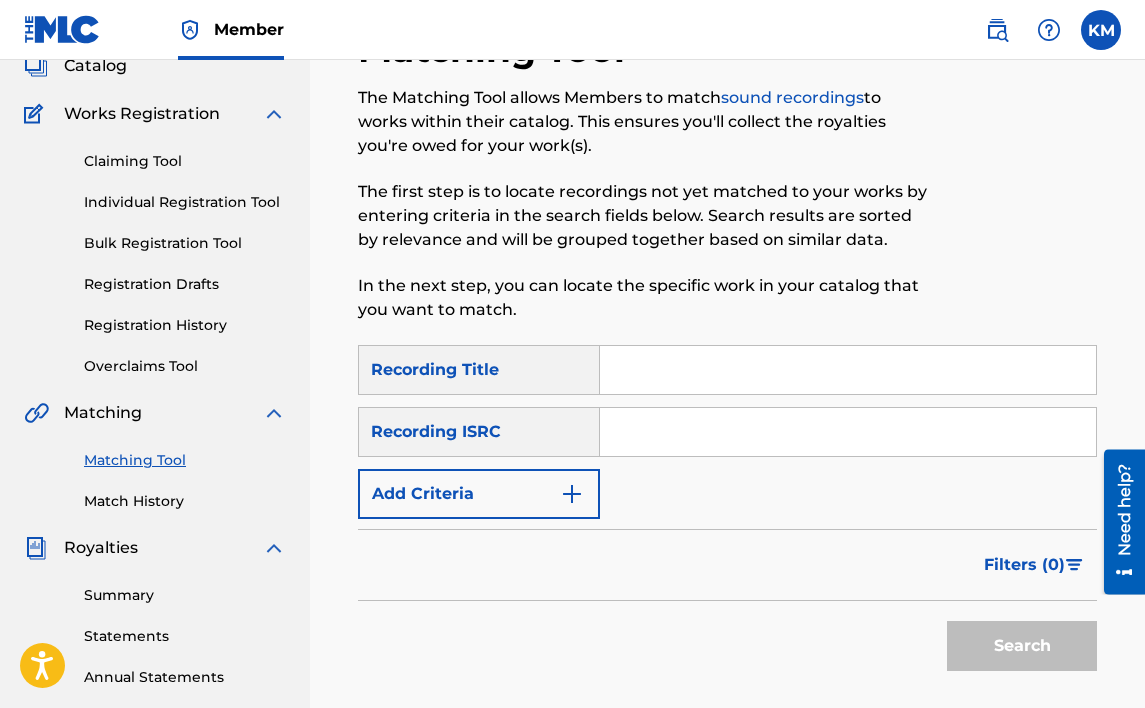 scroll, scrollTop: 0, scrollLeft: 0, axis: both 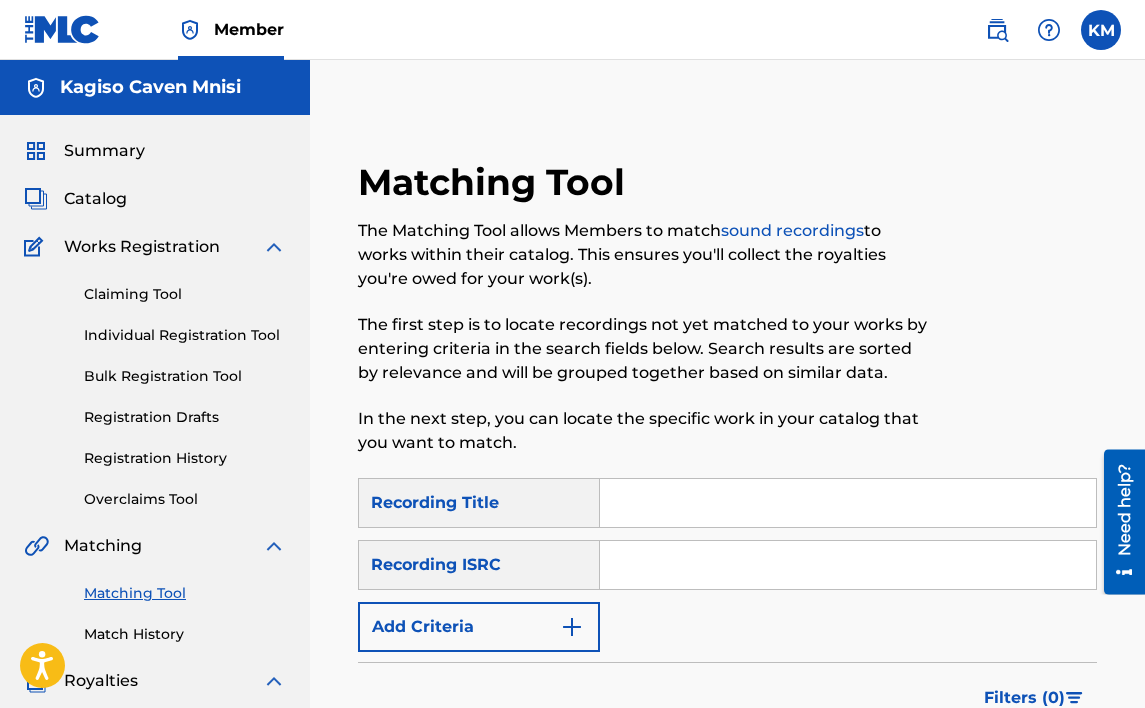 click at bounding box center (848, 503) 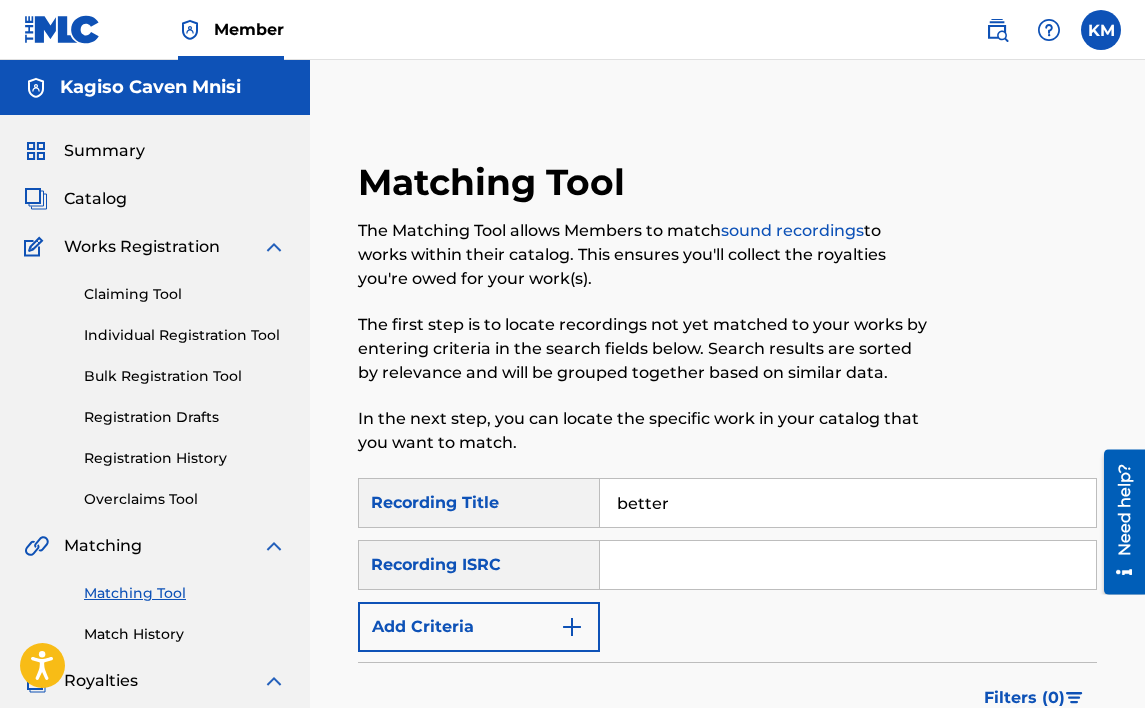 type on "better" 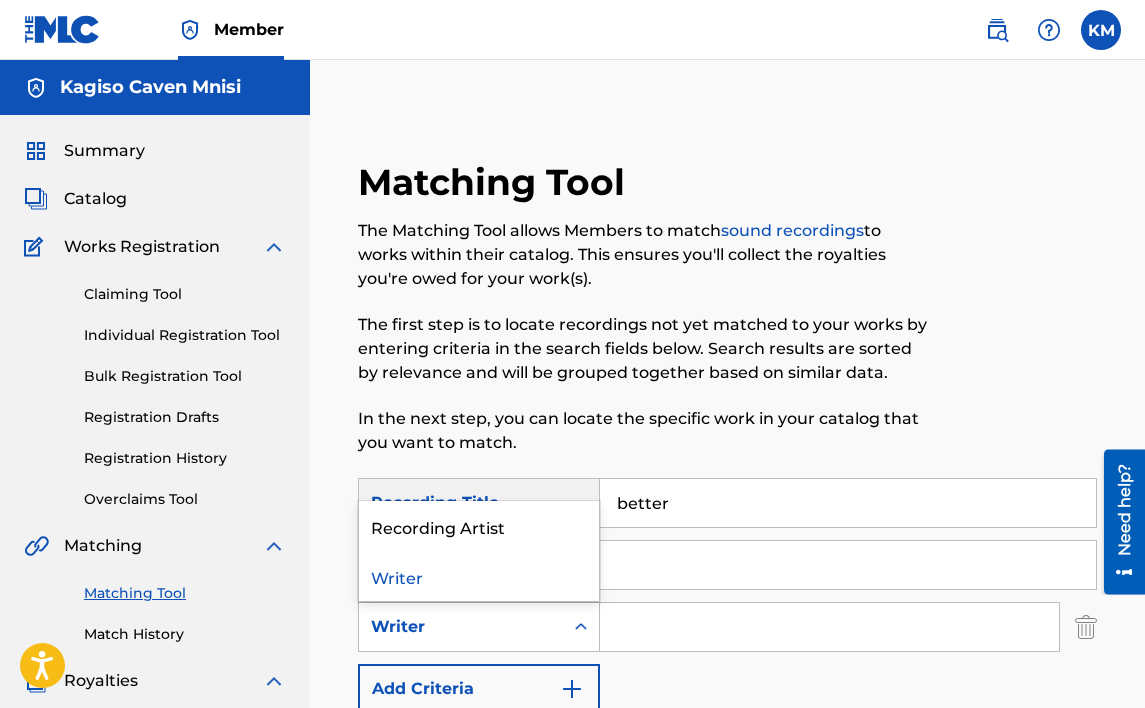click 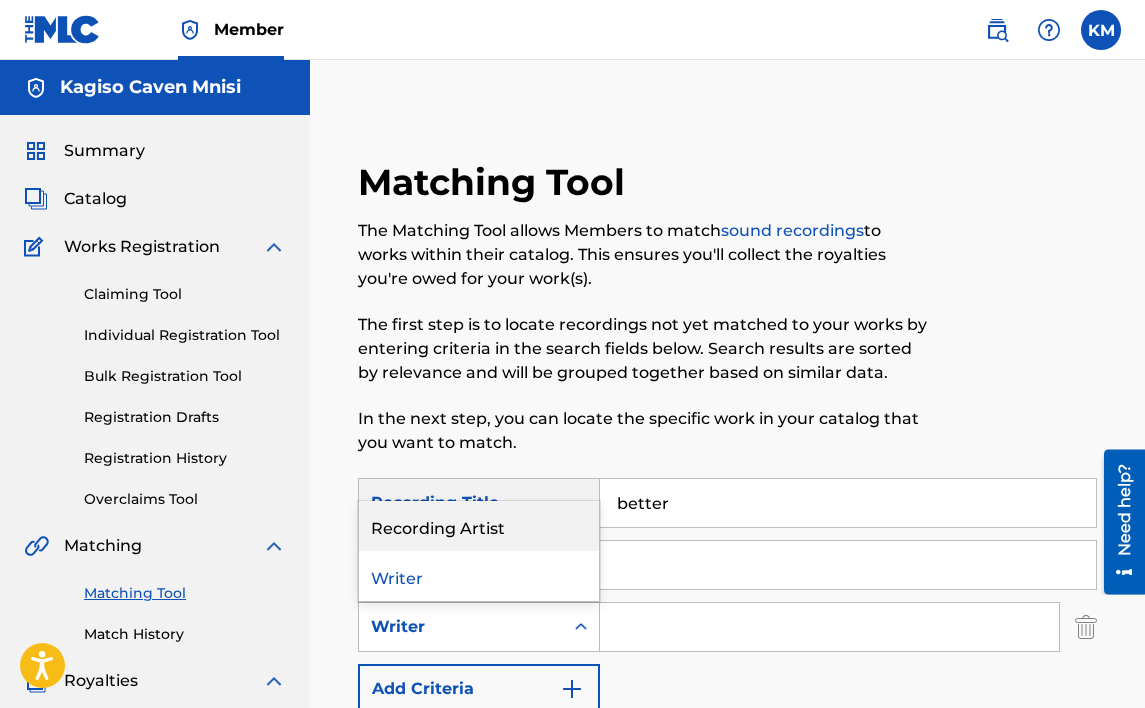 click on "Recording Artist" at bounding box center [479, 526] 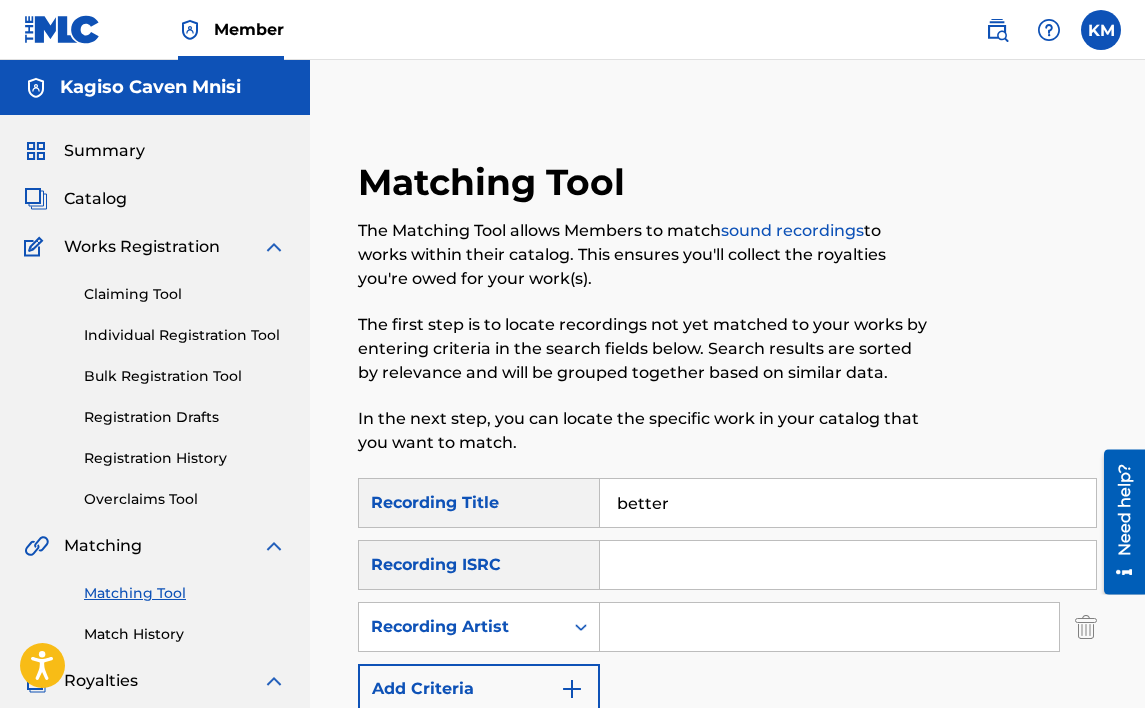 click at bounding box center (829, 627) 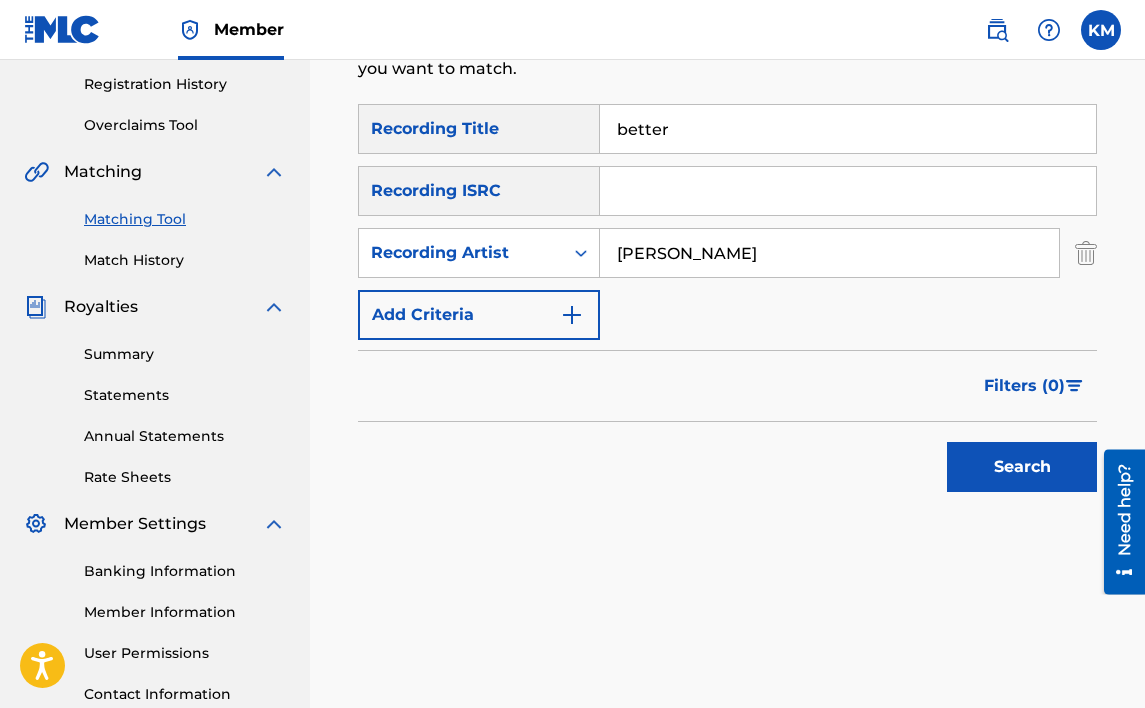 scroll, scrollTop: 400, scrollLeft: 0, axis: vertical 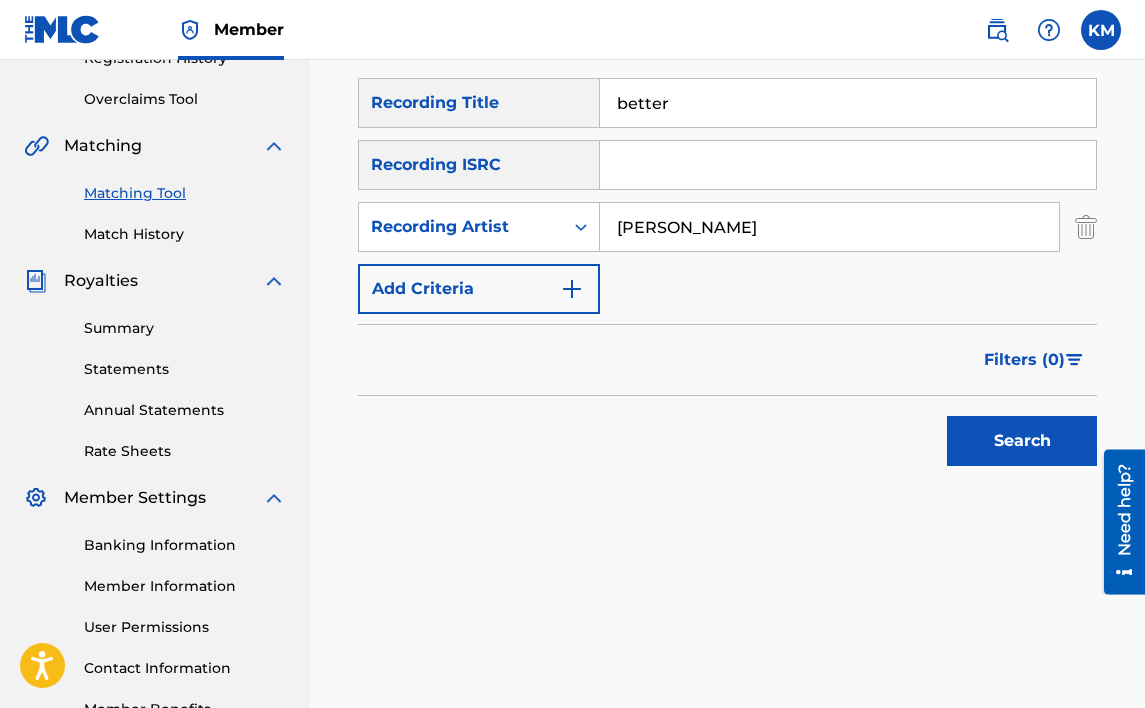 click on "Search" at bounding box center (1022, 441) 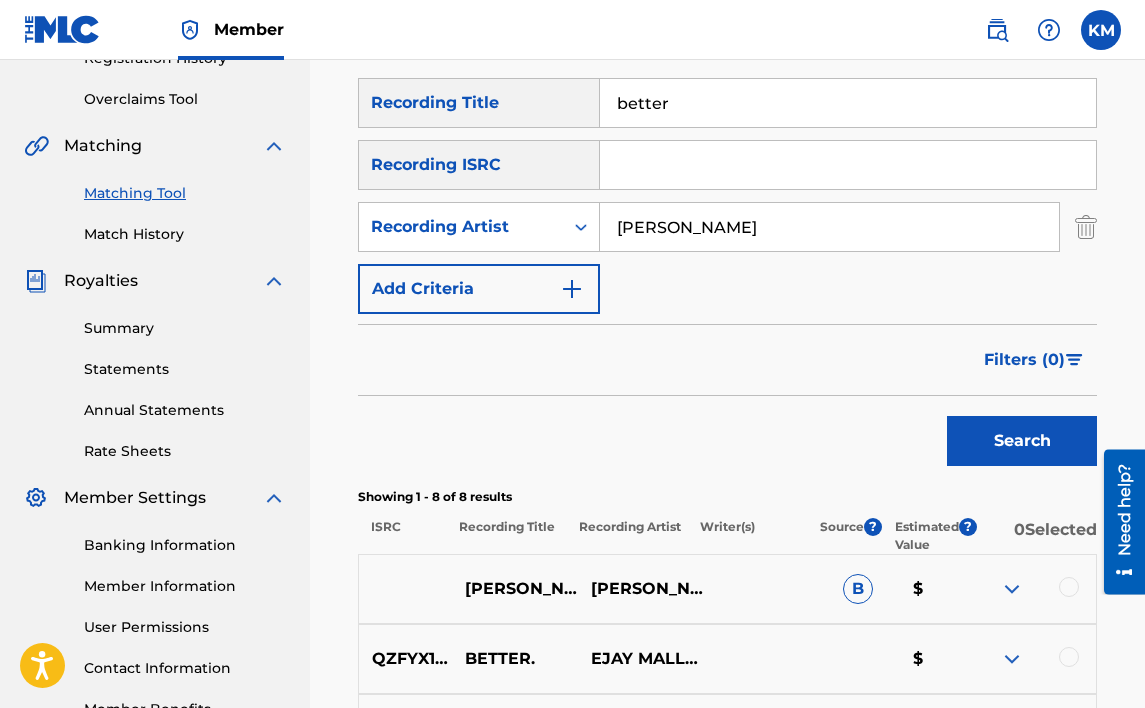 click on "[PERSON_NAME] I MAPIANO BETTER PRO BY [PERSON_NAME] B $" at bounding box center (727, 589) 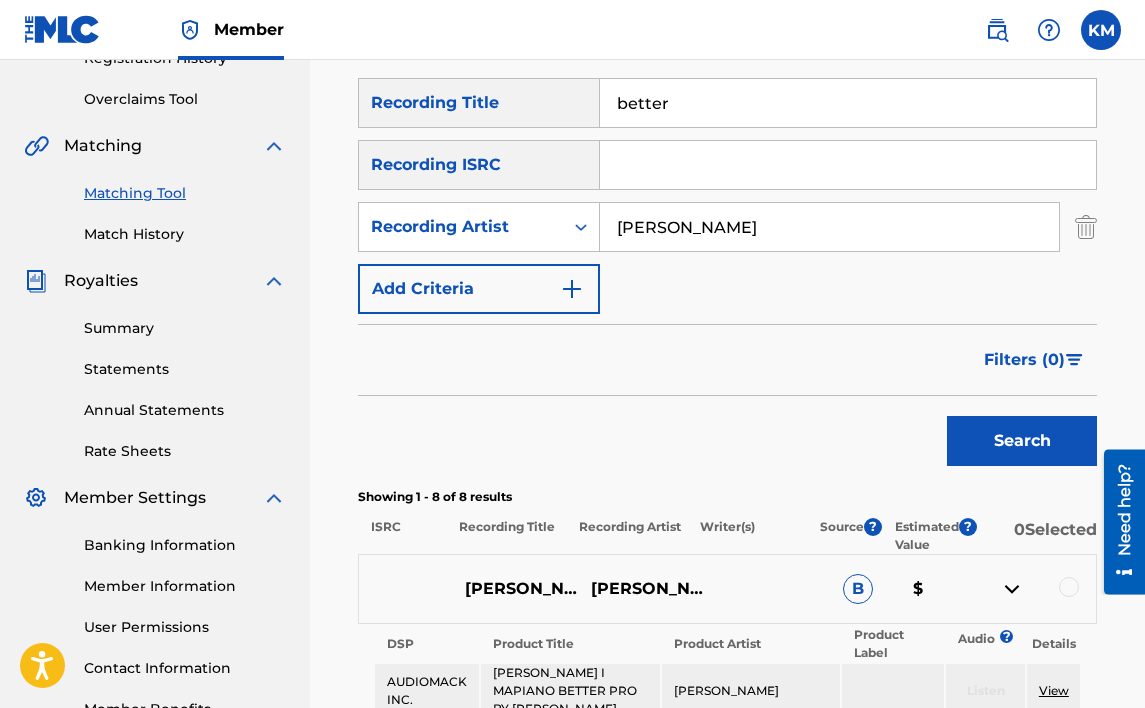 click at bounding box center [1069, 587] 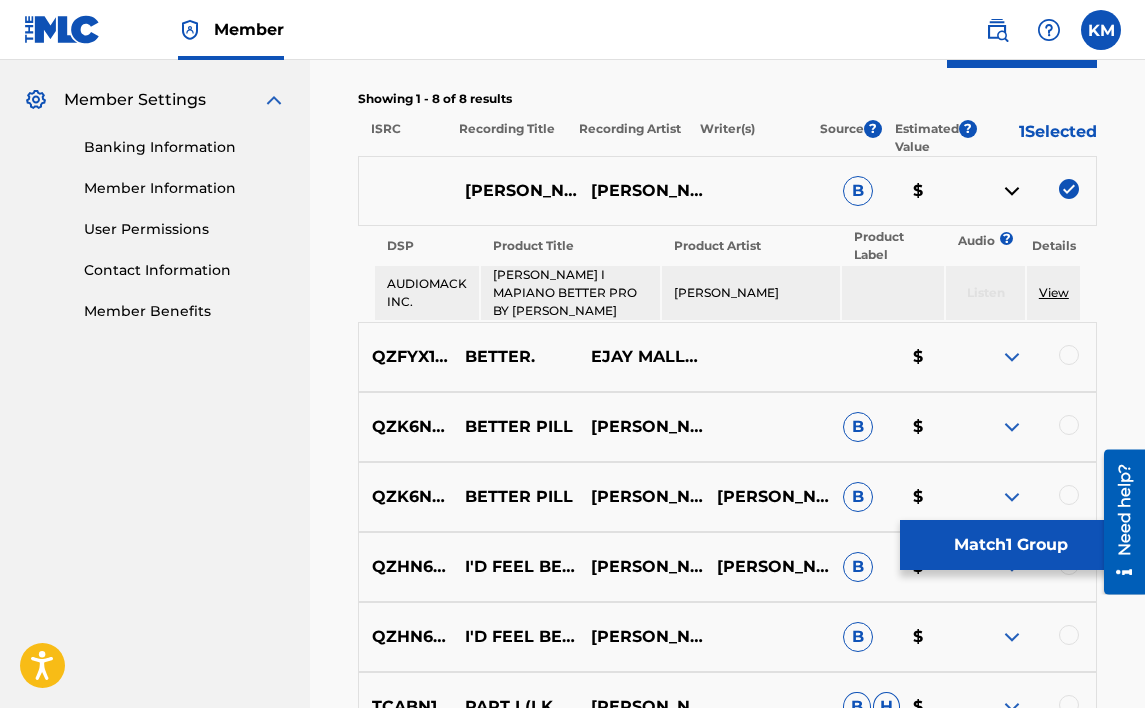 scroll, scrollTop: 898, scrollLeft: 0, axis: vertical 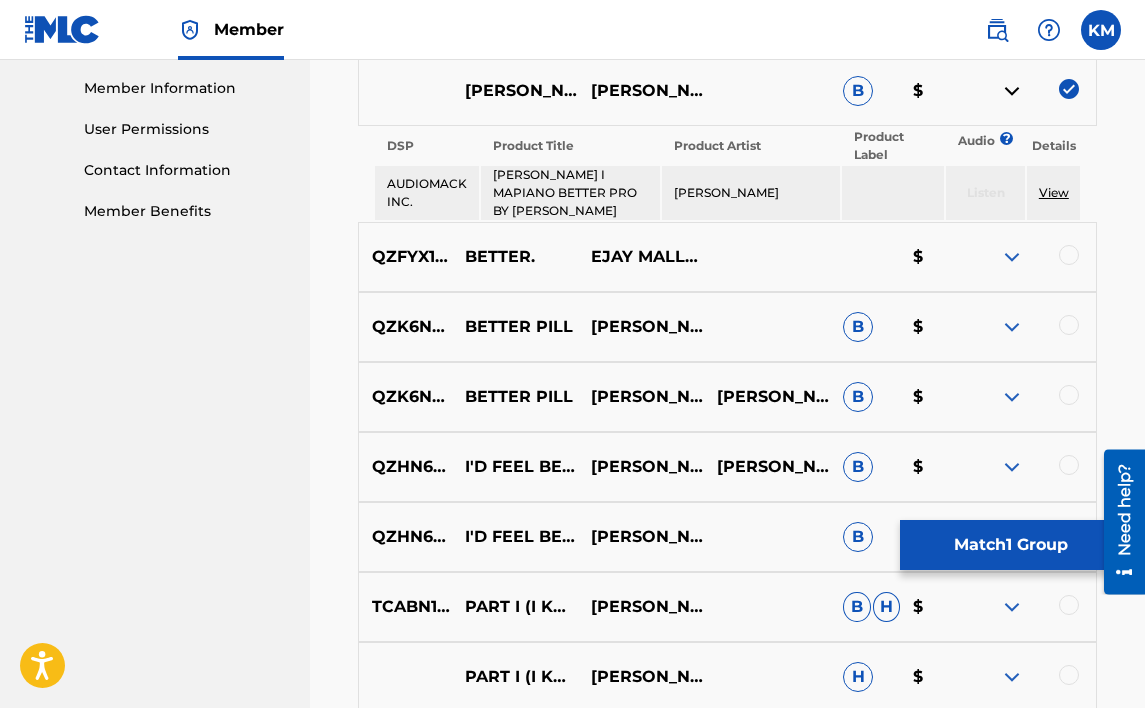 click on "Match  1 Group" at bounding box center [1010, 545] 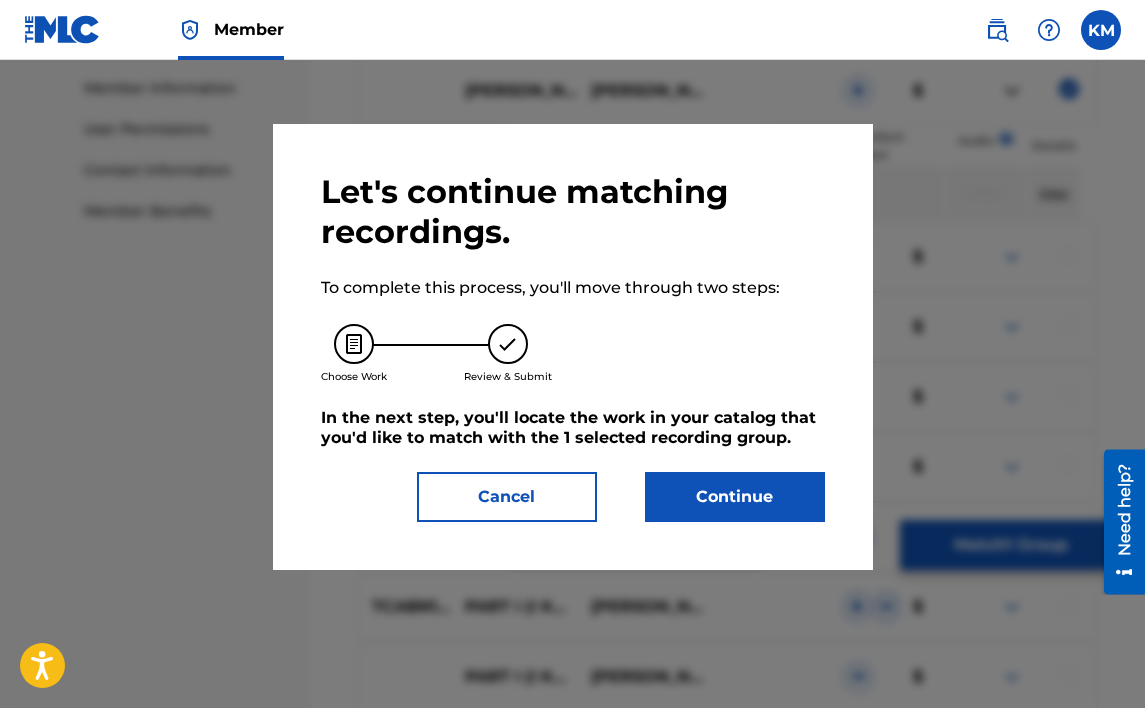 click on "Continue" at bounding box center [735, 497] 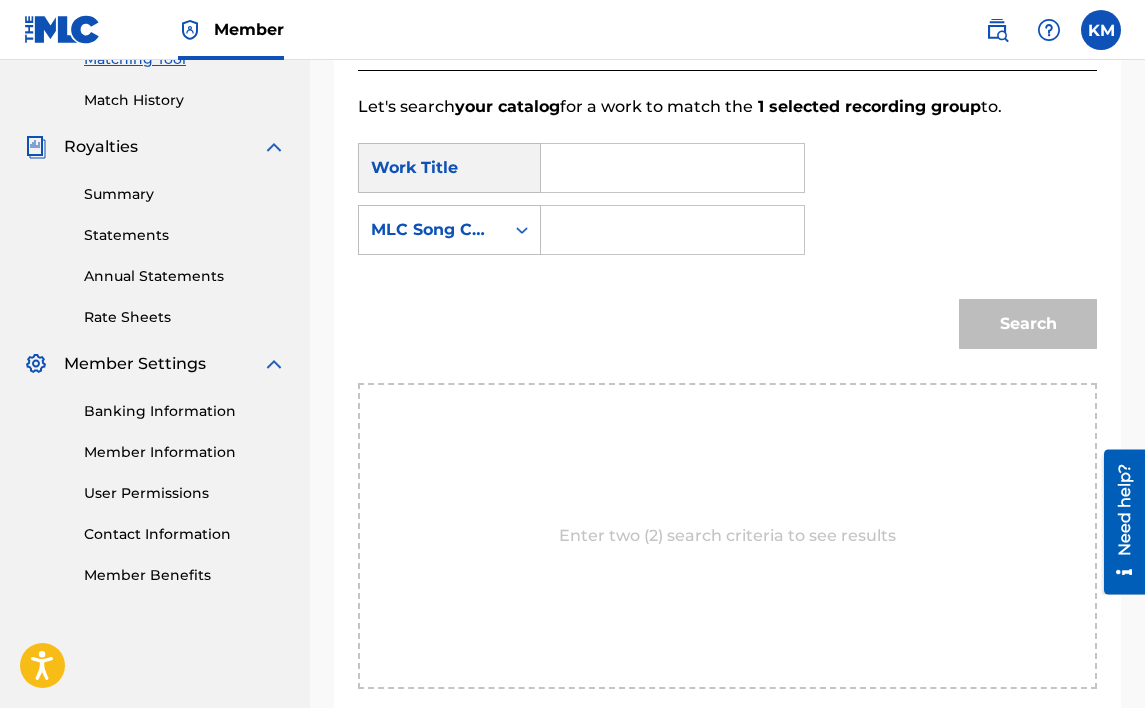 scroll, scrollTop: 434, scrollLeft: 0, axis: vertical 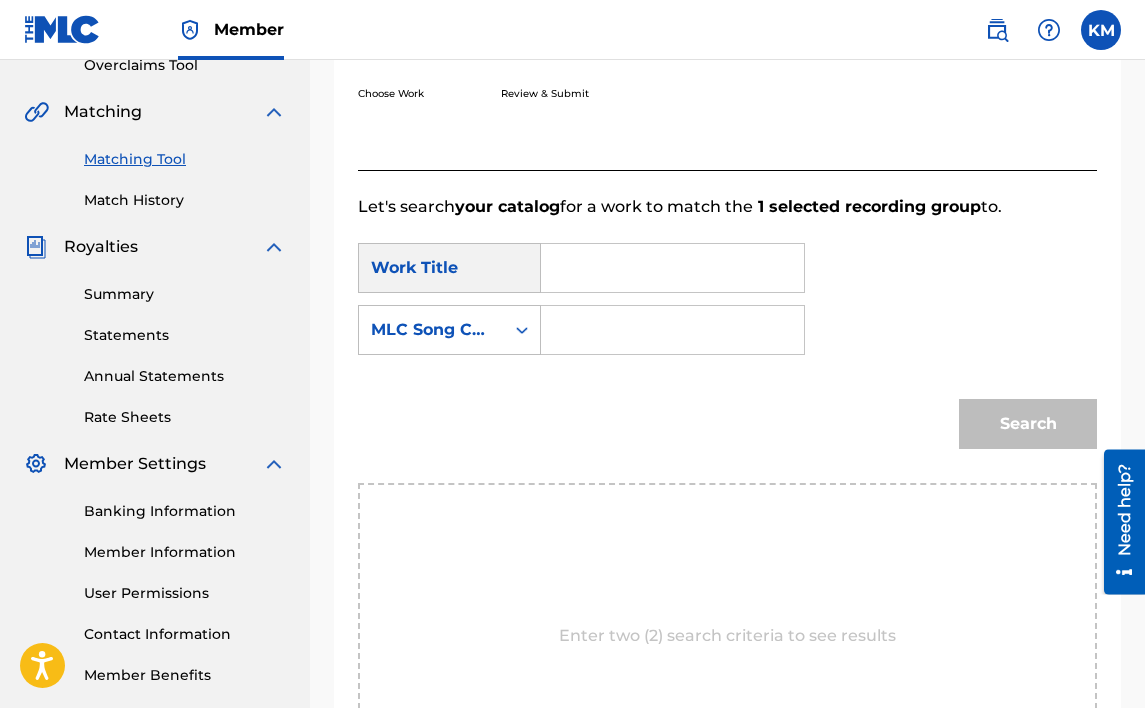 click at bounding box center [672, 268] 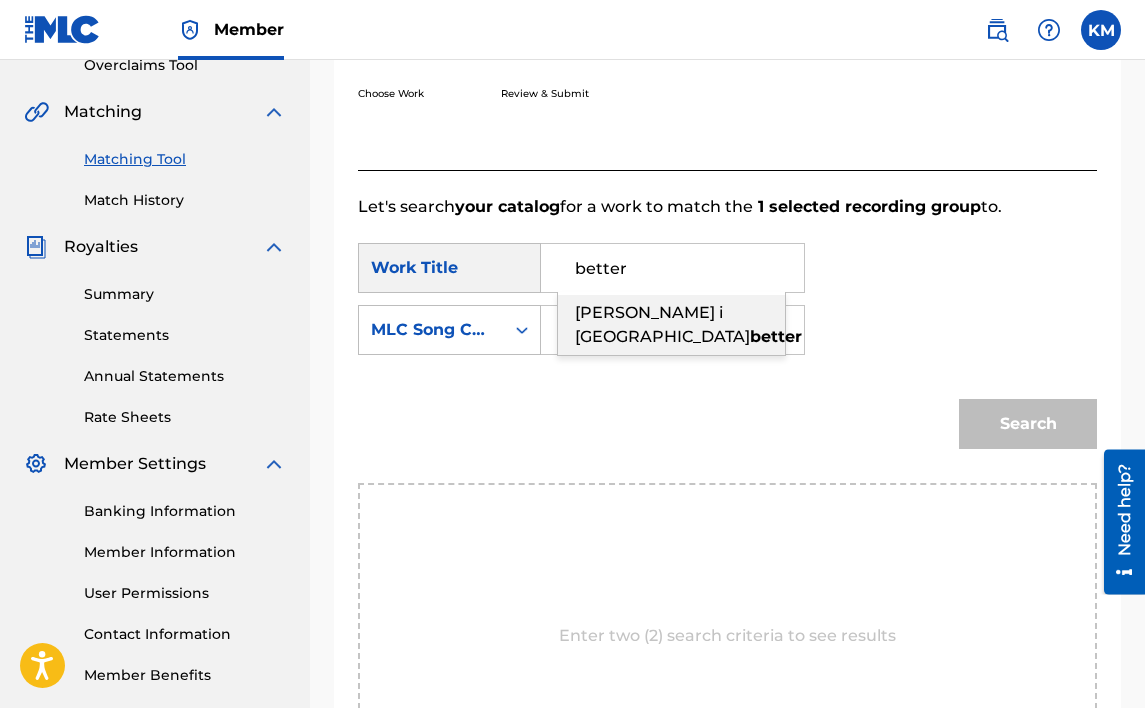 click on "better" at bounding box center [776, 336] 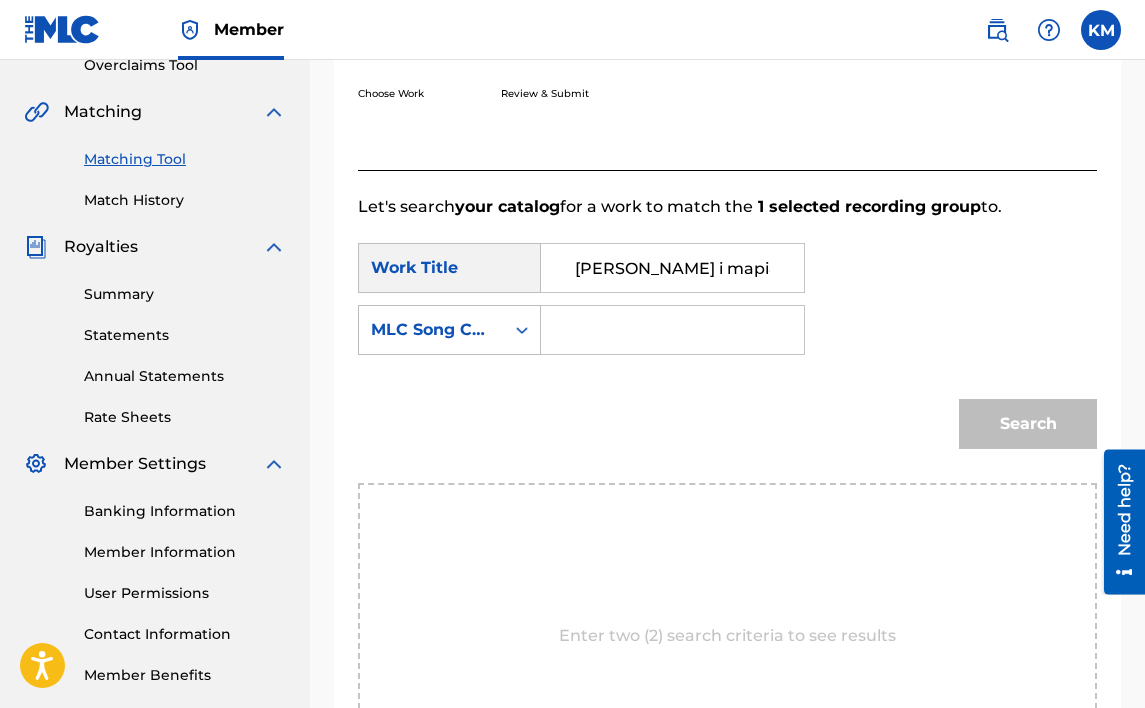 click at bounding box center [672, 330] 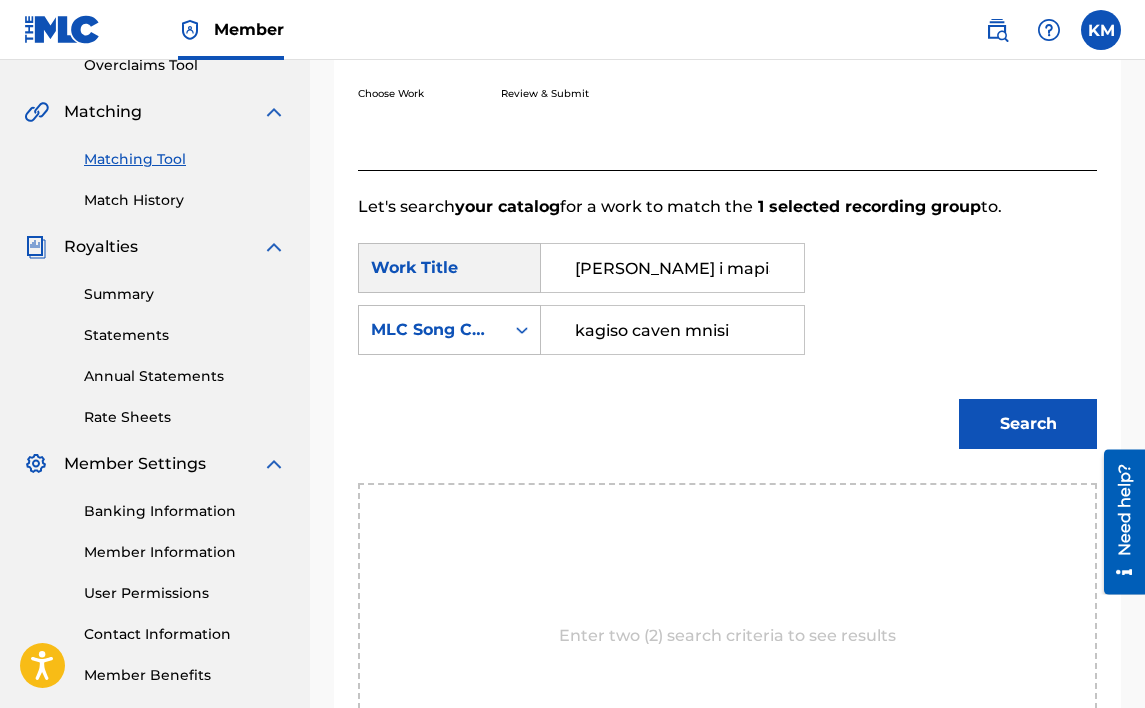 drag, startPoint x: 966, startPoint y: 425, endPoint x: 979, endPoint y: 433, distance: 15.264338 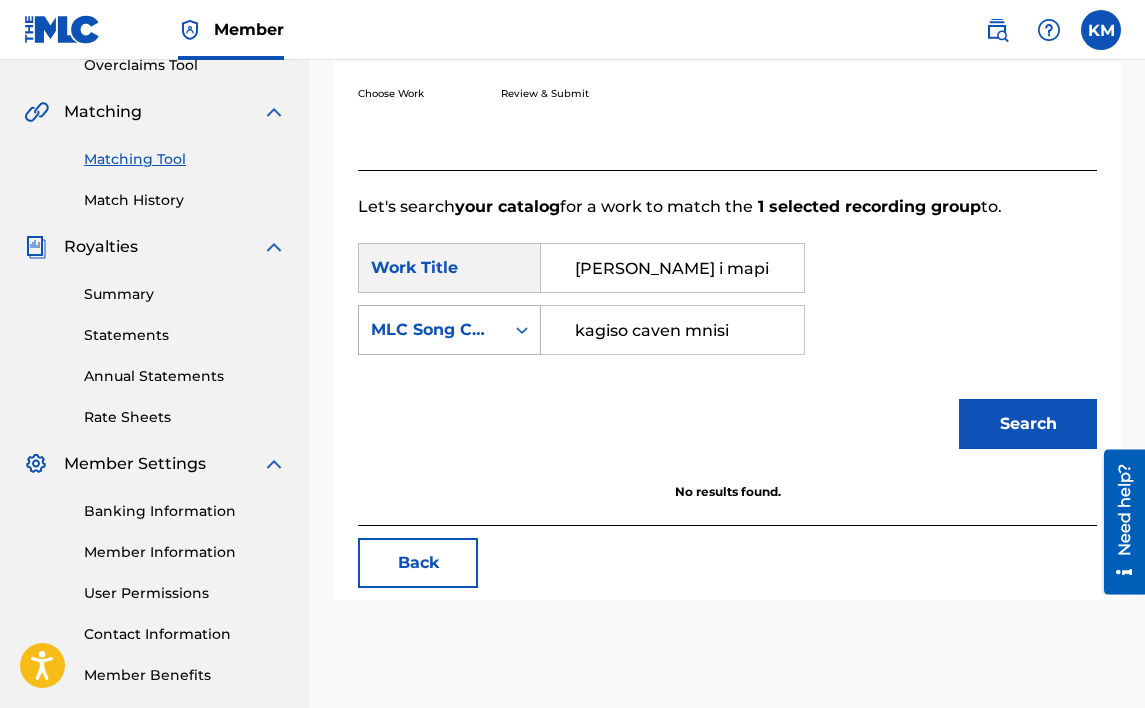 click on "MLC Song Code" at bounding box center [431, 330] 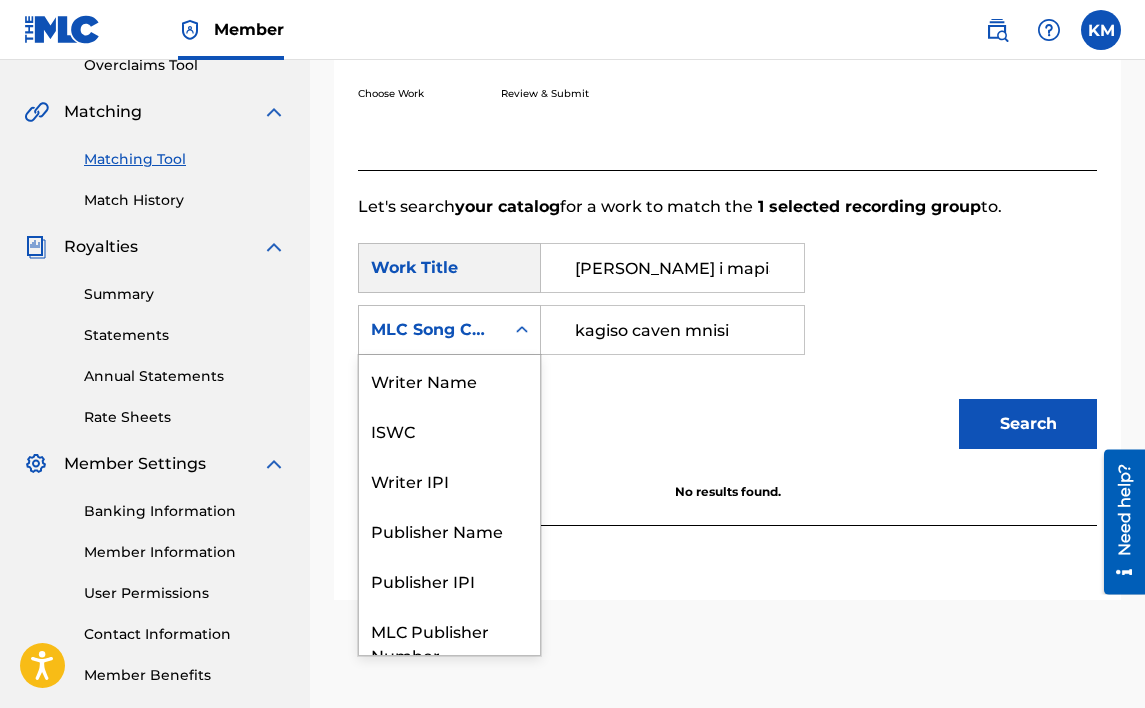 scroll, scrollTop: 74, scrollLeft: 0, axis: vertical 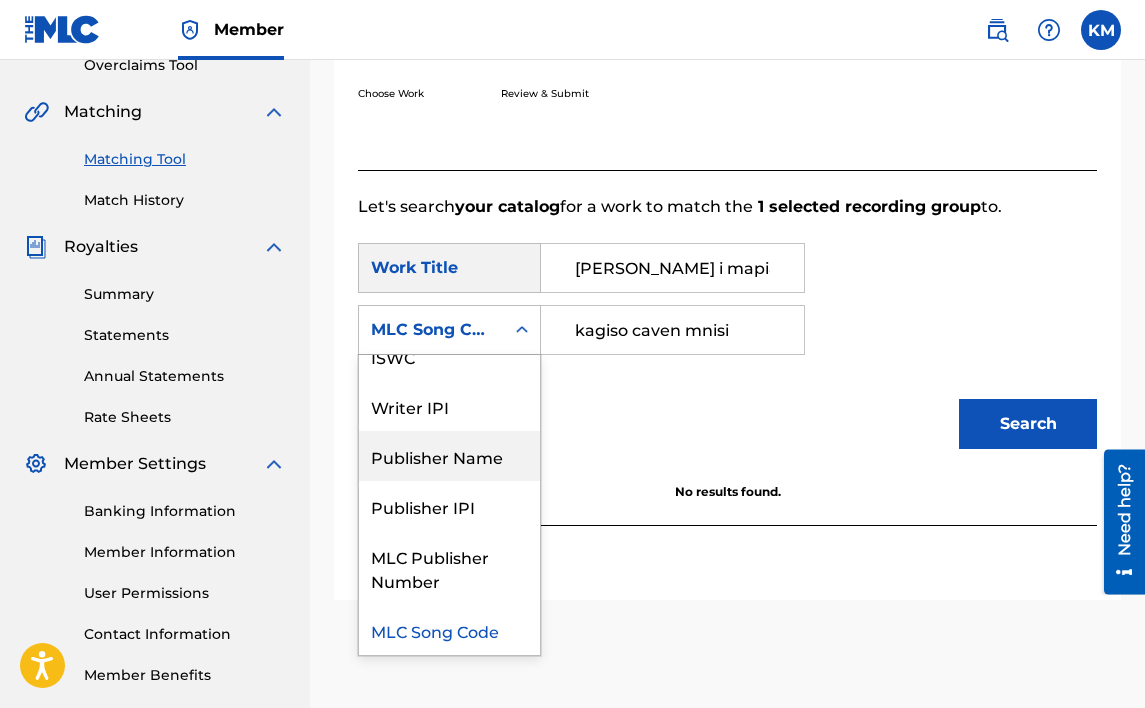 click on "Publisher Name" at bounding box center [449, 456] 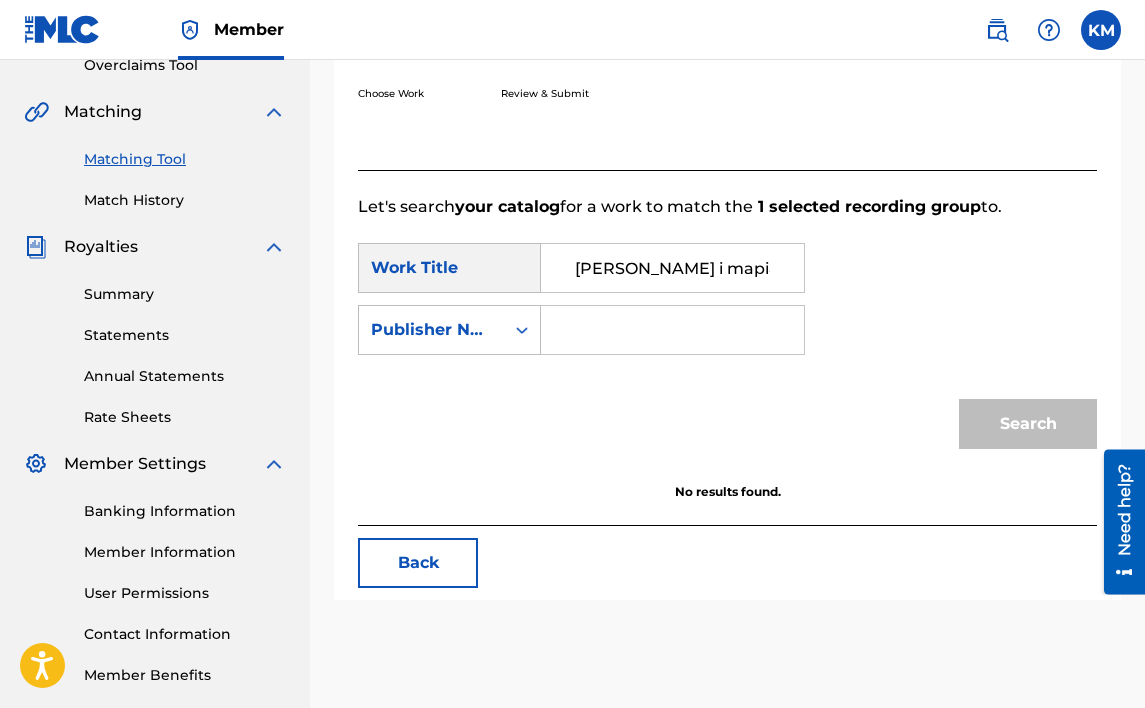 click at bounding box center (672, 330) 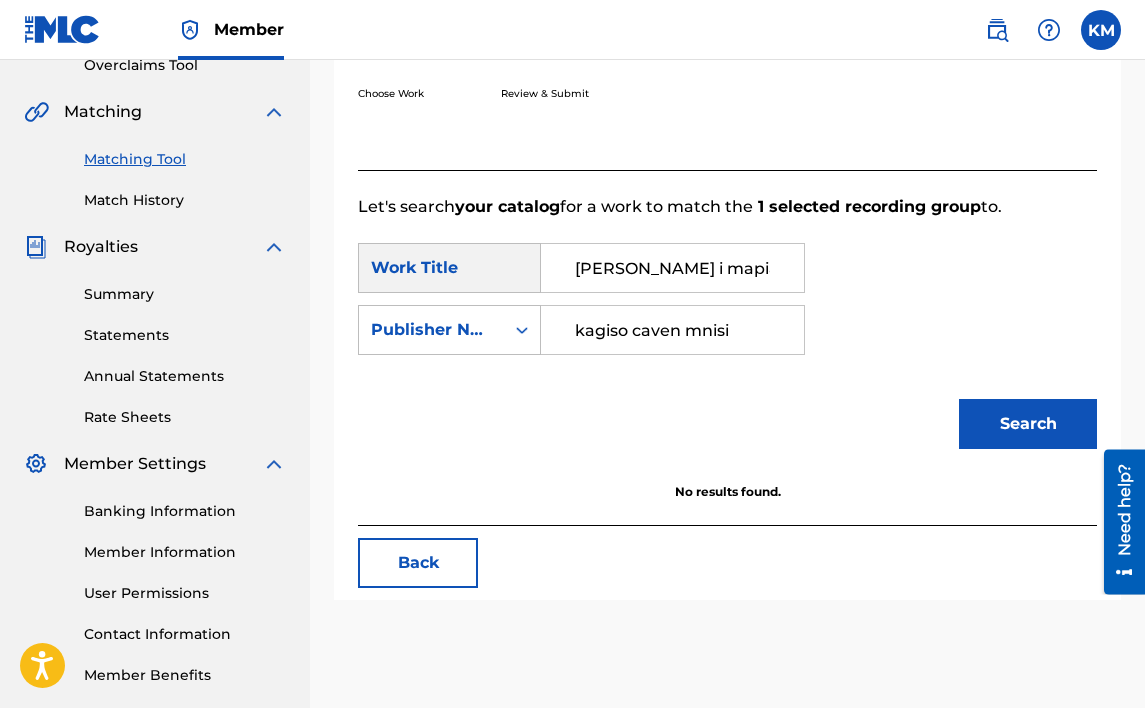 click on "Search" at bounding box center (1028, 424) 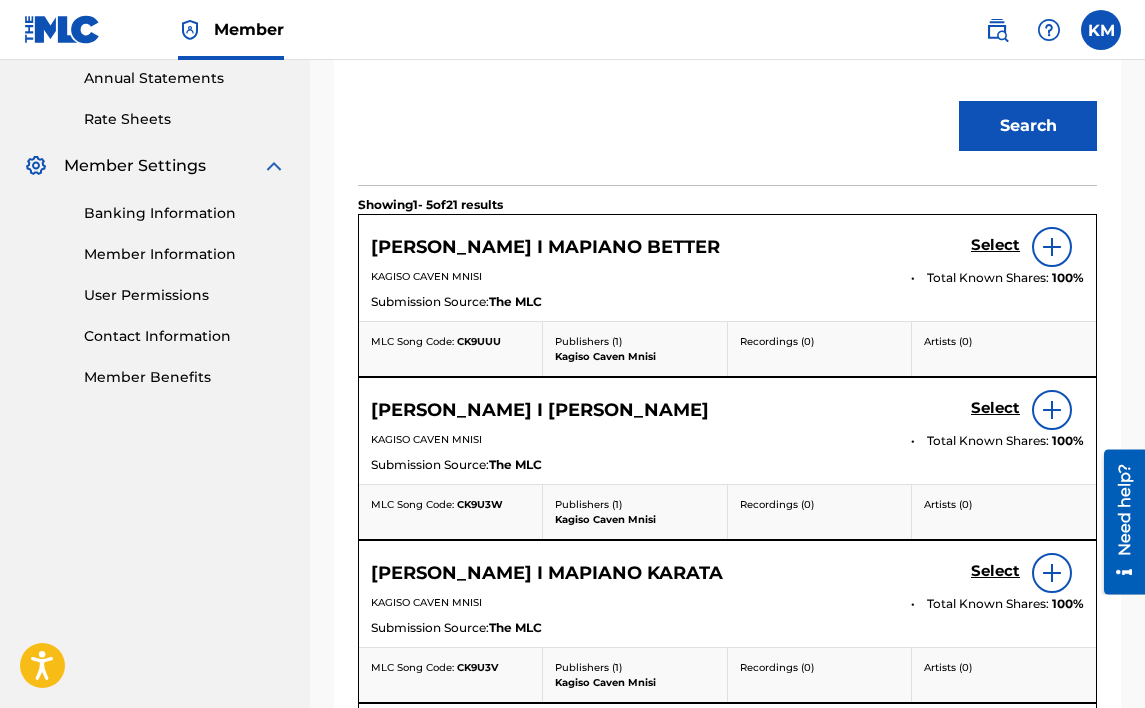 scroll, scrollTop: 734, scrollLeft: 0, axis: vertical 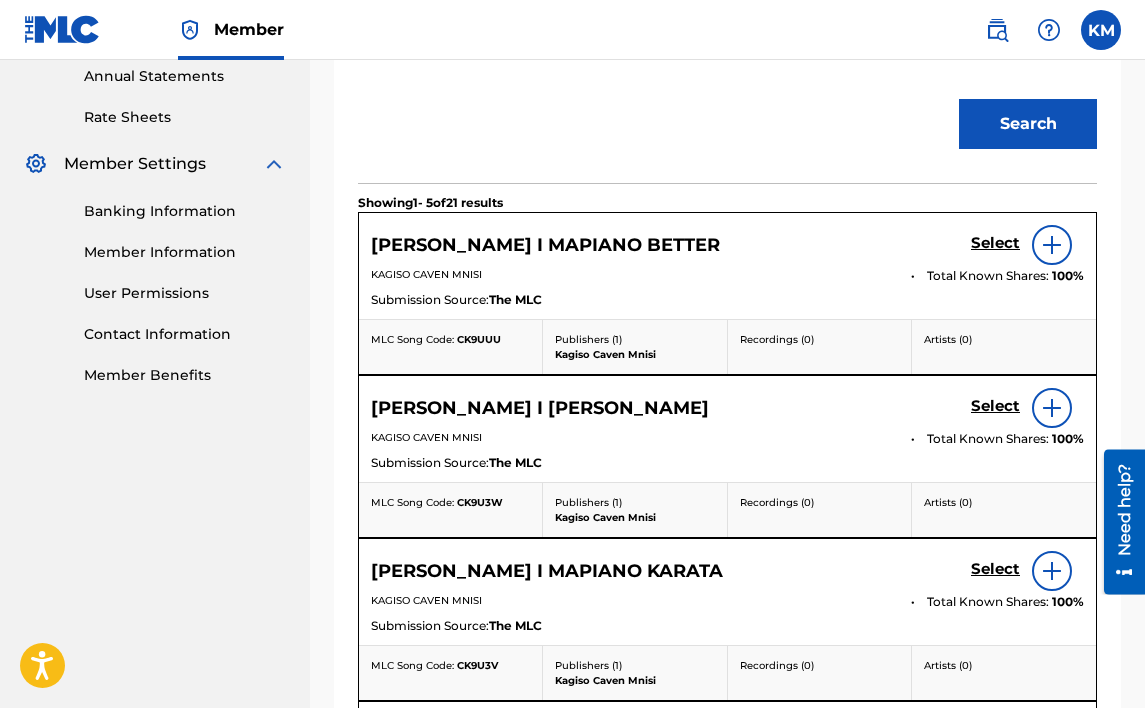 click on "Select" at bounding box center (995, 243) 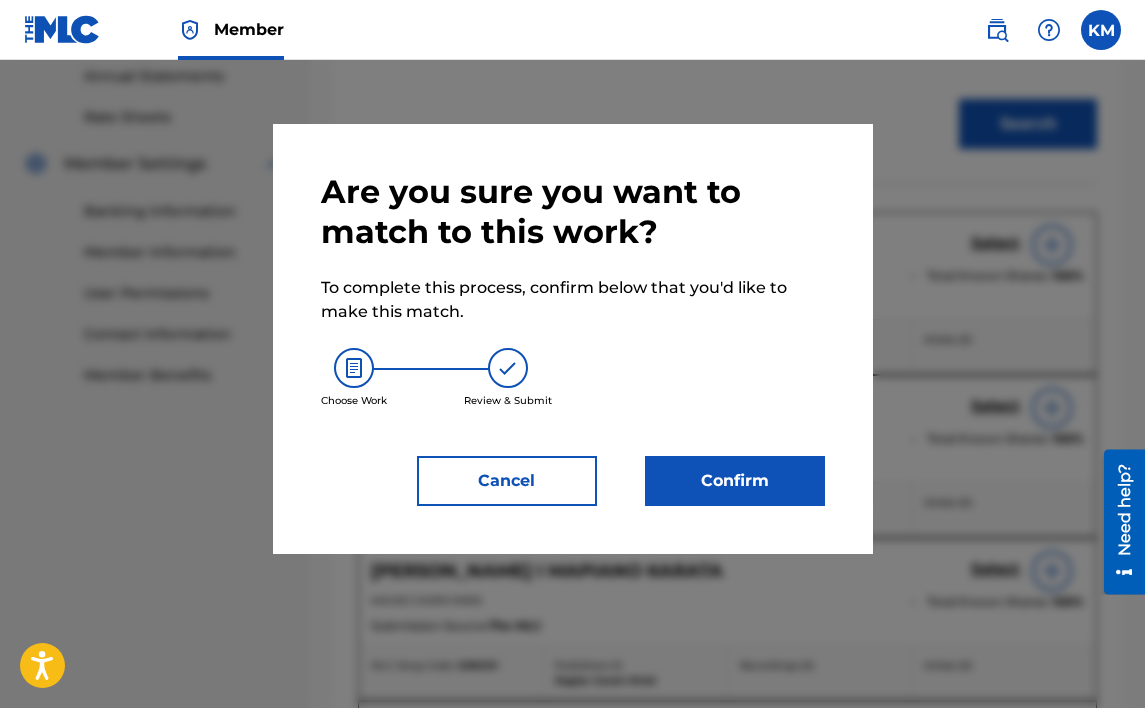 click on "Confirm" at bounding box center [735, 481] 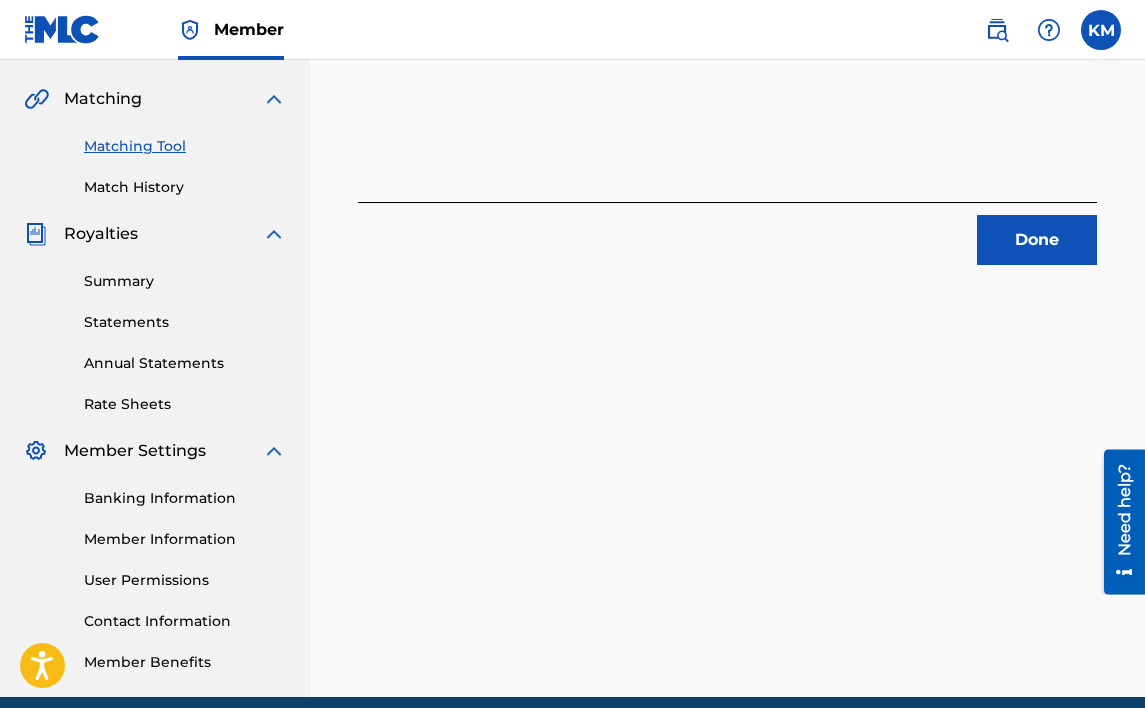 scroll, scrollTop: 332, scrollLeft: 0, axis: vertical 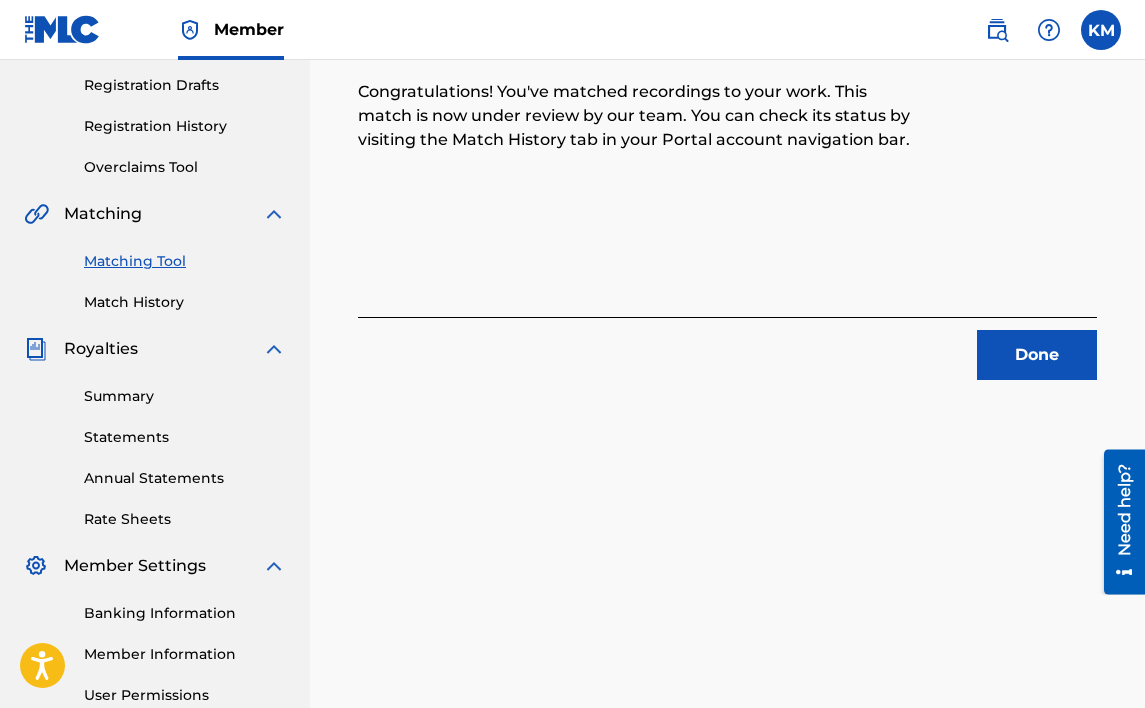 click on "Done" at bounding box center [1037, 355] 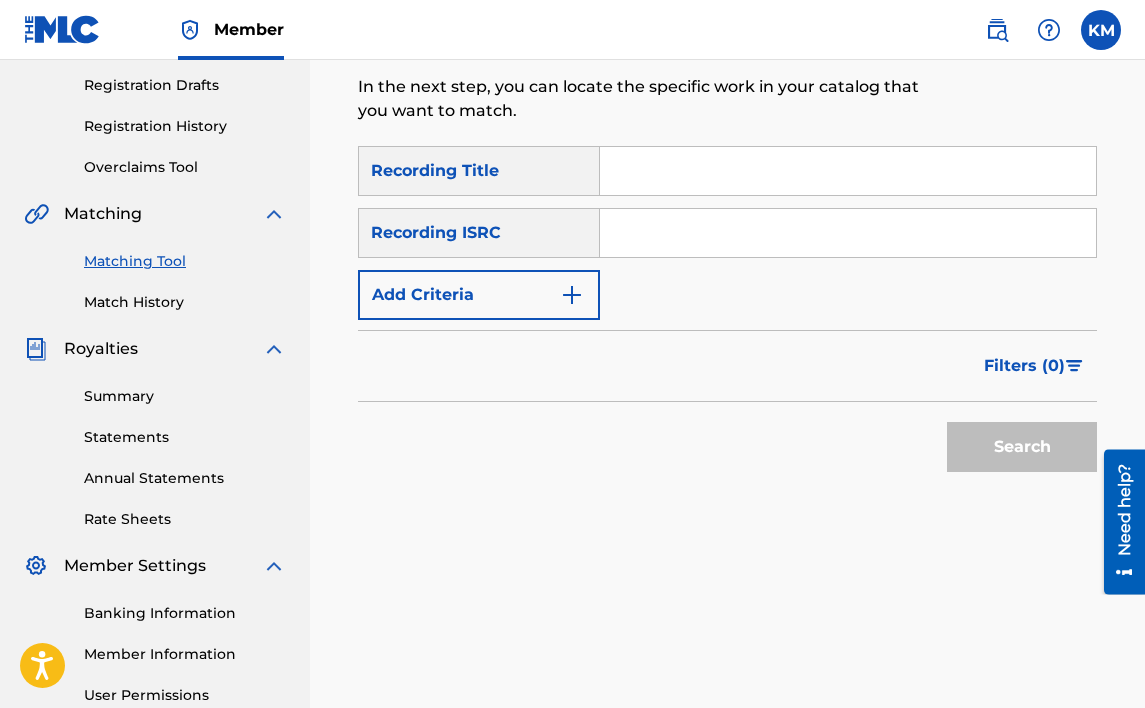 click at bounding box center (848, 171) 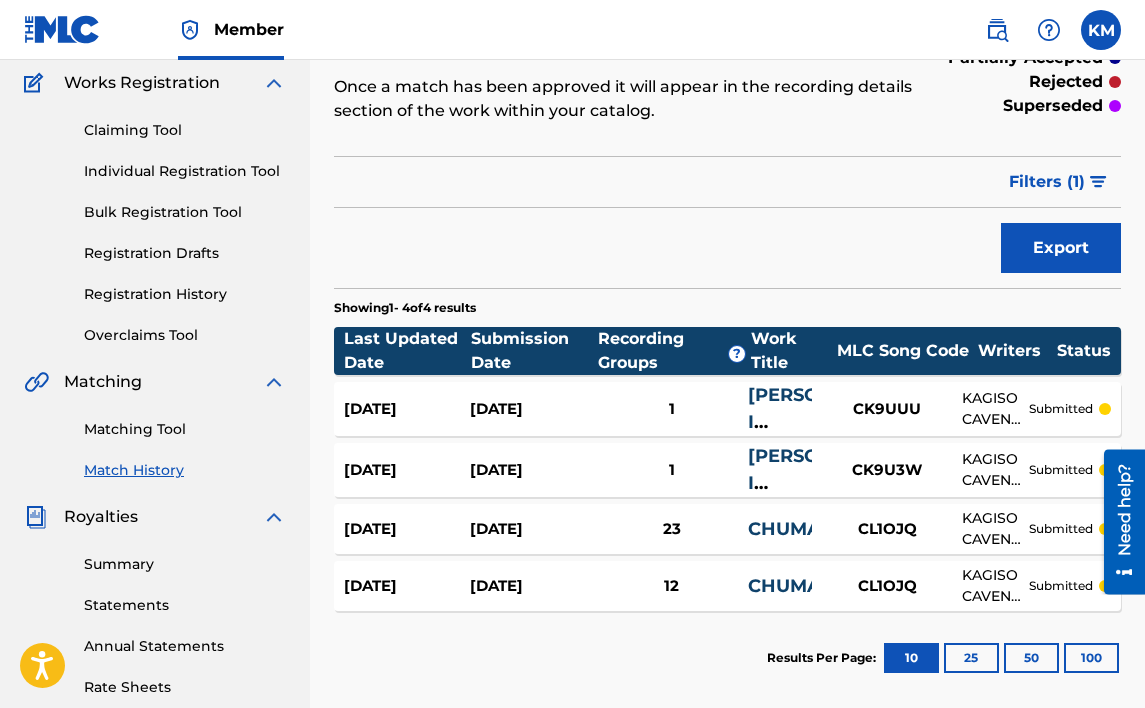 scroll, scrollTop: 200, scrollLeft: 0, axis: vertical 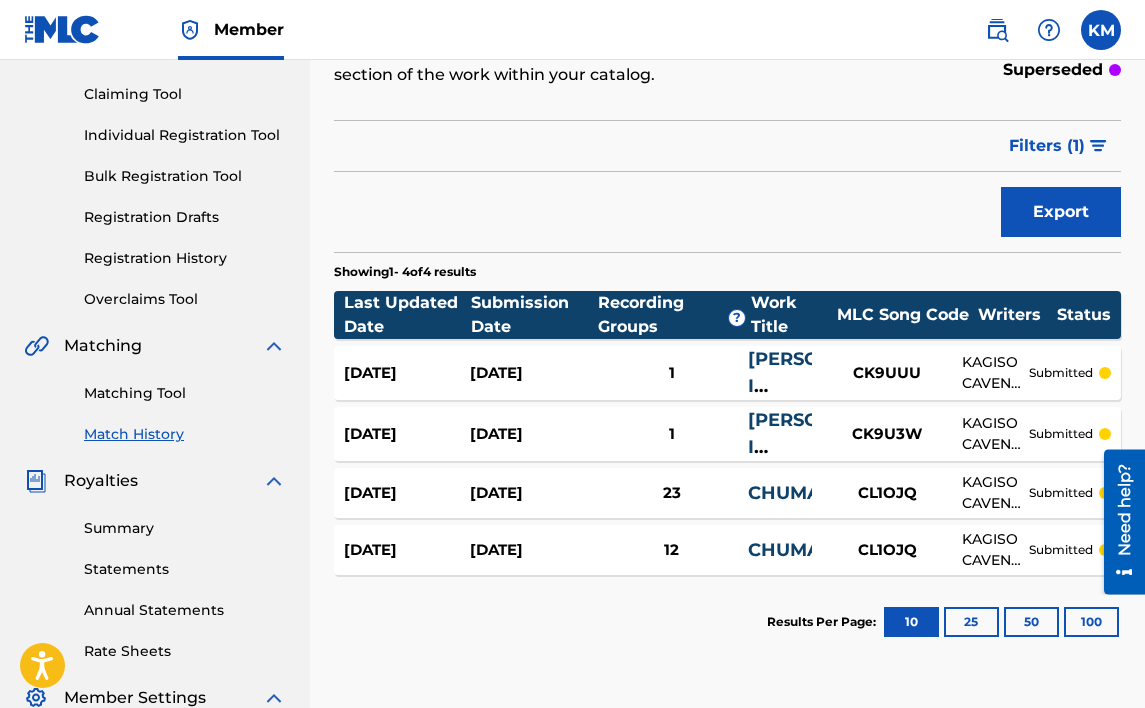 click on "[DATE]" at bounding box center [533, 434] 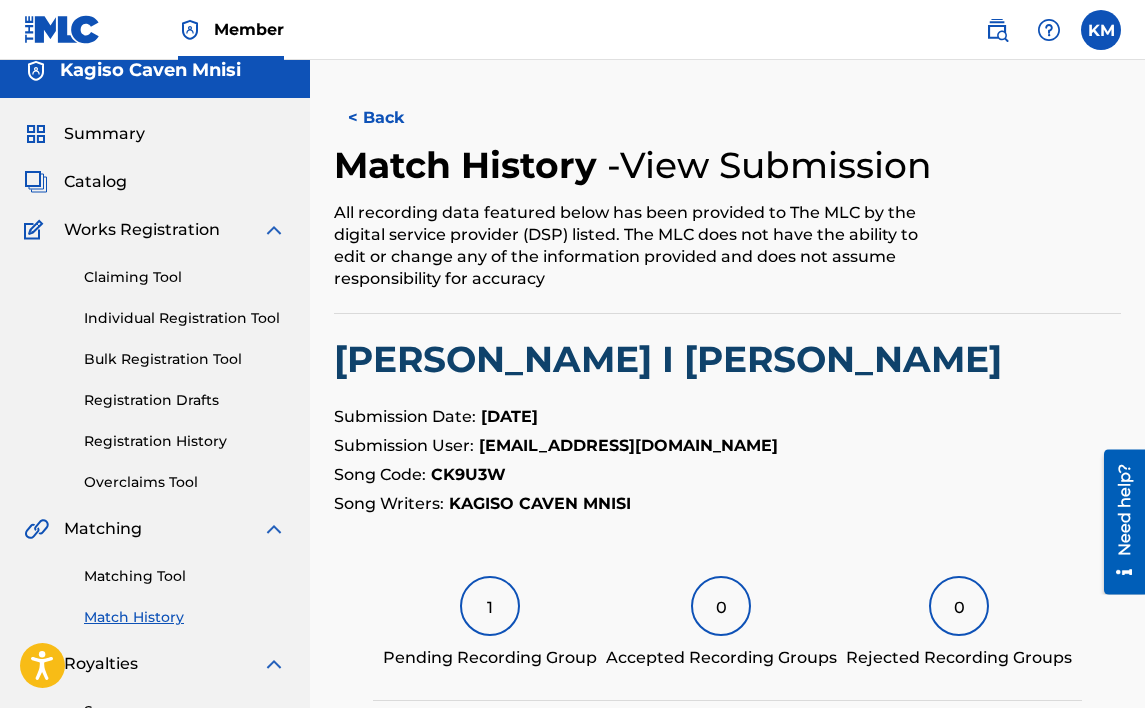 scroll, scrollTop: 0, scrollLeft: 0, axis: both 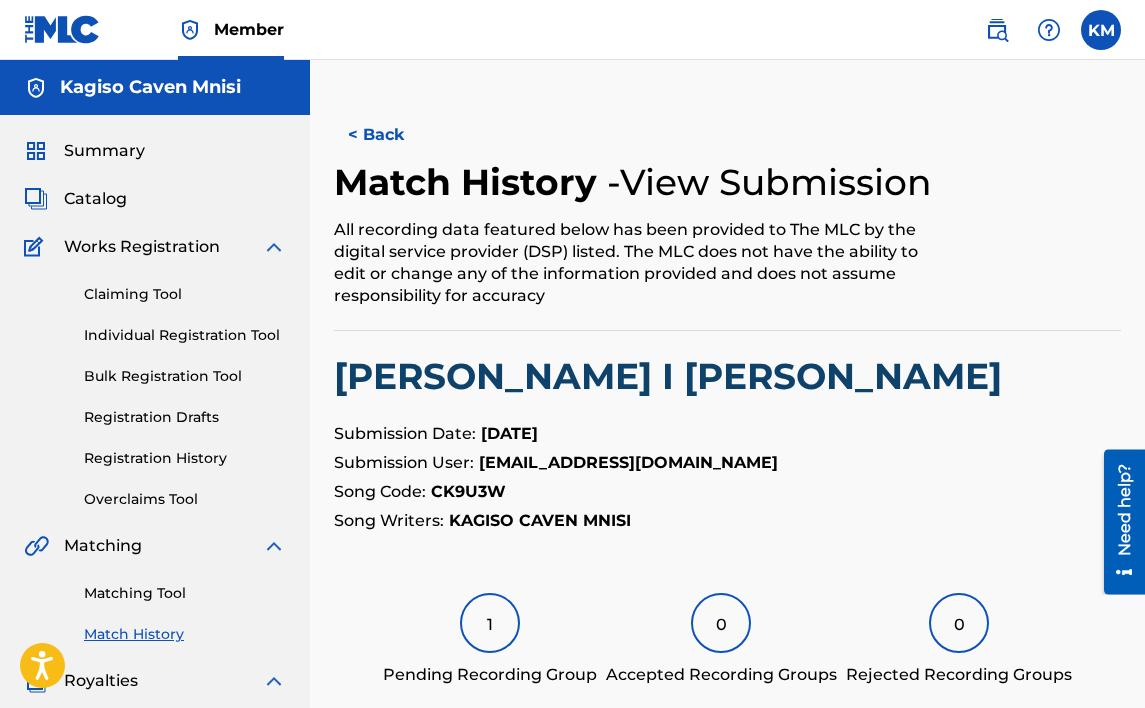 click on "< Back" at bounding box center [394, 135] 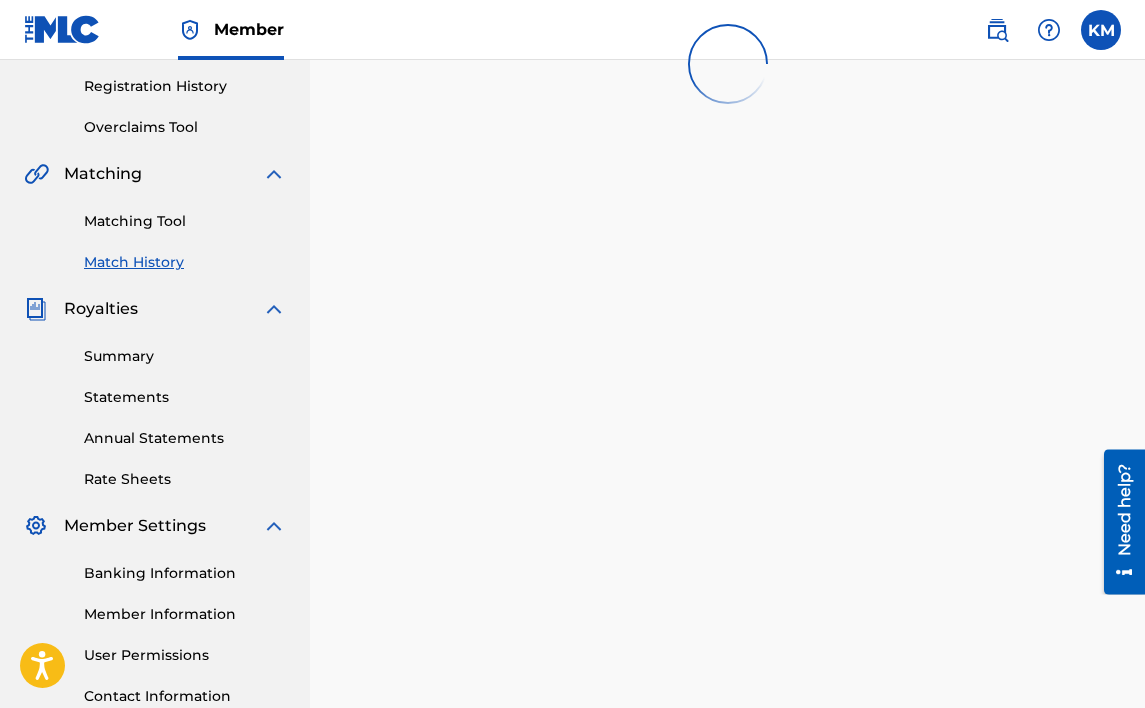 scroll, scrollTop: 400, scrollLeft: 0, axis: vertical 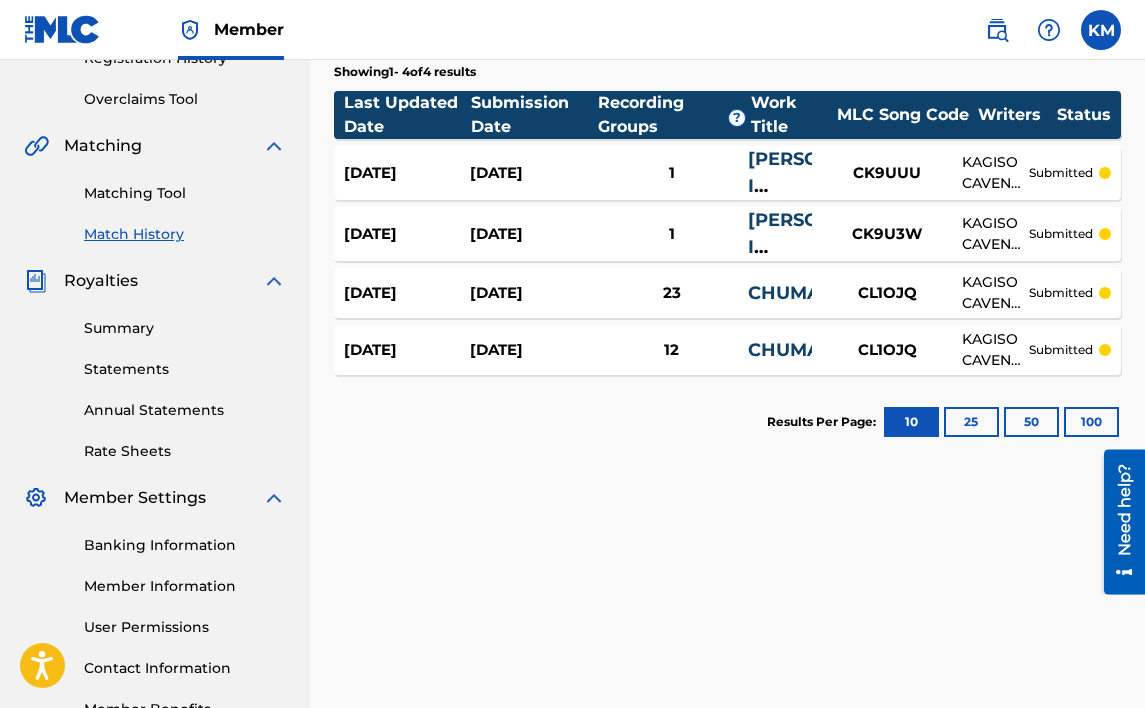 click on "[DATE]" at bounding box center (407, 350) 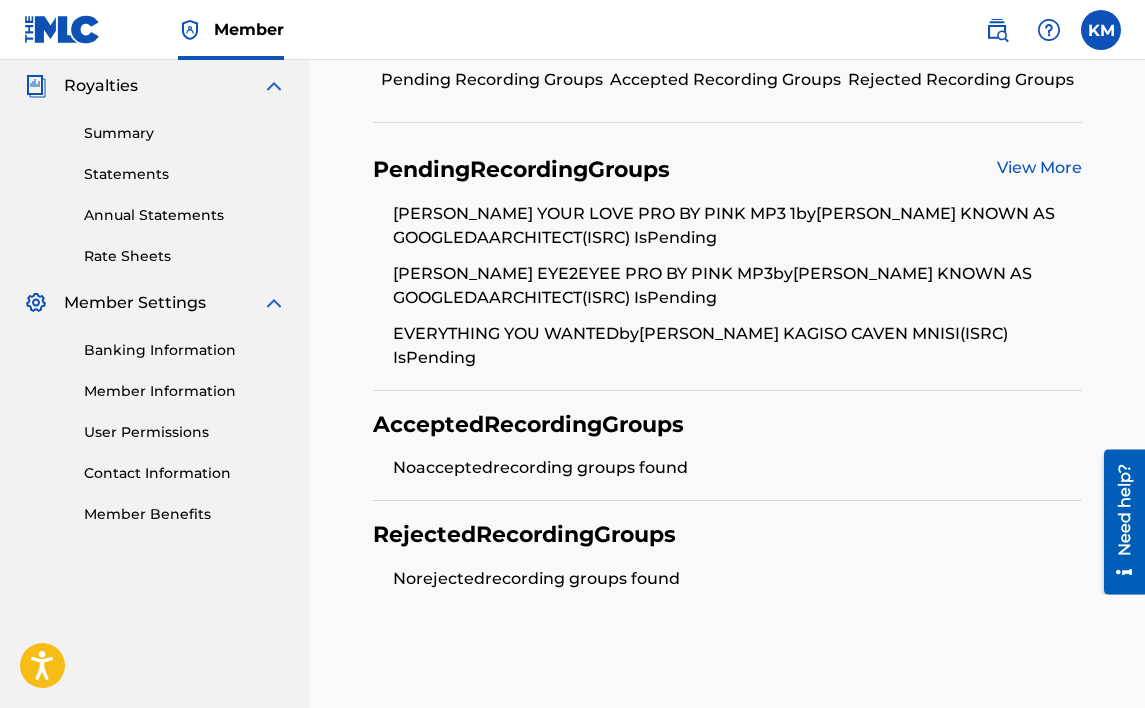 scroll, scrollTop: 600, scrollLeft: 0, axis: vertical 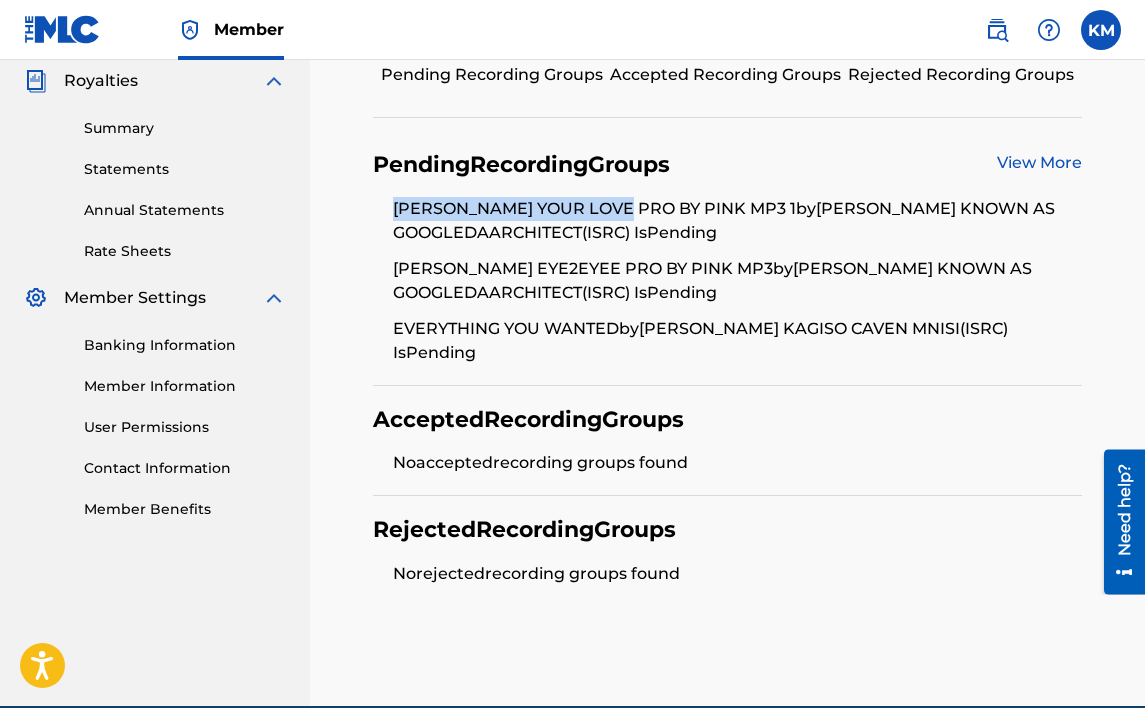 drag, startPoint x: 635, startPoint y: 266, endPoint x: 398, endPoint y: 274, distance: 237.13498 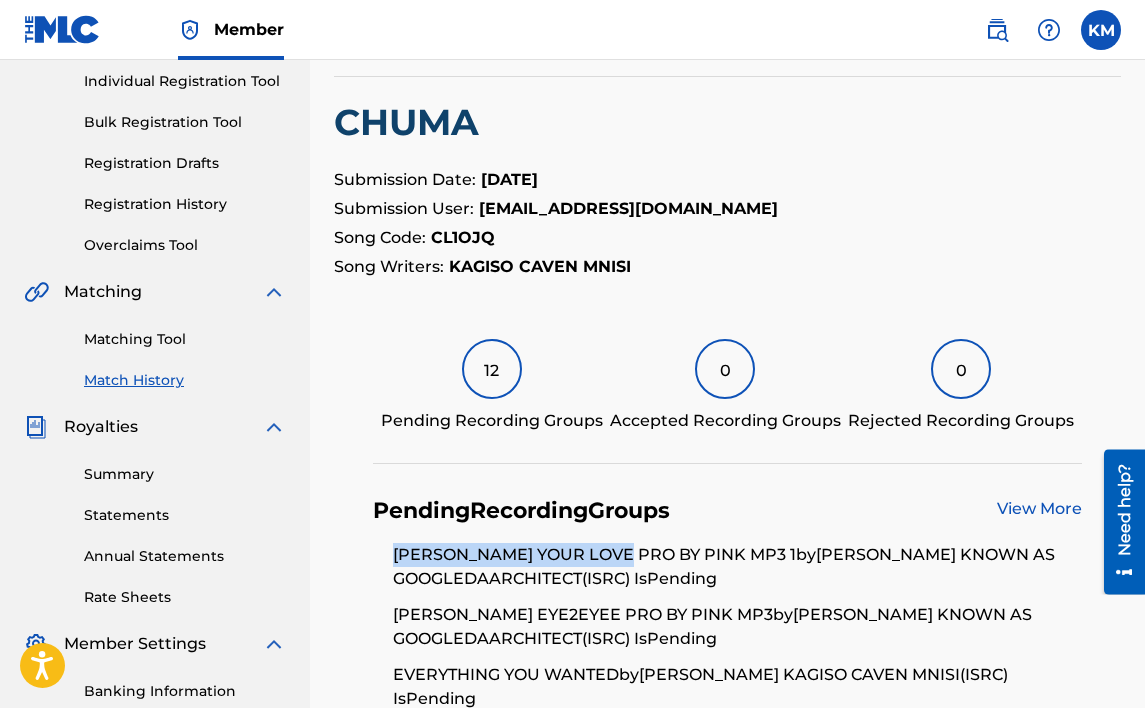scroll, scrollTop: 300, scrollLeft: 0, axis: vertical 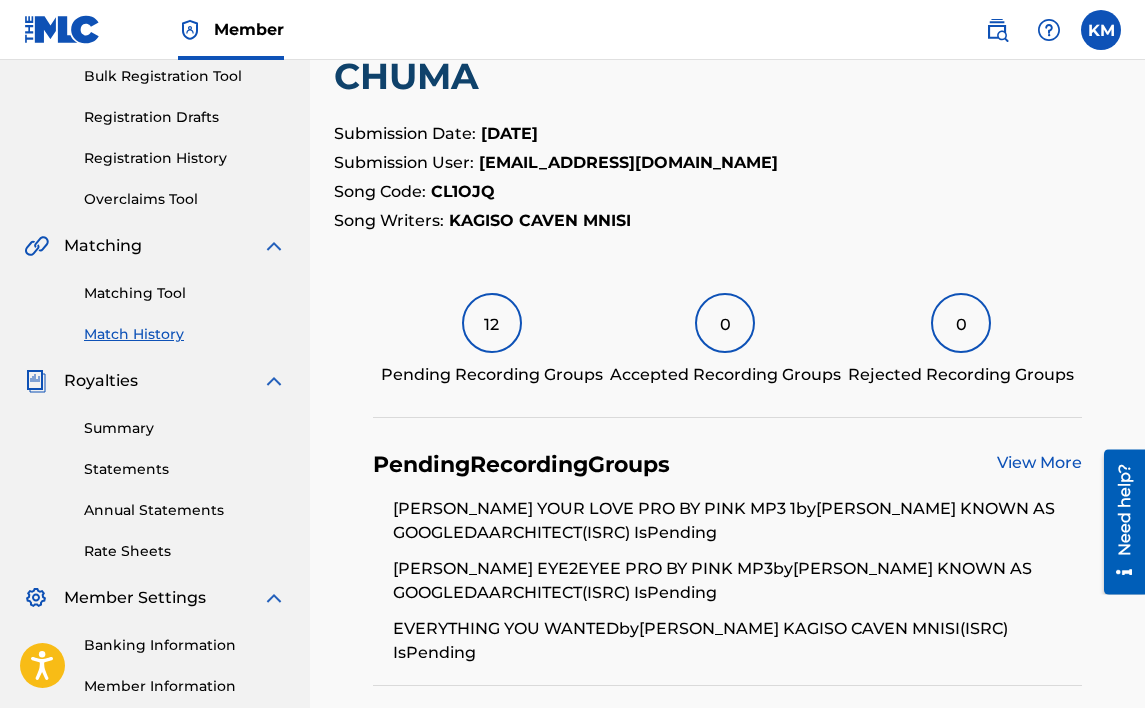 click on "Matching Tool Match History" at bounding box center [155, 301] 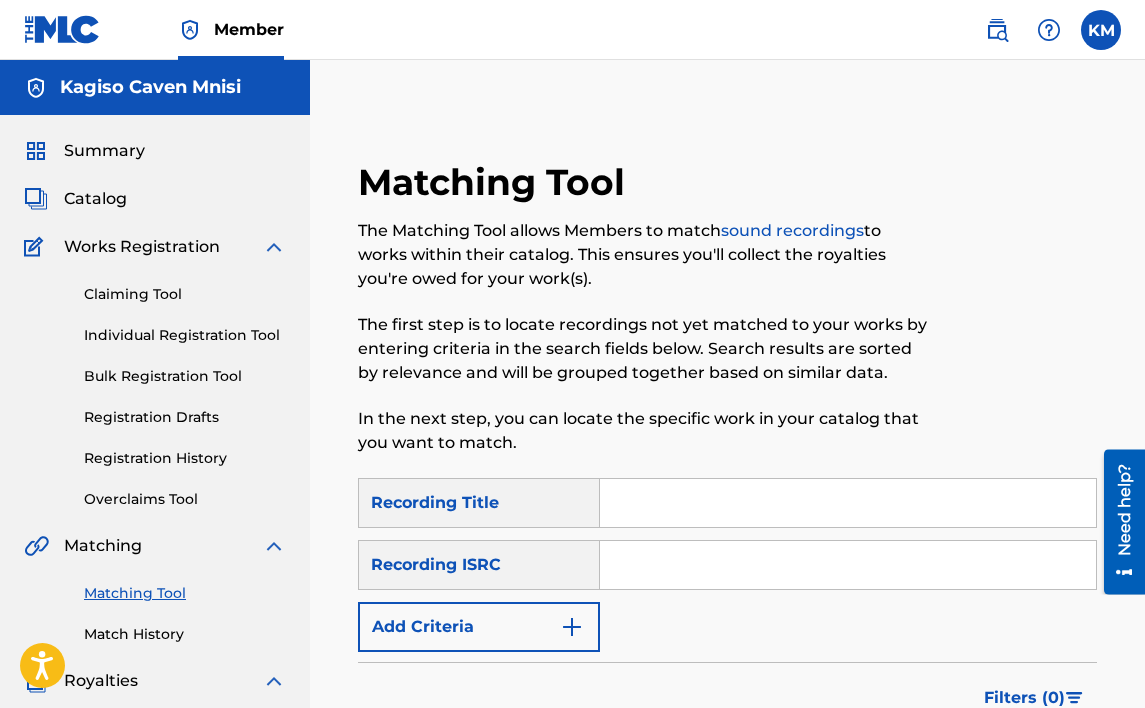 paste on "[PERSON_NAME] YOUR LOVE" 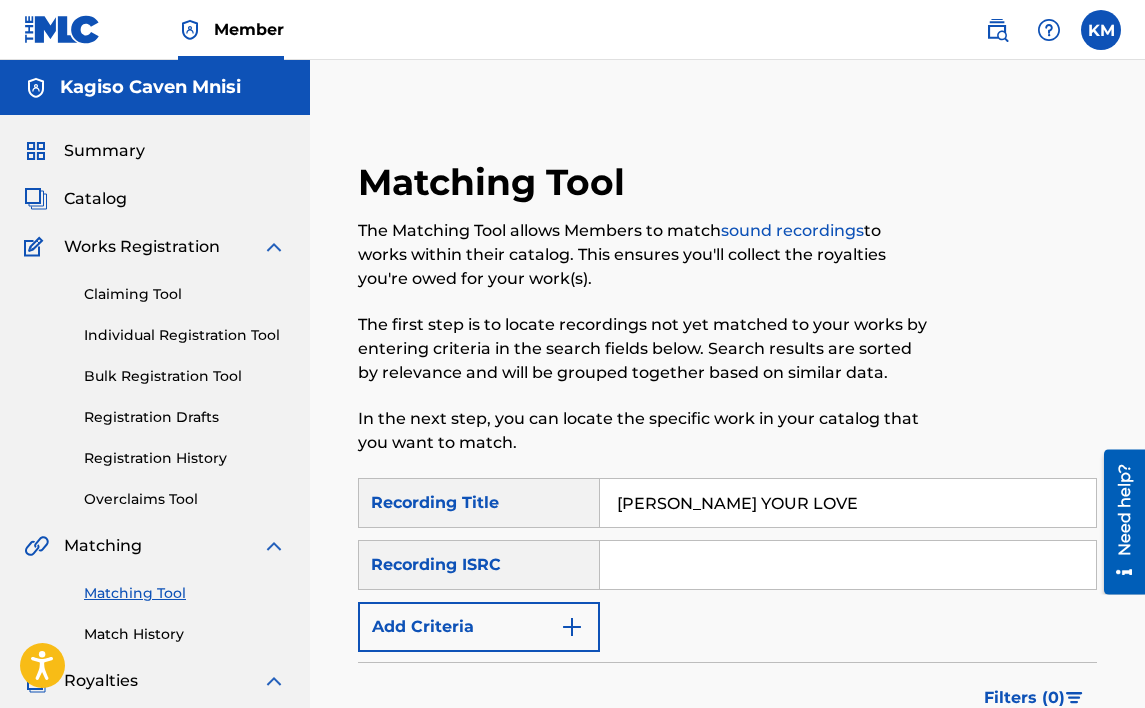 type on "[PERSON_NAME] YOUR LOVE" 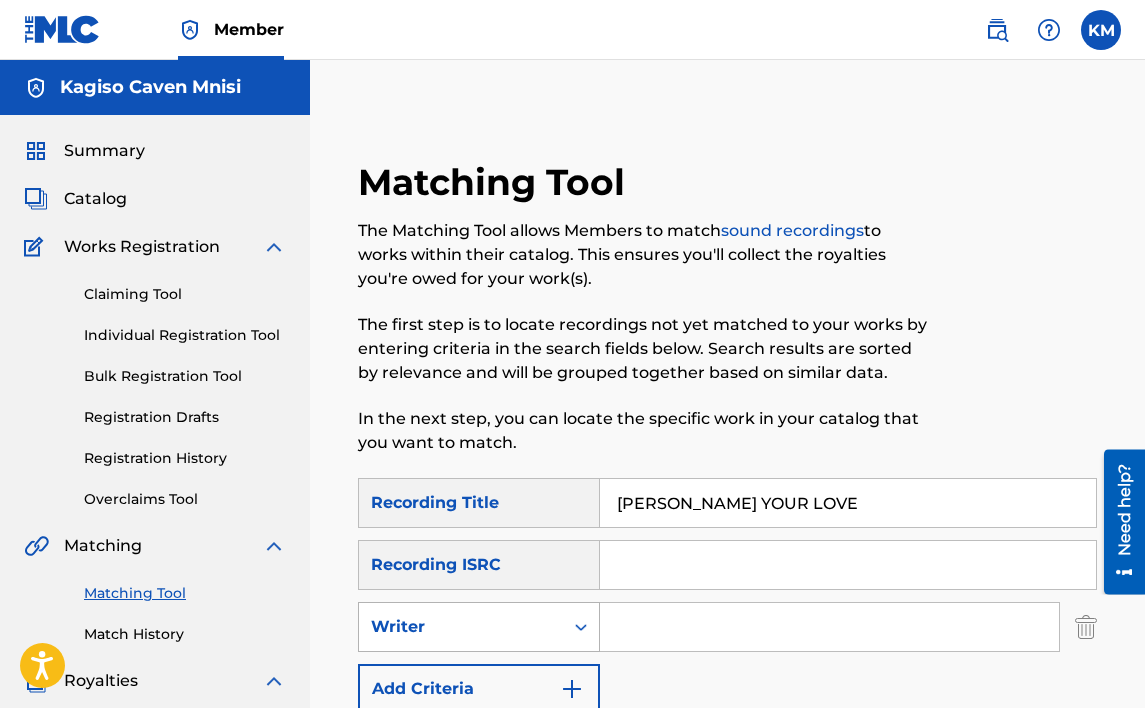 click at bounding box center [581, 627] 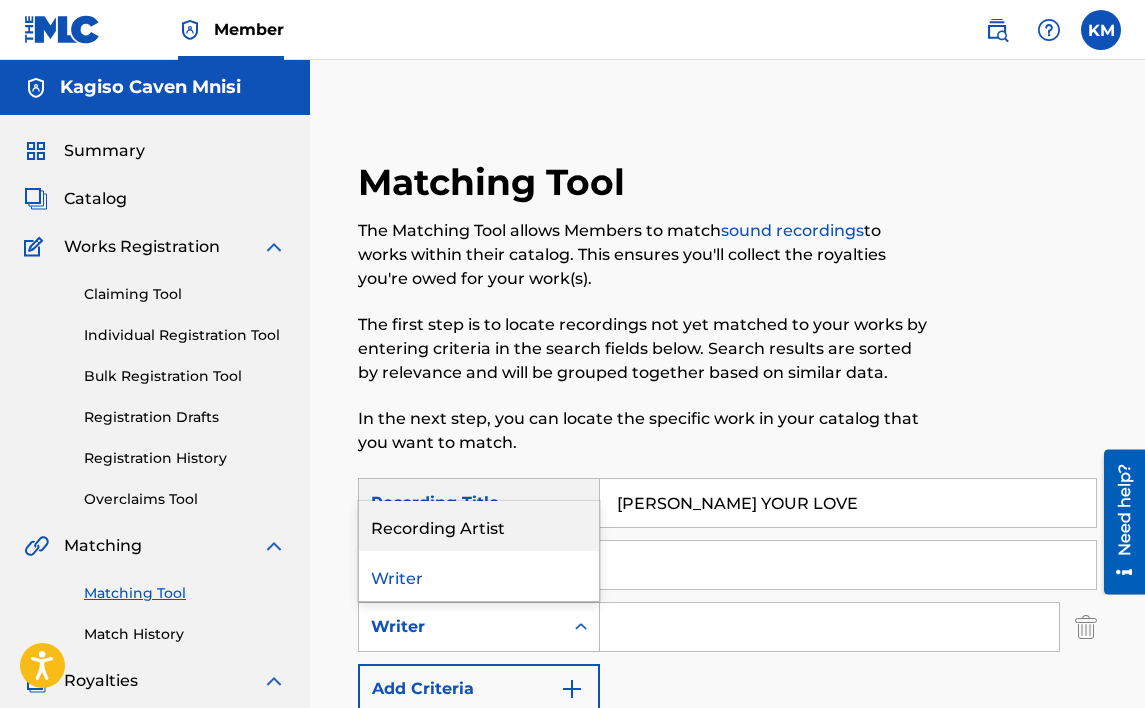 click on "Recording Artist" at bounding box center [479, 526] 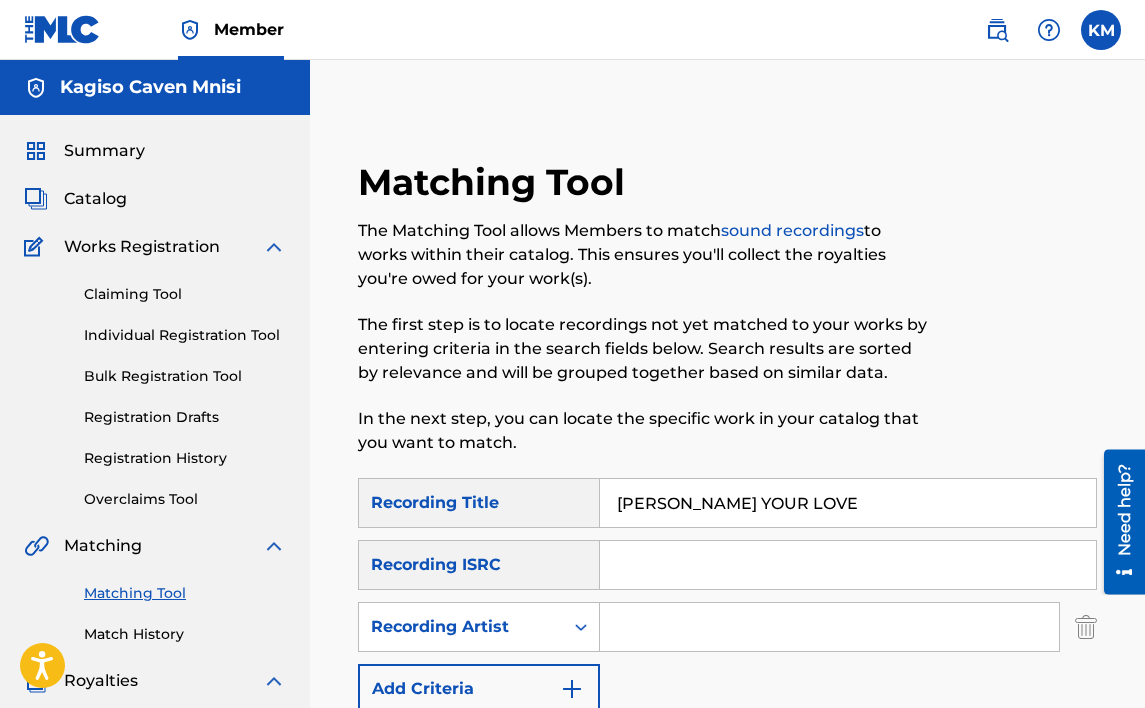 click at bounding box center [829, 627] 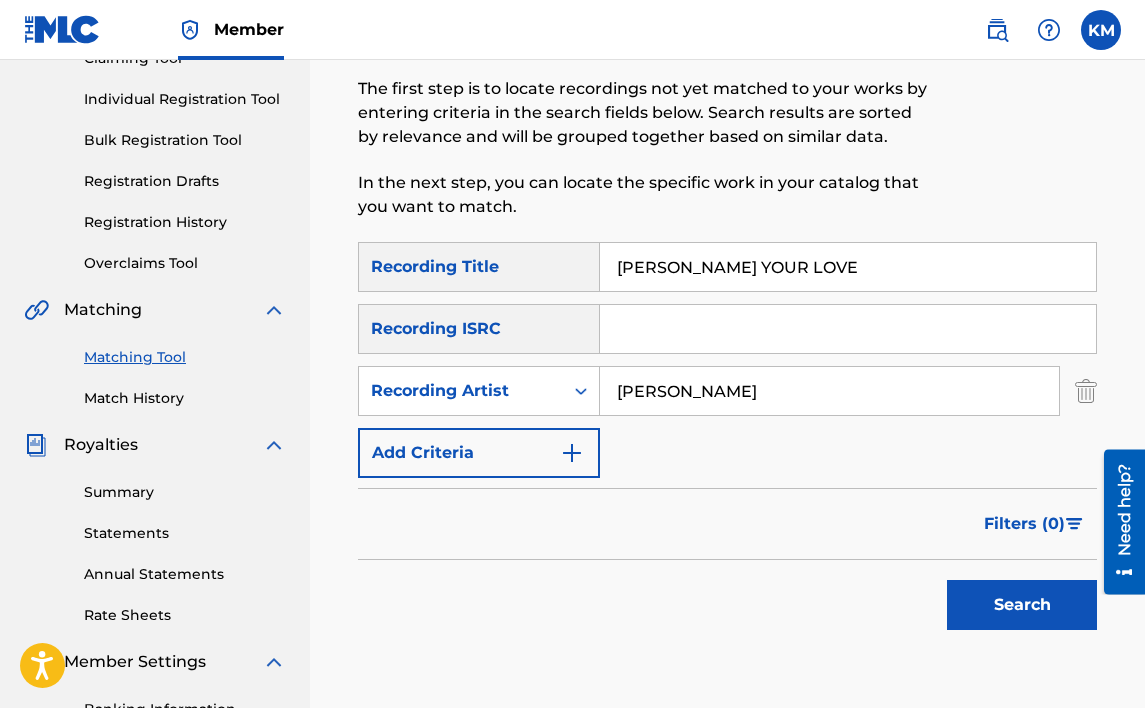 scroll, scrollTop: 300, scrollLeft: 0, axis: vertical 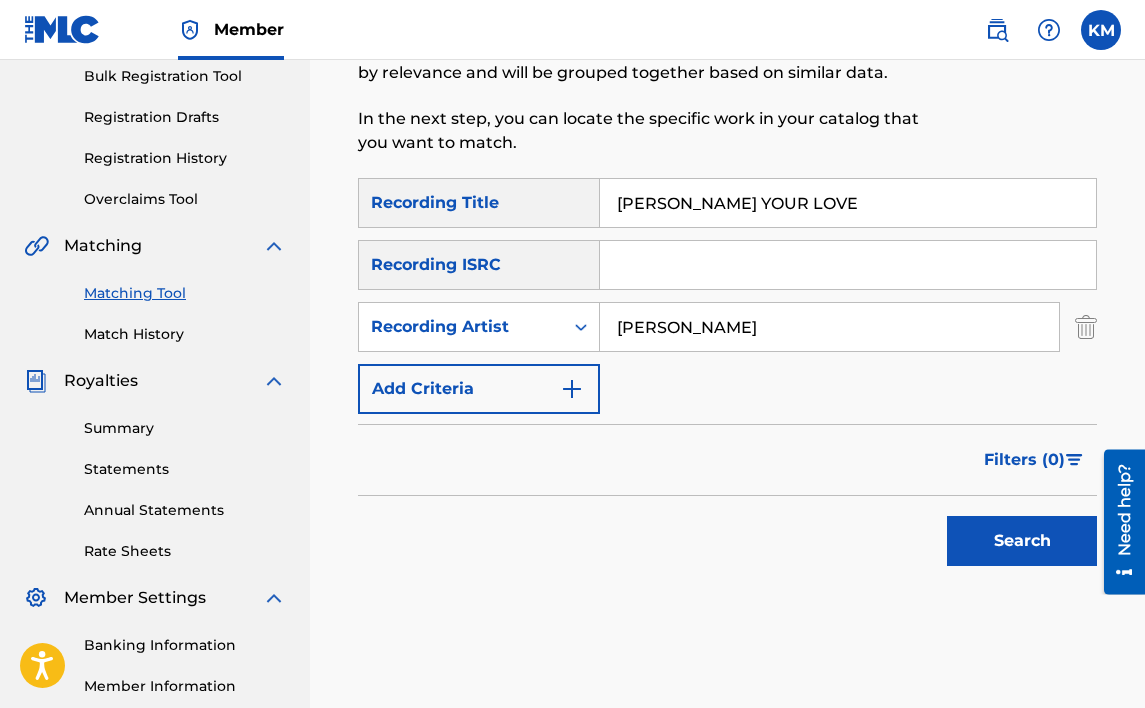 click on "Search" at bounding box center (1022, 541) 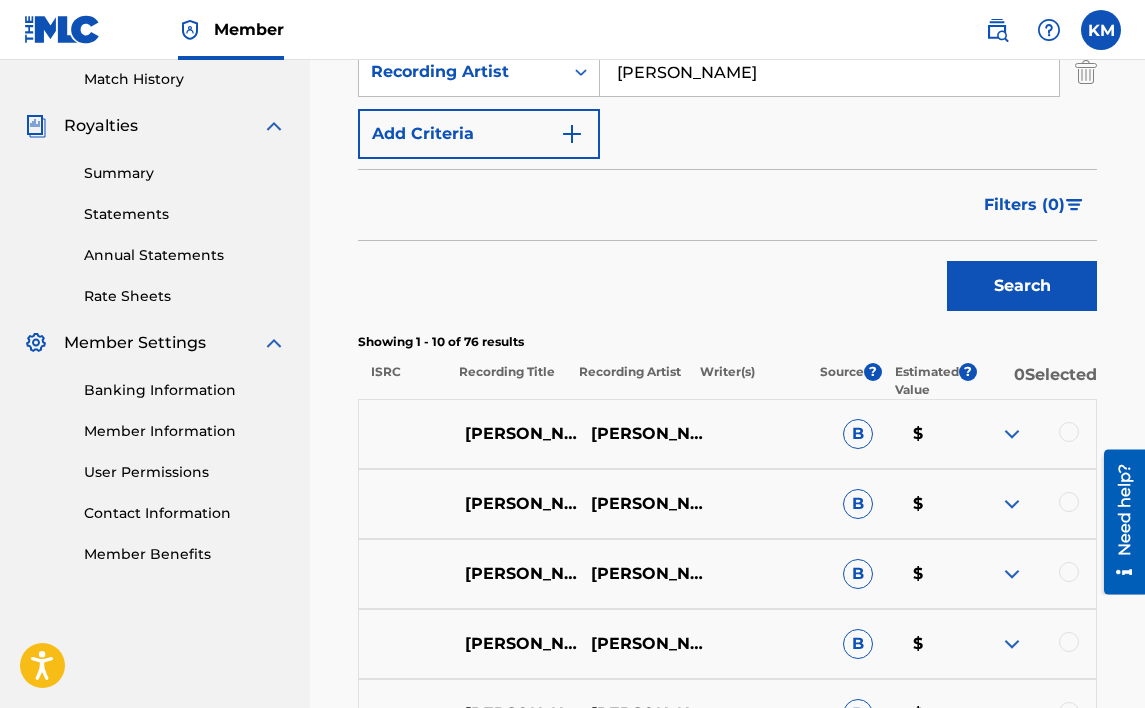 scroll, scrollTop: 600, scrollLeft: 0, axis: vertical 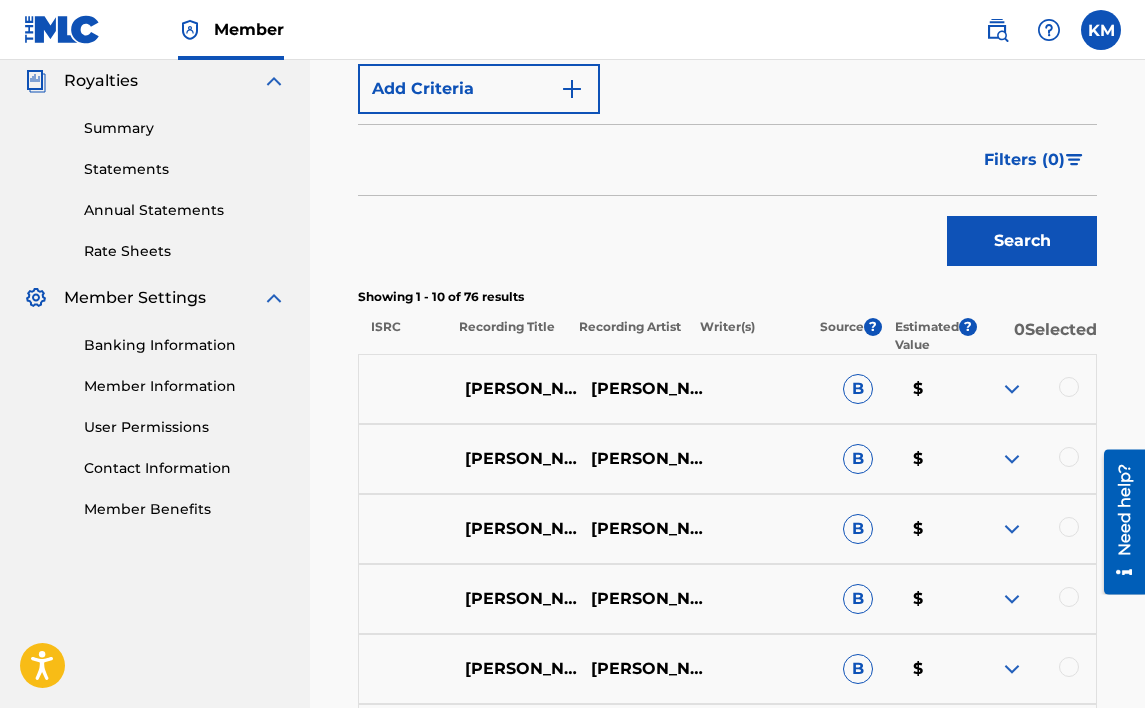 click at bounding box center (1069, 527) 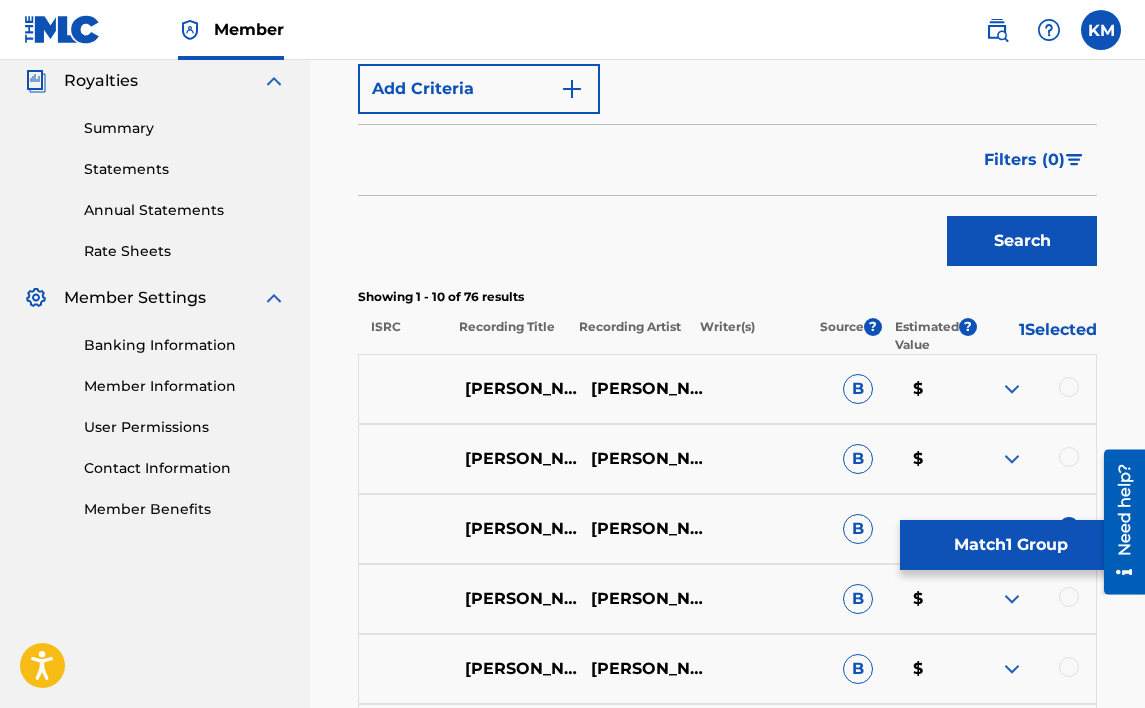 click on "Match  1 Group" at bounding box center (1010, 545) 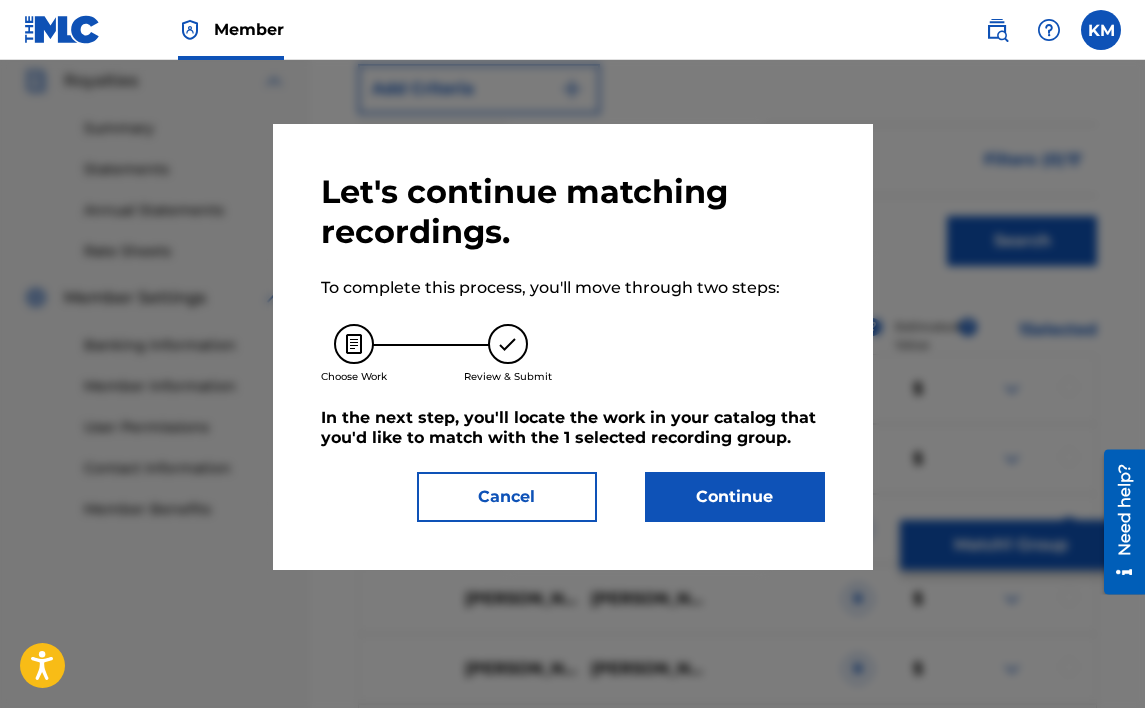 click on "Continue" at bounding box center [735, 497] 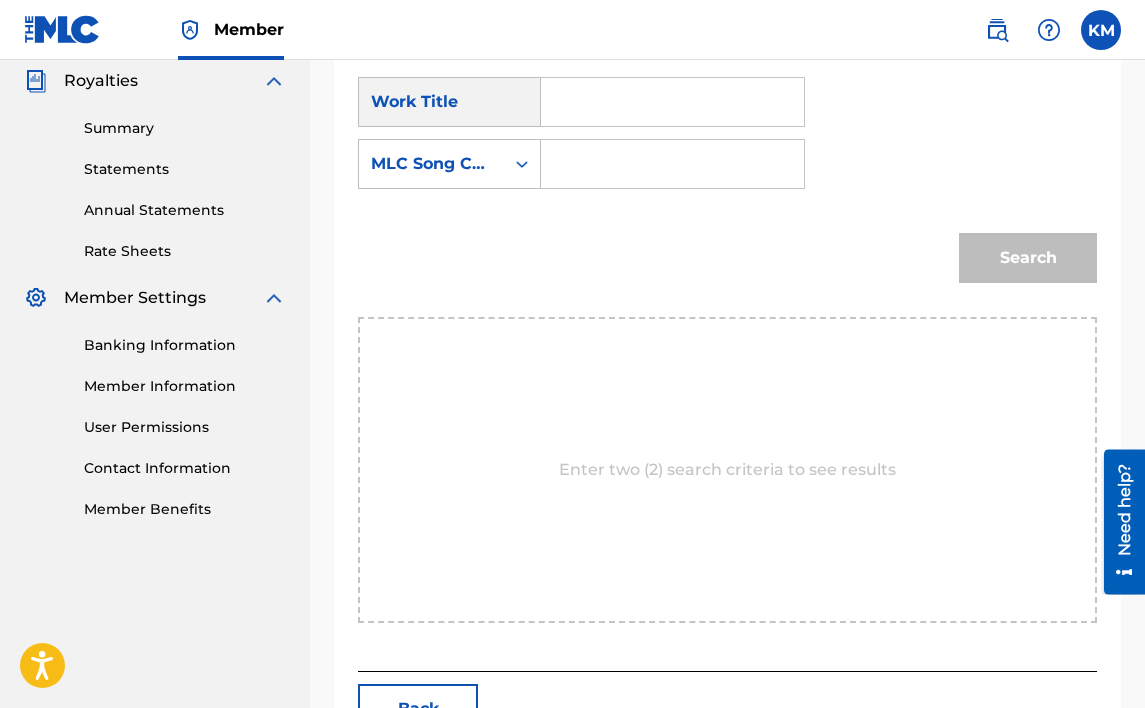 paste on "[PERSON_NAME] YOUR LOVE" 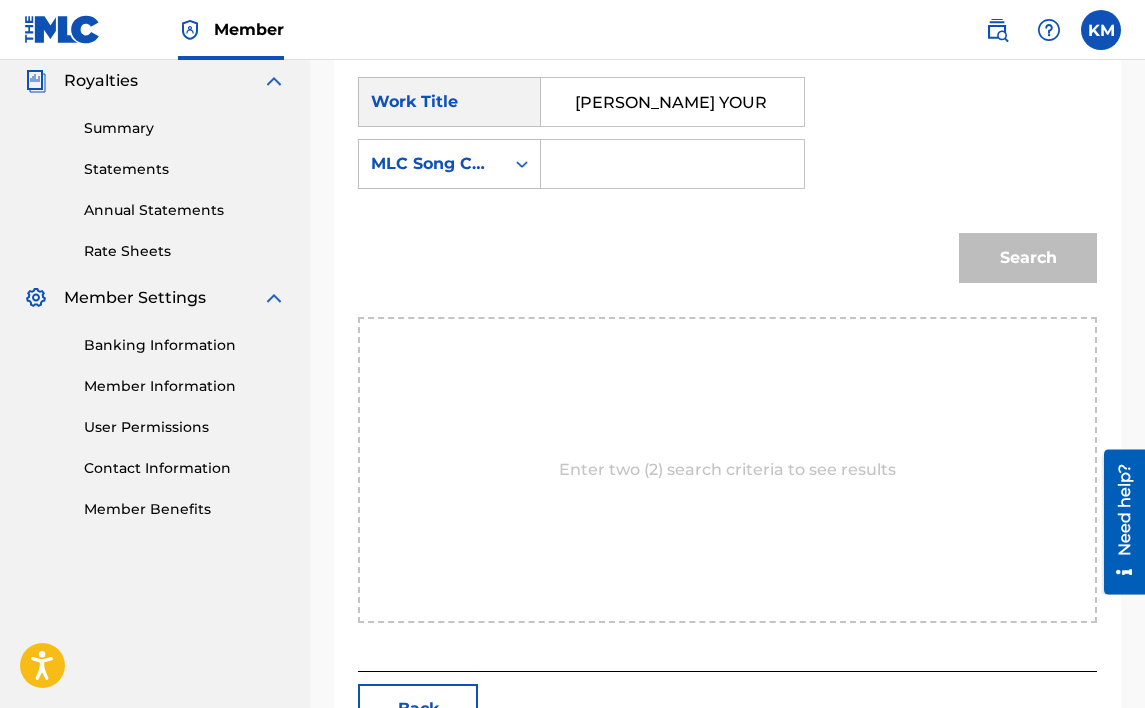 scroll, scrollTop: 0, scrollLeft: 24, axis: horizontal 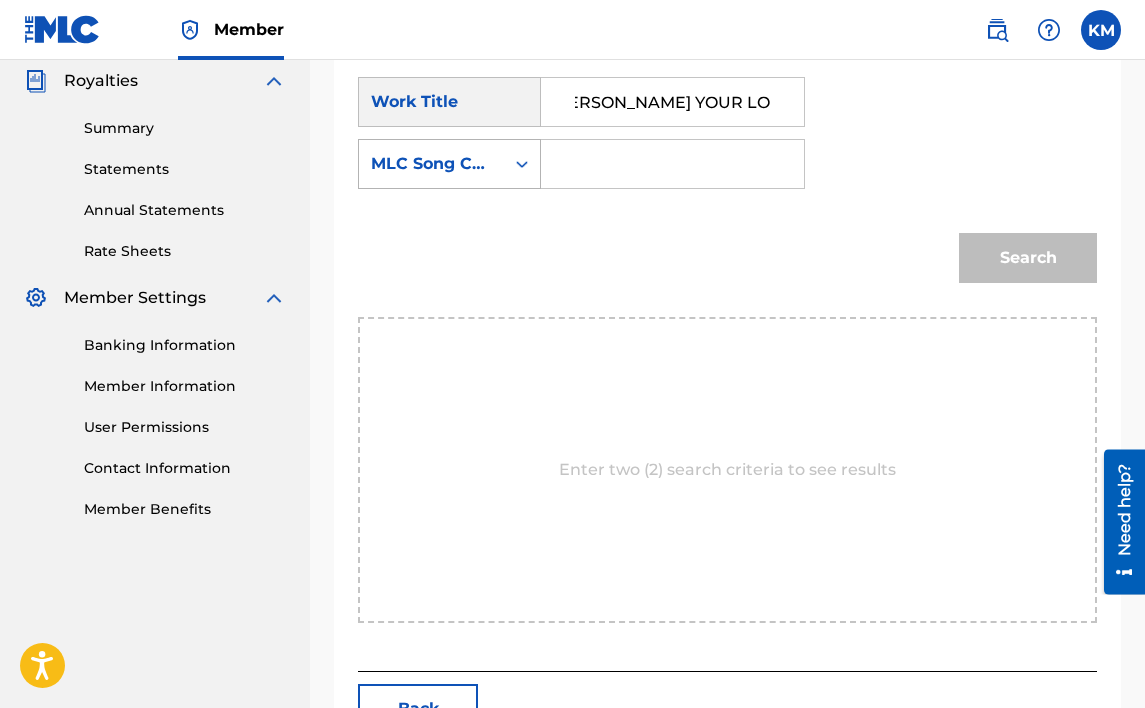 type on "[PERSON_NAME] YOUR LOVE" 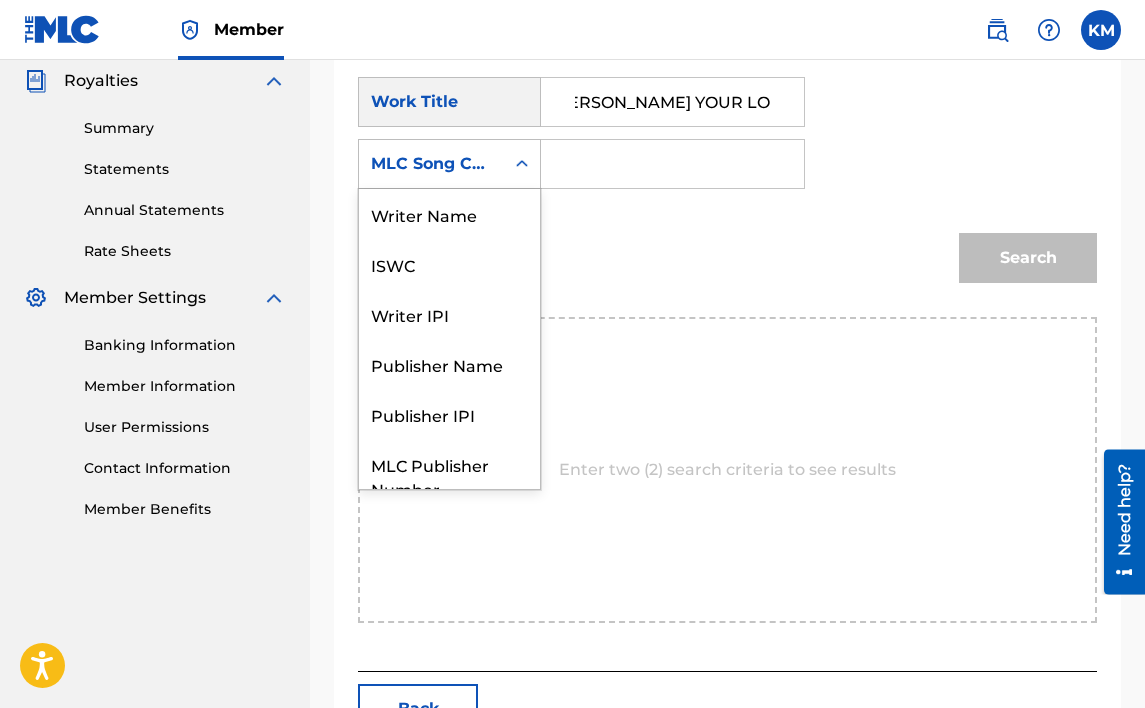 click 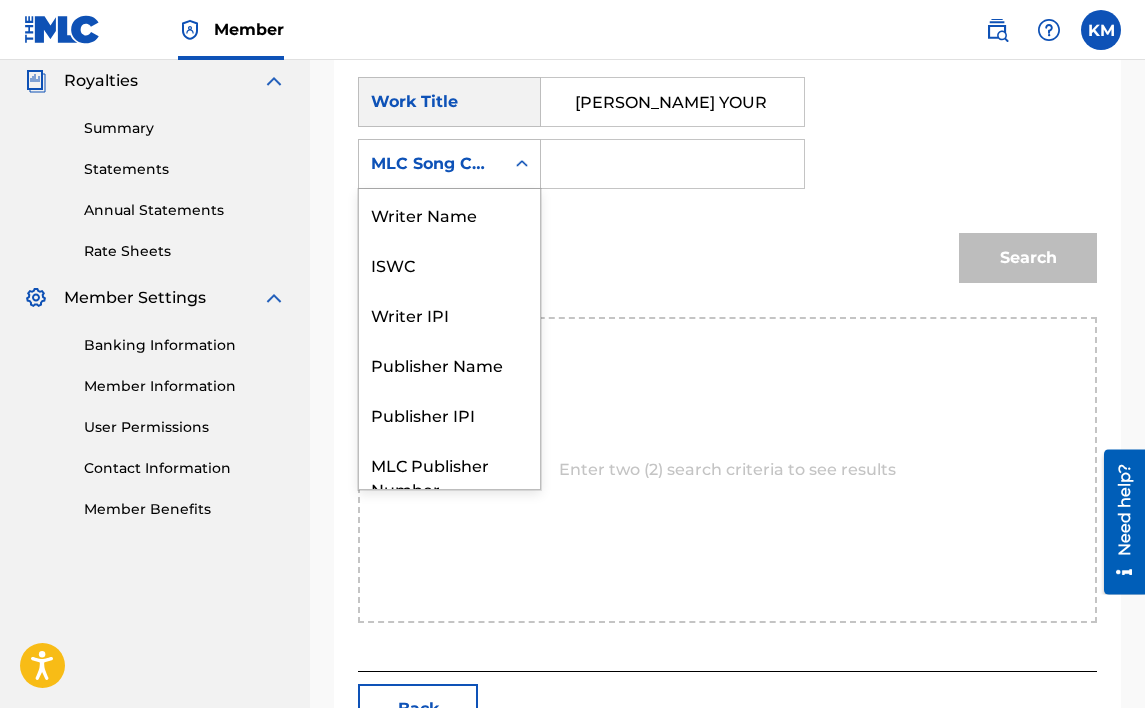 scroll, scrollTop: 74, scrollLeft: 0, axis: vertical 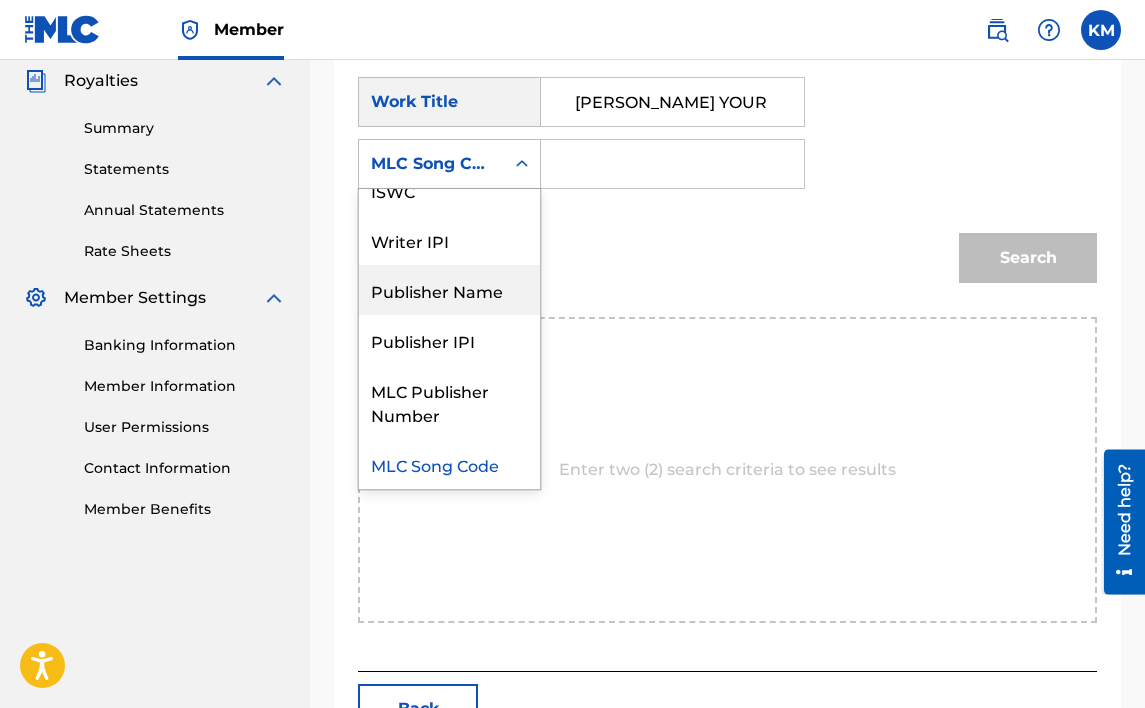drag, startPoint x: 488, startPoint y: 275, endPoint x: 500, endPoint y: 258, distance: 20.808653 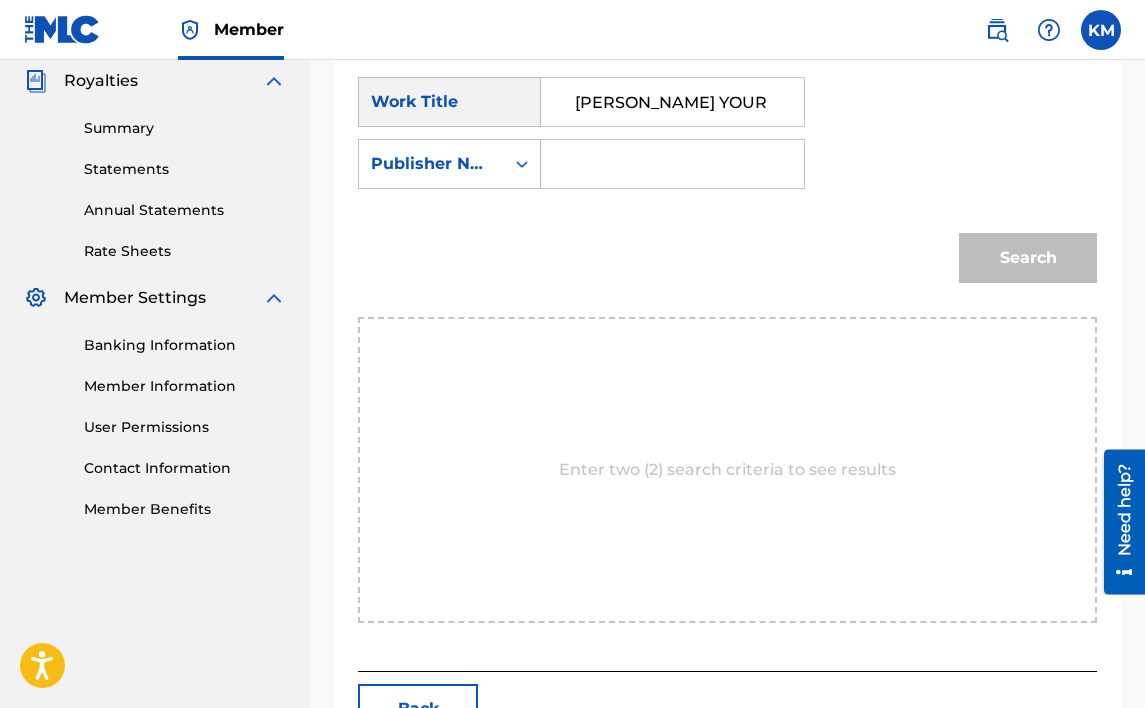 click at bounding box center [672, 164] 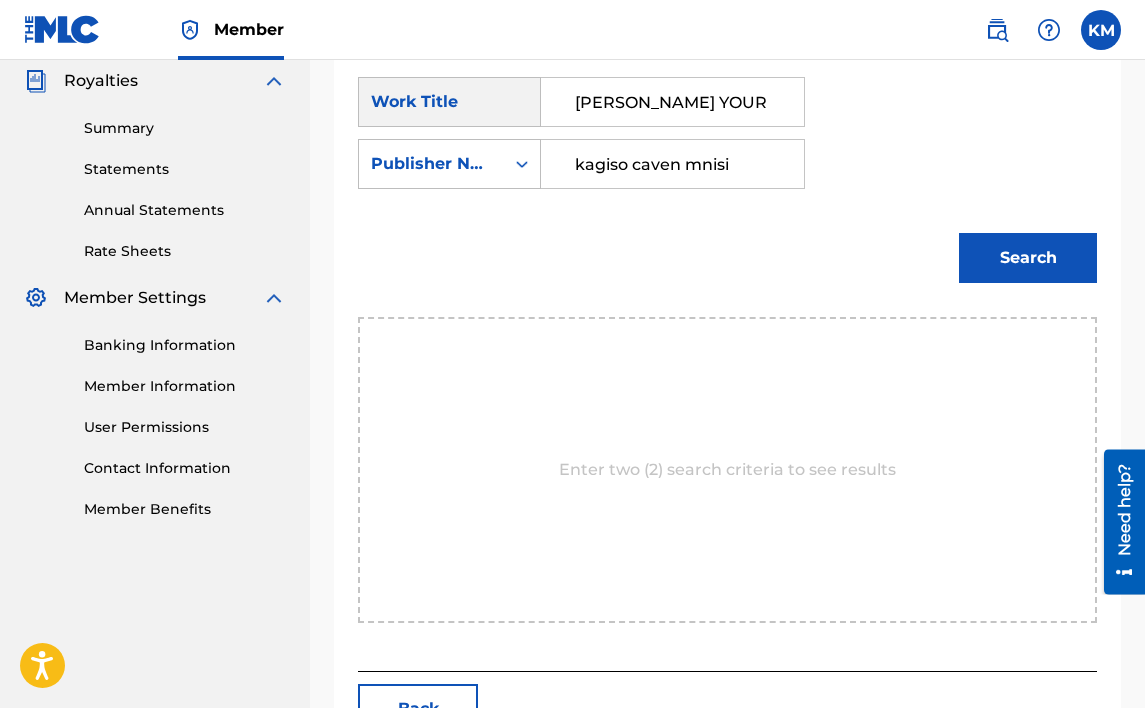 click on "Search" at bounding box center [1028, 258] 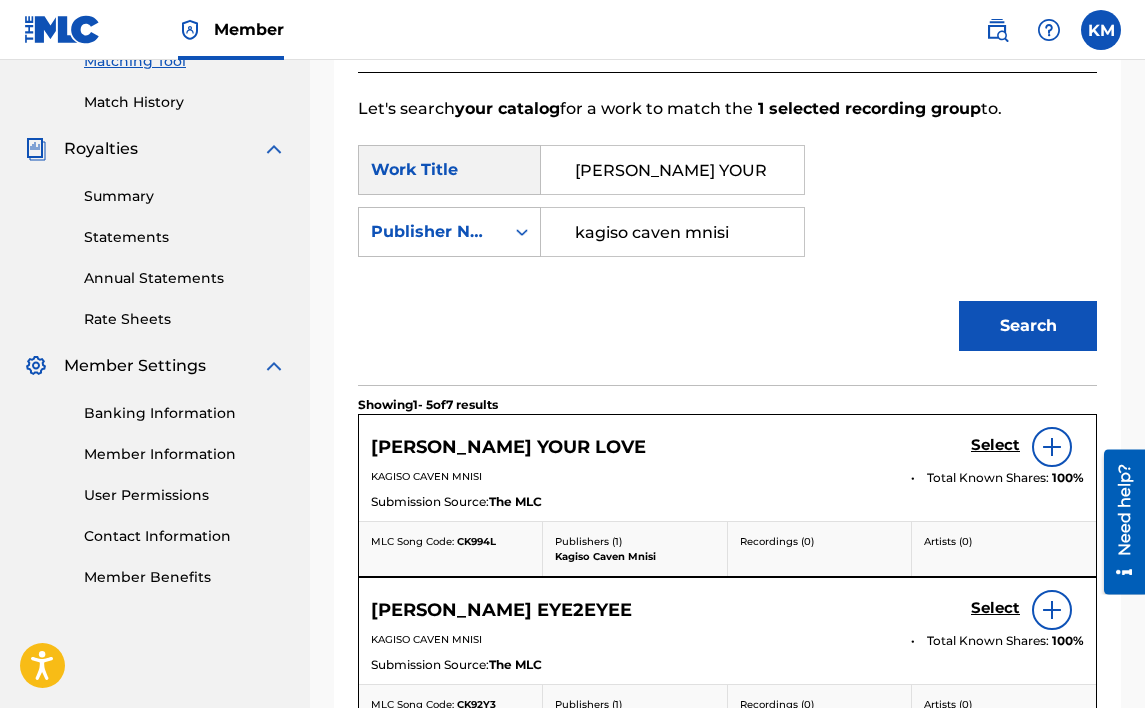 scroll, scrollTop: 600, scrollLeft: 0, axis: vertical 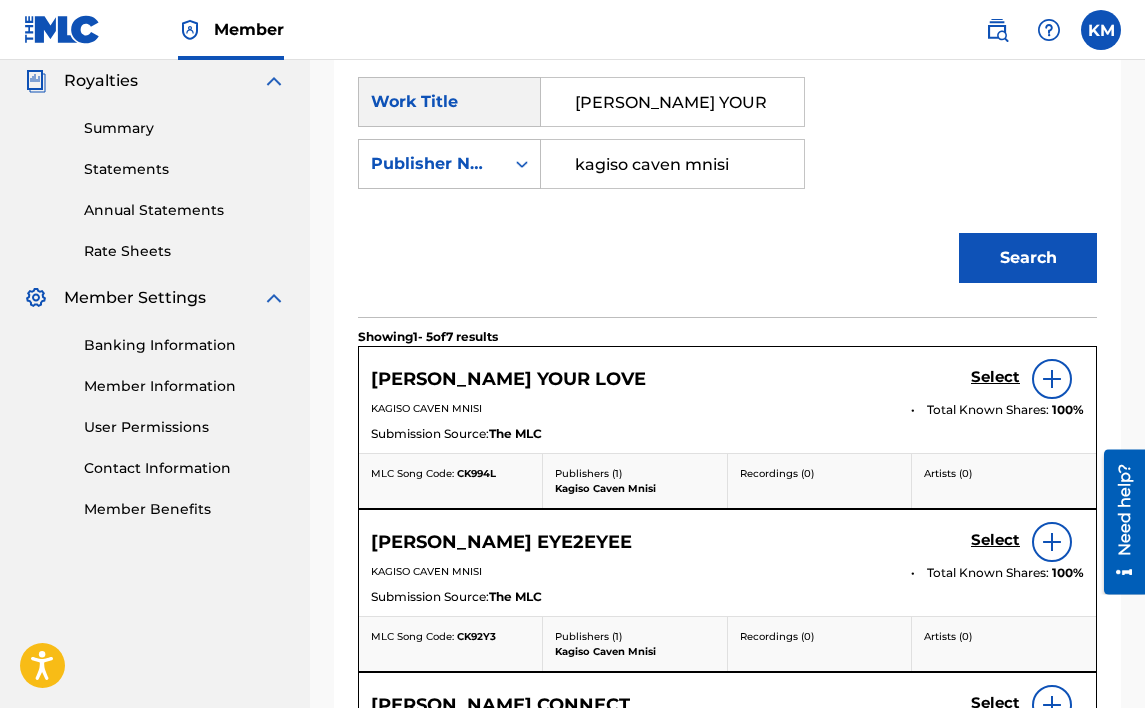 click on "Select" at bounding box center (995, 377) 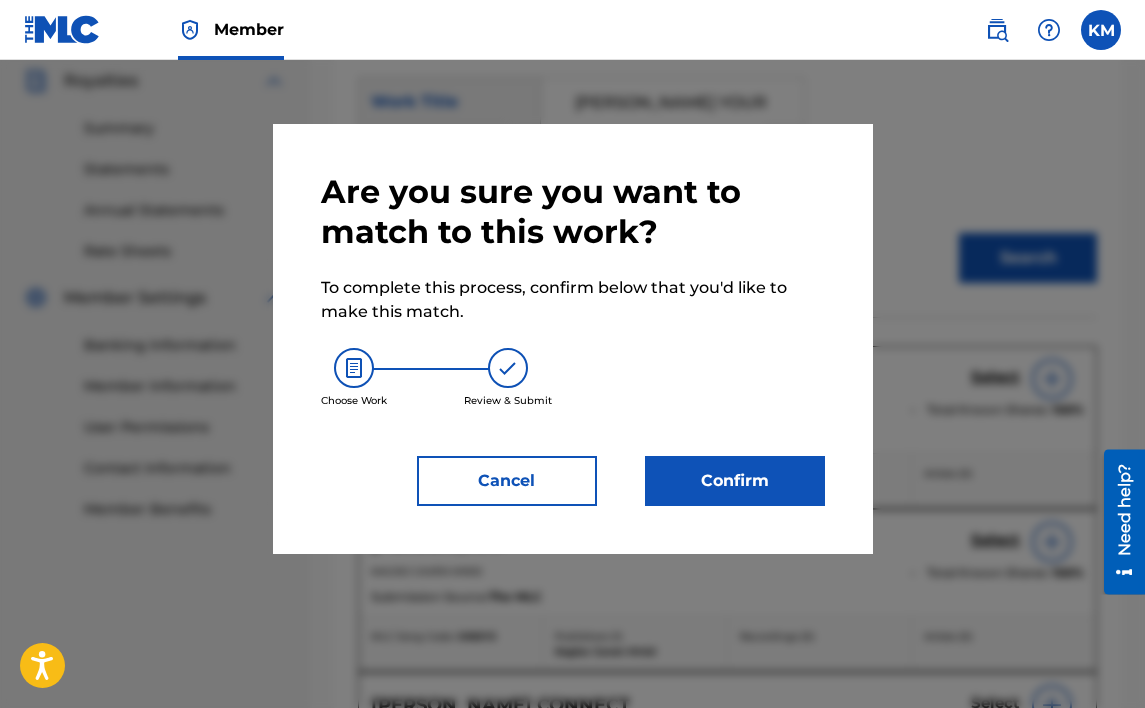 click on "Confirm" at bounding box center (735, 481) 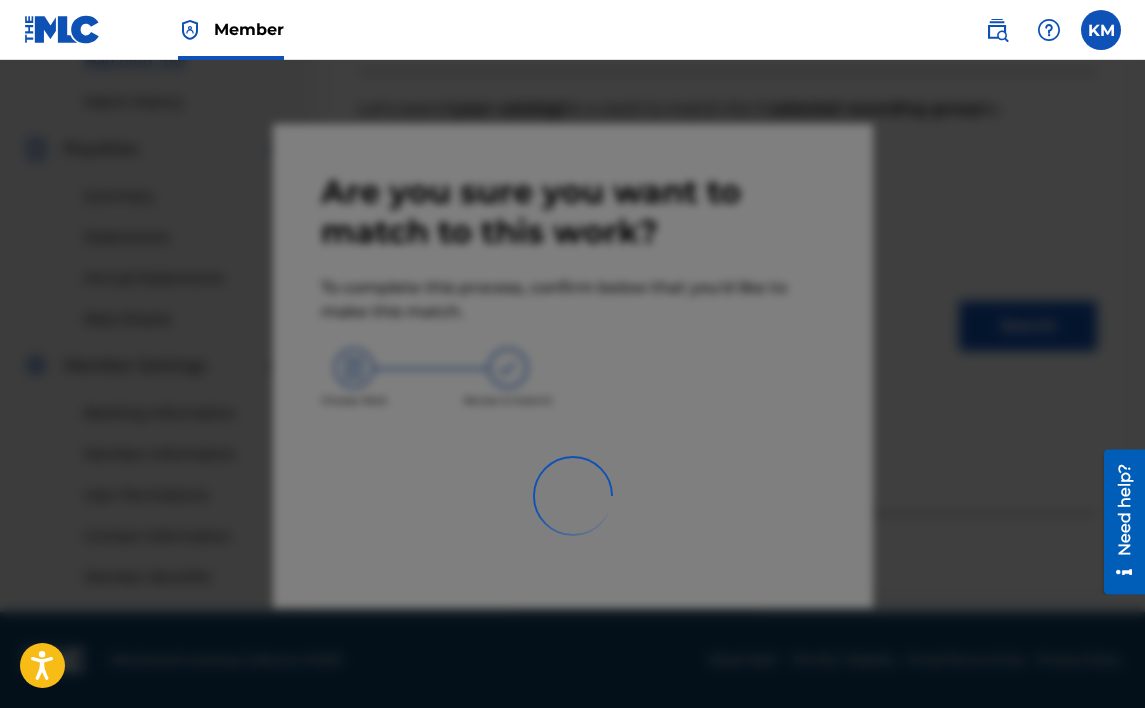 scroll, scrollTop: 532, scrollLeft: 0, axis: vertical 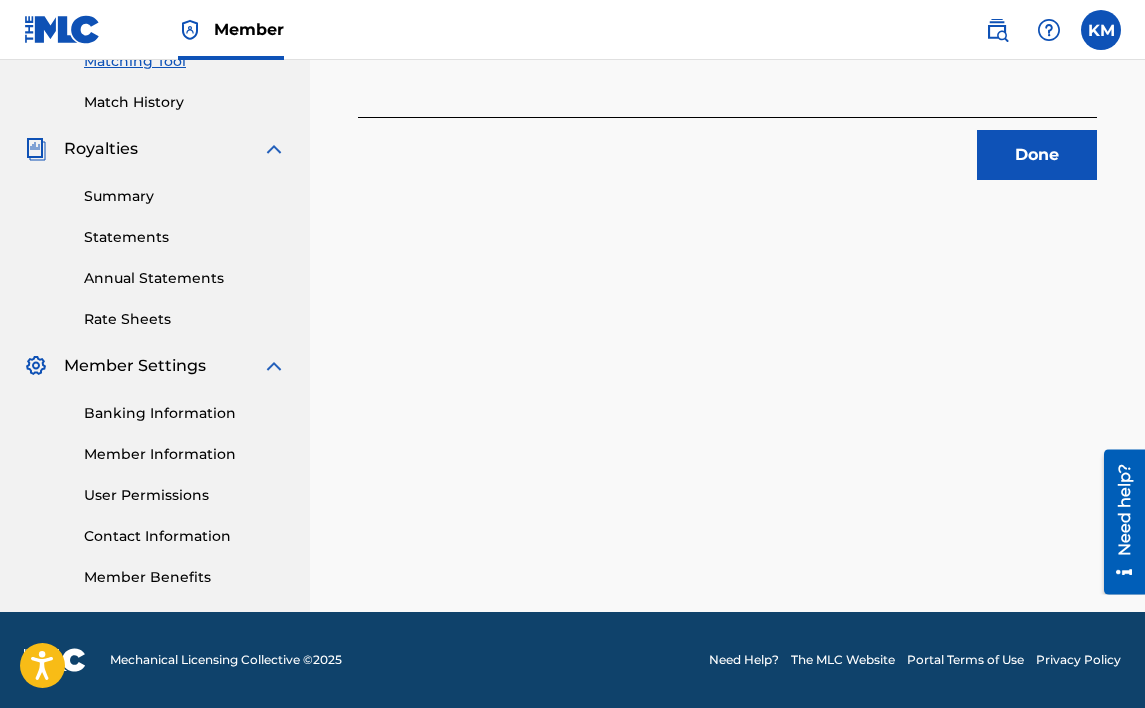 click on "Done" at bounding box center [1037, 155] 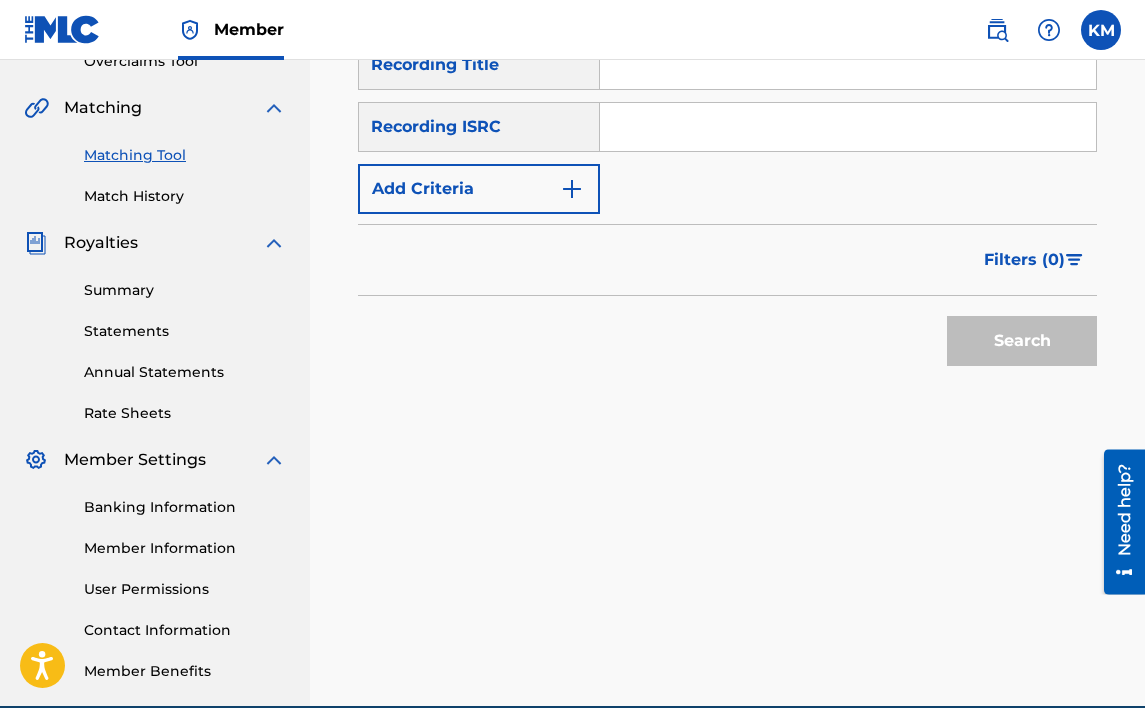 scroll, scrollTop: 232, scrollLeft: 0, axis: vertical 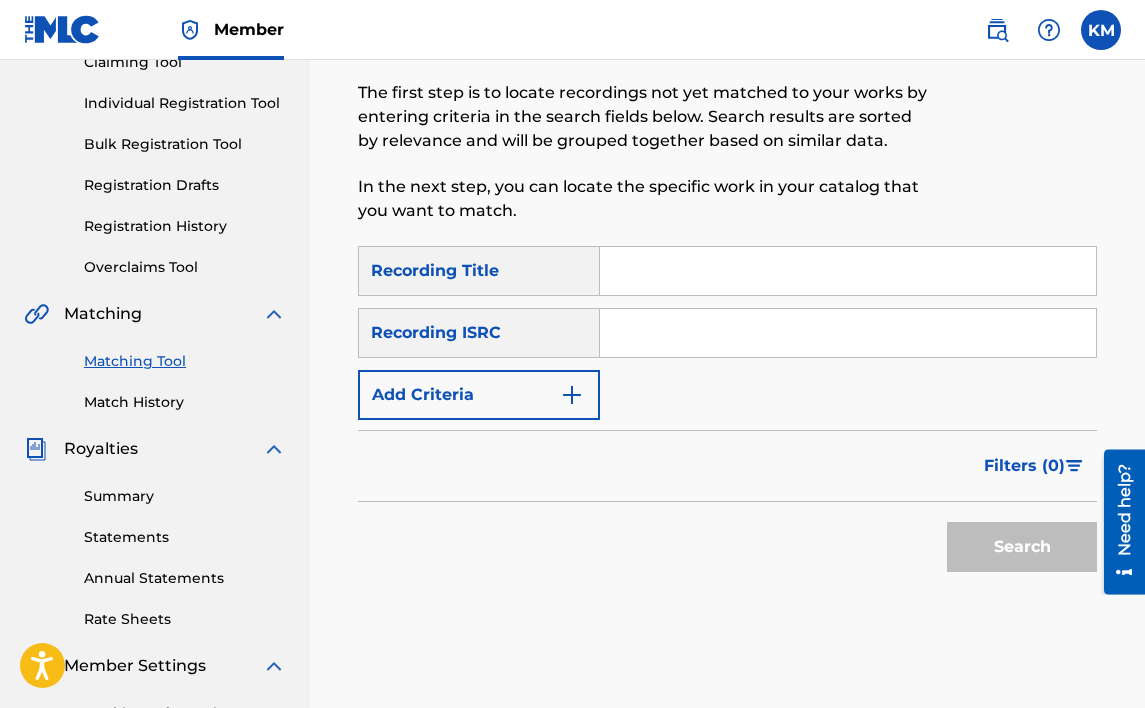 click on "Match History" at bounding box center (185, 402) 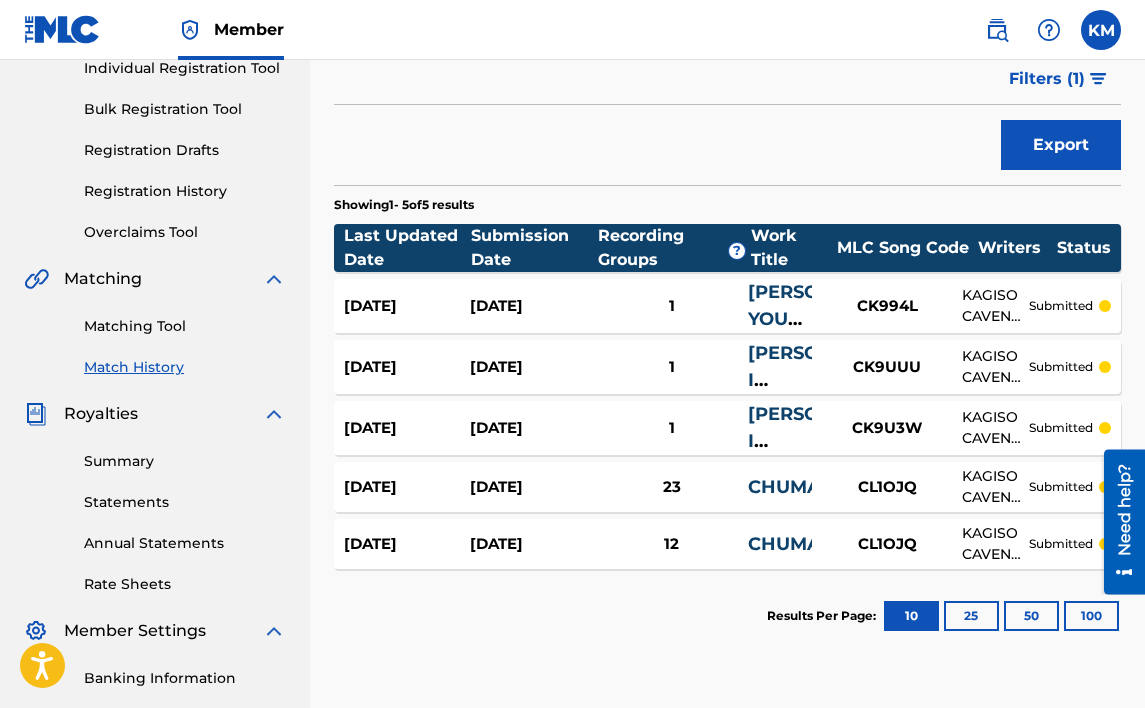 scroll, scrollTop: 300, scrollLeft: 0, axis: vertical 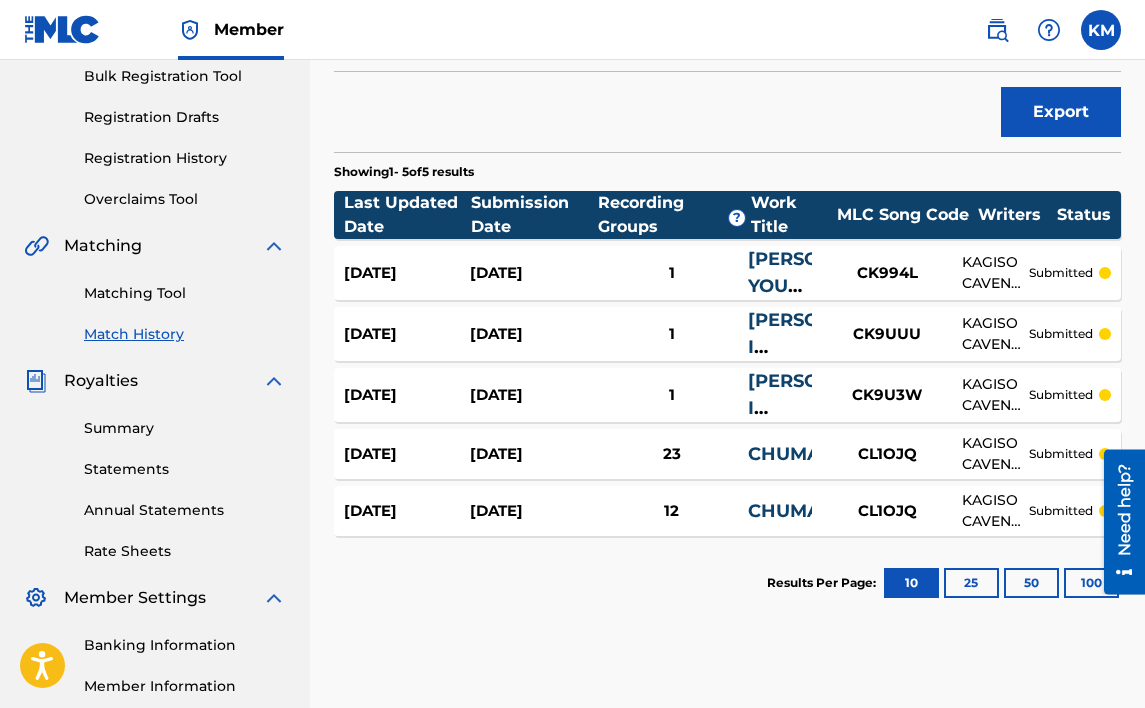 click on "[DATE]" at bounding box center (407, 511) 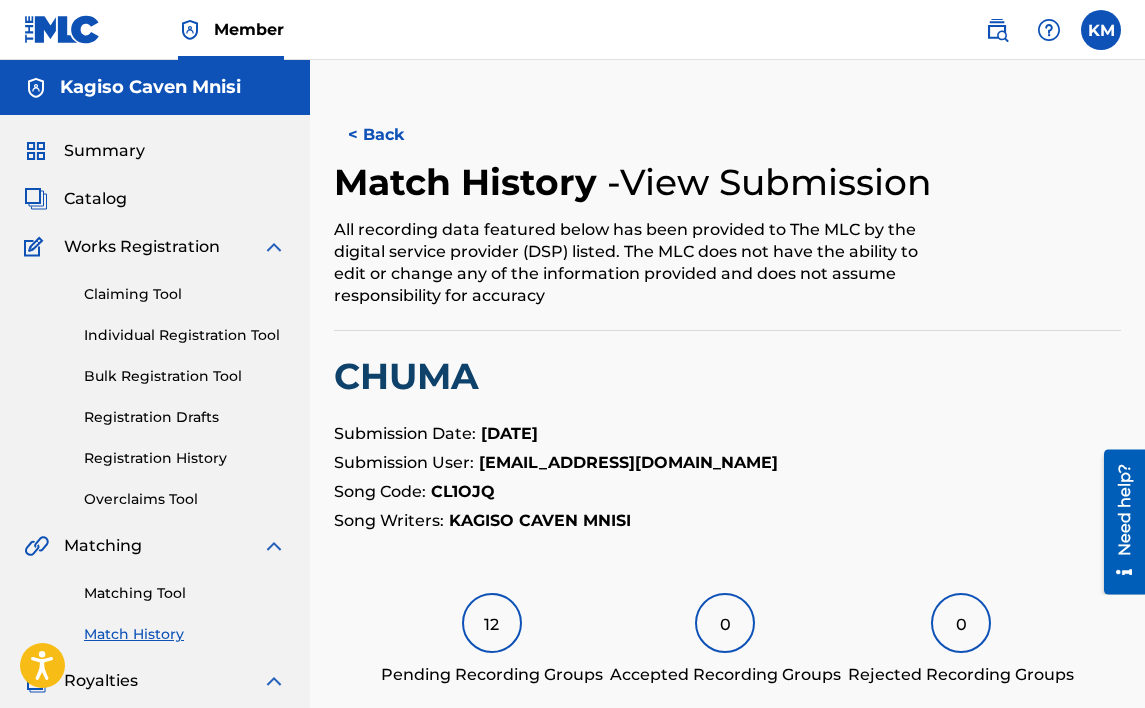 click on "Submission Date: [DATE] Submission User: [EMAIL_ADDRESS][DOMAIN_NAME] Song Code: CL1OJQ Song Writers: KAGISO CAVEN MNISI" at bounding box center [727, 477] 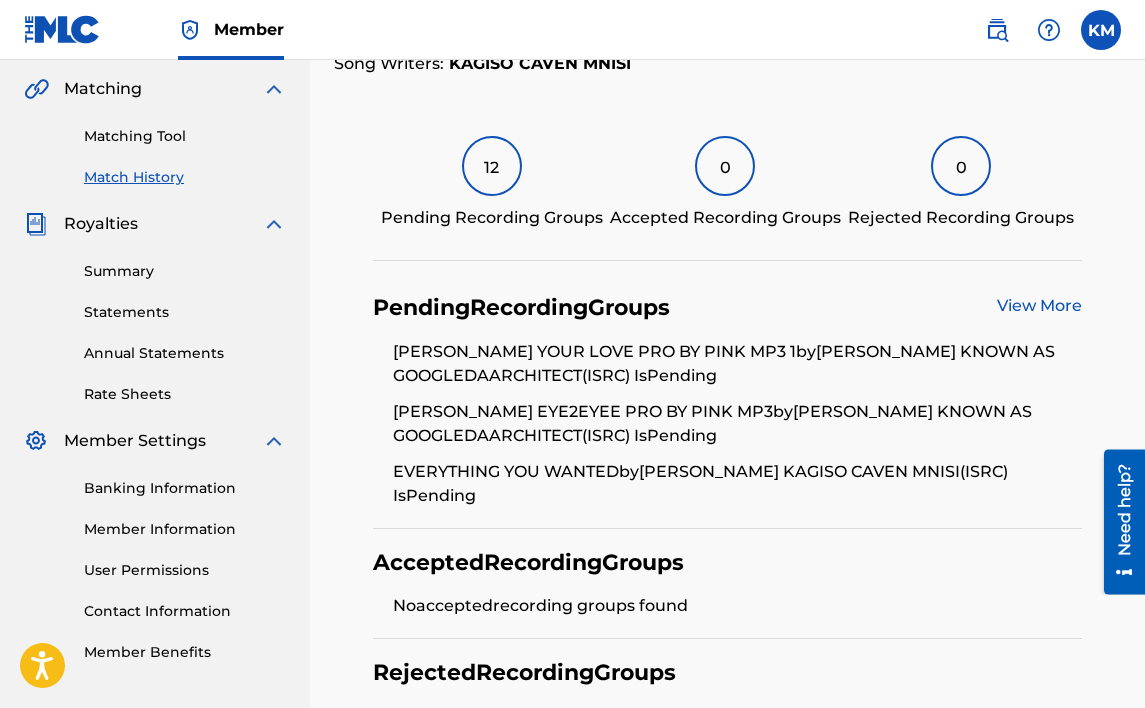 scroll, scrollTop: 500, scrollLeft: 0, axis: vertical 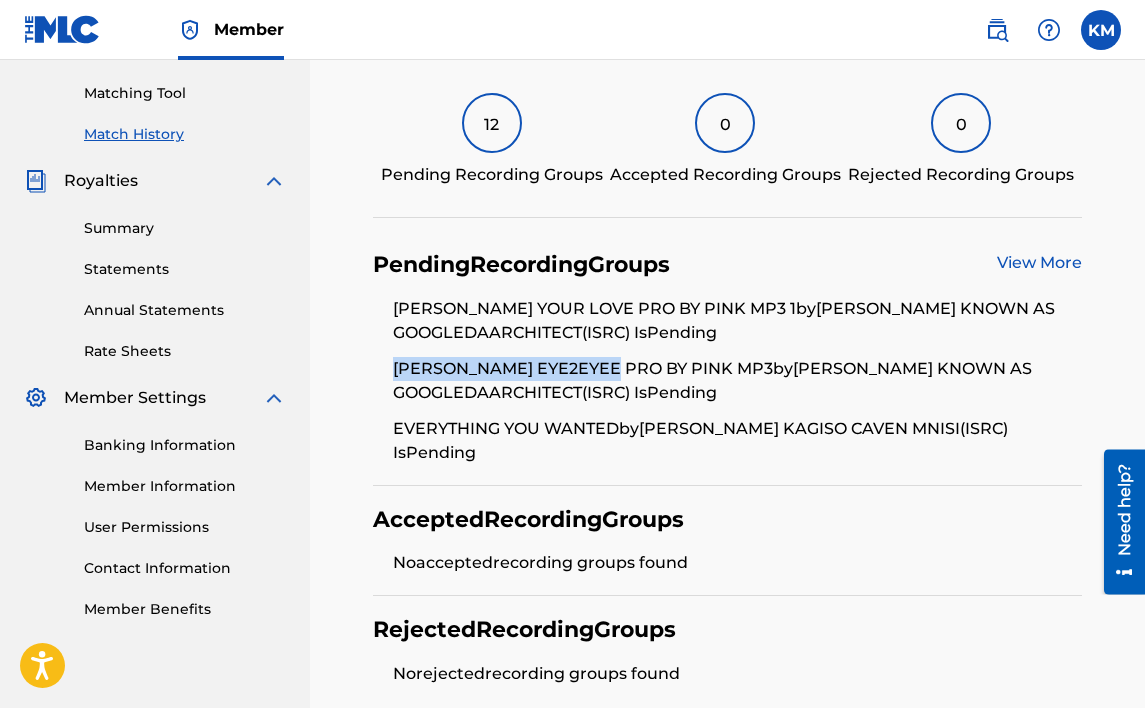 drag, startPoint x: 623, startPoint y: 428, endPoint x: 389, endPoint y: 428, distance: 234 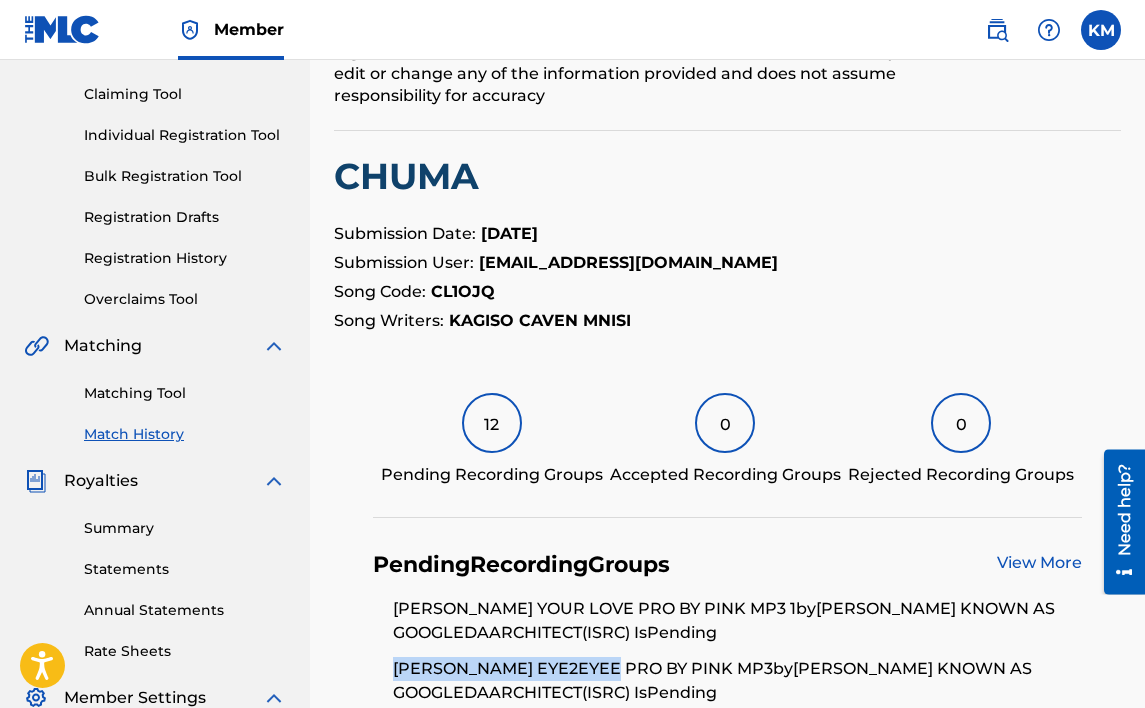 scroll, scrollTop: 0, scrollLeft: 0, axis: both 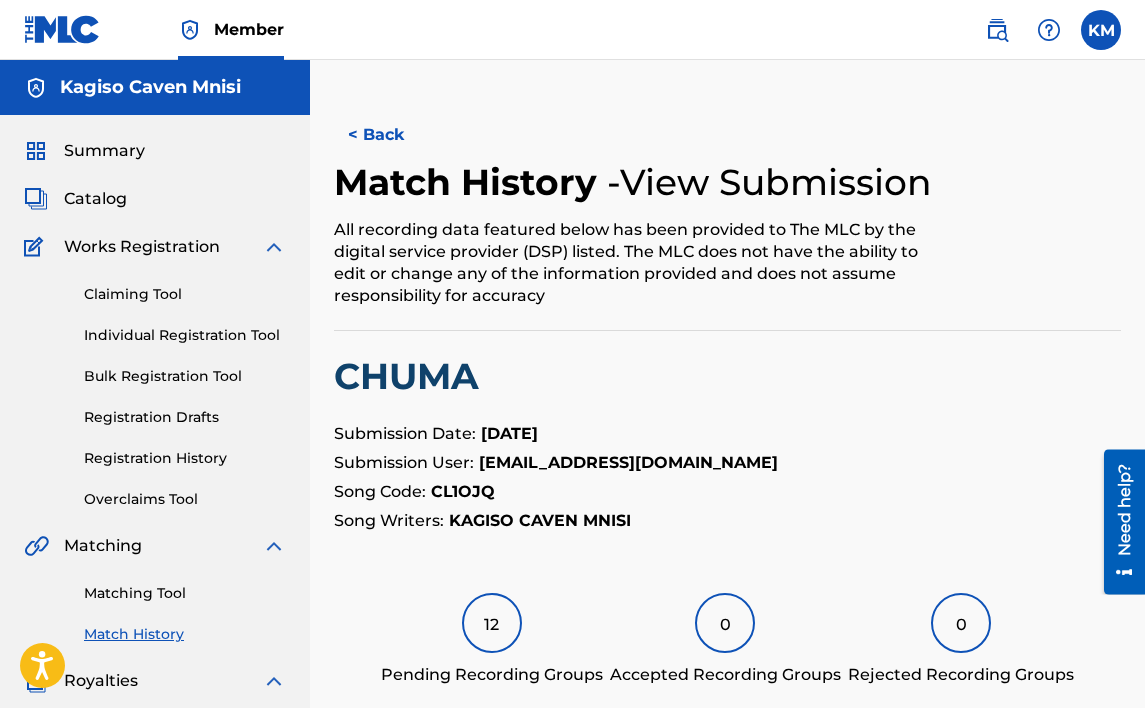 click on "Matching Tool" at bounding box center (185, 593) 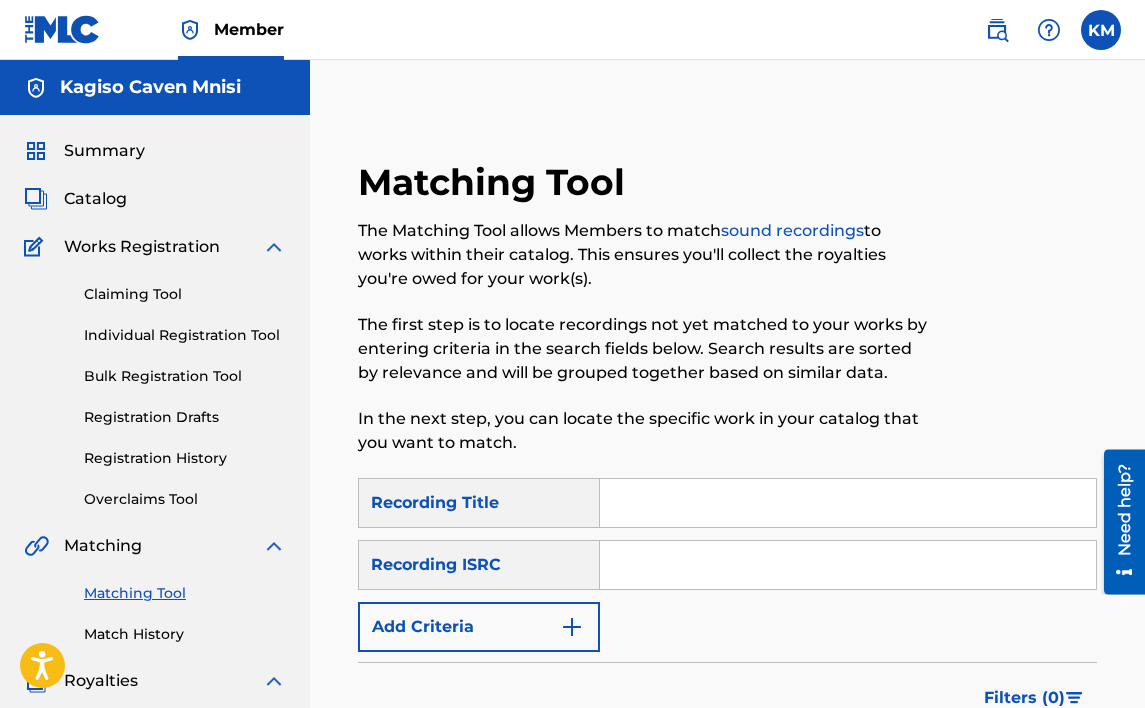 paste on "[PERSON_NAME] EYE2EYEE" 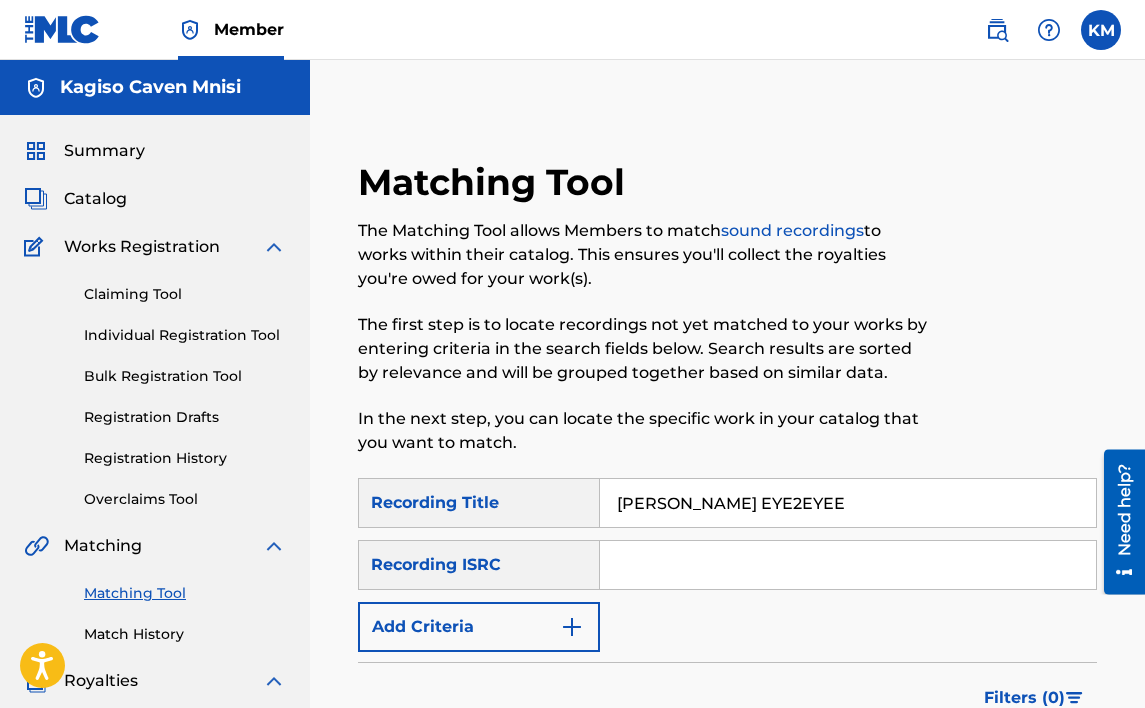 type on "[PERSON_NAME] EYE2EYEE" 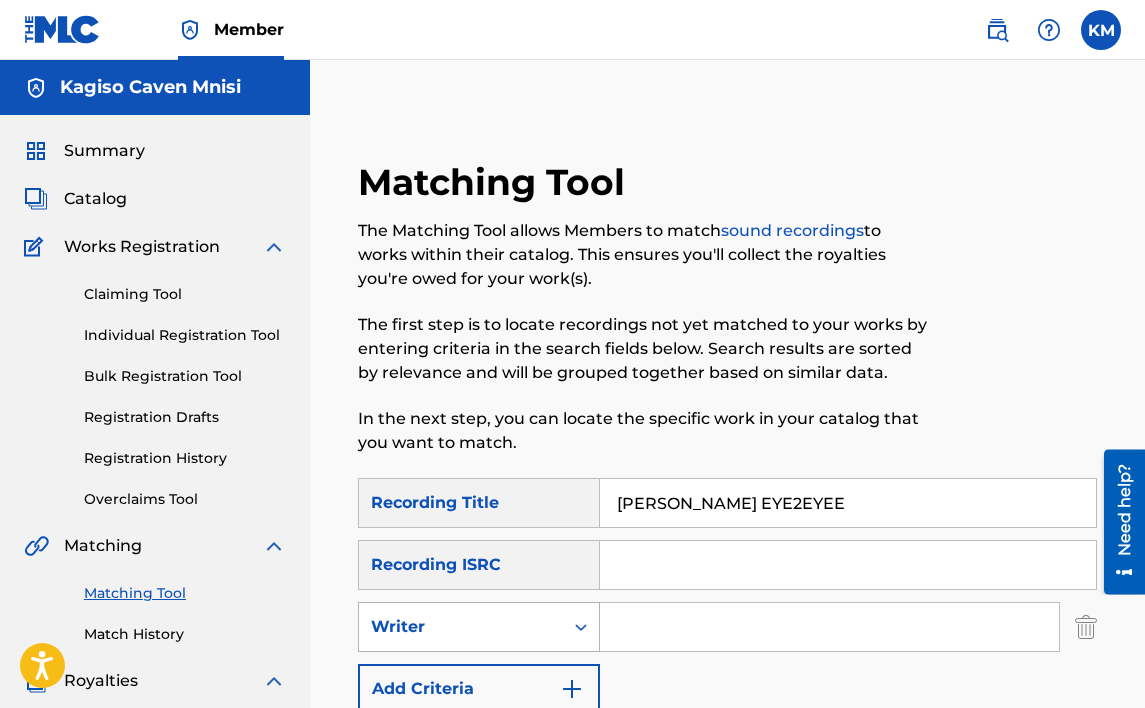 click at bounding box center [581, 627] 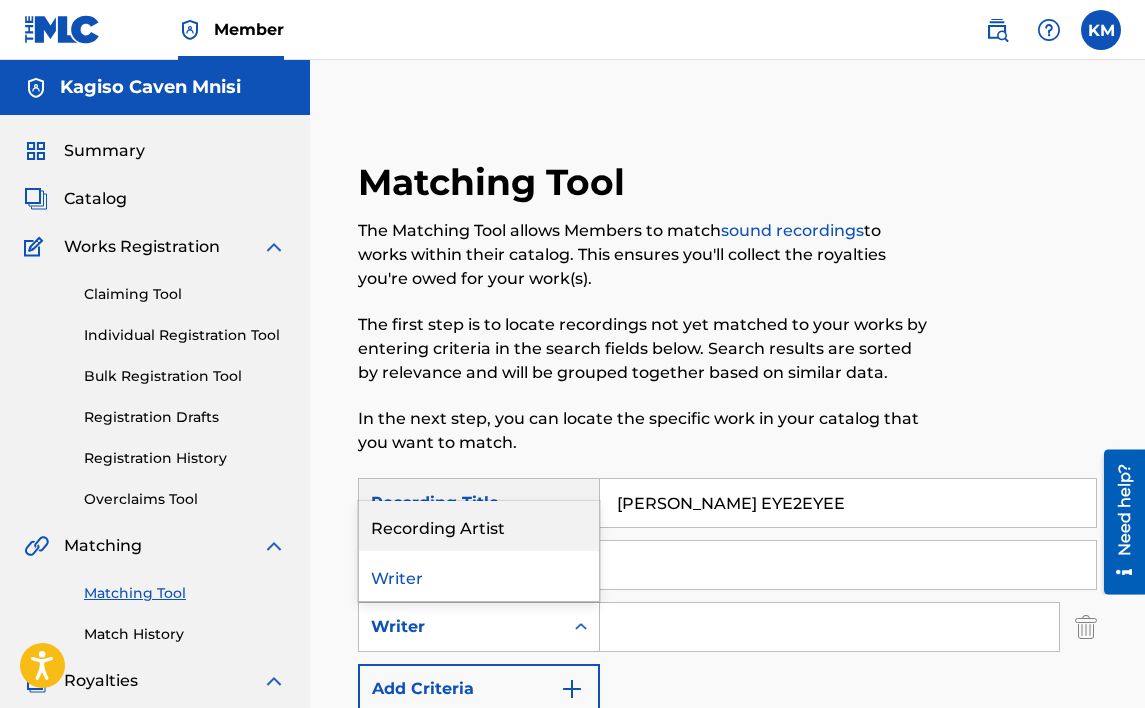 click on "Recording Artist" at bounding box center [479, 526] 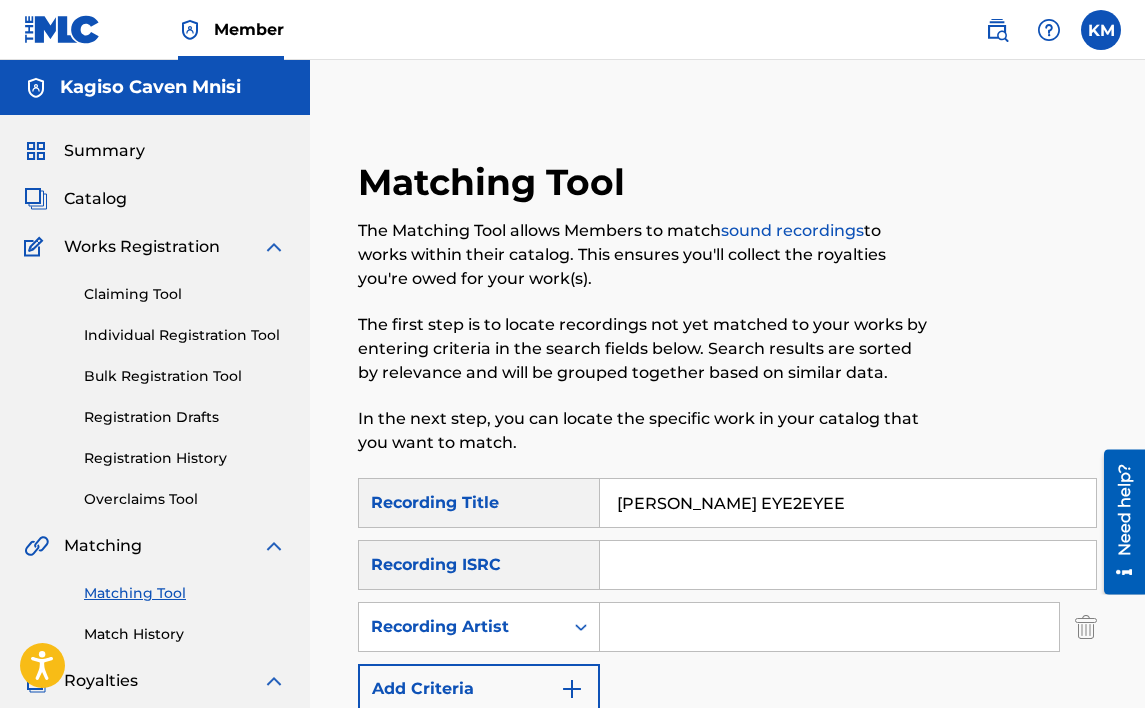 drag, startPoint x: 637, startPoint y: 630, endPoint x: 638, endPoint y: 620, distance: 10.049875 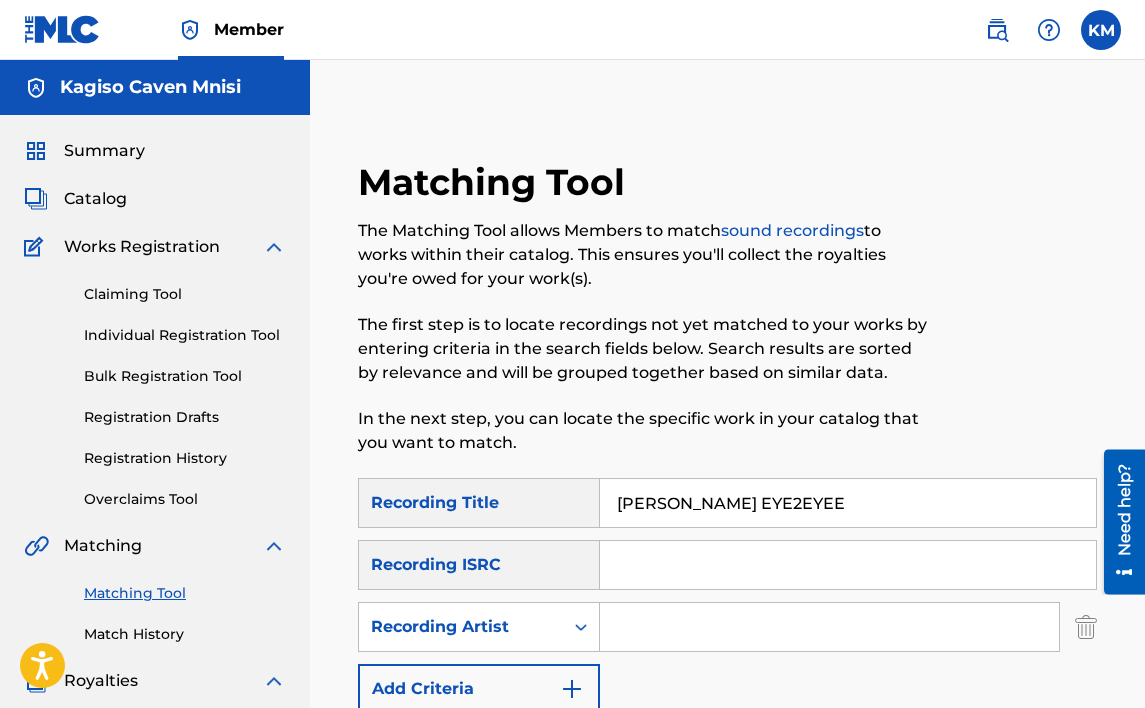 type on "[PERSON_NAME]" 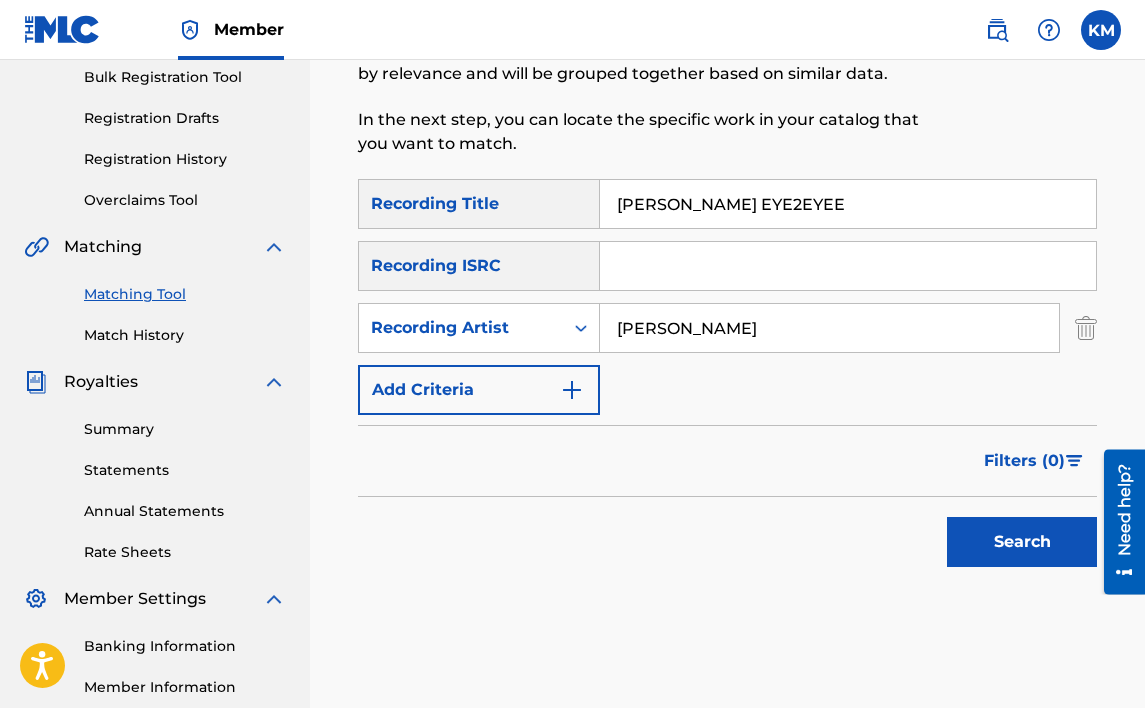 scroll, scrollTop: 300, scrollLeft: 0, axis: vertical 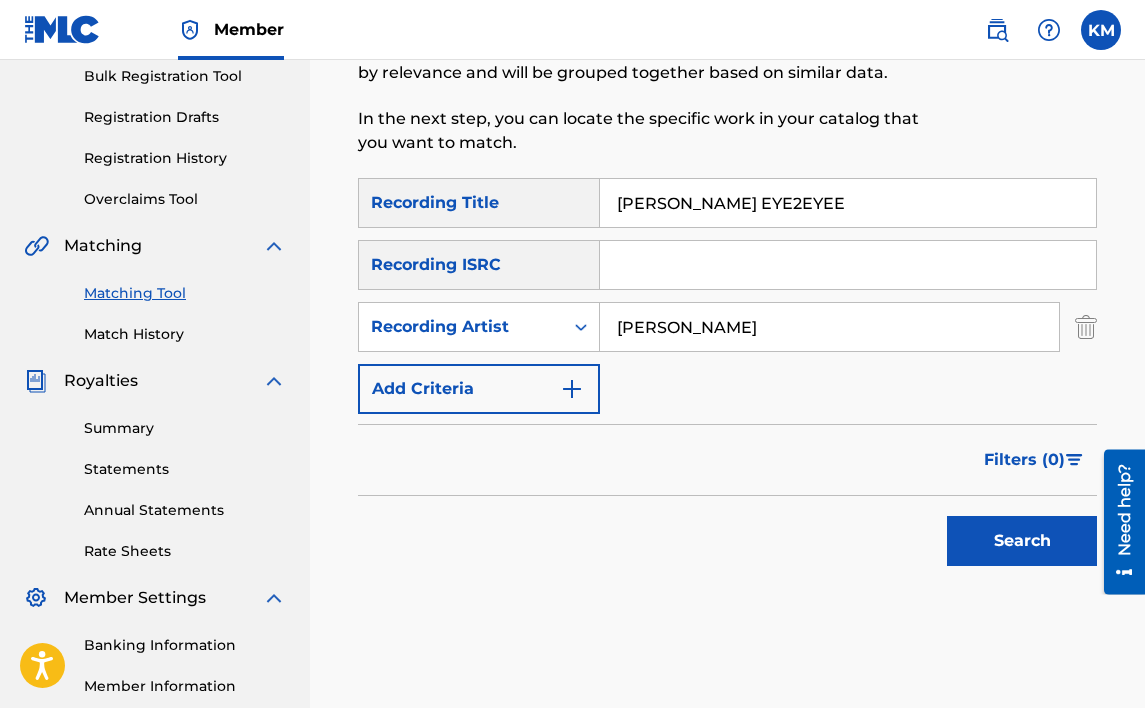 click on "Search" at bounding box center (1022, 541) 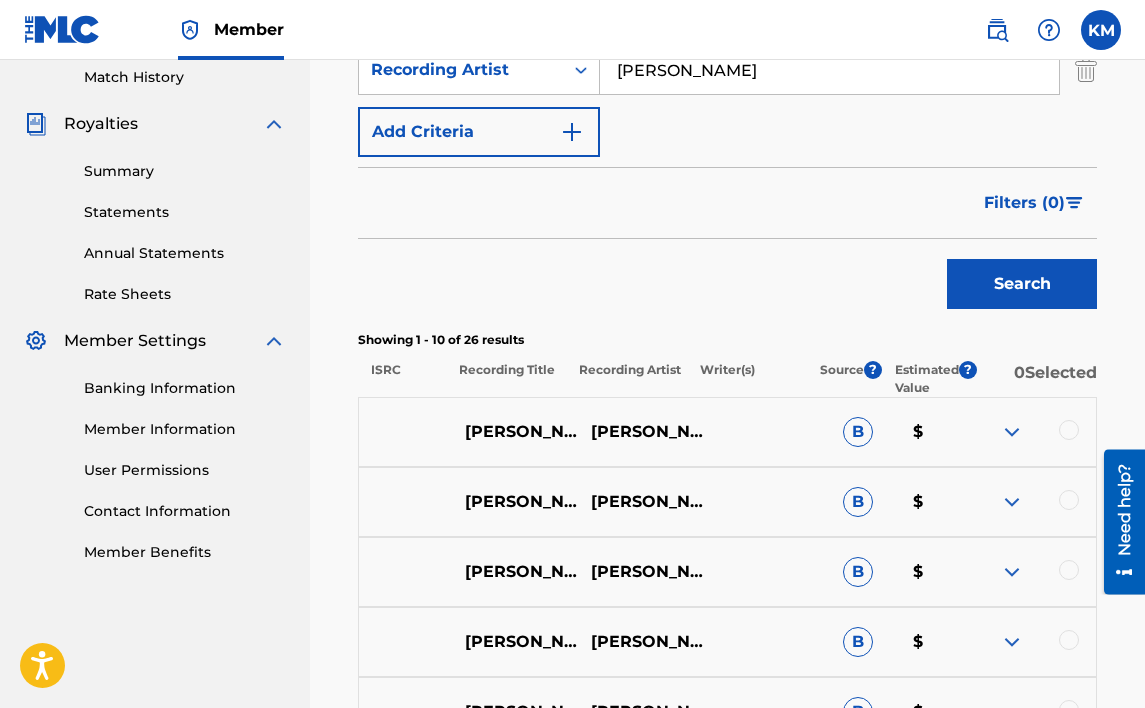 scroll, scrollTop: 600, scrollLeft: 0, axis: vertical 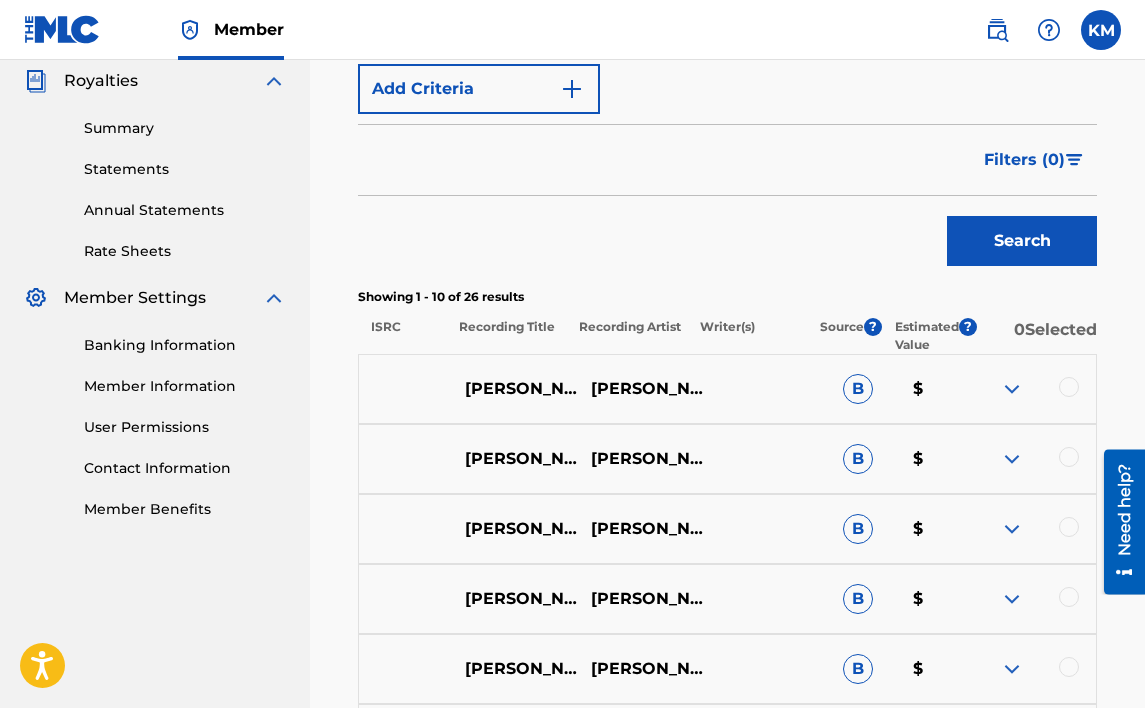 click at bounding box center (1069, 387) 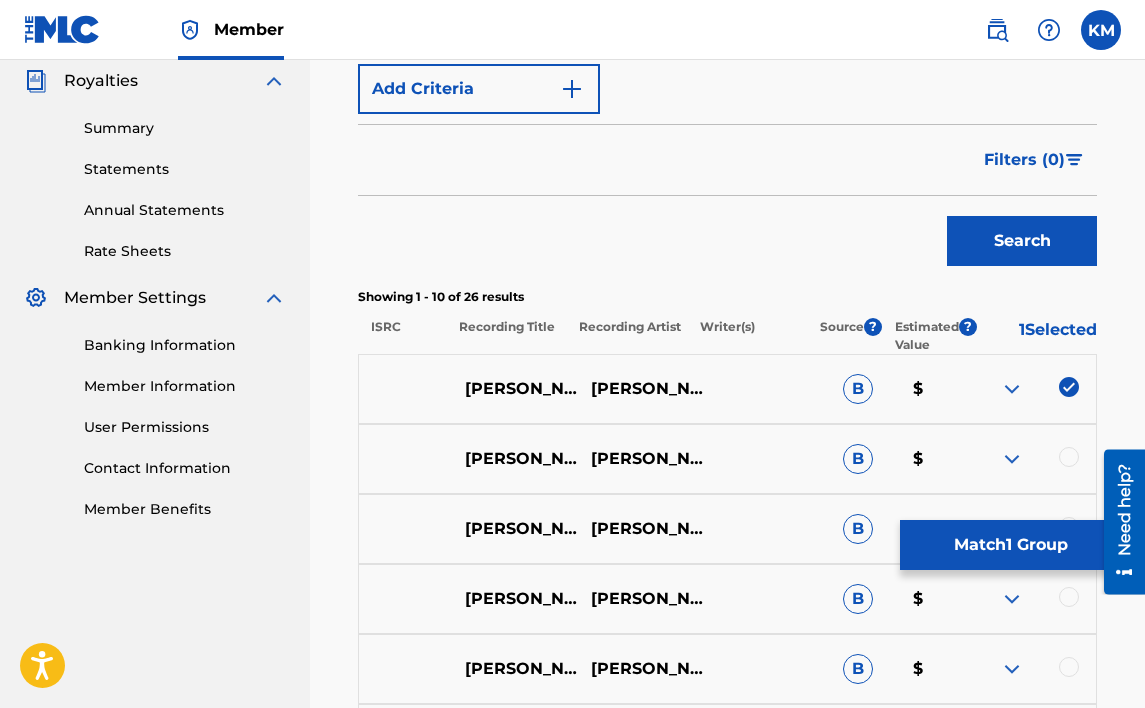 click on "Match  1 Group" at bounding box center (1010, 545) 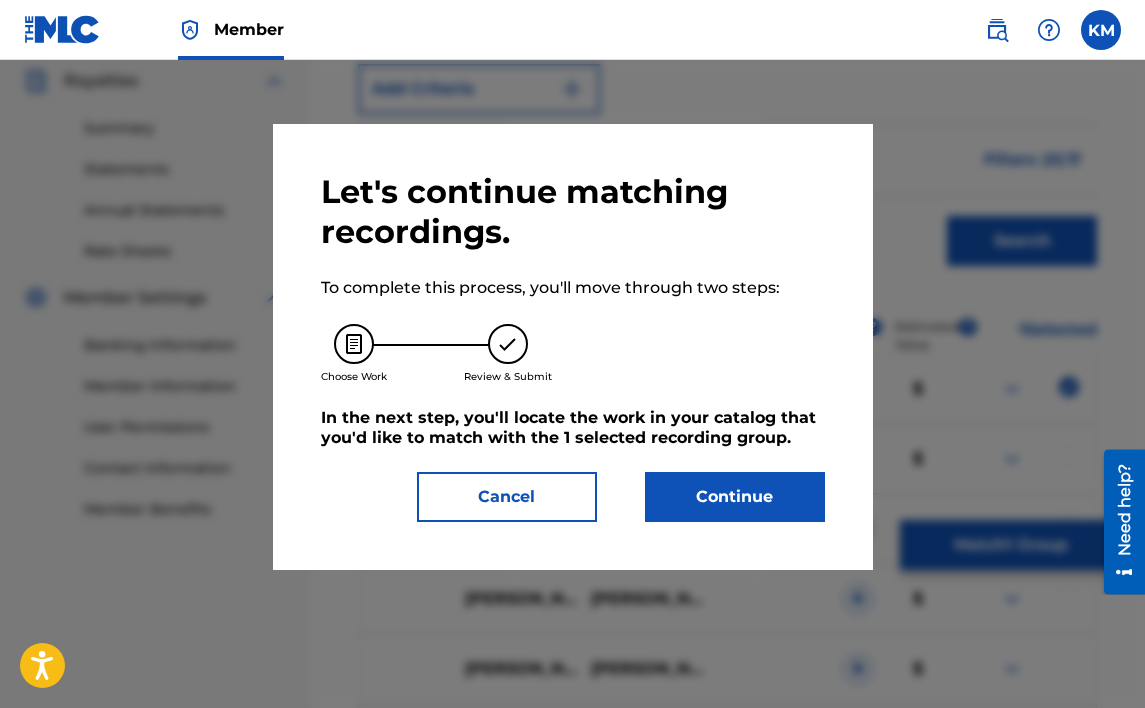 click on "Continue" at bounding box center [735, 497] 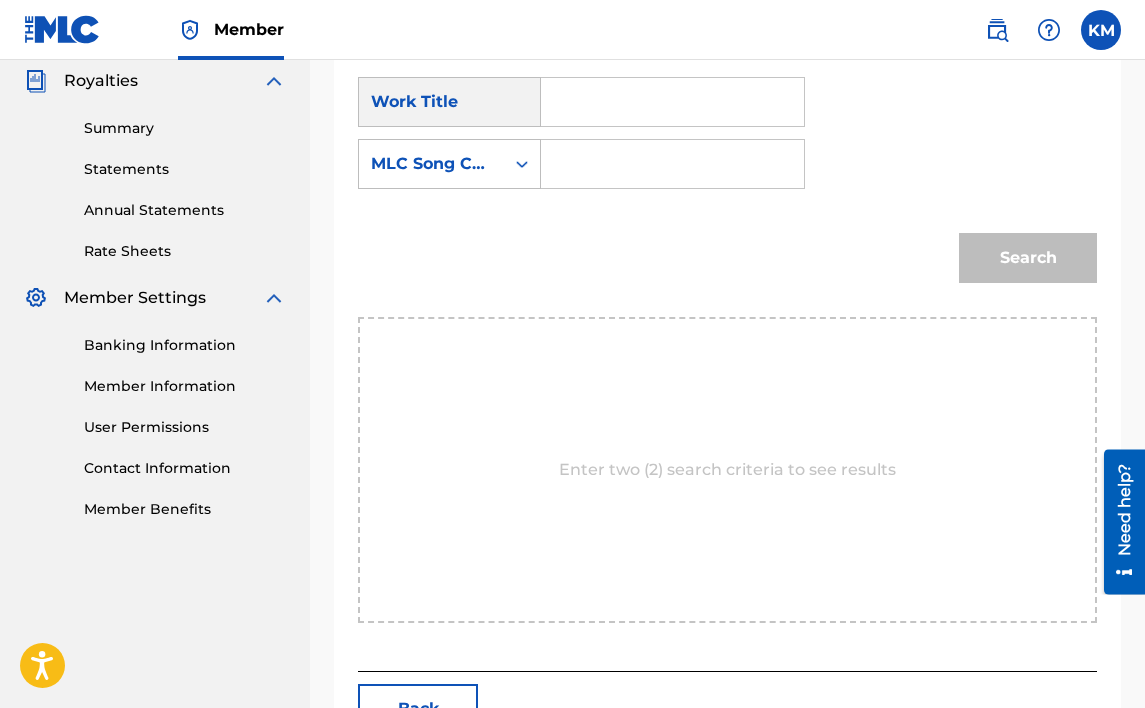 paste on "[PERSON_NAME] EYE2EYEE" 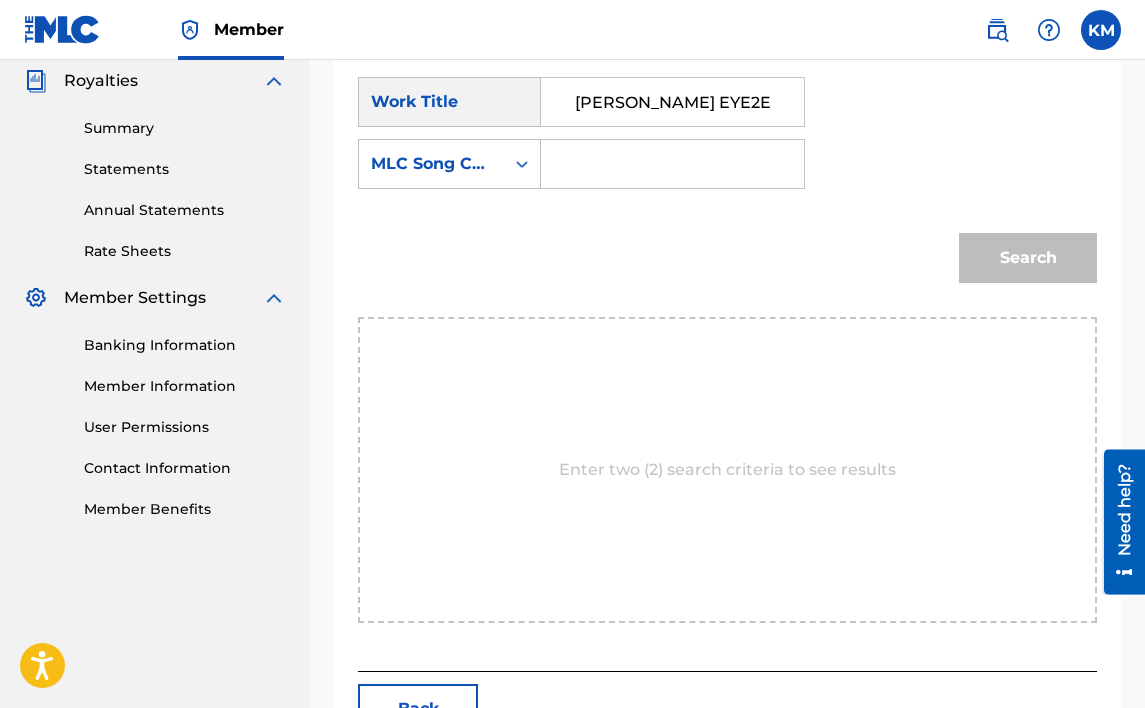 scroll, scrollTop: 0, scrollLeft: 12, axis: horizontal 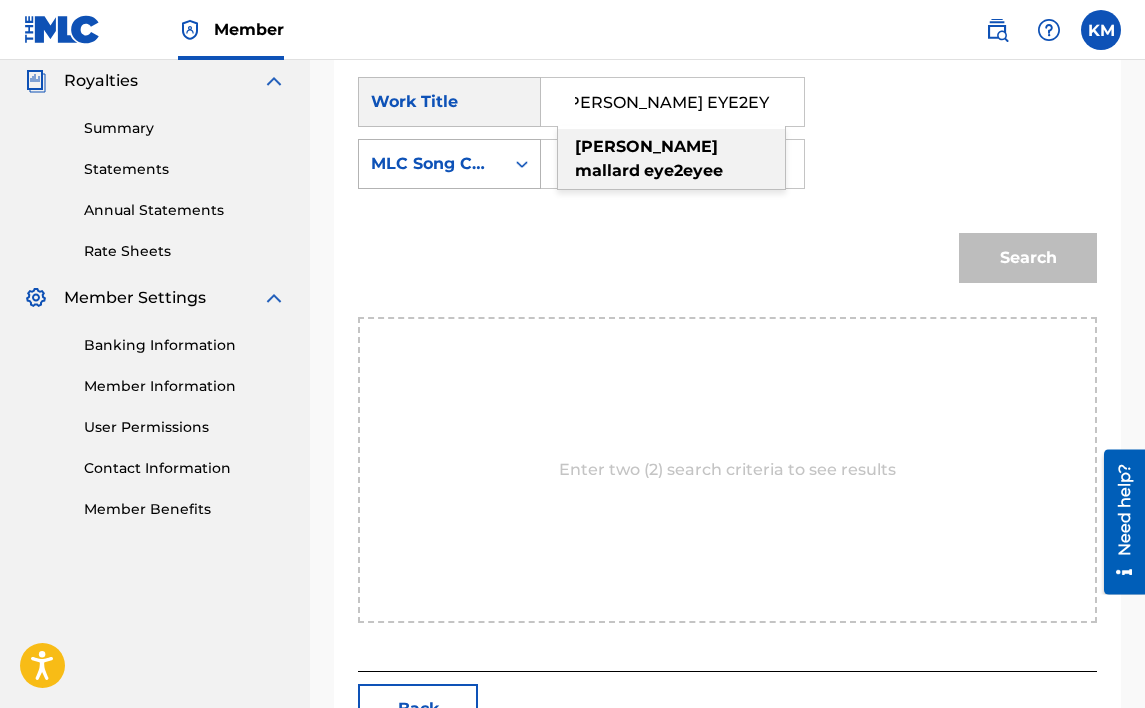 type on "[PERSON_NAME] EYE2EYEE" 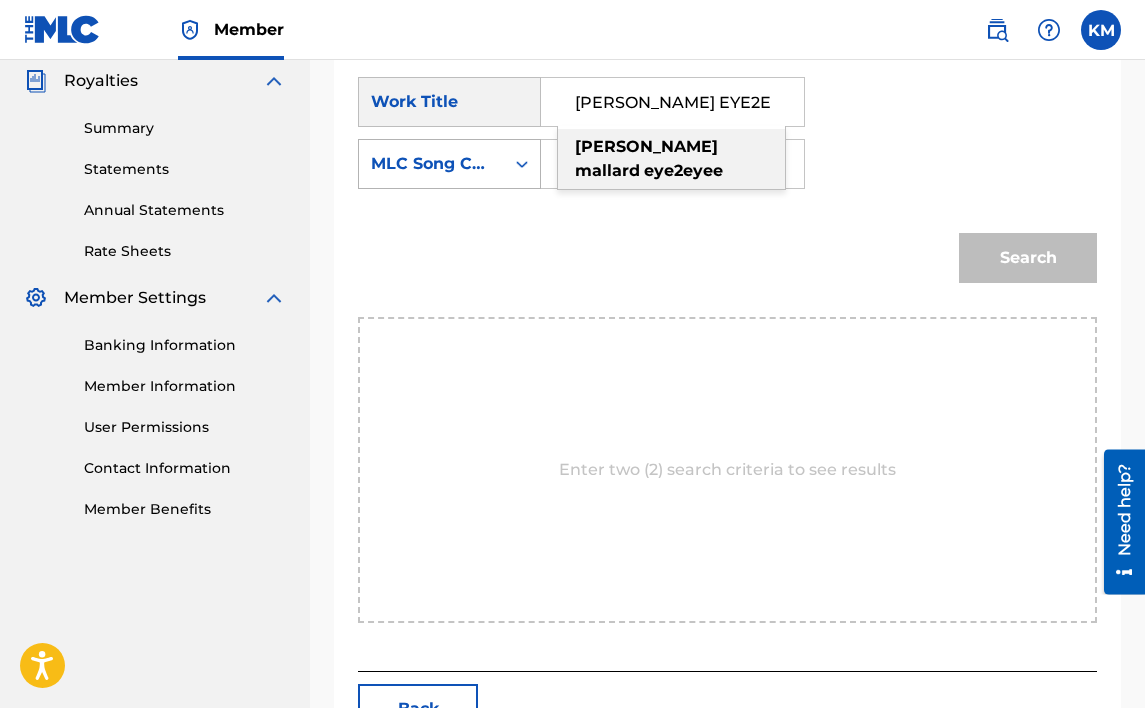 click 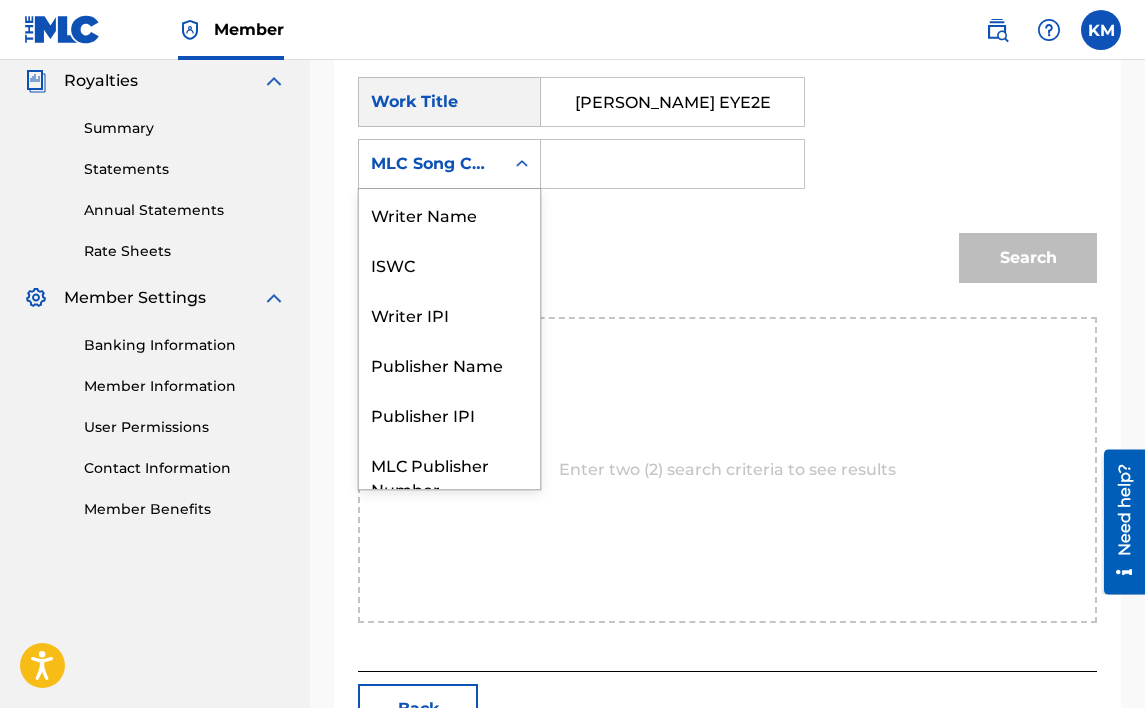 scroll, scrollTop: 74, scrollLeft: 0, axis: vertical 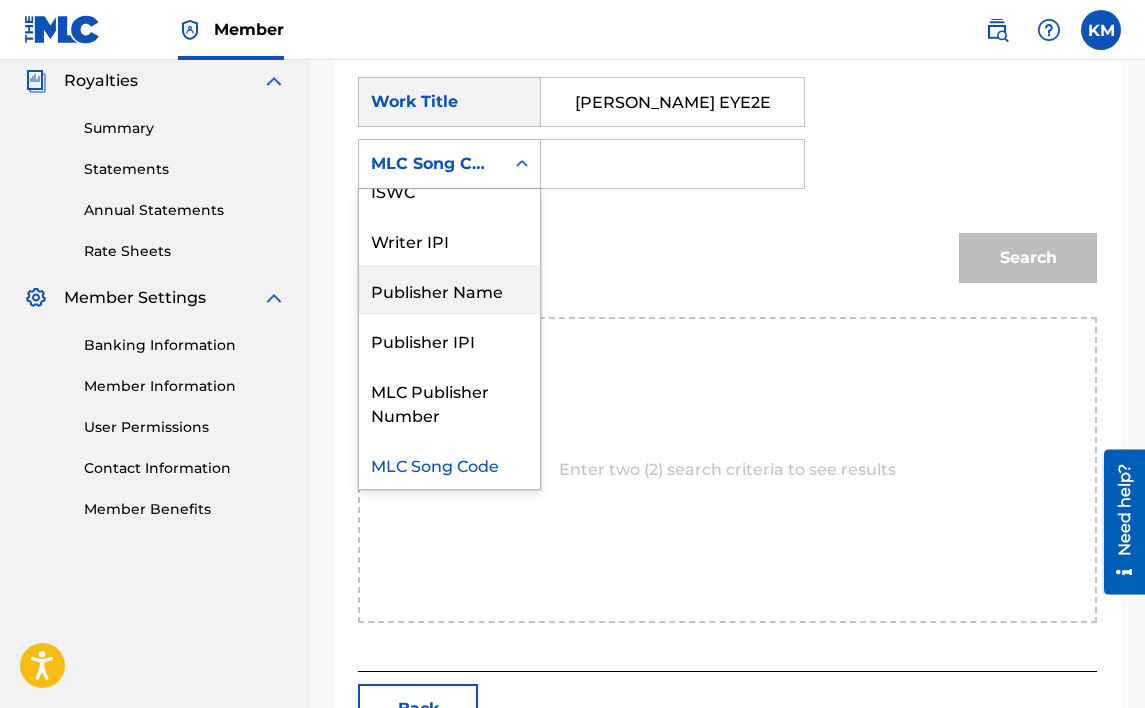 drag, startPoint x: 479, startPoint y: 289, endPoint x: 495, endPoint y: 263, distance: 30.528675 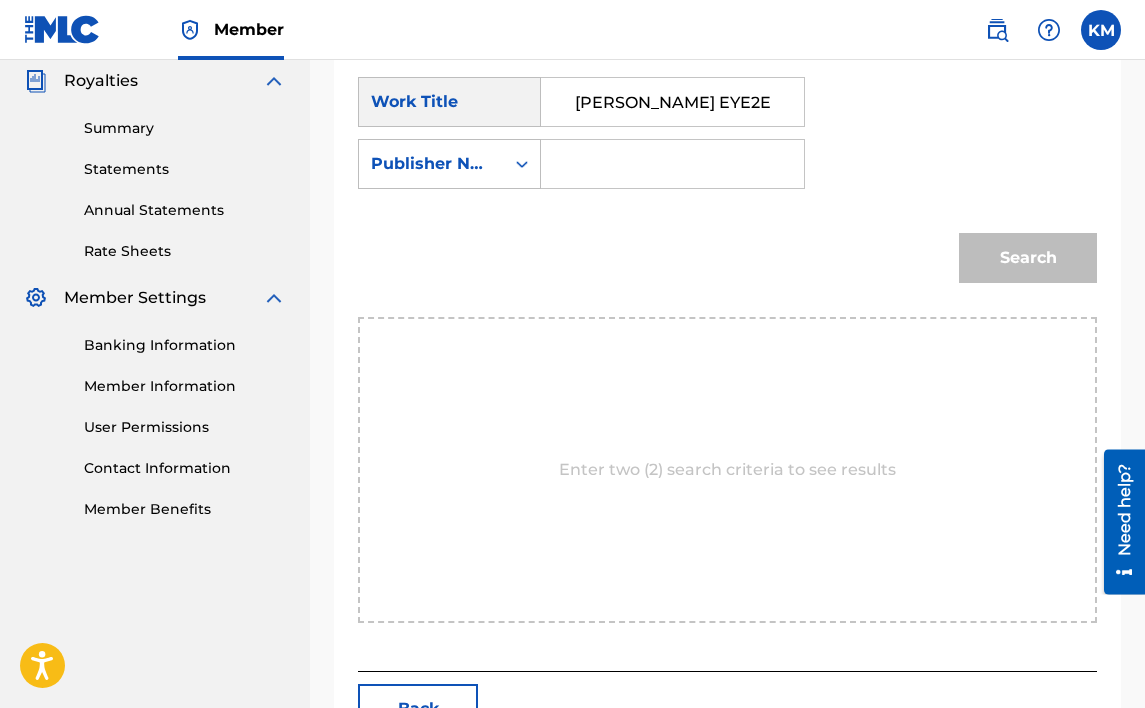 click at bounding box center [672, 164] 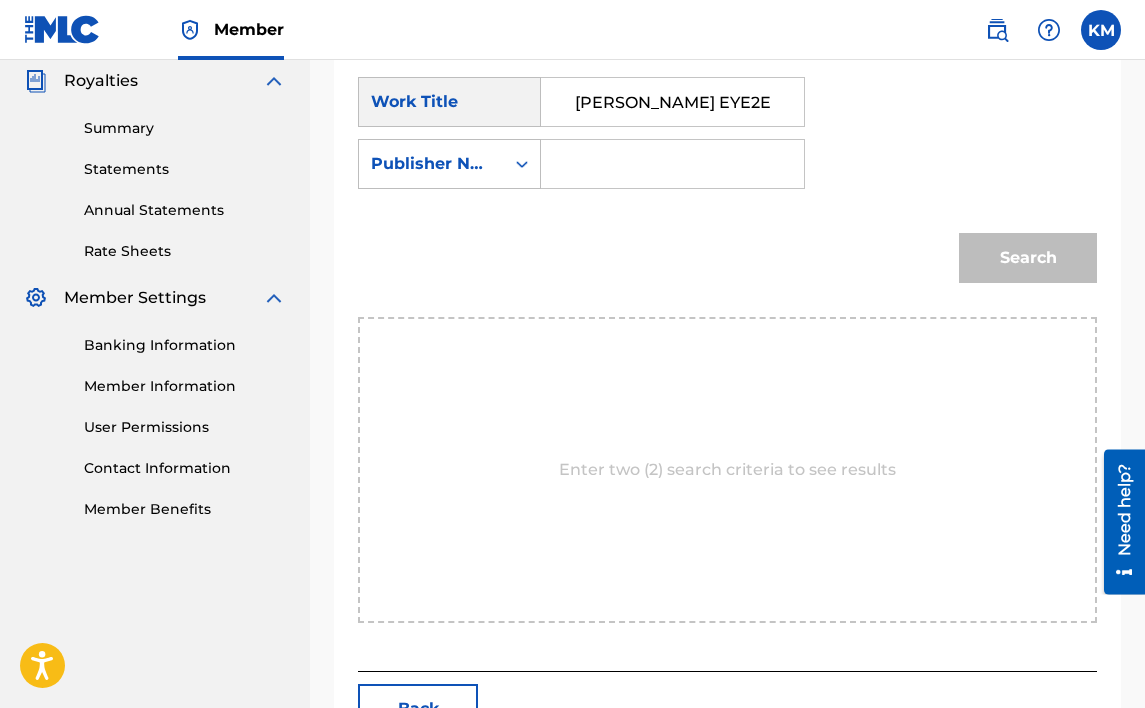 type on "kagiso caven mnisi" 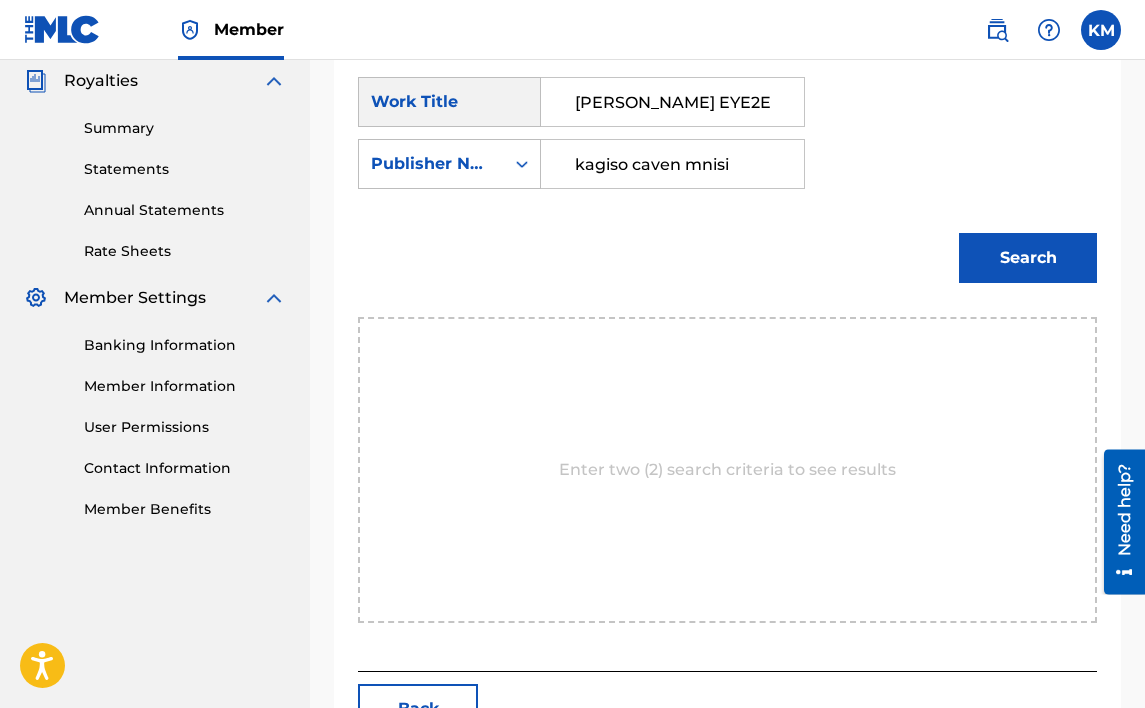 click on "Search" at bounding box center [1028, 258] 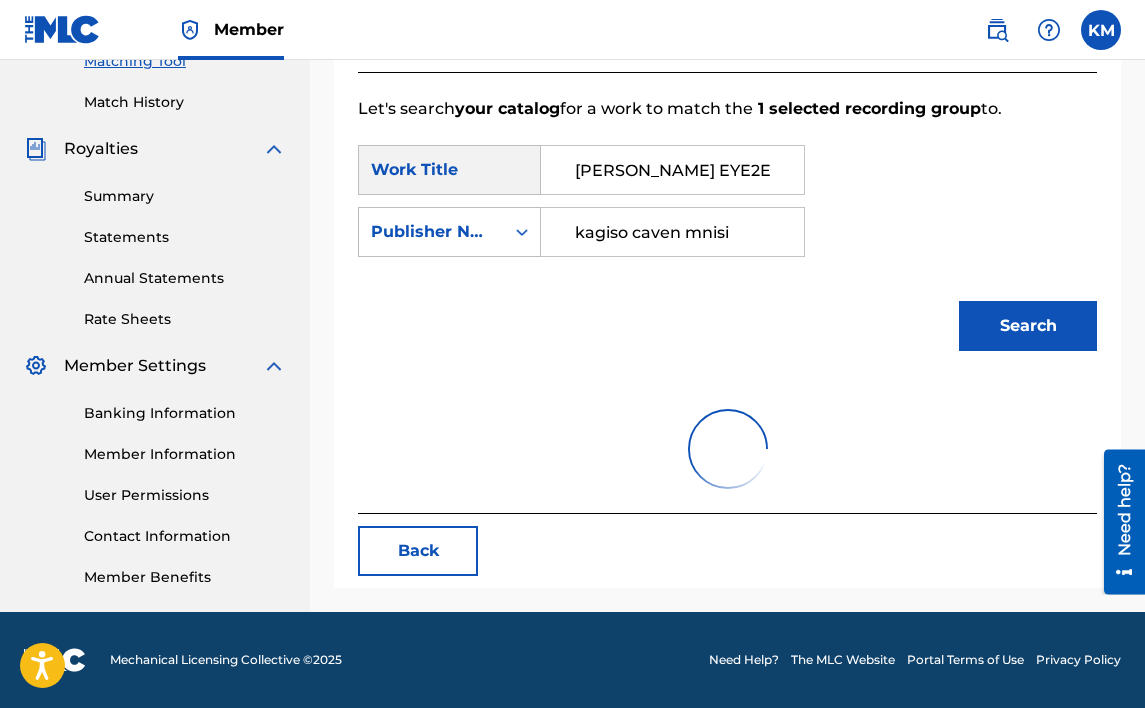 scroll, scrollTop: 600, scrollLeft: 0, axis: vertical 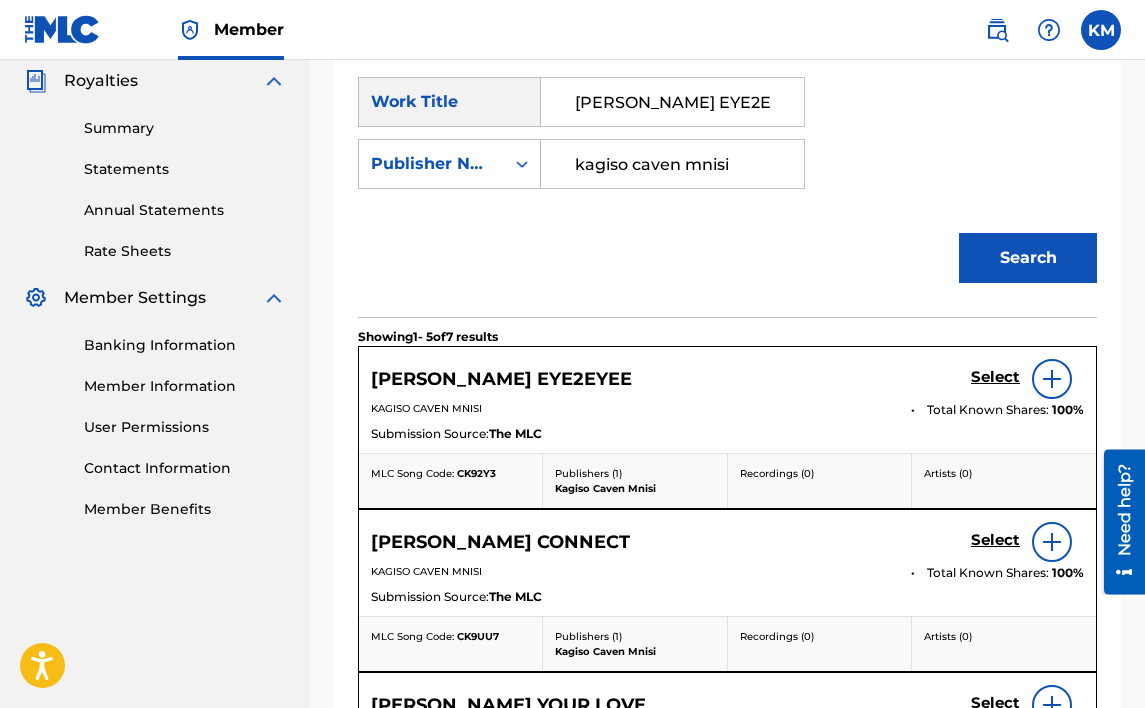 click on "Select" at bounding box center (995, 377) 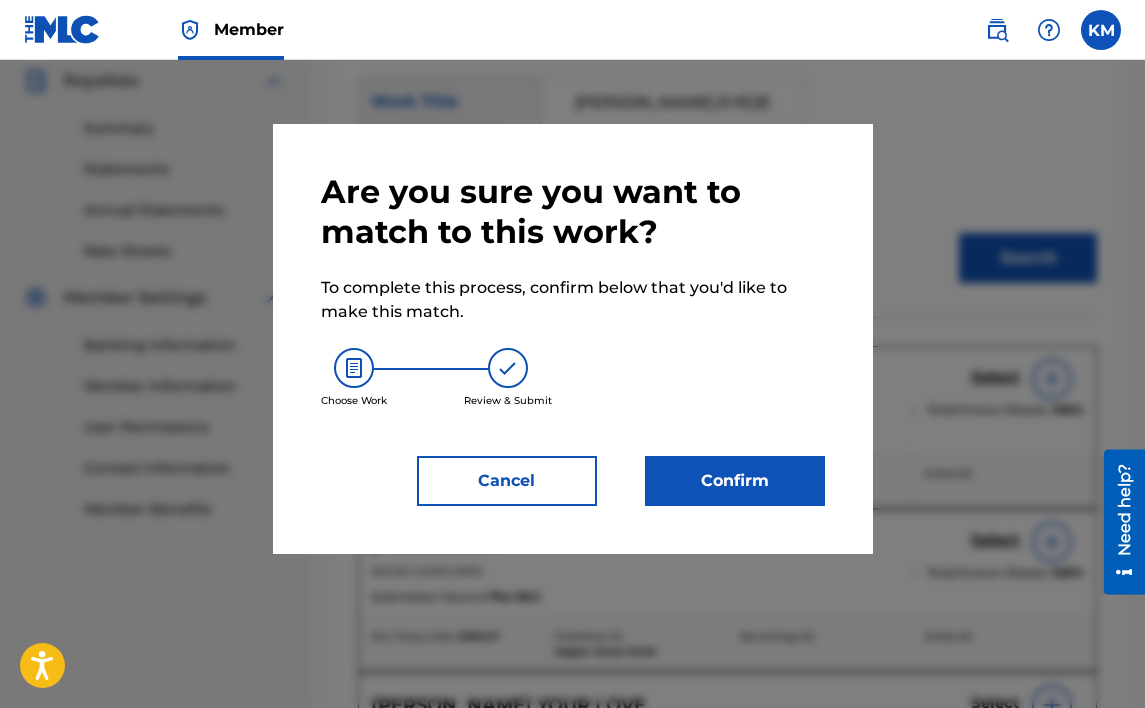 click on "Confirm" at bounding box center (735, 481) 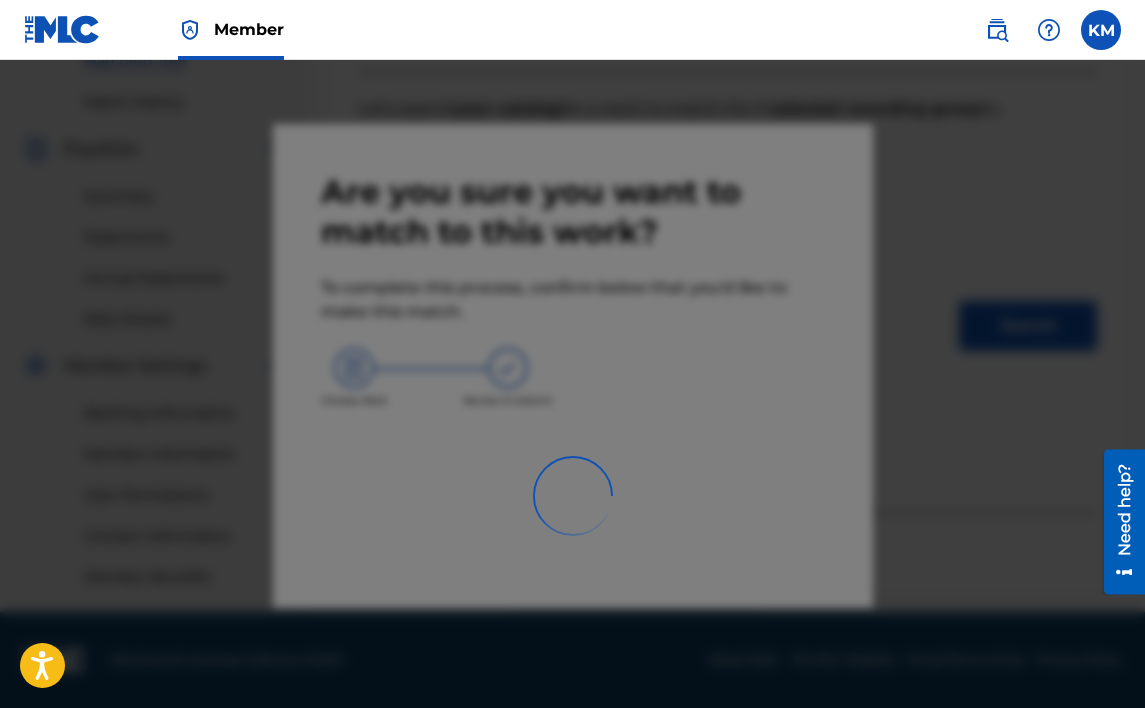 scroll, scrollTop: 532, scrollLeft: 0, axis: vertical 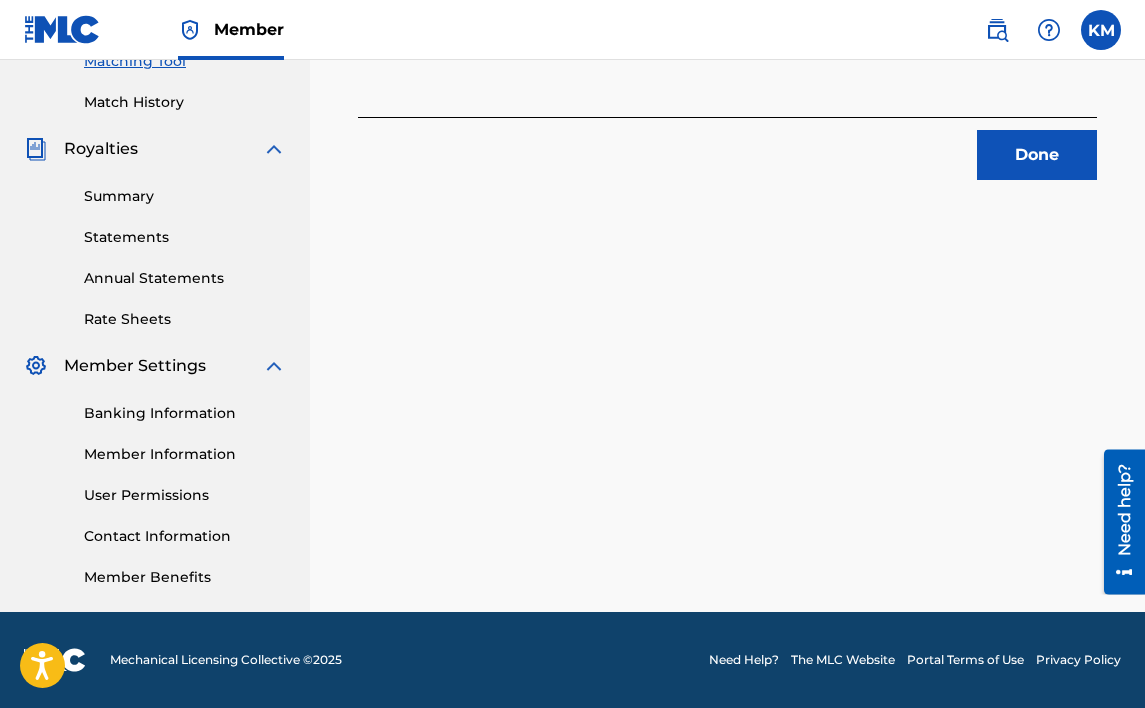 click on "Done" at bounding box center (1037, 155) 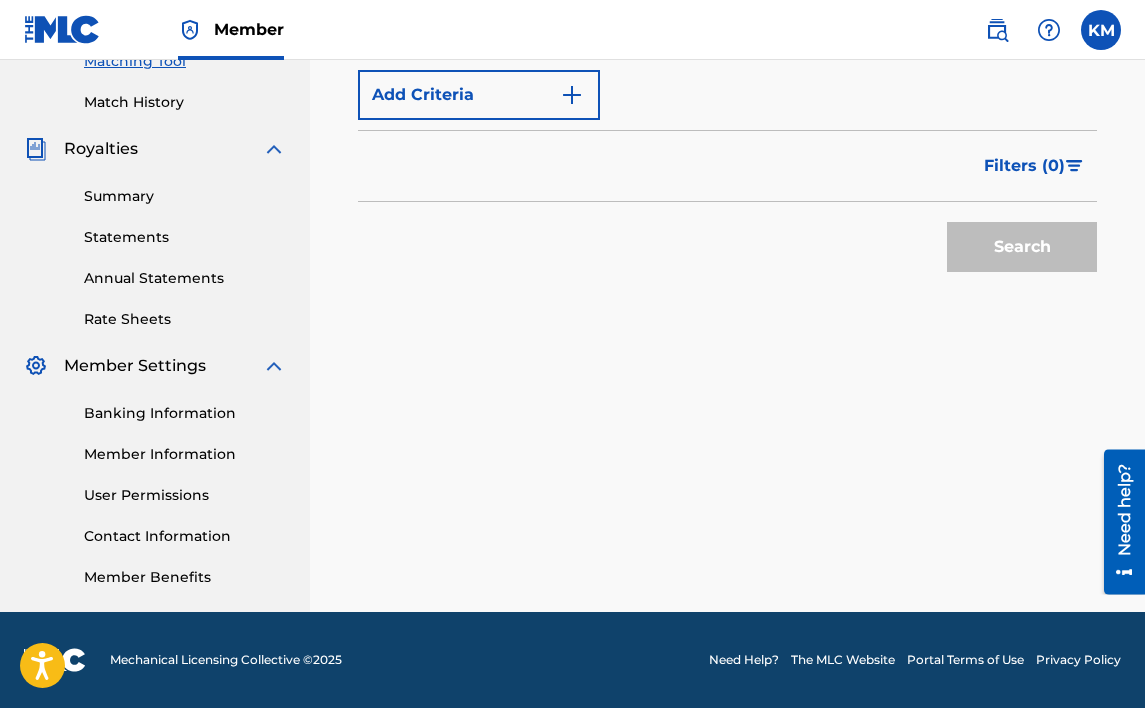 click on "Match History" at bounding box center [185, 102] 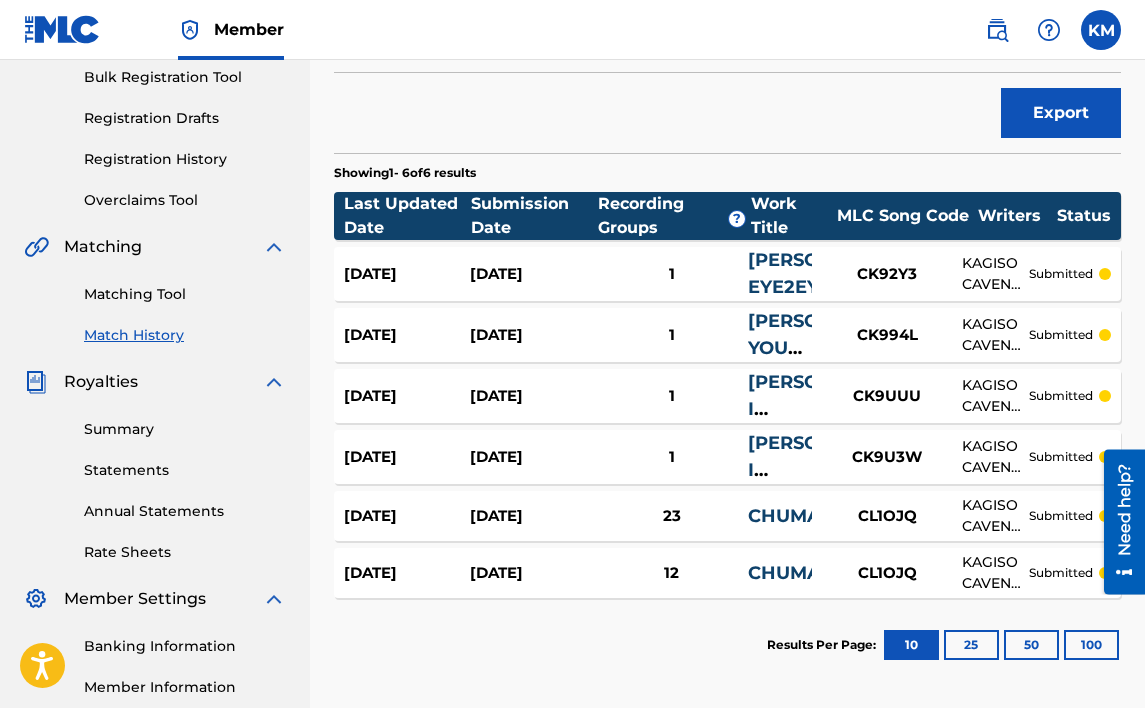 scroll, scrollTop: 300, scrollLeft: 0, axis: vertical 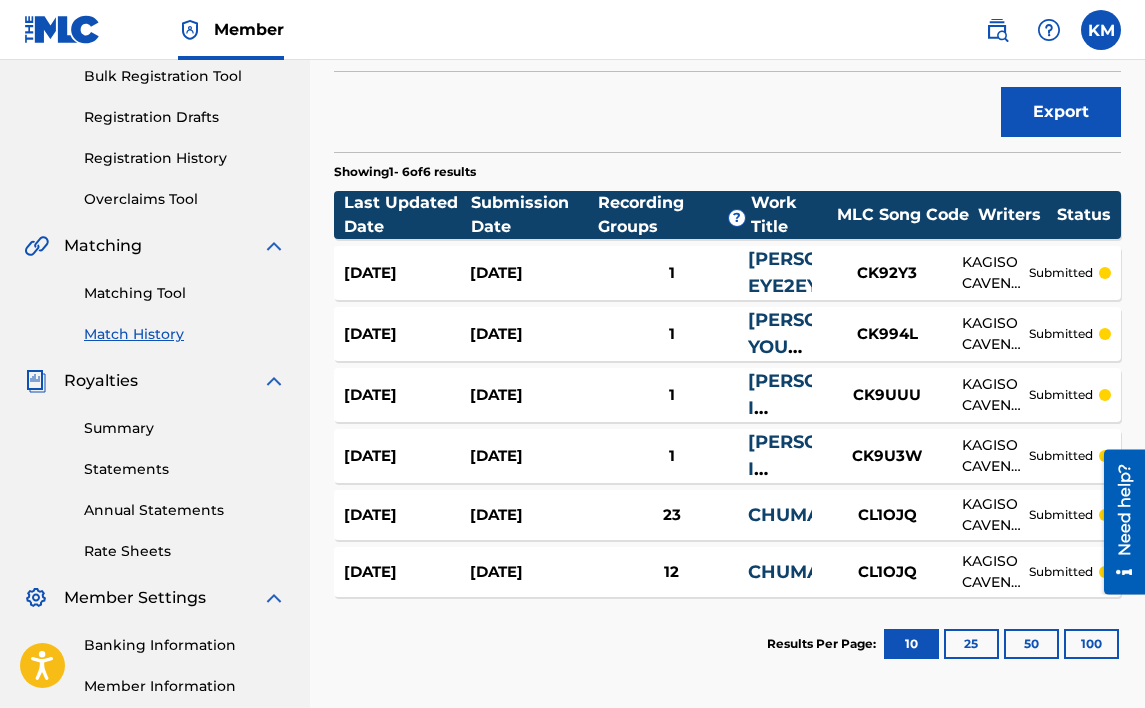 click on "[DATE]" at bounding box center [407, 572] 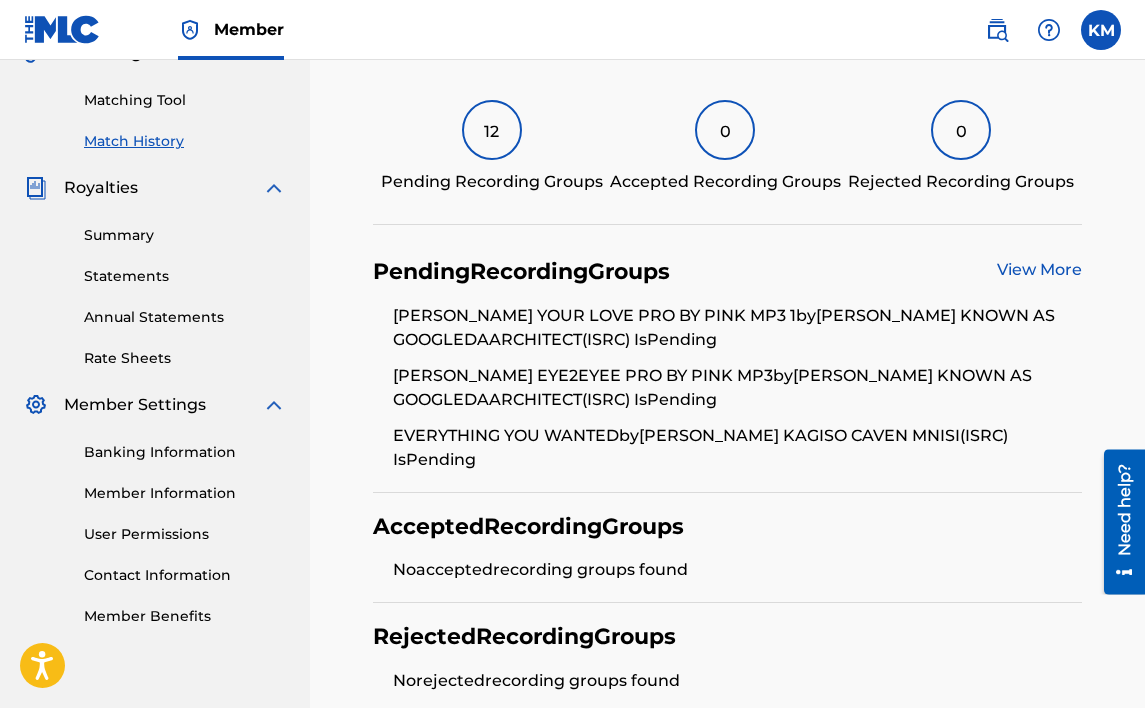 scroll, scrollTop: 500, scrollLeft: 0, axis: vertical 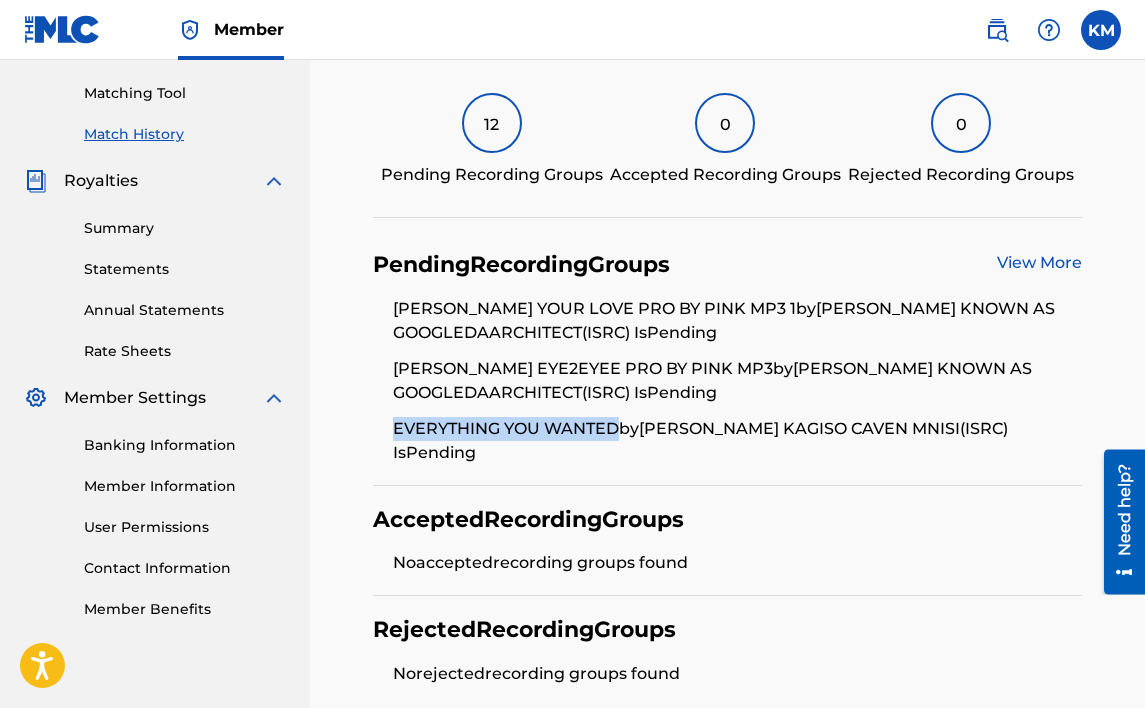 drag, startPoint x: 618, startPoint y: 489, endPoint x: 381, endPoint y: 485, distance: 237.03375 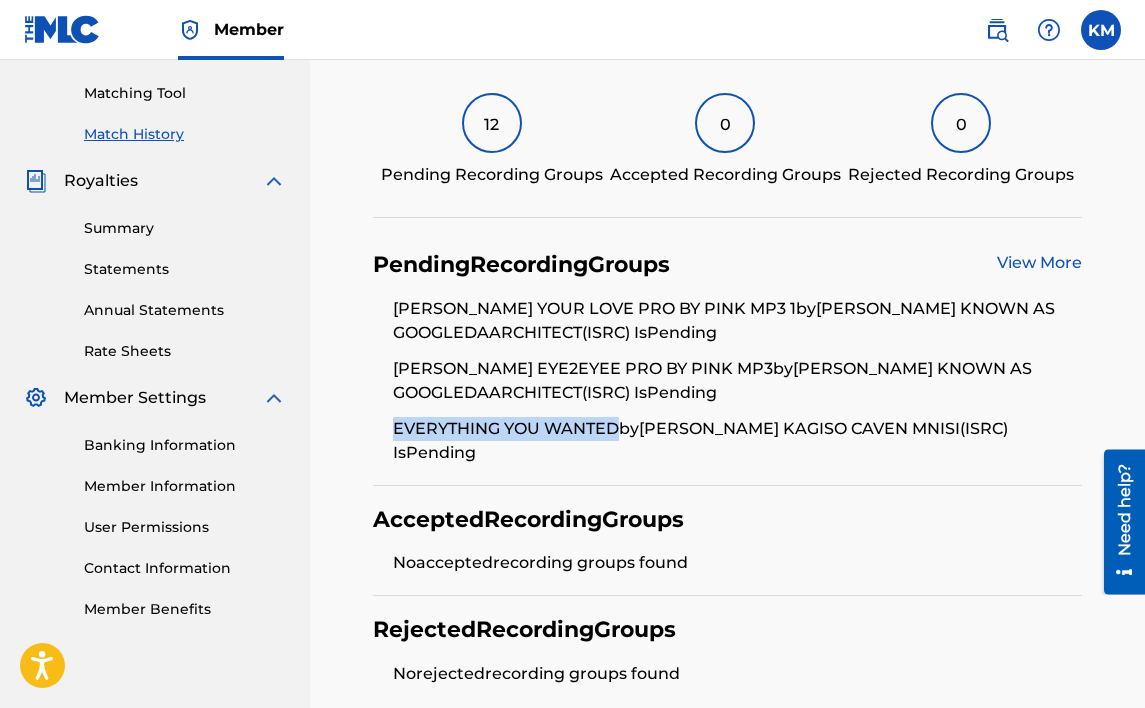 copy on "EVERYTHING YOU WANTED" 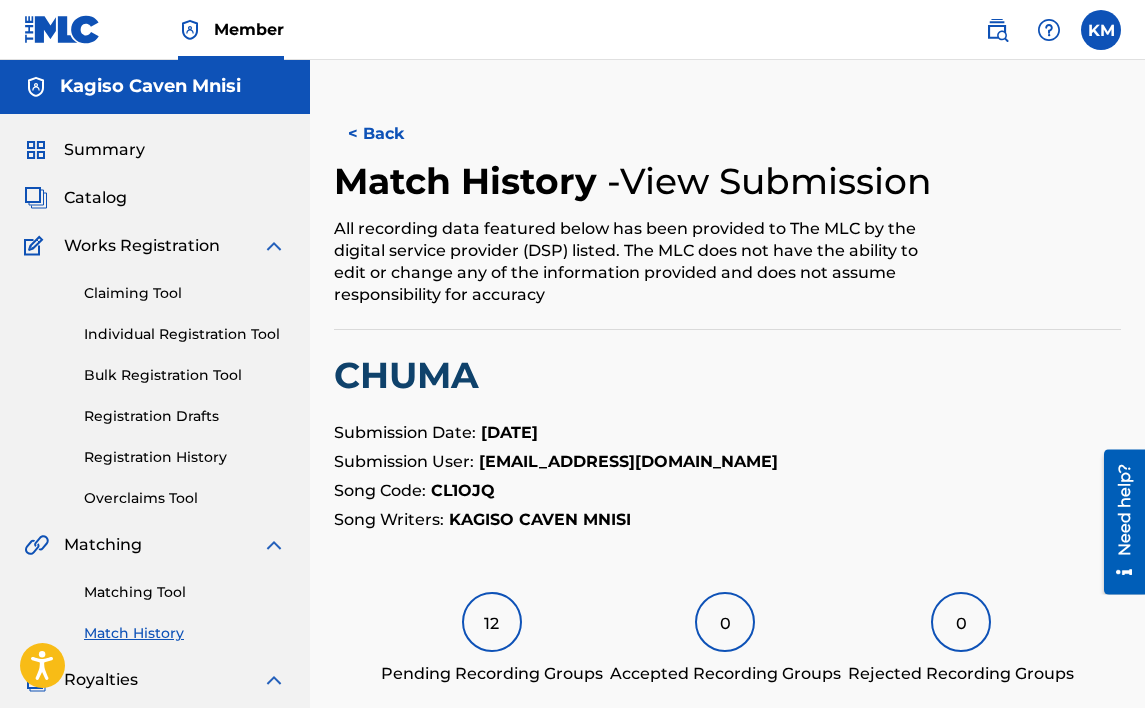 scroll, scrollTop: 0, scrollLeft: 0, axis: both 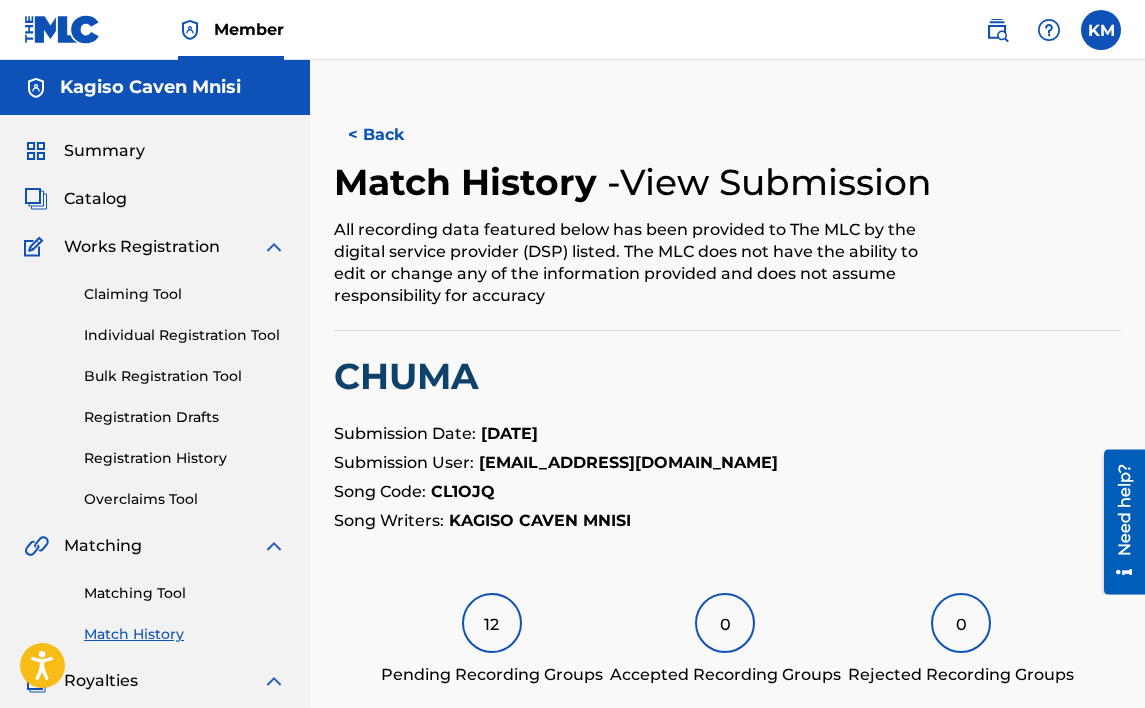 click on "Matching Tool" at bounding box center [185, 593] 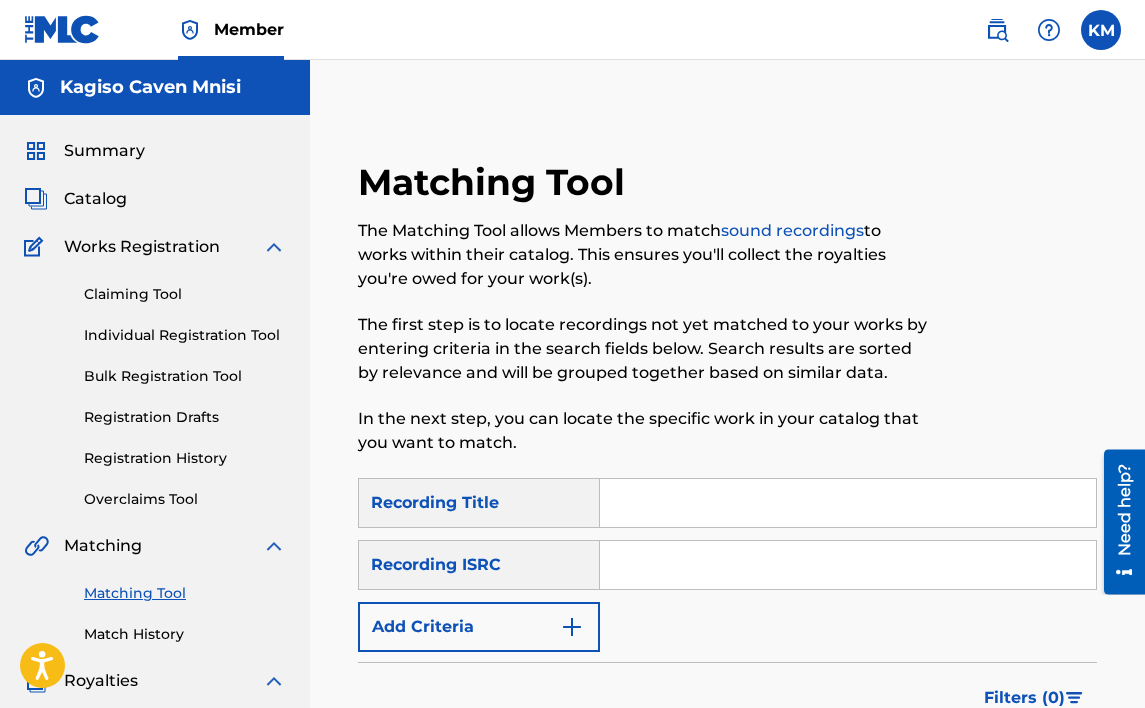 paste on "EVERYTHING YOU WANTED" 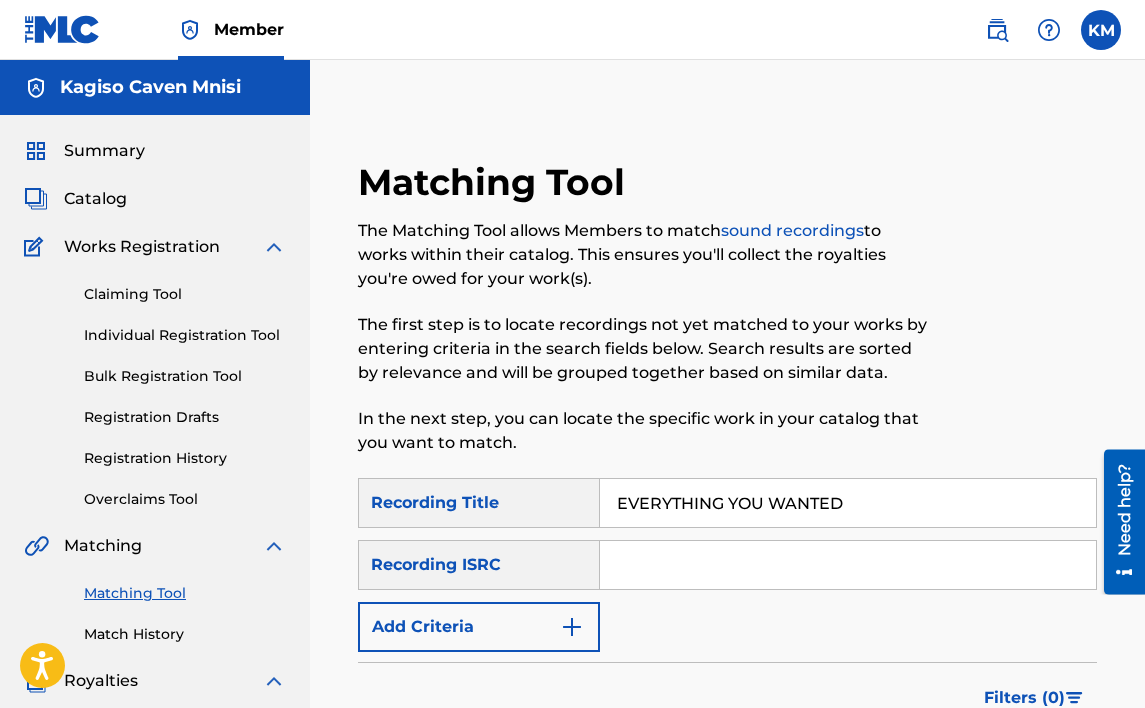 type on "EVERYTHING YOU WANTED" 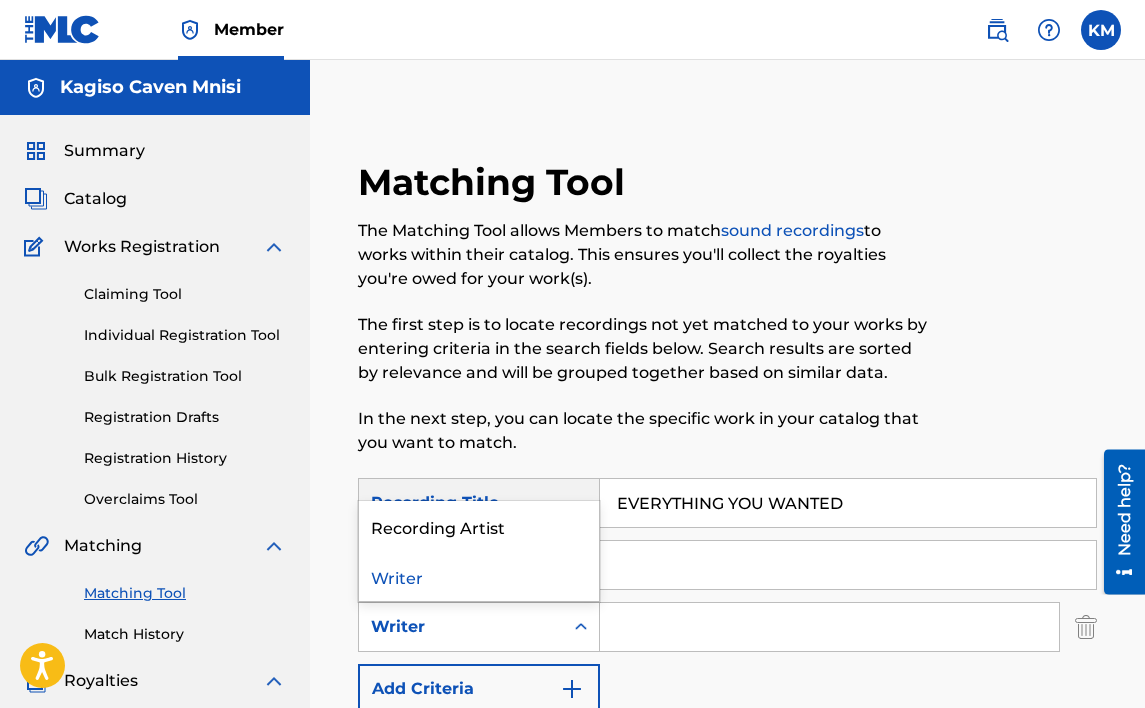 click at bounding box center (581, 627) 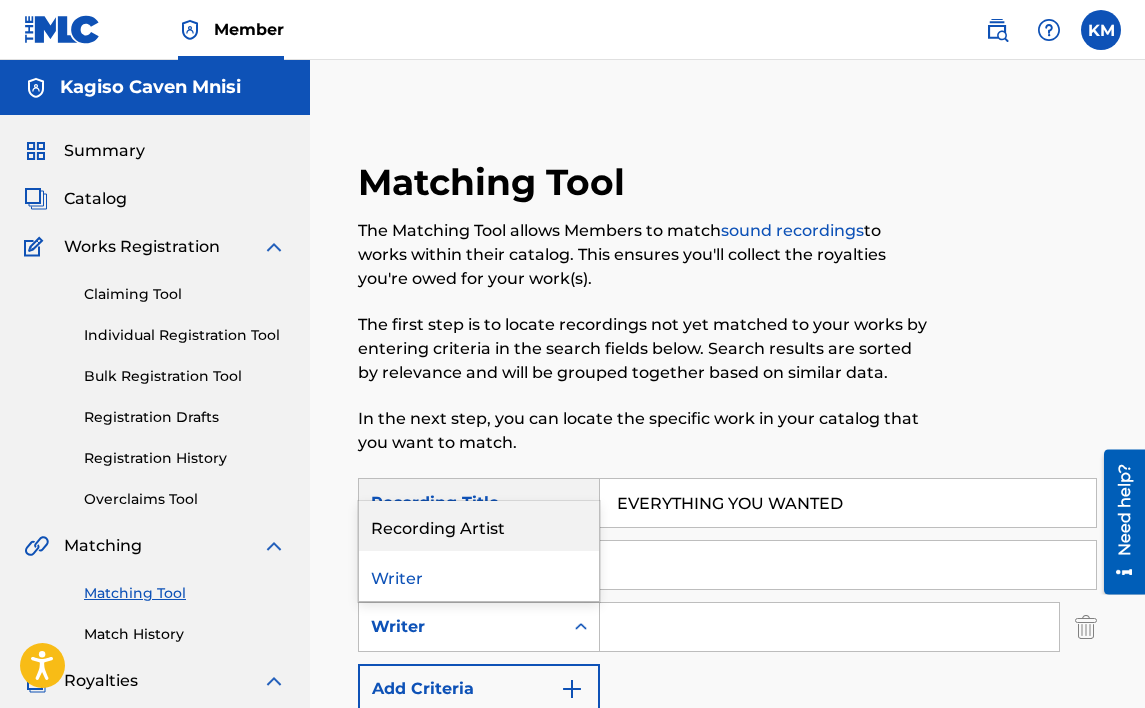 click on "Recording Artist" at bounding box center [479, 526] 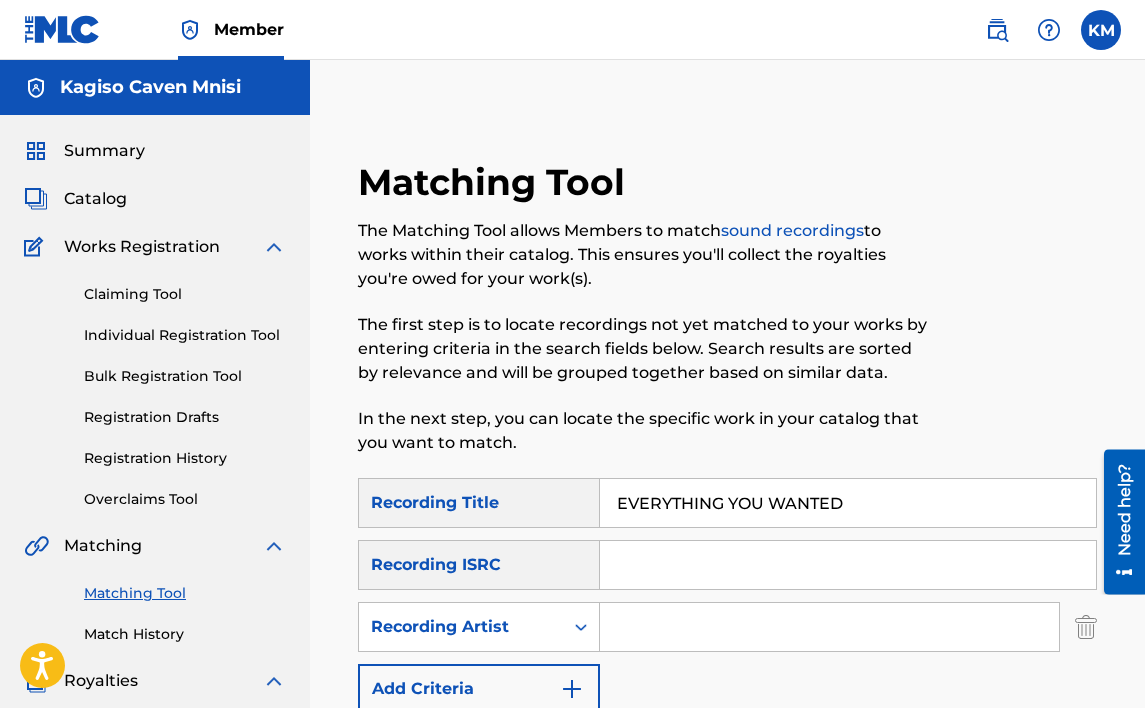 drag, startPoint x: 635, startPoint y: 636, endPoint x: 625, endPoint y: 625, distance: 14.866069 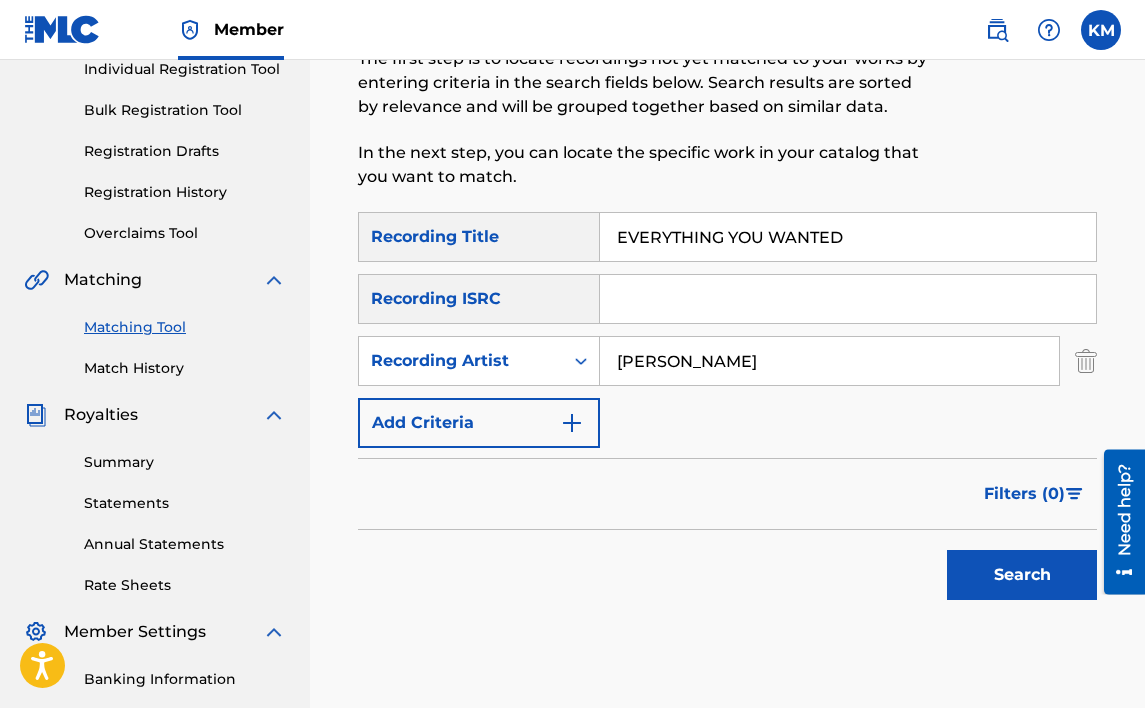 scroll, scrollTop: 300, scrollLeft: 0, axis: vertical 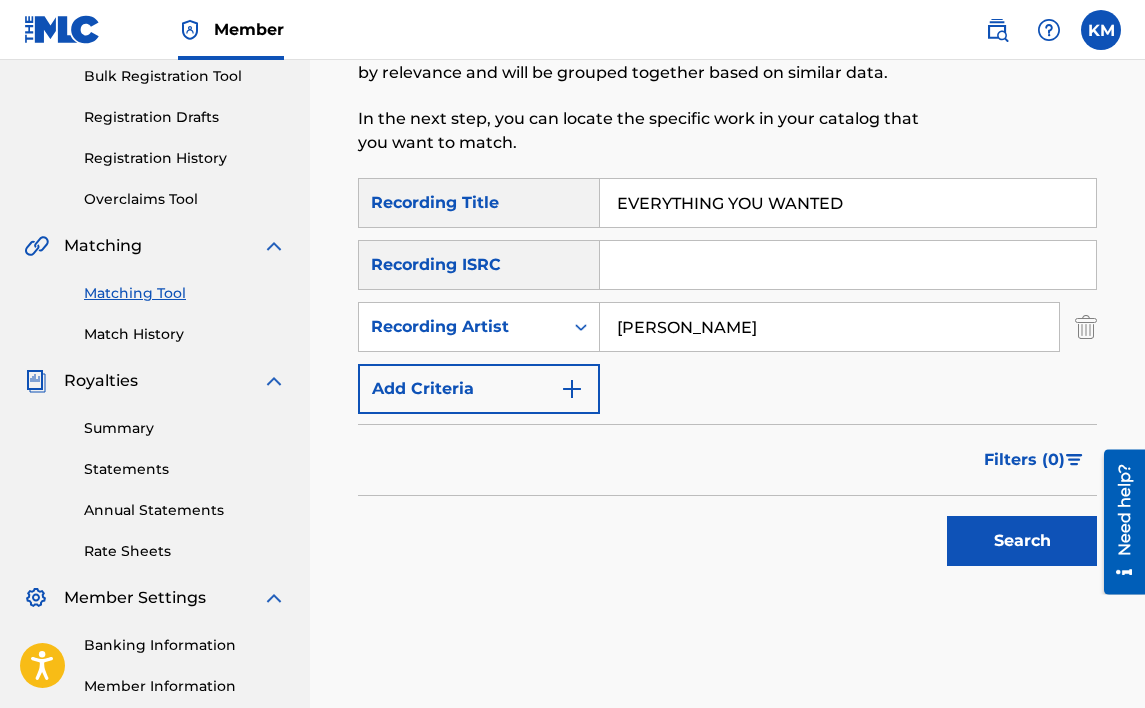 click on "Search" at bounding box center (1022, 541) 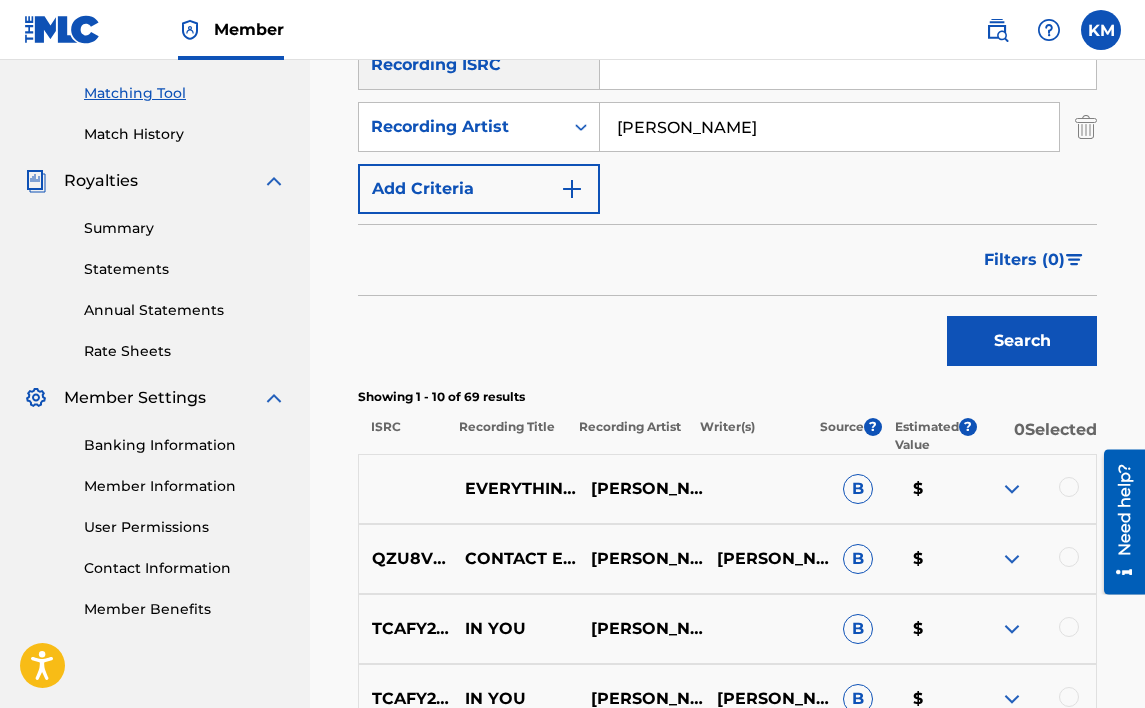 scroll, scrollTop: 600, scrollLeft: 0, axis: vertical 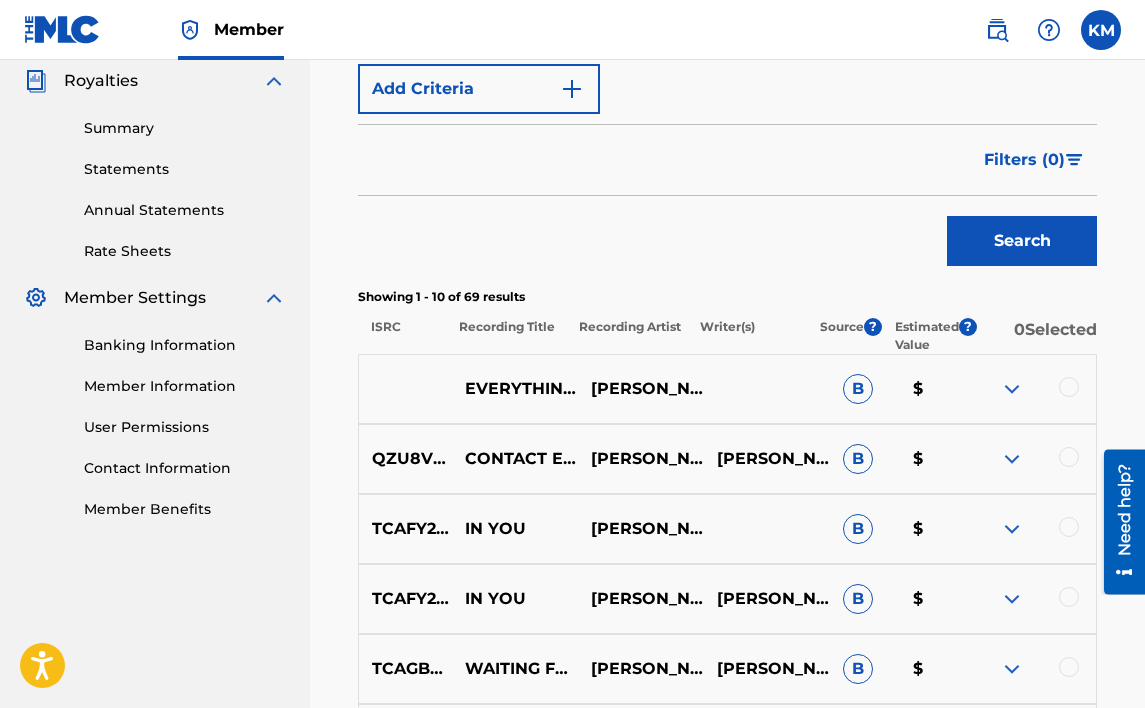 click at bounding box center [1069, 387] 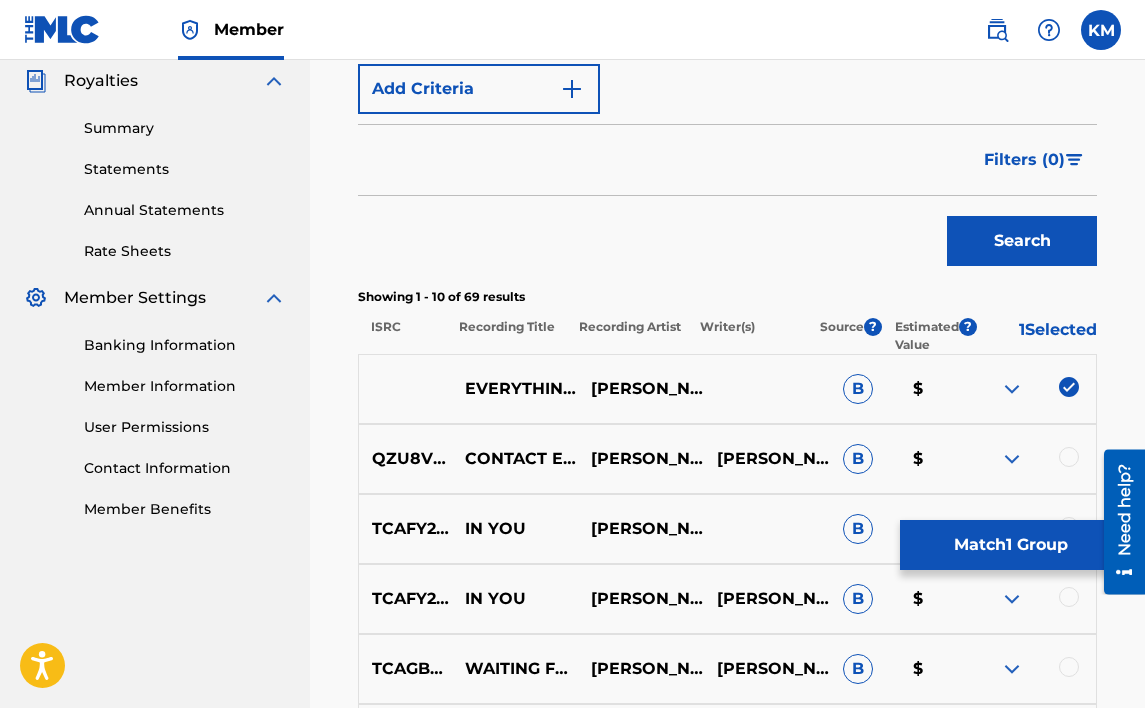 click on "Match  1 Group" at bounding box center (1010, 545) 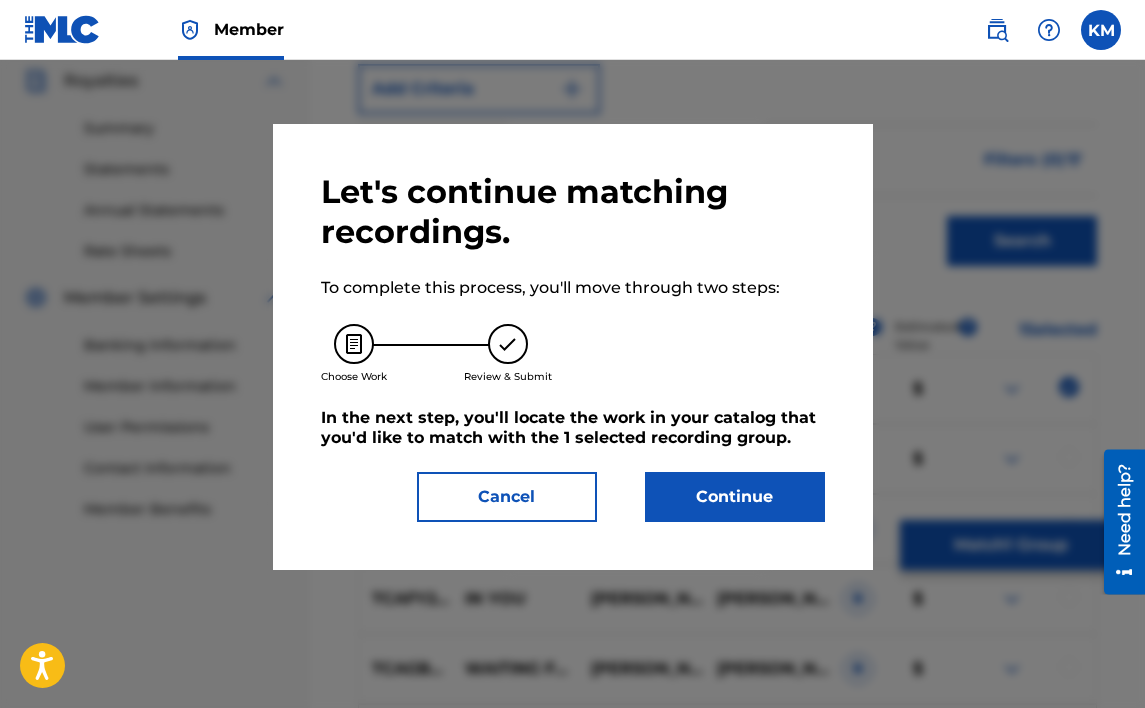 click on "Continue" at bounding box center [735, 497] 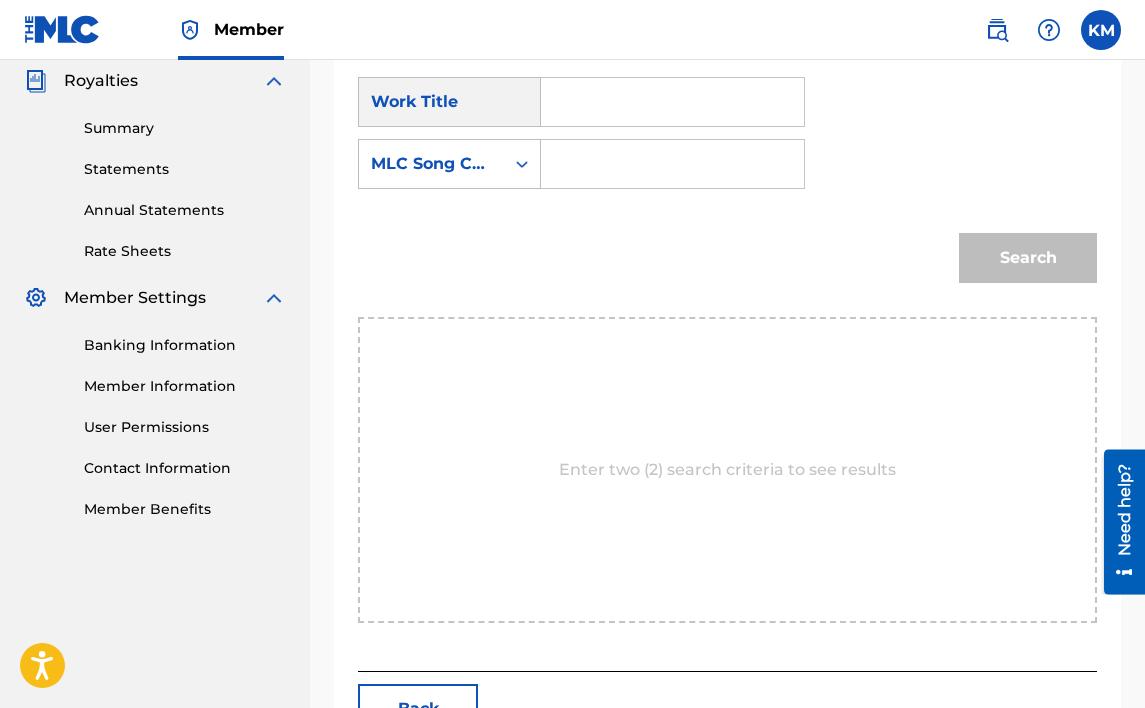 paste on "EVERYTHING YOU WANTED" 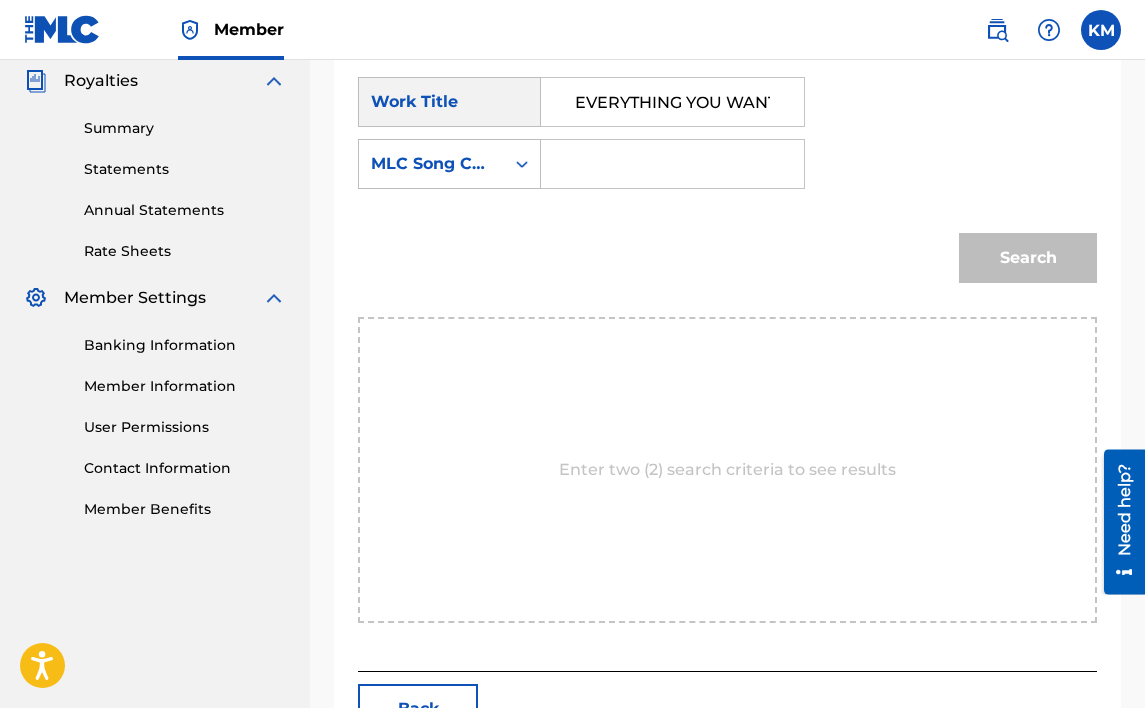 scroll, scrollTop: 0, scrollLeft: 5, axis: horizontal 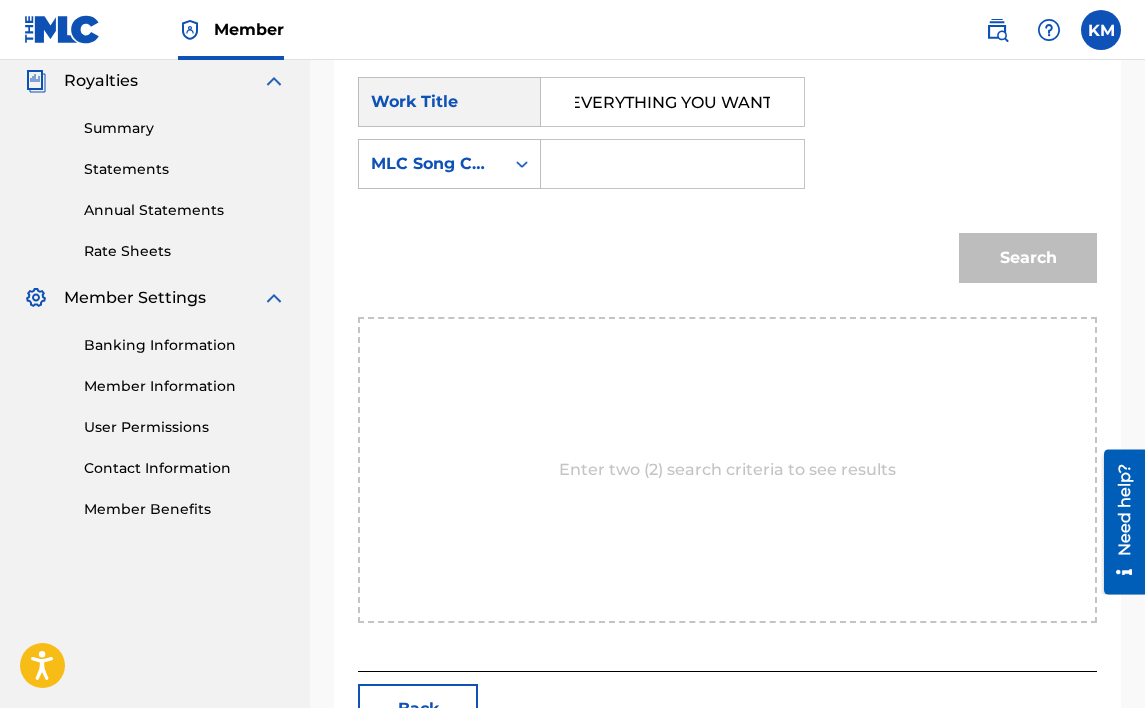 type on "EVERYTHING YOU WANTED" 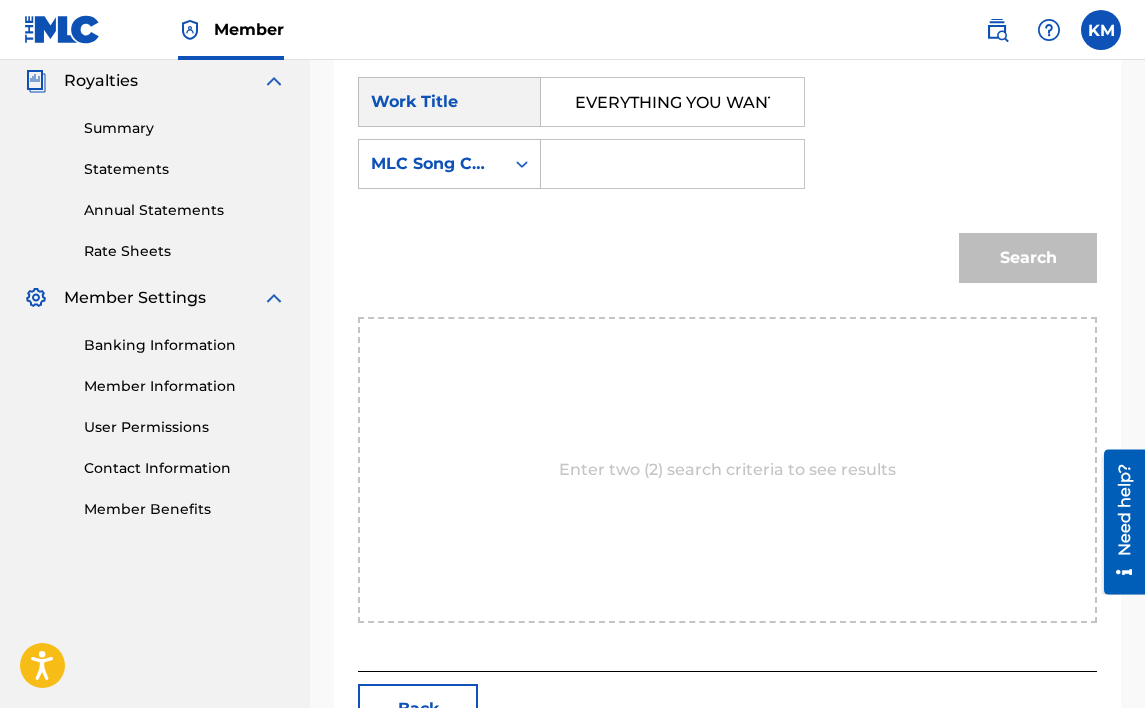 click at bounding box center (673, 164) 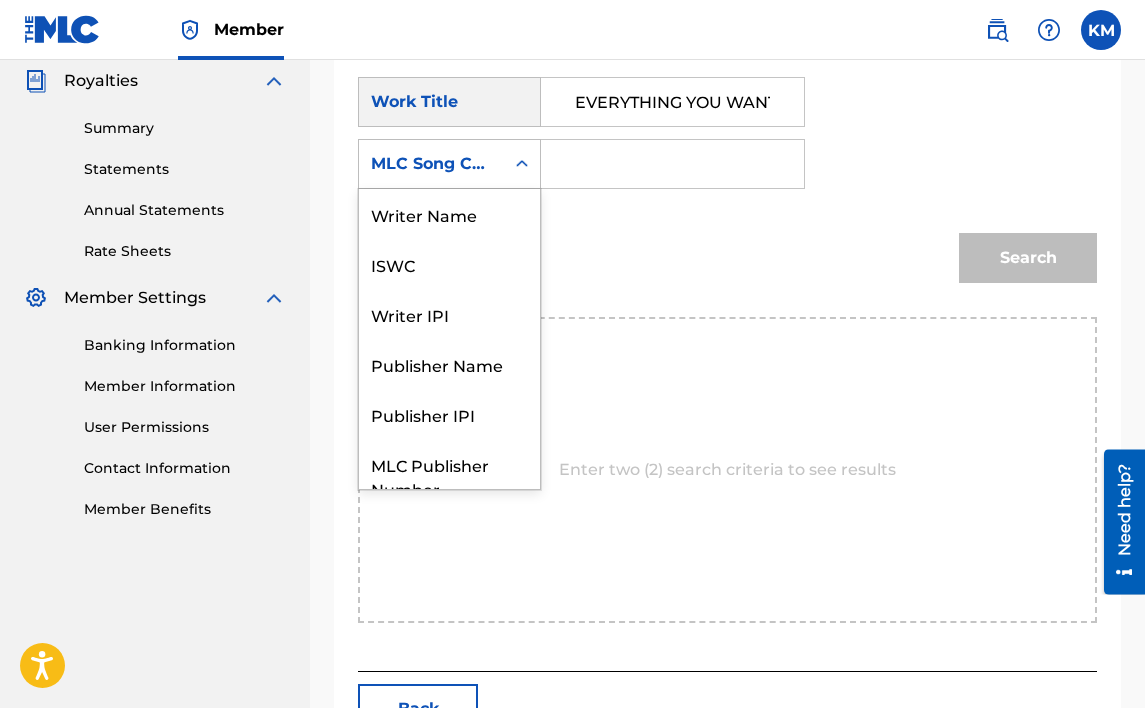 click 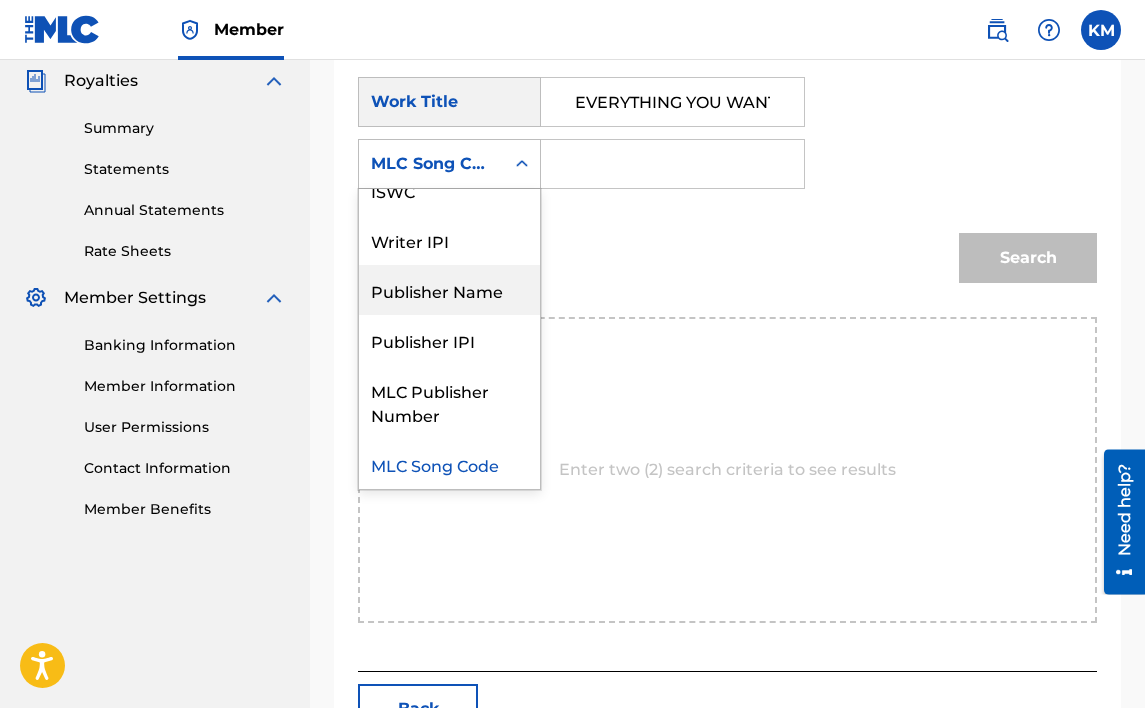 drag, startPoint x: 494, startPoint y: 293, endPoint x: 497, endPoint y: 254, distance: 39.115215 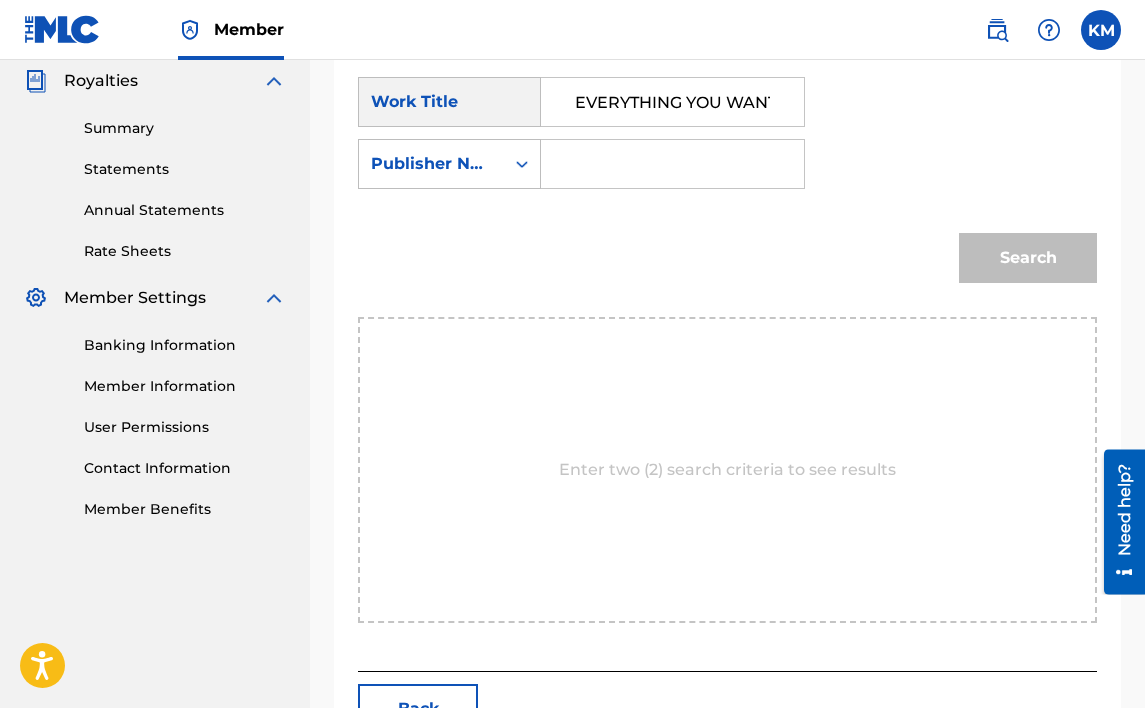 click at bounding box center (672, 164) 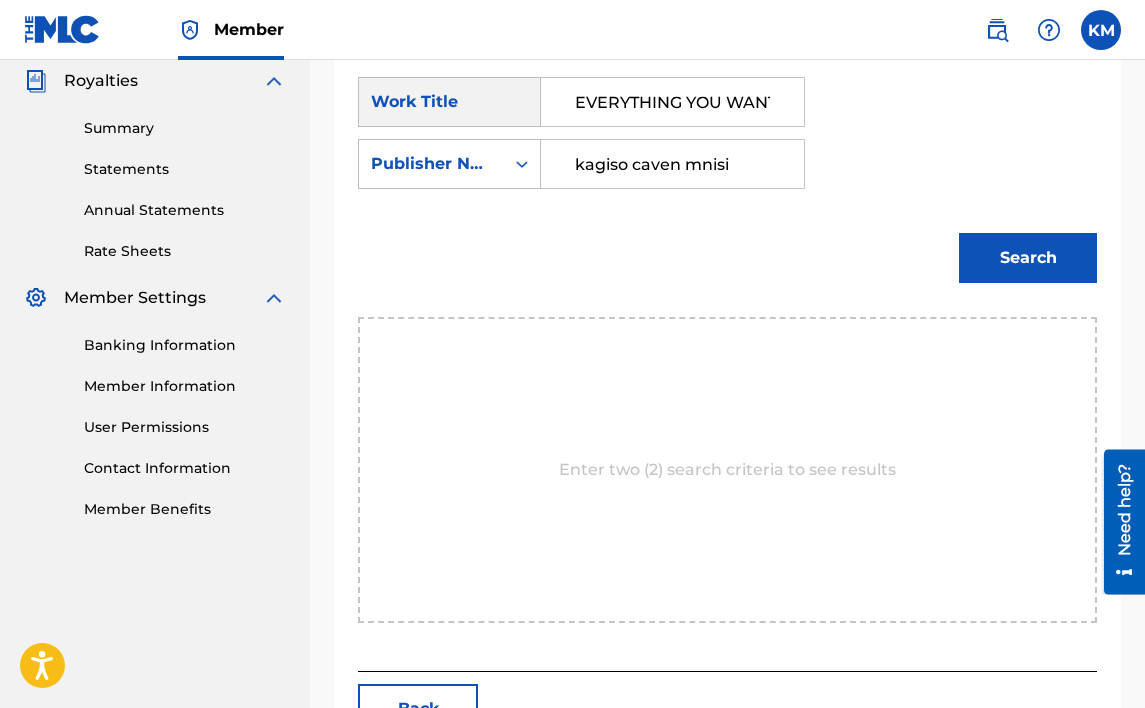 click on "Search" at bounding box center (1028, 258) 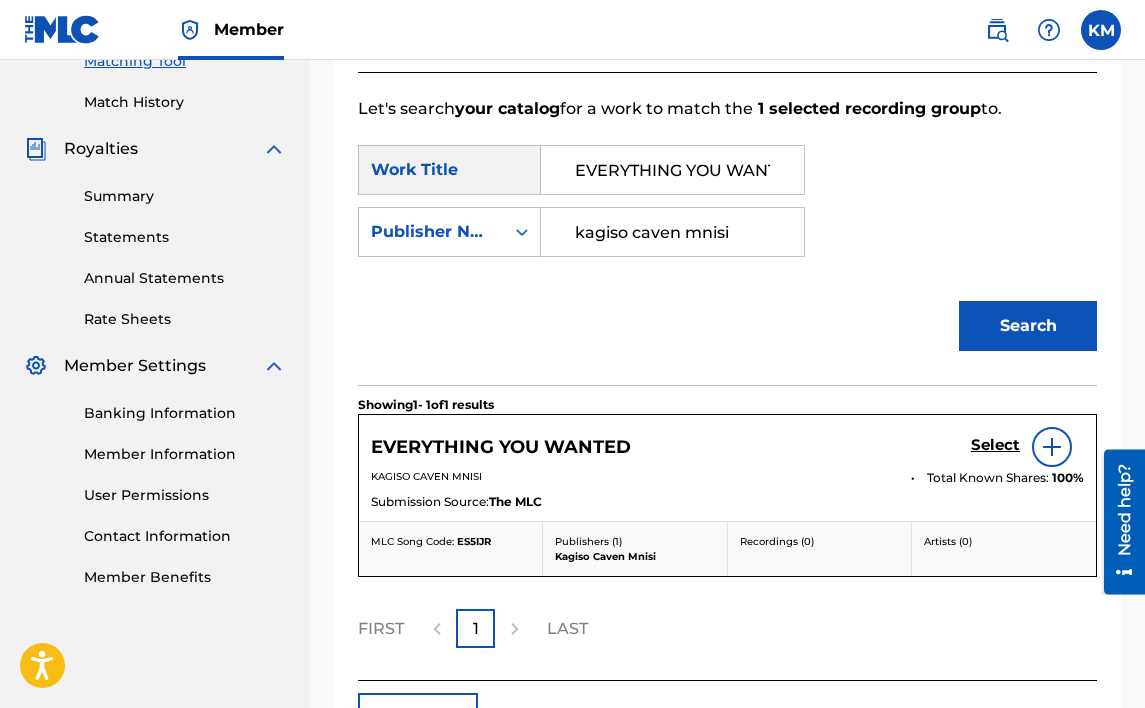 scroll, scrollTop: 600, scrollLeft: 0, axis: vertical 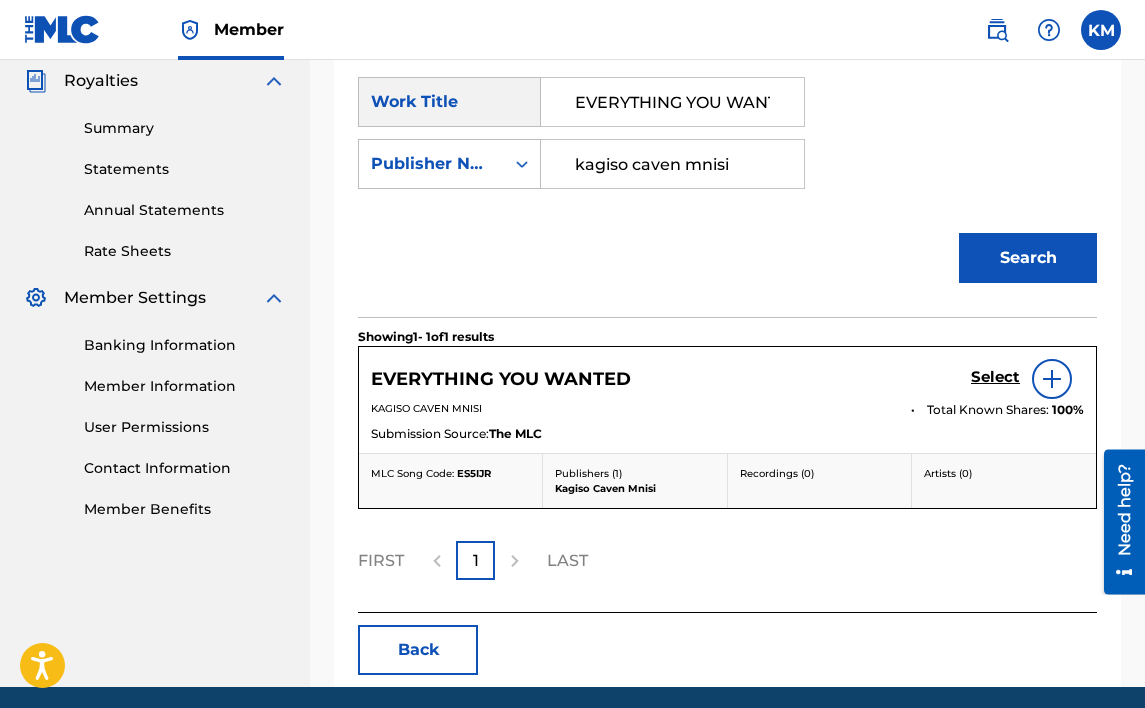click on "Select" at bounding box center [995, 377] 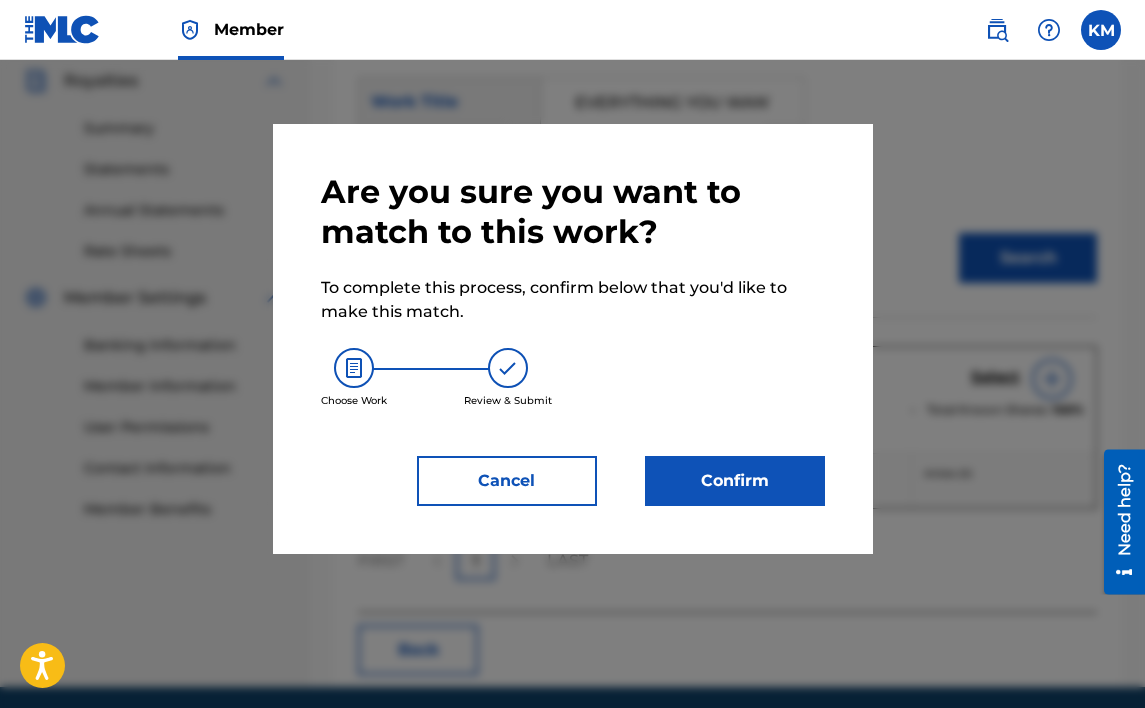 click on "Confirm" at bounding box center [735, 481] 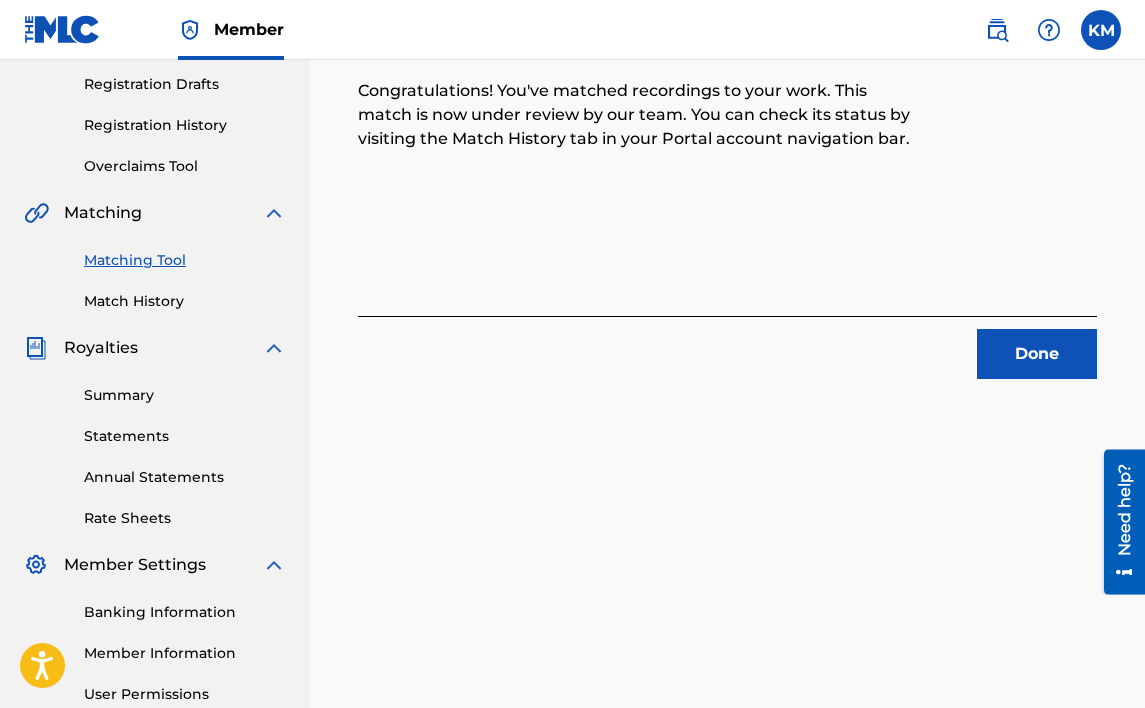 scroll, scrollTop: 332, scrollLeft: 0, axis: vertical 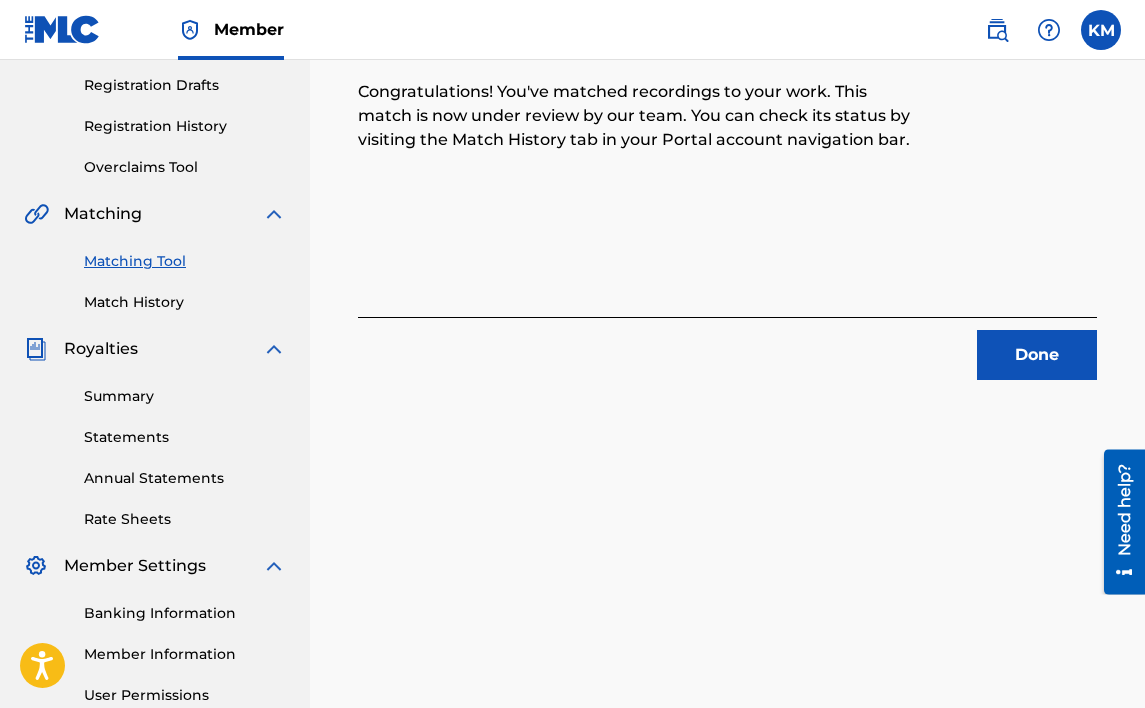 click on "Match History" at bounding box center (185, 302) 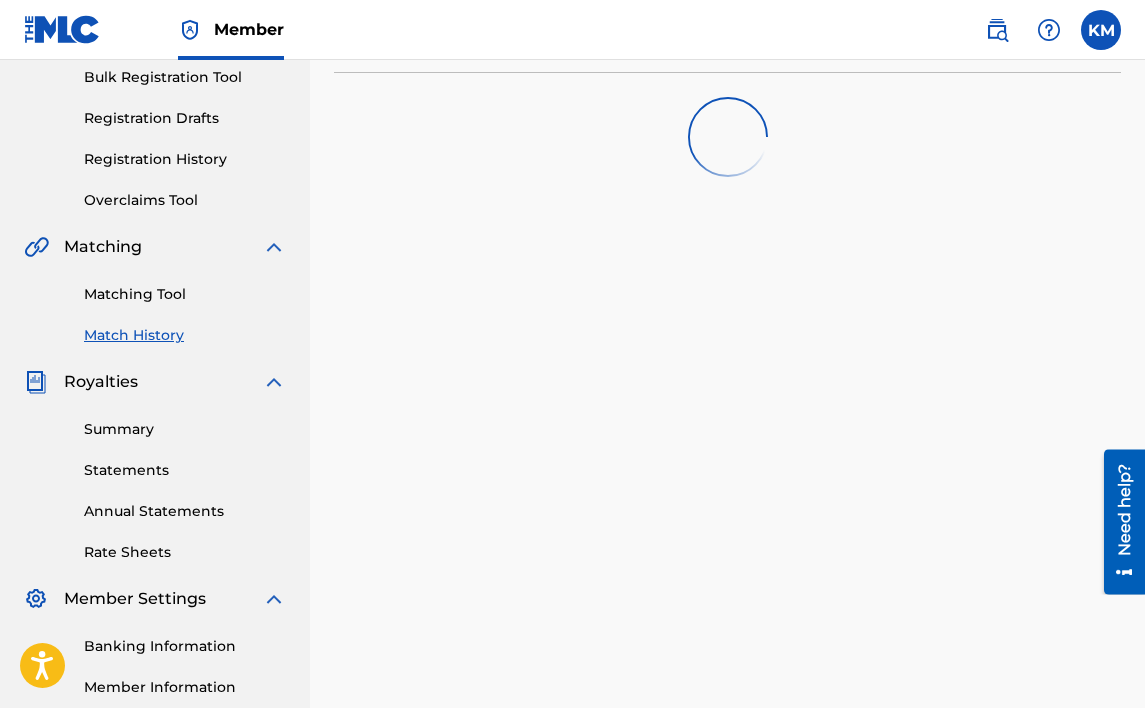 scroll, scrollTop: 300, scrollLeft: 0, axis: vertical 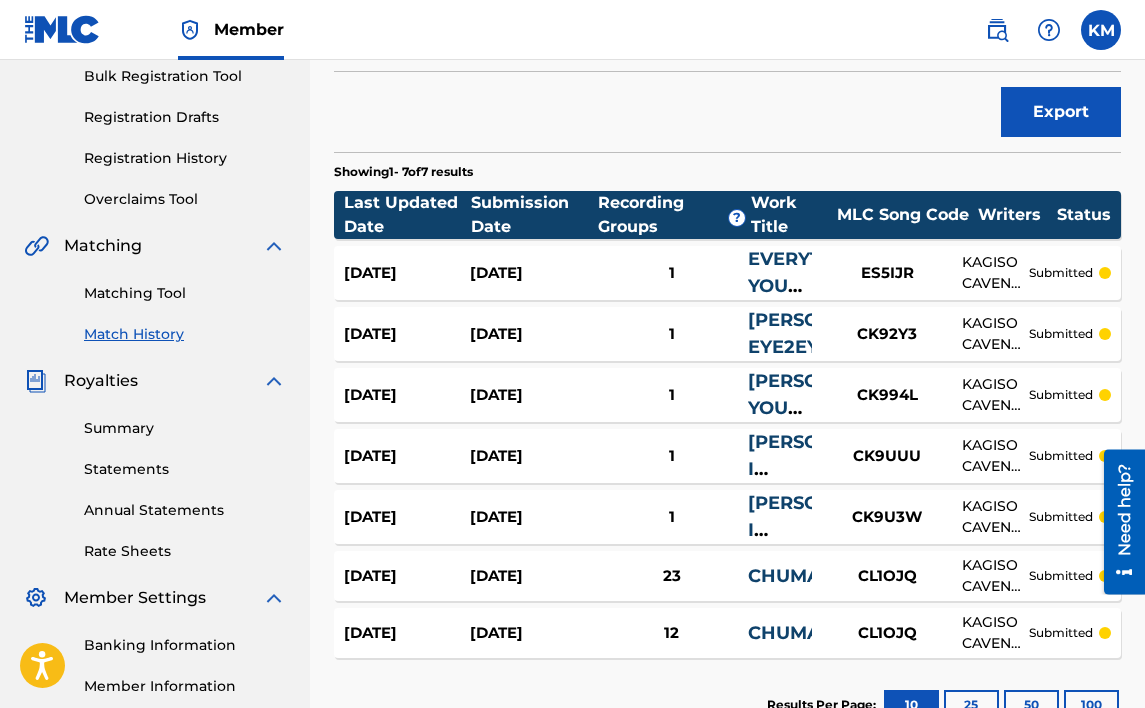 click on "[DATE]" at bounding box center (407, 633) 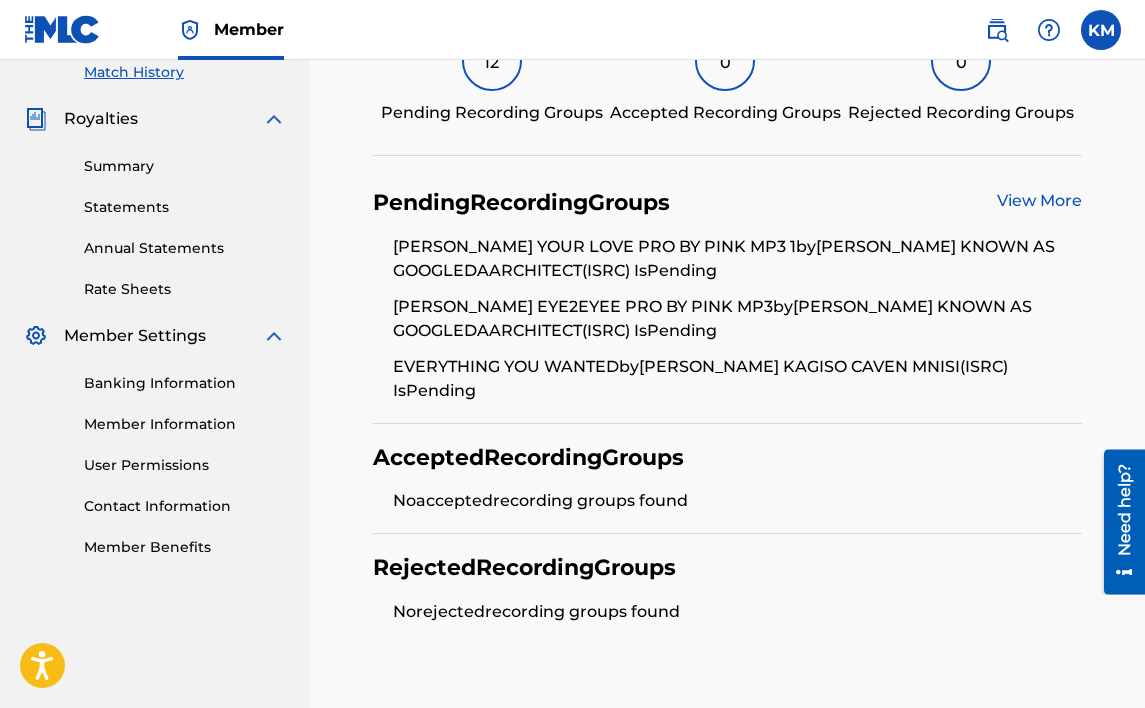scroll, scrollTop: 600, scrollLeft: 0, axis: vertical 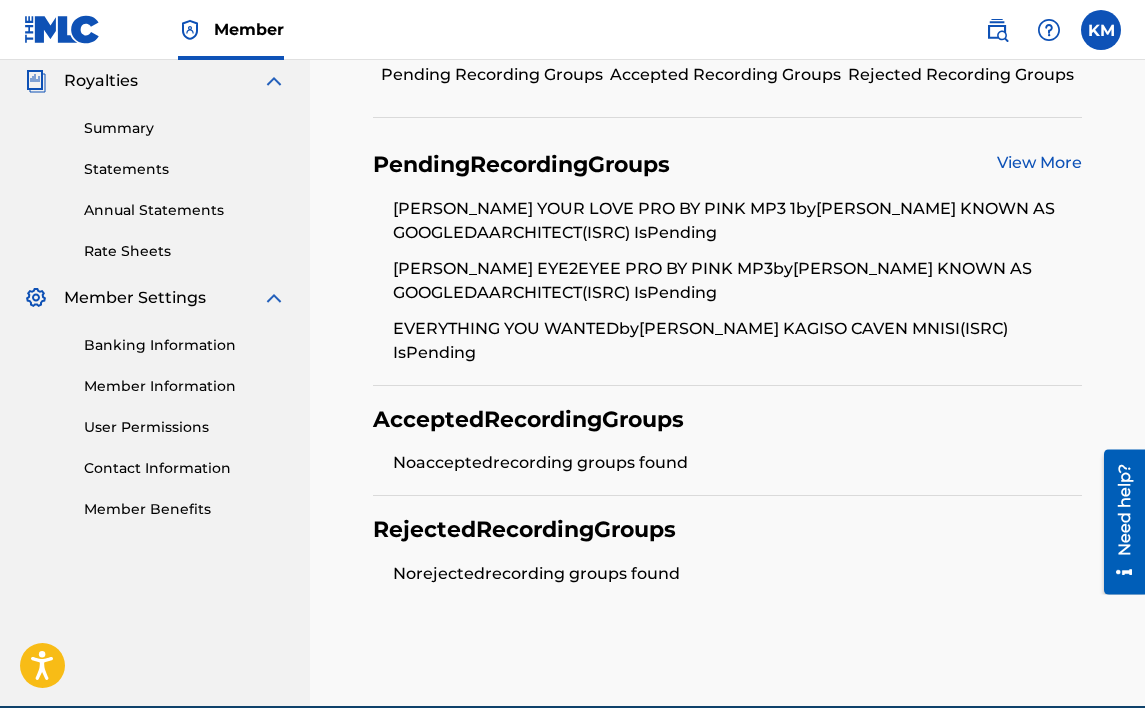 click on "View More" at bounding box center [1039, 162] 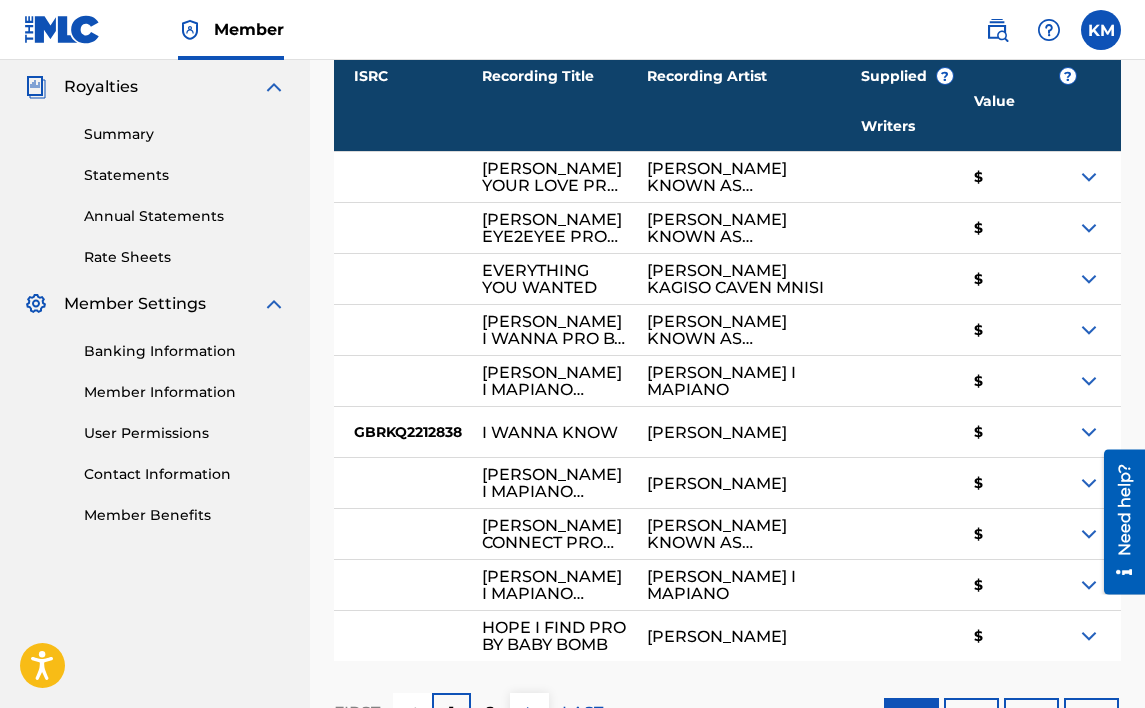 scroll, scrollTop: 600, scrollLeft: 0, axis: vertical 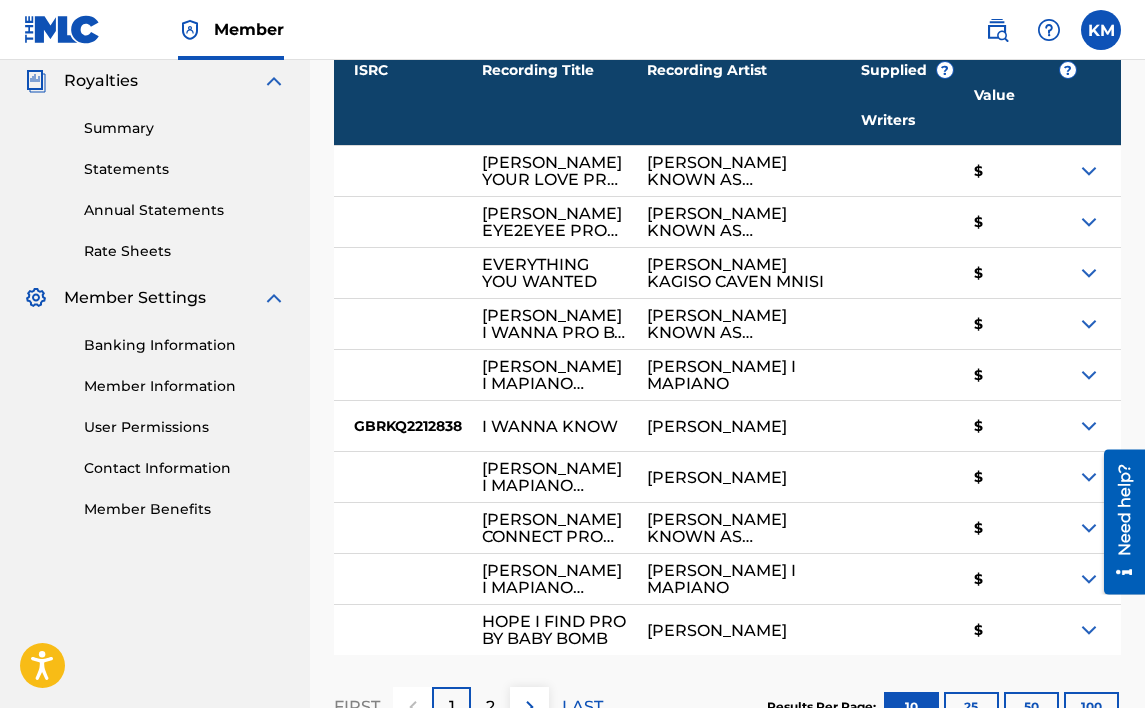 click on "[PERSON_NAME] I WANNA PRO BY [PERSON_NAME]" at bounding box center (554, 324) 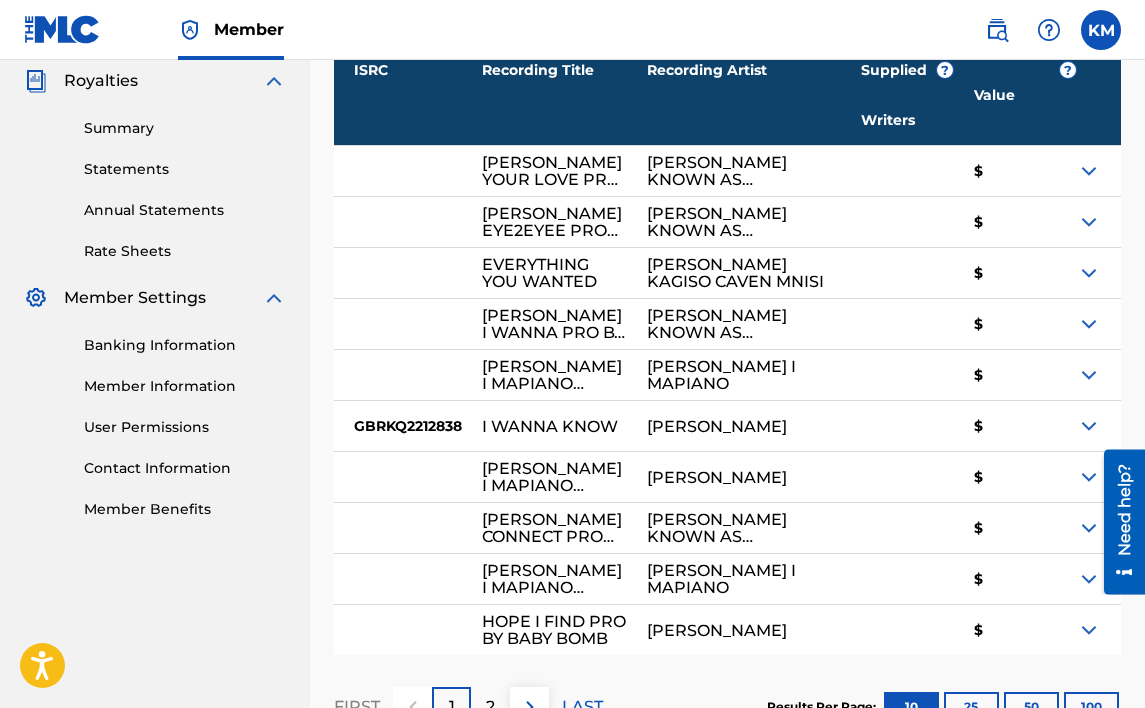 click at bounding box center (1089, 324) 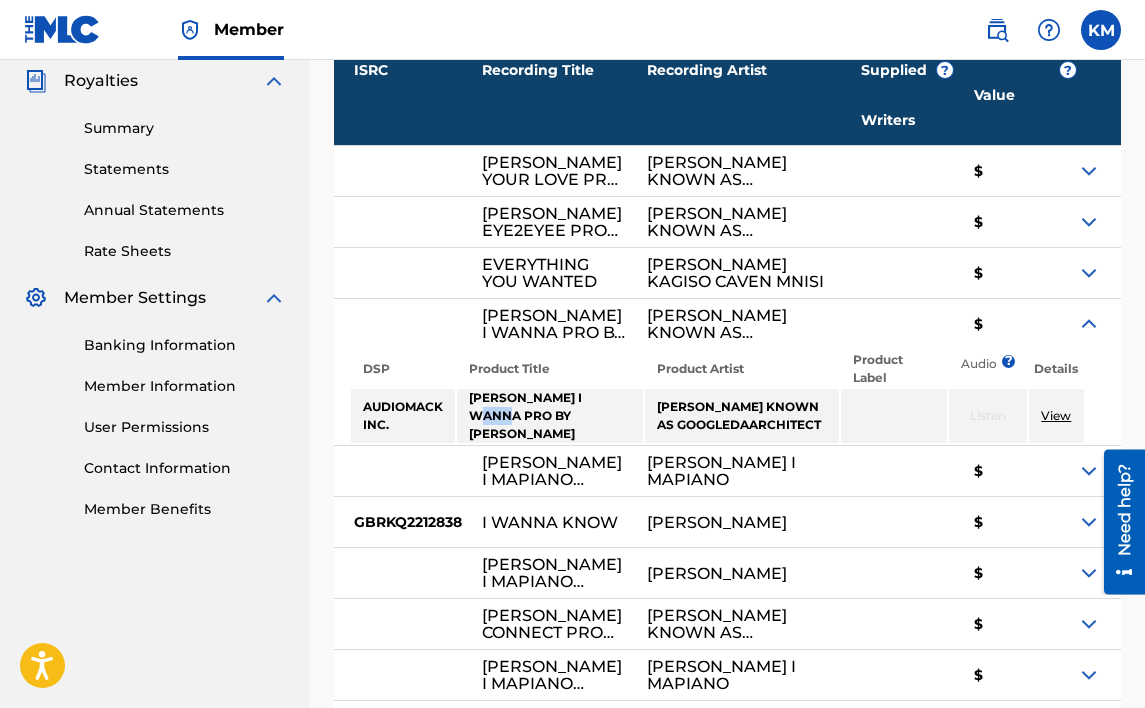 drag, startPoint x: 513, startPoint y: 473, endPoint x: 480, endPoint y: 474, distance: 33.01515 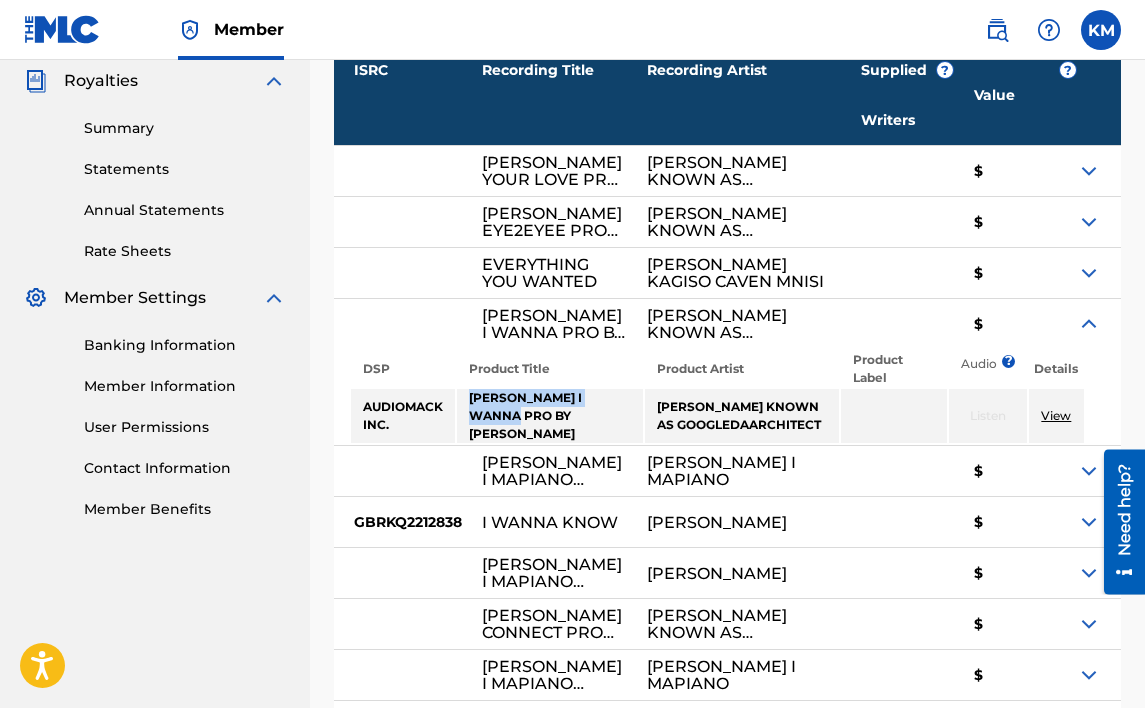 drag, startPoint x: 517, startPoint y: 476, endPoint x: 471, endPoint y: 463, distance: 47.801674 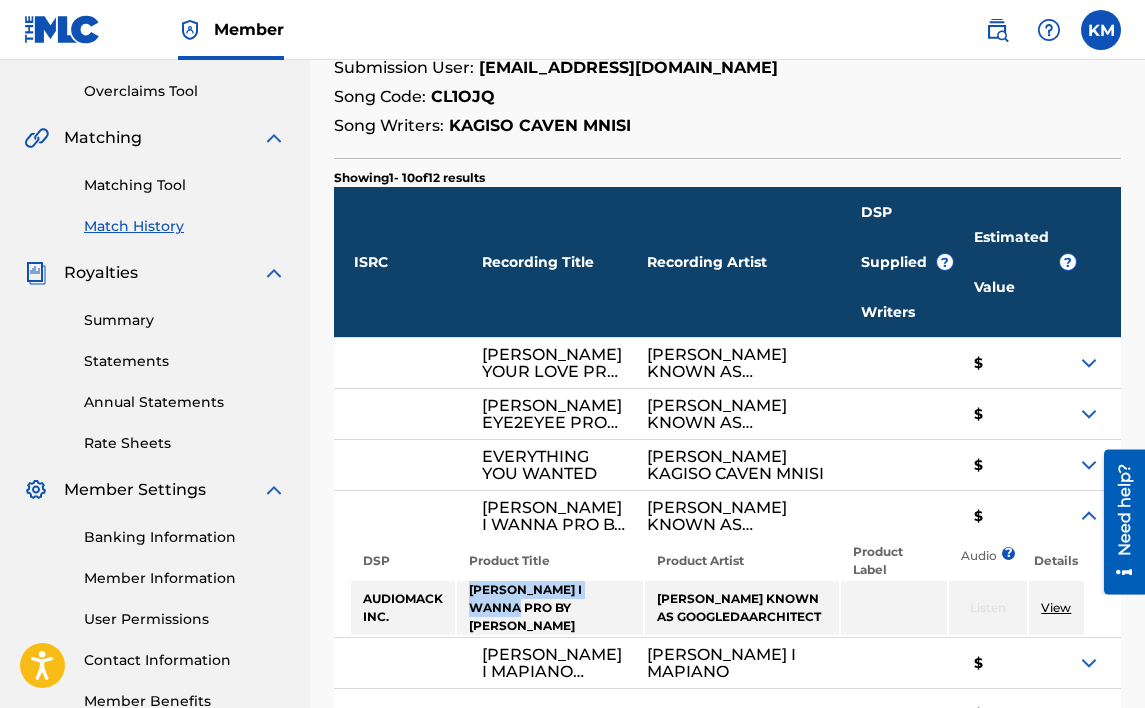 scroll, scrollTop: 400, scrollLeft: 0, axis: vertical 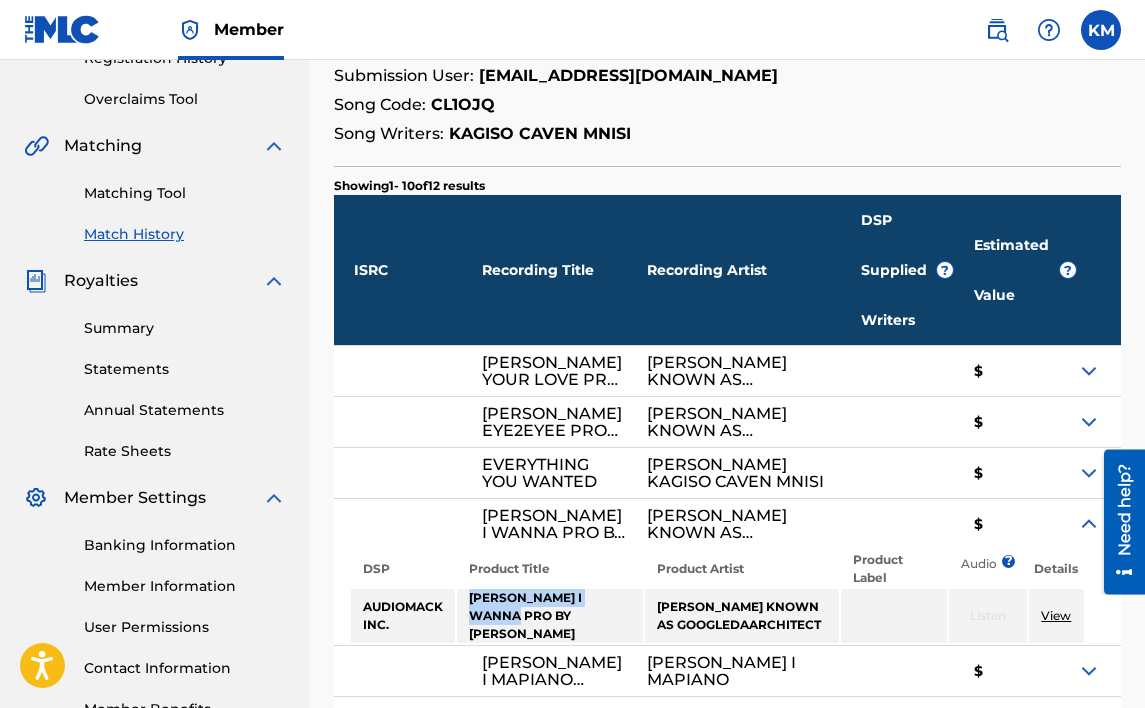 click on "Matching Tool" at bounding box center (185, 193) 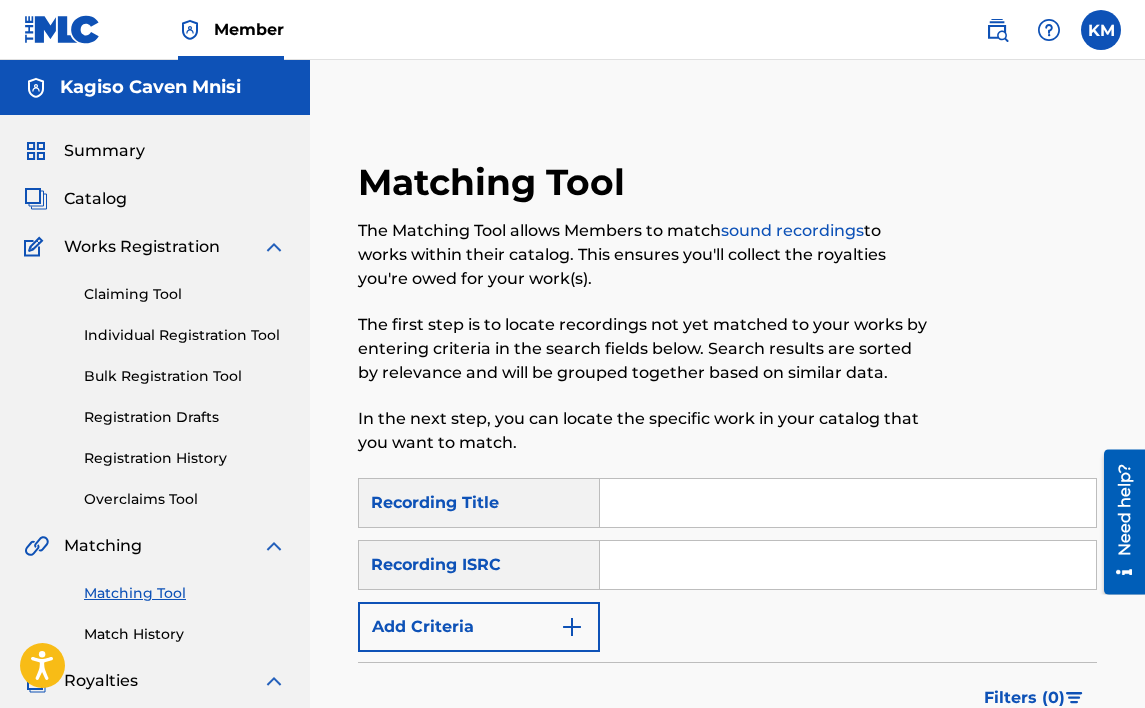 paste on "[PERSON_NAME] I WANNA" 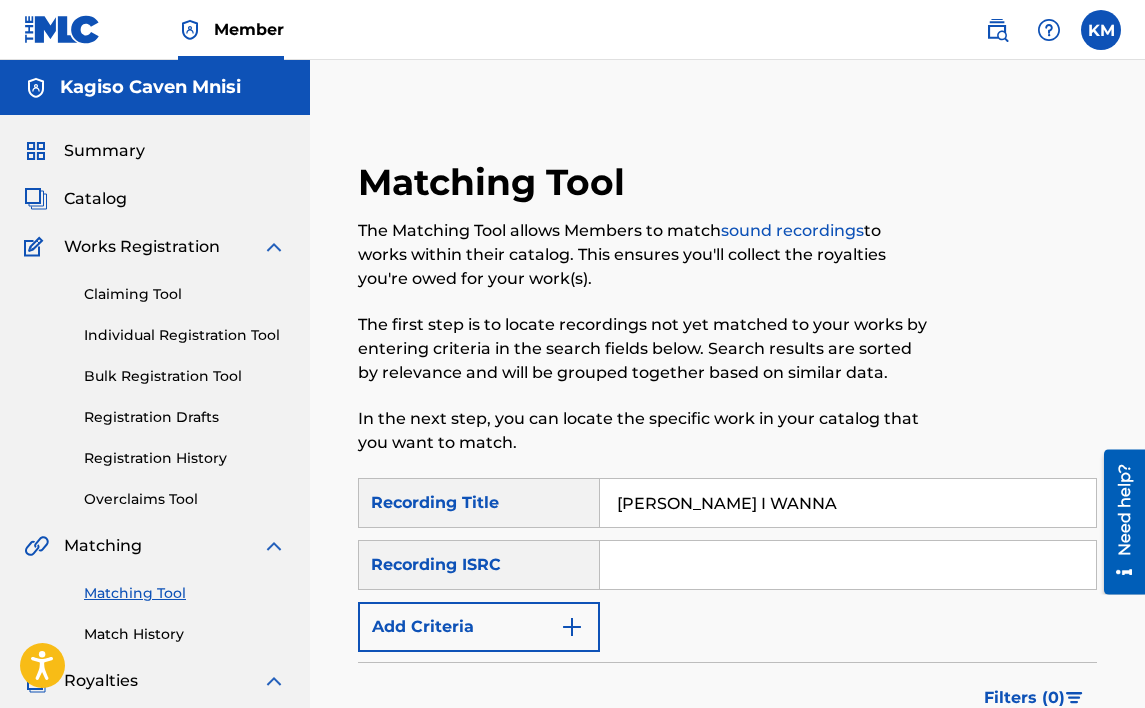 type on "[PERSON_NAME] I WANNA" 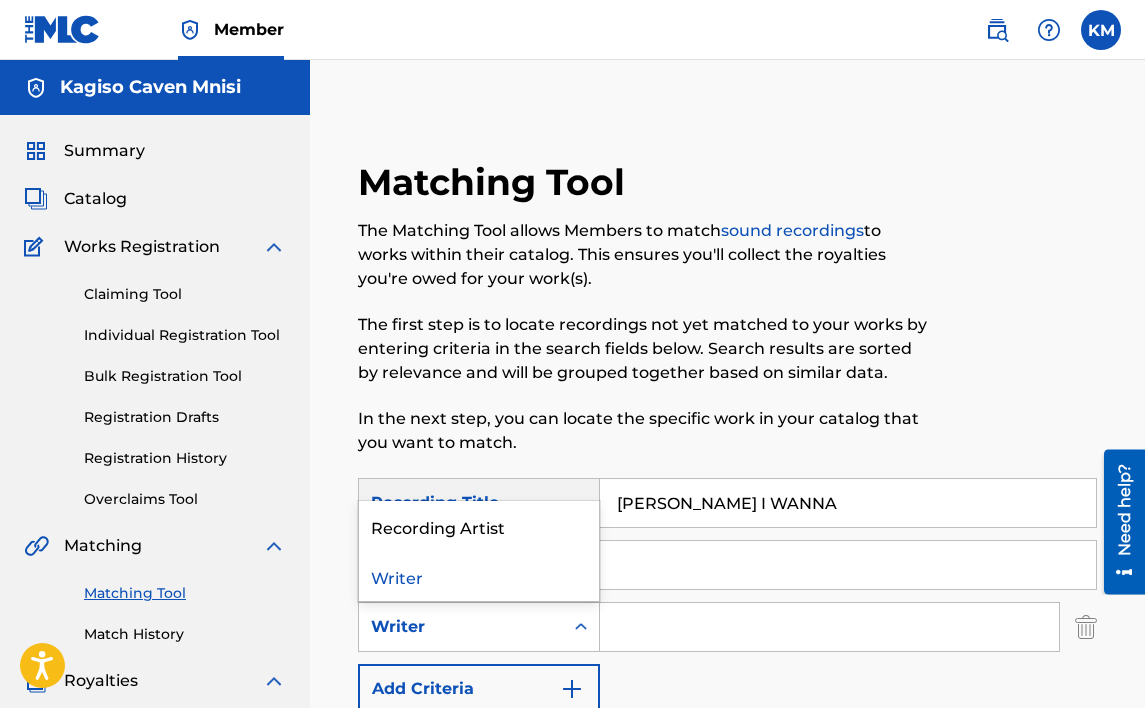 click on "Writer" at bounding box center [461, 627] 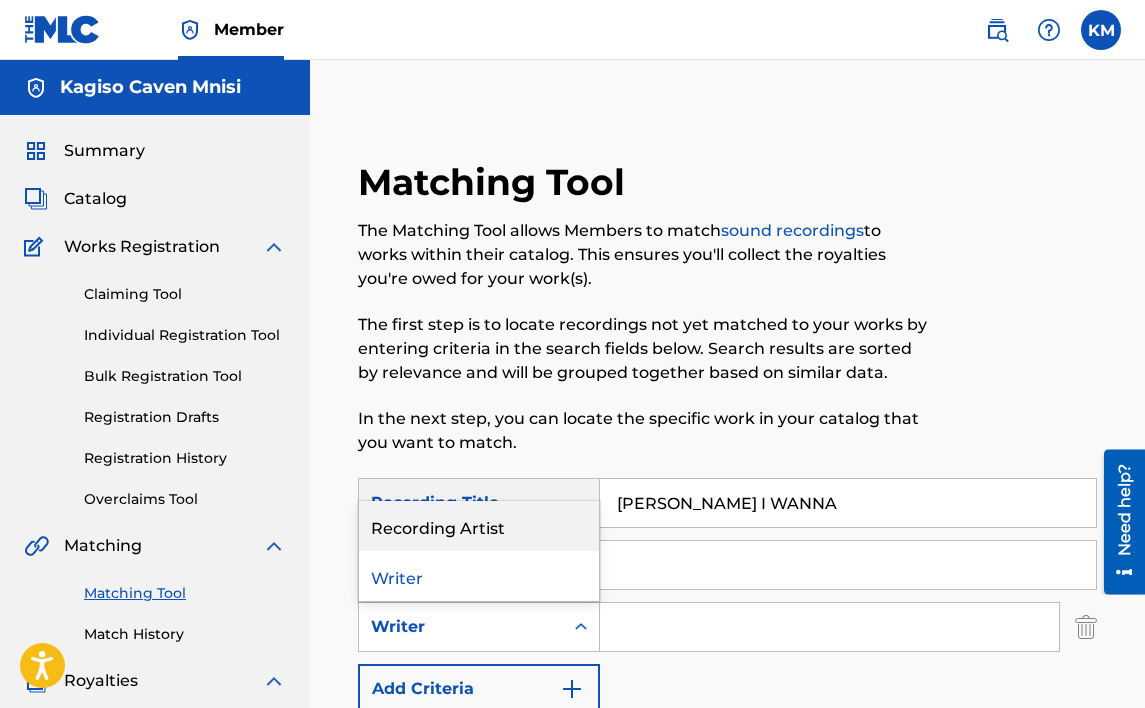 click on "Recording Artist" at bounding box center [479, 526] 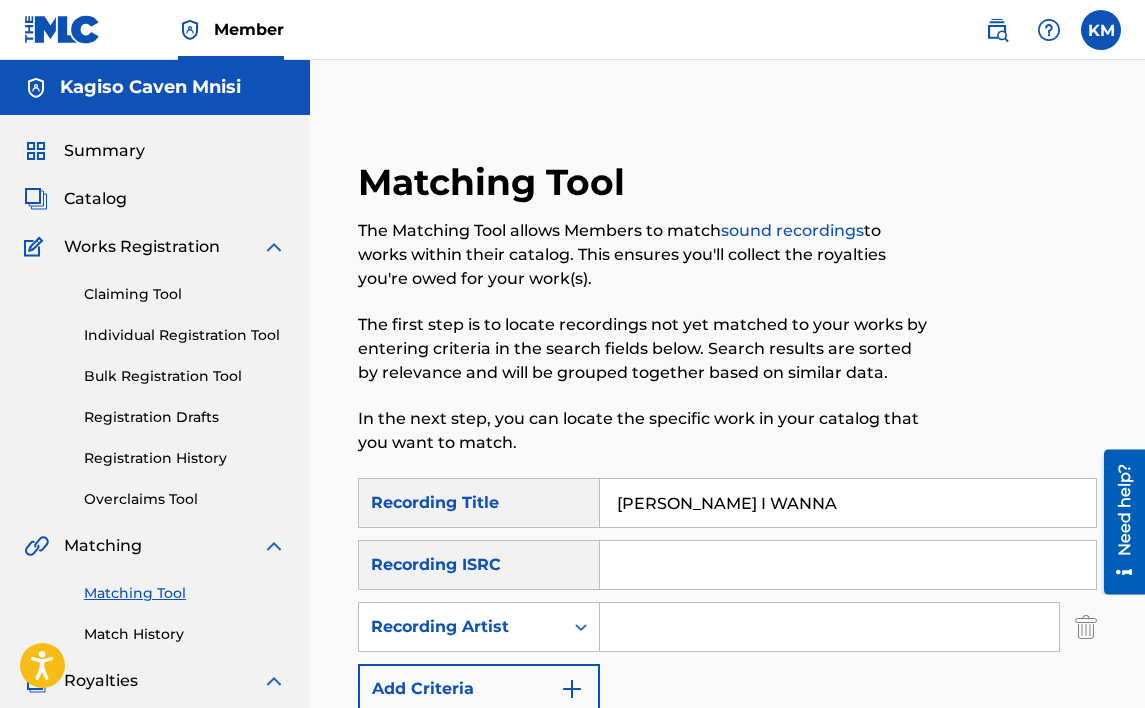 click at bounding box center (829, 627) 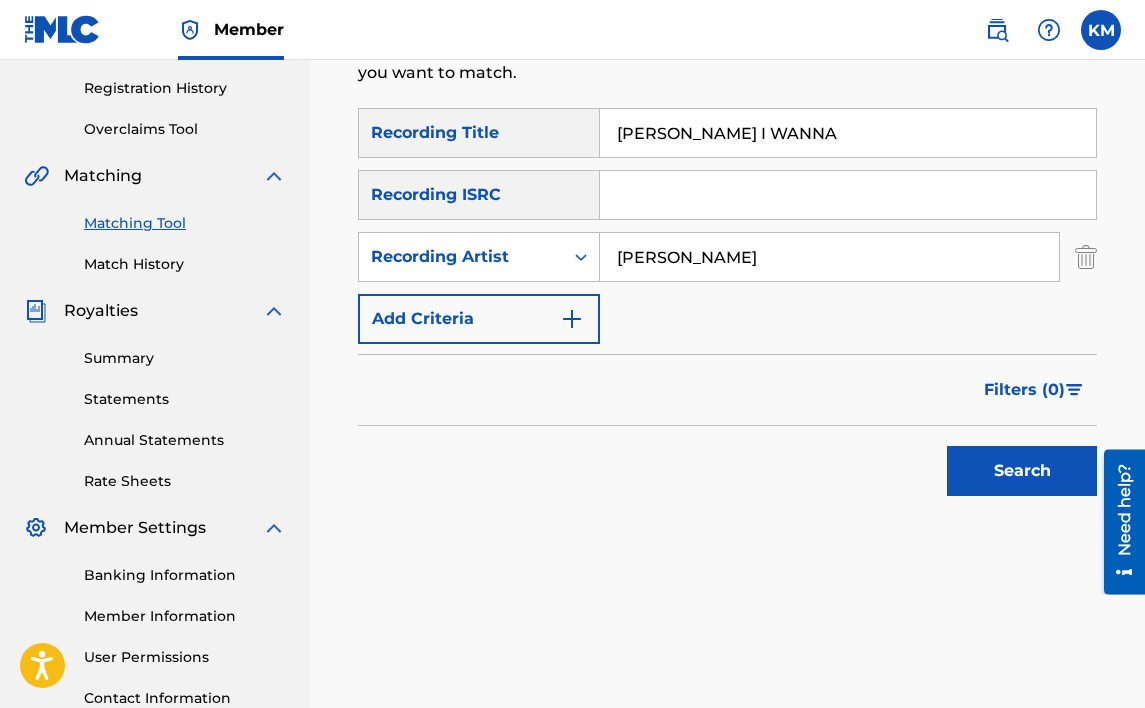 scroll, scrollTop: 400, scrollLeft: 0, axis: vertical 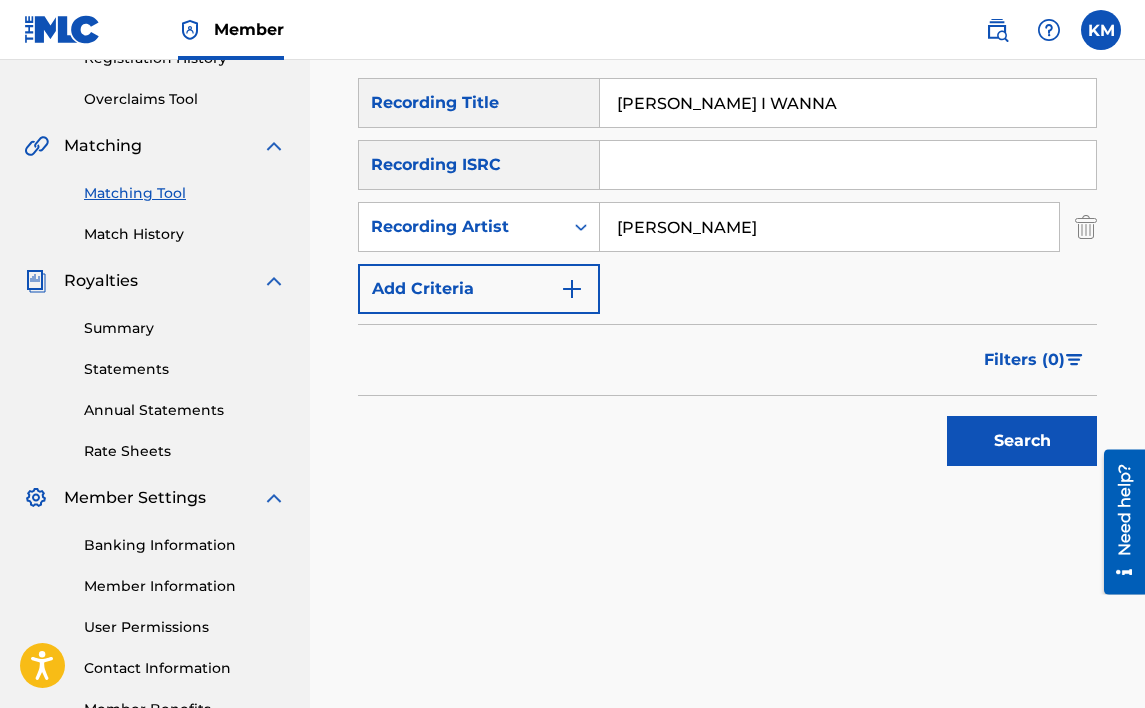click on "Search" at bounding box center [1022, 441] 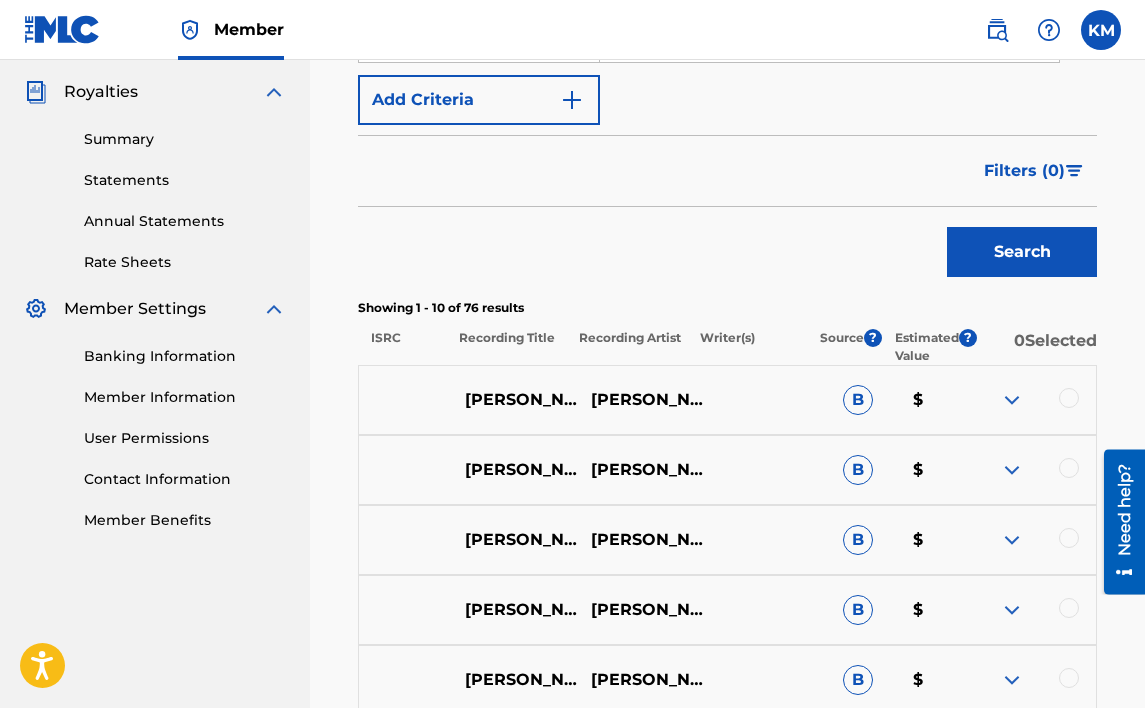 scroll, scrollTop: 600, scrollLeft: 0, axis: vertical 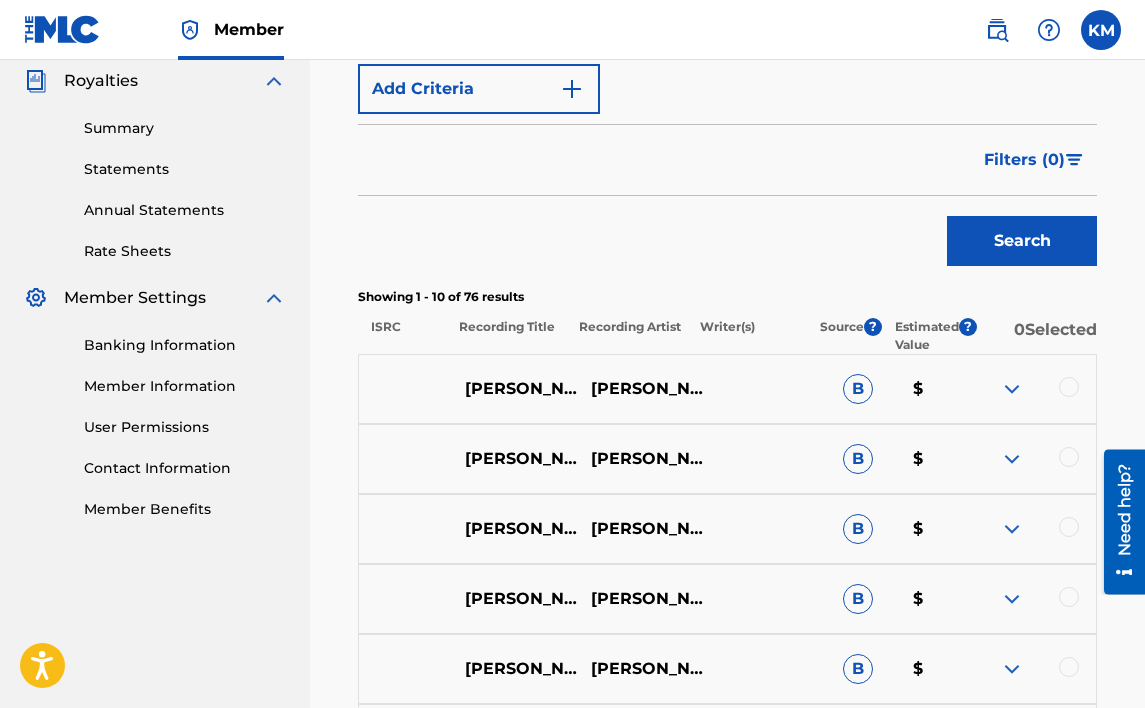 click at bounding box center [1069, 527] 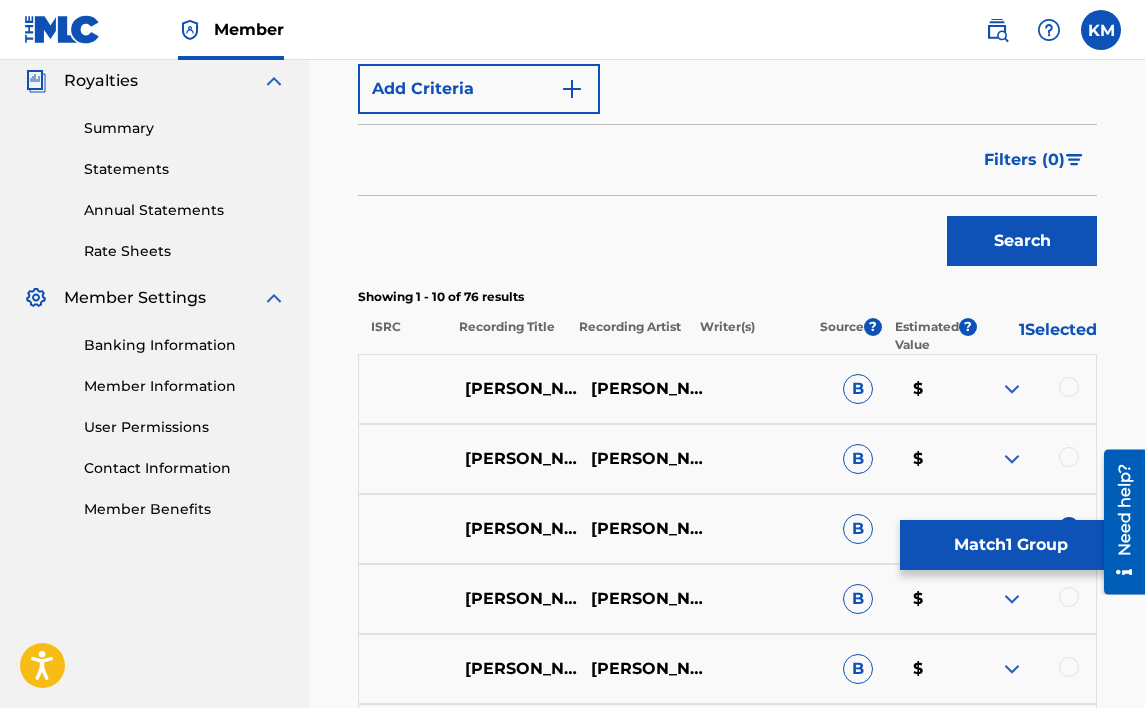 click on "Match  1 Group" at bounding box center (1010, 545) 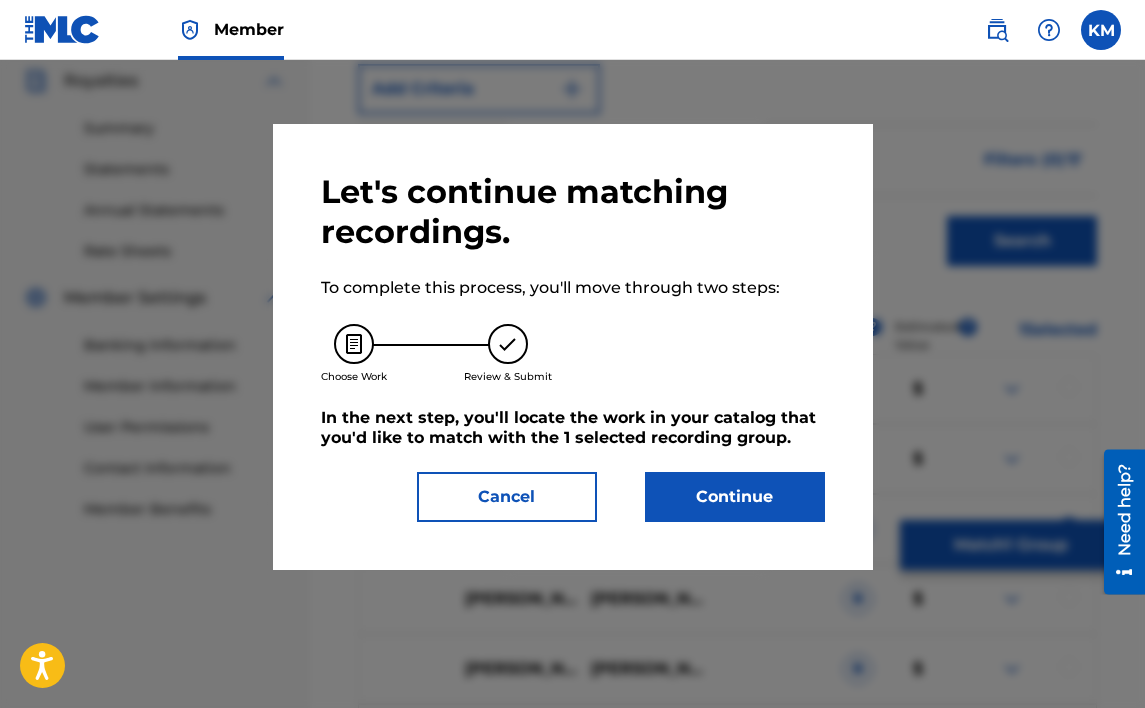 click on "Continue" at bounding box center (735, 497) 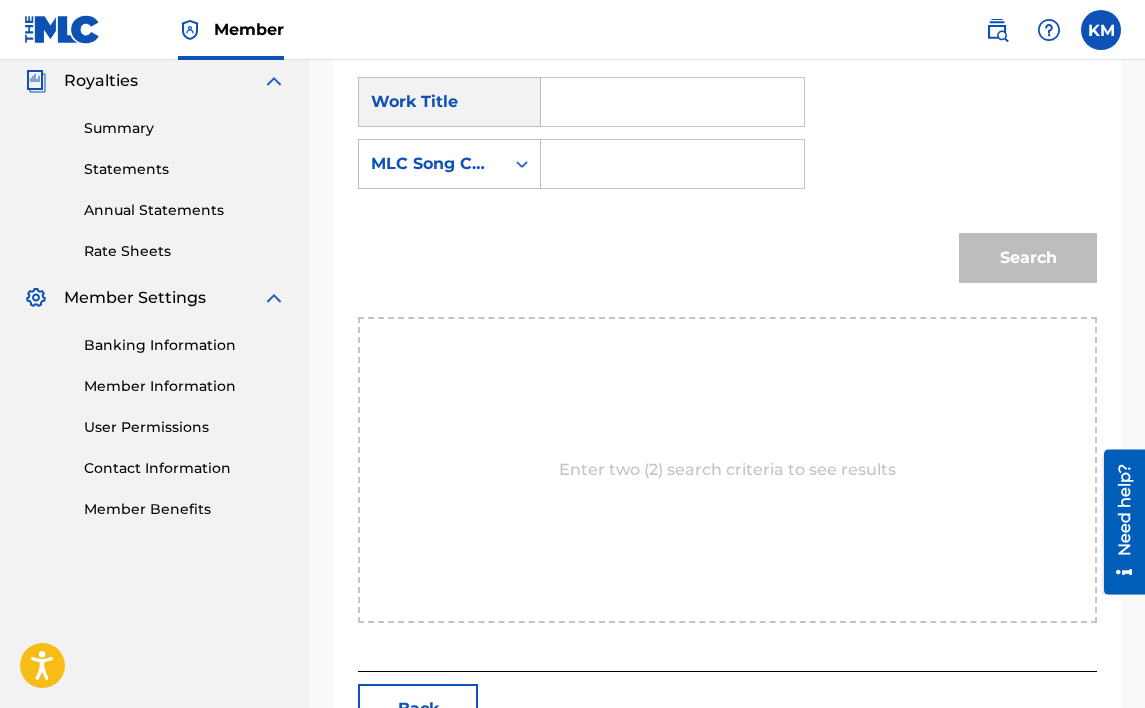 paste on "[PERSON_NAME] I WANNA" 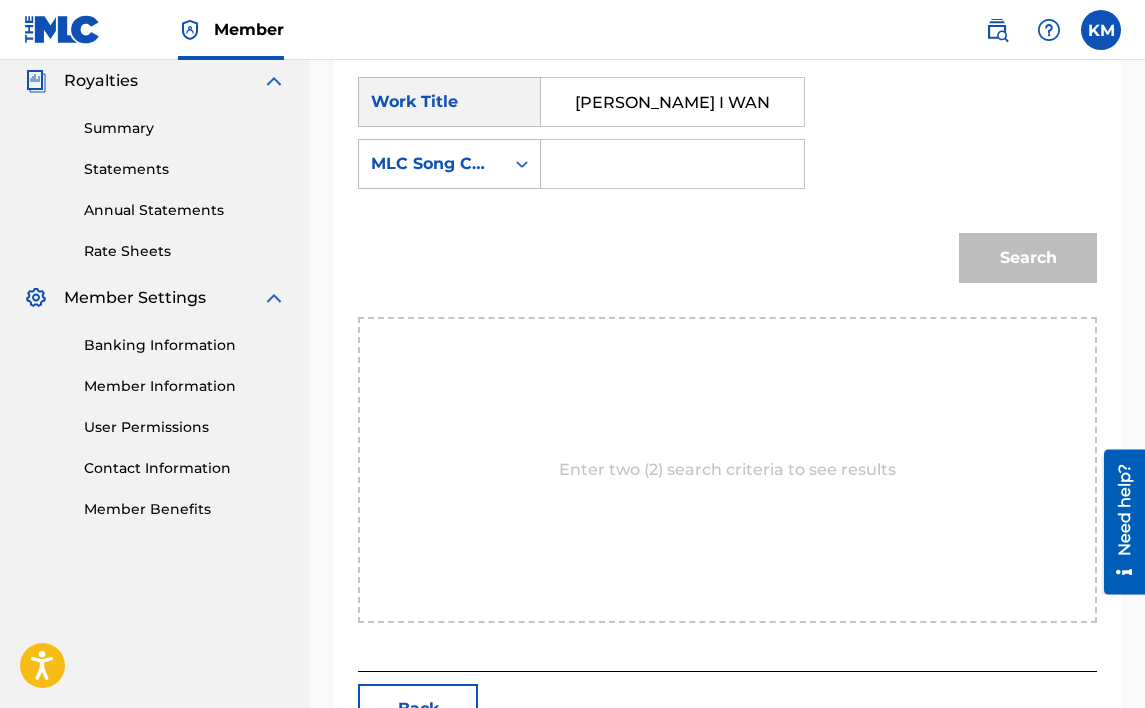 scroll, scrollTop: 0, scrollLeft: 5, axis: horizontal 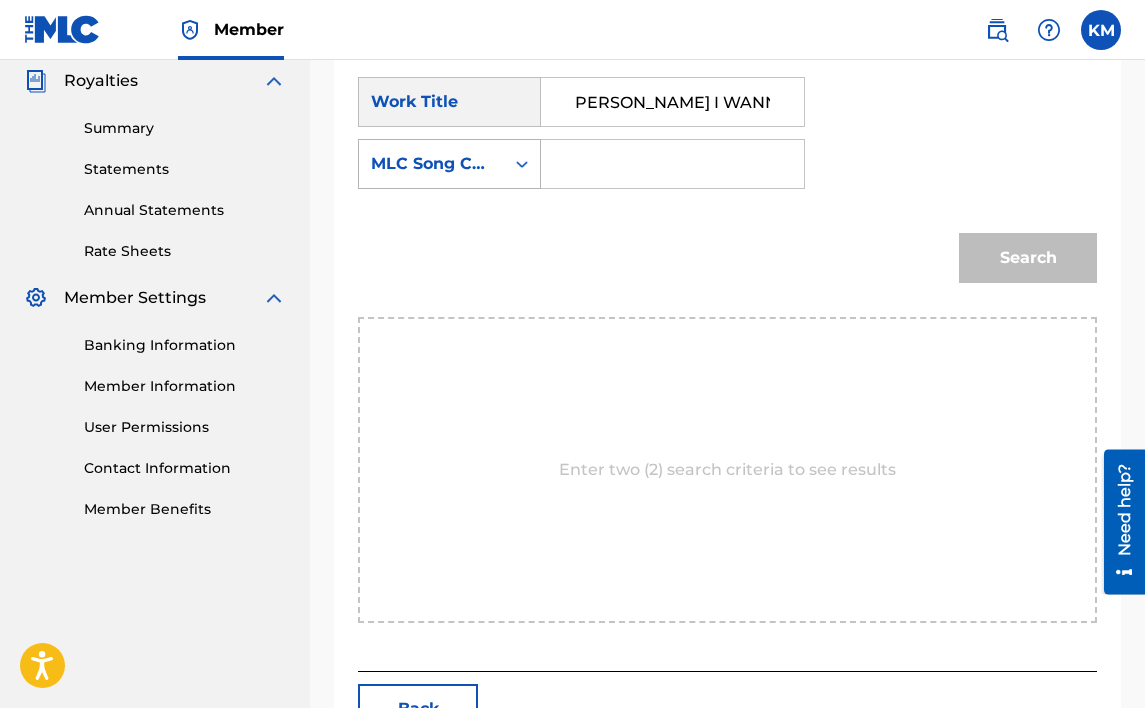 type on "[PERSON_NAME] I WANNA" 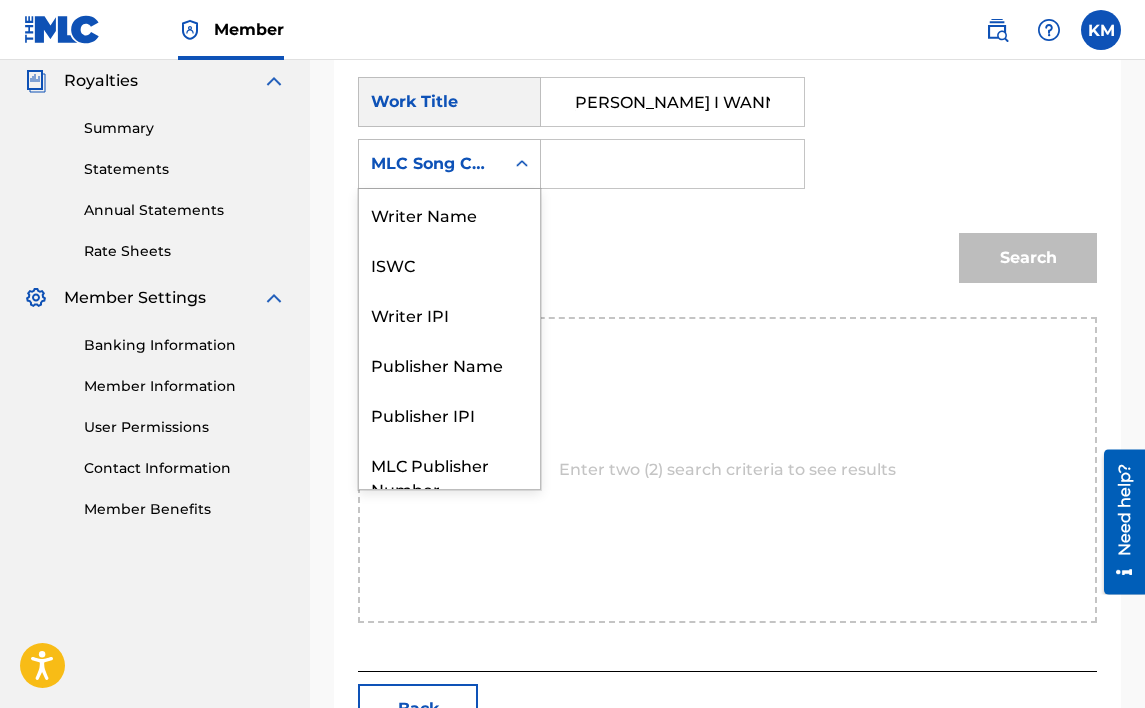 scroll, scrollTop: 0, scrollLeft: 0, axis: both 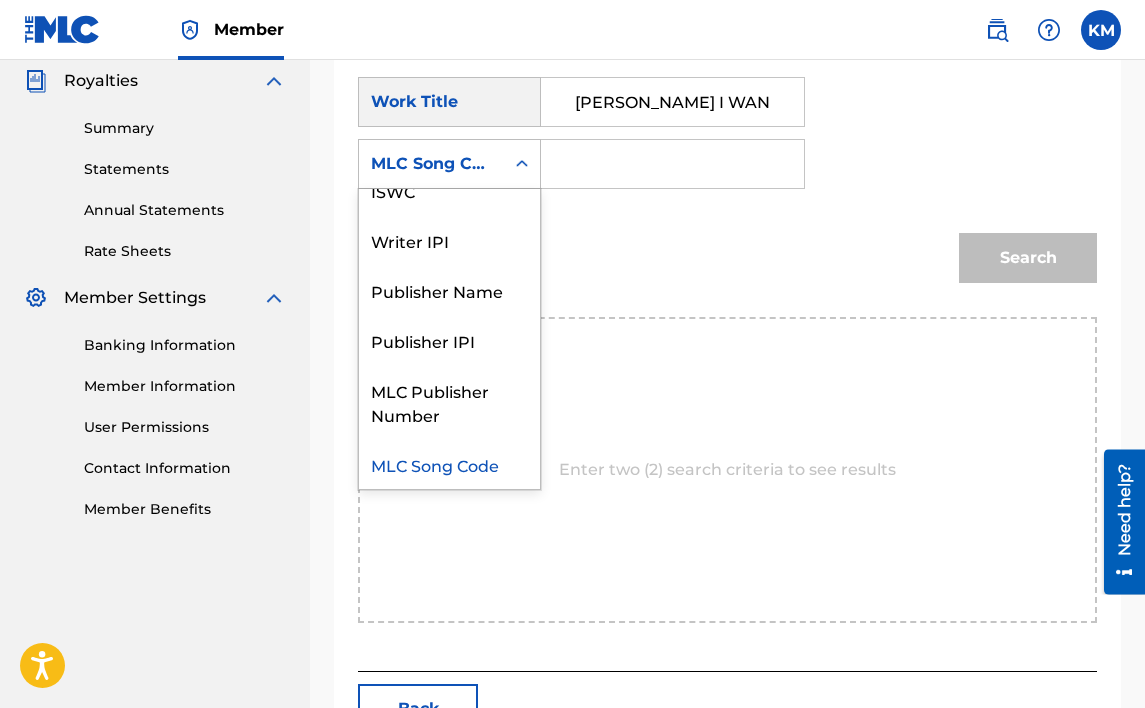 click 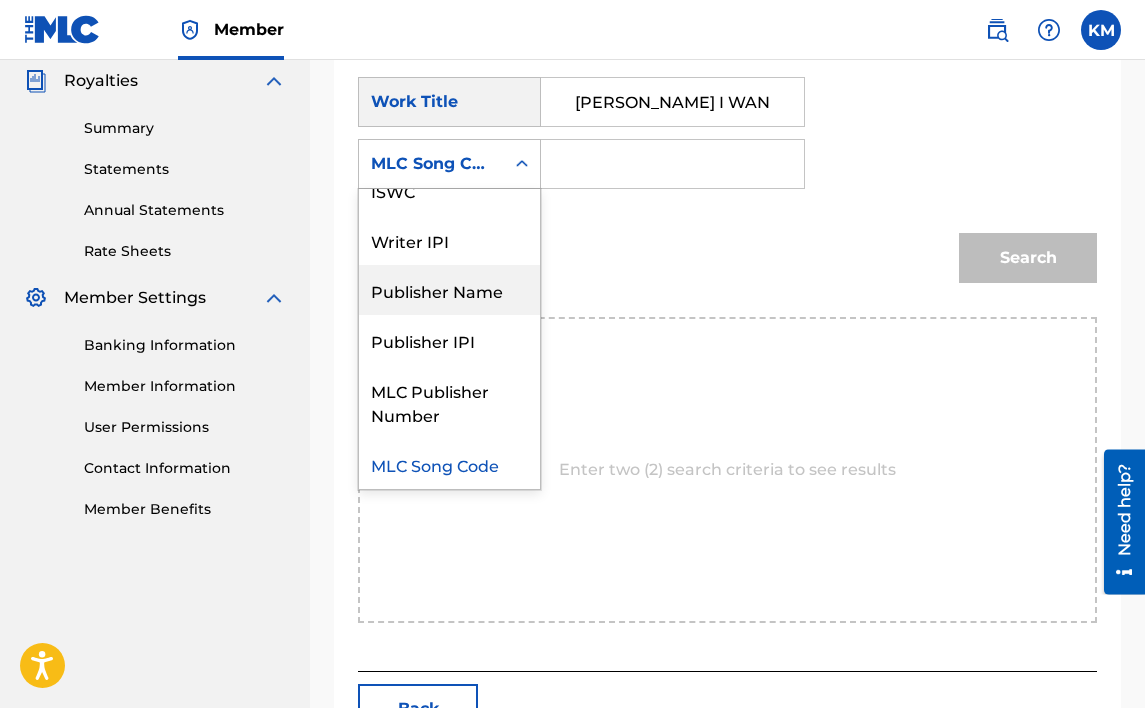 drag, startPoint x: 492, startPoint y: 245, endPoint x: 484, endPoint y: 284, distance: 39.812057 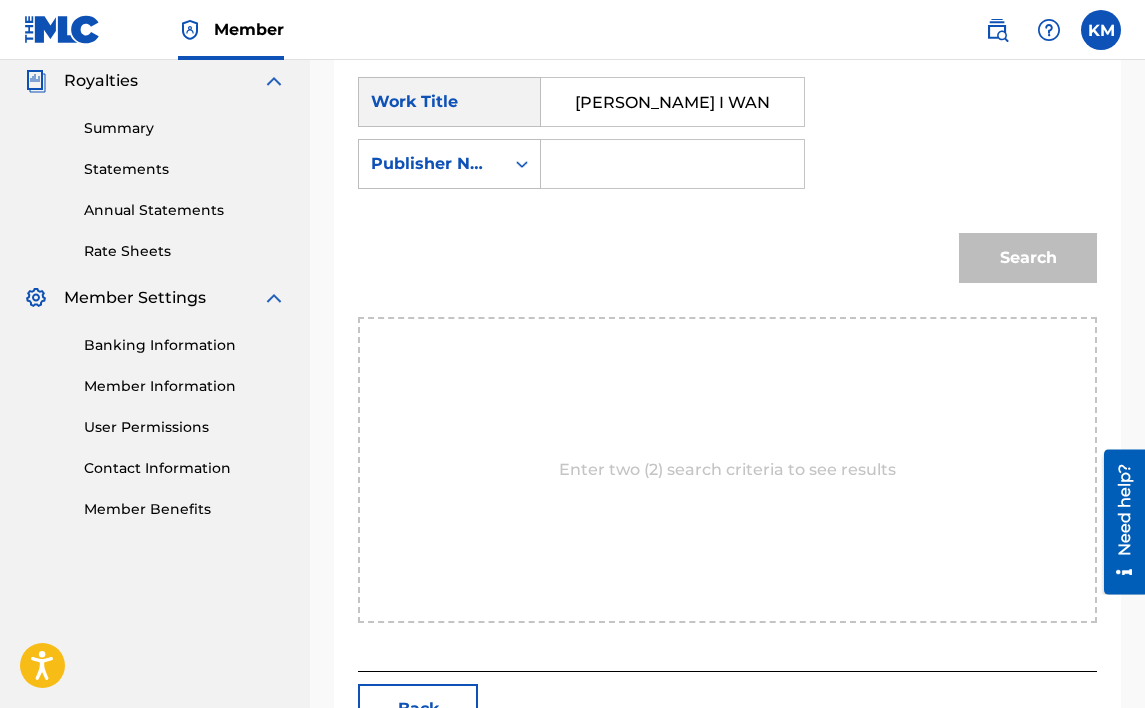 click at bounding box center (672, 164) 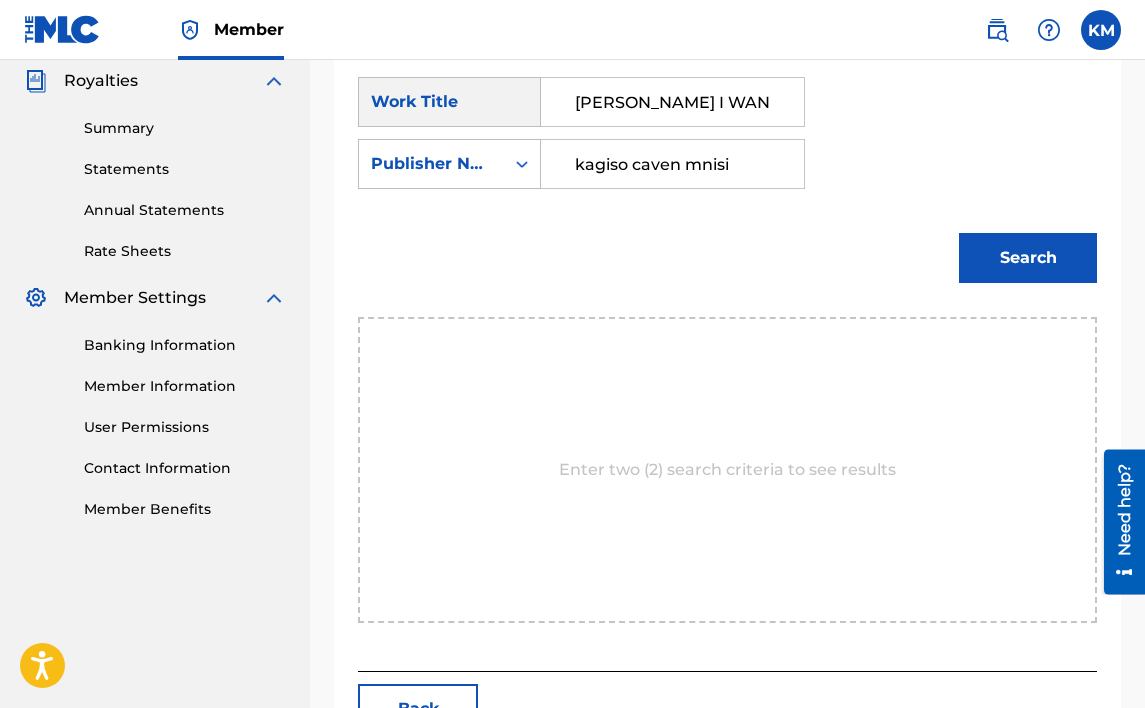 click on "Search" at bounding box center (1028, 258) 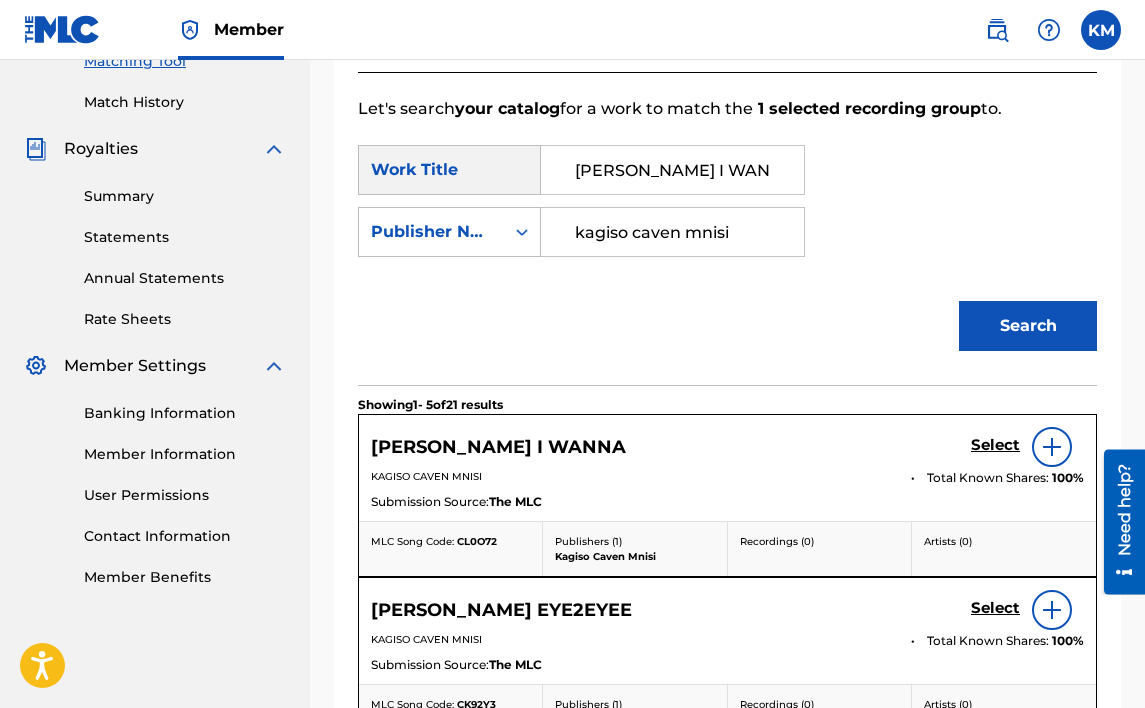 scroll, scrollTop: 600, scrollLeft: 0, axis: vertical 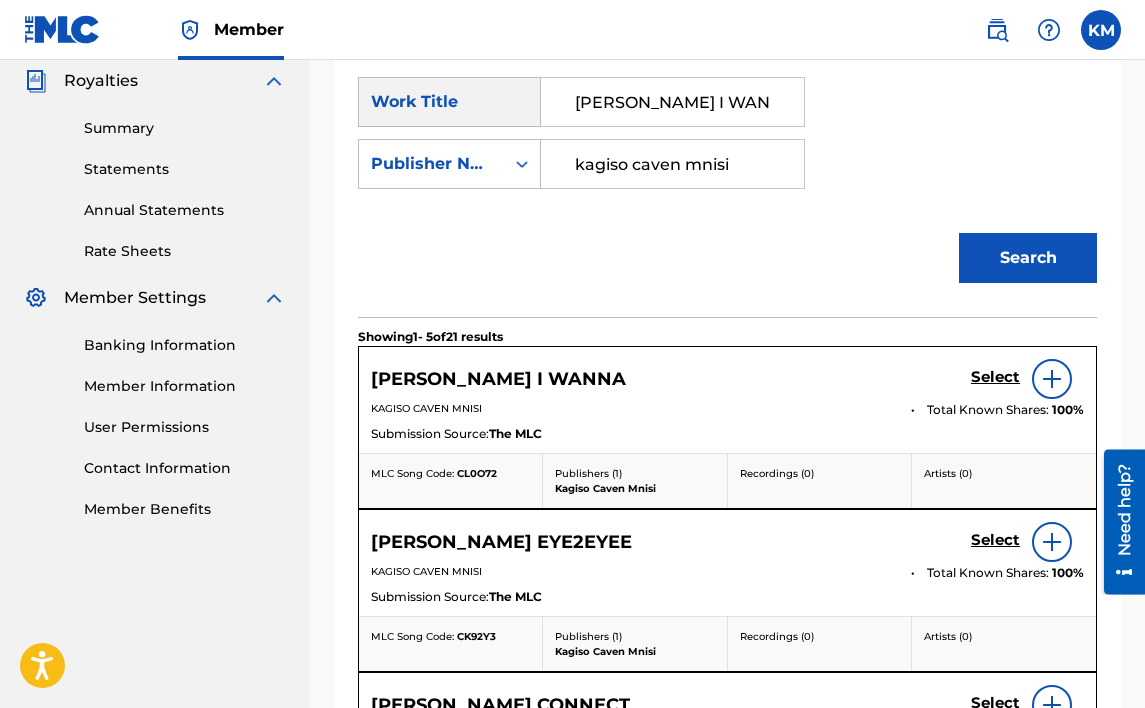click on "Select" at bounding box center (995, 377) 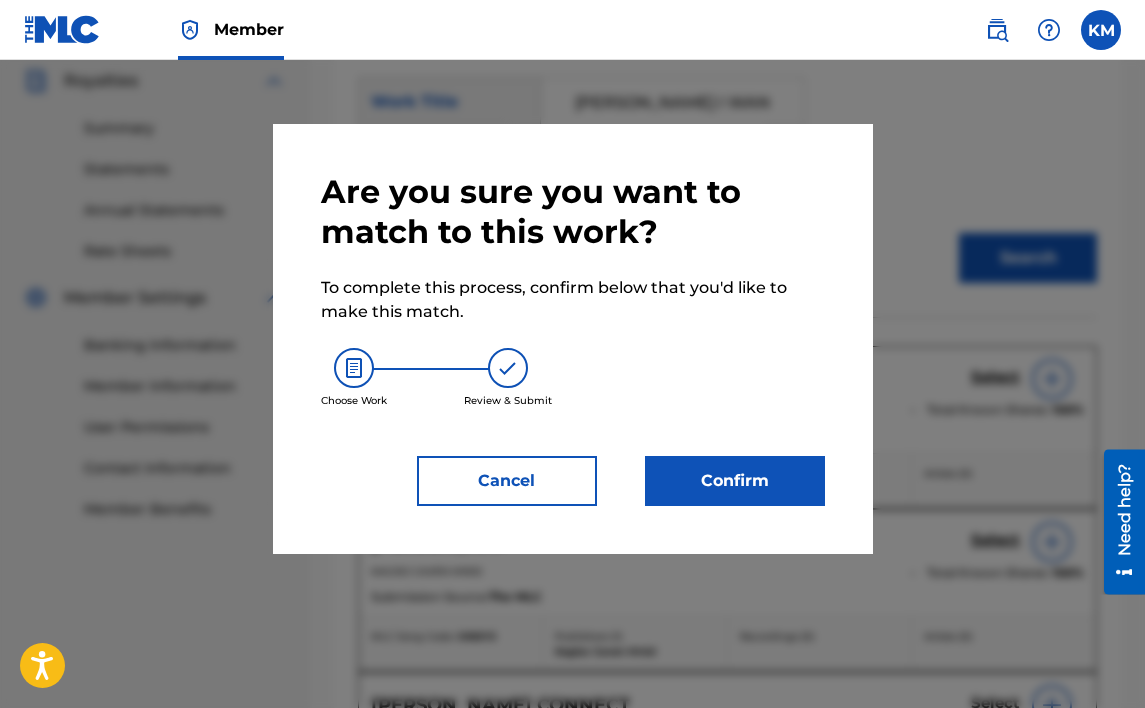 click on "Confirm" at bounding box center [735, 481] 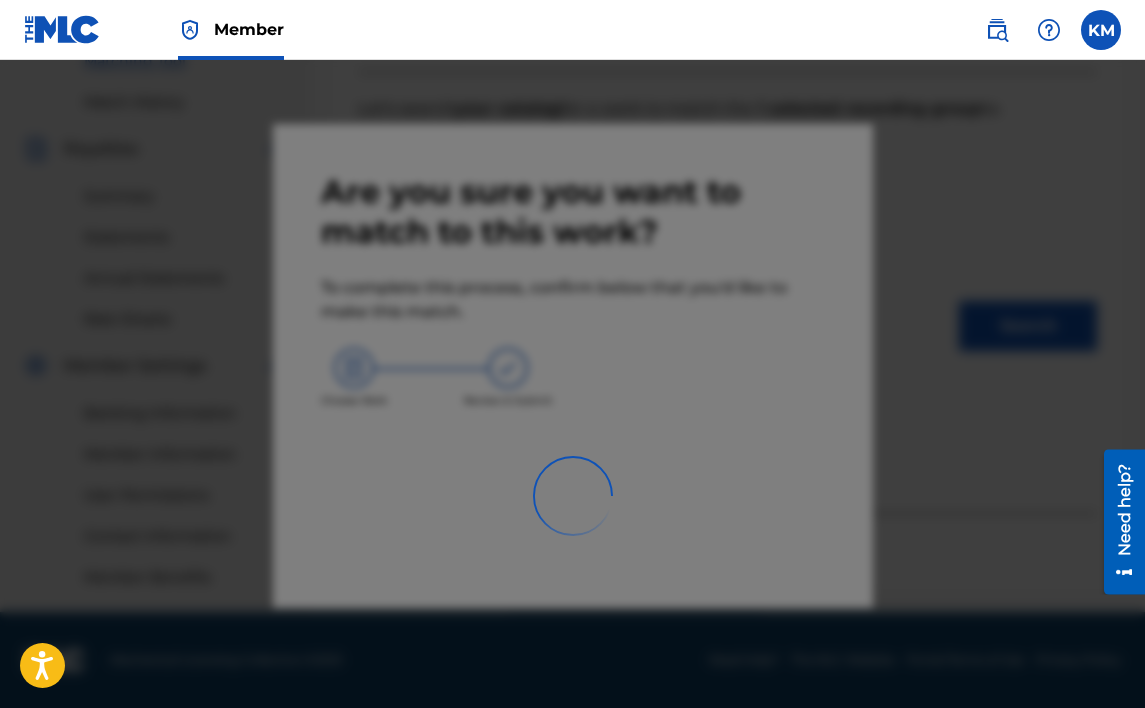 scroll, scrollTop: 532, scrollLeft: 0, axis: vertical 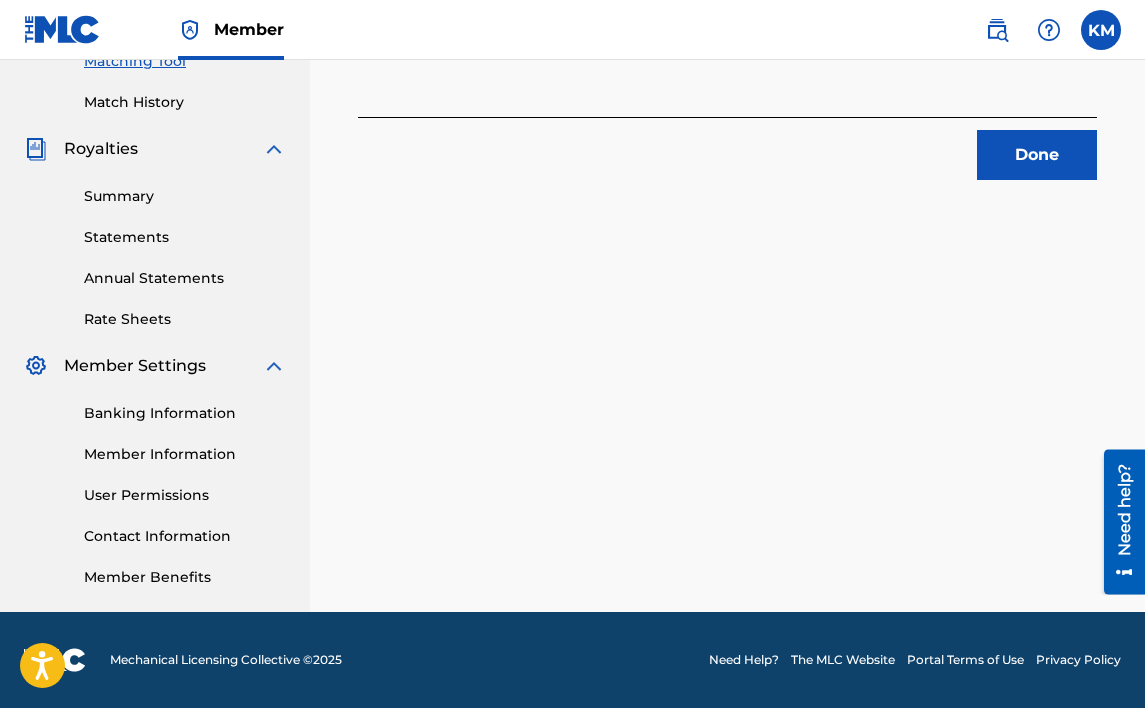 click on "Match History" at bounding box center (185, 102) 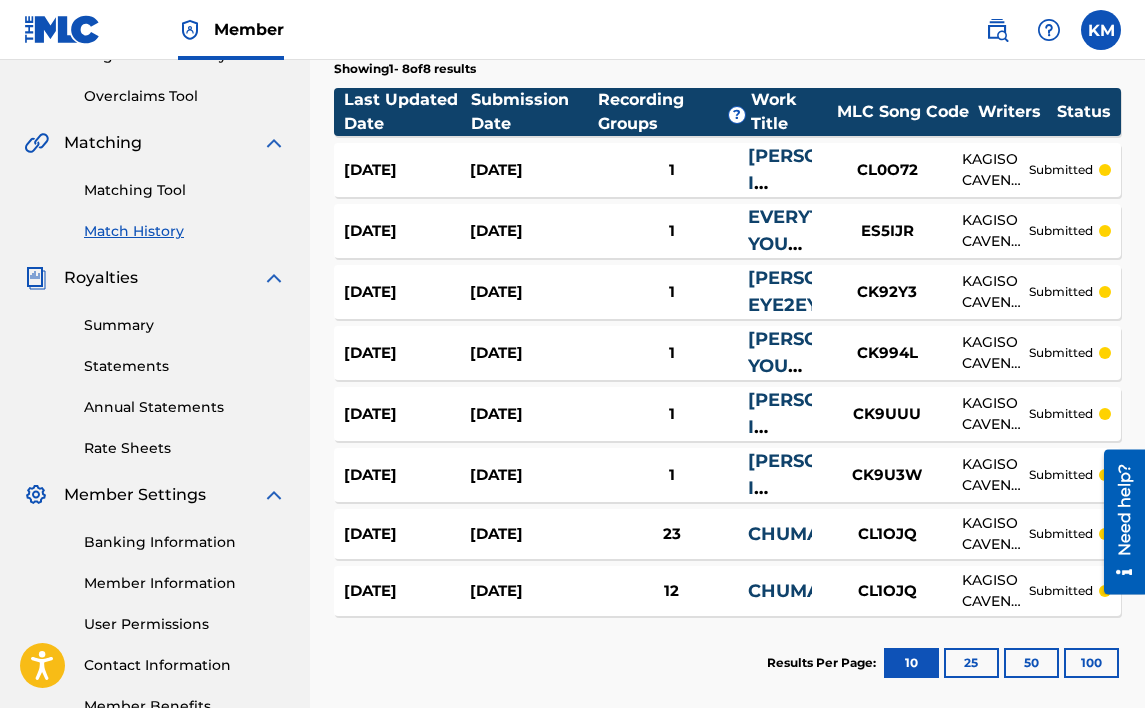 scroll, scrollTop: 500, scrollLeft: 0, axis: vertical 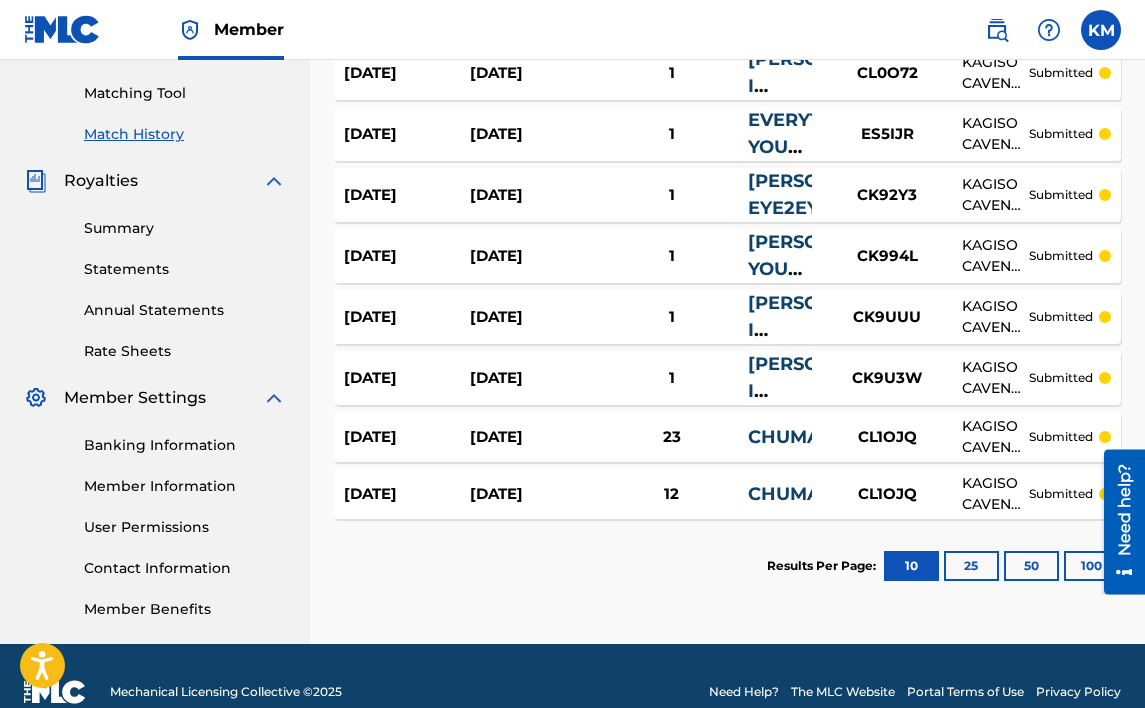 click on "[DATE]" at bounding box center (407, 494) 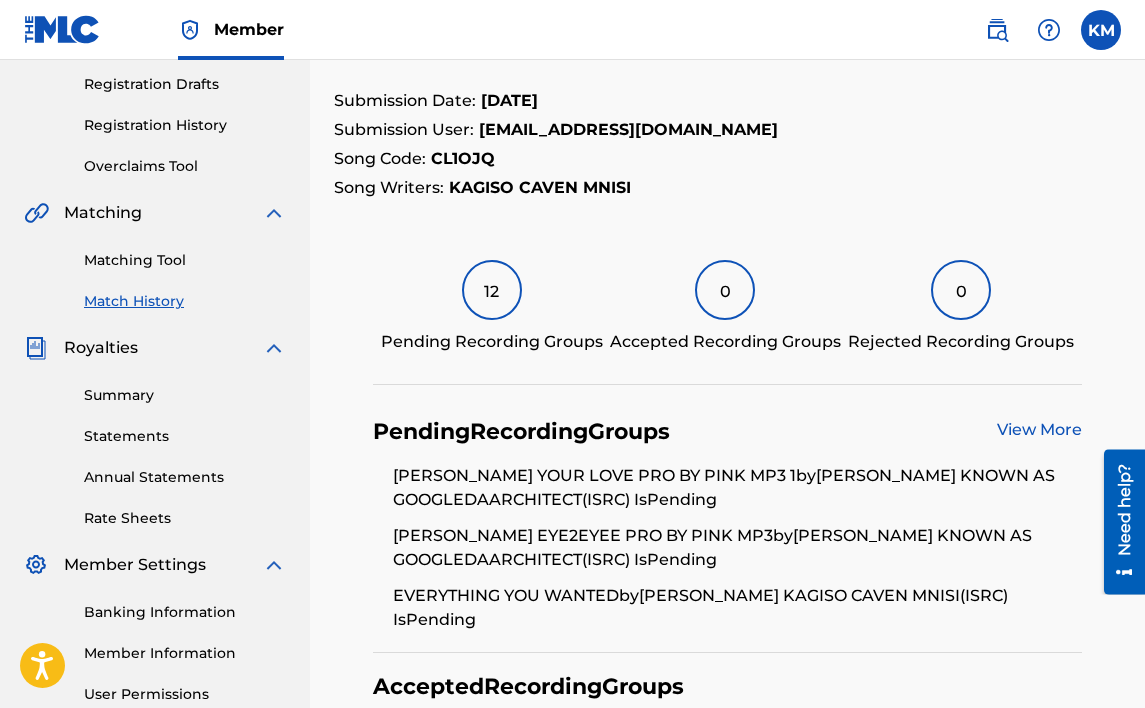 scroll, scrollTop: 400, scrollLeft: 0, axis: vertical 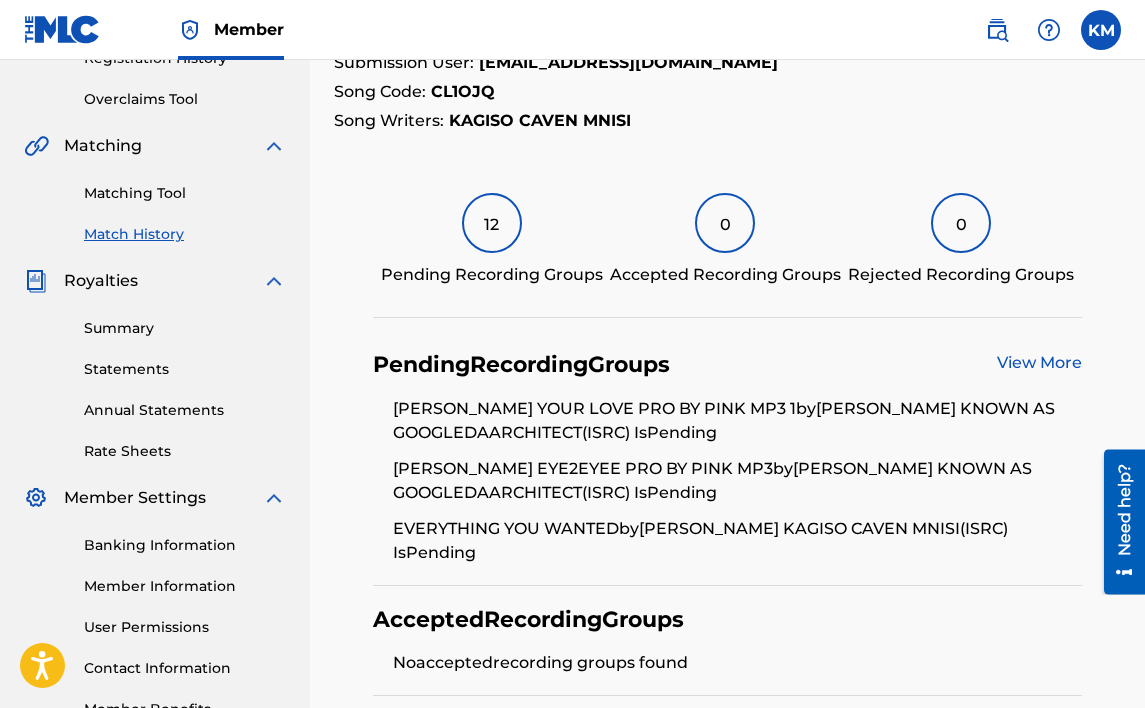 click on "View More" at bounding box center [1039, 362] 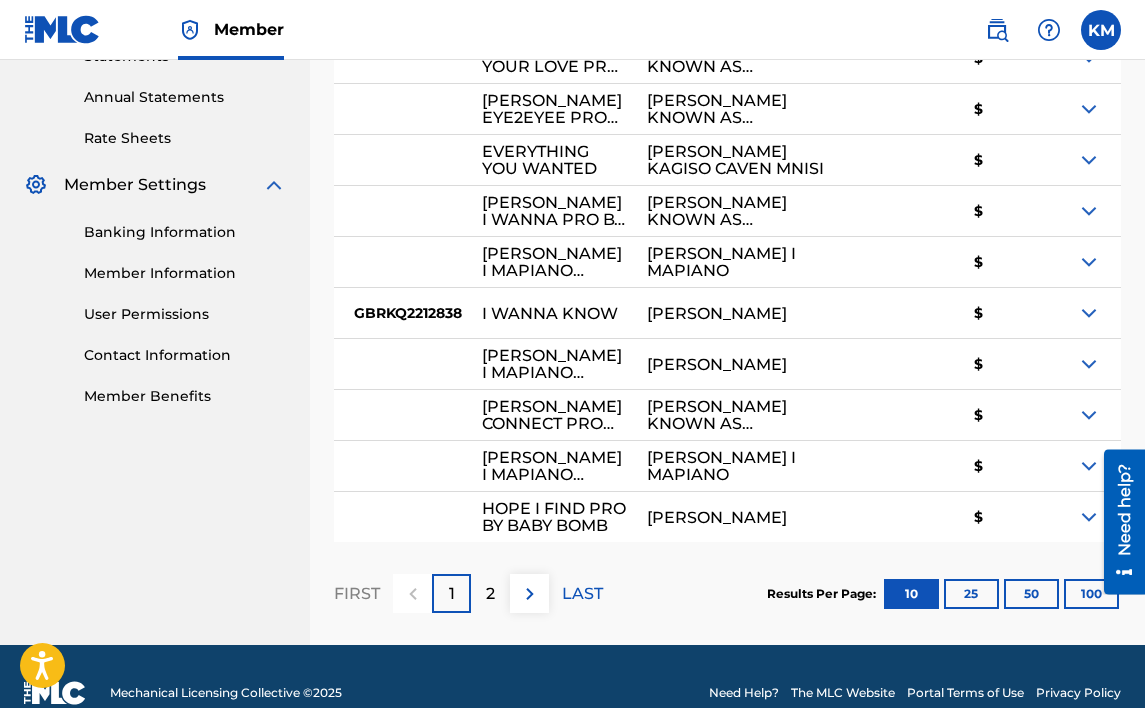 scroll, scrollTop: 800, scrollLeft: 0, axis: vertical 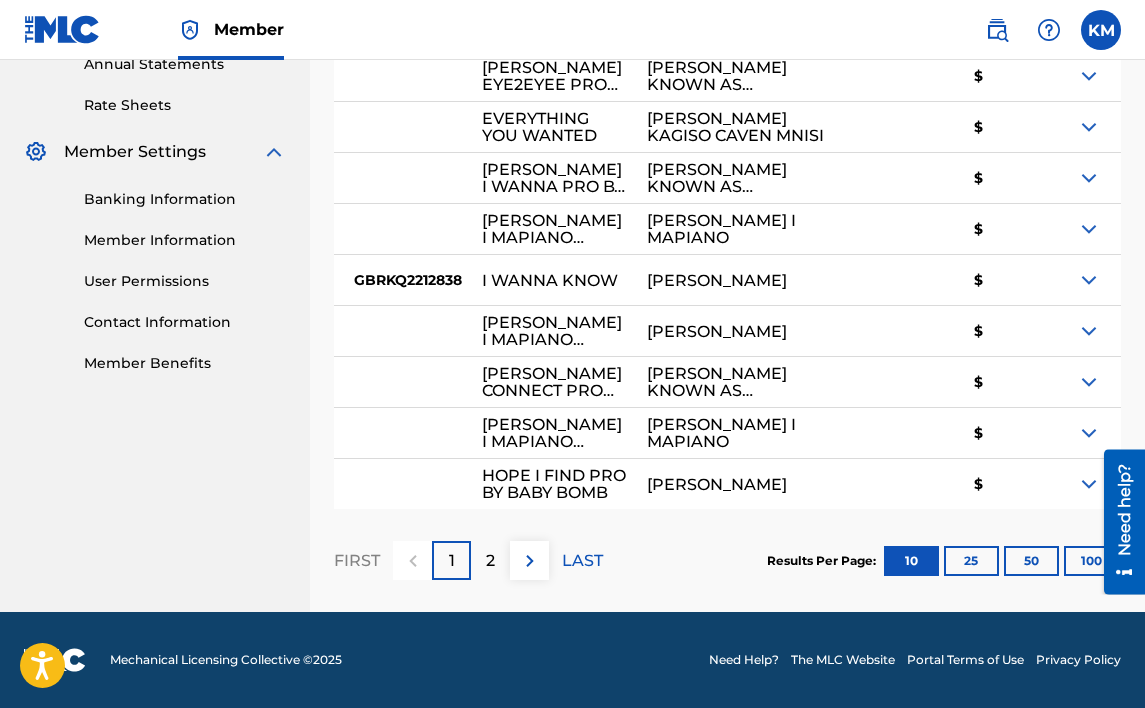 click at bounding box center (1089, 331) 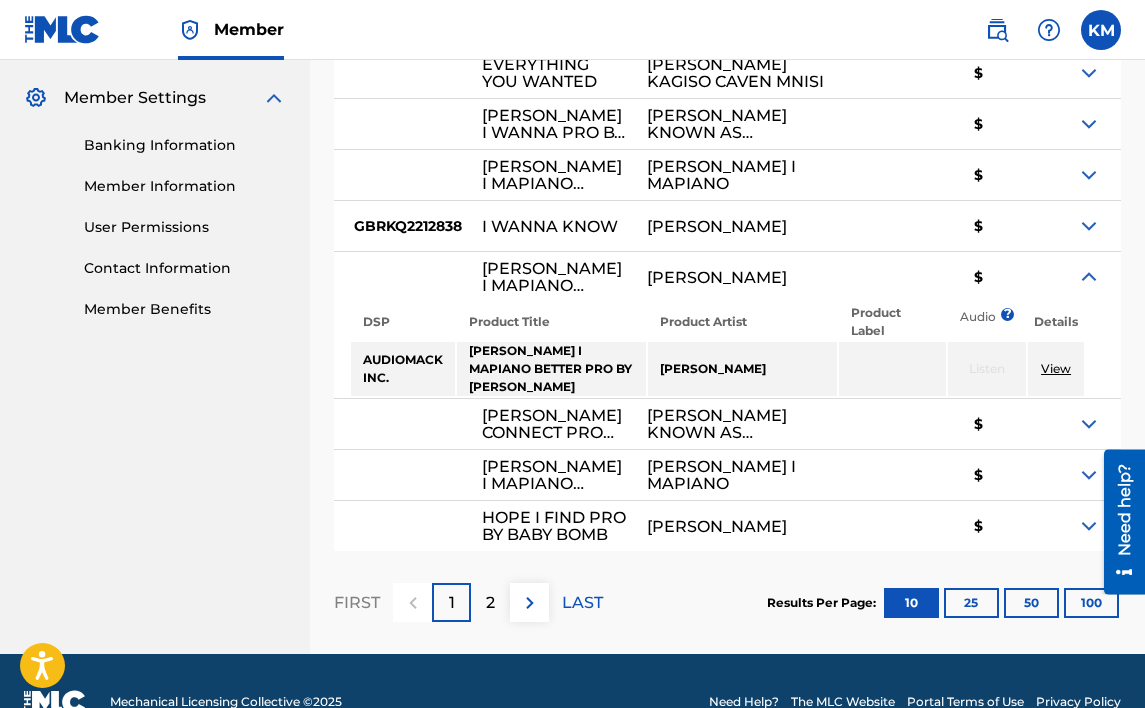 click at bounding box center (1089, 424) 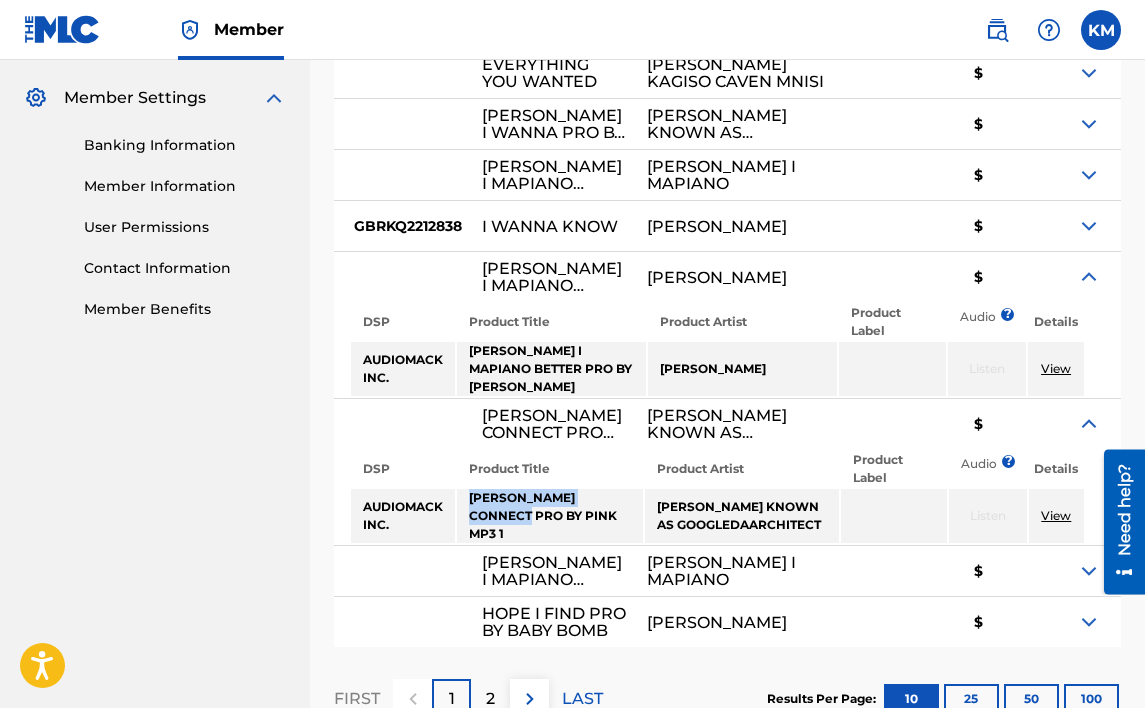 drag, startPoint x: 529, startPoint y: 577, endPoint x: 464, endPoint y: 560, distance: 67.18631 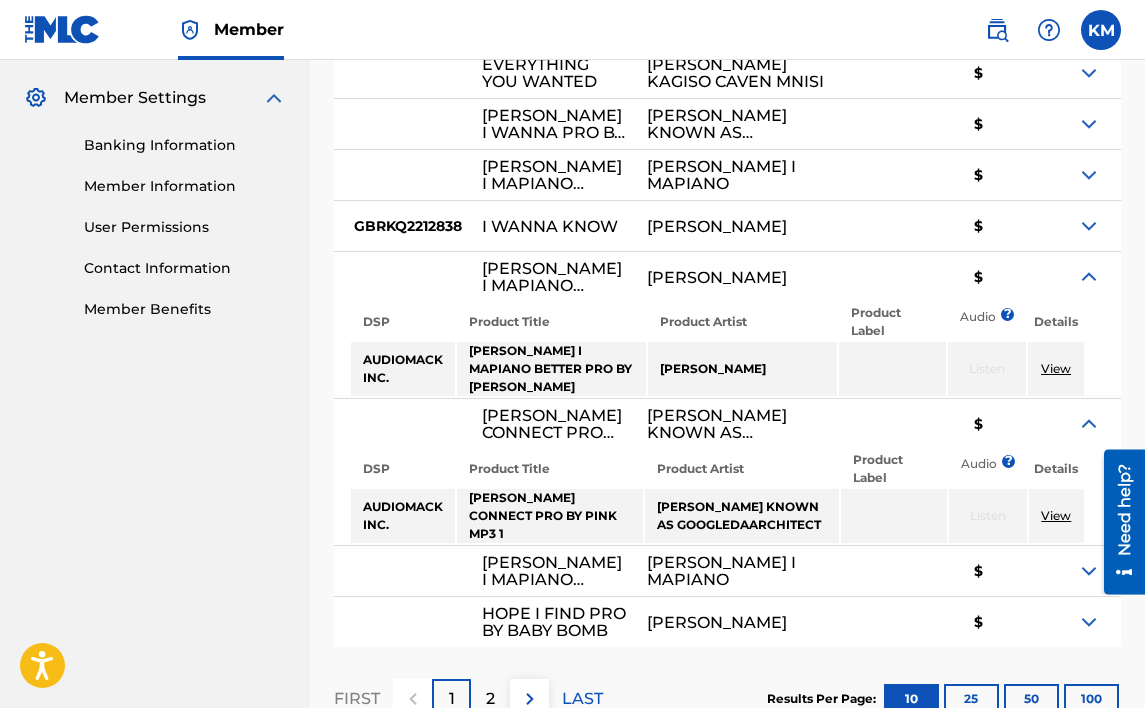 drag, startPoint x: 474, startPoint y: 560, endPoint x: 522, endPoint y: 575, distance: 50.289165 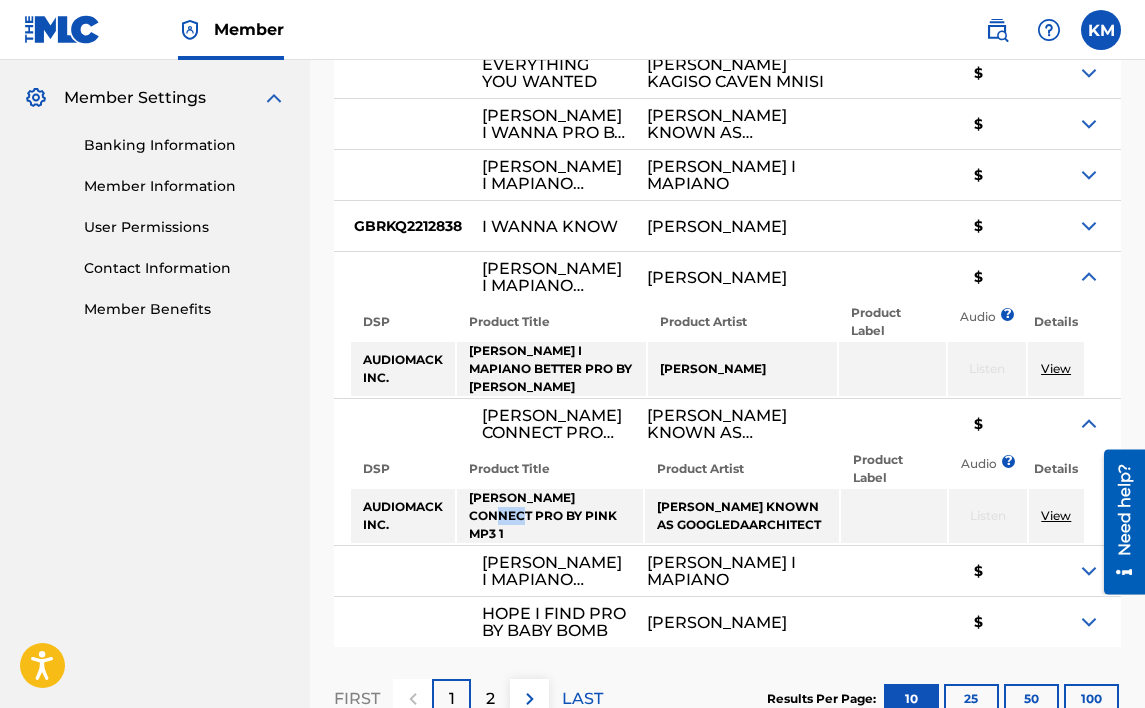 drag, startPoint x: 528, startPoint y: 575, endPoint x: 495, endPoint y: 566, distance: 34.20526 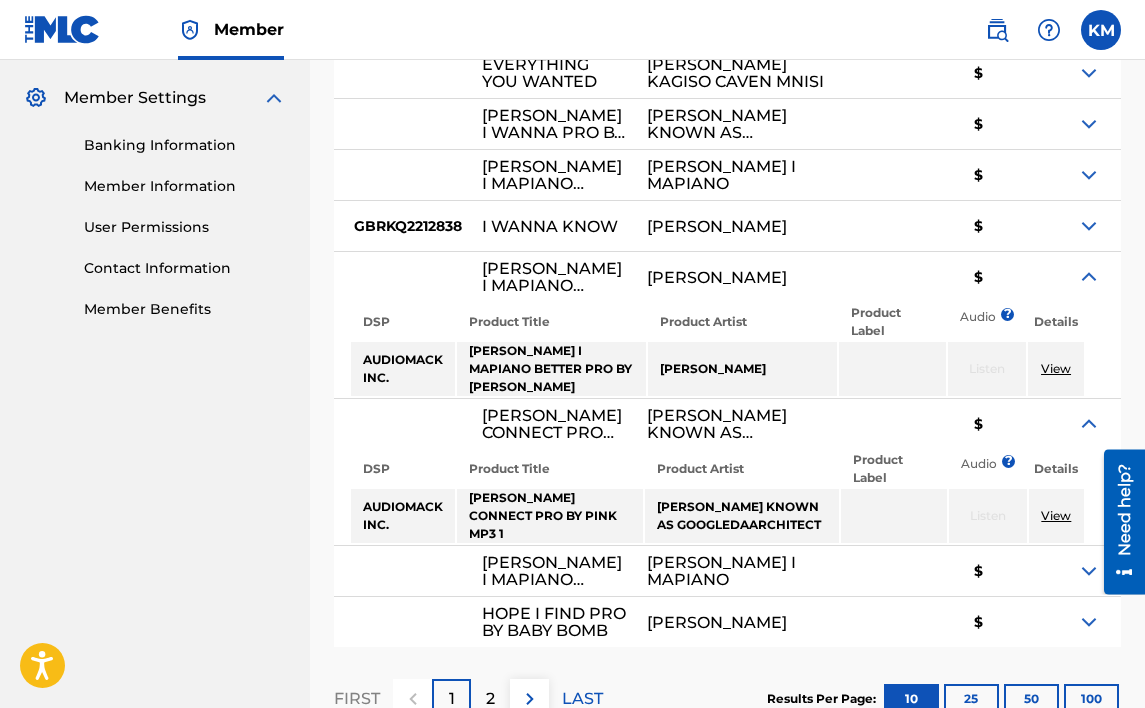 click on "[PERSON_NAME] CONNECT PRO BY PINK MP3 1" at bounding box center [549, 516] 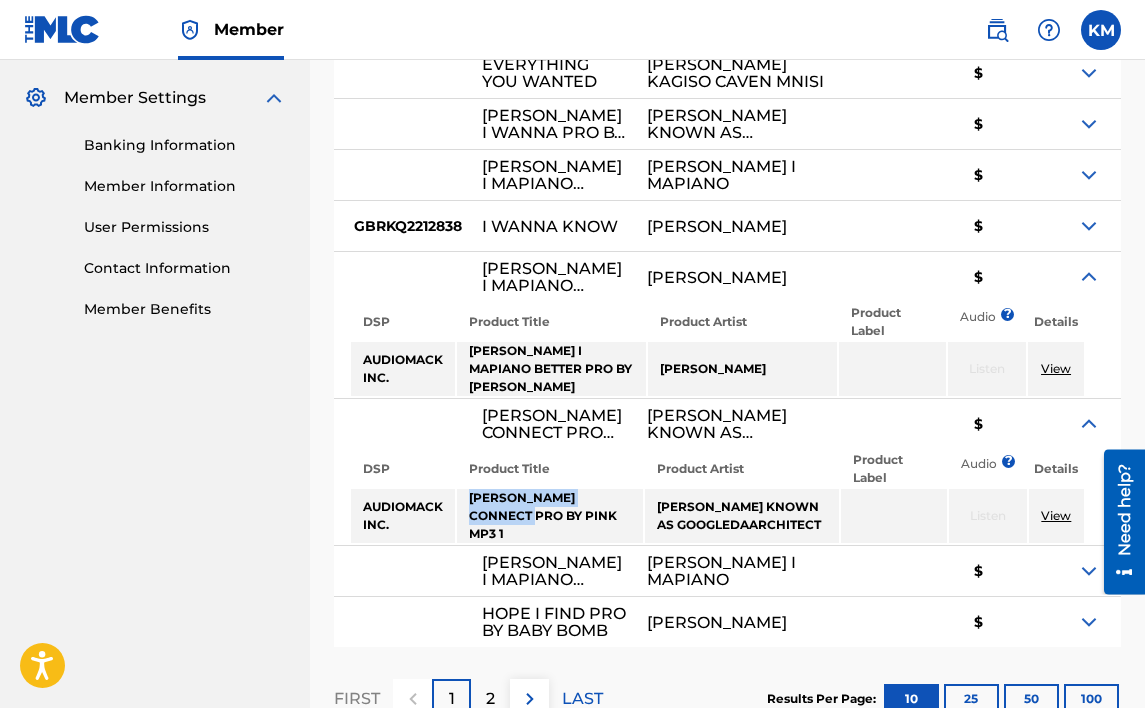drag, startPoint x: 531, startPoint y: 573, endPoint x: 499, endPoint y: 556, distance: 36.23534 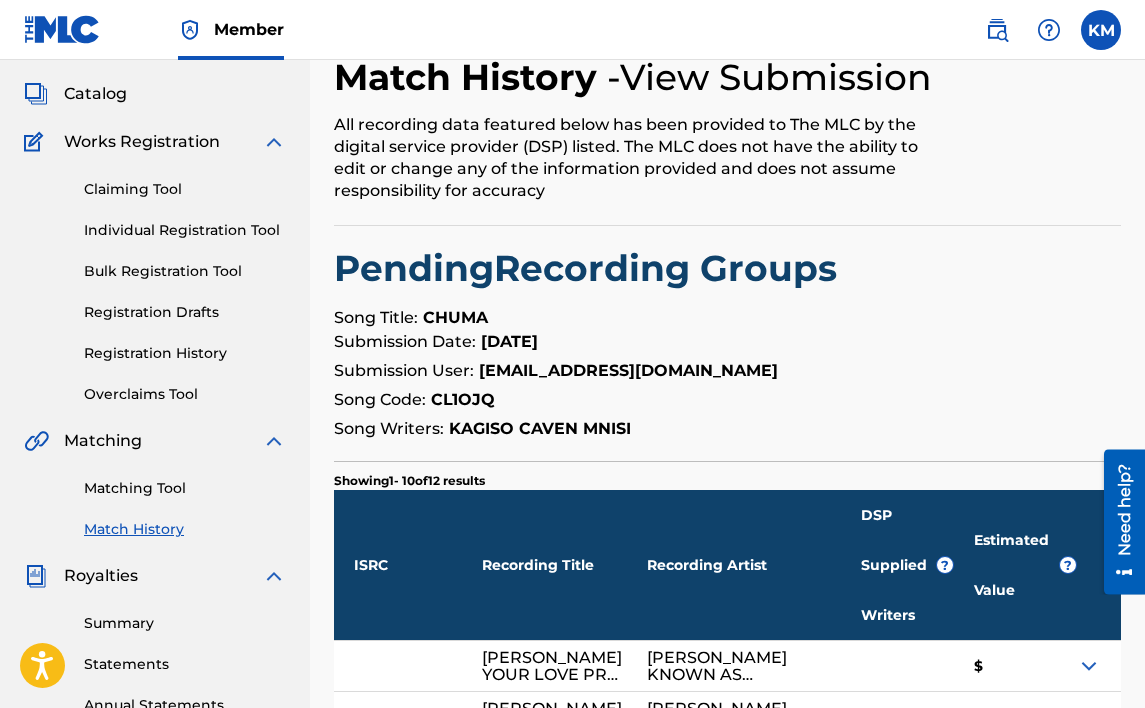 scroll, scrollTop: 100, scrollLeft: 0, axis: vertical 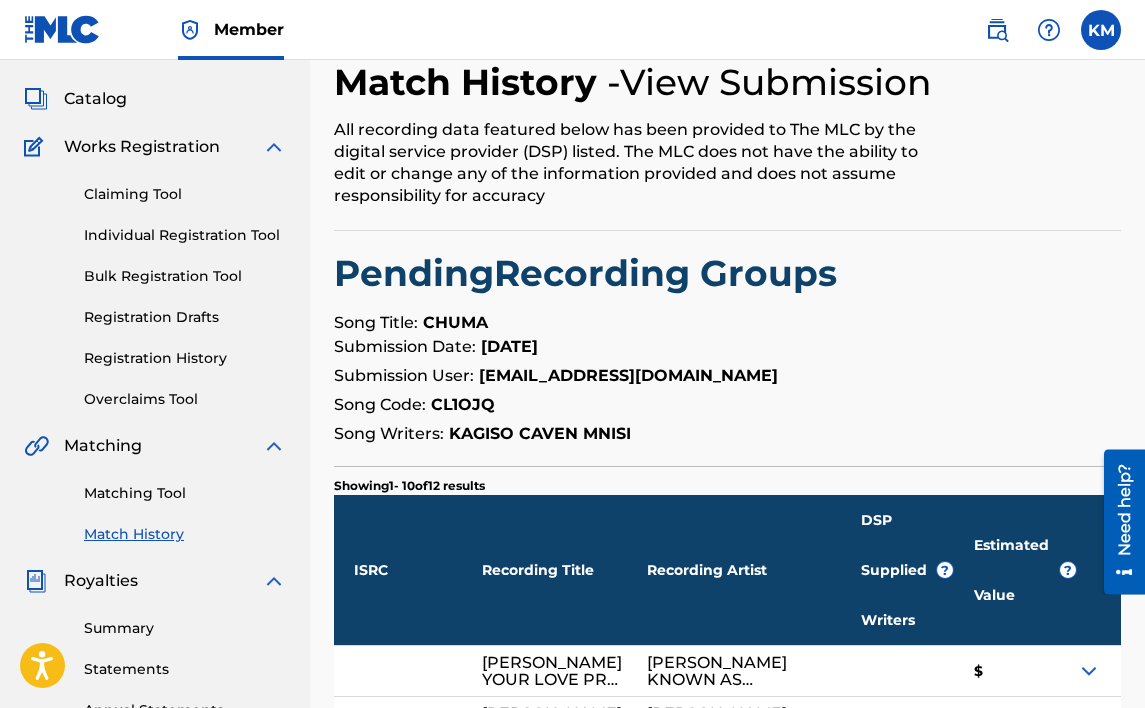 click on "Matching Tool Match History" at bounding box center [155, 501] 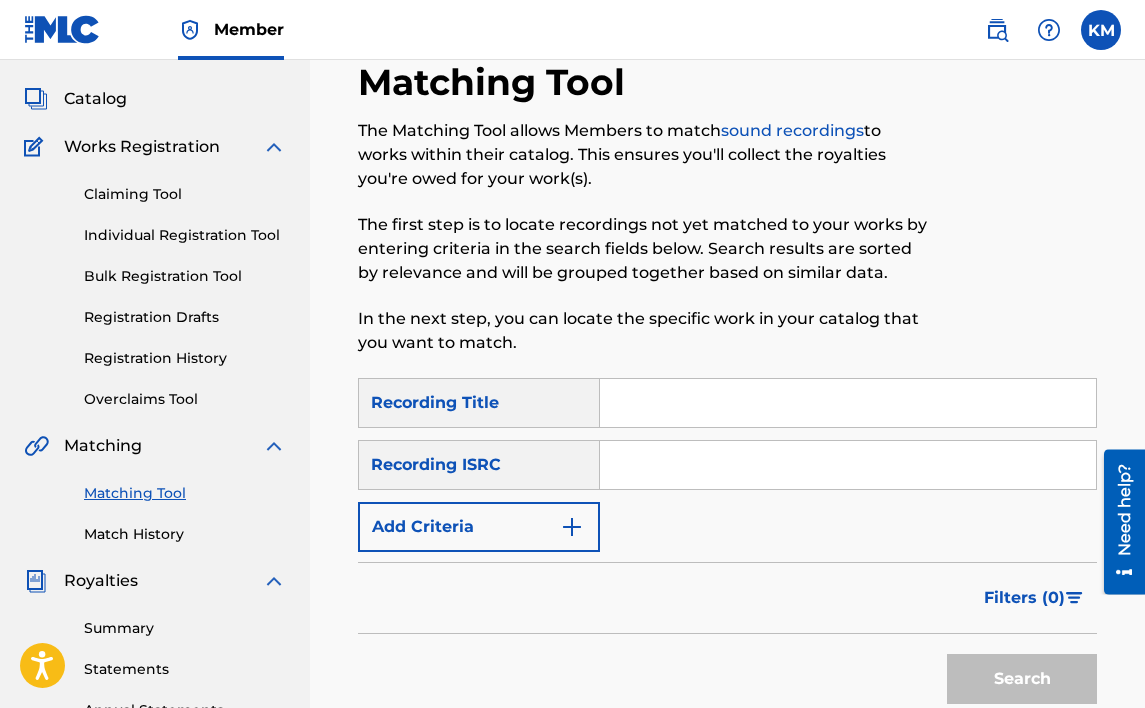scroll, scrollTop: 0, scrollLeft: 0, axis: both 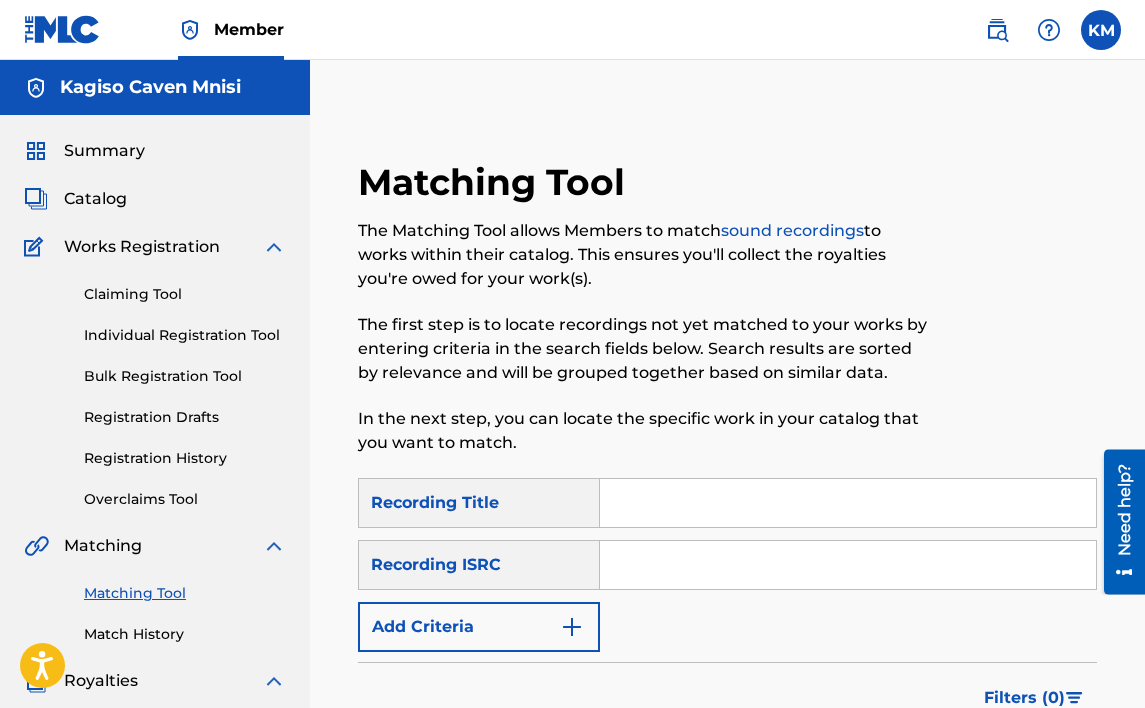 paste on "[PERSON_NAME] CONNECT" 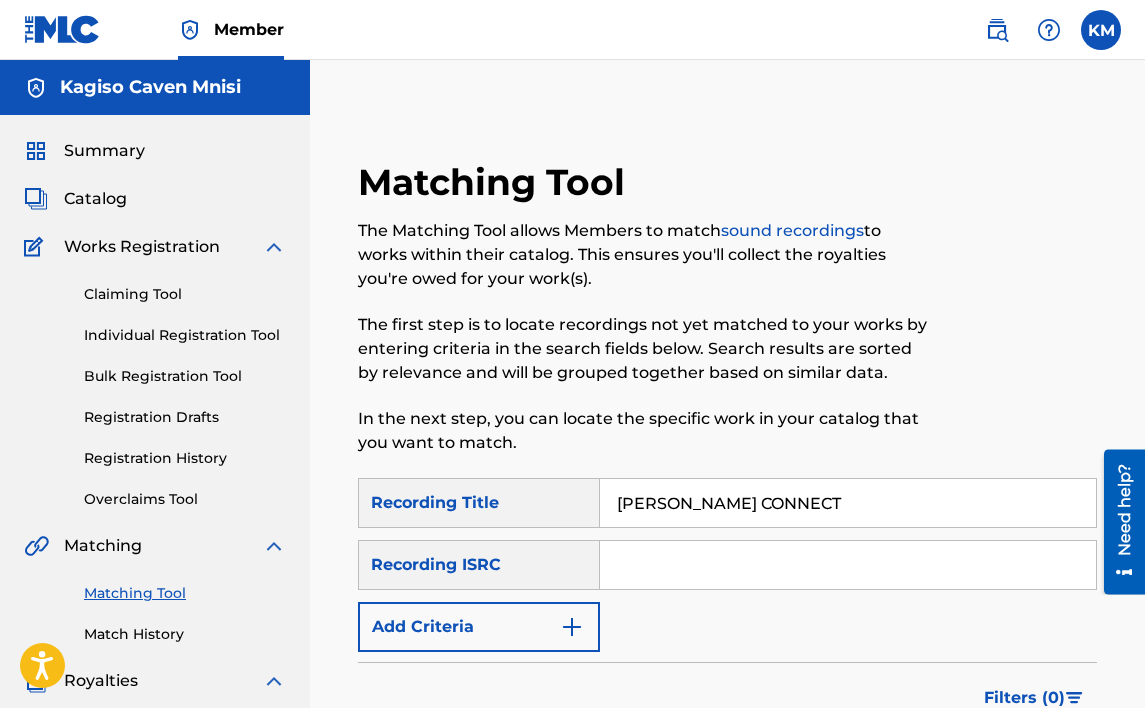 type on "[PERSON_NAME] CONNECT" 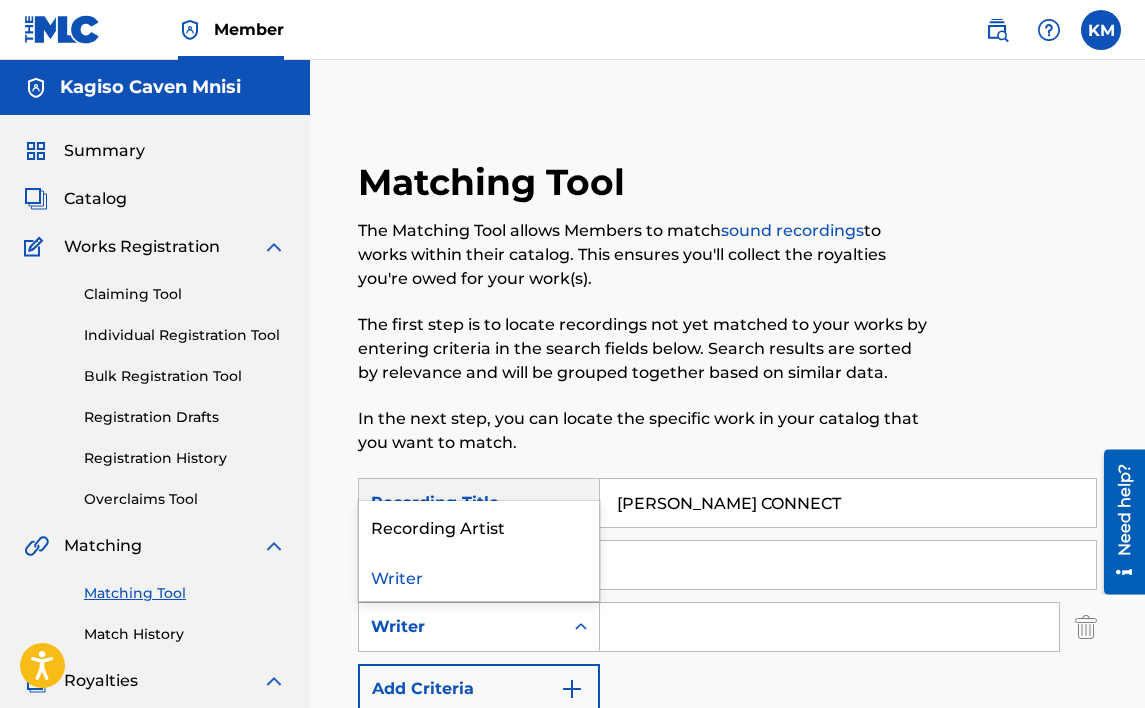 click on "Writer" at bounding box center (461, 627) 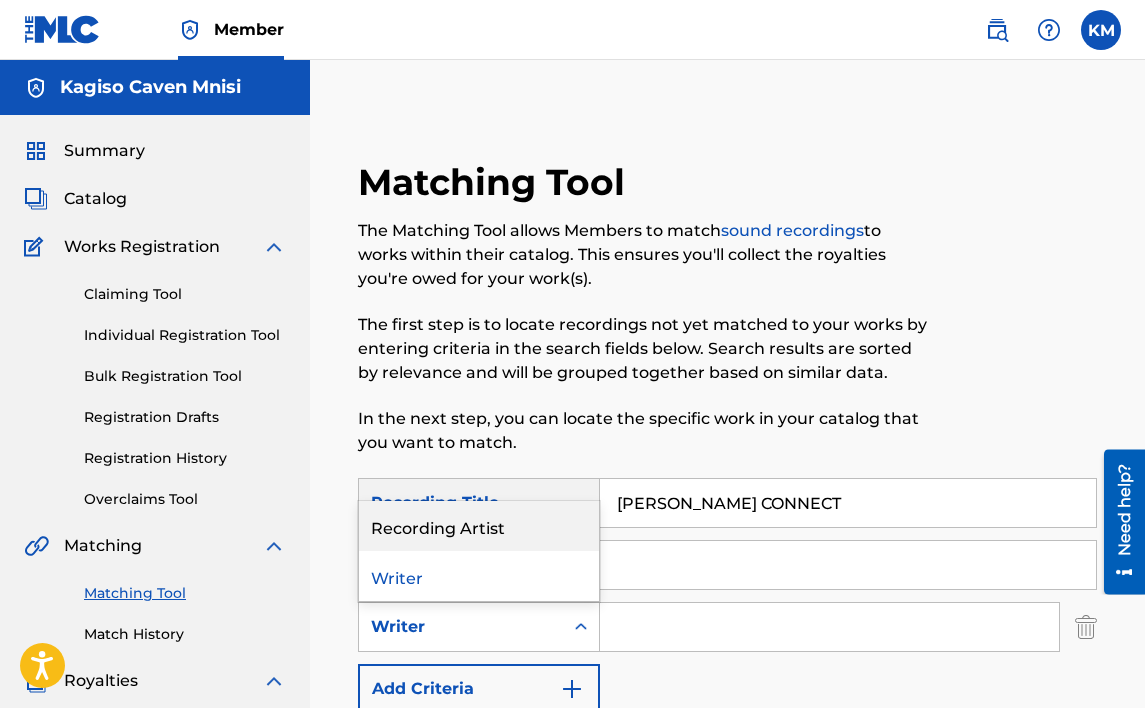 click on "Recording Artist" at bounding box center [479, 526] 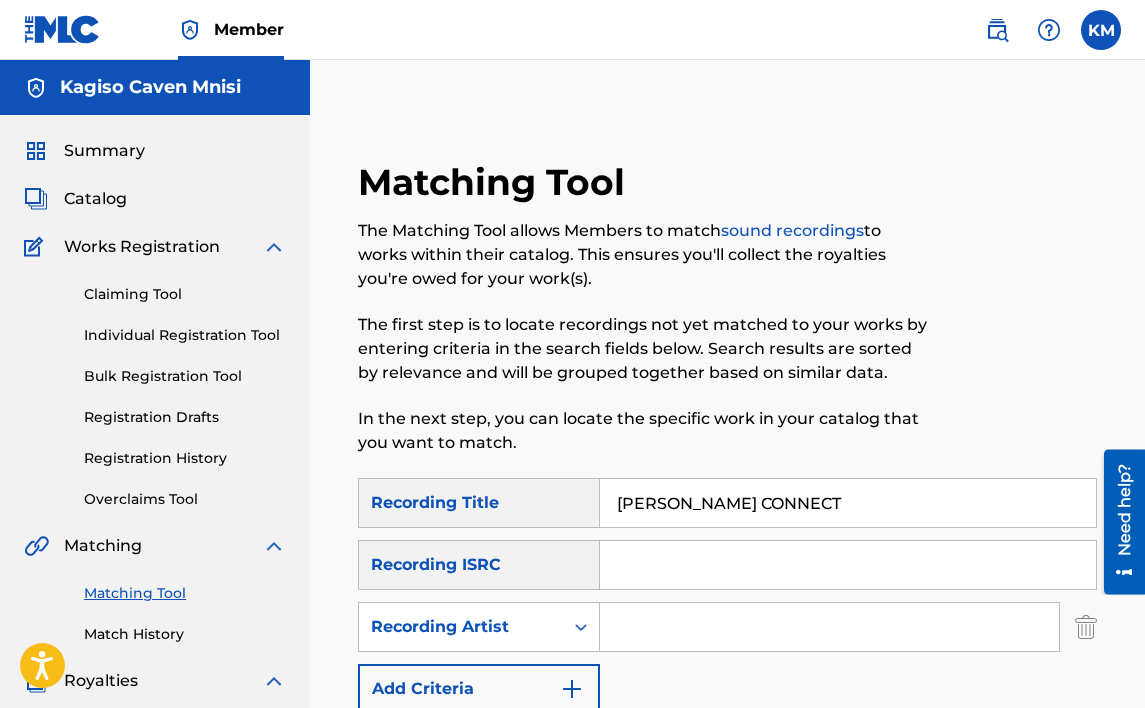 click at bounding box center [829, 627] 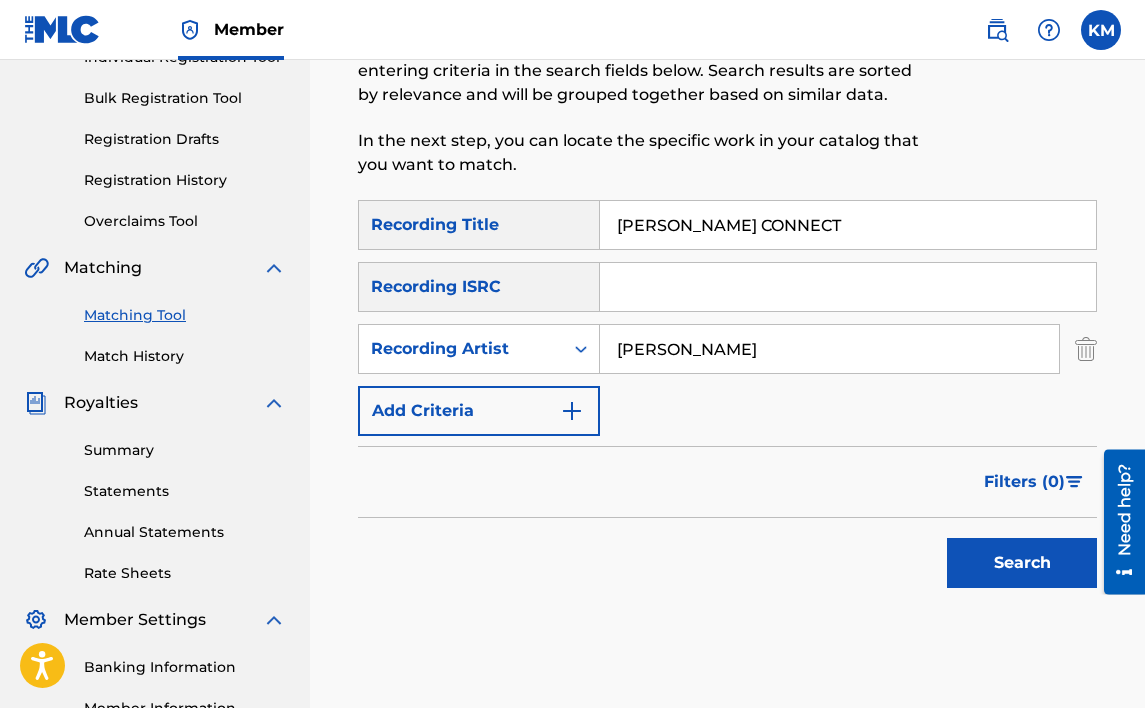 scroll, scrollTop: 300, scrollLeft: 0, axis: vertical 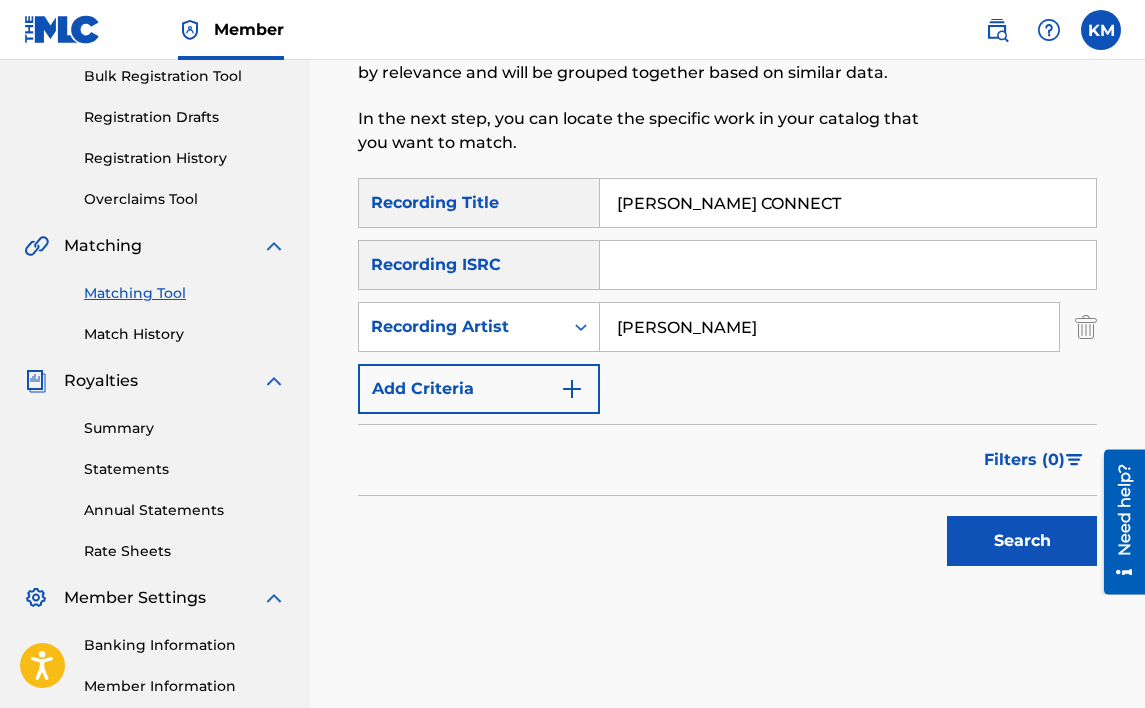 click on "Search" at bounding box center (1022, 541) 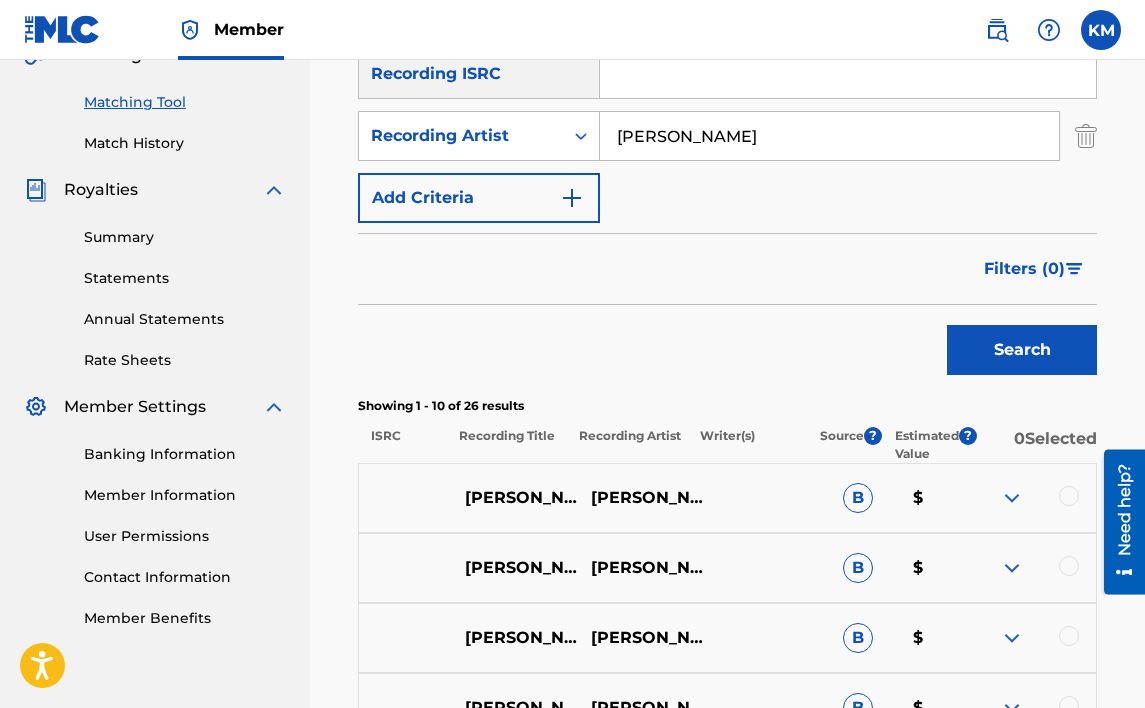 scroll, scrollTop: 500, scrollLeft: 0, axis: vertical 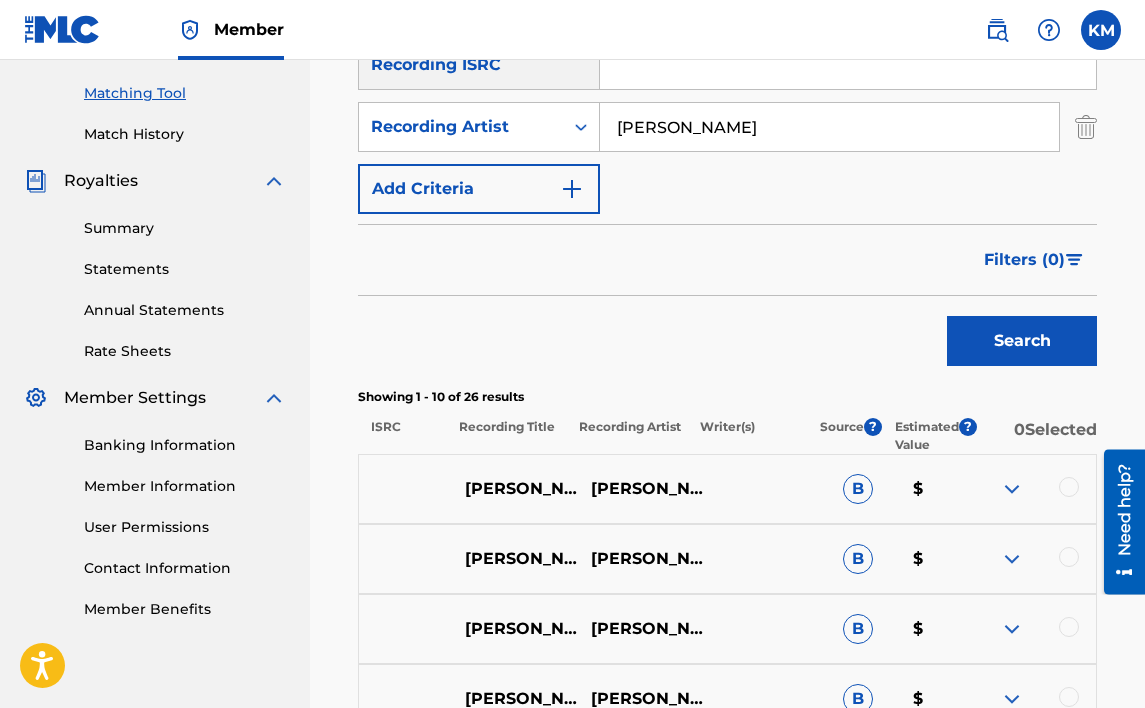 click at bounding box center [1012, 489] 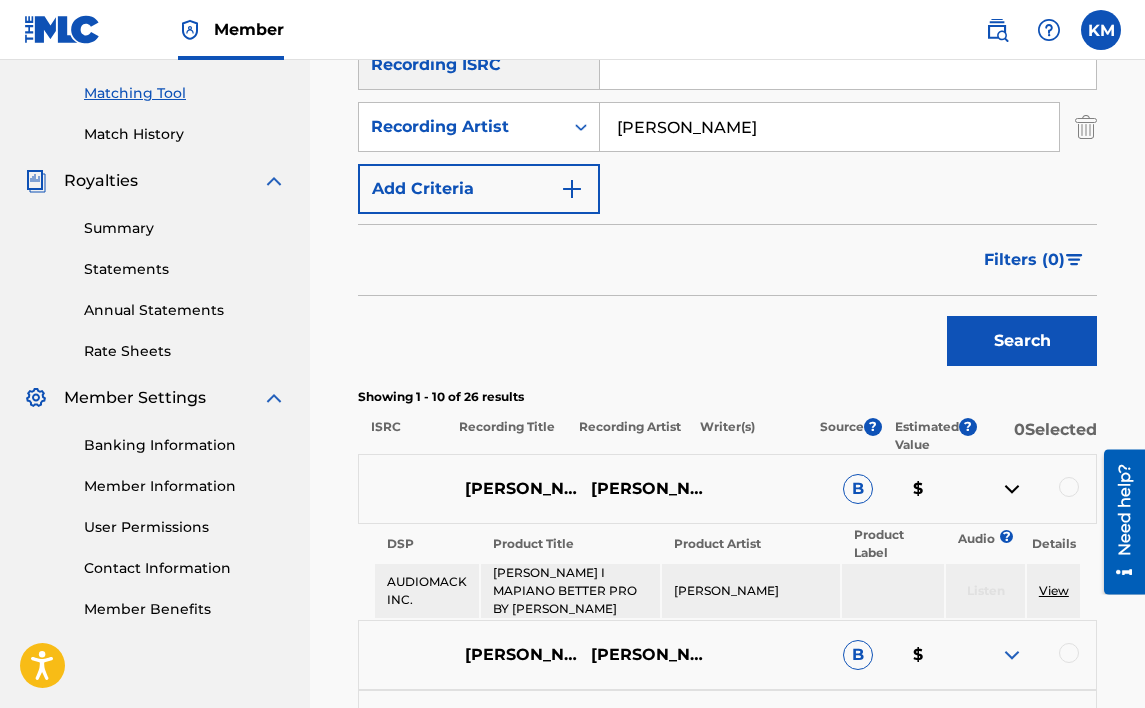 click at bounding box center (1012, 489) 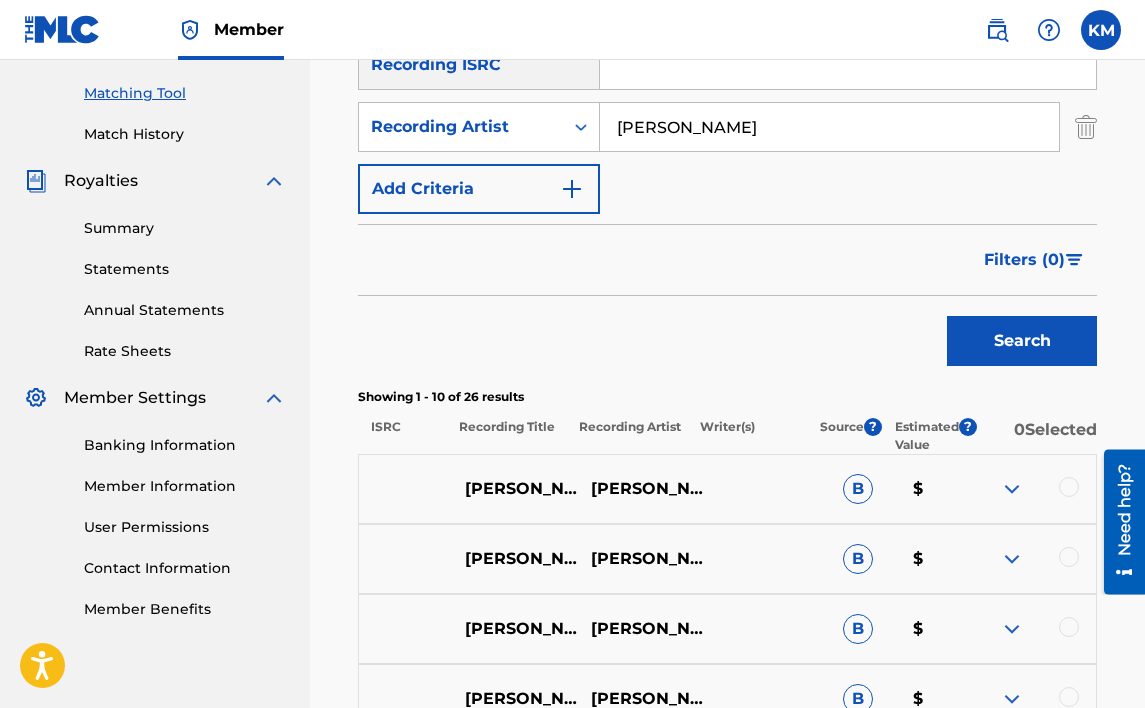 click at bounding box center (1012, 559) 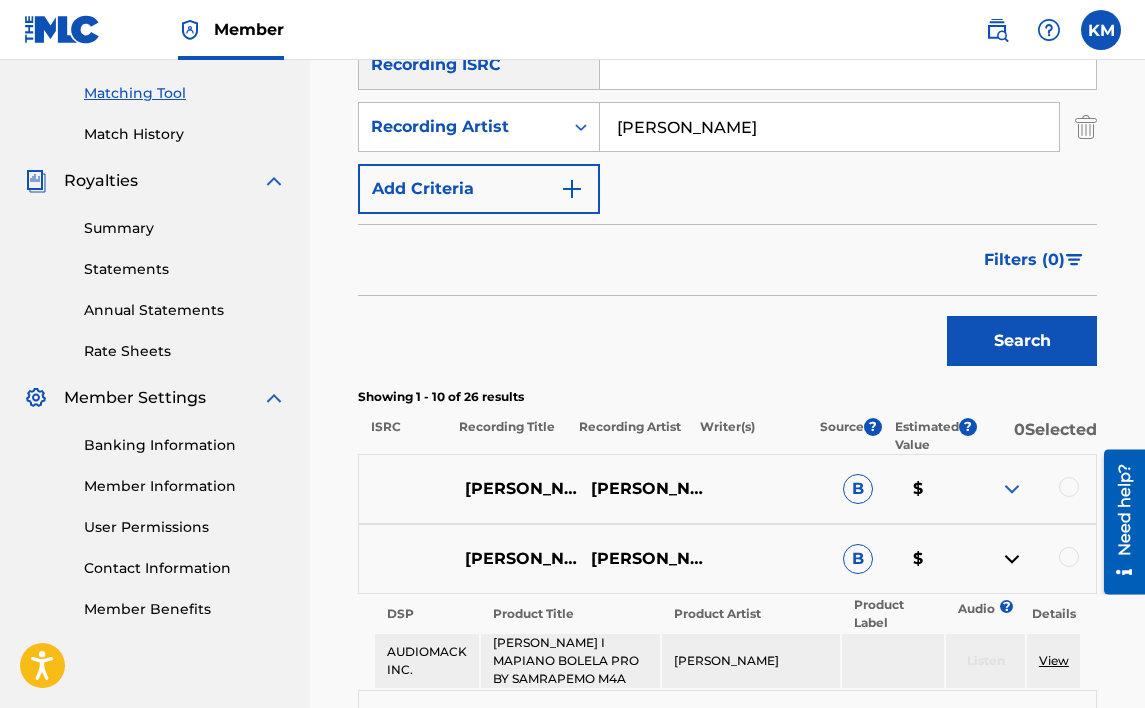 click at bounding box center [1012, 559] 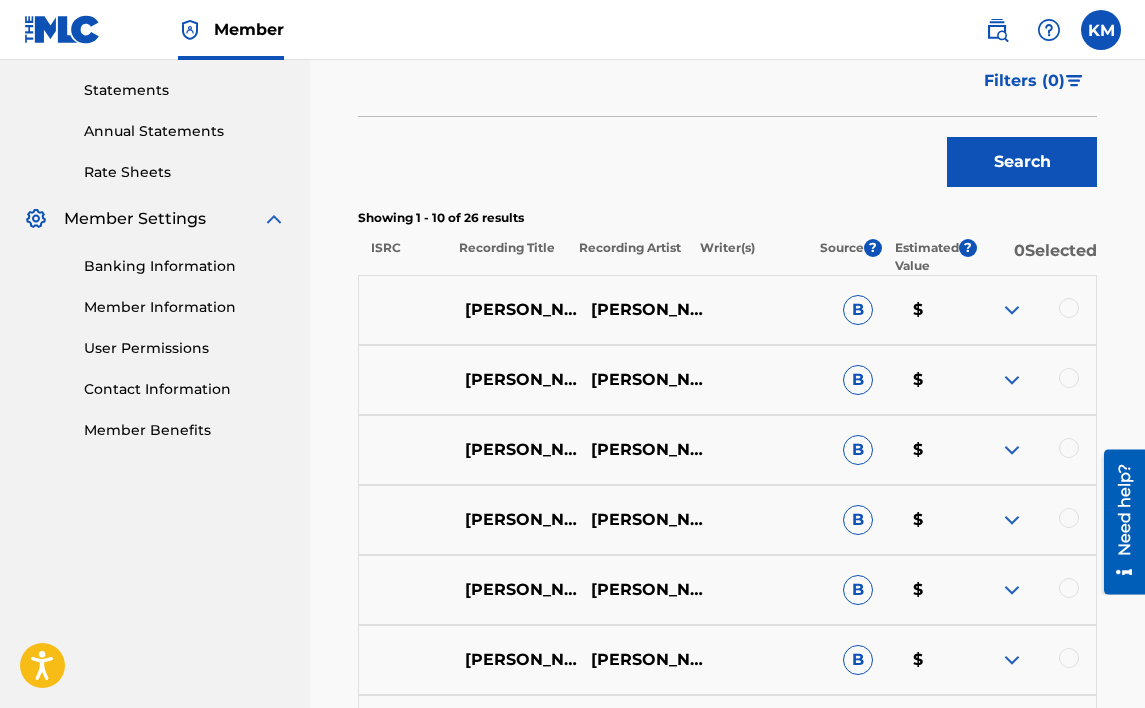 scroll, scrollTop: 700, scrollLeft: 0, axis: vertical 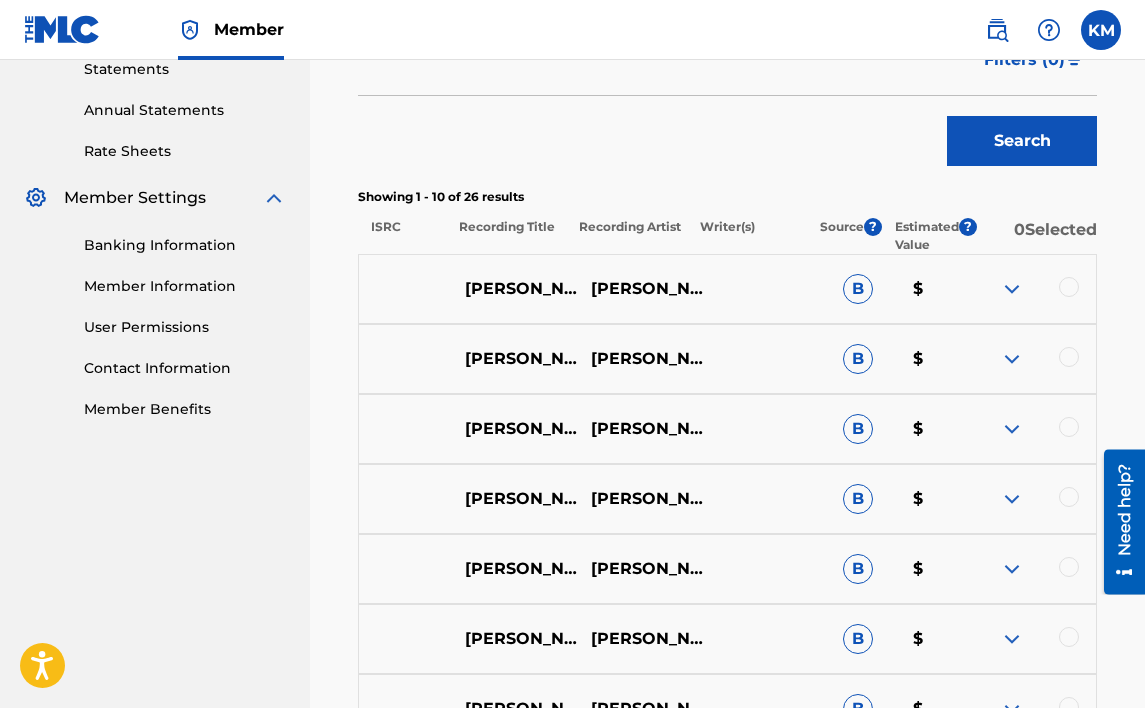click at bounding box center [1012, 429] 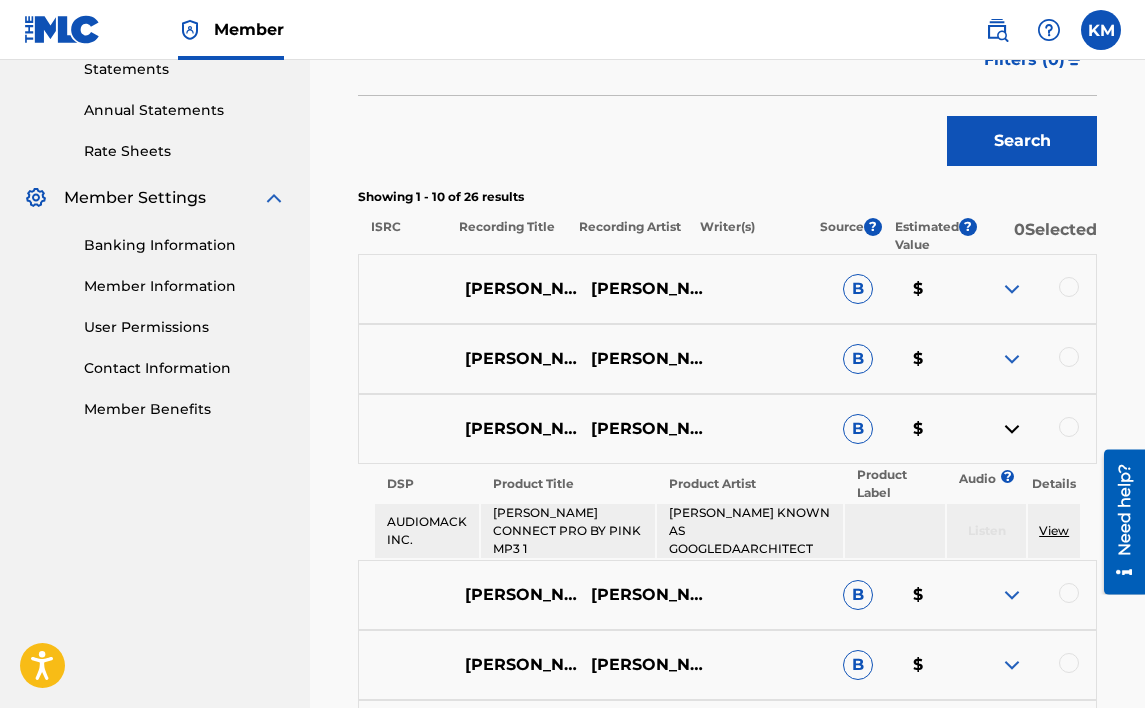 click at bounding box center (1069, 427) 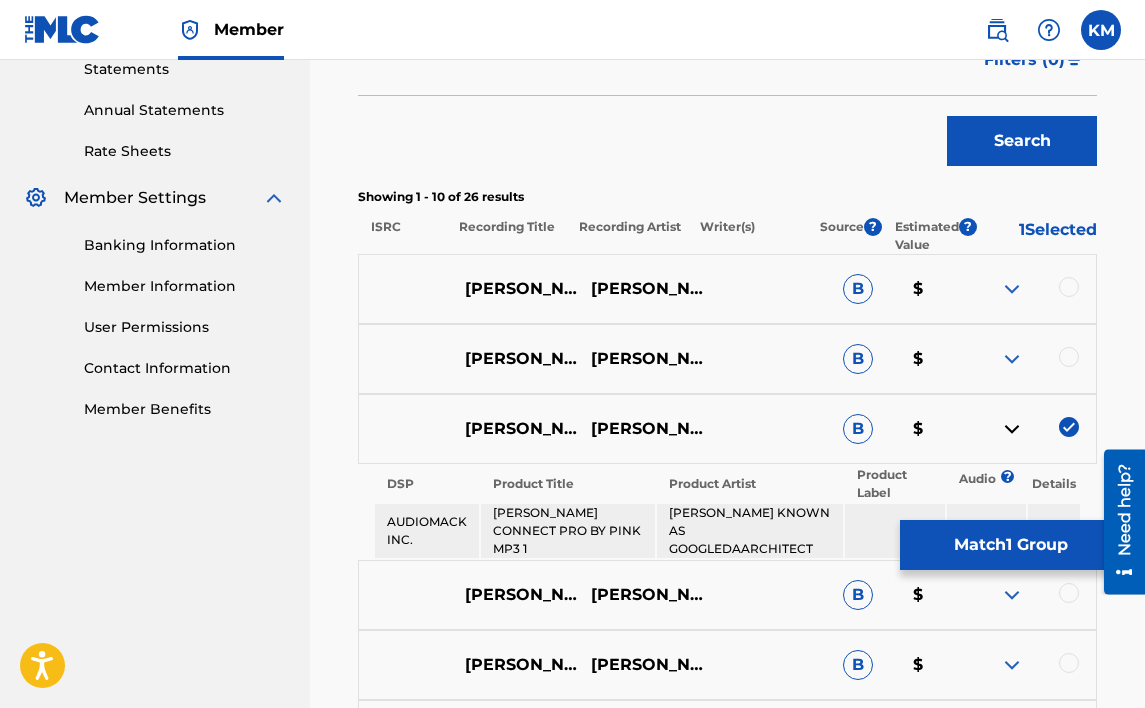 click on "Match  1 Group" at bounding box center [1010, 545] 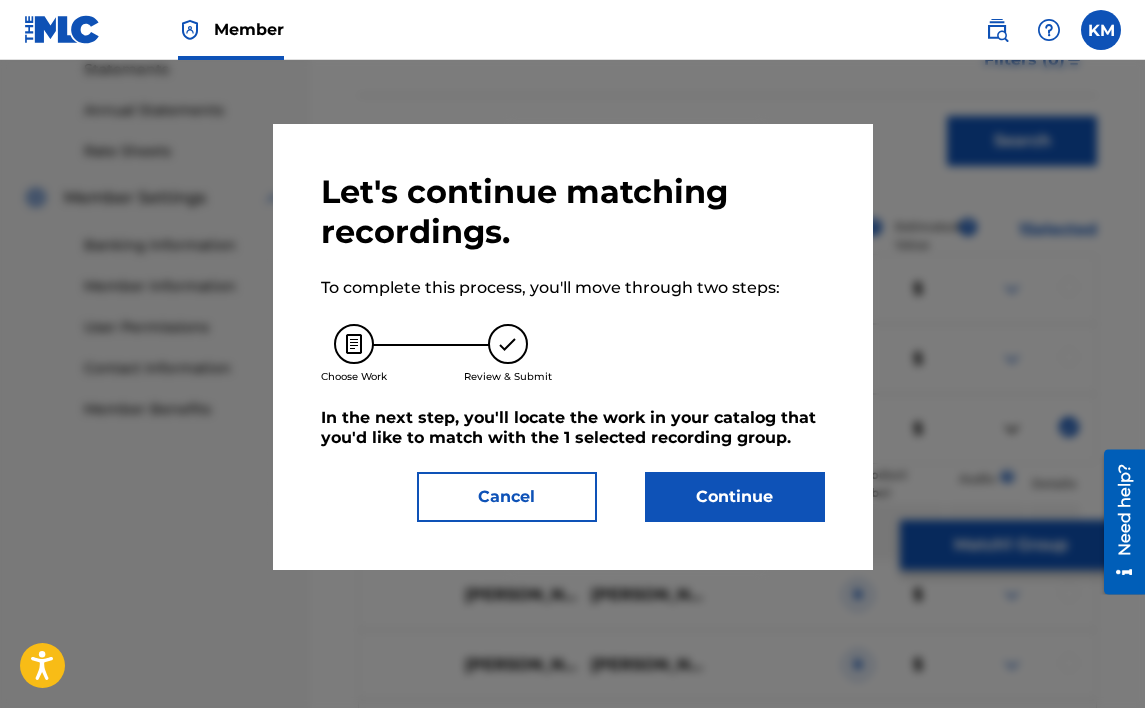click on "Continue" at bounding box center (735, 497) 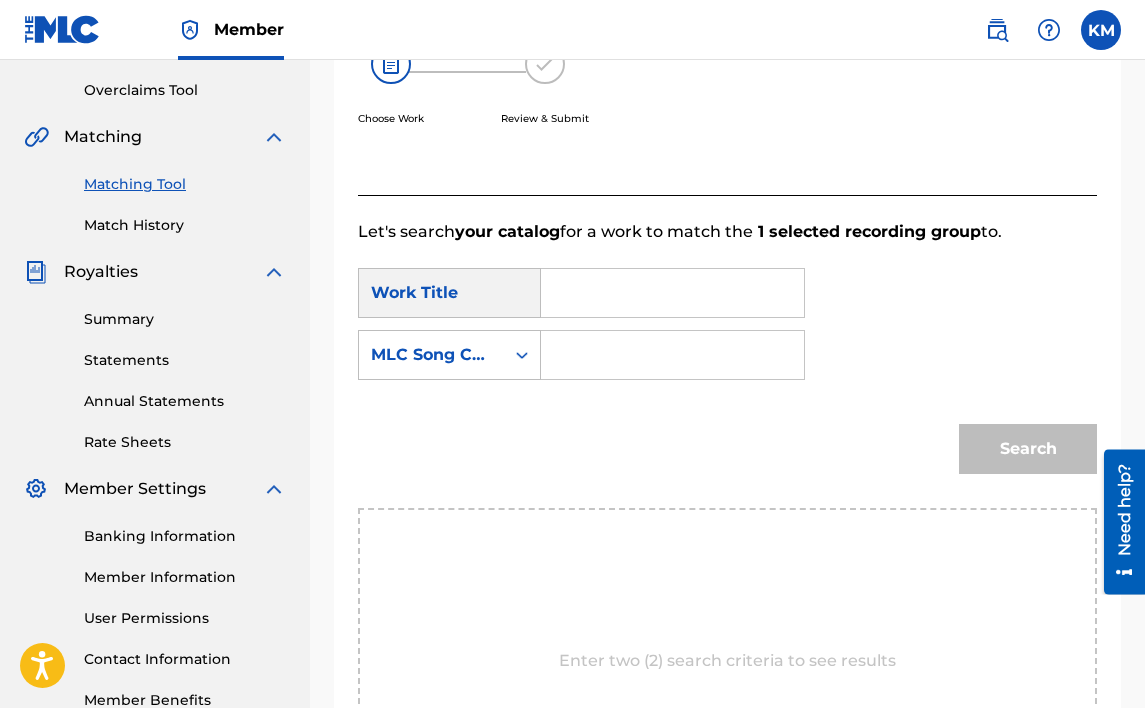 scroll, scrollTop: 400, scrollLeft: 0, axis: vertical 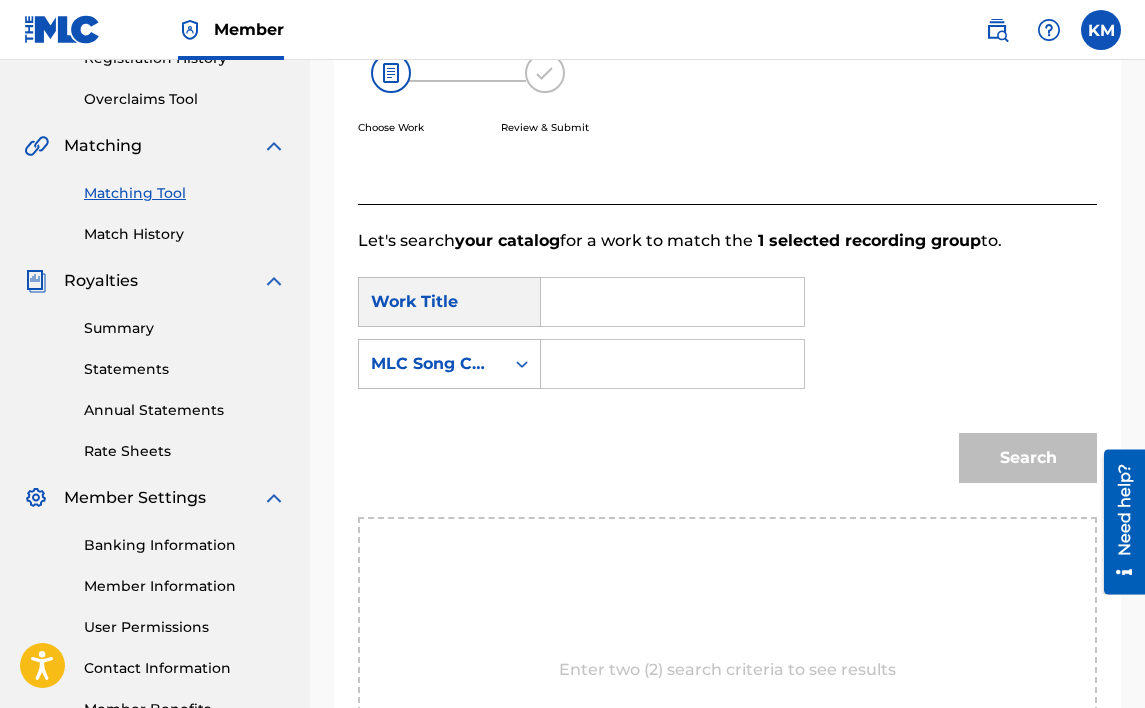 paste on "[PERSON_NAME] CONNECT" 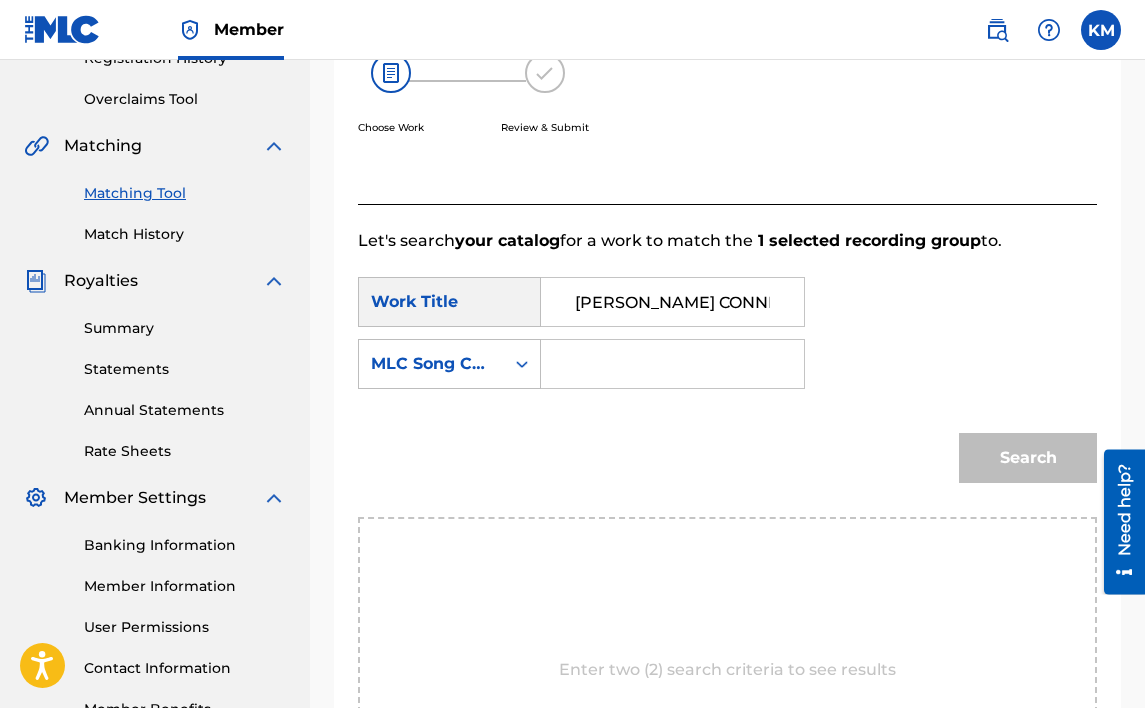 scroll, scrollTop: 0, scrollLeft: 13, axis: horizontal 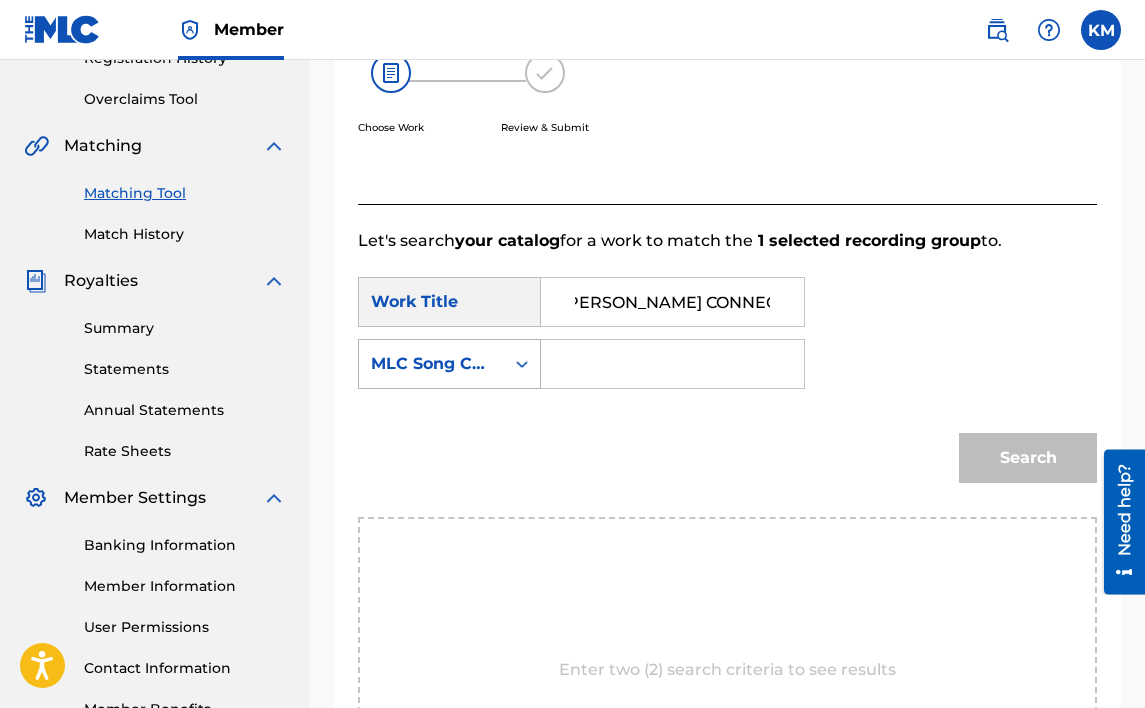 type on "[PERSON_NAME] CONNECT" 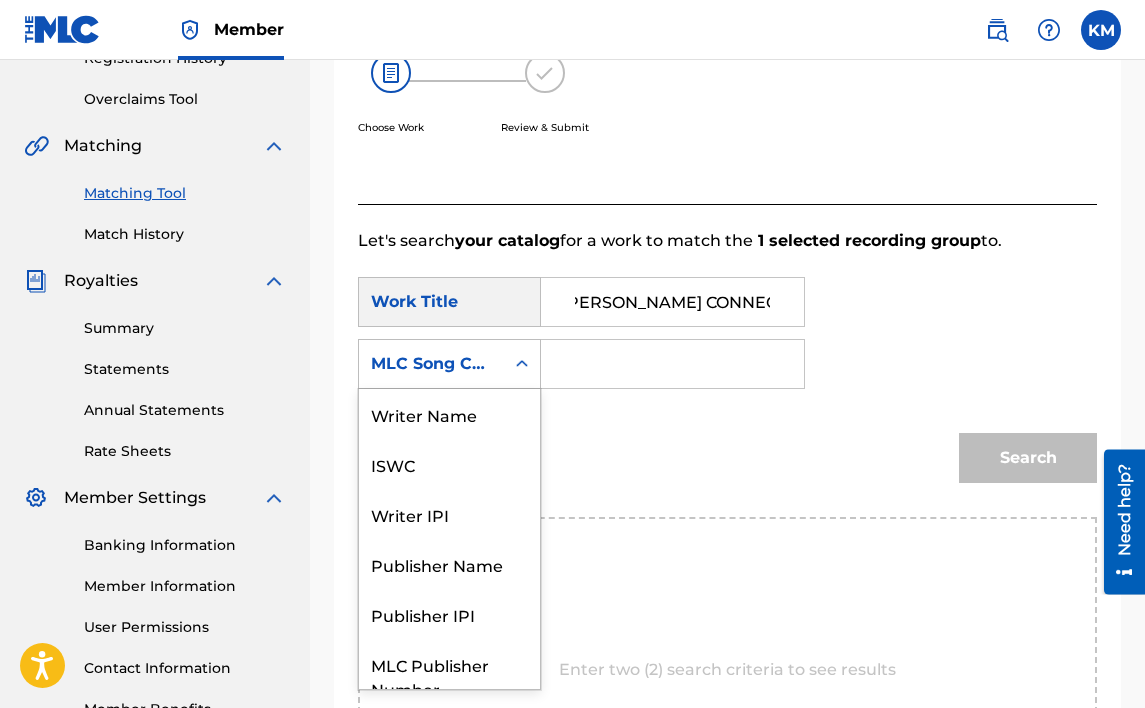 scroll, scrollTop: 0, scrollLeft: 0, axis: both 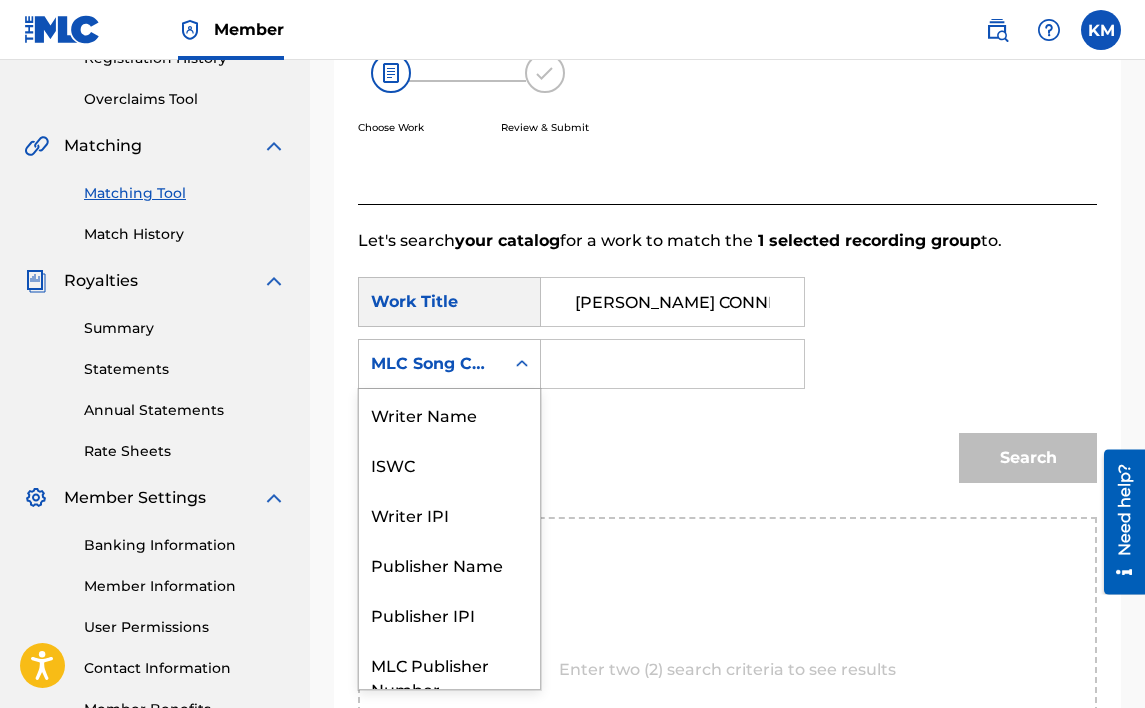 click 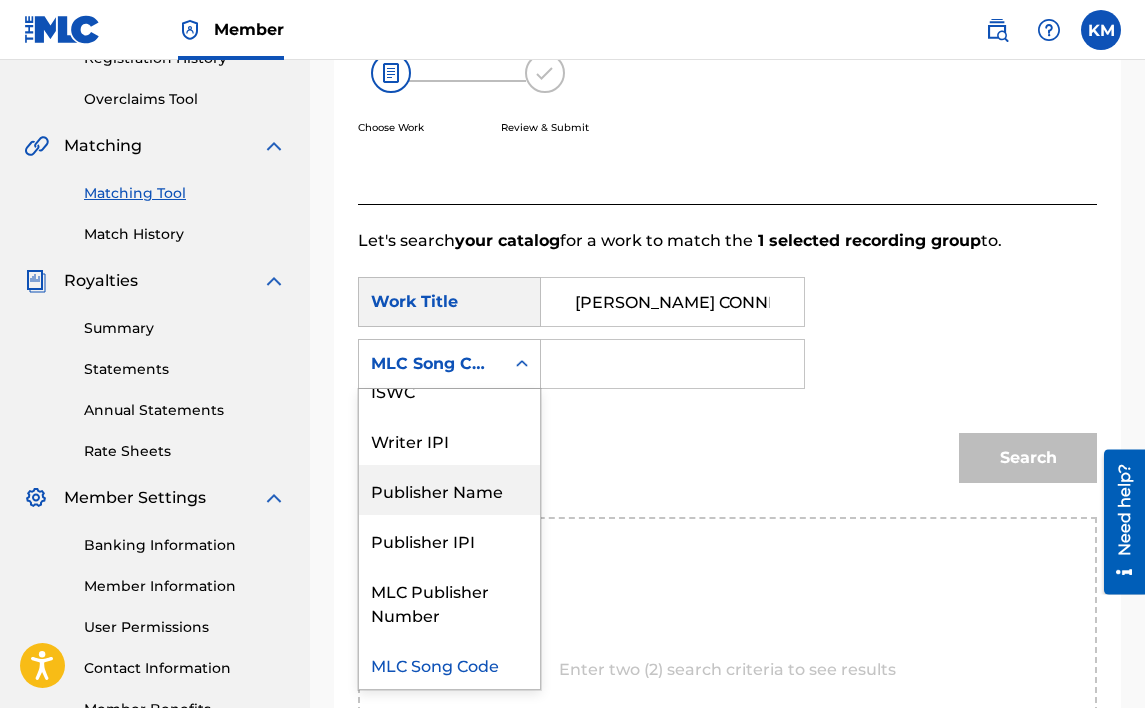 click on "Publisher Name" at bounding box center (449, 490) 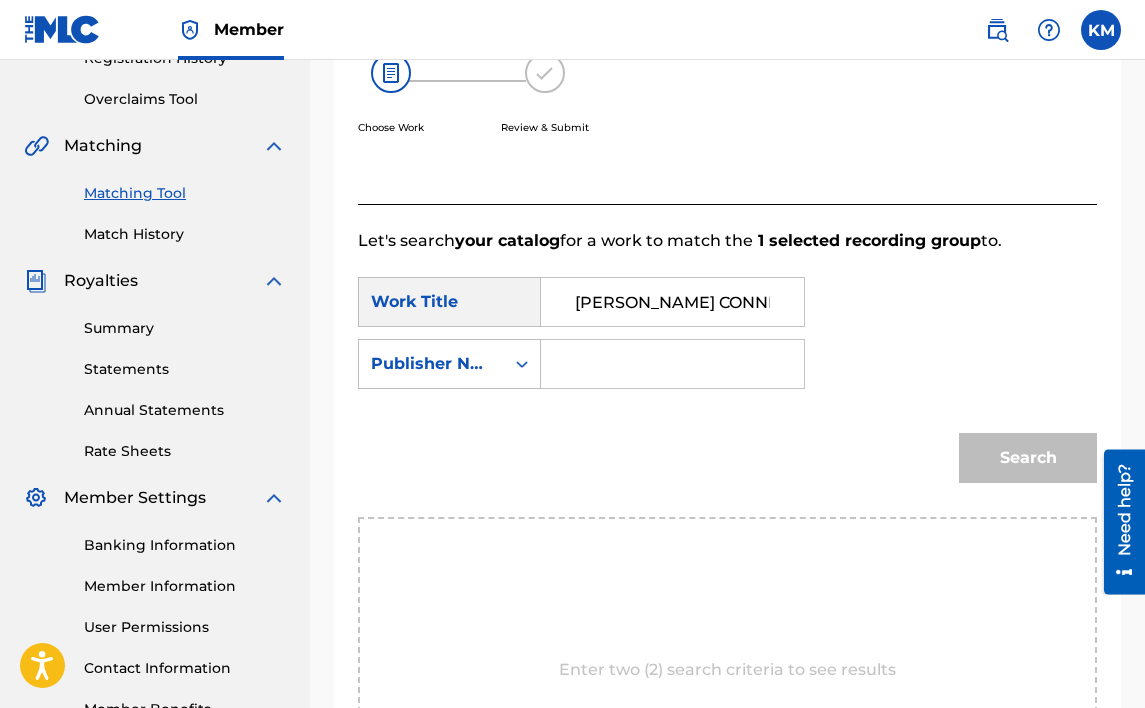 click at bounding box center (672, 364) 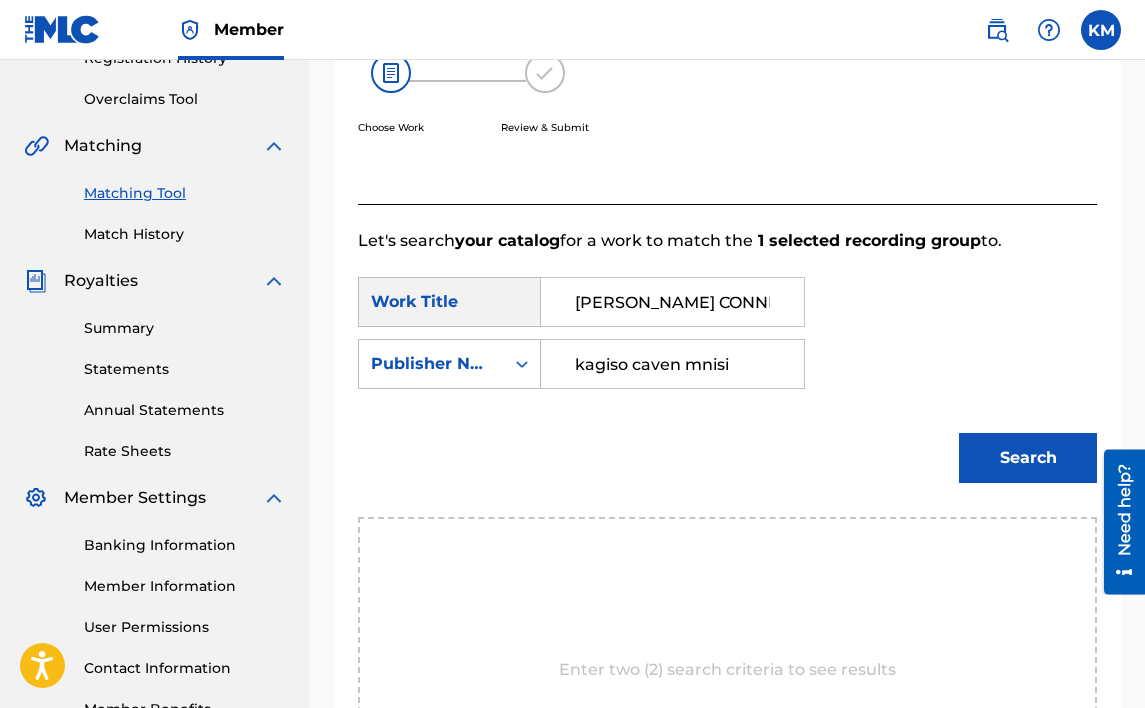 click on "Search" at bounding box center (1028, 458) 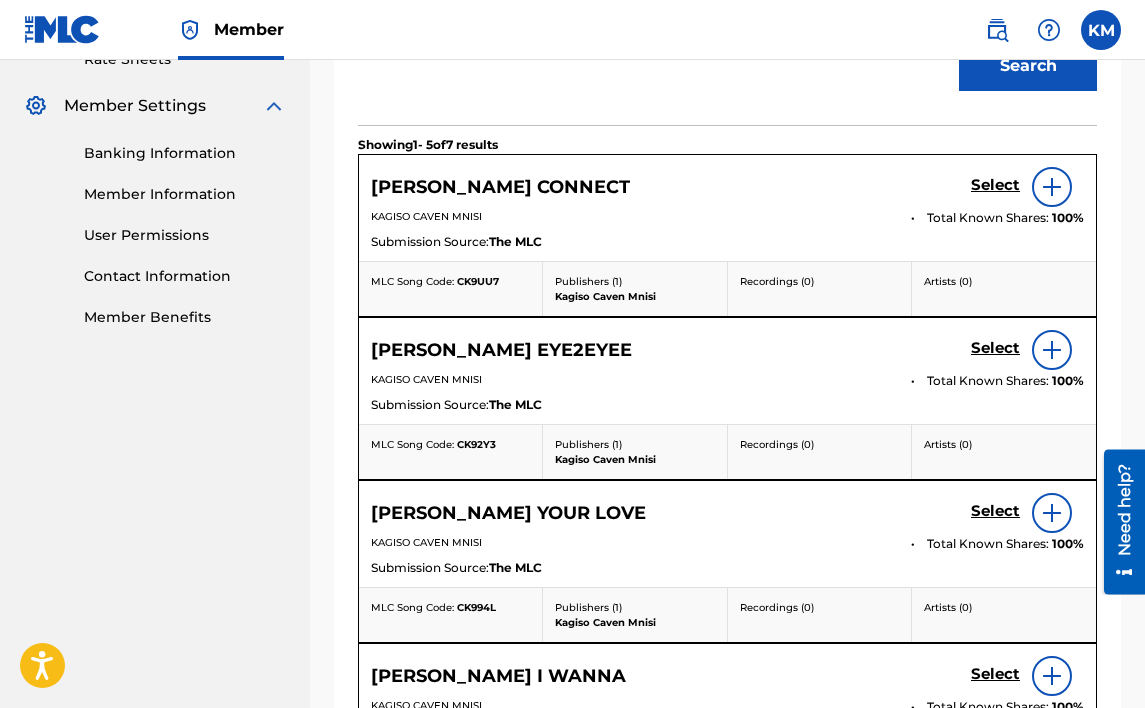 scroll, scrollTop: 800, scrollLeft: 0, axis: vertical 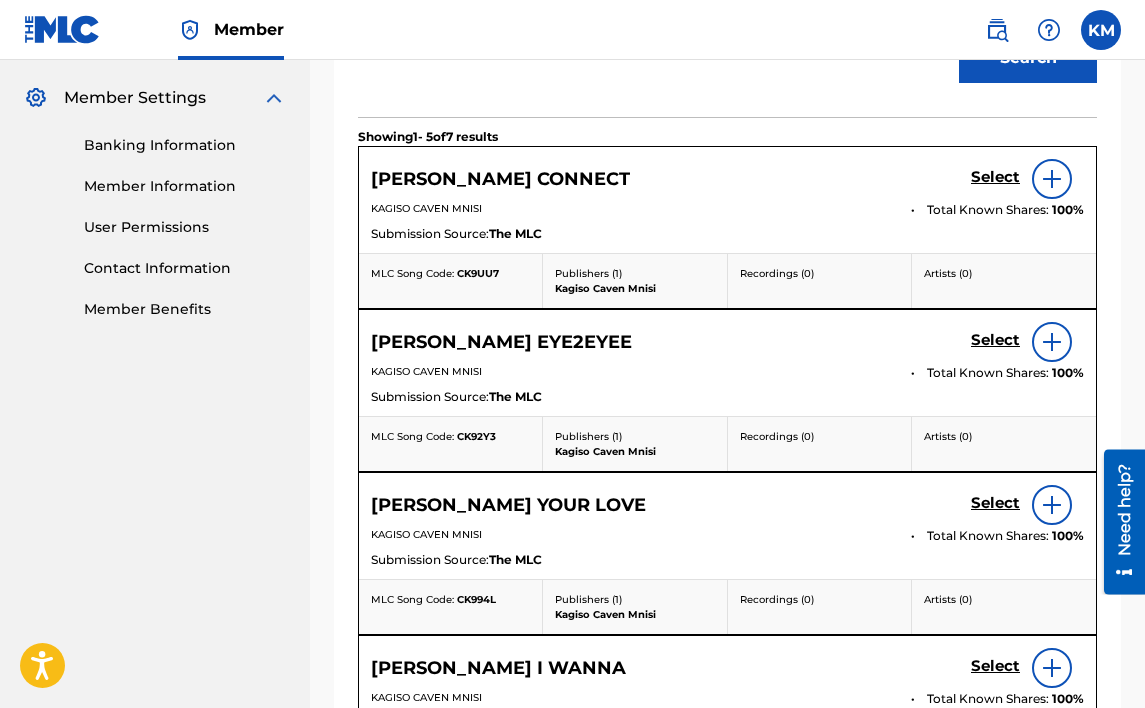 click on "Select" at bounding box center (995, 177) 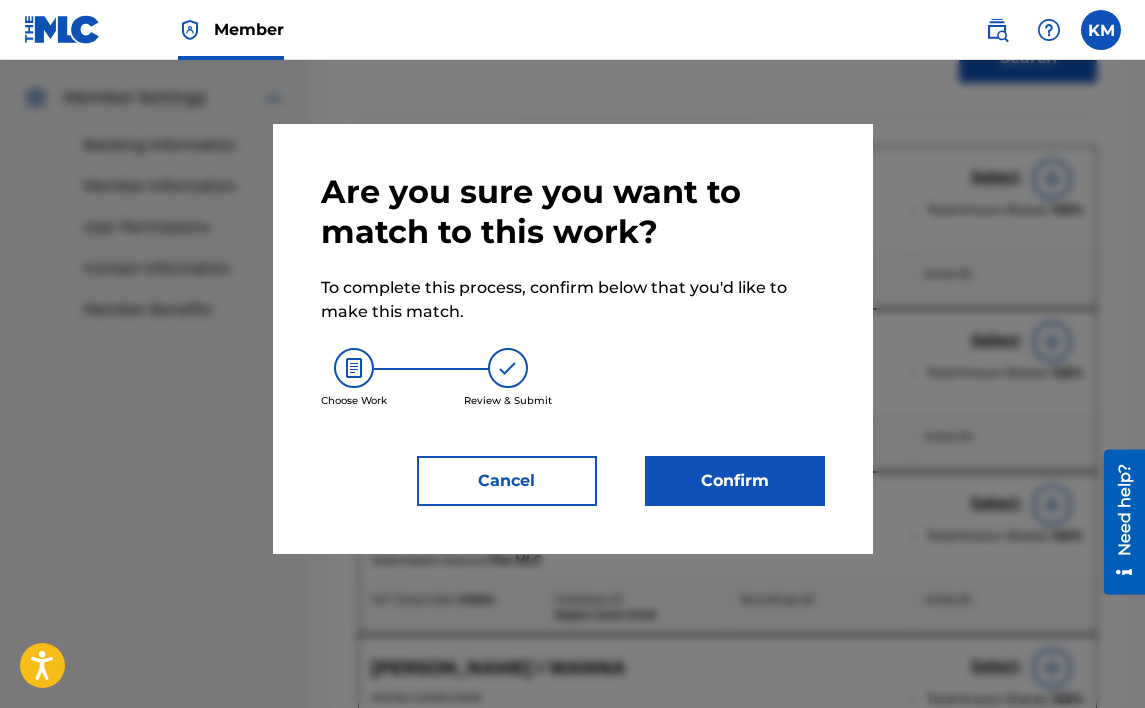 click on "Confirm" at bounding box center (735, 481) 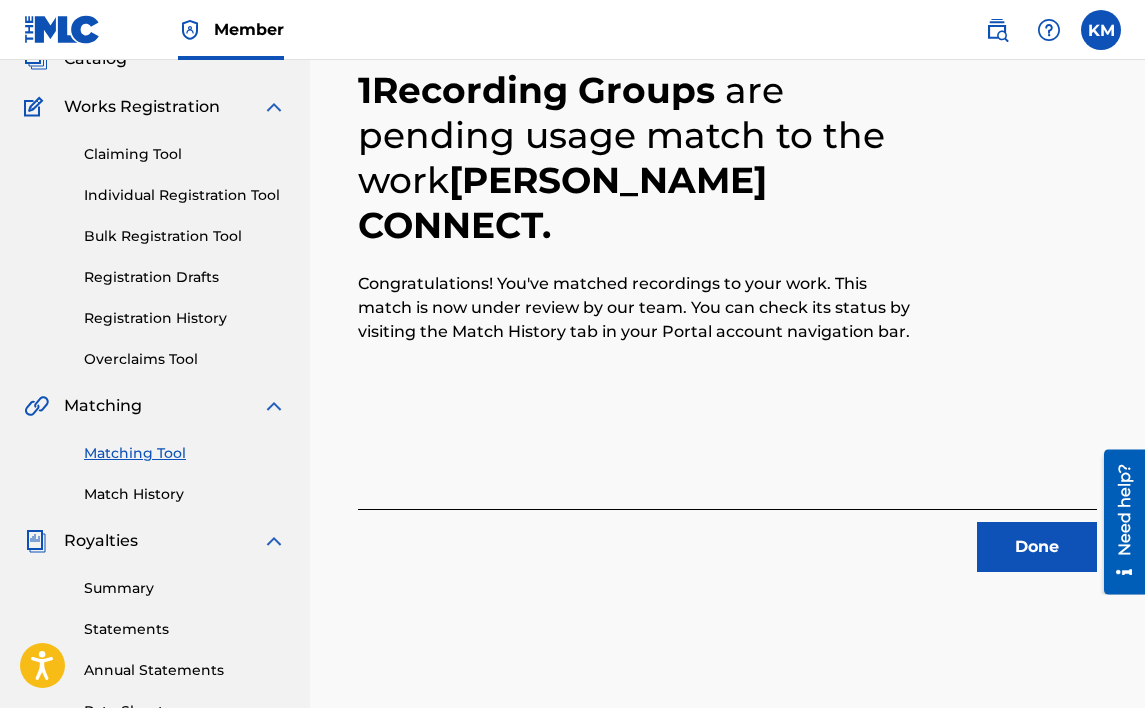 scroll, scrollTop: 132, scrollLeft: 0, axis: vertical 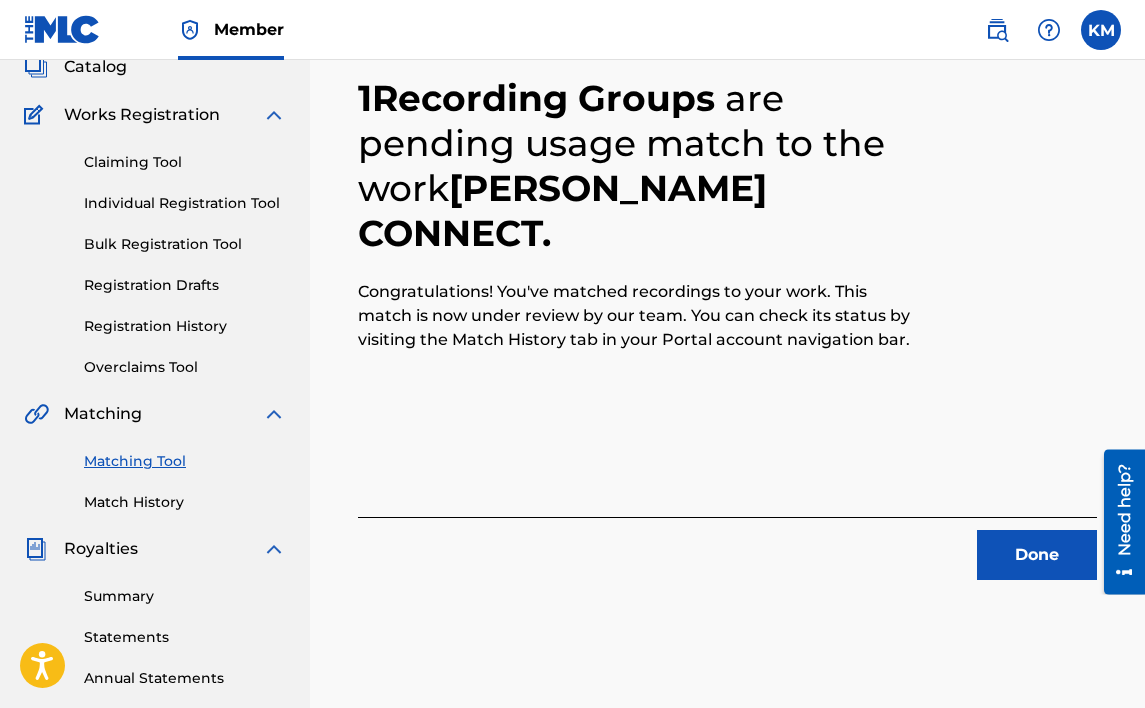 click on "Done" at bounding box center (1037, 555) 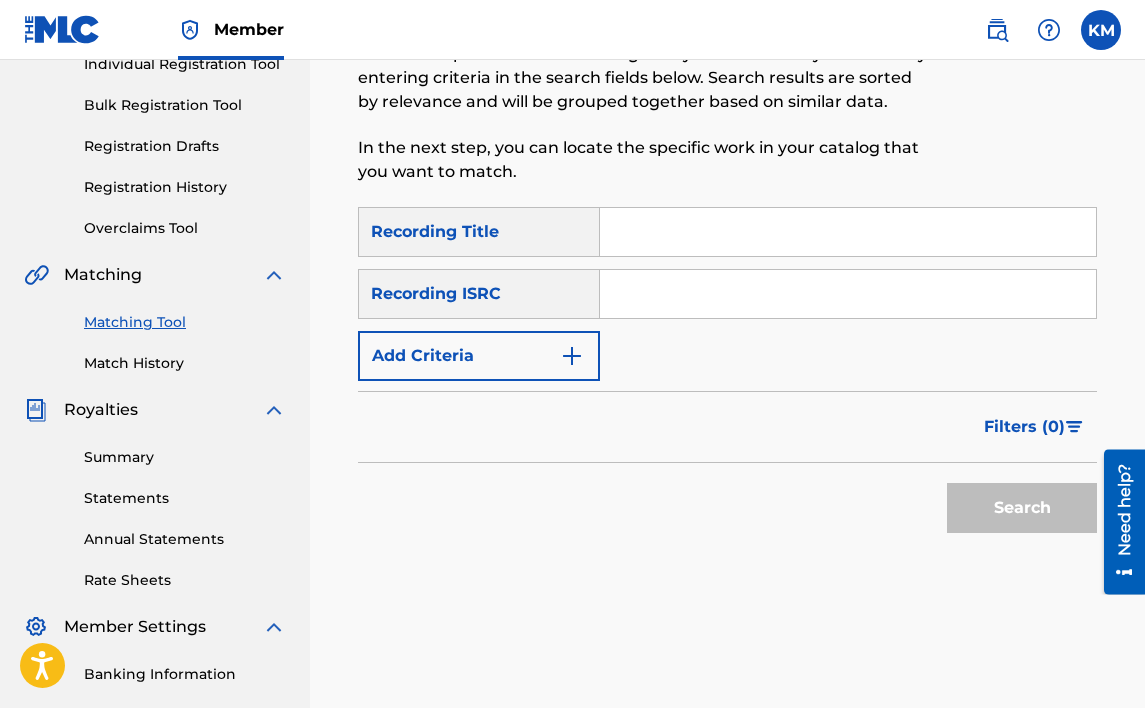 scroll, scrollTop: 232, scrollLeft: 0, axis: vertical 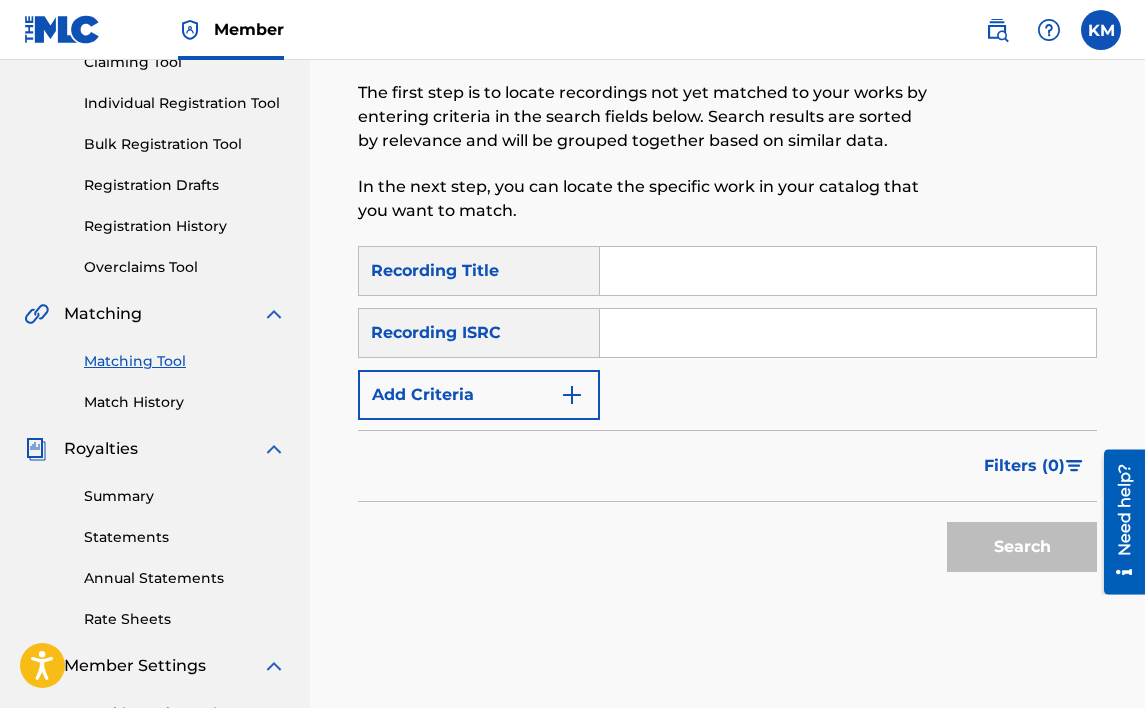 click on "Match History" at bounding box center [185, 402] 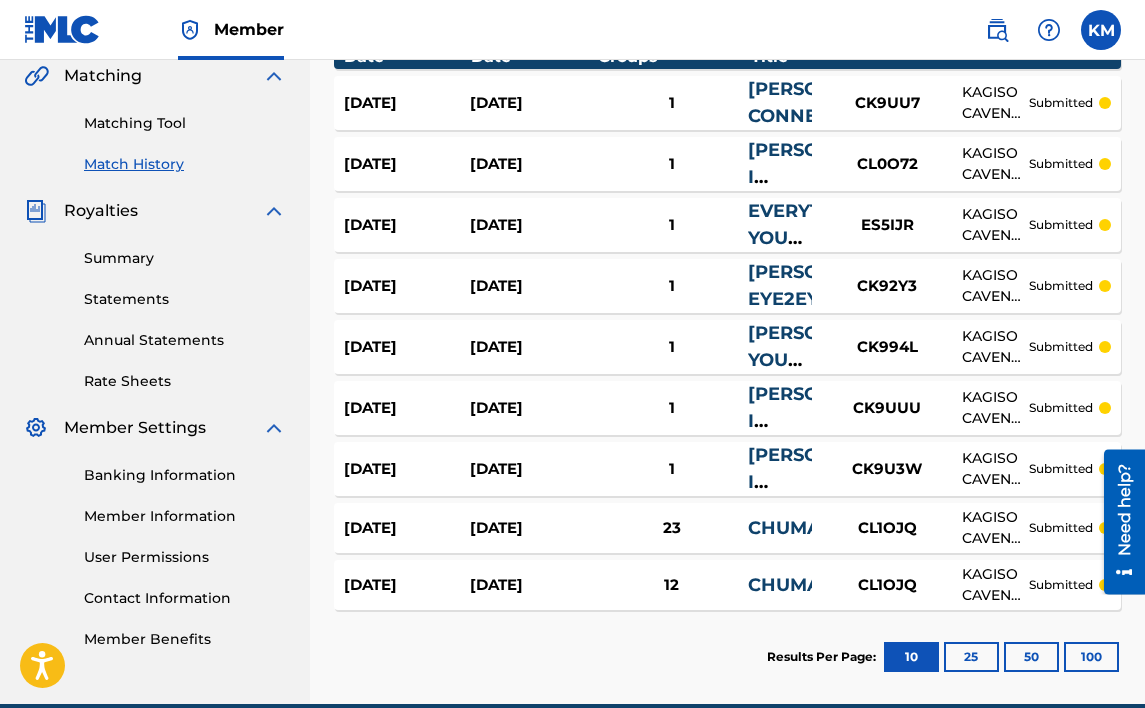 scroll, scrollTop: 562, scrollLeft: 0, axis: vertical 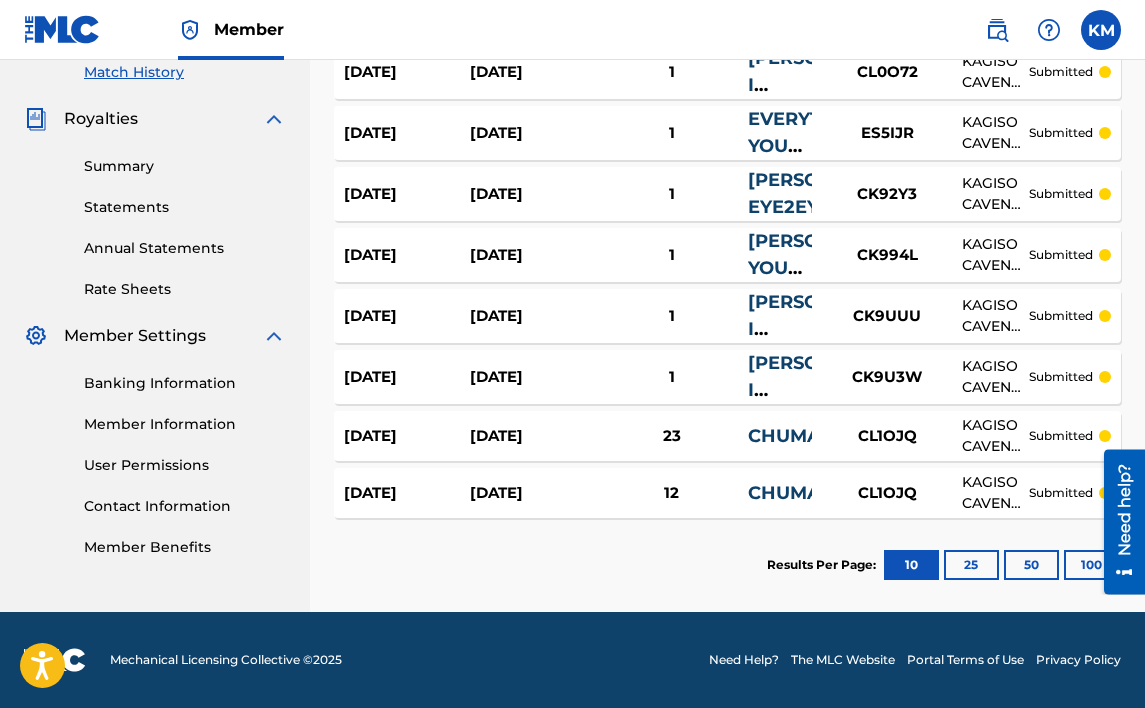 click on "[DATE]" at bounding box center (407, 493) 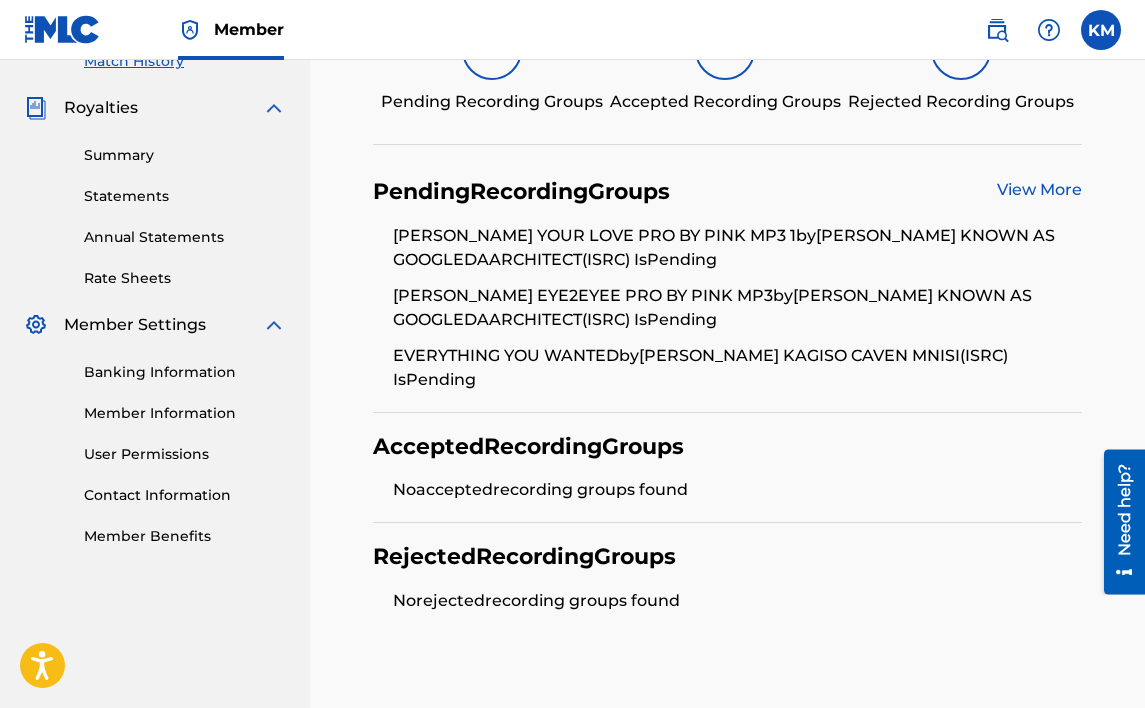scroll, scrollTop: 600, scrollLeft: 0, axis: vertical 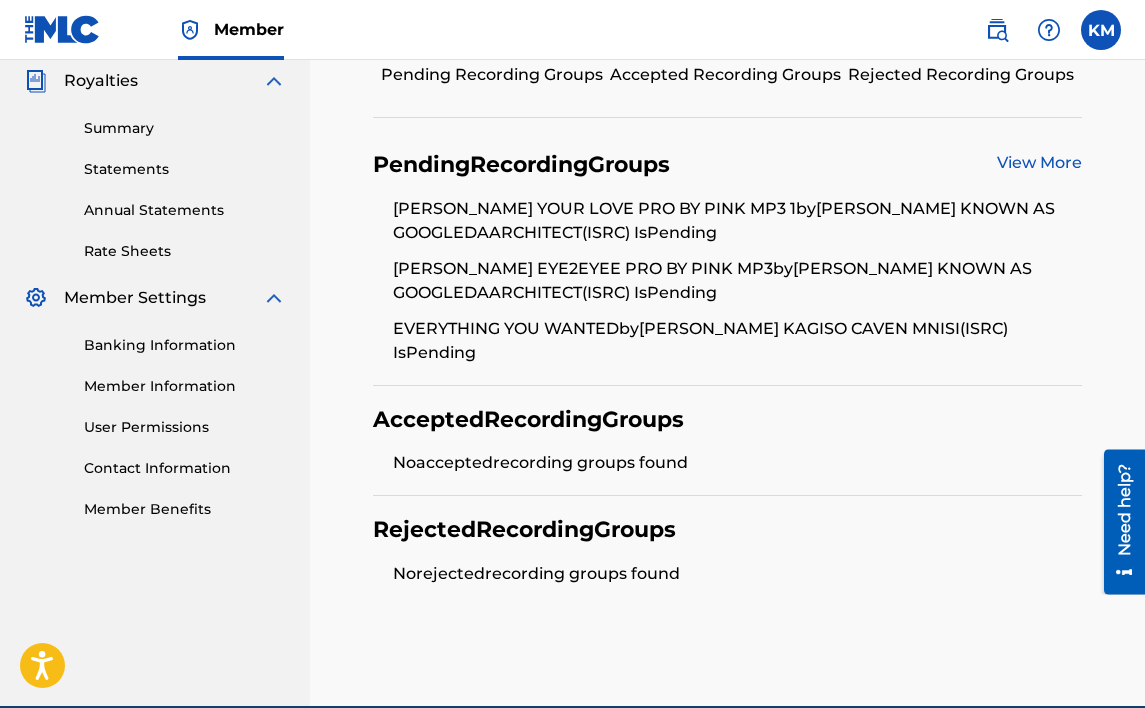 click on "View More" at bounding box center (1039, 162) 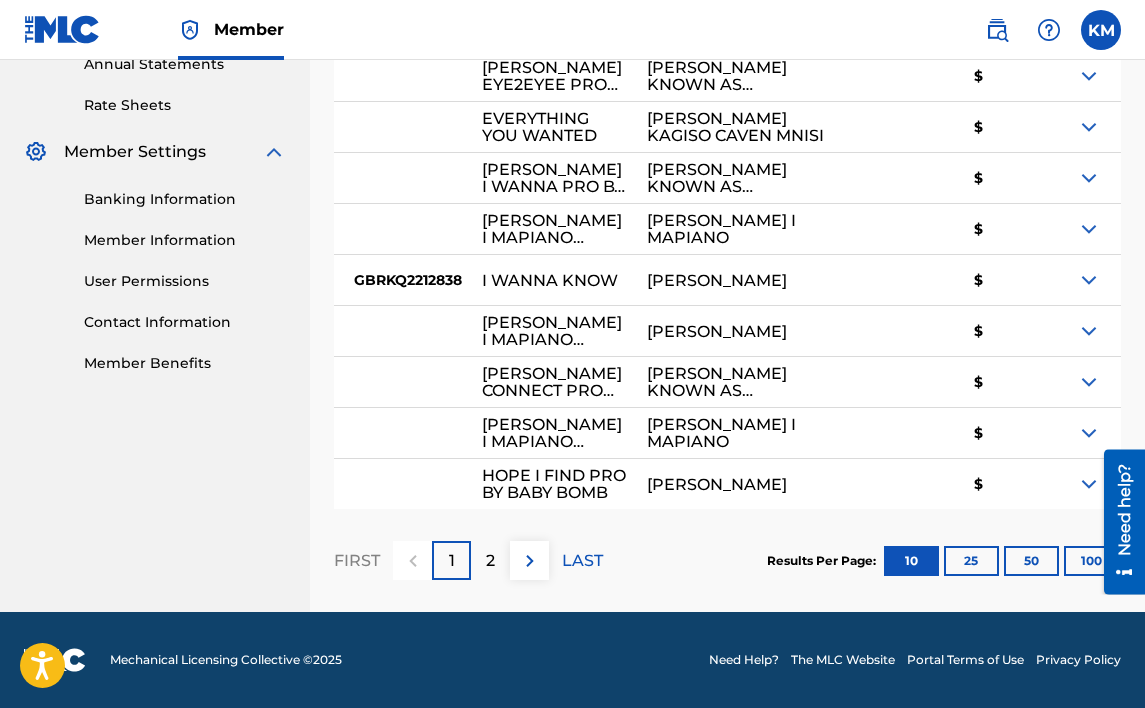 scroll, scrollTop: 805, scrollLeft: 0, axis: vertical 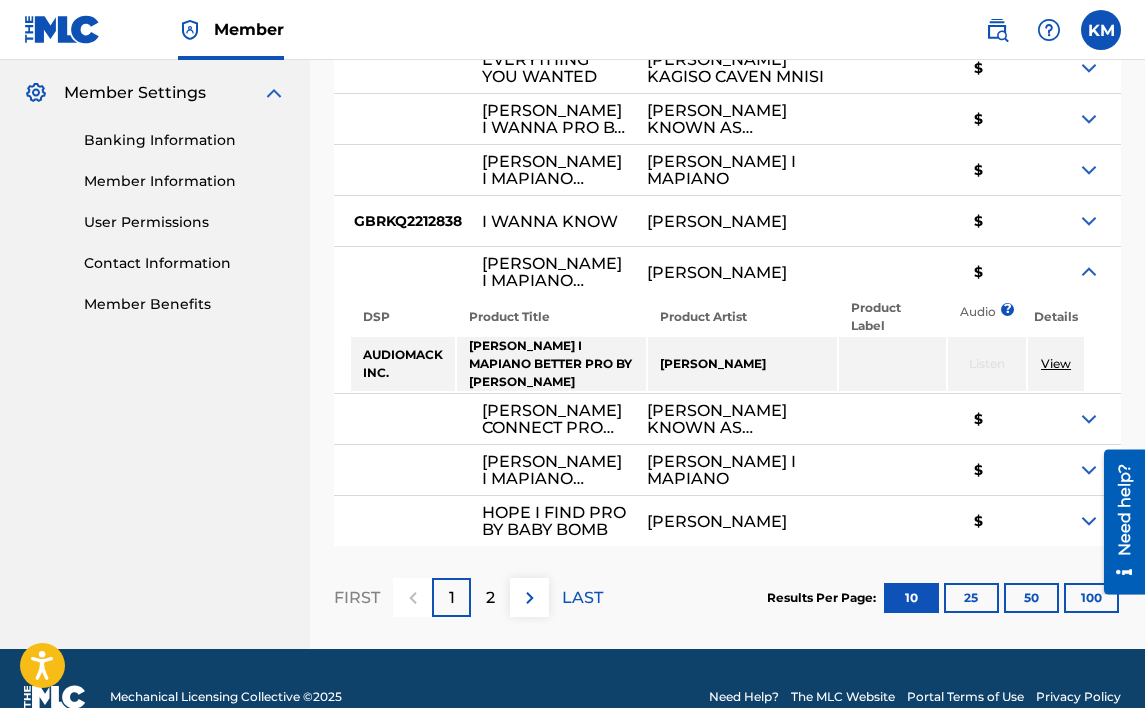 click at bounding box center (1089, 272) 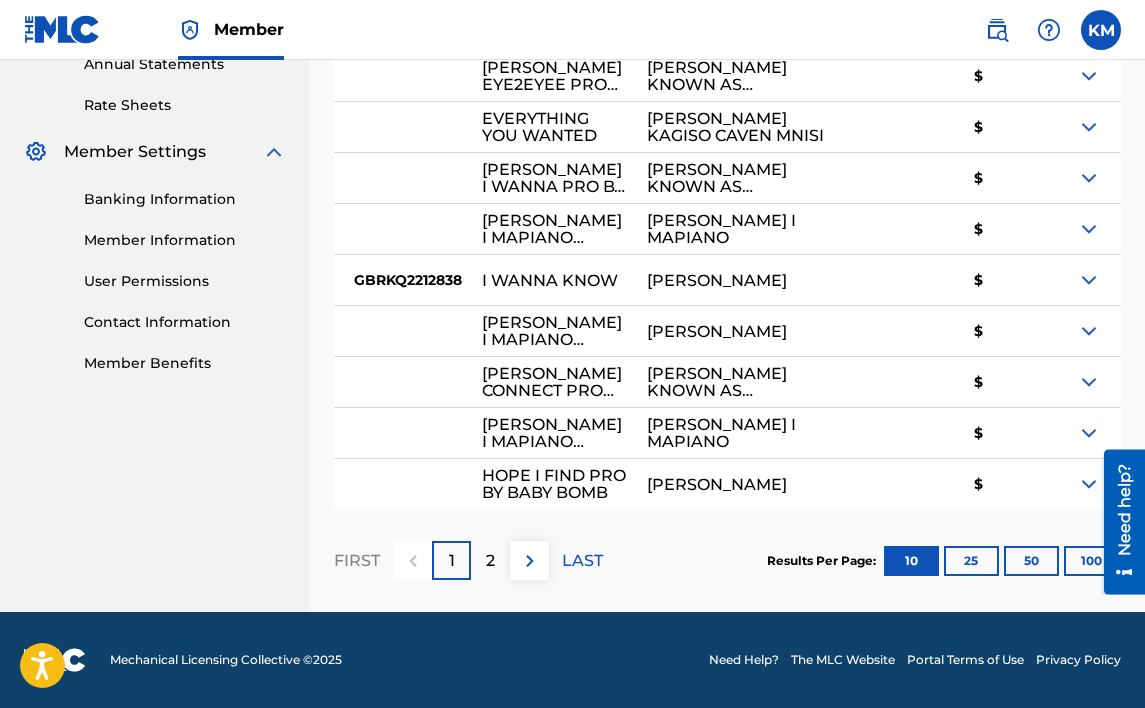 click at bounding box center (1089, 382) 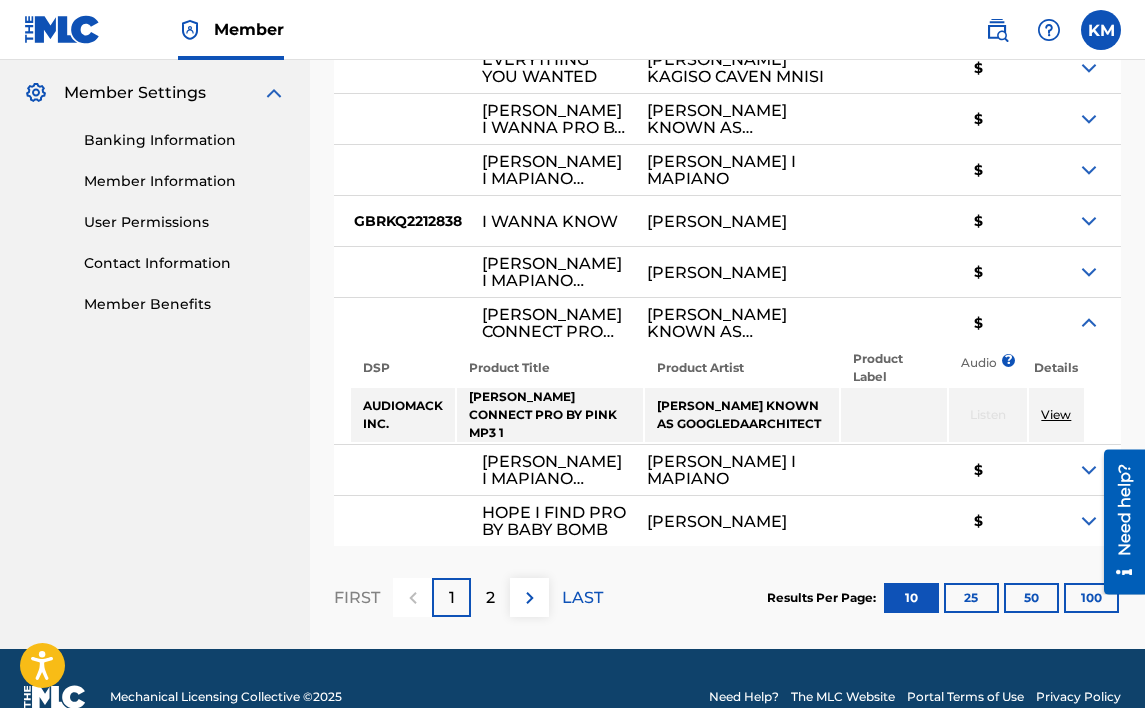 click at bounding box center (1089, 323) 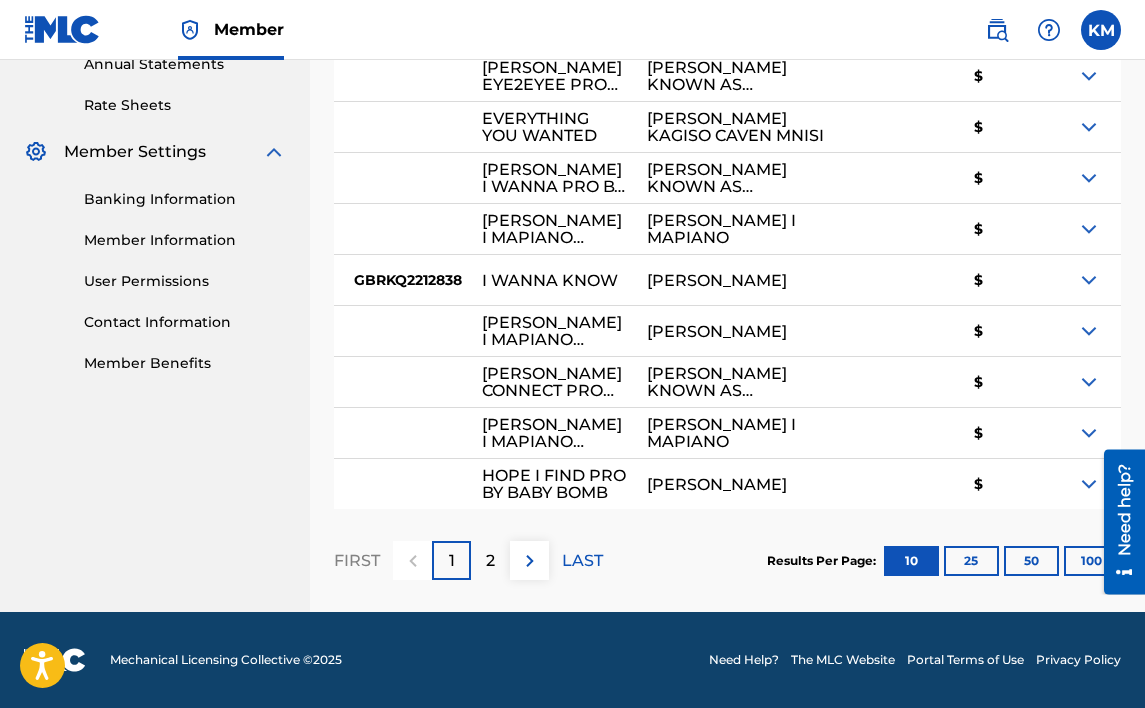 click at bounding box center [1089, 433] 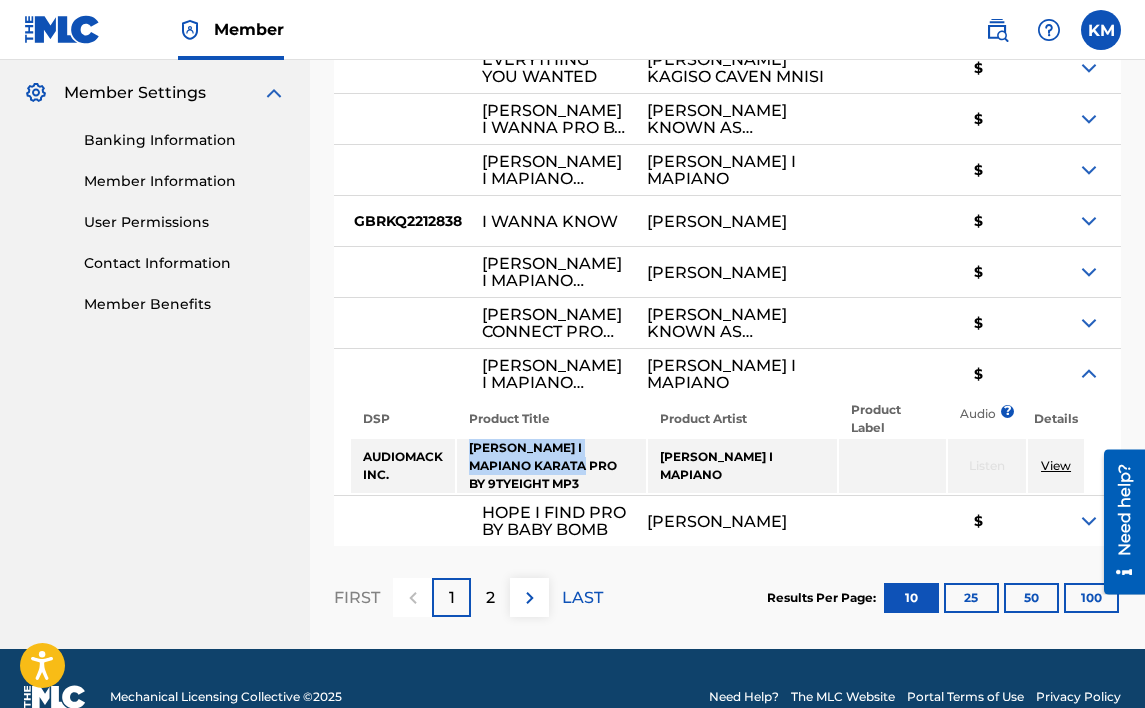 drag, startPoint x: 583, startPoint y: 526, endPoint x: 465, endPoint y: 510, distance: 119.0798 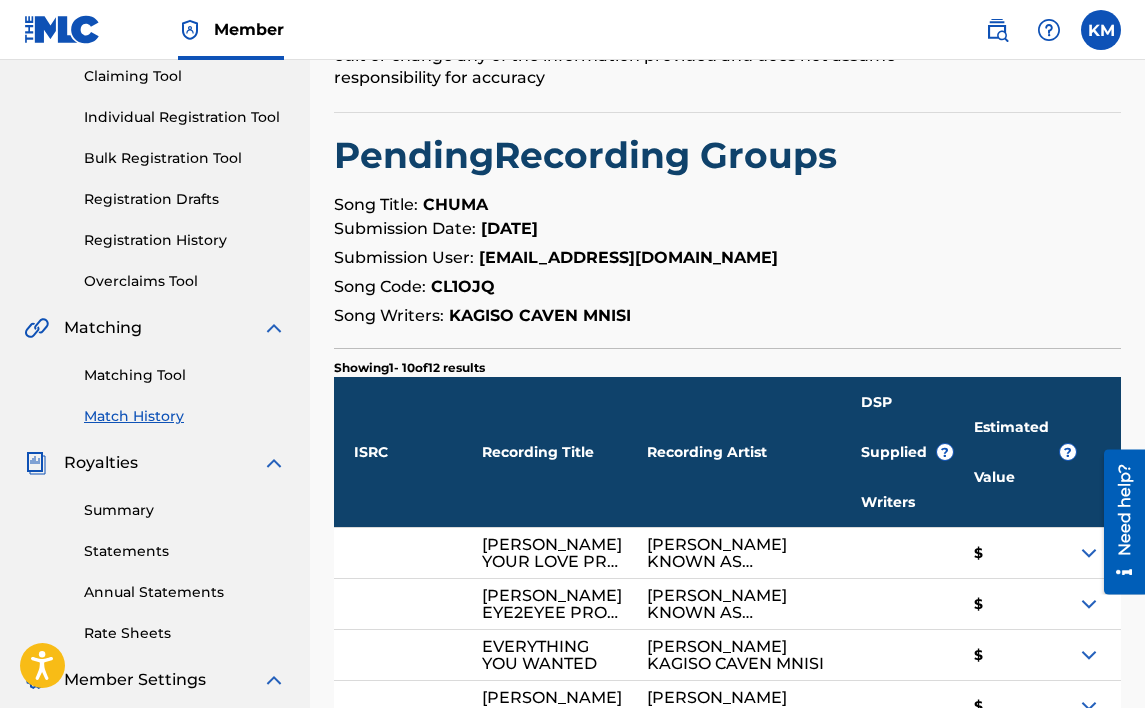 scroll, scrollTop: 205, scrollLeft: 0, axis: vertical 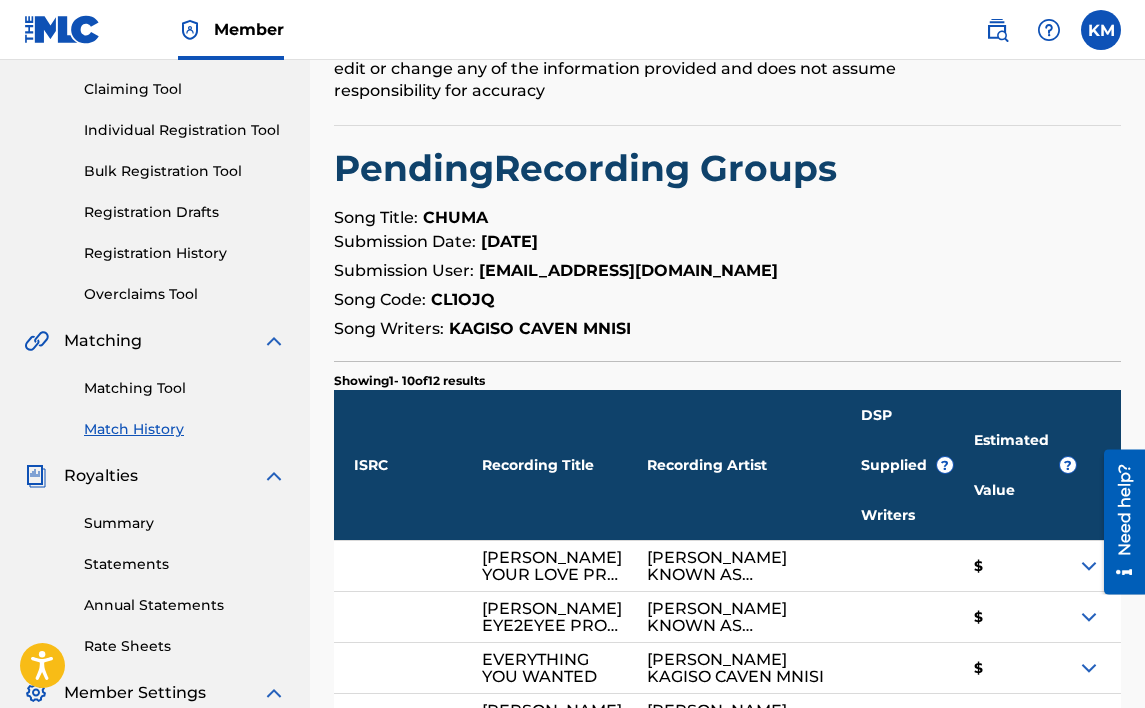 click on "Matching Tool" at bounding box center (185, 388) 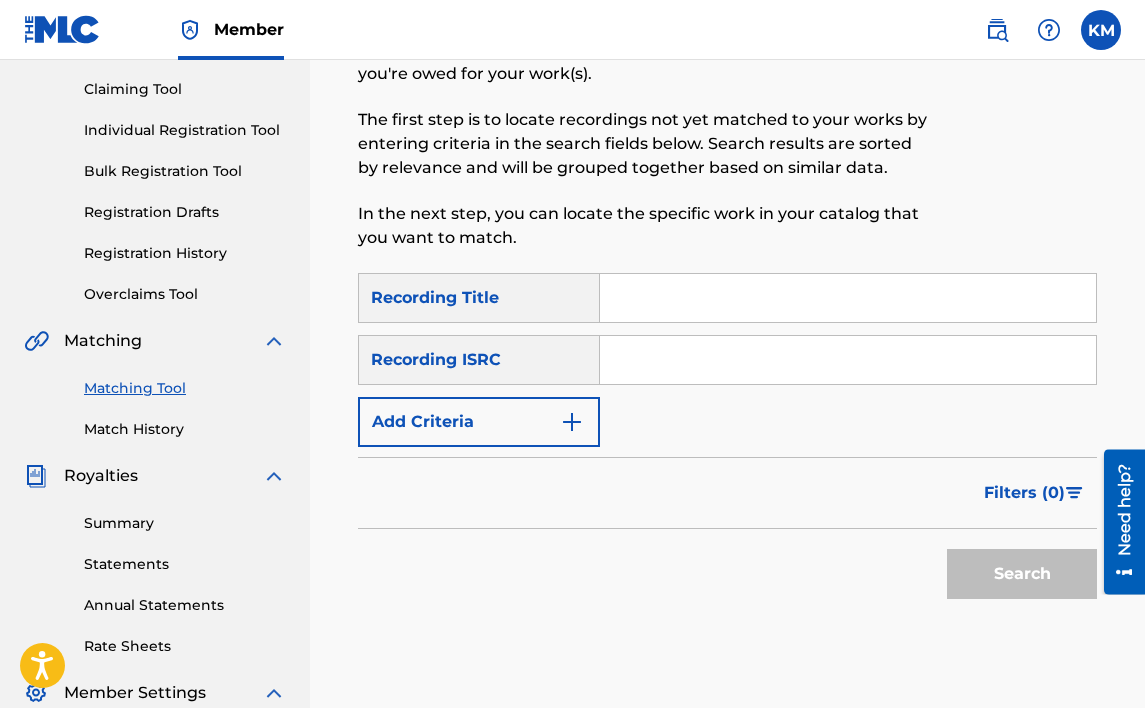 scroll, scrollTop: 0, scrollLeft: 0, axis: both 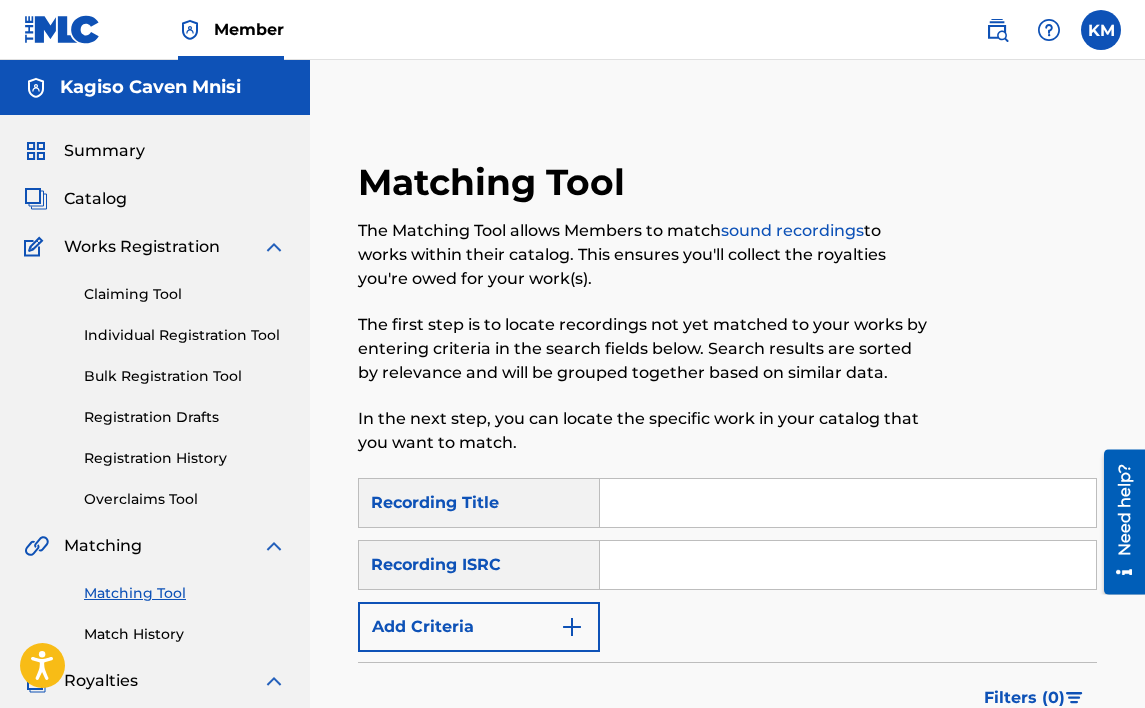 paste on "[PERSON_NAME] I MAPIANO KARATA" 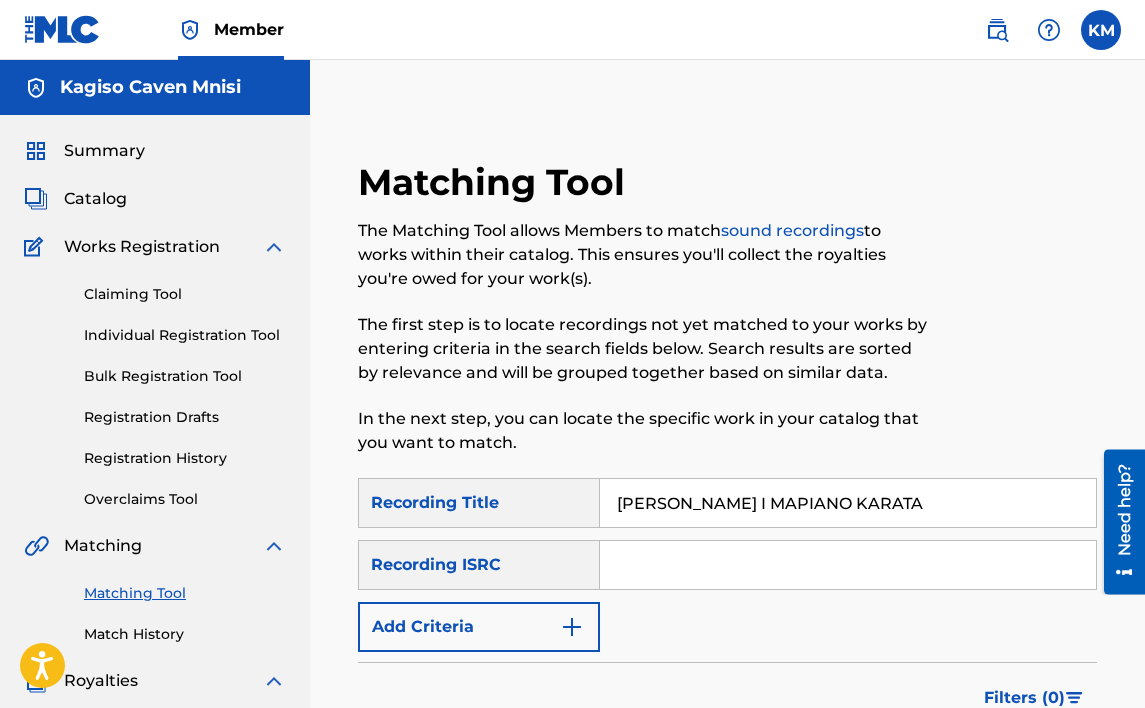 type on "[PERSON_NAME] I MAPIANO KARATA" 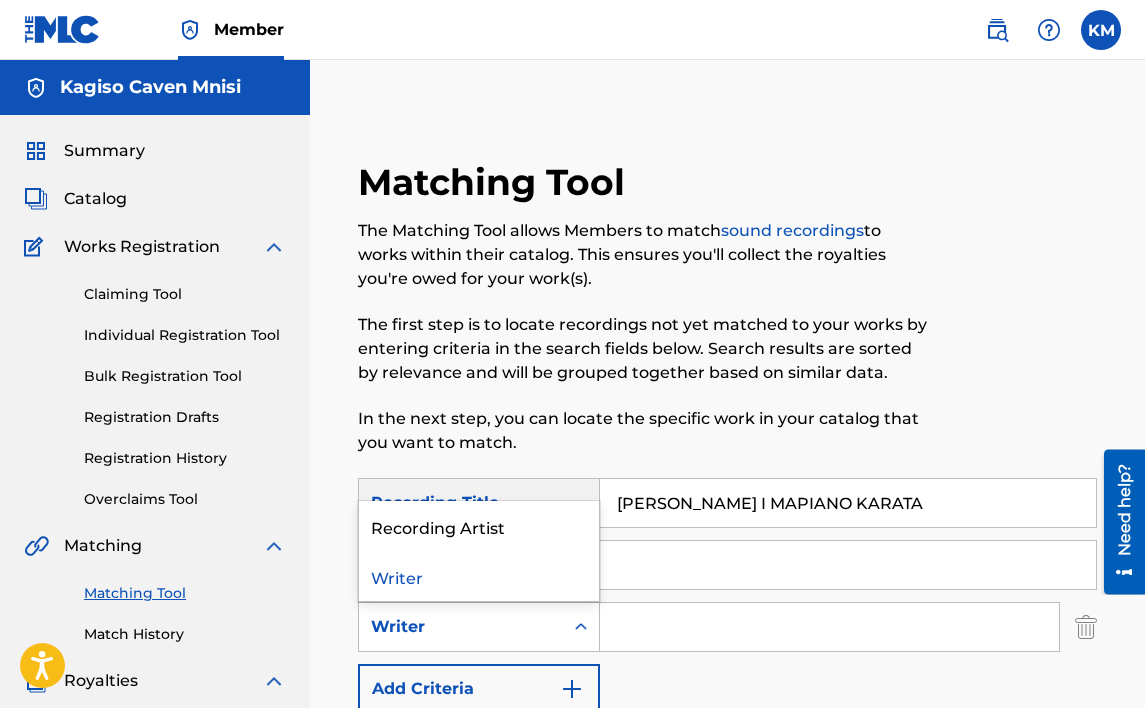 click on "Writer" at bounding box center [461, 627] 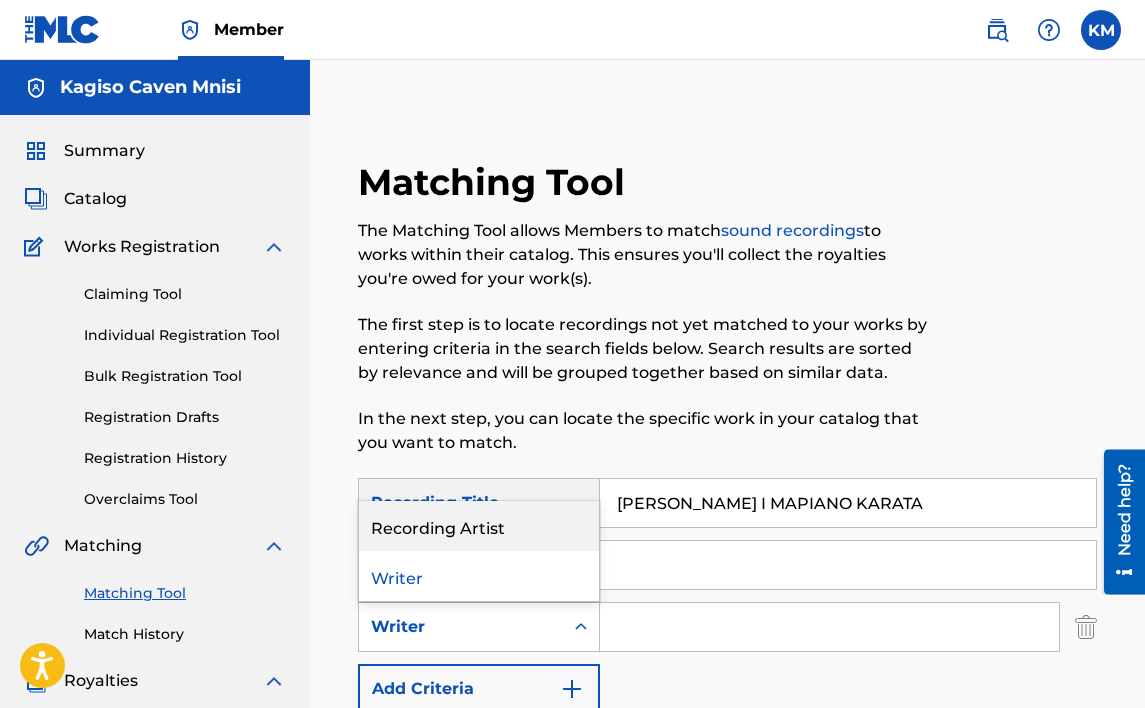 click on "Recording Artist" at bounding box center (479, 526) 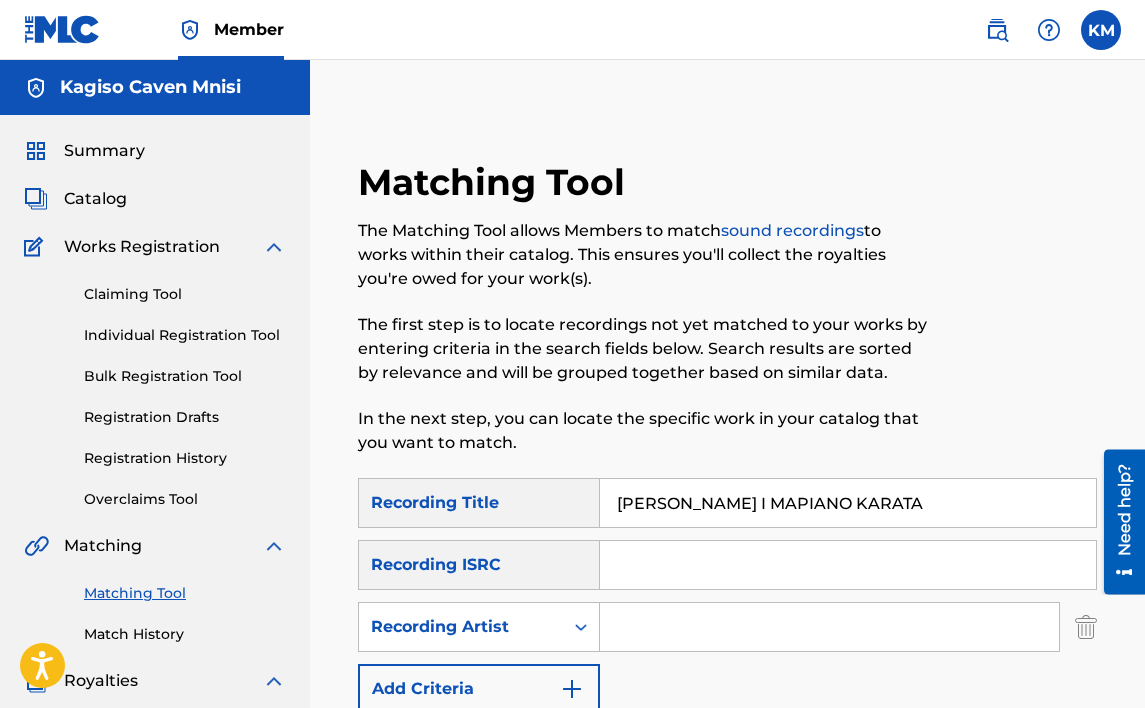 click at bounding box center (829, 627) 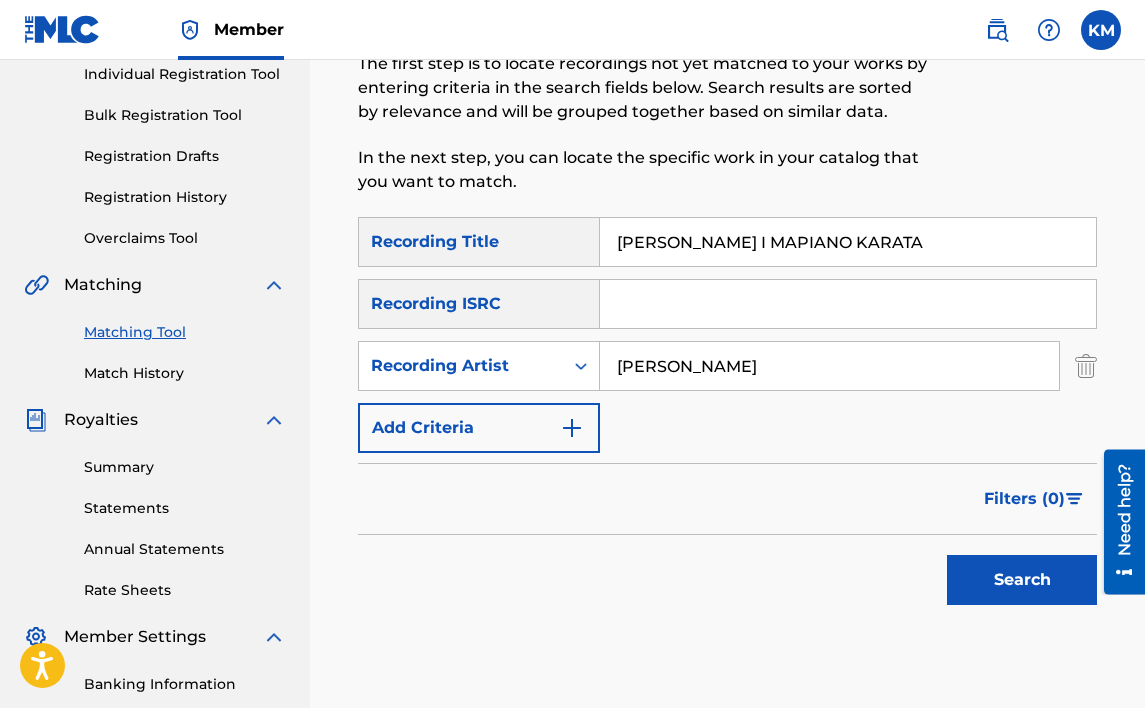 scroll, scrollTop: 300, scrollLeft: 0, axis: vertical 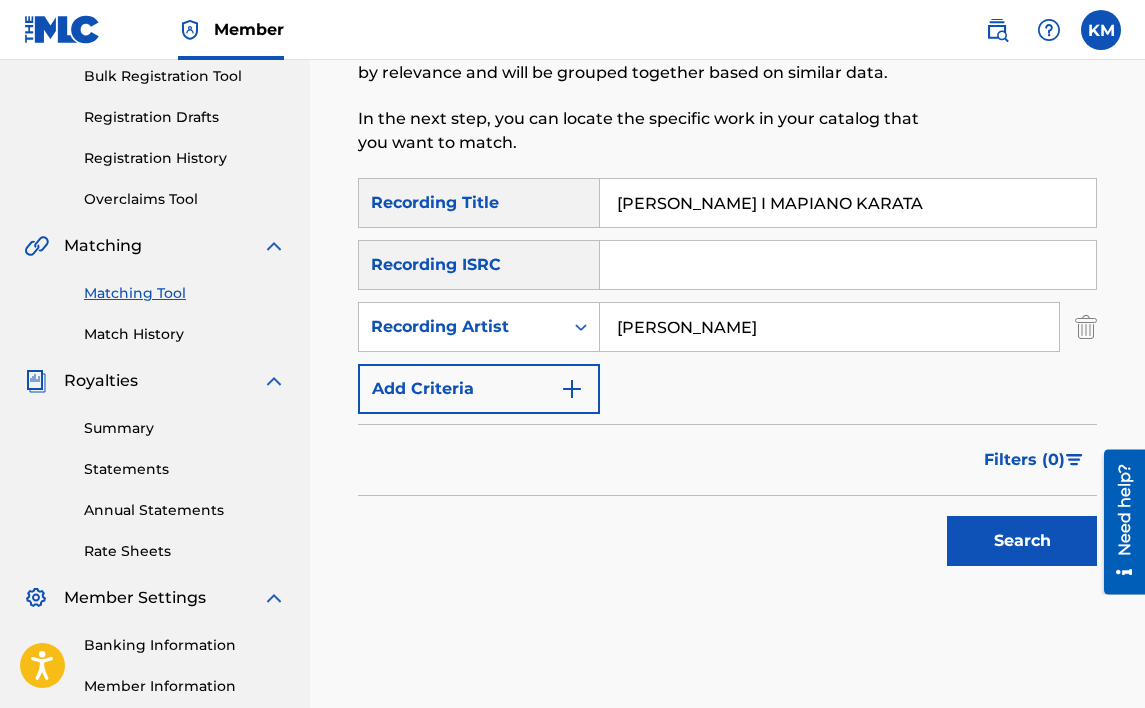 click on "Search" at bounding box center (1022, 541) 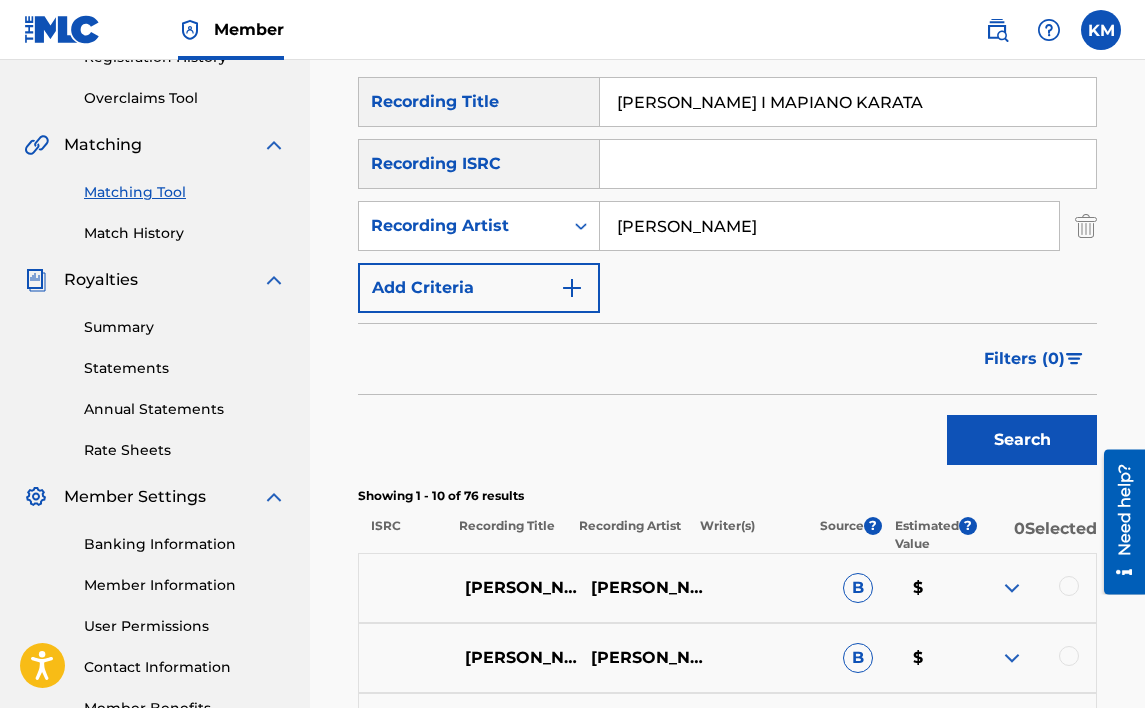 scroll, scrollTop: 600, scrollLeft: 0, axis: vertical 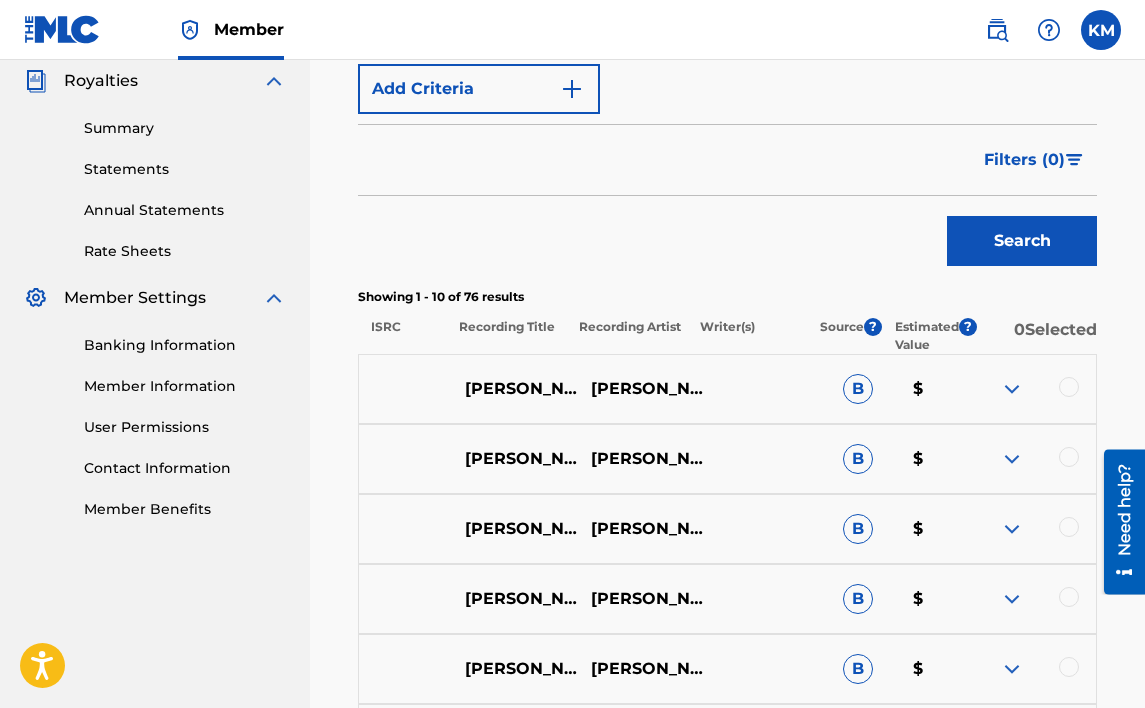 click at bounding box center (1012, 389) 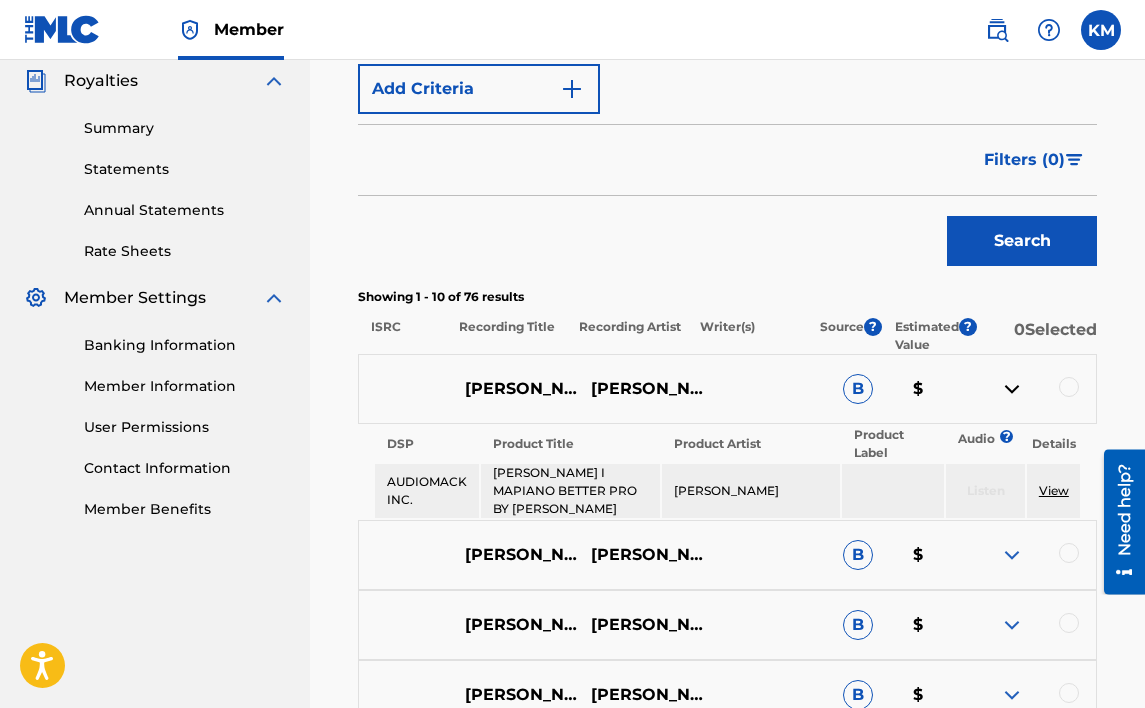 click at bounding box center [1012, 389] 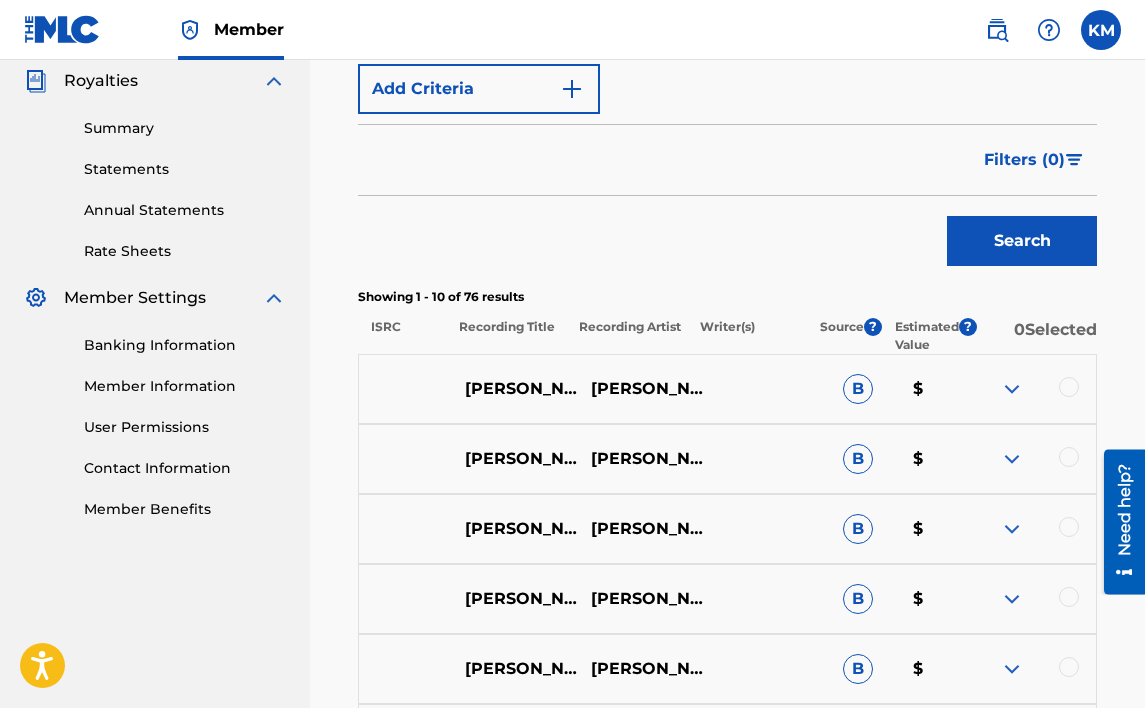 click at bounding box center [1012, 459] 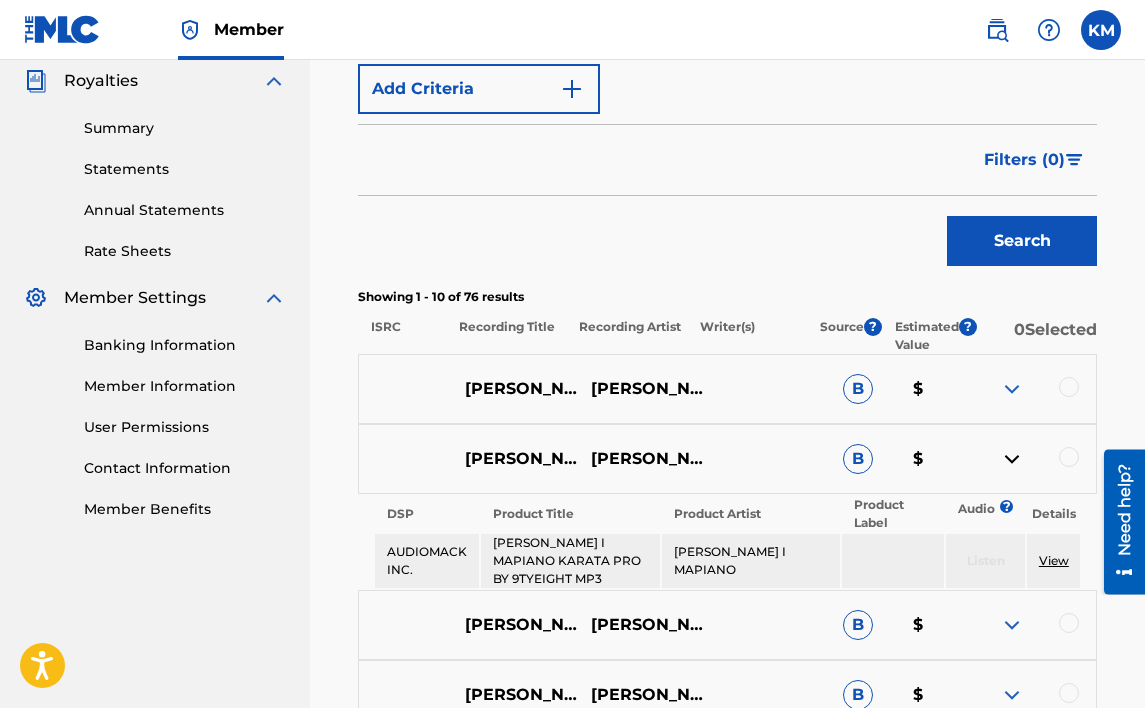 click at bounding box center [1012, 459] 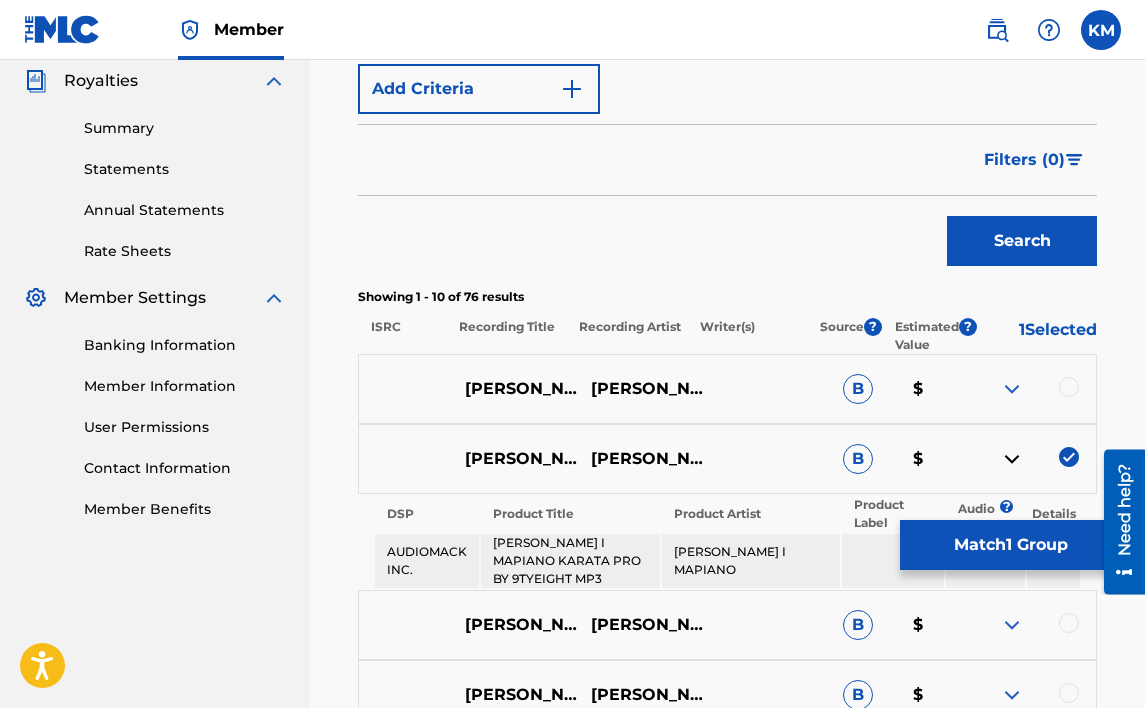 click on "Match  1 Group" at bounding box center [1010, 545] 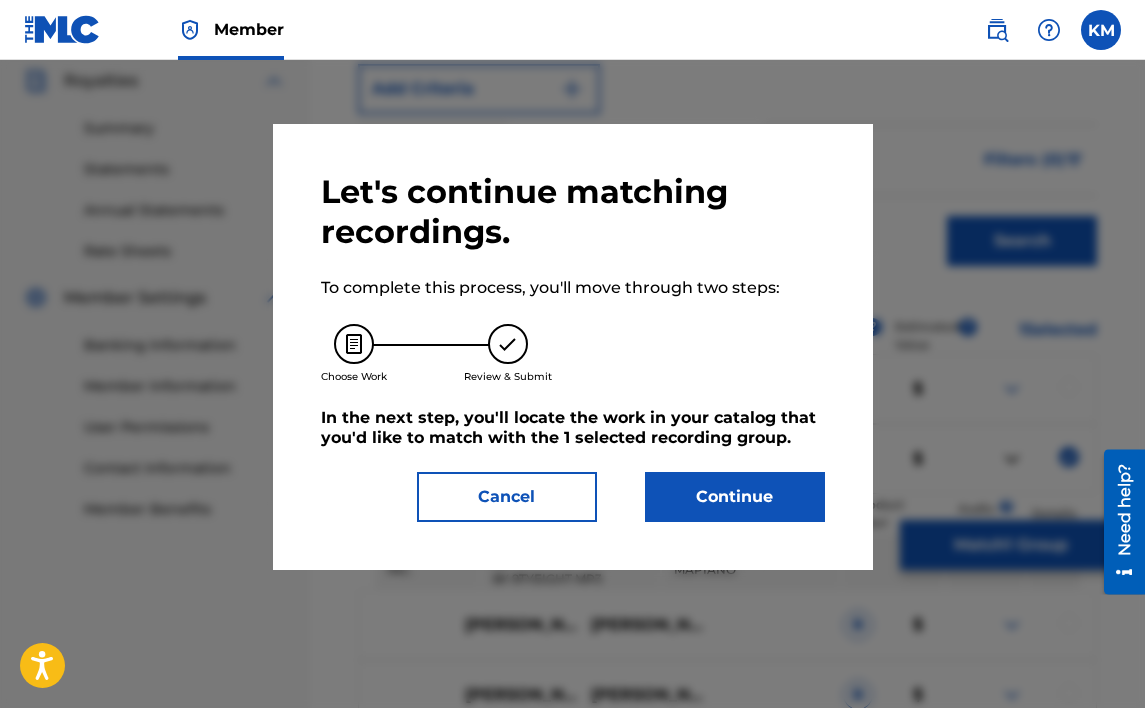 click on "Continue" at bounding box center (735, 497) 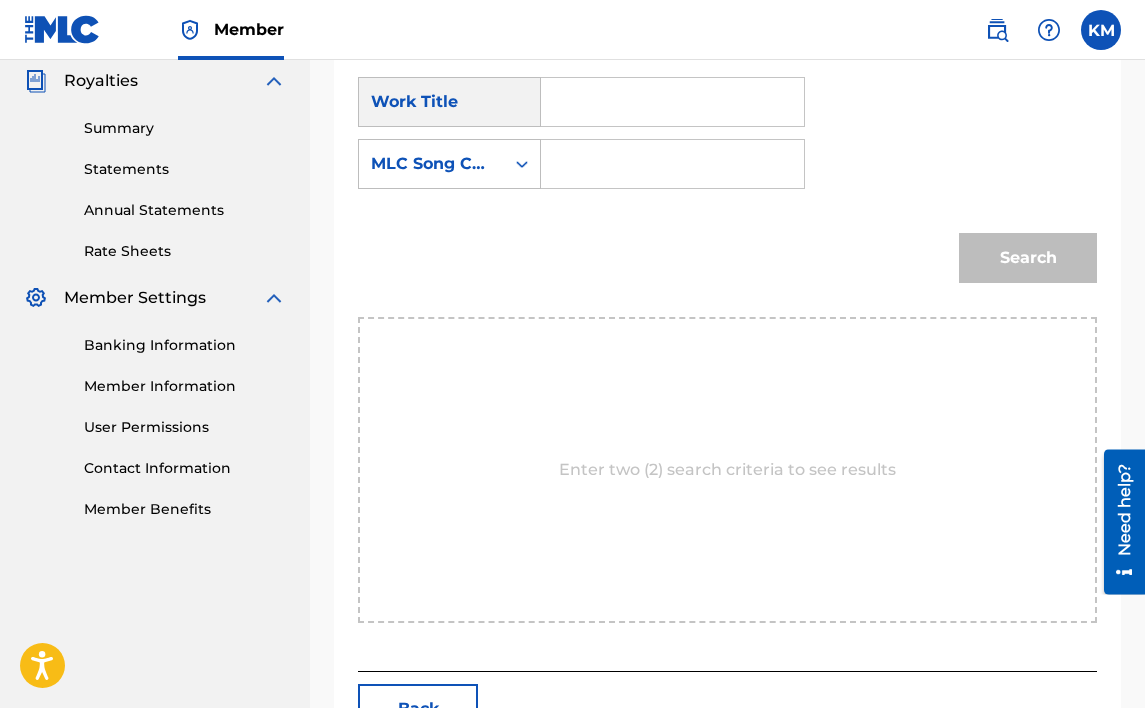 paste on "[PERSON_NAME] I MAPIANO KARATA" 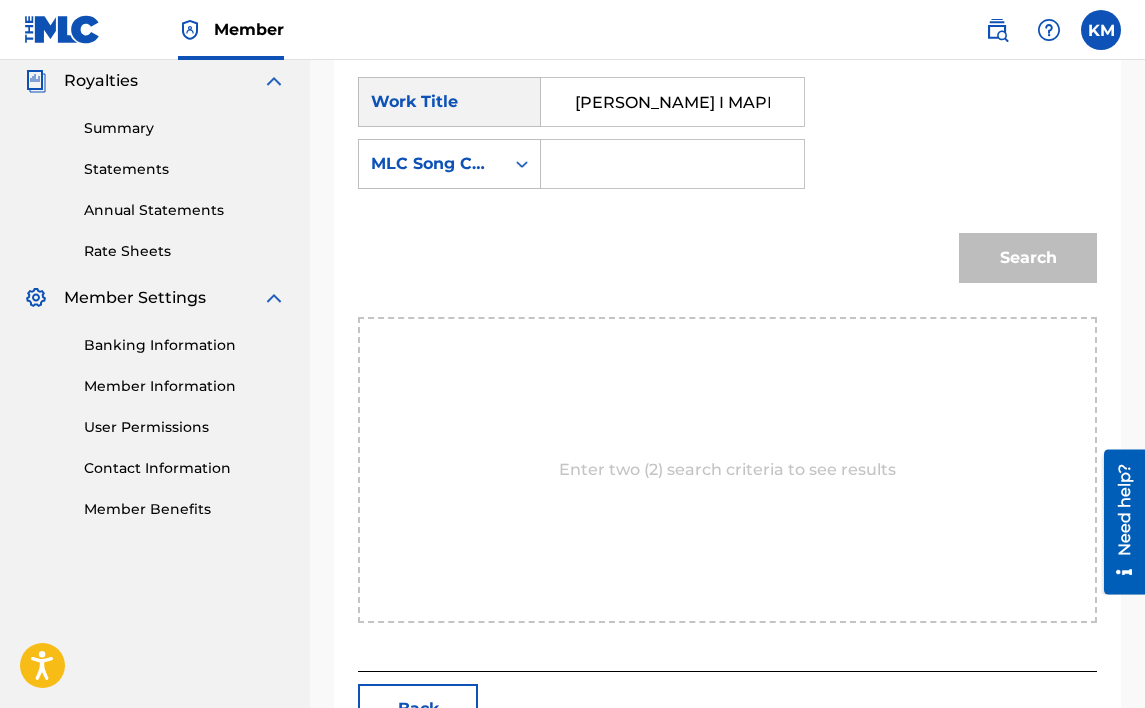 click on "Search" at bounding box center [727, 265] 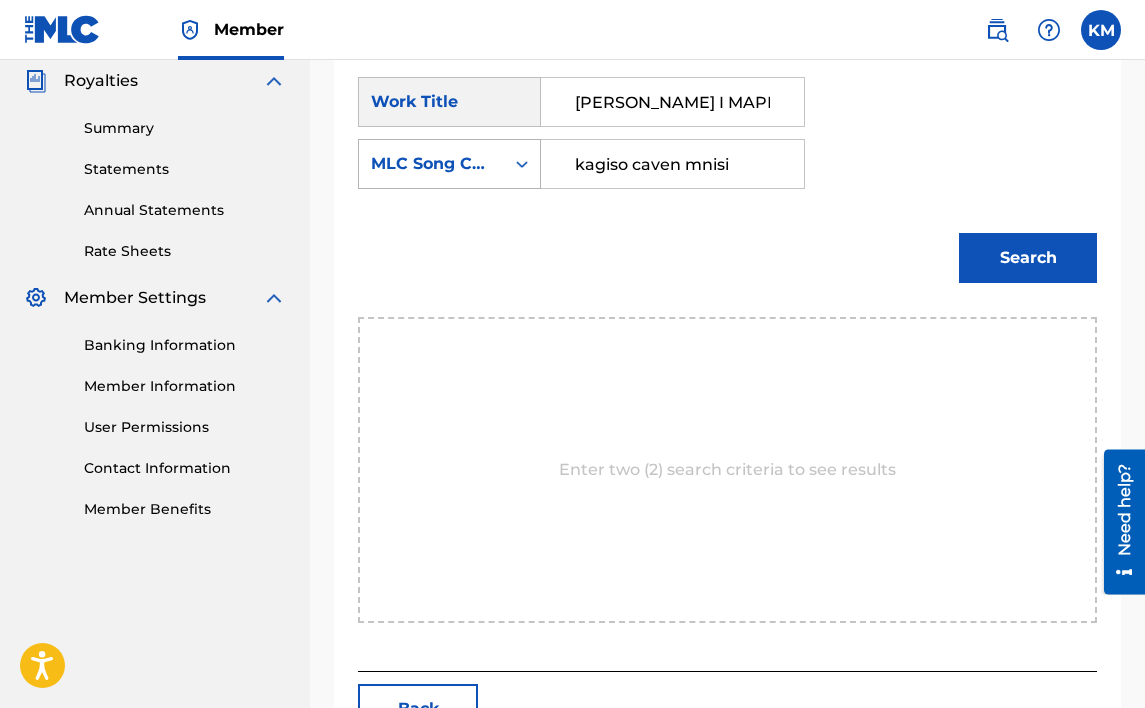 drag, startPoint x: 978, startPoint y: 251, endPoint x: 515, endPoint y: 169, distance: 470.20526 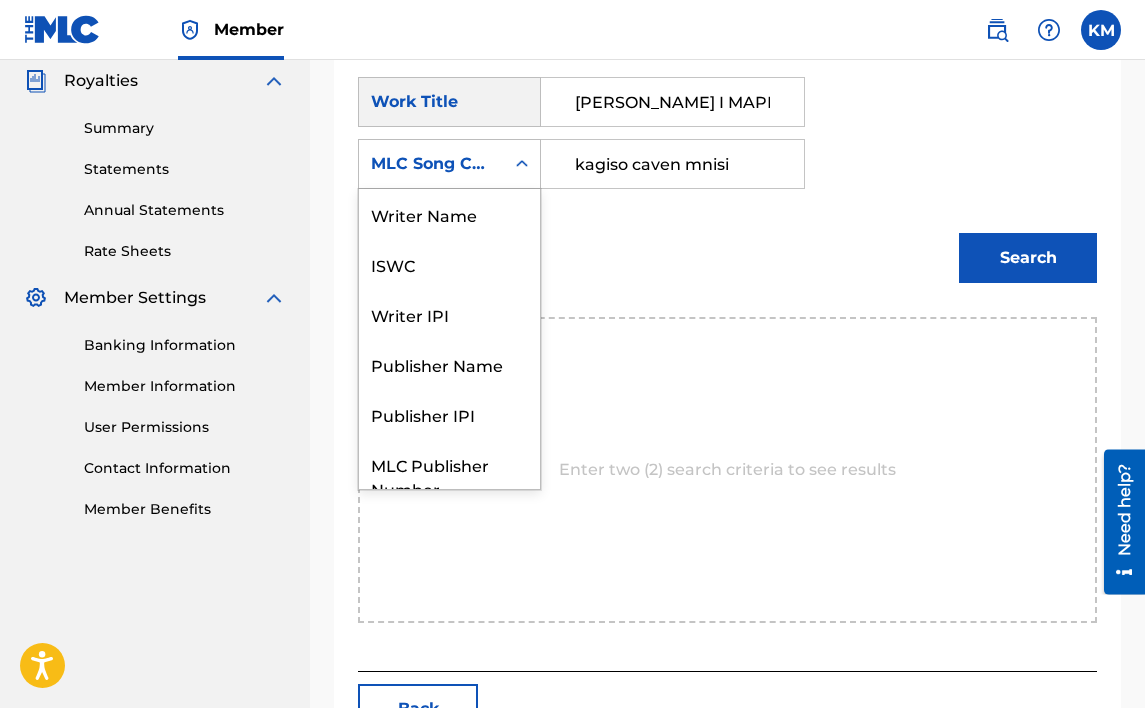 scroll, scrollTop: 74, scrollLeft: 0, axis: vertical 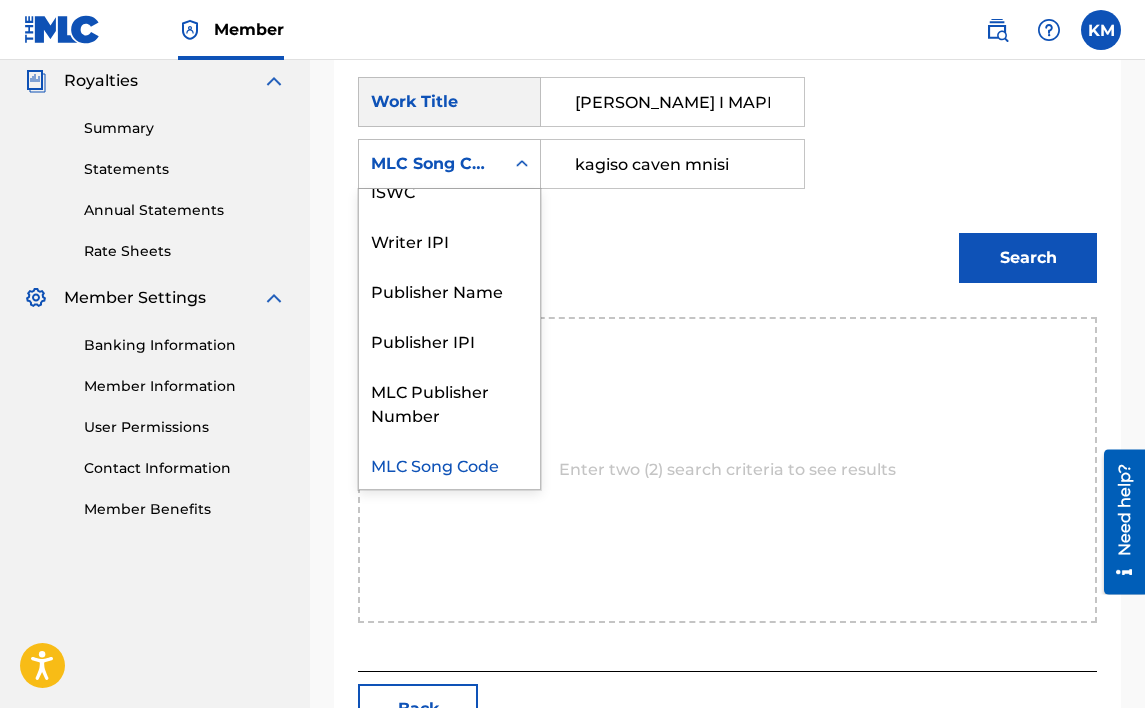 click 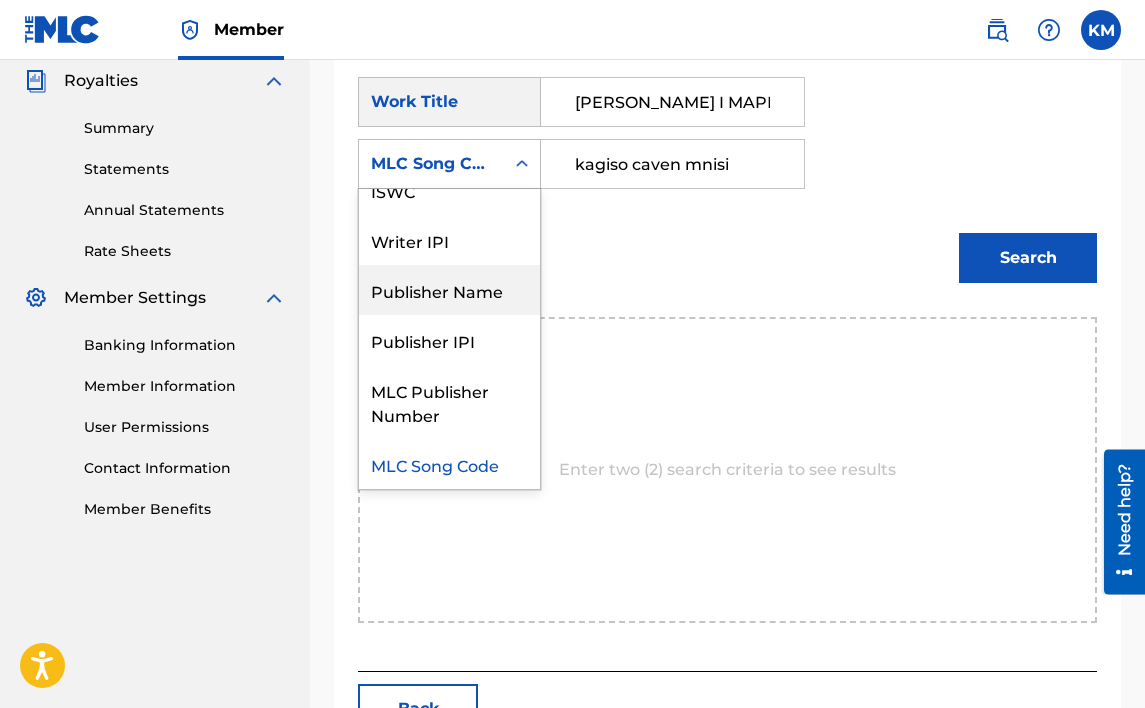 click on "Publisher Name" at bounding box center (449, 290) 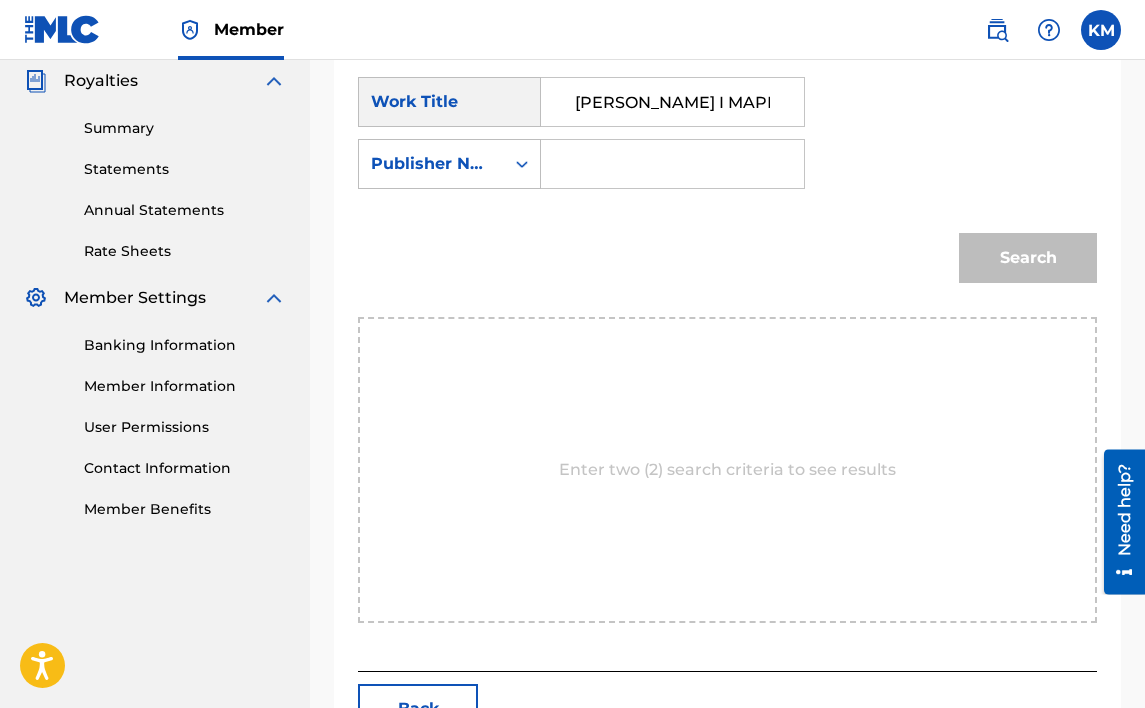 click at bounding box center (672, 164) 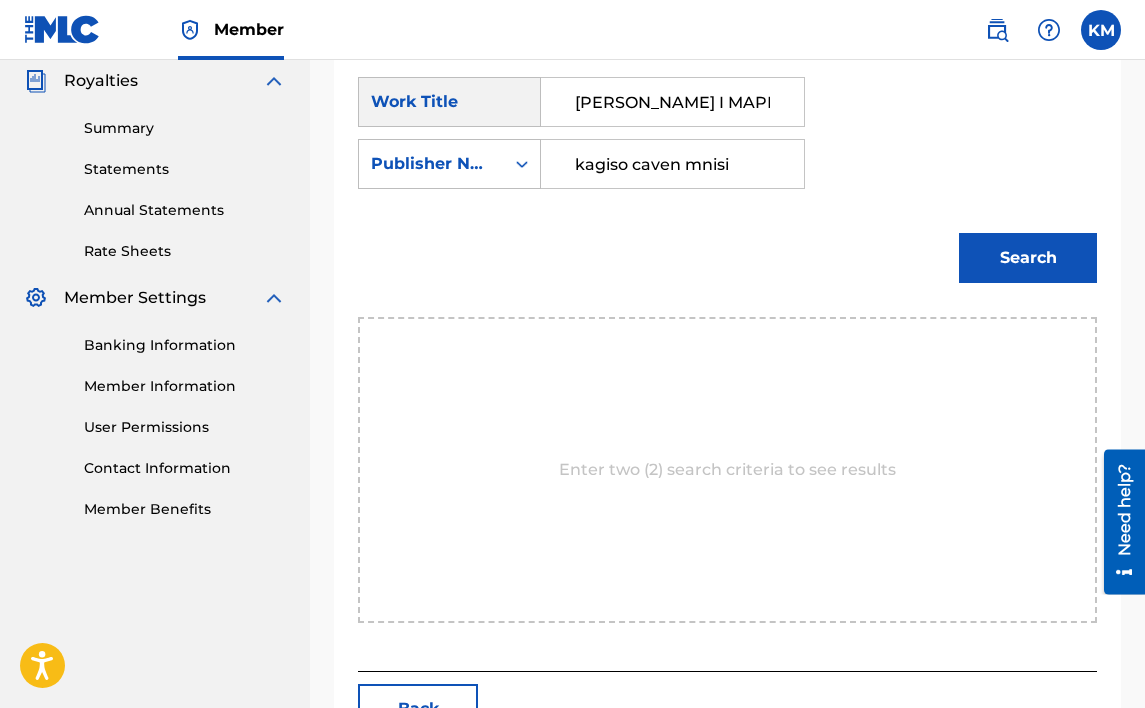 click on "Search" at bounding box center [1028, 258] 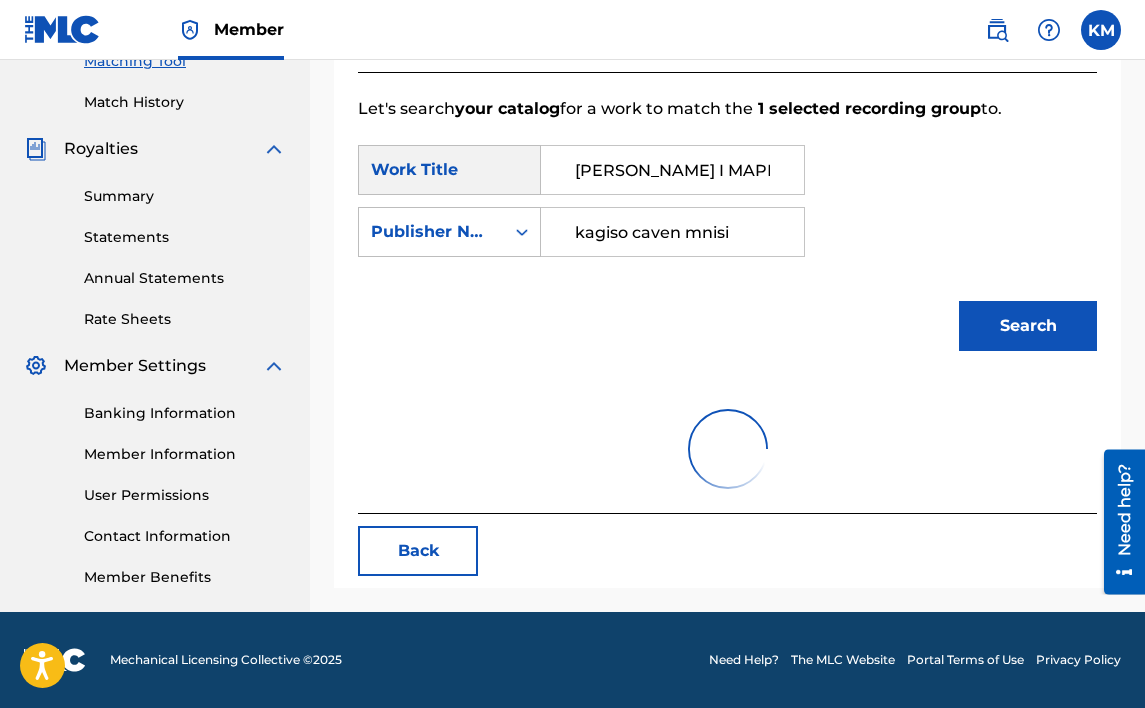 scroll, scrollTop: 532, scrollLeft: 0, axis: vertical 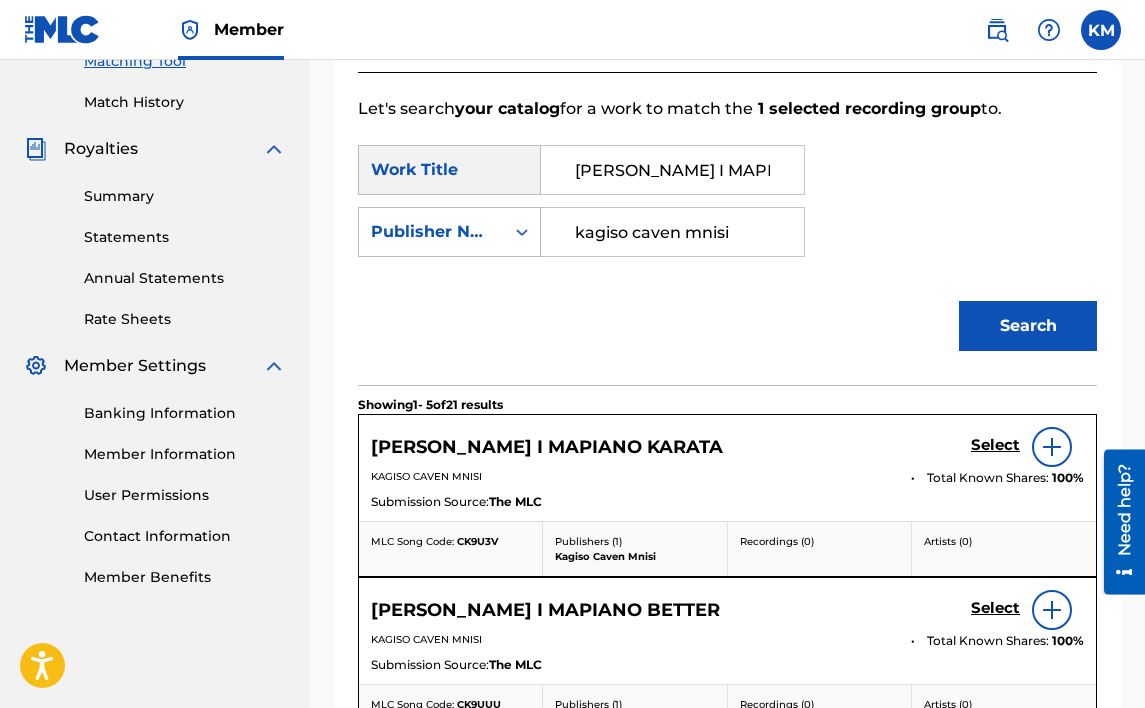 click on "Let's search  your catalog  for a work to match the   1 selected recording group  to. SearchWithCriteria1f76dbfe-4bf9-4f2b-b6b9-b1c8485e5f1c Work Title [PERSON_NAME] I MAPIANO KARATA SearchWithCriteria353b0e17-0d16-416a-9883-778b6e0fa41c Publisher Name kagiso caven mnisi Search Showing  1  -   5  of  21   results   [PERSON_NAME] I MAPIANO KARATA Select KAGISO CAVEN MNISI Total Known Shares:   100 % Submission Source:  The MLC MLC Song Code:   CK9U3V Publishers ( 1 ) Kagiso Caven Mnisi Recordings ( 0 ) Artists ( 0 ) [PERSON_NAME] I MAPIANO BETTER Select KAGISO CAVEN MNISI Total Known Shares:   100 % Submission Source:  The MLC MLC Song Code:   CK9UUU Publishers ( 1 ) Kagiso Caven Mnisi Recordings ( 0 ) Artists ( 0 ) [PERSON_NAME] I MAPIANO BOLELA Select KAGISO CAVEN MNISI Total Known Shares:   100 % Submission Source:  The MLC MLC Song Code:   CK9U3W Publishers ( 1 ) Kagiso Caven Mnisi Recordings ( 0 ) Artists ( 0 ) [PERSON_NAME] I WANNA Select KAGISO CAVEN MNISI Total Known Shares:   100 % The MLC   1" at bounding box center (727, 702) 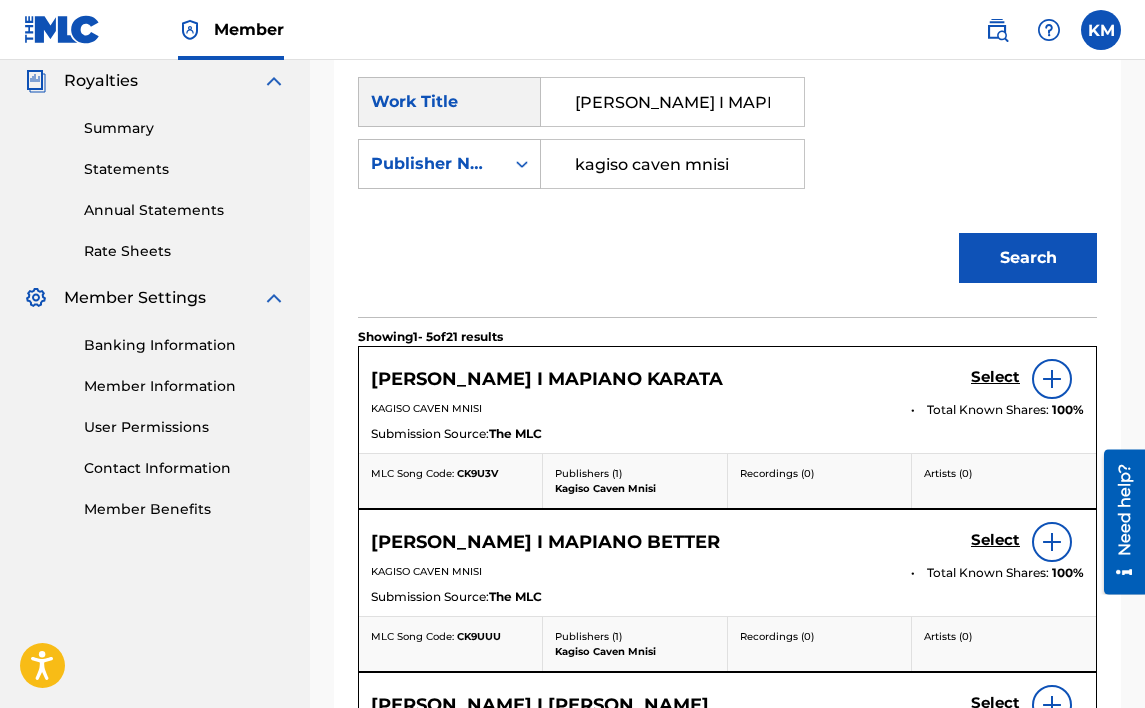 click on "Select" at bounding box center (995, 377) 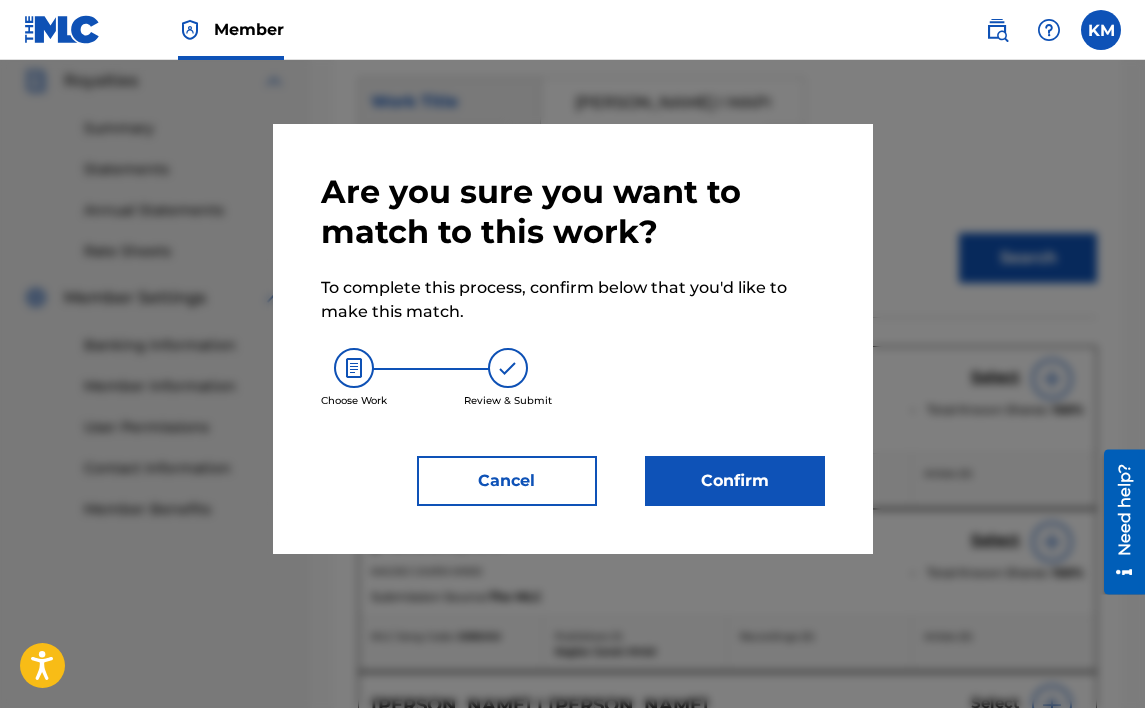 click on "Confirm" at bounding box center [735, 481] 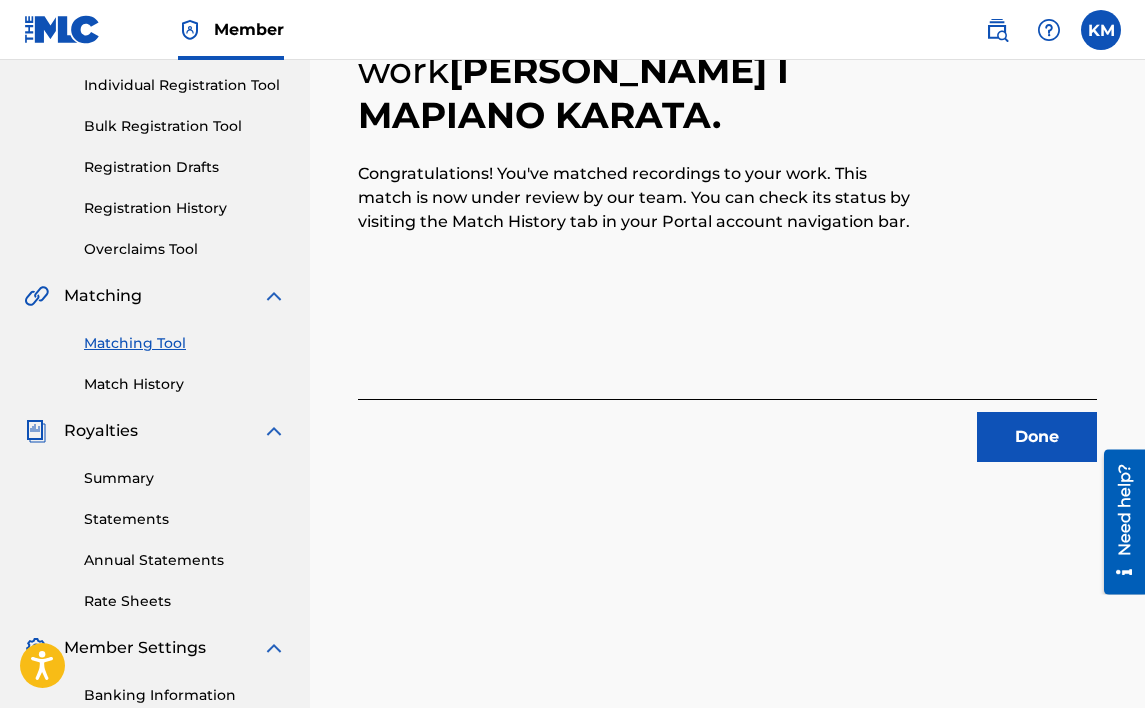 scroll, scrollTop: 232, scrollLeft: 0, axis: vertical 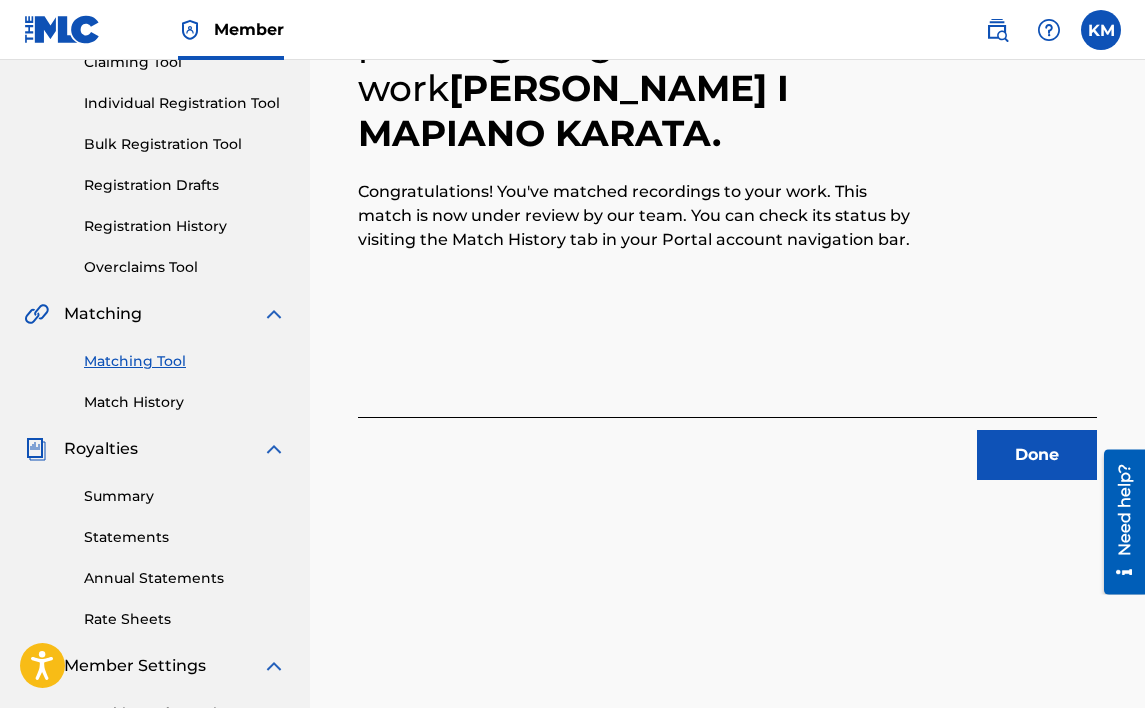 drag, startPoint x: 904, startPoint y: 295, endPoint x: 797, endPoint y: 294, distance: 107.00467 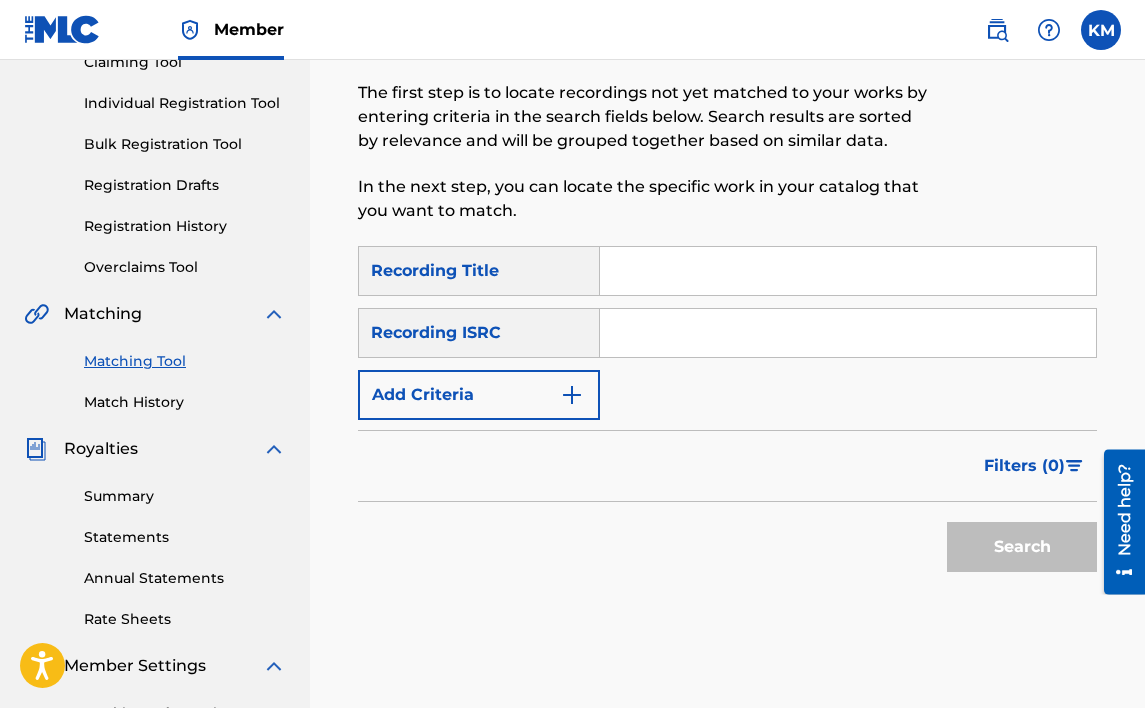 click on "Match History" at bounding box center [185, 402] 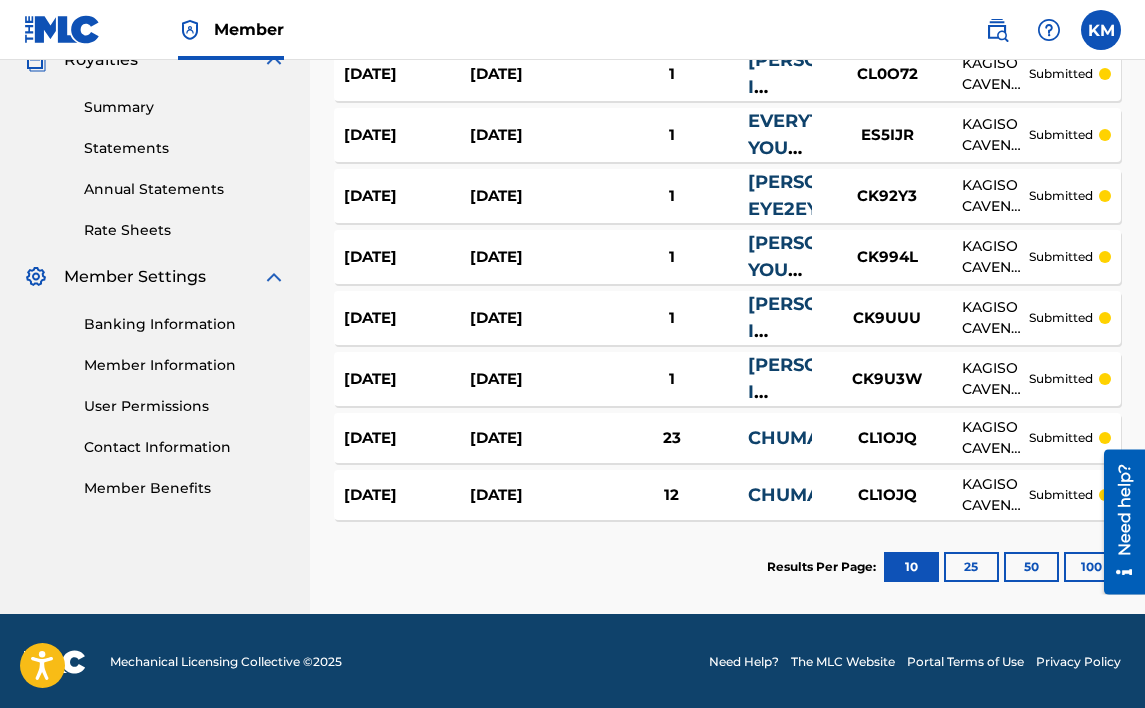 scroll, scrollTop: 623, scrollLeft: 0, axis: vertical 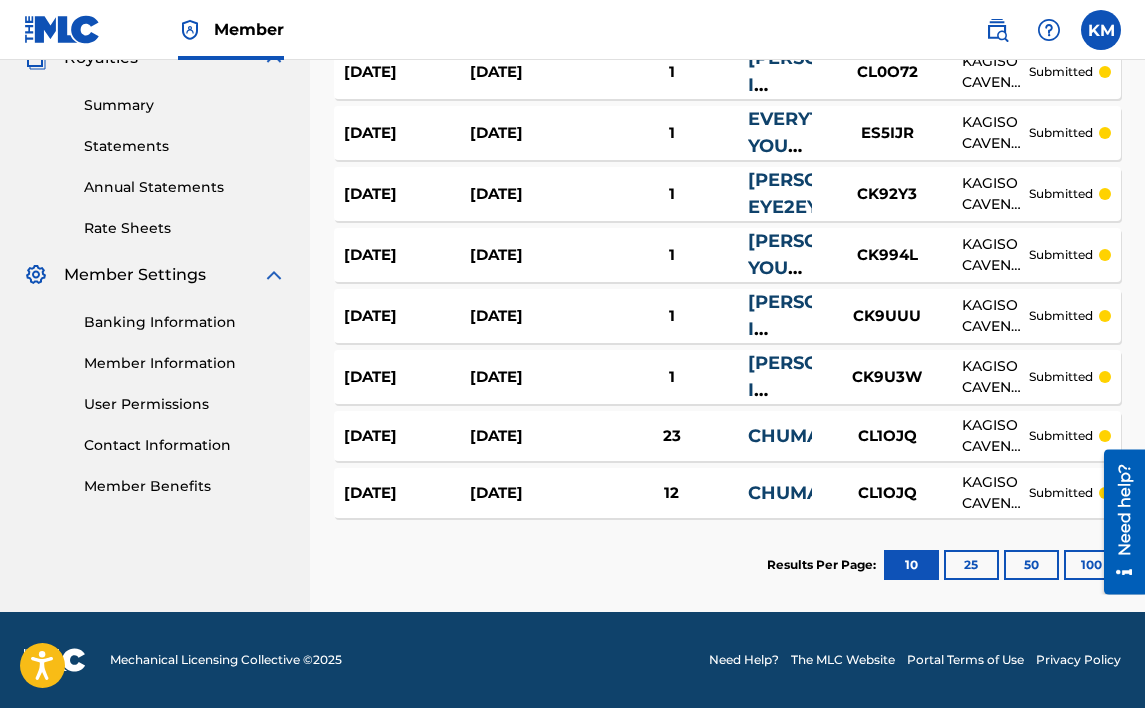 click on "[DATE]" at bounding box center [533, 493] 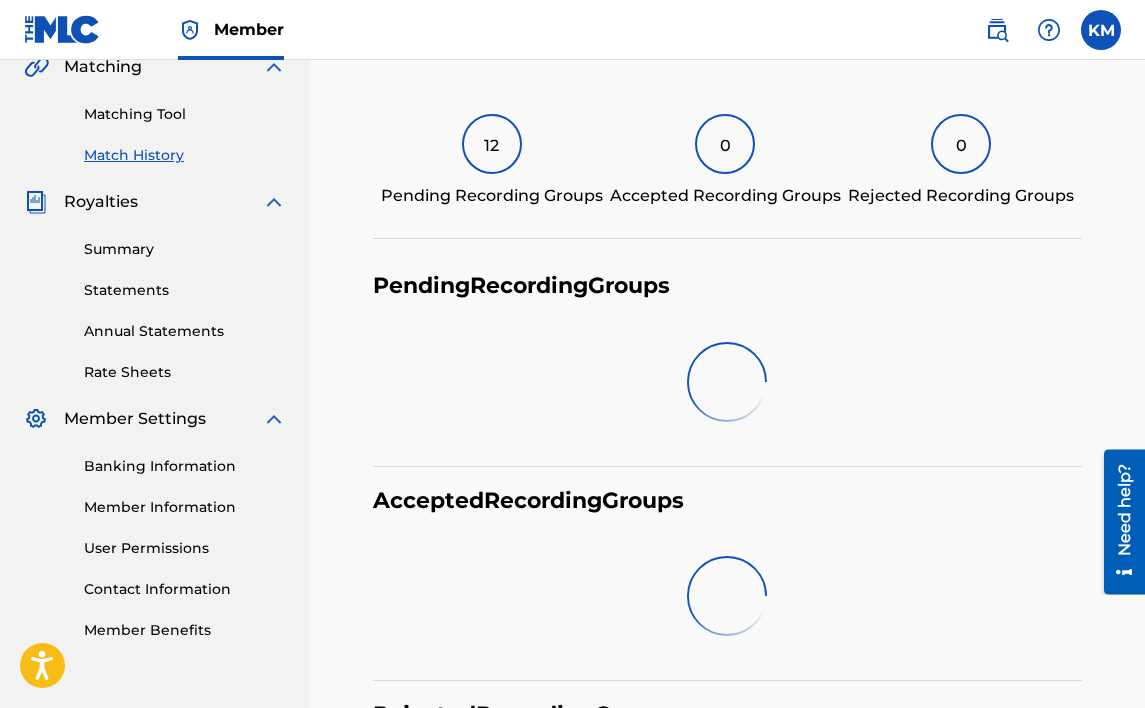 scroll, scrollTop: 500, scrollLeft: 0, axis: vertical 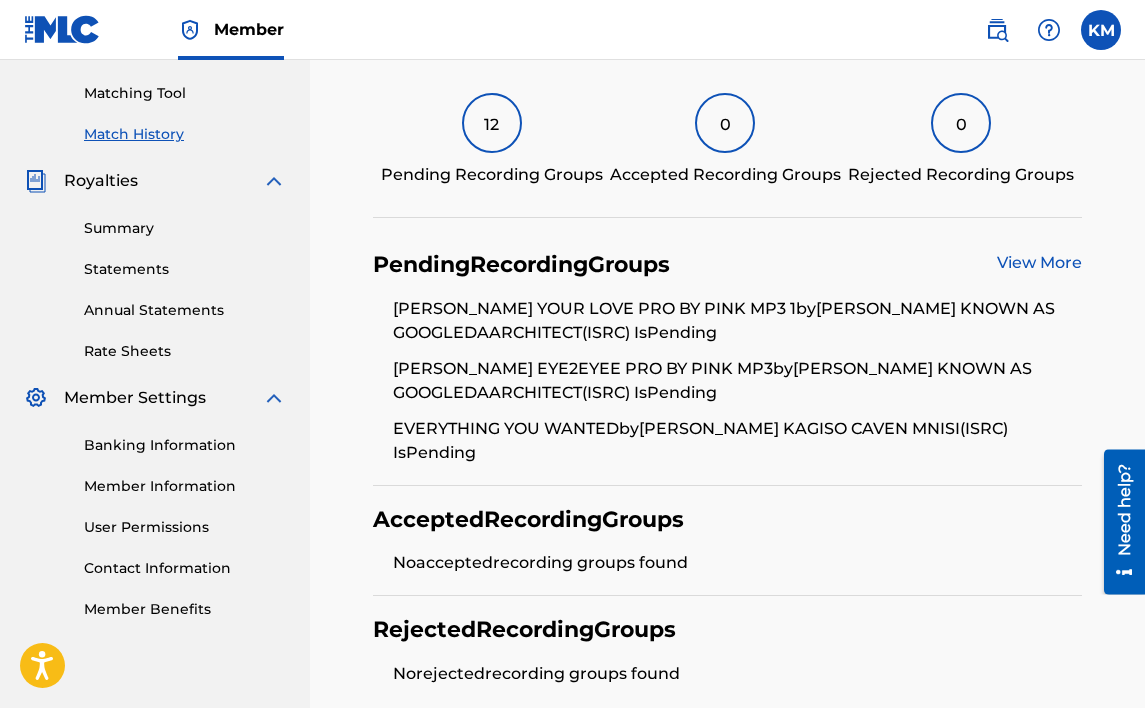 click on "View More" at bounding box center (1039, 265) 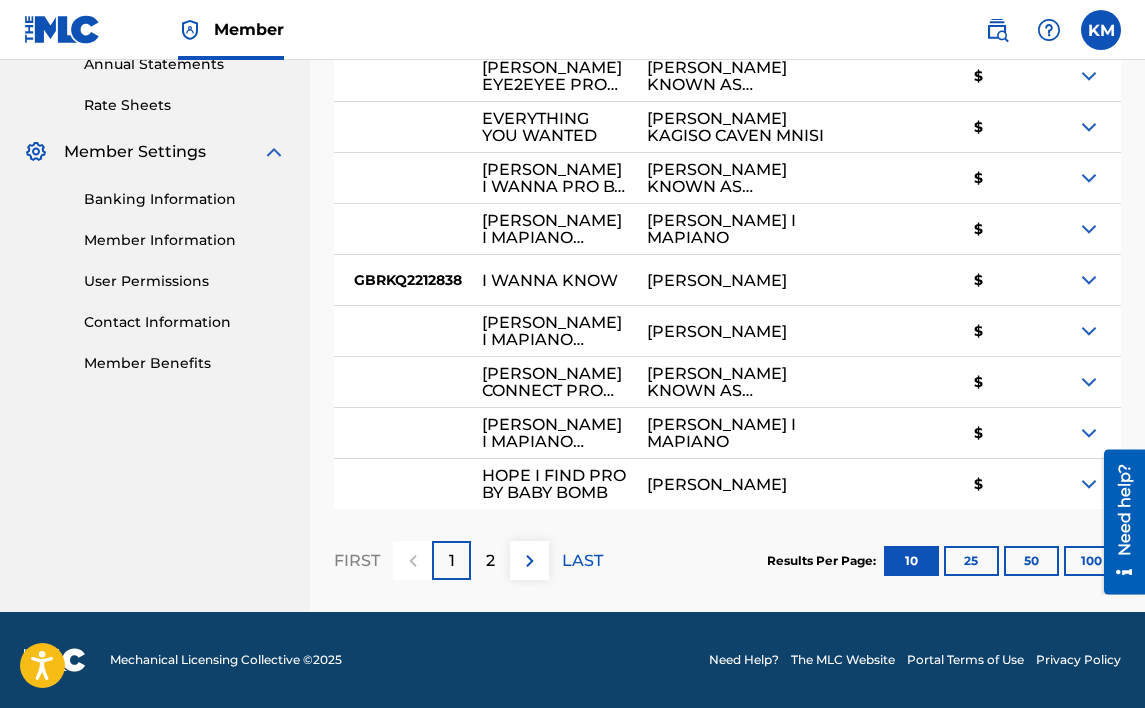 scroll, scrollTop: 805, scrollLeft: 0, axis: vertical 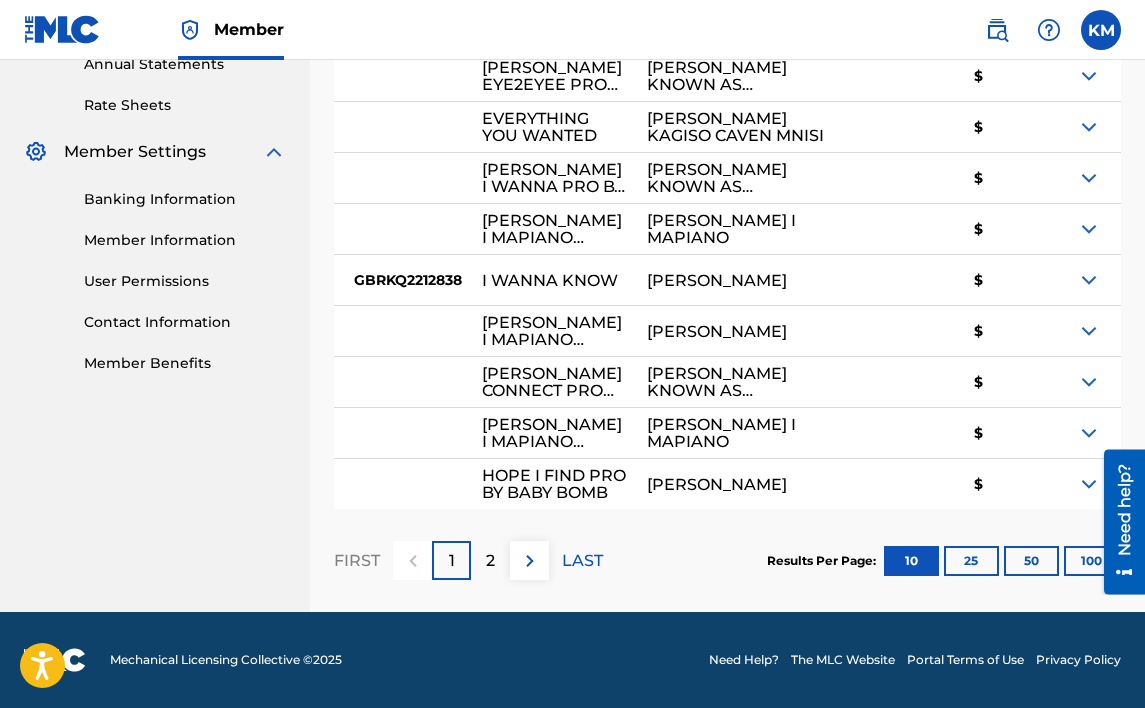 click at bounding box center (1089, 382) 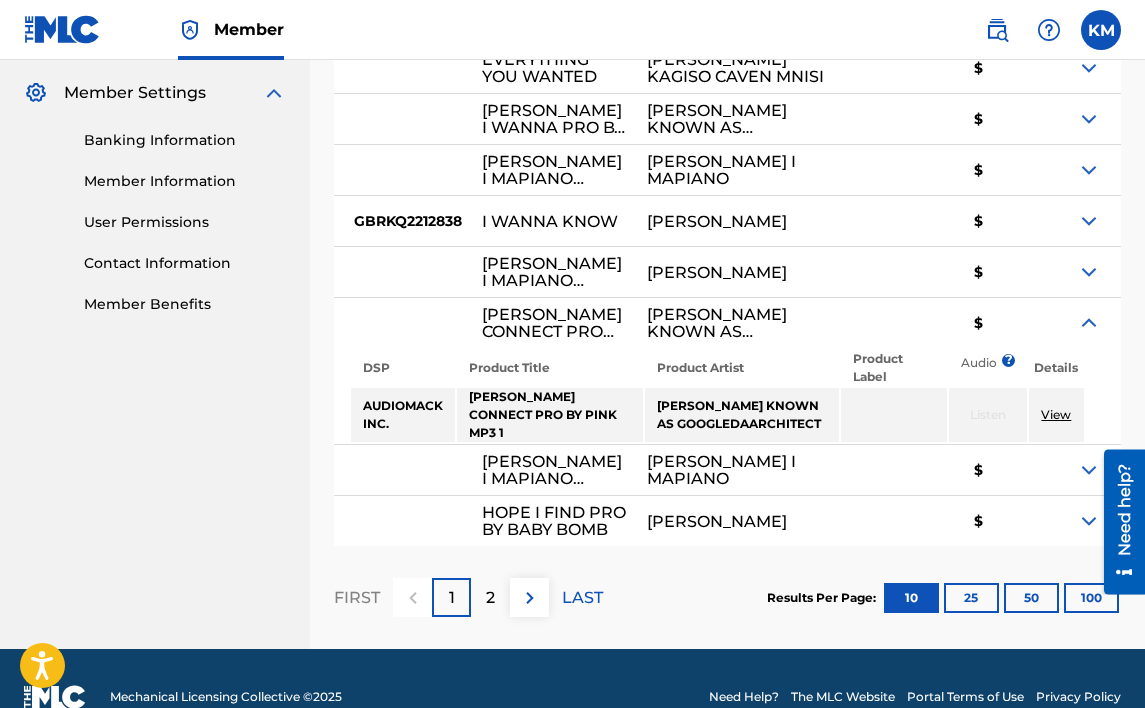 click at bounding box center [1089, 323] 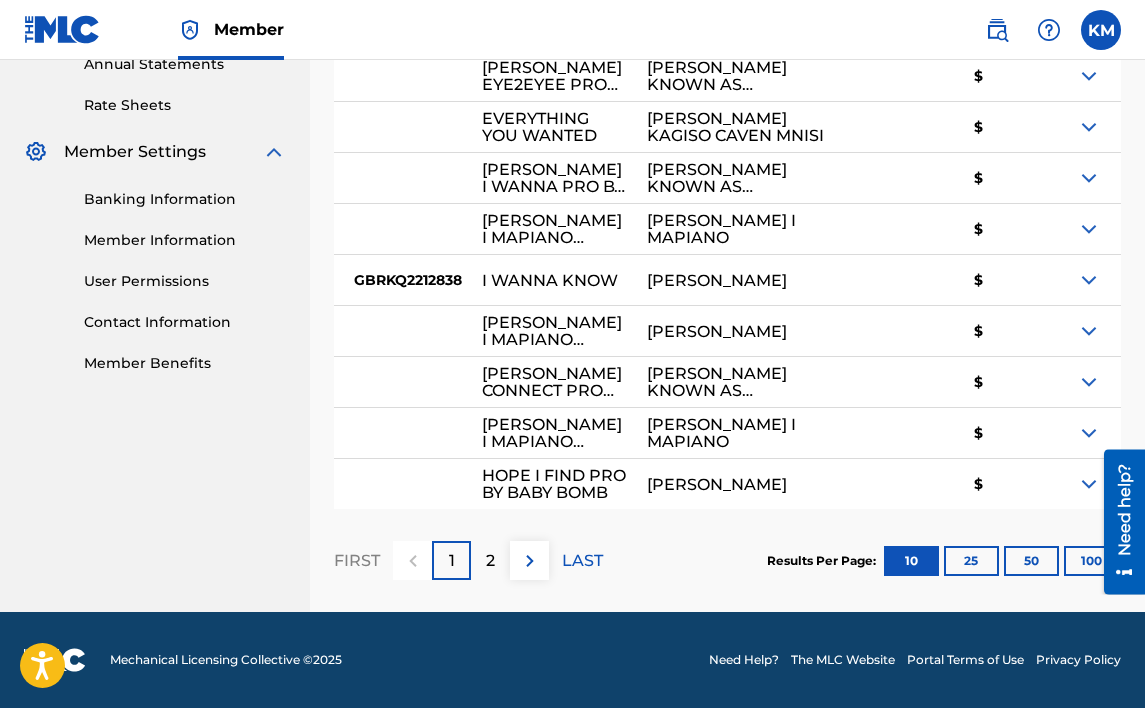 click at bounding box center (1089, 433) 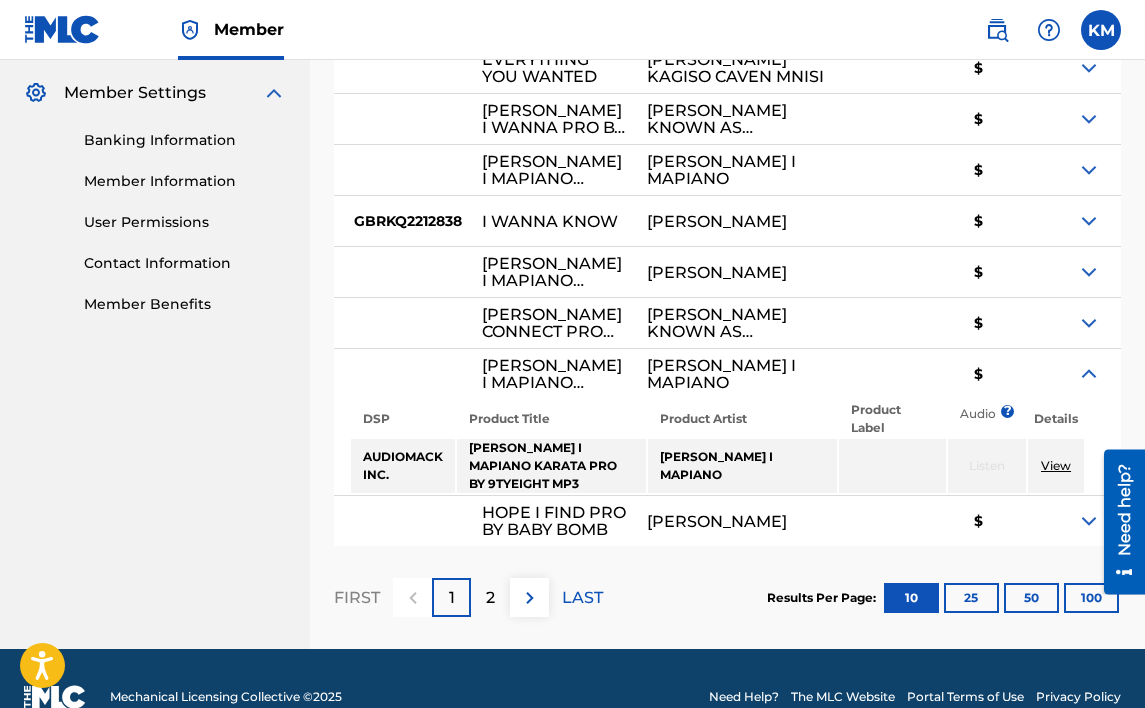 click at bounding box center [1089, 374] 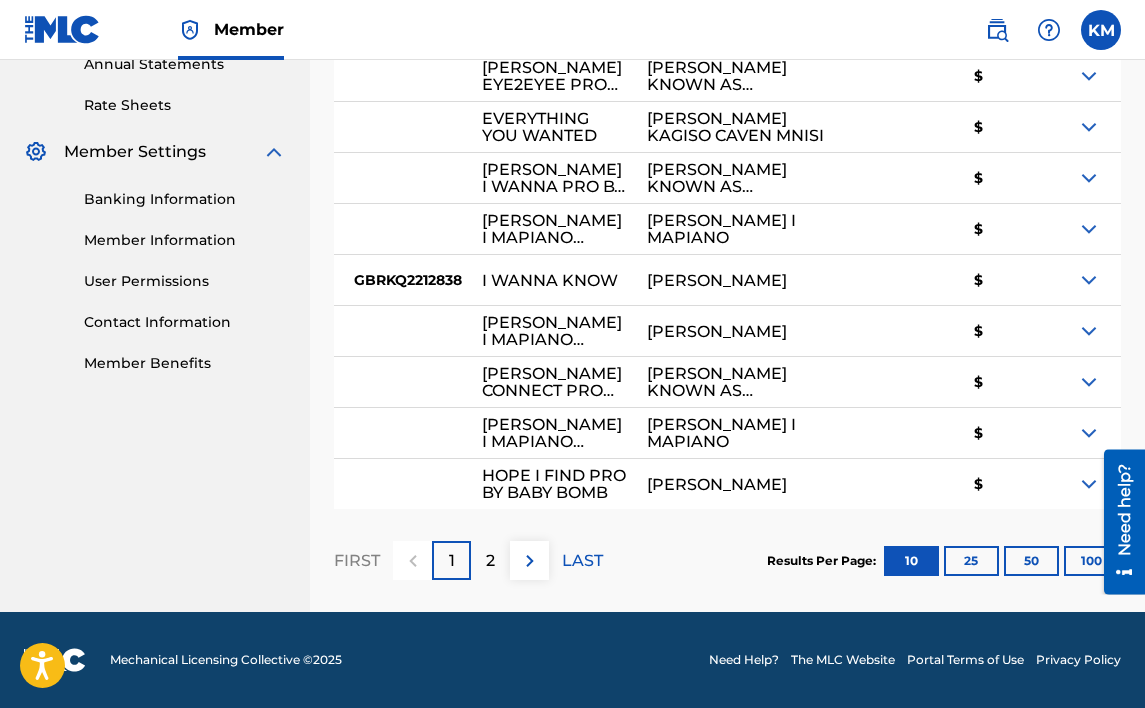 click at bounding box center (1089, 484) 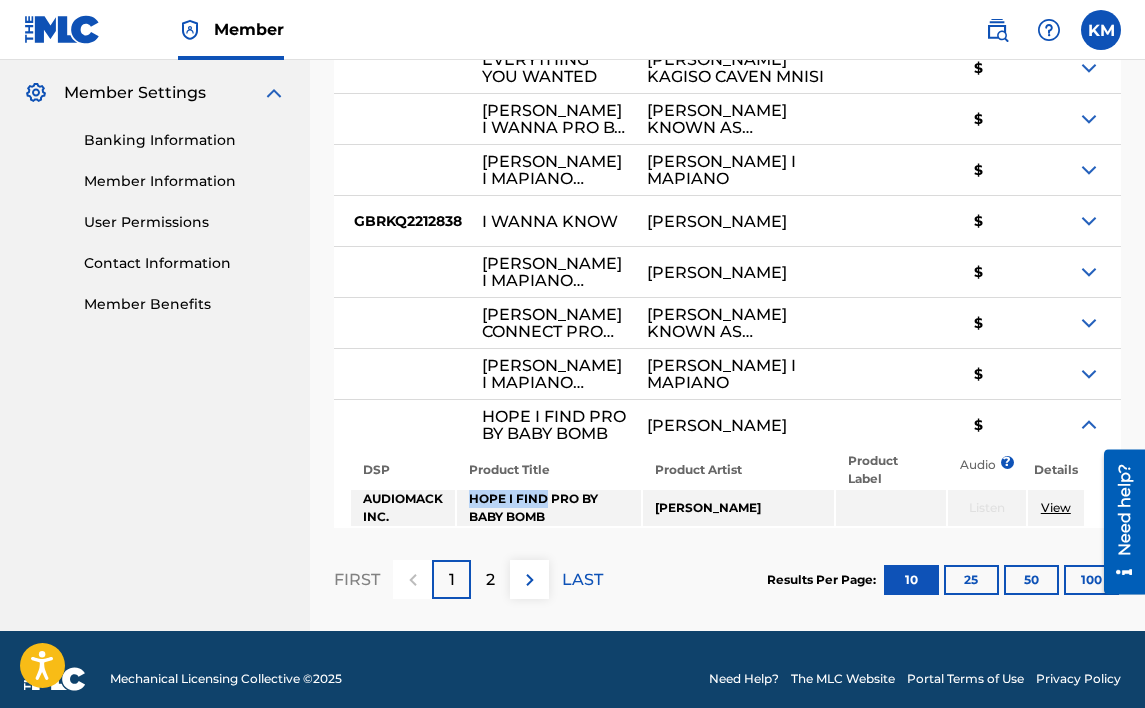 drag, startPoint x: 546, startPoint y: 557, endPoint x: 473, endPoint y: 563, distance: 73.24616 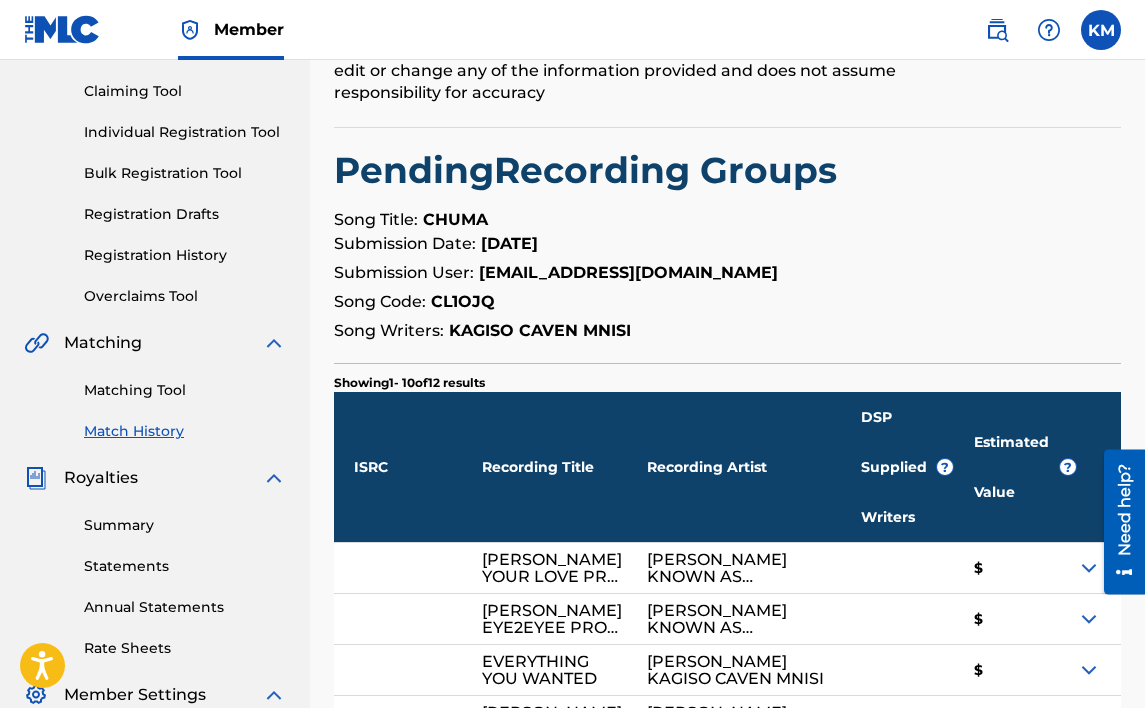 scroll, scrollTop: 205, scrollLeft: 0, axis: vertical 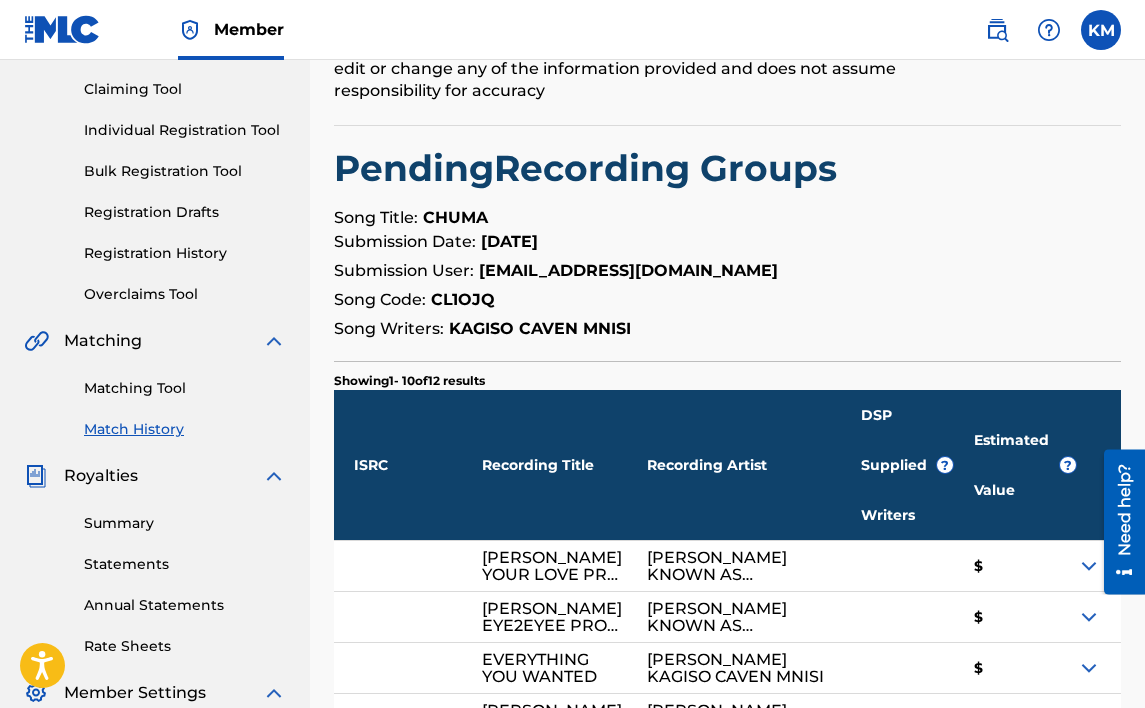 click on "Matching Tool" at bounding box center (185, 388) 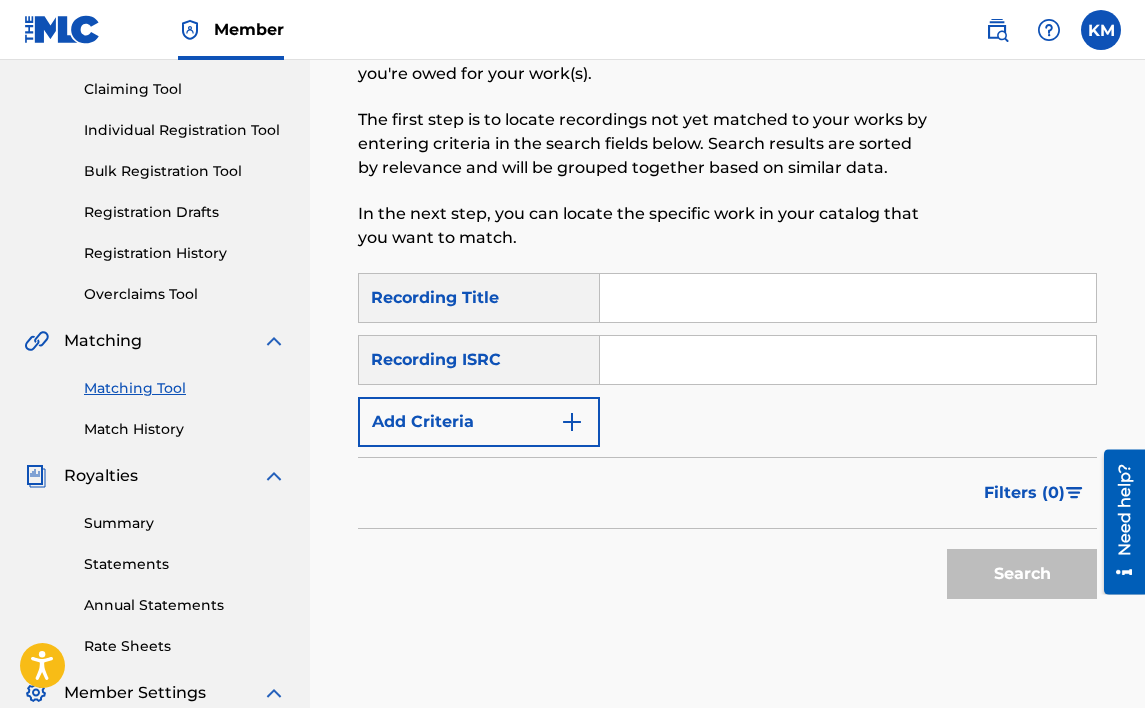scroll, scrollTop: 0, scrollLeft: 0, axis: both 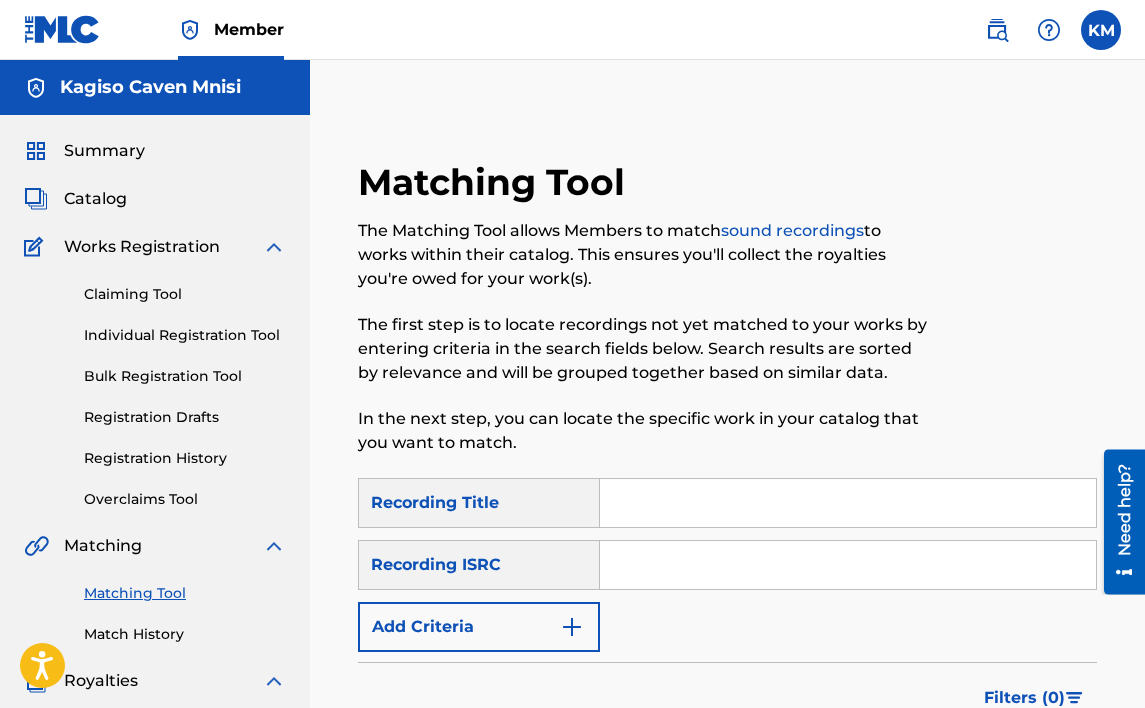 paste on "HOPE I FIND" 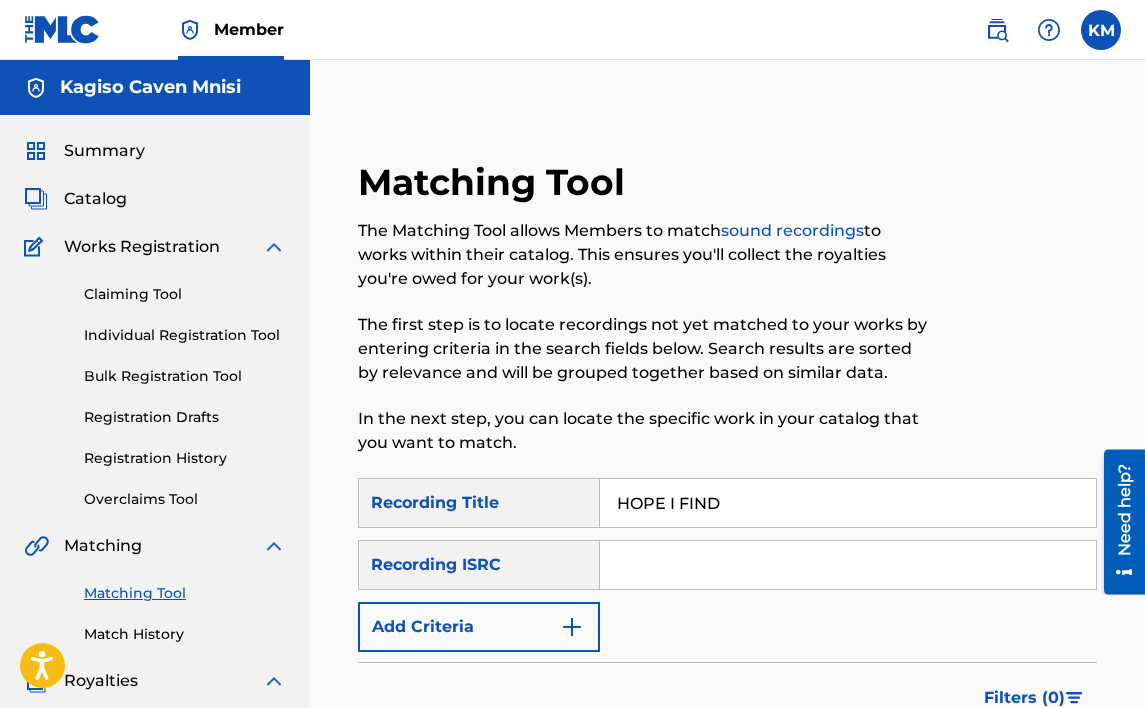 type on "HOPE I FIND" 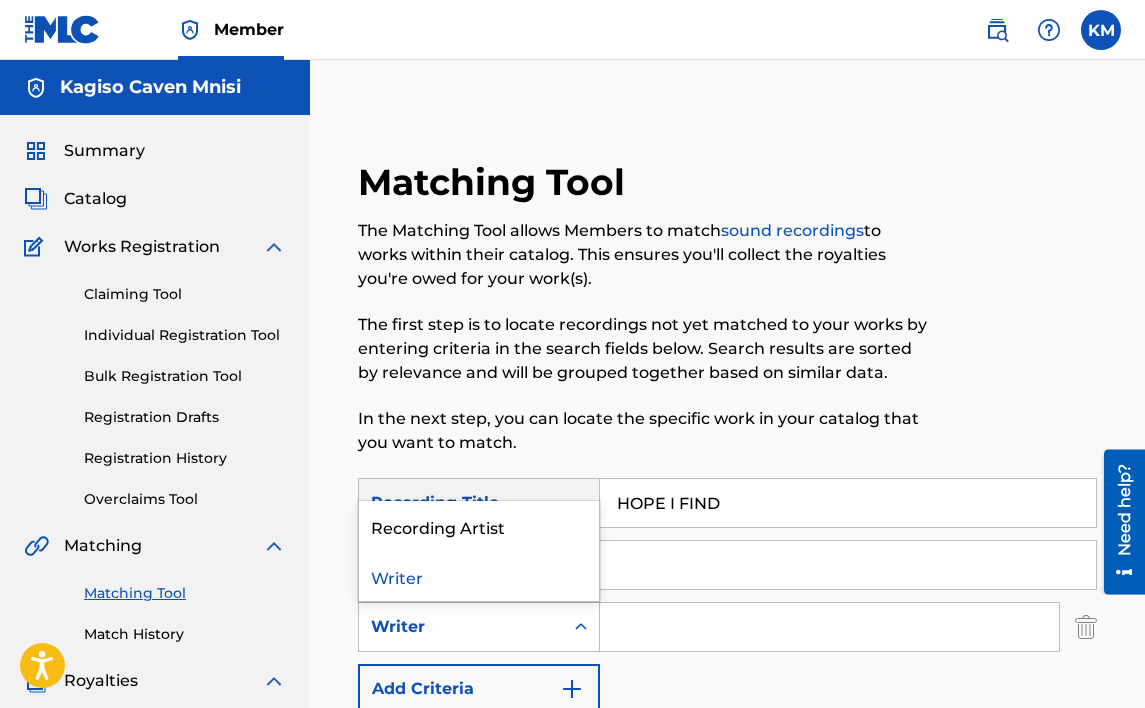 click at bounding box center [581, 627] 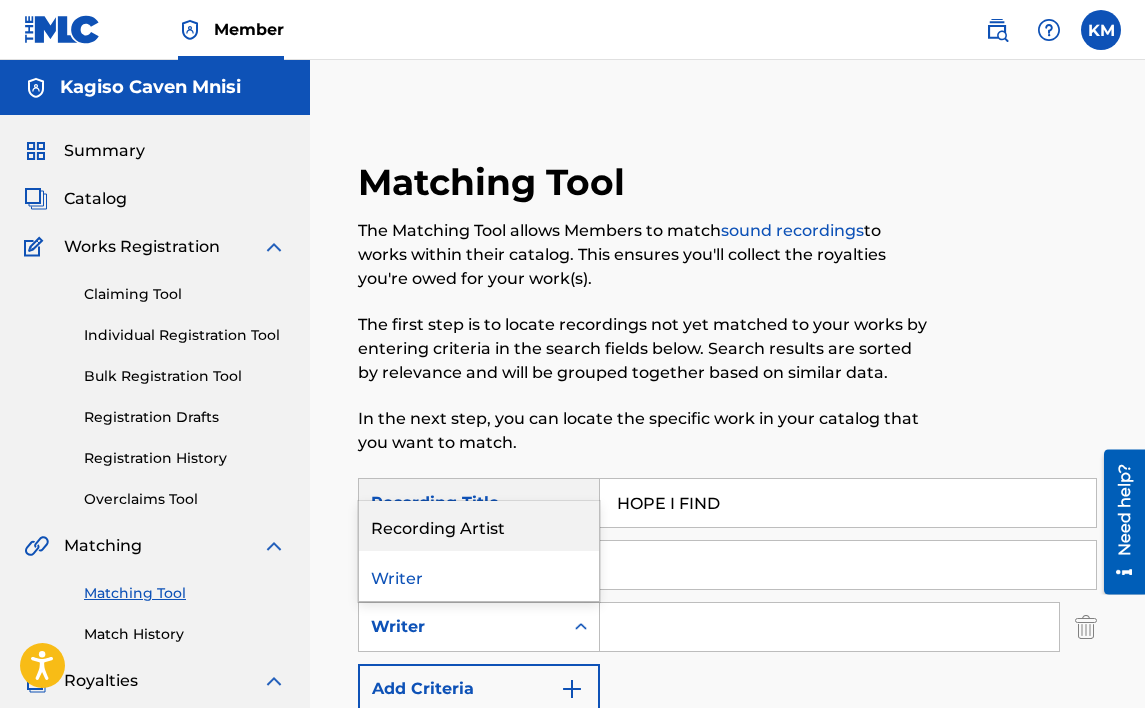 click on "Recording Artist" at bounding box center [479, 526] 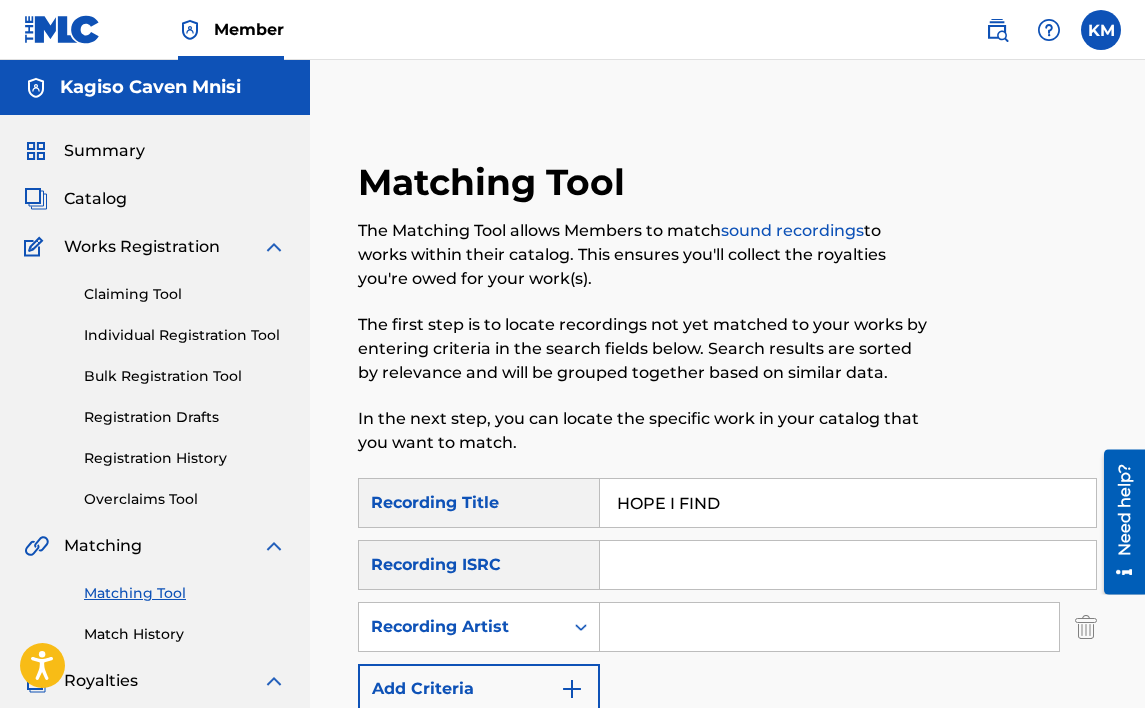 click at bounding box center [829, 627] 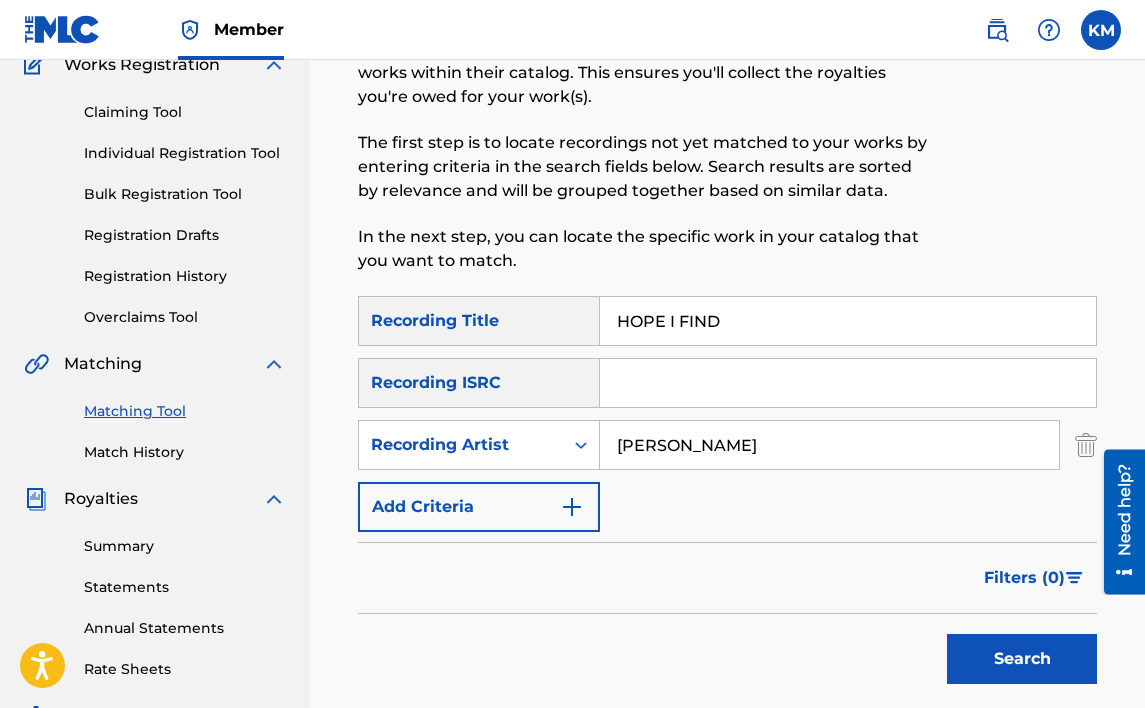 scroll, scrollTop: 300, scrollLeft: 0, axis: vertical 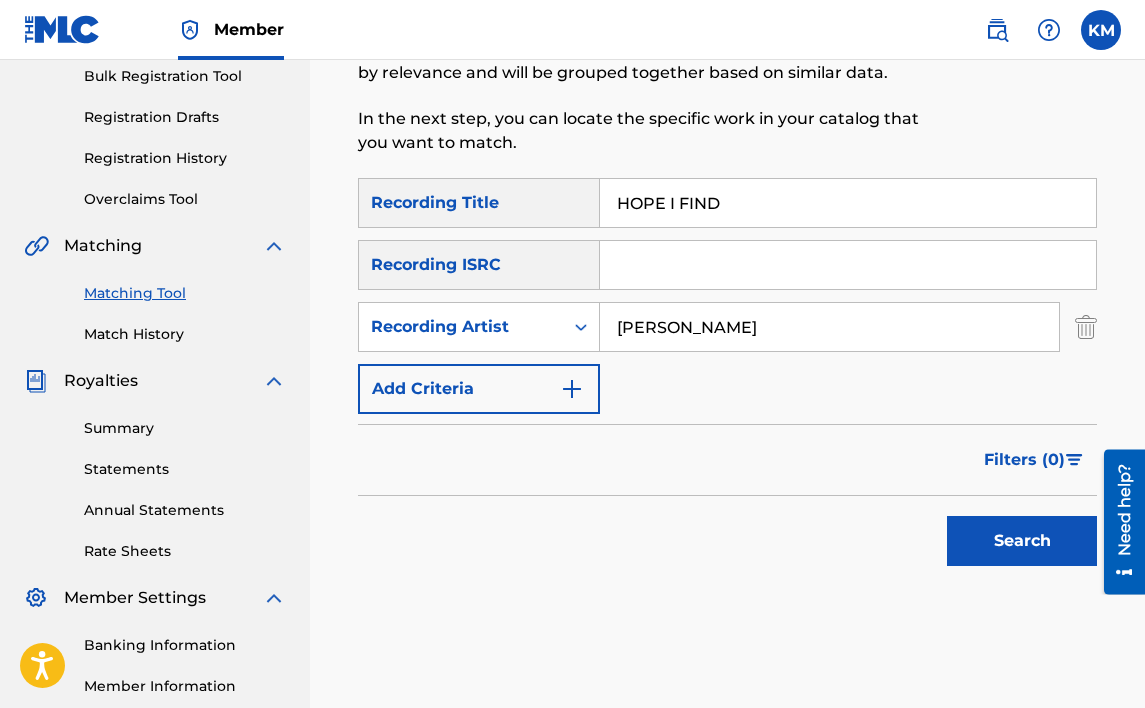 click on "Search" at bounding box center (1022, 541) 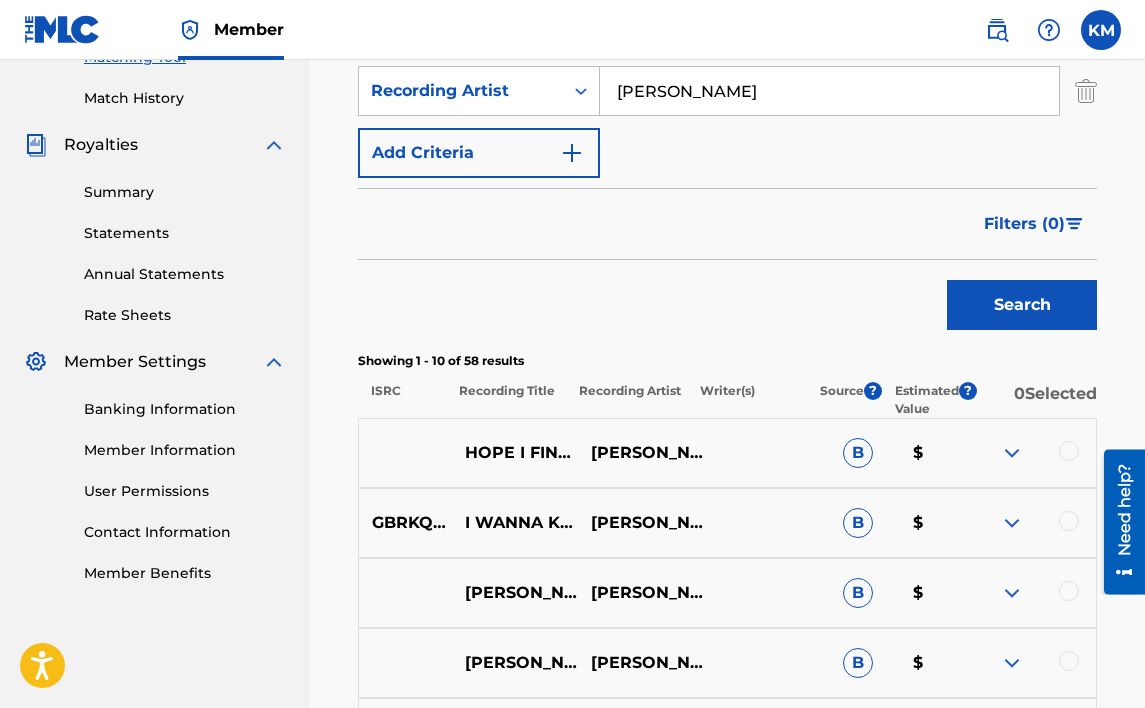 scroll, scrollTop: 500, scrollLeft: 0, axis: vertical 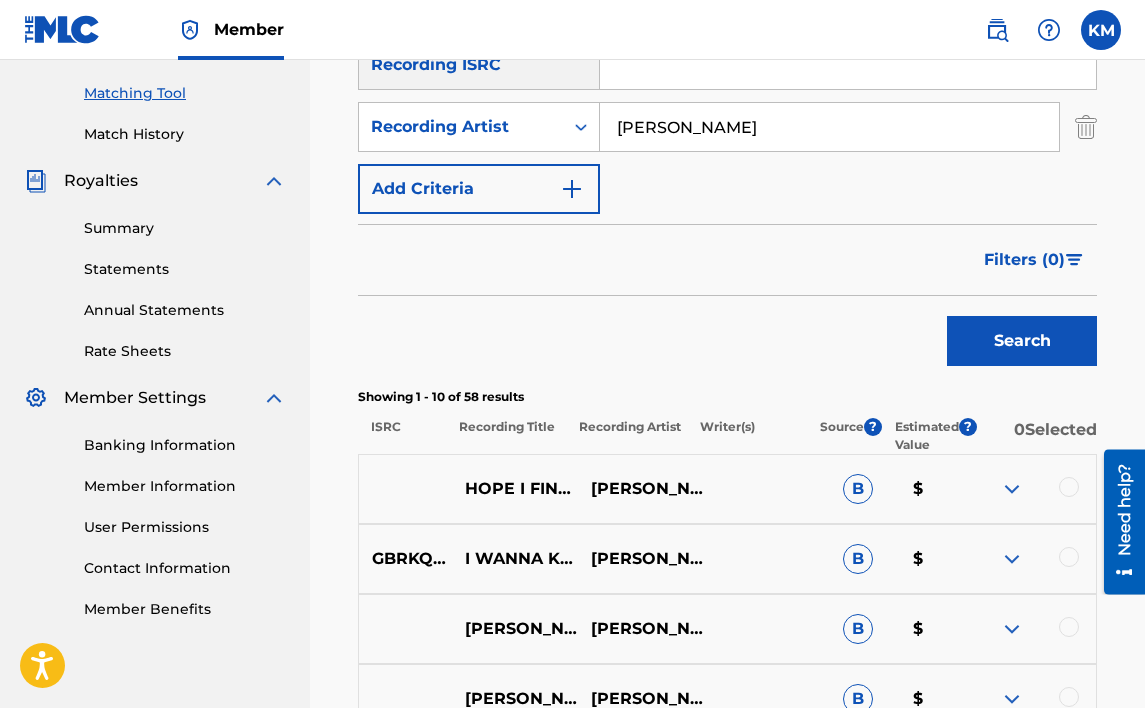 click at bounding box center (1069, 487) 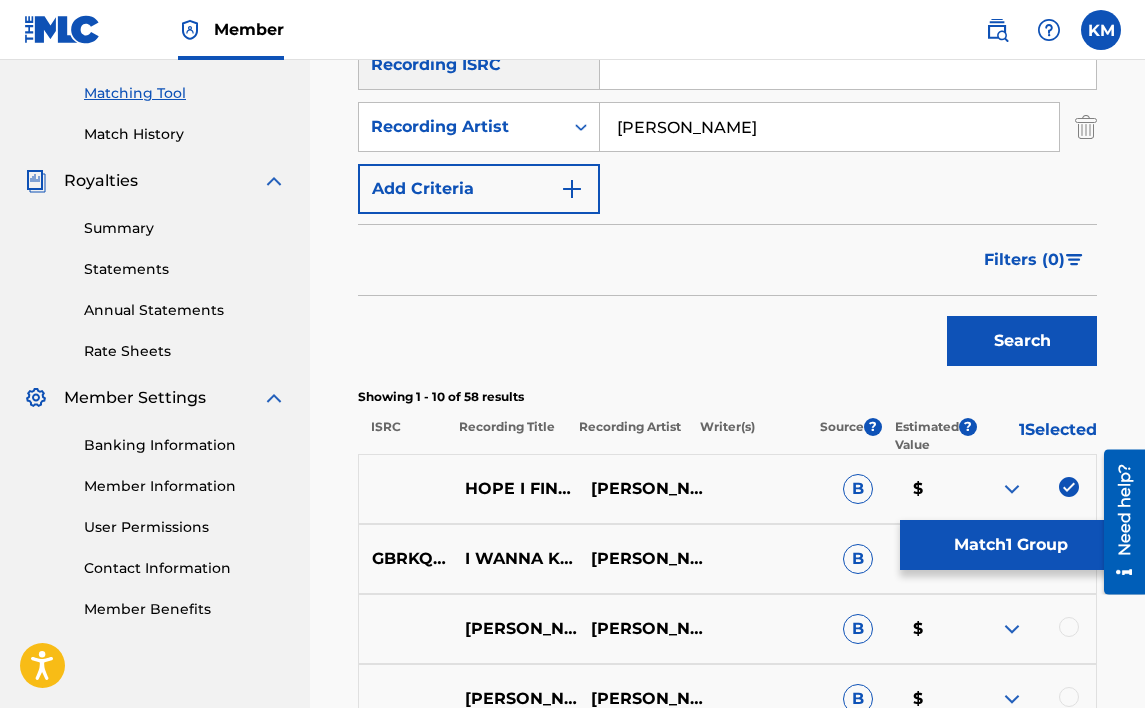 click on "Match  1 Group" at bounding box center [1010, 545] 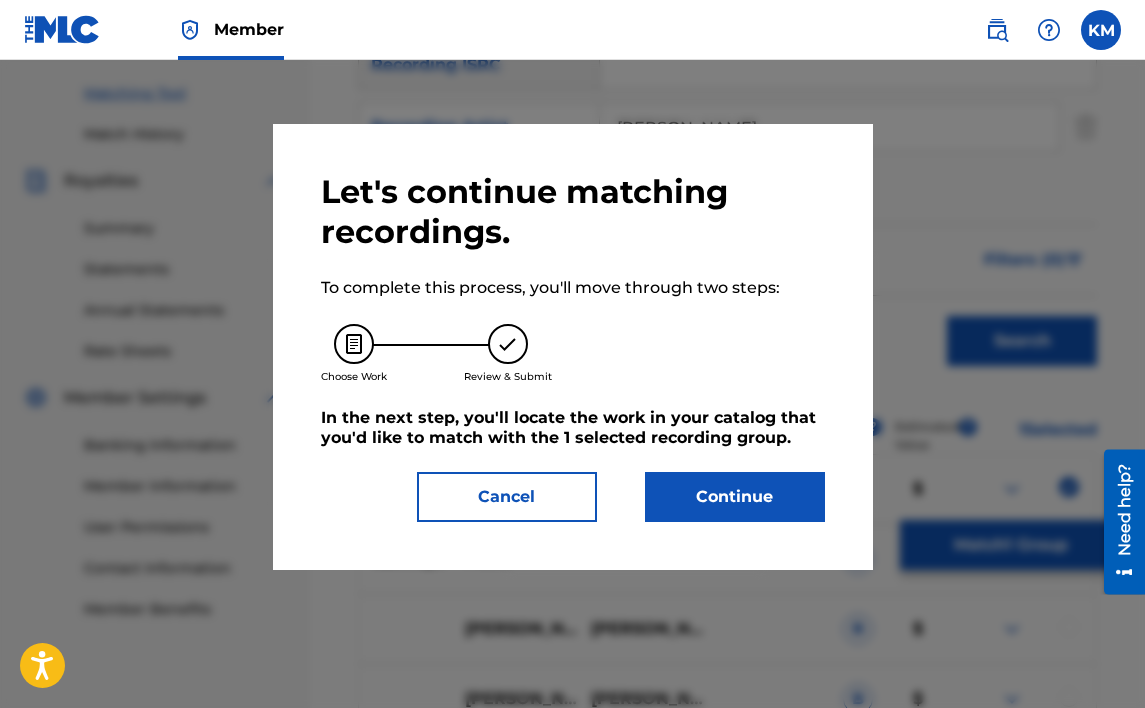 click on "Let's continue matching recordings. To complete this process, you'll move through two steps: Choose Work Review & Submit In the next step, you'll locate the work in your catalog that you'd like to match with the   1 selected recording group . Cancel Continue" at bounding box center [573, 347] 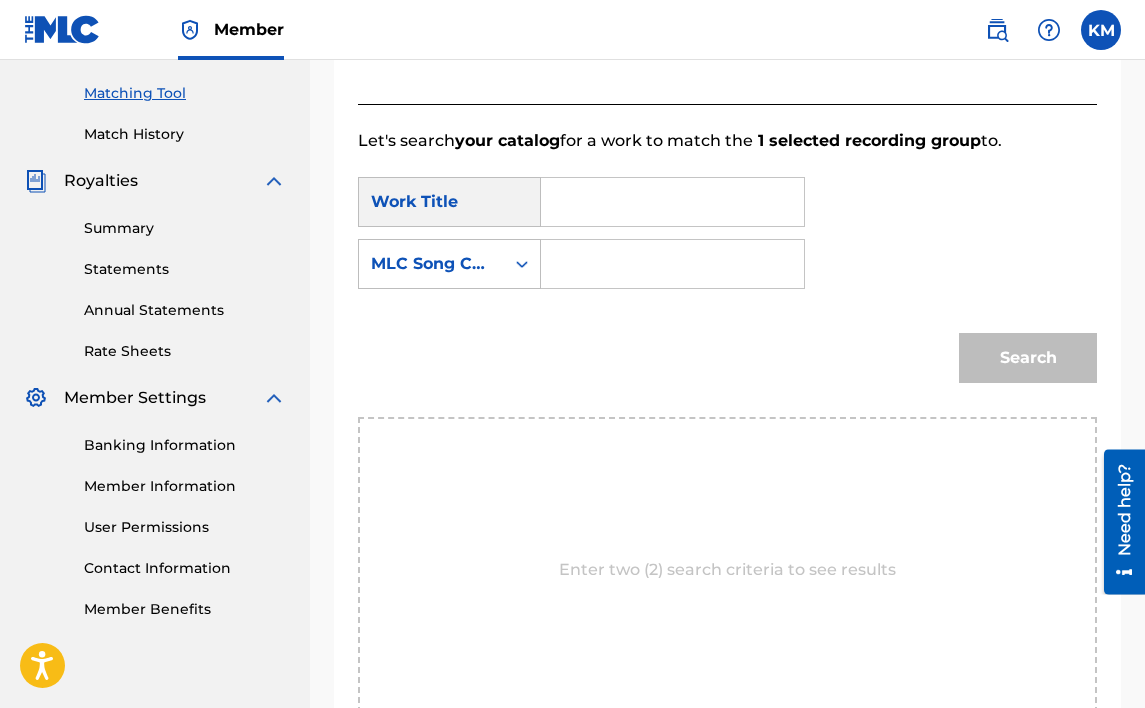 drag, startPoint x: 576, startPoint y: 226, endPoint x: 572, endPoint y: 212, distance: 14.56022 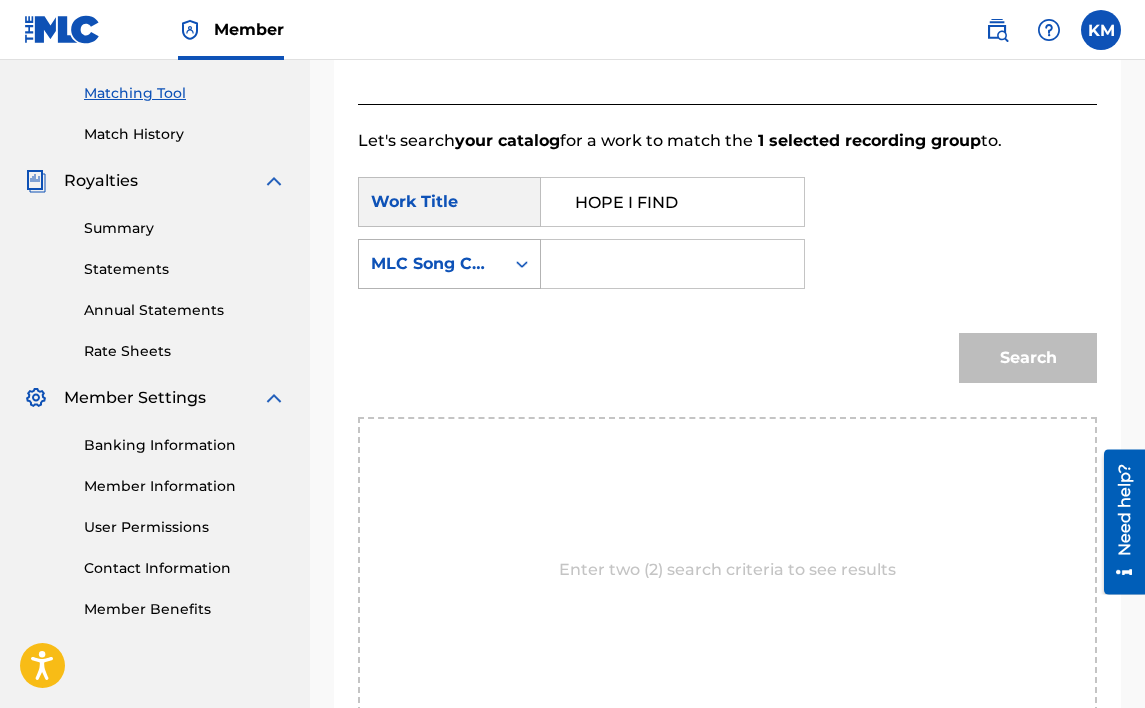 type on "HOPE I FIND" 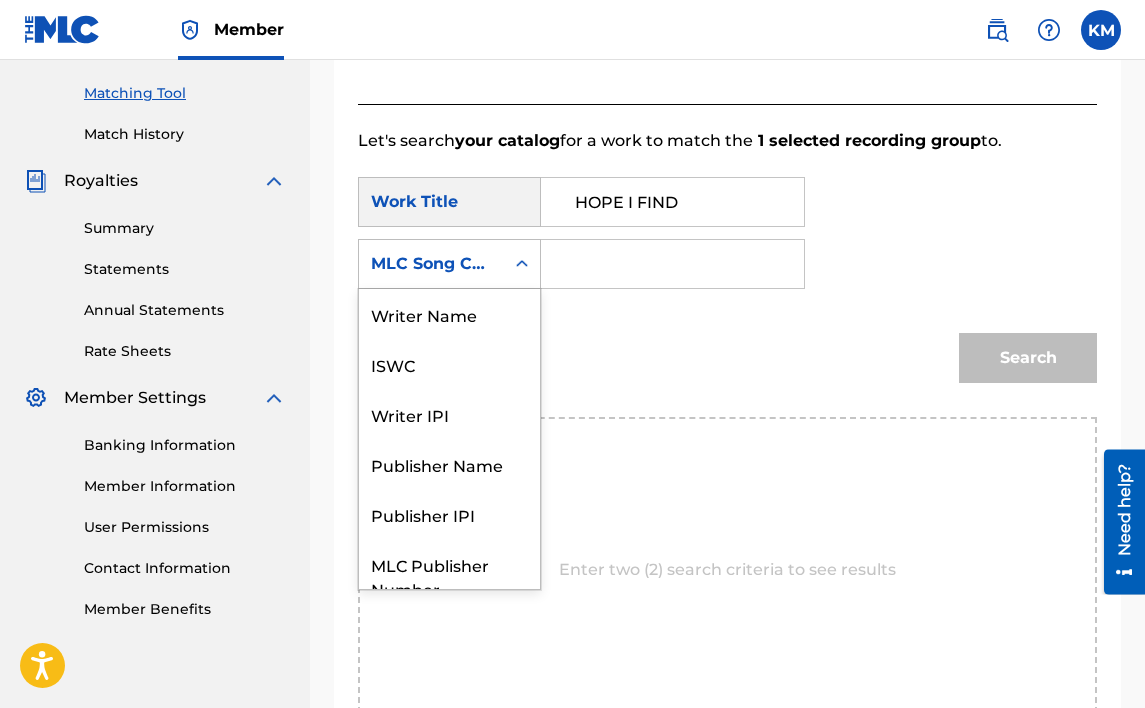 click at bounding box center (522, 264) 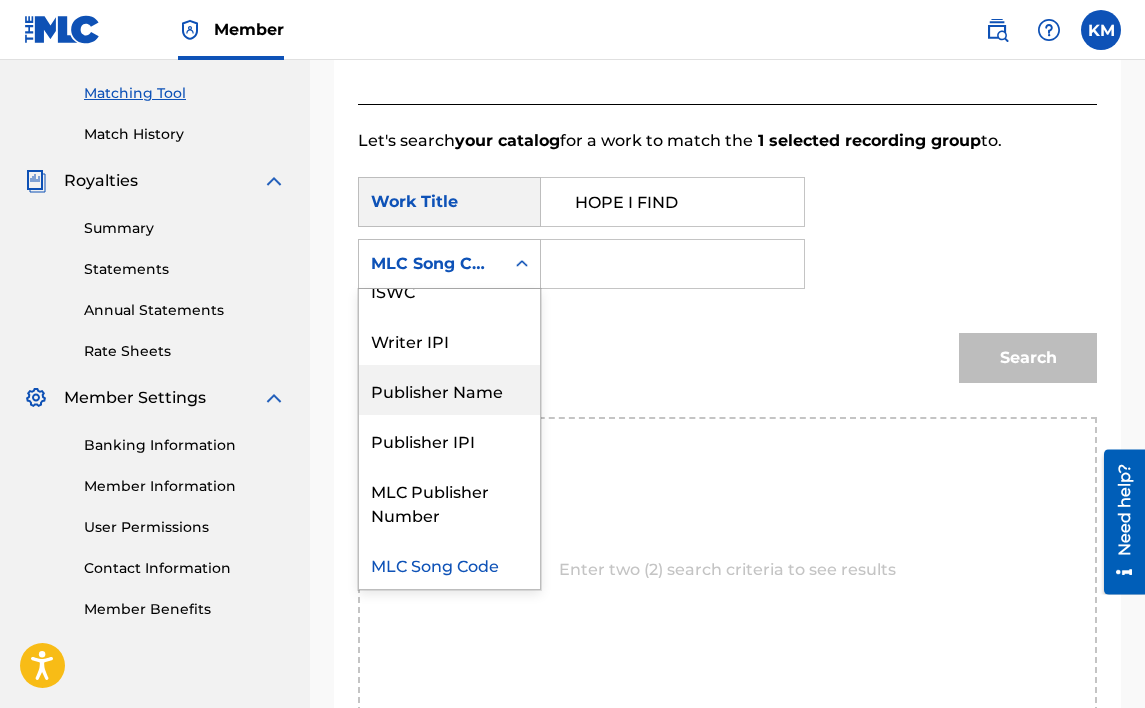 click on "Publisher Name" at bounding box center [449, 390] 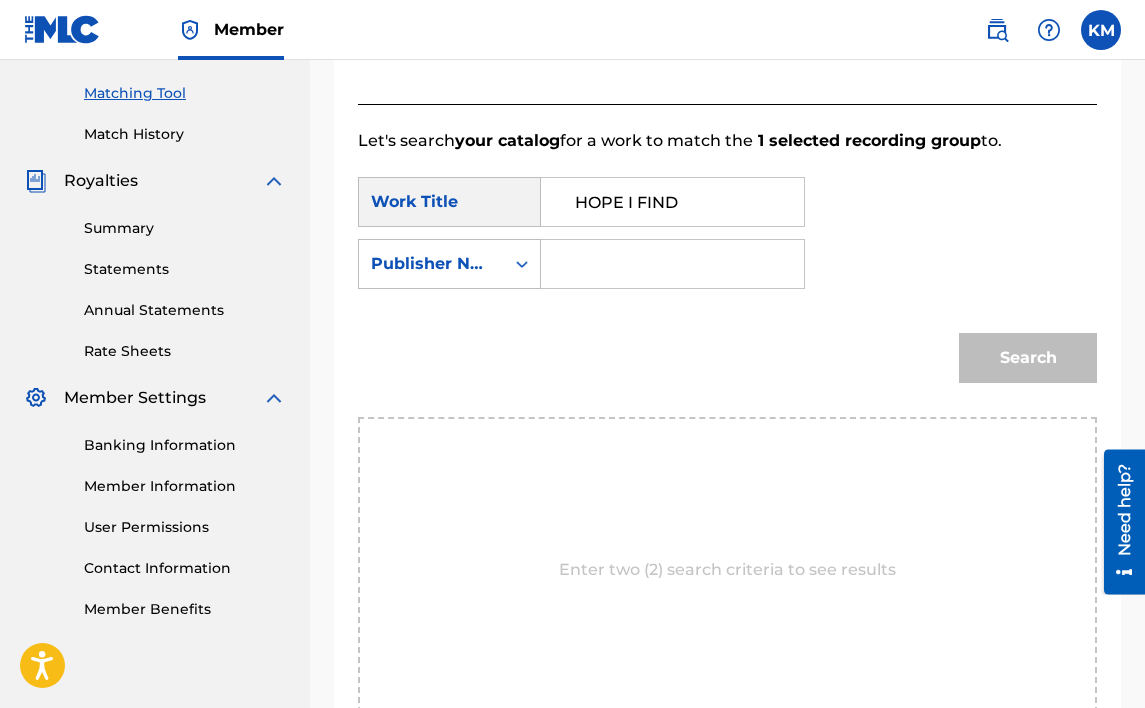 click at bounding box center (672, 264) 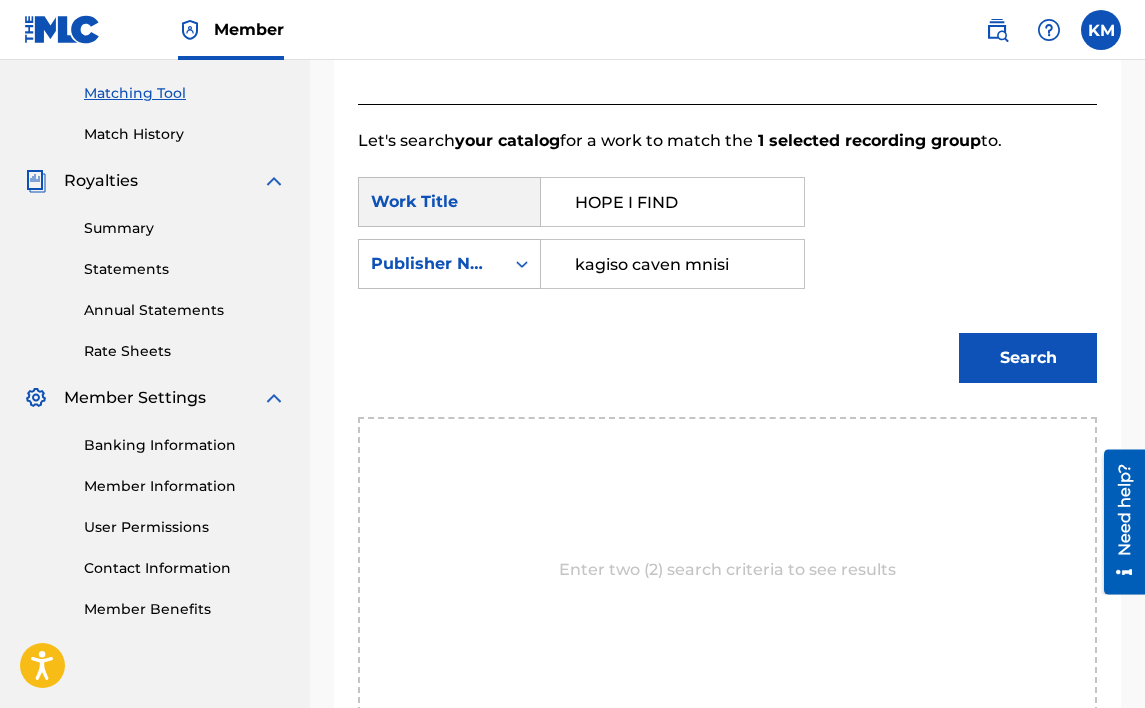 click on "Search" at bounding box center (1028, 358) 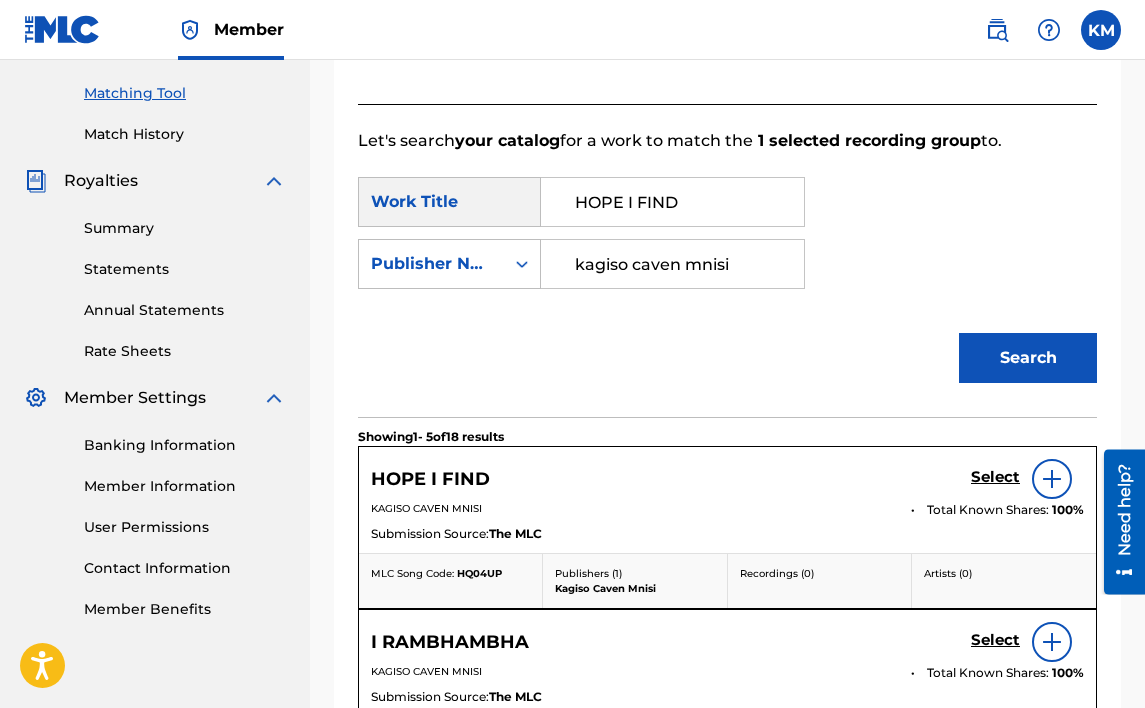 click on "Select" at bounding box center (995, 477) 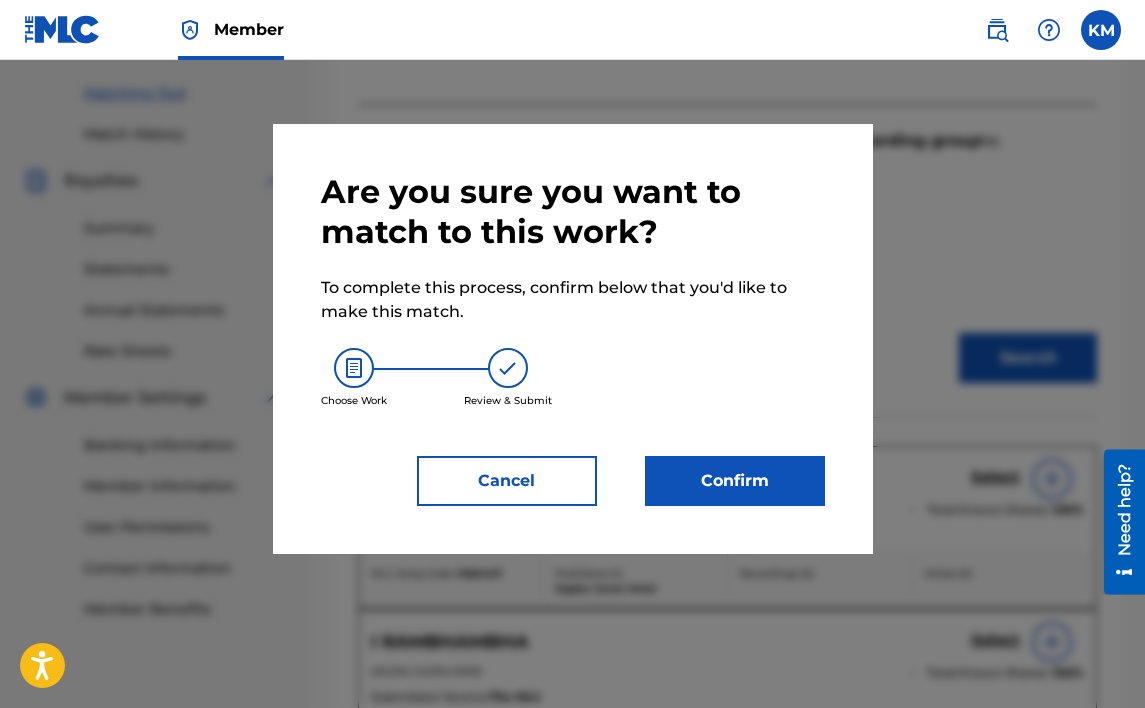 click on "Confirm" at bounding box center (735, 481) 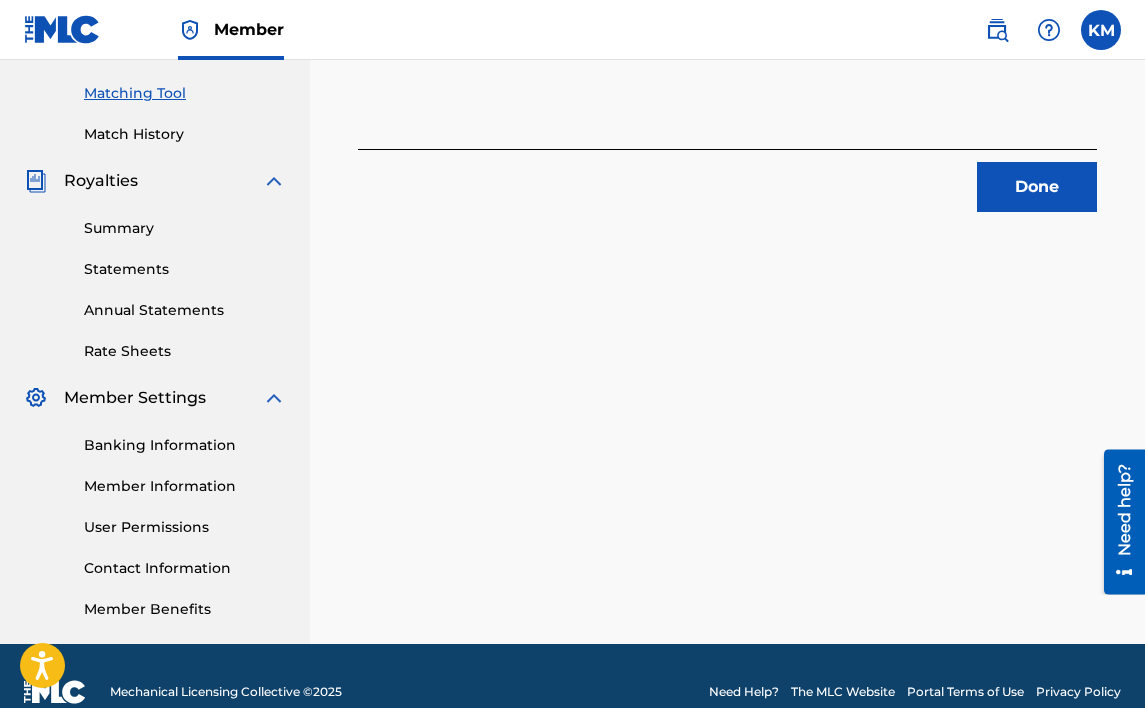 click on "Done" at bounding box center [1037, 187] 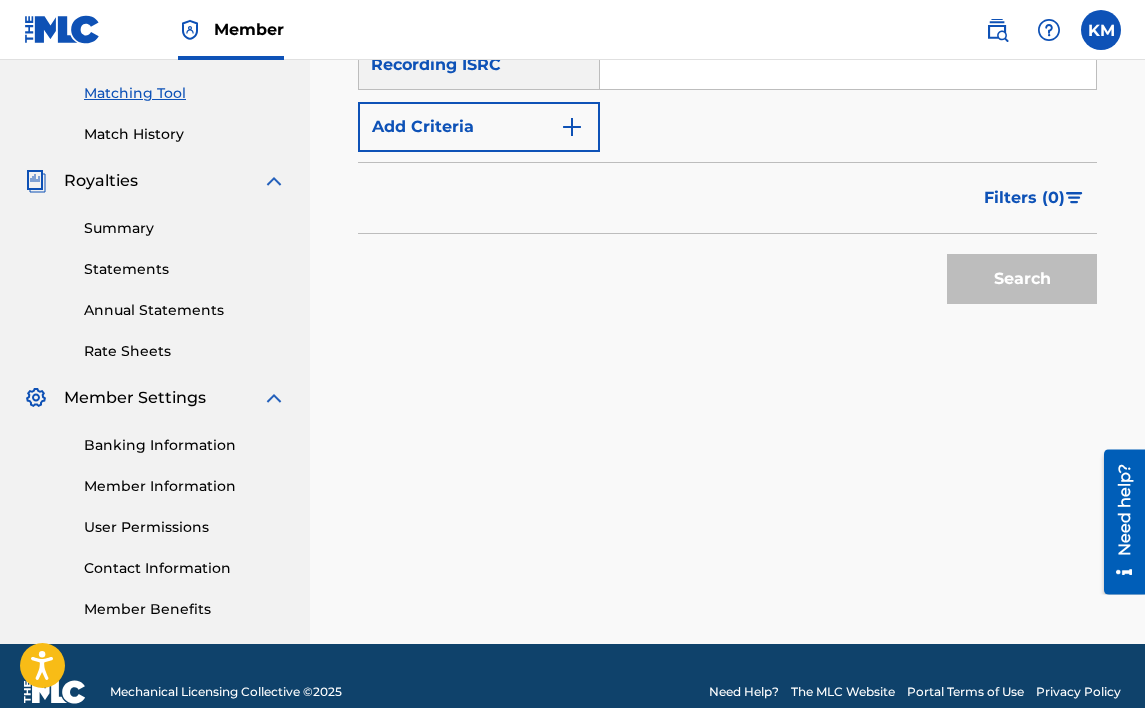 click on "Match History" at bounding box center [185, 134] 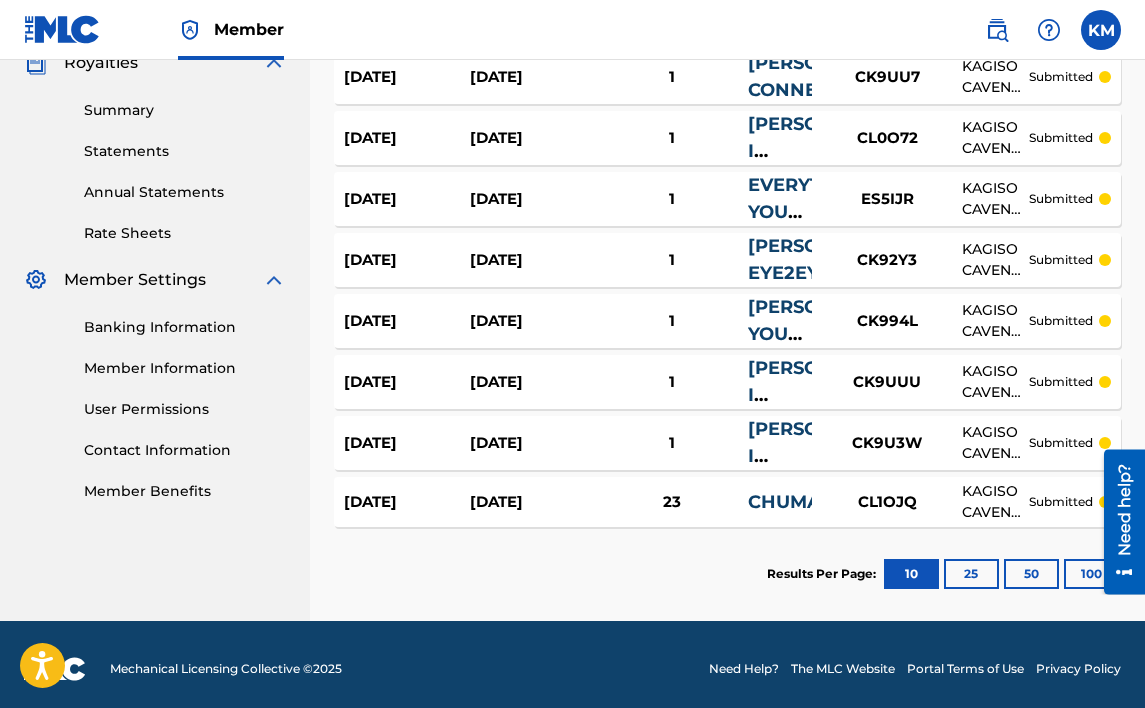 scroll, scrollTop: 627, scrollLeft: 0, axis: vertical 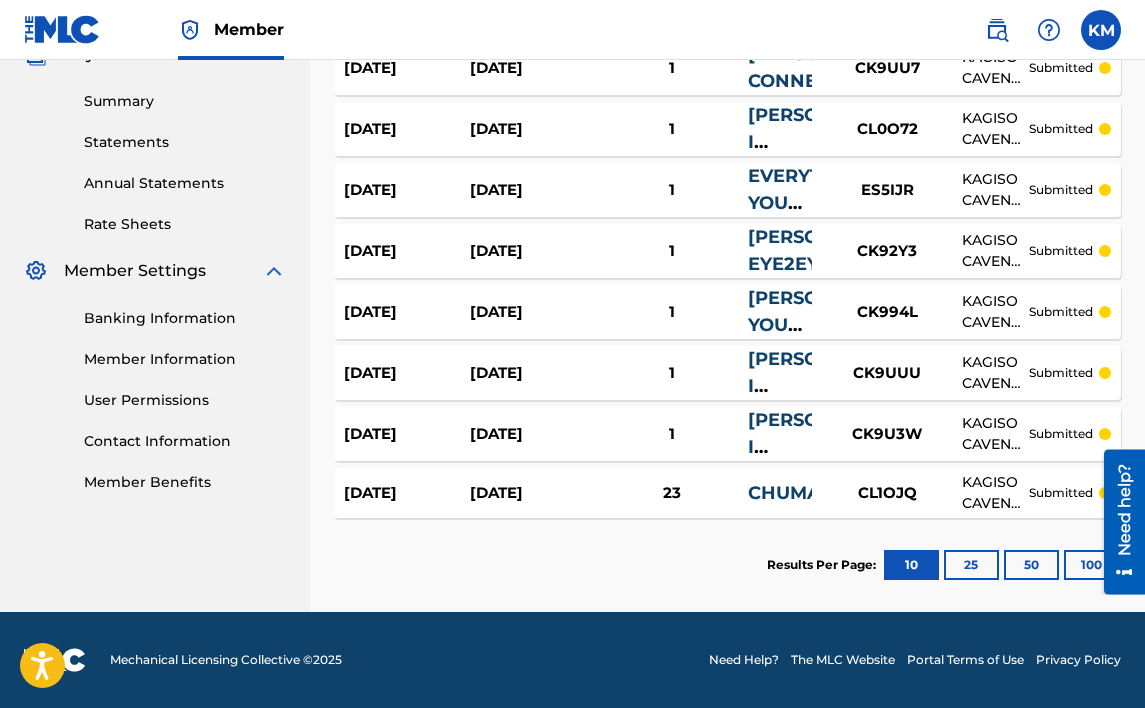 click on "[DATE] [DATE] 23 CHUMA CL1OJQ KAGISO CAVEN MNISI   submitted" at bounding box center [727, 493] 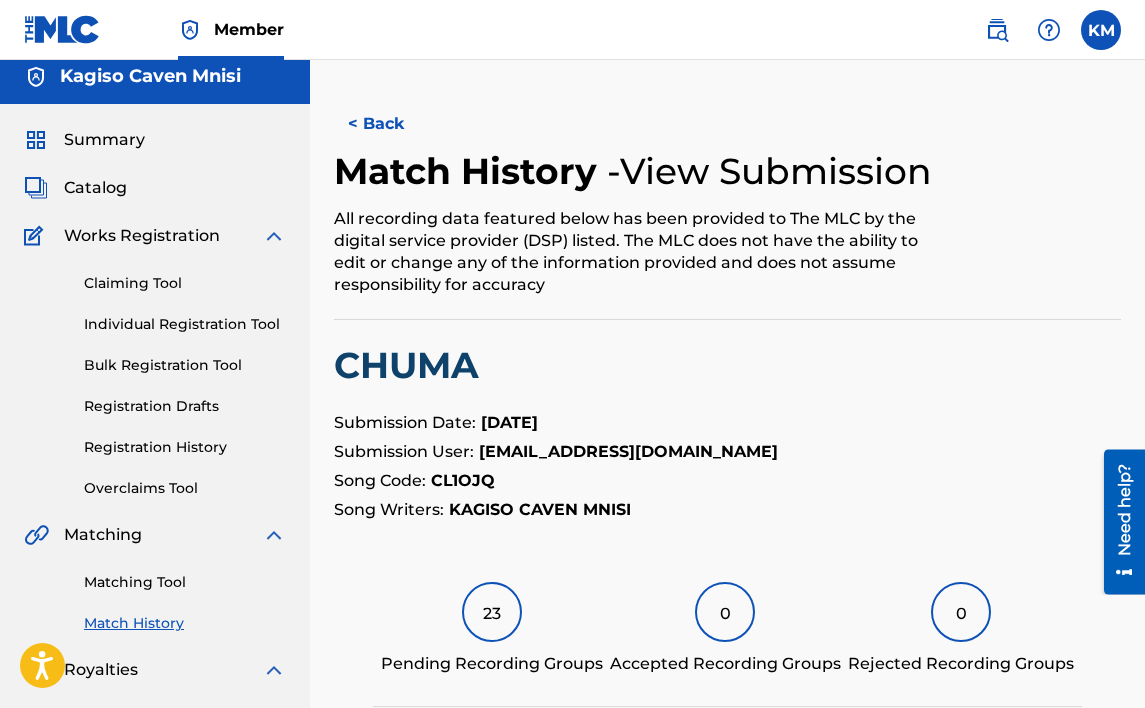 scroll, scrollTop: 0, scrollLeft: 0, axis: both 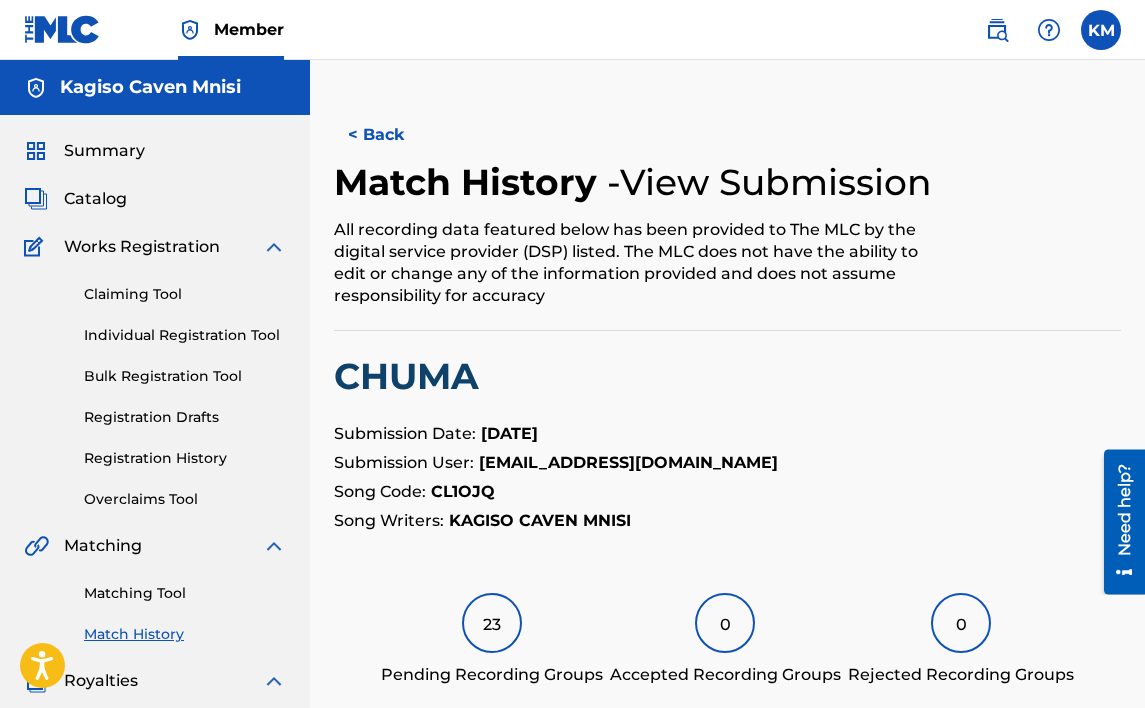 click on "< Back" at bounding box center [394, 135] 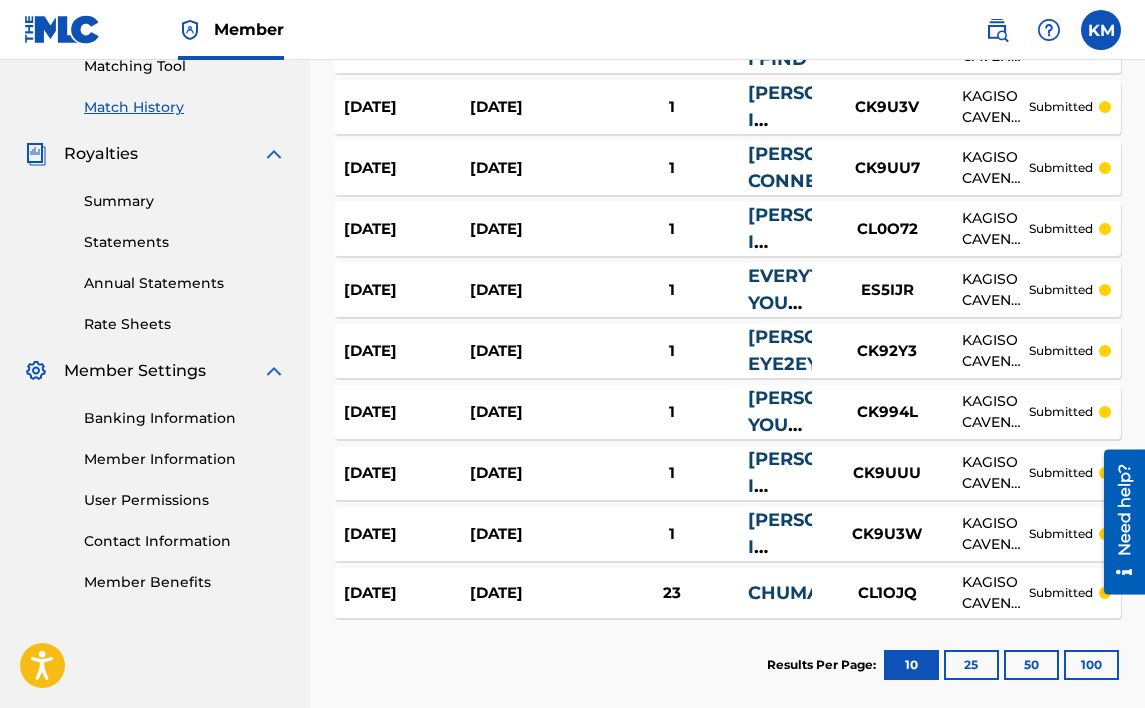 scroll, scrollTop: 627, scrollLeft: 0, axis: vertical 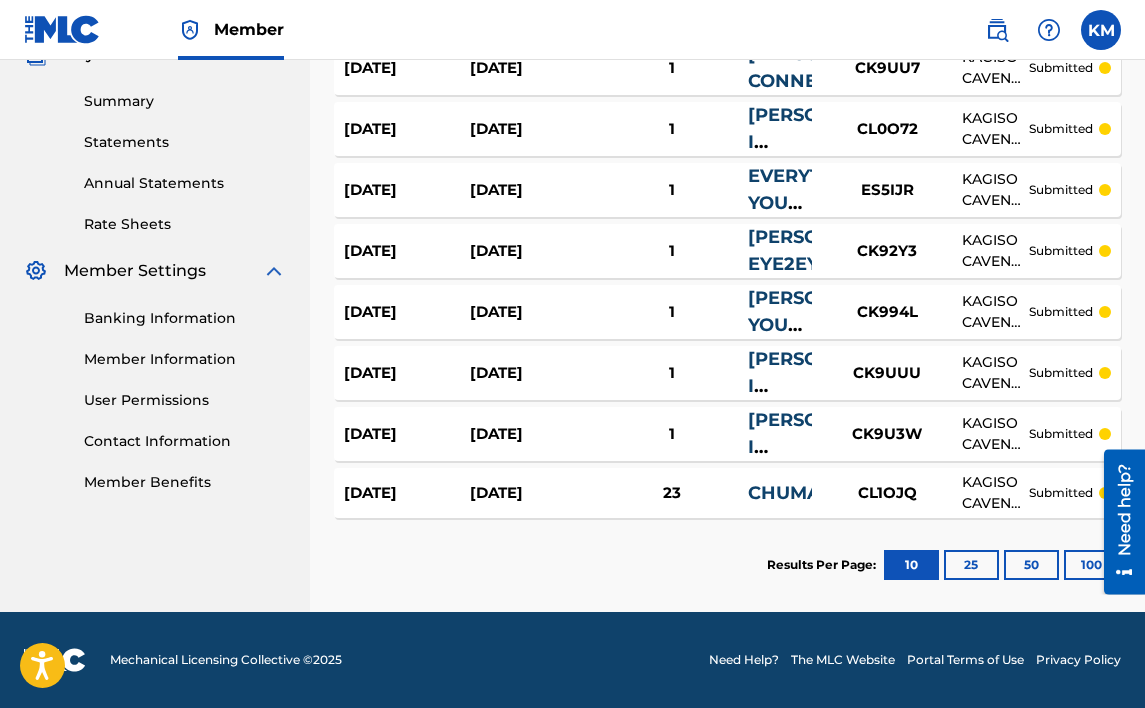 click on "[DATE]" at bounding box center [533, 493] 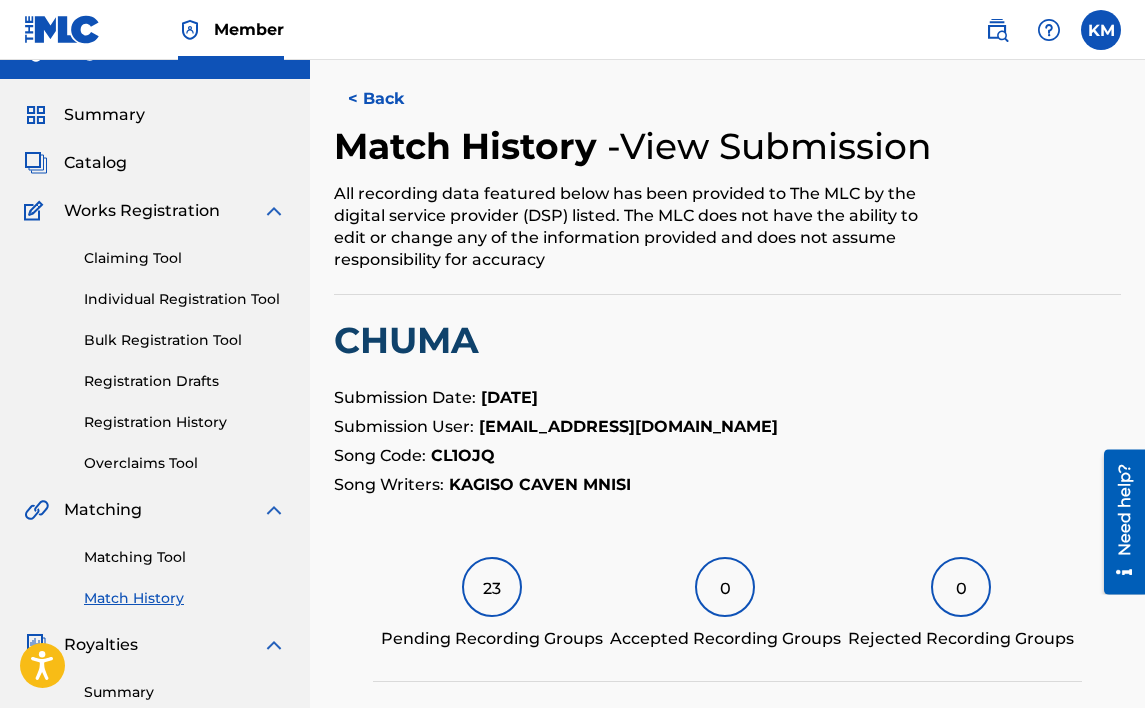 scroll, scrollTop: 0, scrollLeft: 0, axis: both 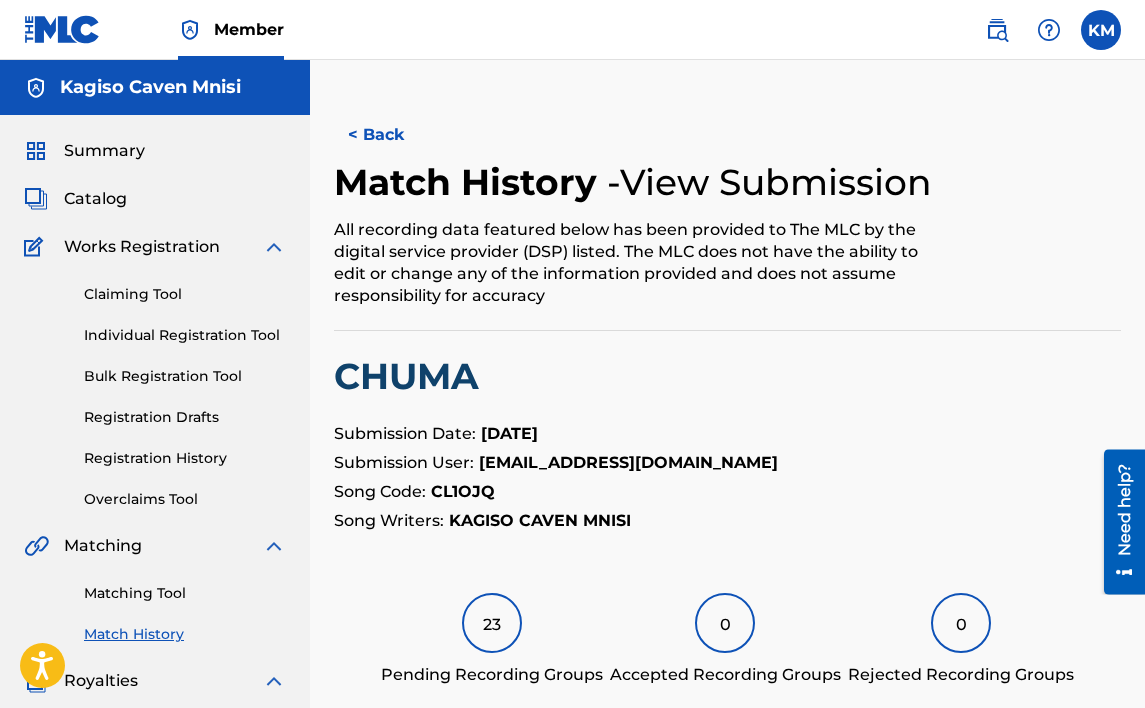 click on "< Back" at bounding box center [394, 135] 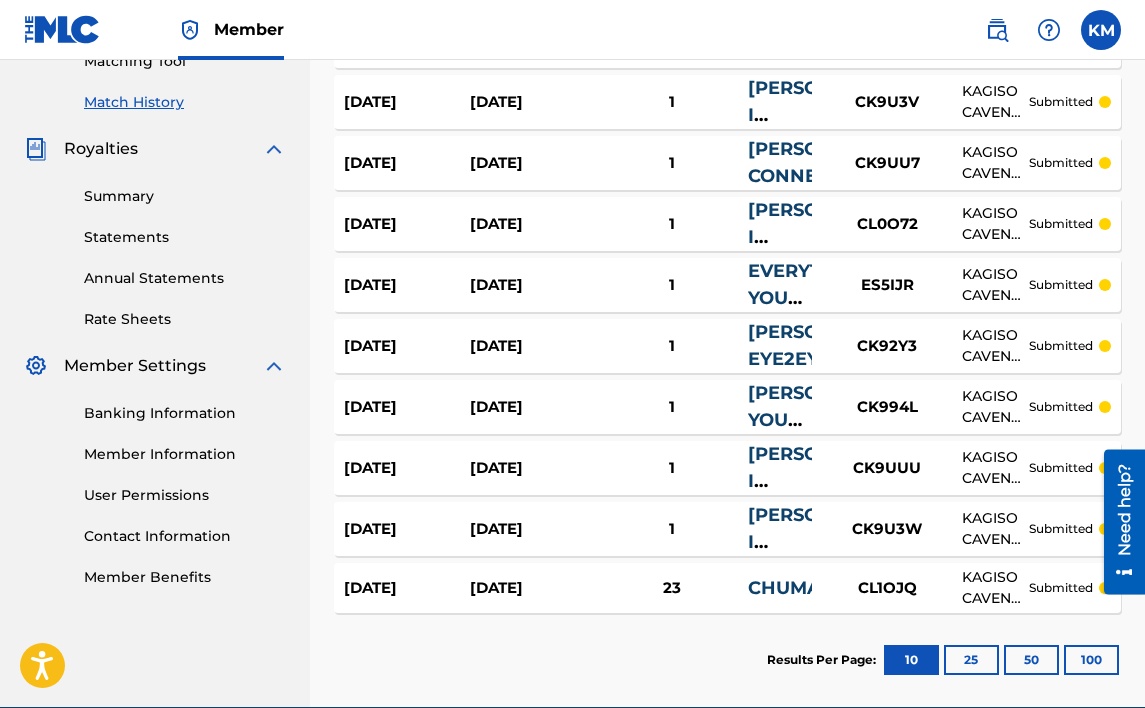 scroll, scrollTop: 627, scrollLeft: 0, axis: vertical 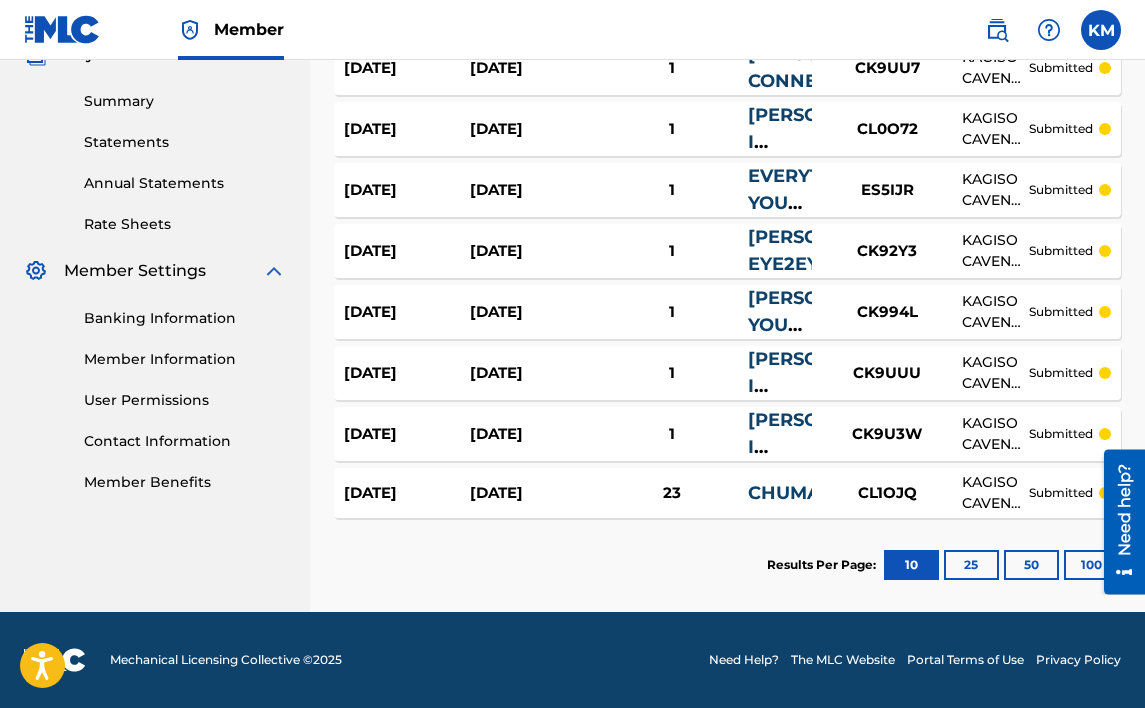 click on "25" at bounding box center [971, 565] 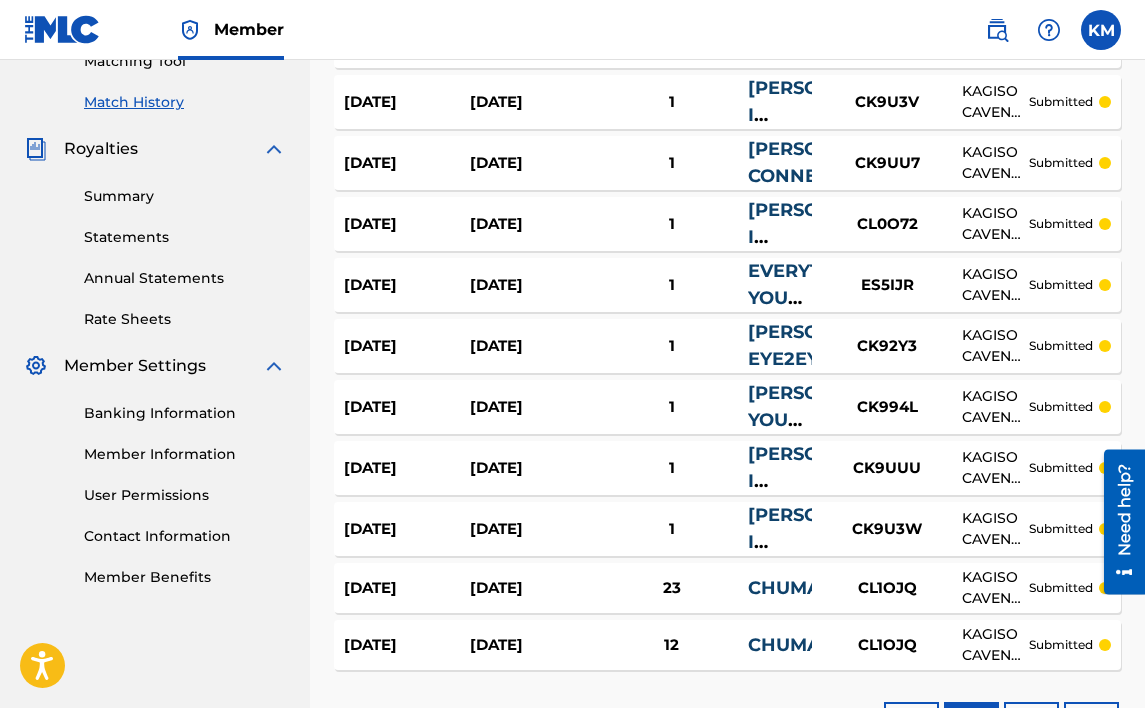scroll, scrollTop: 627, scrollLeft: 0, axis: vertical 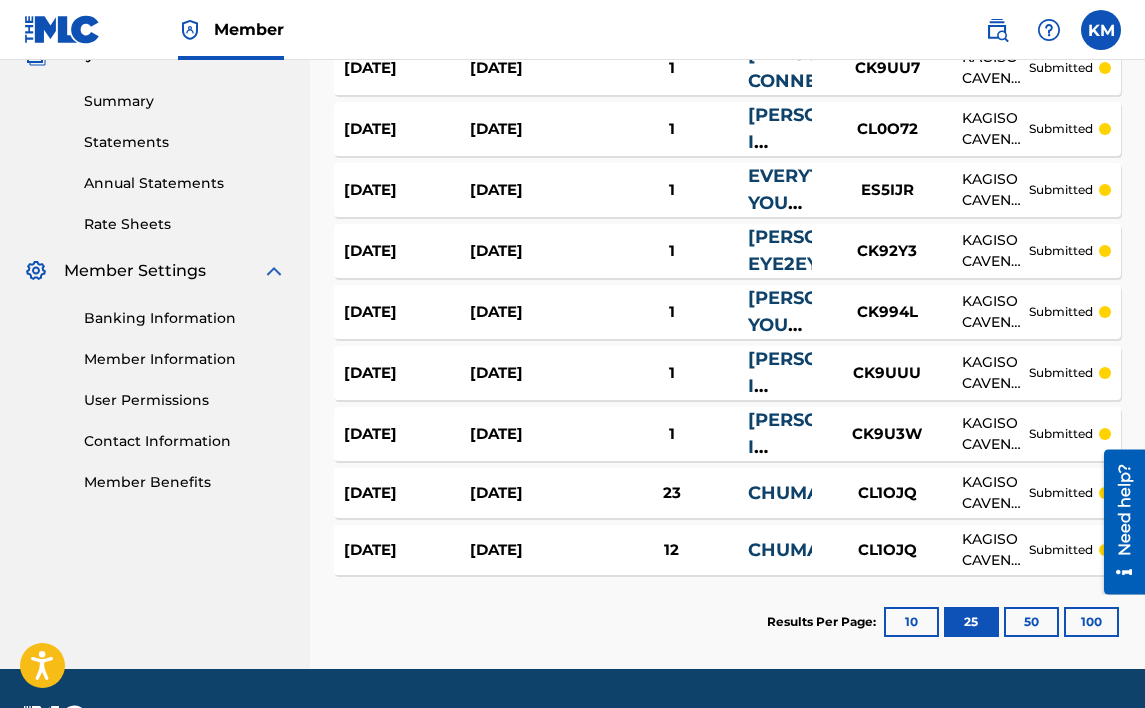 click on "[DATE]" at bounding box center (533, 550) 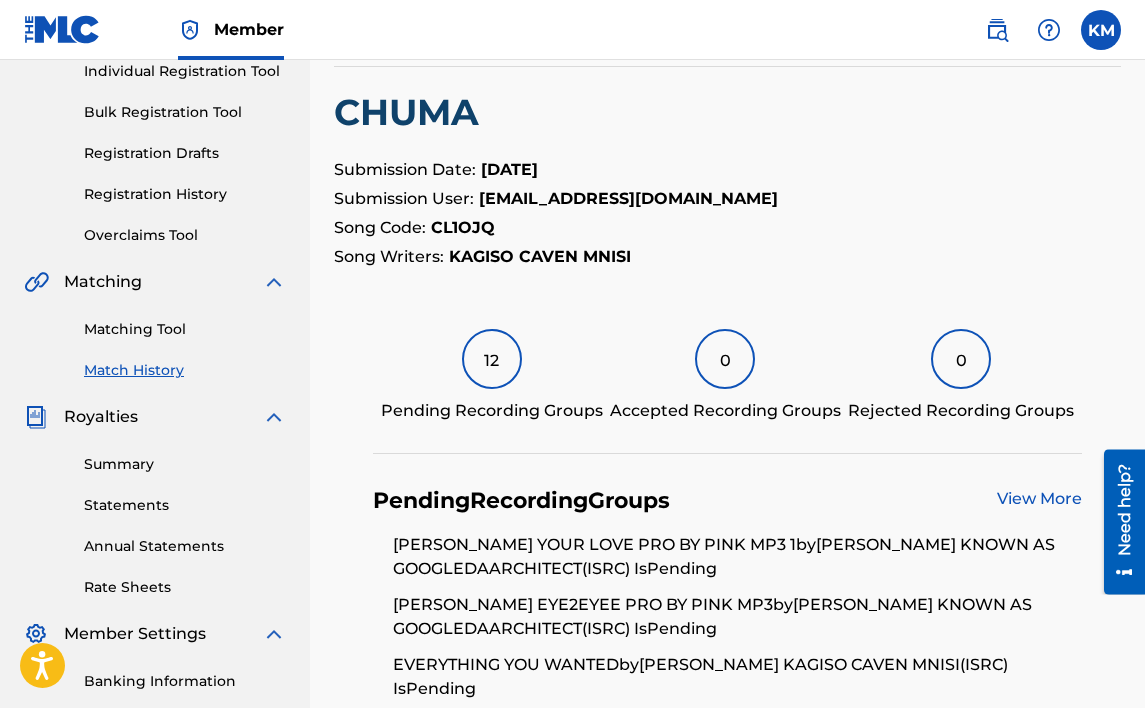 scroll, scrollTop: 300, scrollLeft: 0, axis: vertical 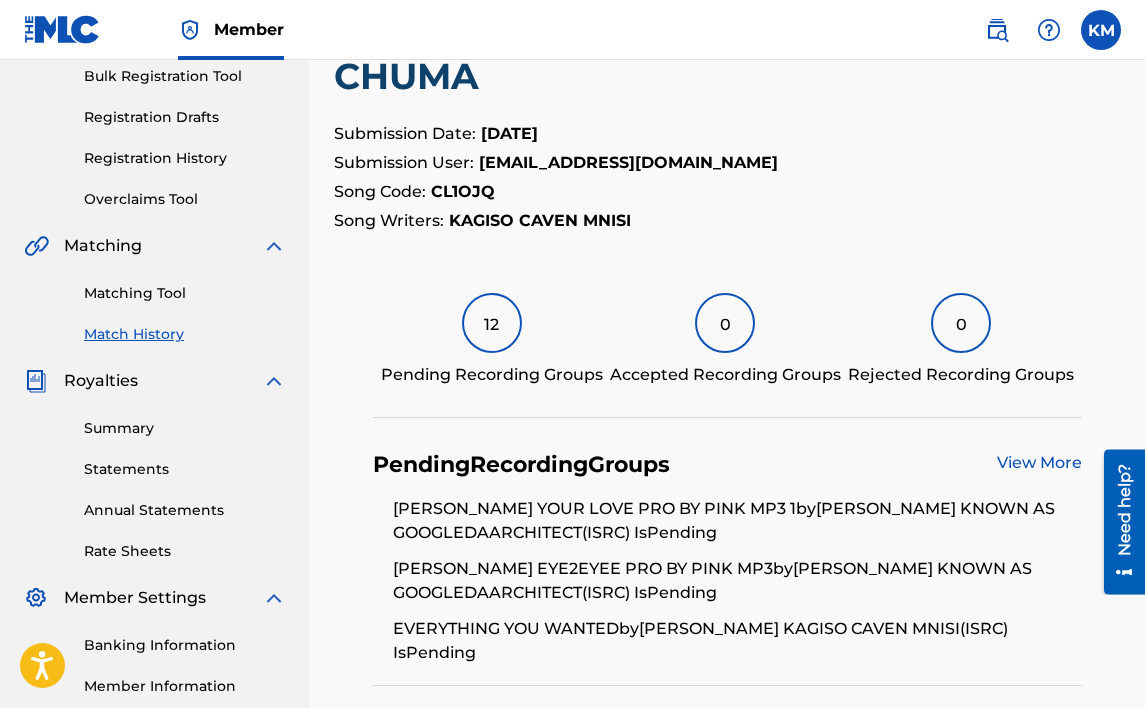 click on "View More" at bounding box center [1039, 465] 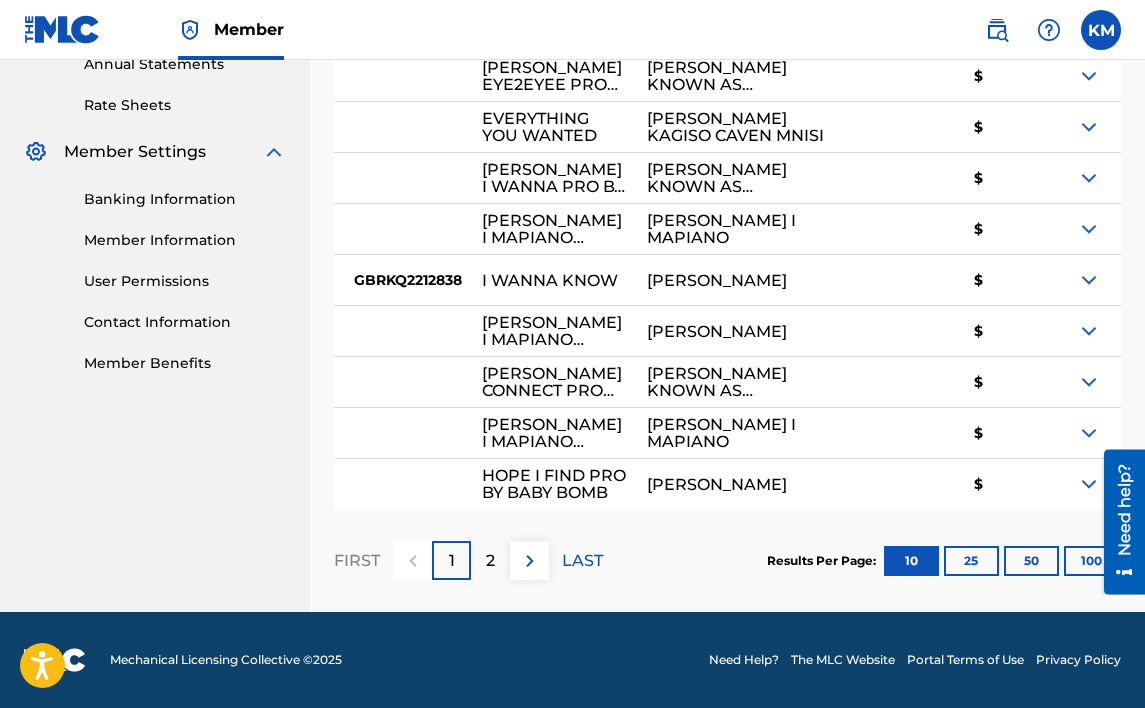 scroll, scrollTop: 805, scrollLeft: 0, axis: vertical 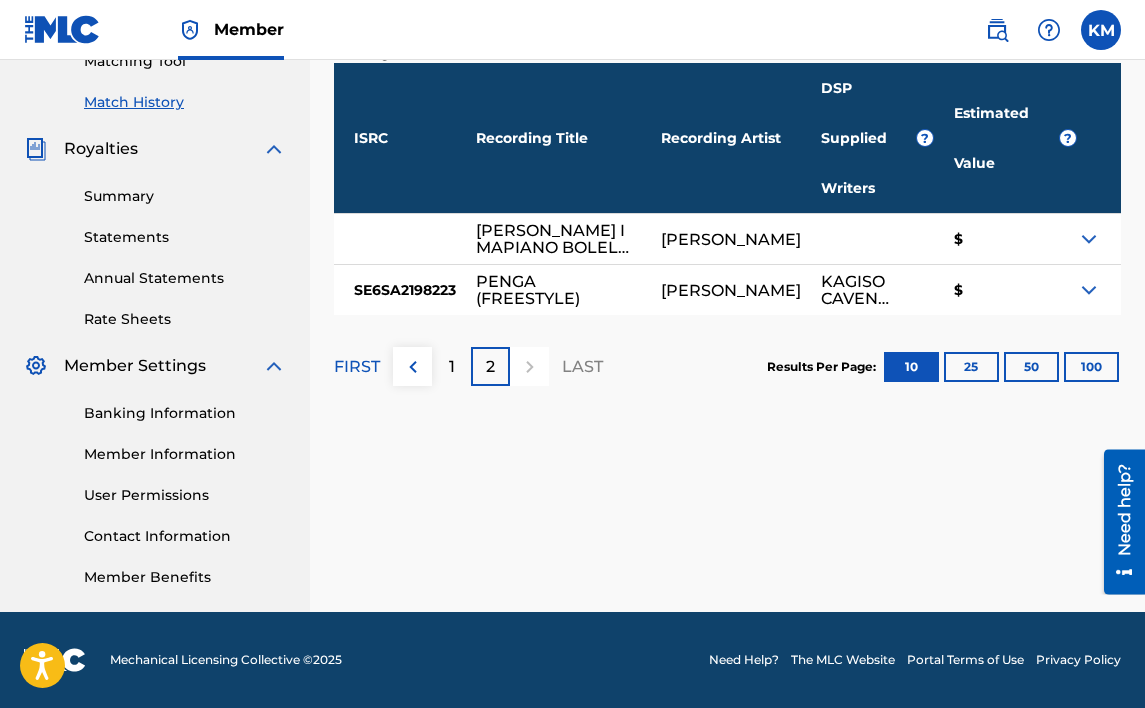 click on "[PERSON_NAME] I MAPIANO BOLELA PRO BY SAMRAPEMO M4A" at bounding box center [558, 239] 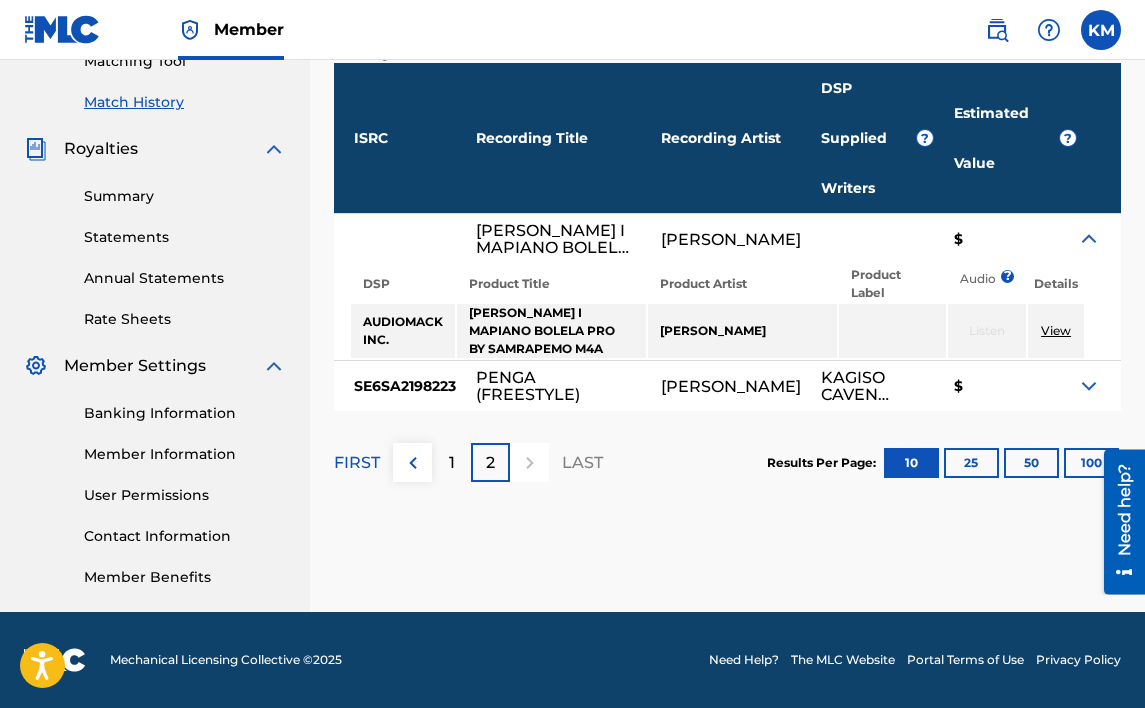 click on "PENGA (FREESTYLE)" at bounding box center (558, 386) 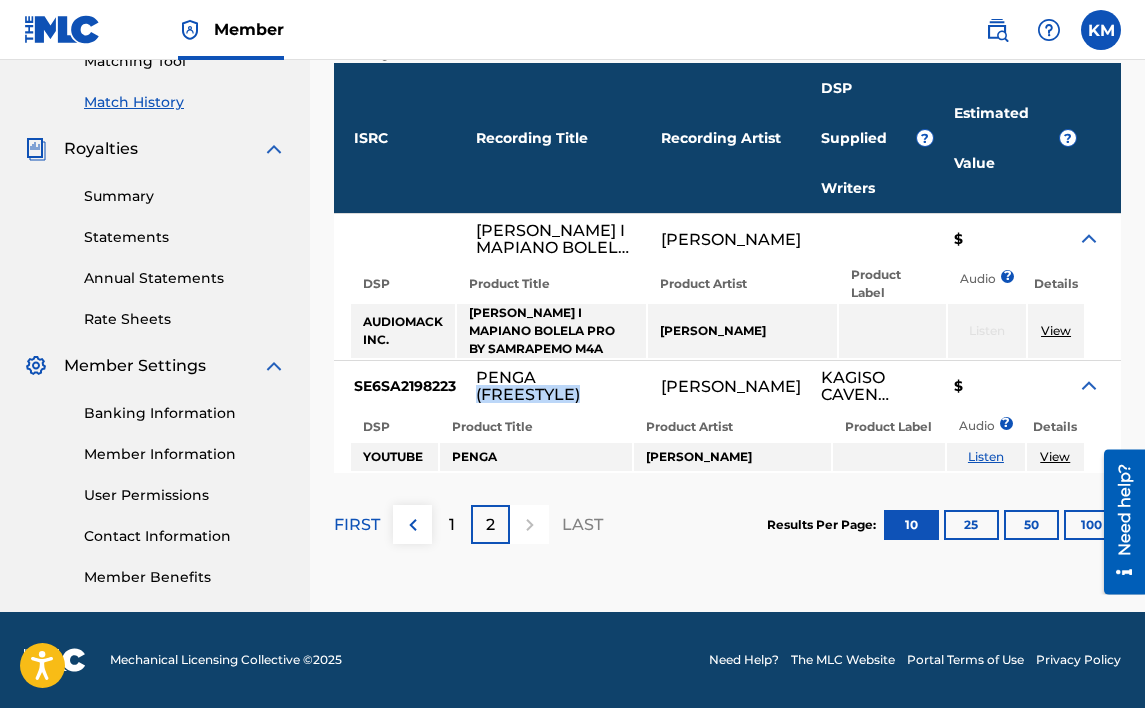 drag, startPoint x: 578, startPoint y: 405, endPoint x: 477, endPoint y: 394, distance: 101.597244 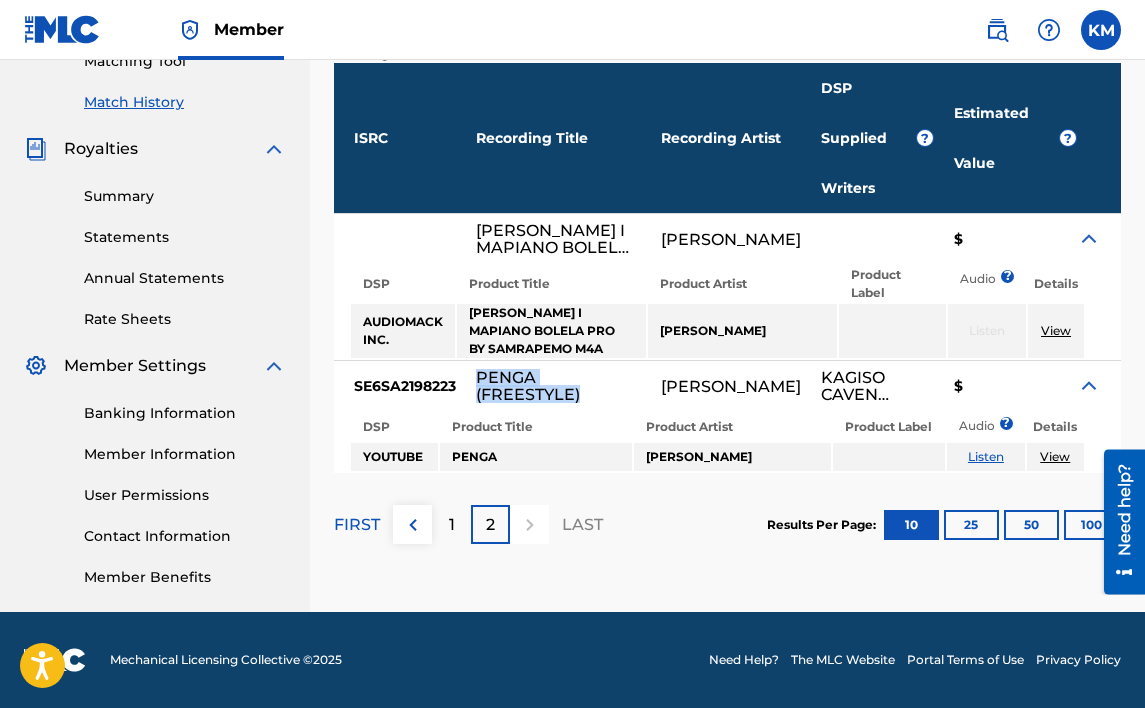 click on "PENGA (FREESTYLE)" at bounding box center [558, 386] 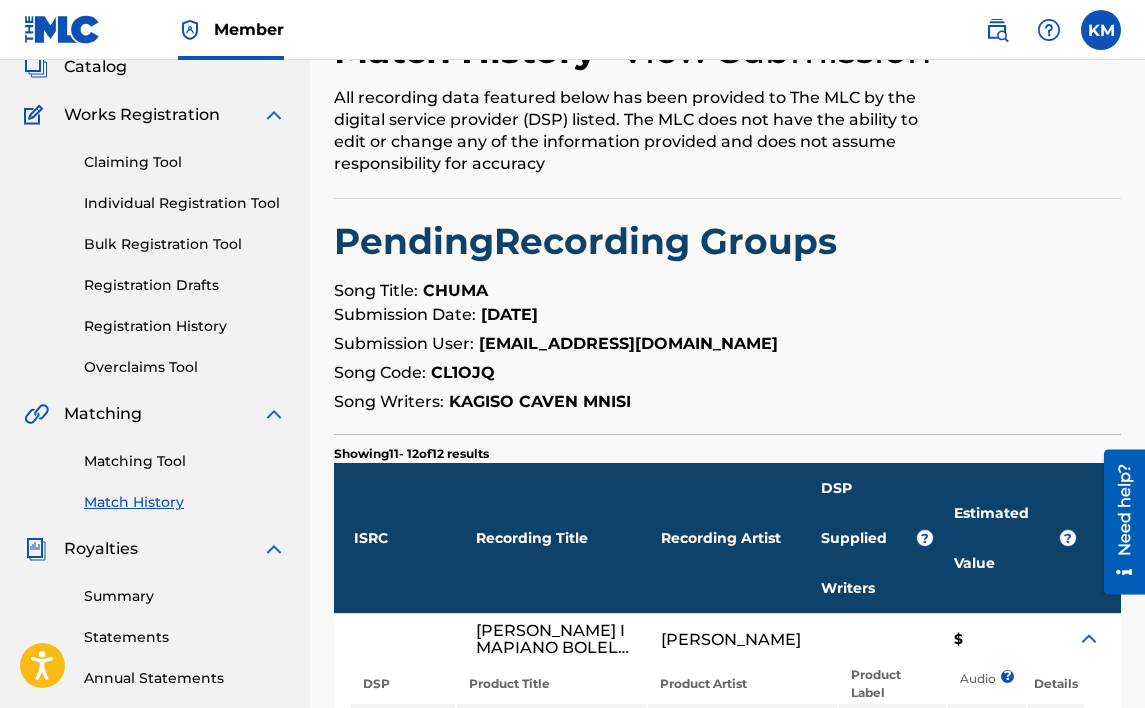 click on "Matching Tool" at bounding box center (185, 461) 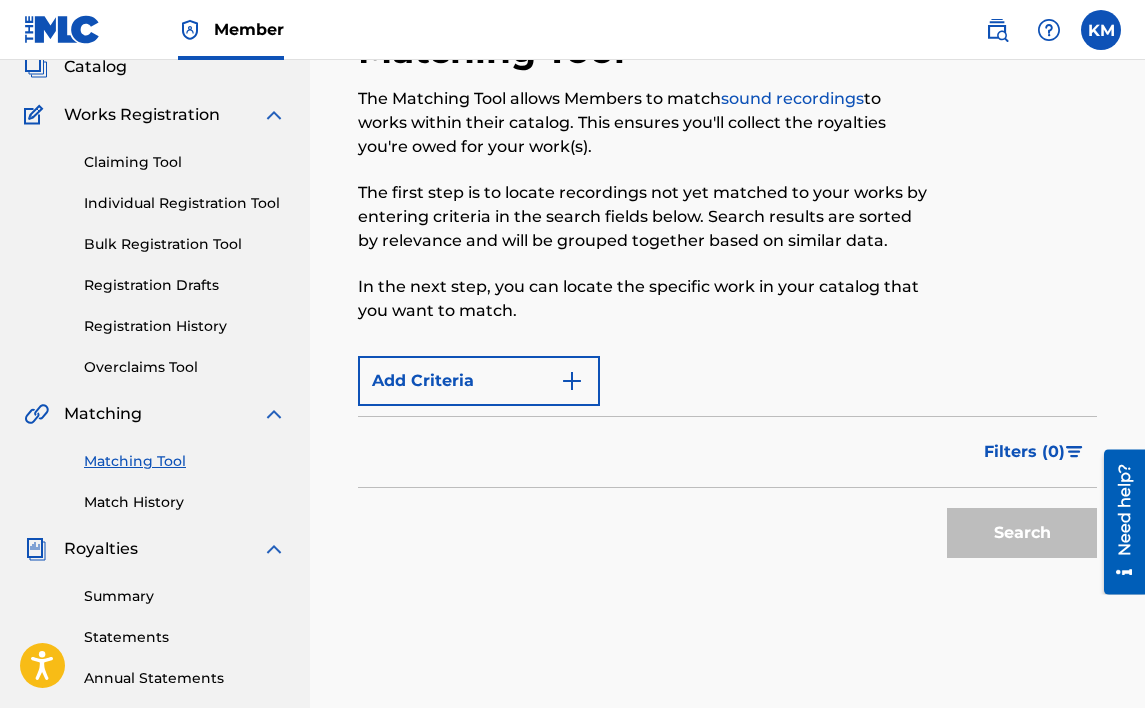scroll, scrollTop: 0, scrollLeft: 0, axis: both 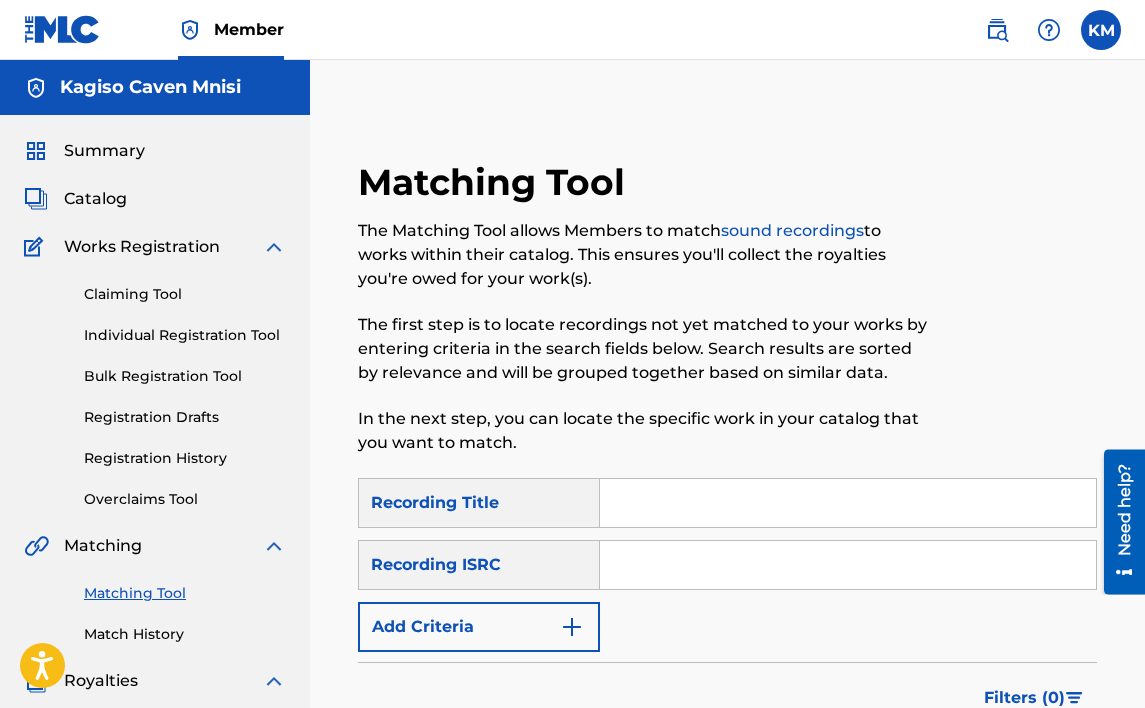 paste on "PENGA (FREESTYLE)" 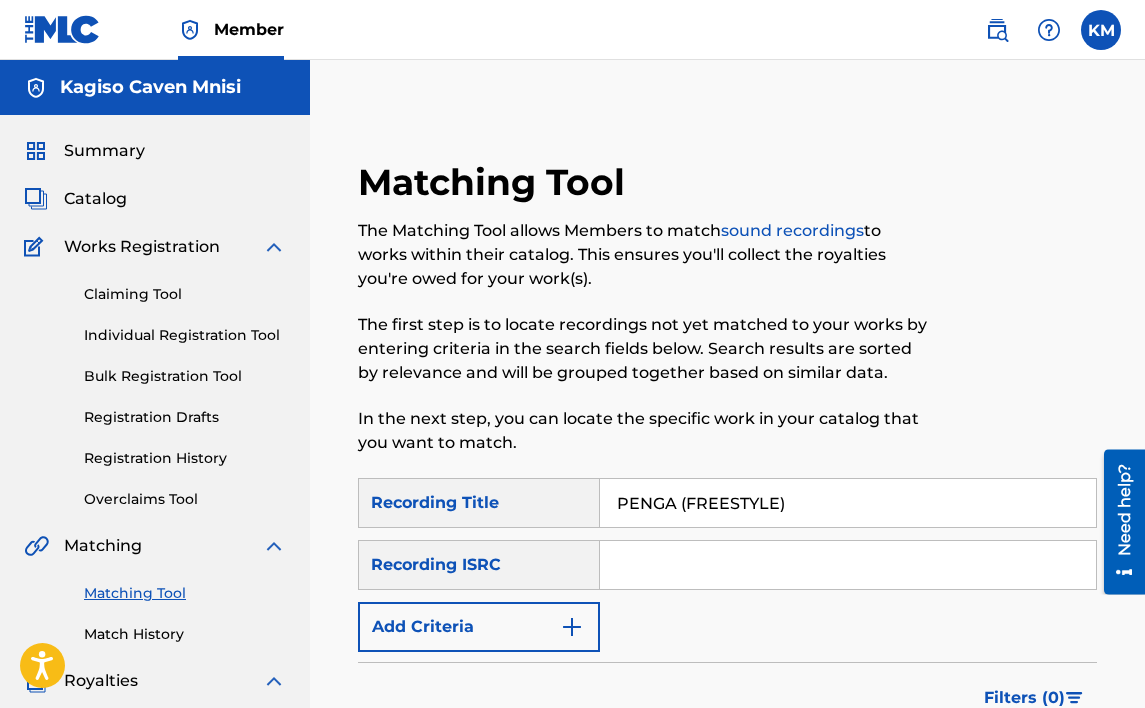 type on "PENGA (FREESTYLE)" 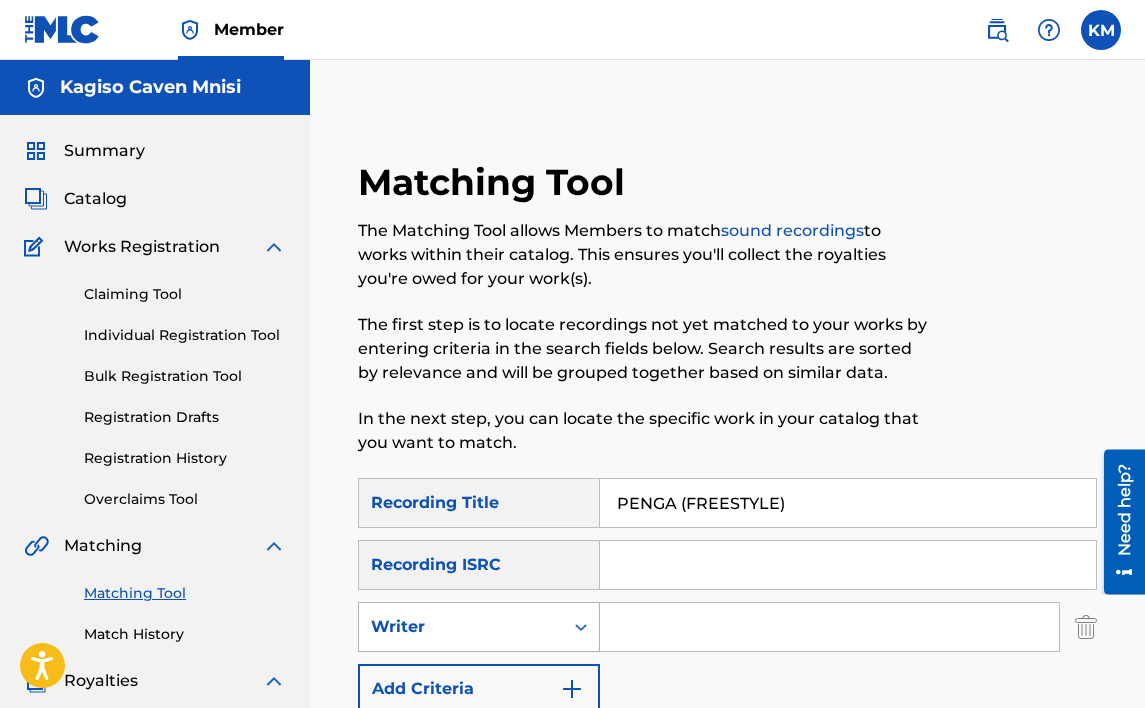 click on "Writer" at bounding box center [461, 627] 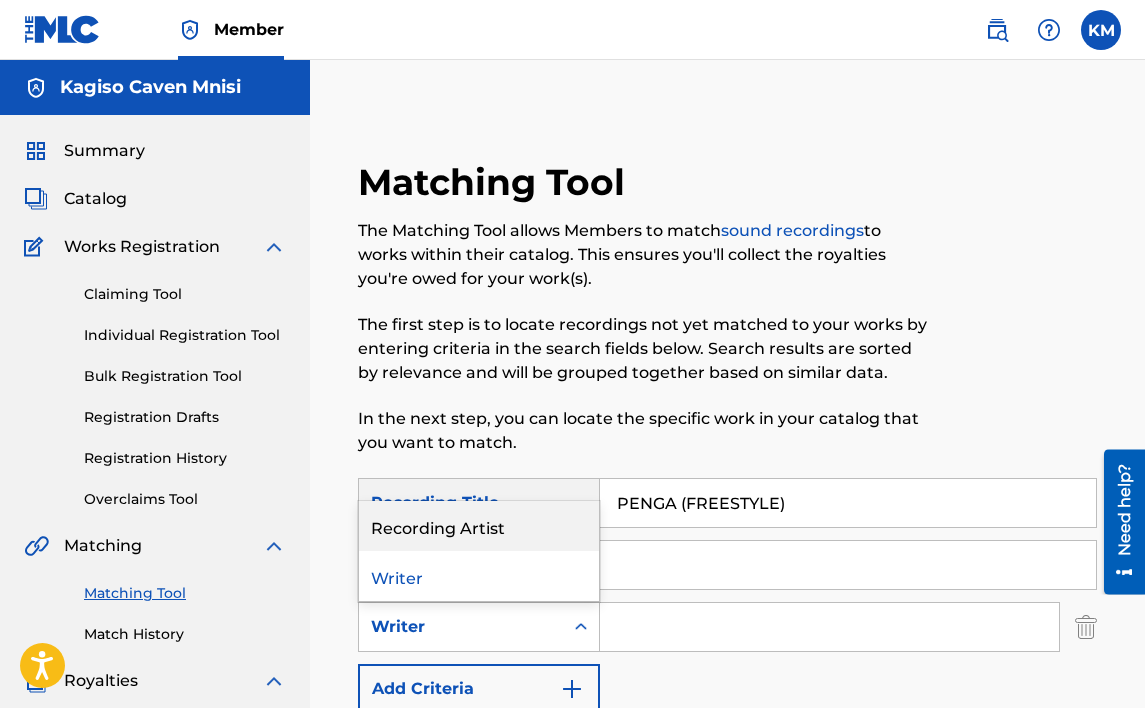 click on "Recording Artist" at bounding box center [479, 526] 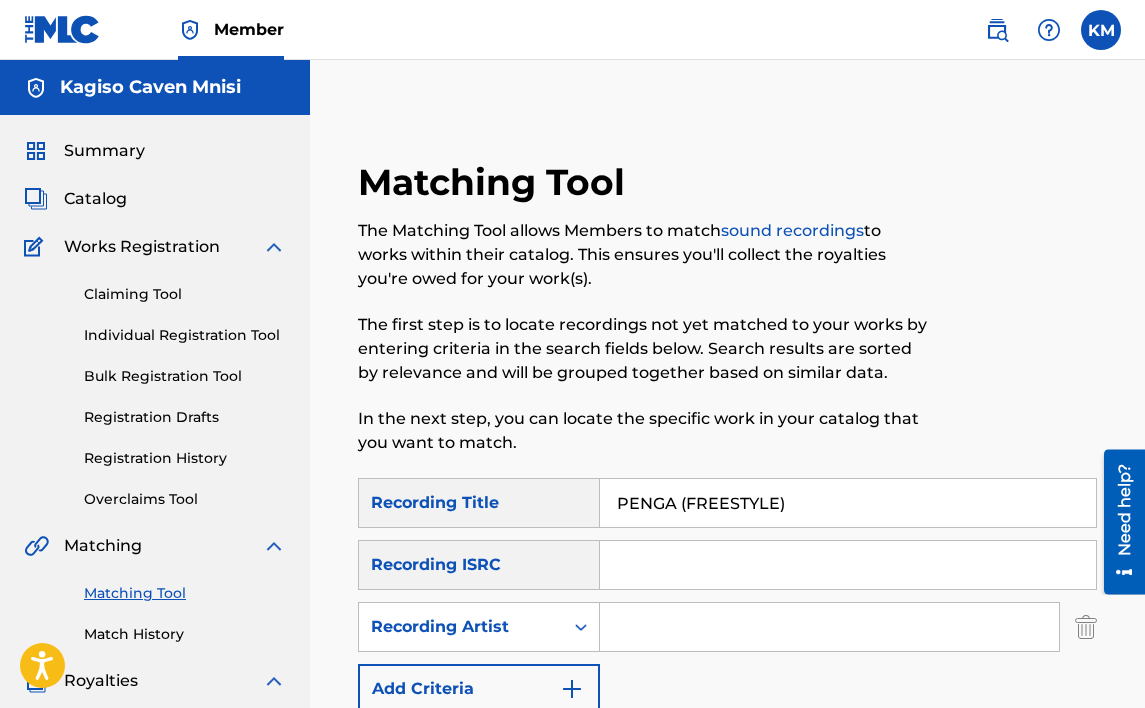 click at bounding box center [829, 627] 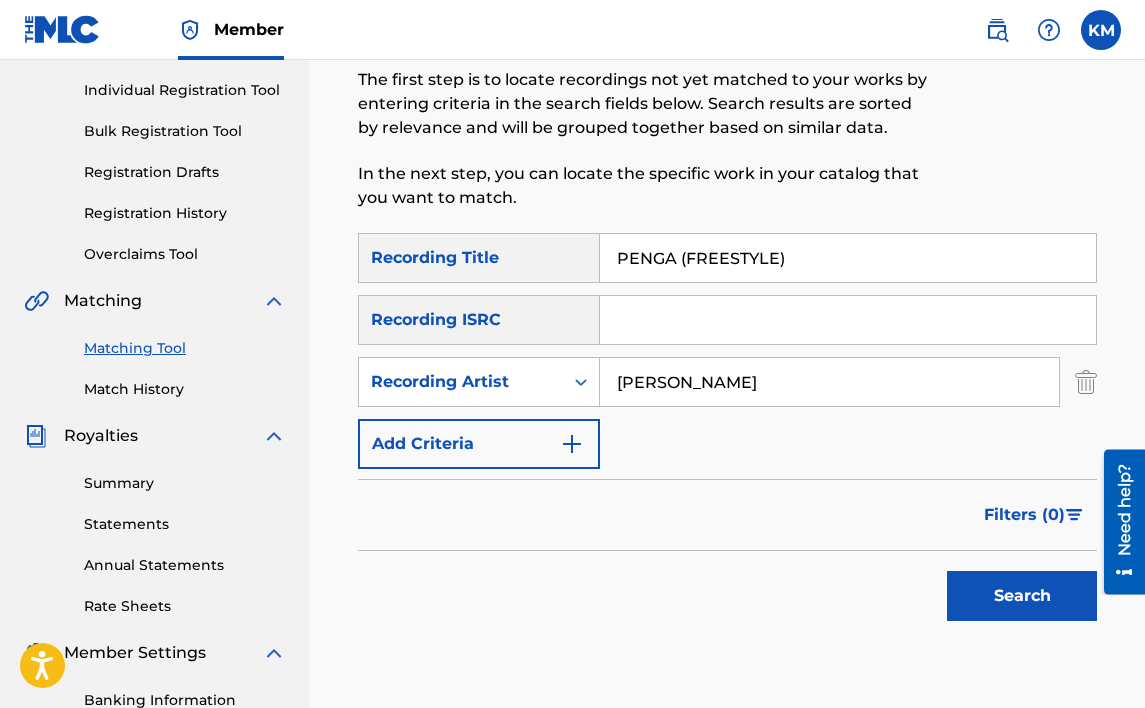 scroll, scrollTop: 300, scrollLeft: 0, axis: vertical 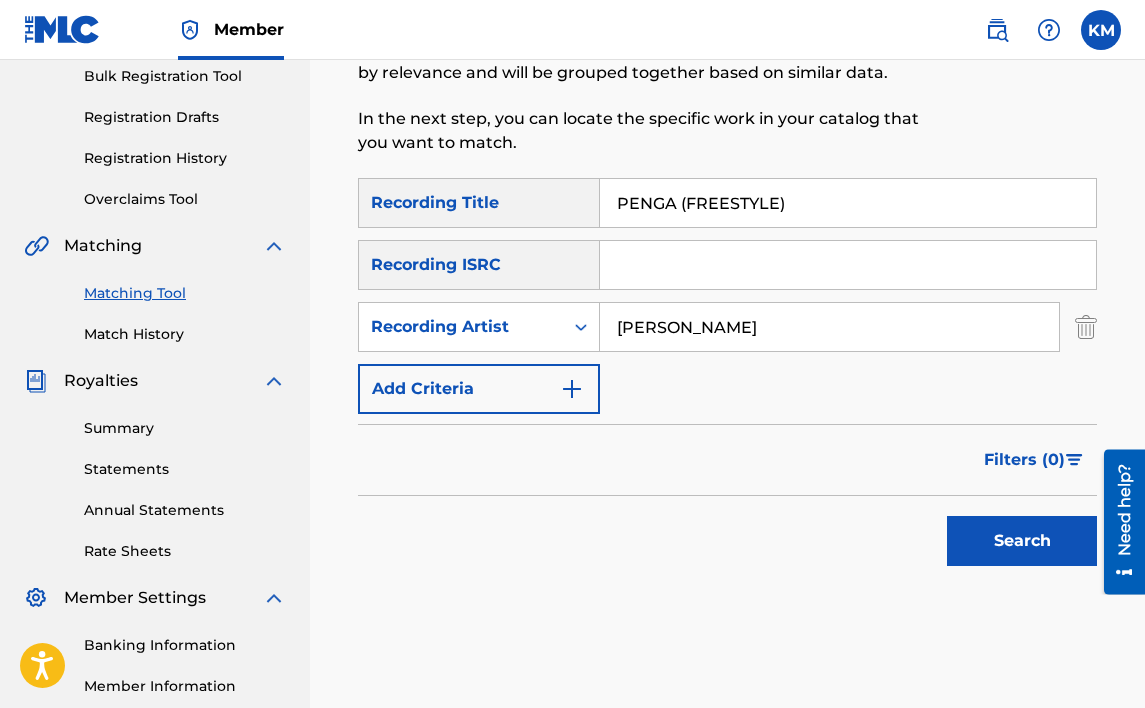 click on "Search" at bounding box center (1022, 541) 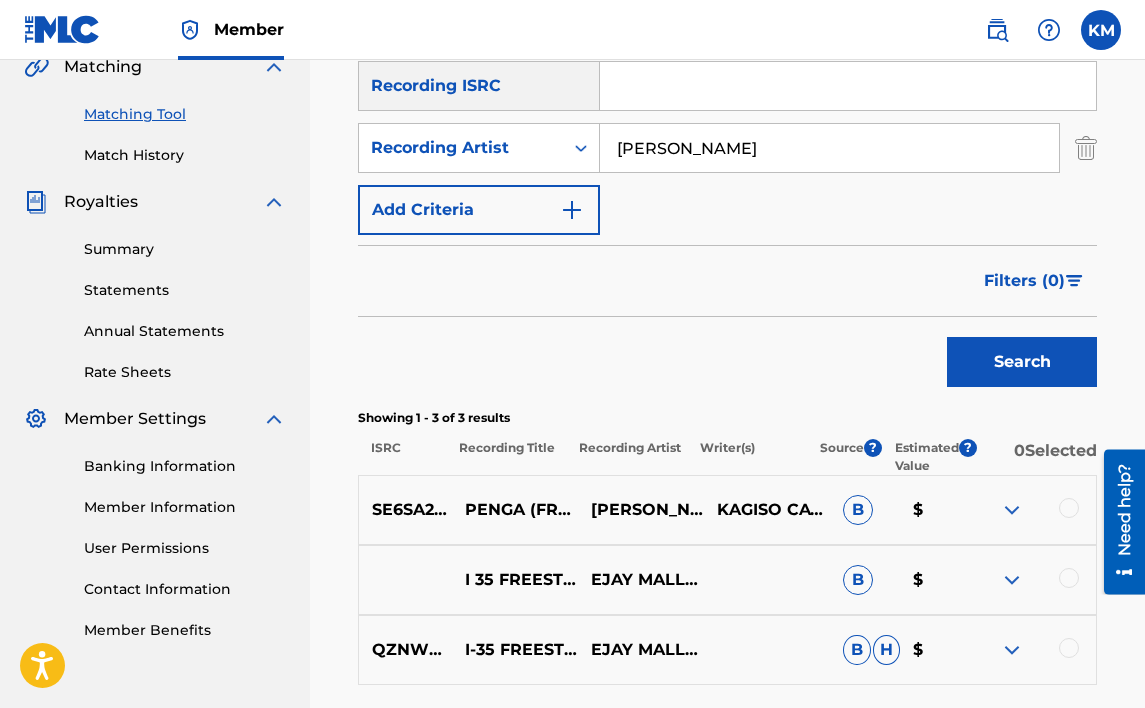 scroll, scrollTop: 500, scrollLeft: 0, axis: vertical 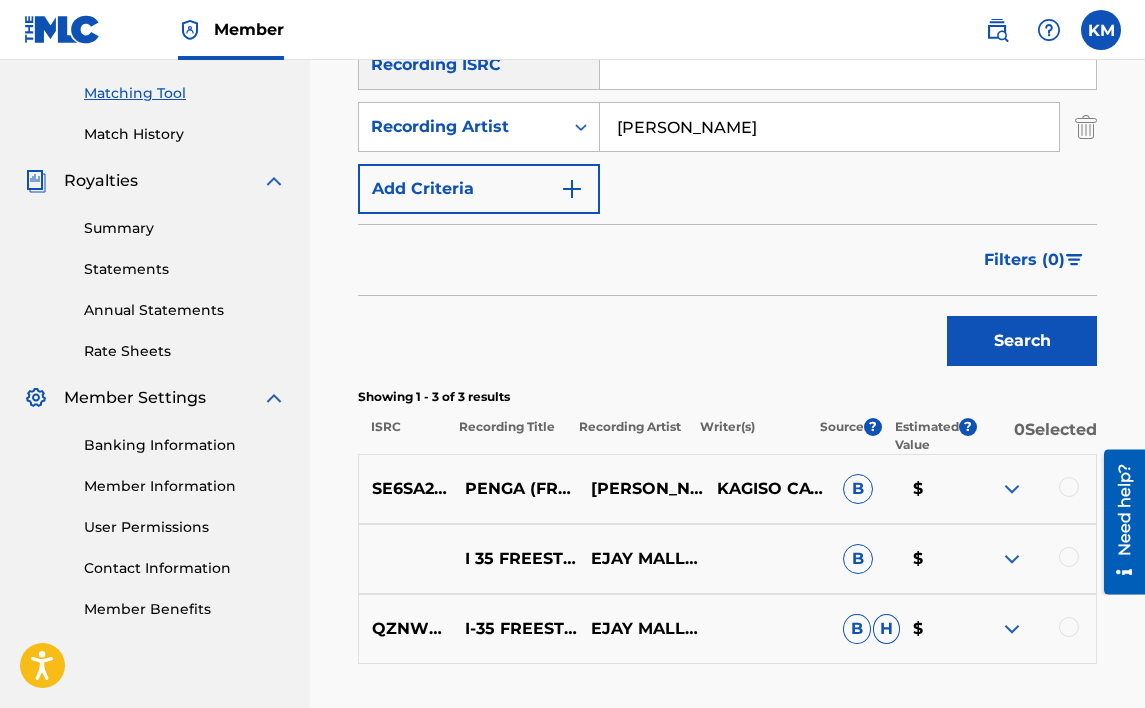 click at bounding box center (1069, 487) 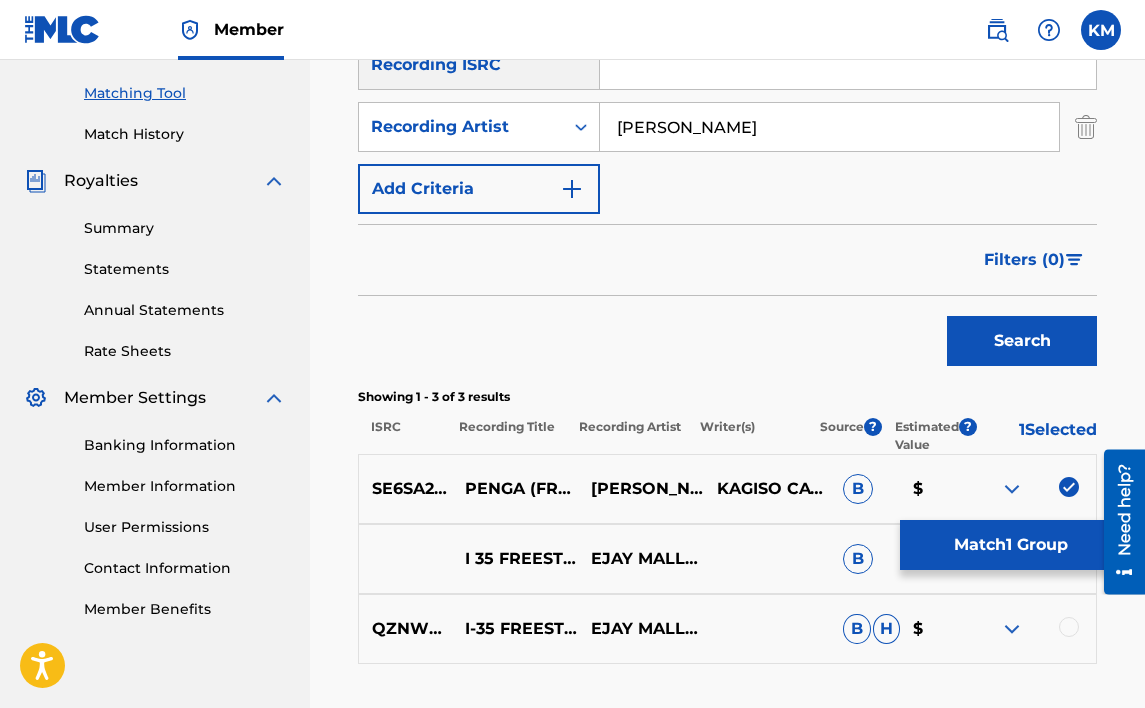click on "Match  1 Group" at bounding box center (1010, 545) 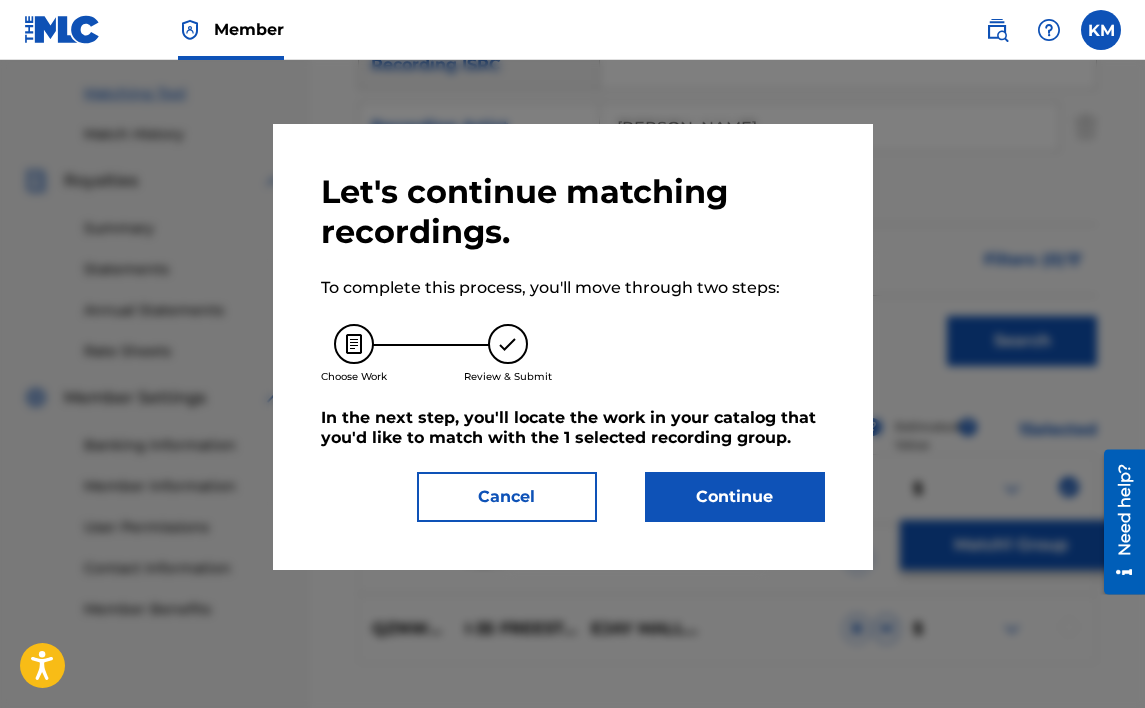 click on "Continue" at bounding box center (735, 497) 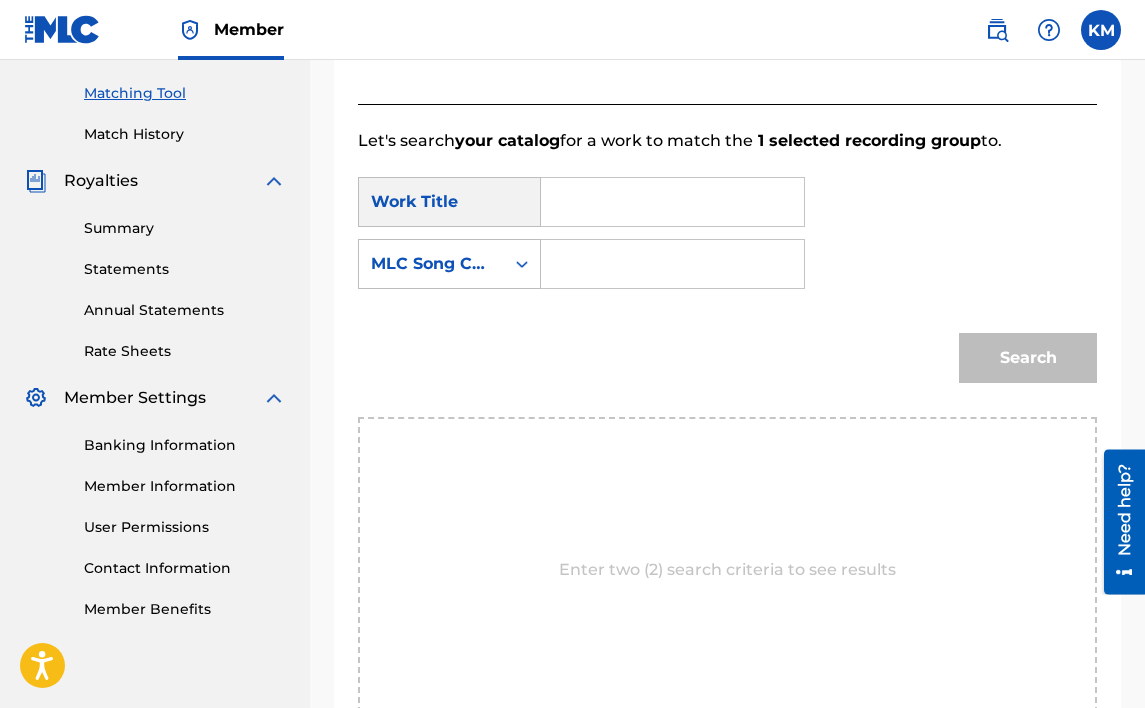 paste on "PENGA (FREESTYLE)" 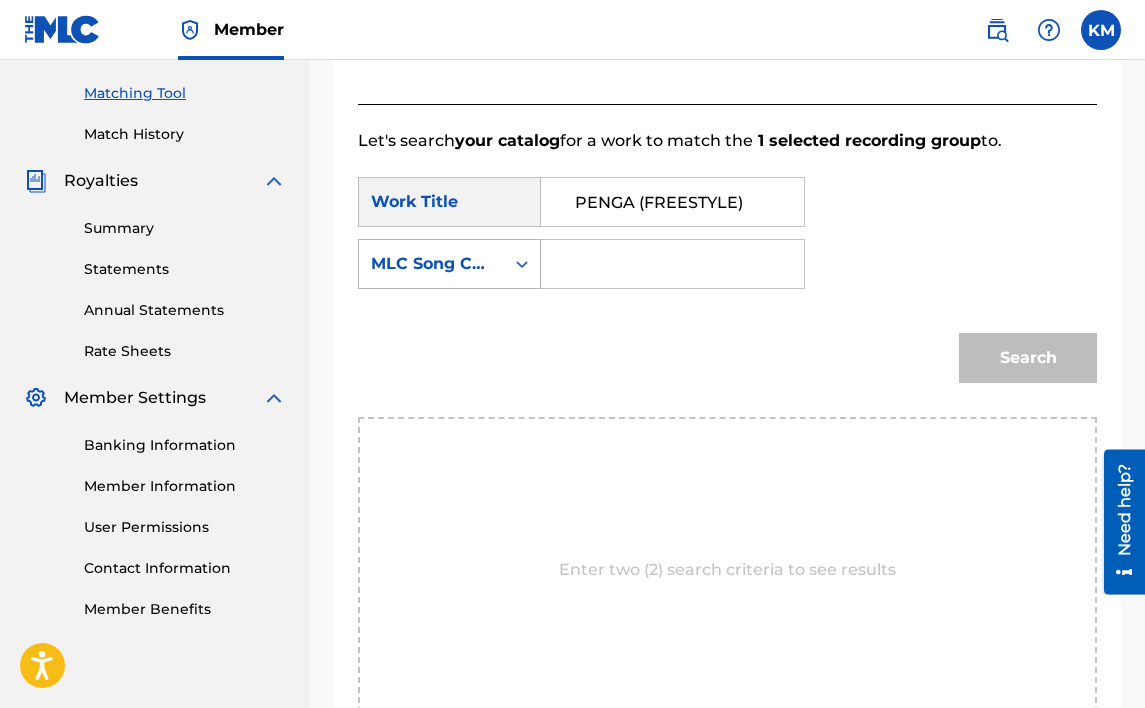 type on "PENGA (FREESTYLE)" 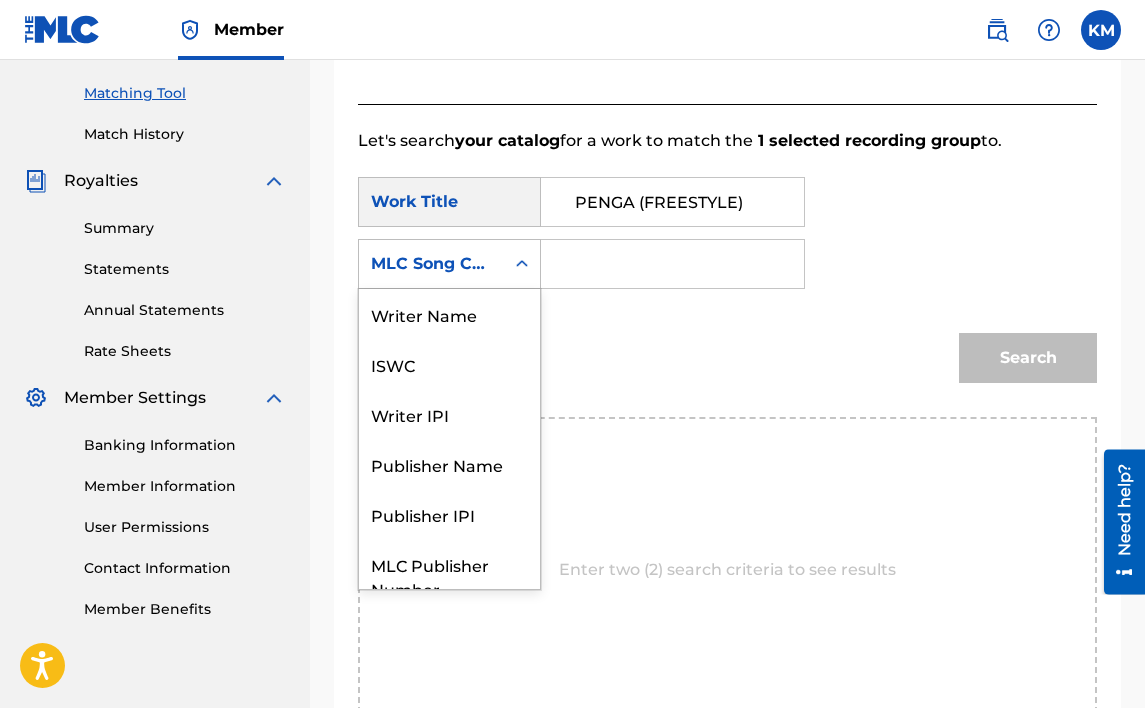 scroll, scrollTop: 74, scrollLeft: 0, axis: vertical 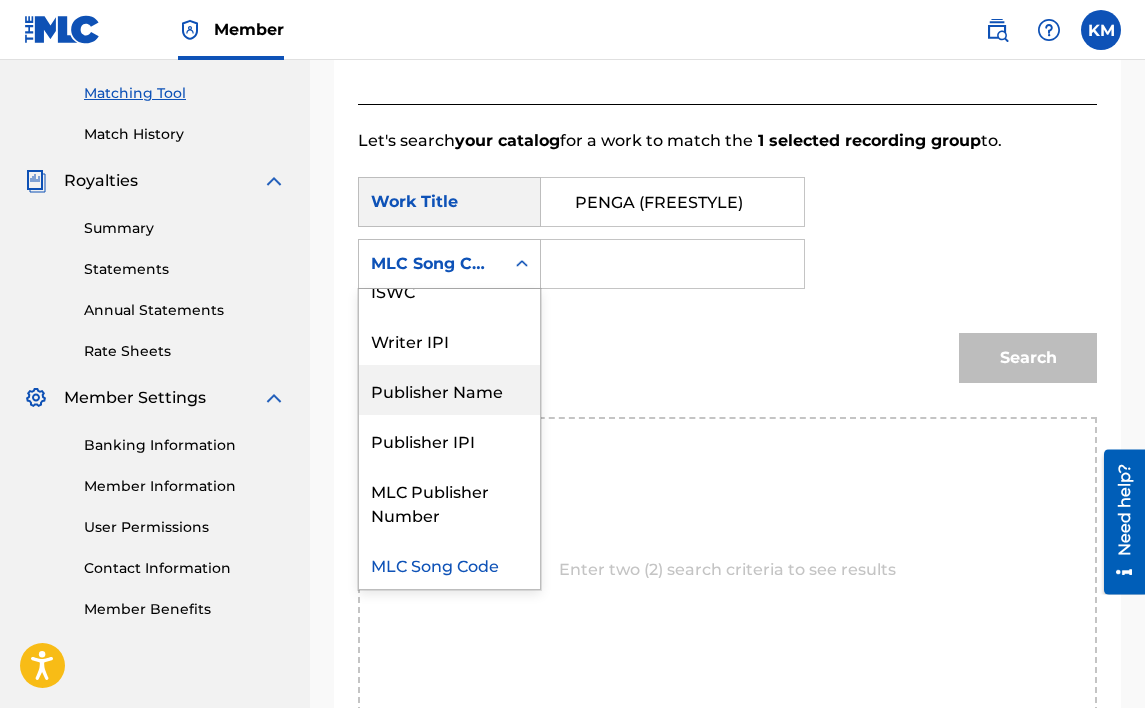 click on "Publisher Name" at bounding box center [449, 390] 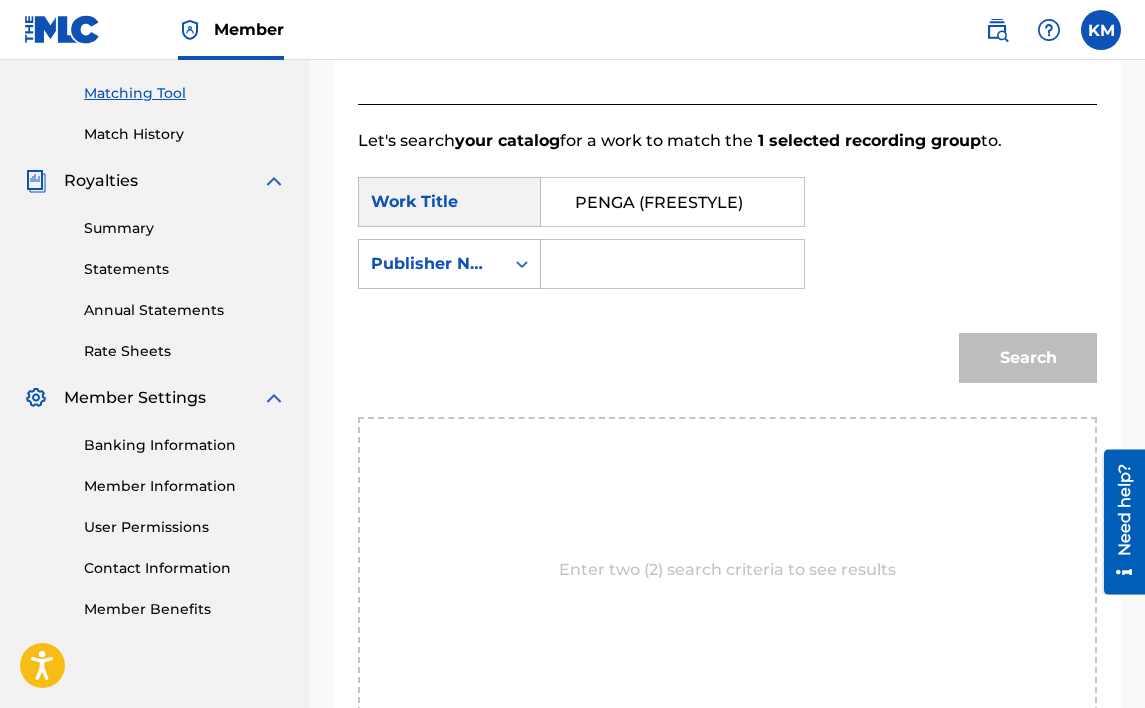 drag, startPoint x: 566, startPoint y: 269, endPoint x: 541, endPoint y: 262, distance: 25.96151 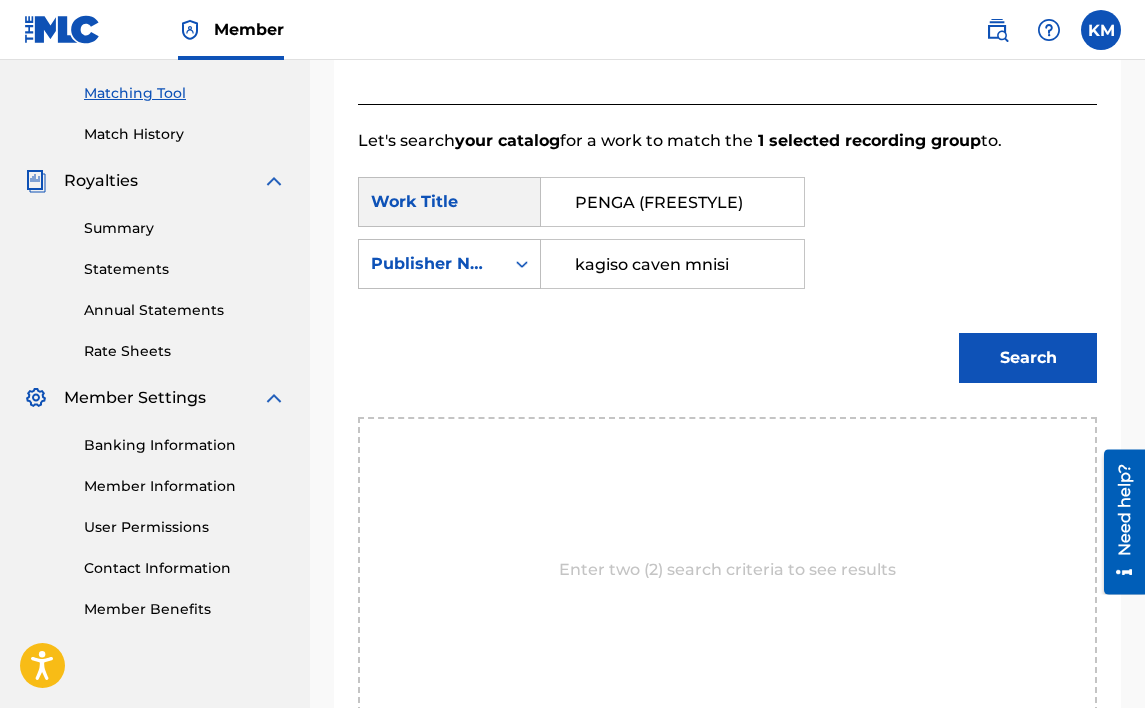 click on "Search" at bounding box center (1028, 358) 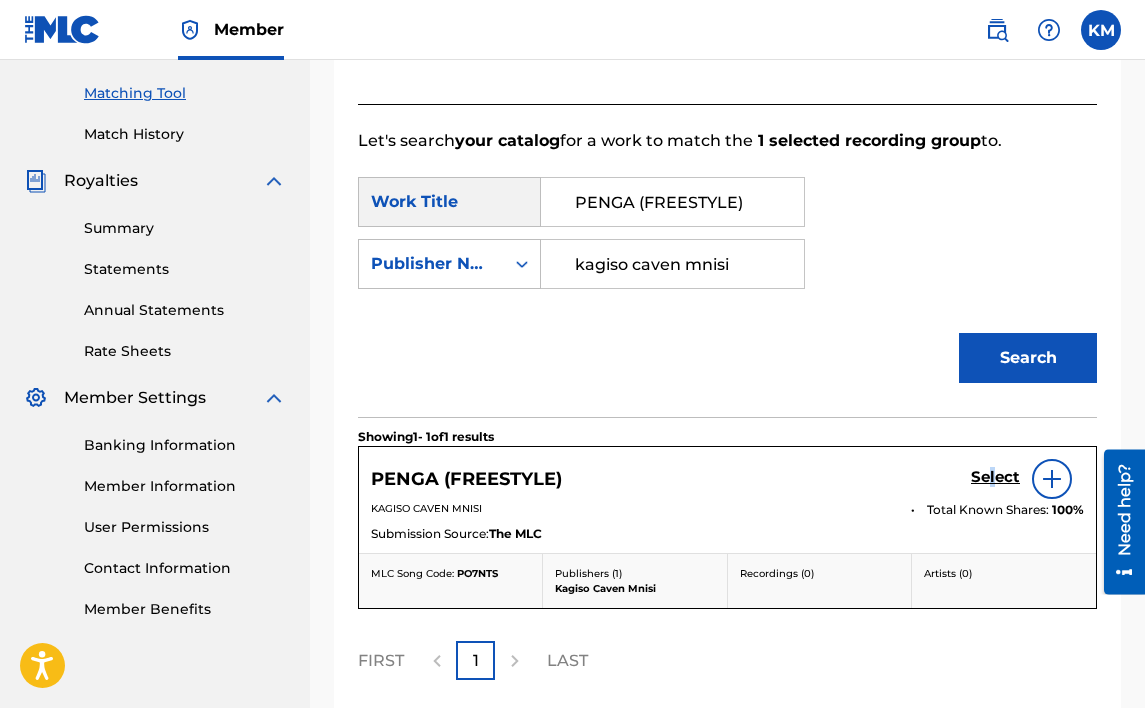 click on "Select" at bounding box center [995, 477] 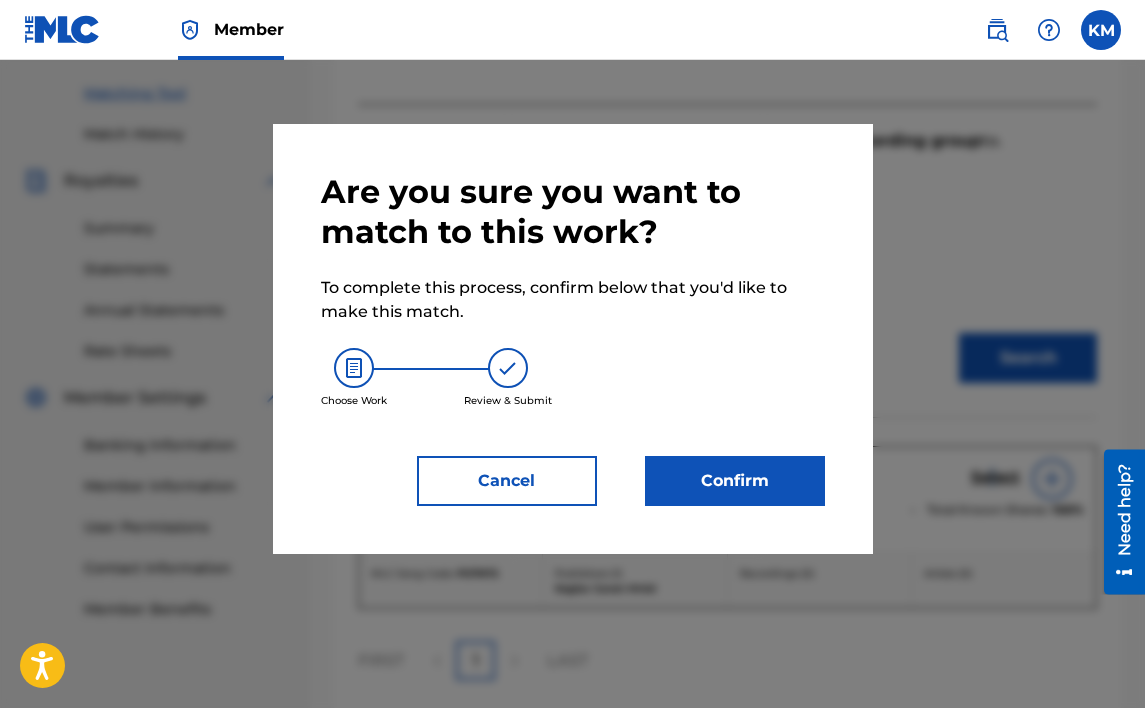 click on "Confirm" at bounding box center [735, 481] 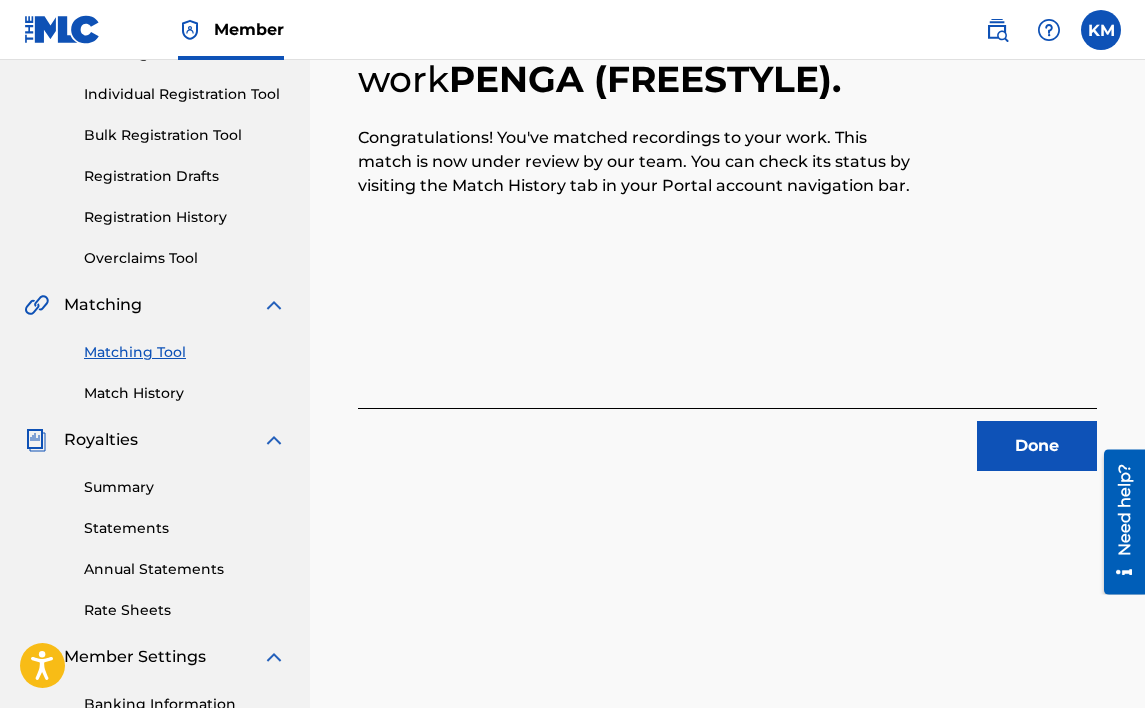 scroll, scrollTop: 200, scrollLeft: 0, axis: vertical 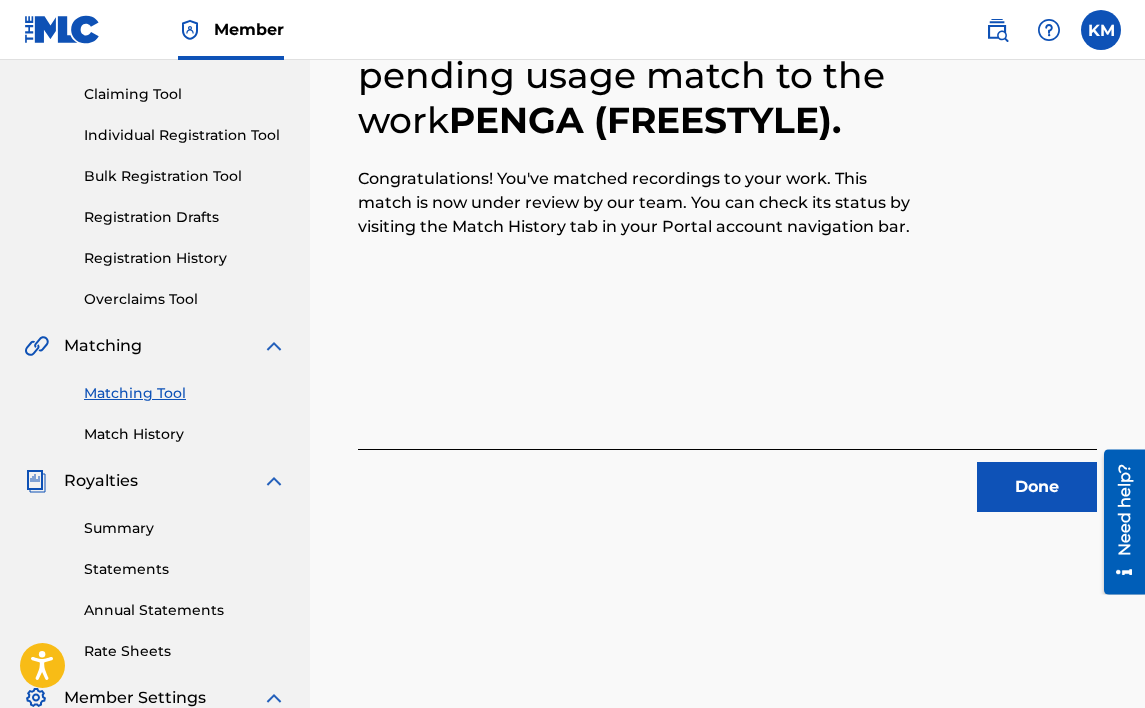 click on "Done" at bounding box center (1037, 487) 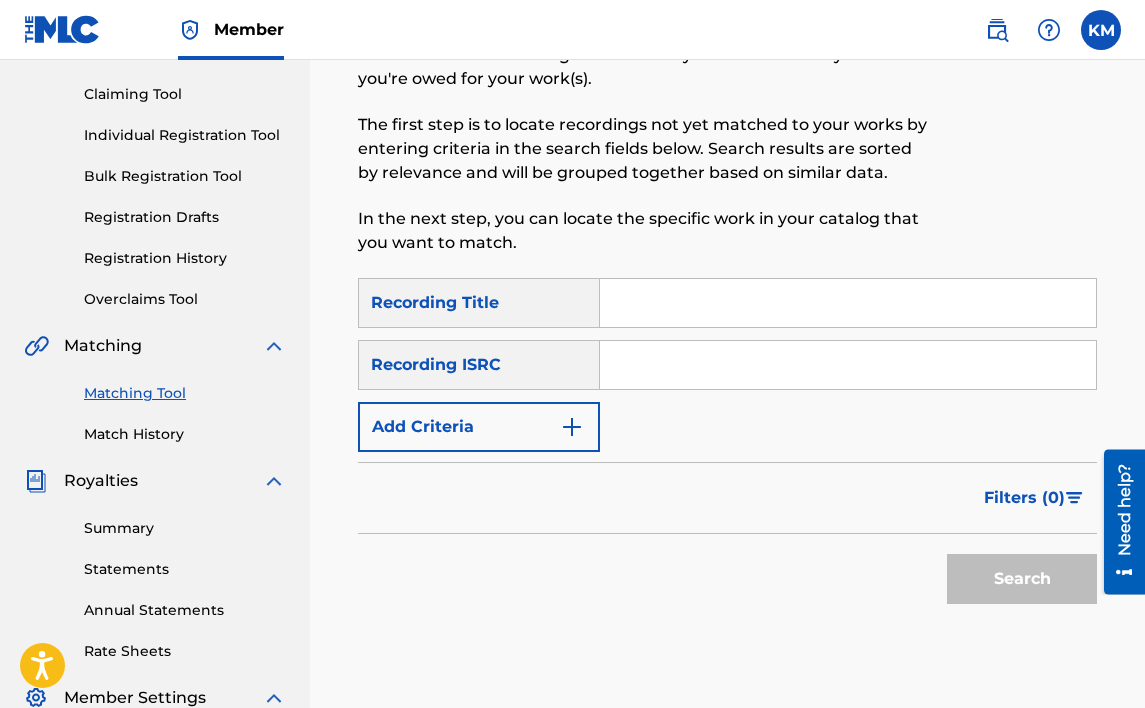 click on "Match History" at bounding box center [185, 434] 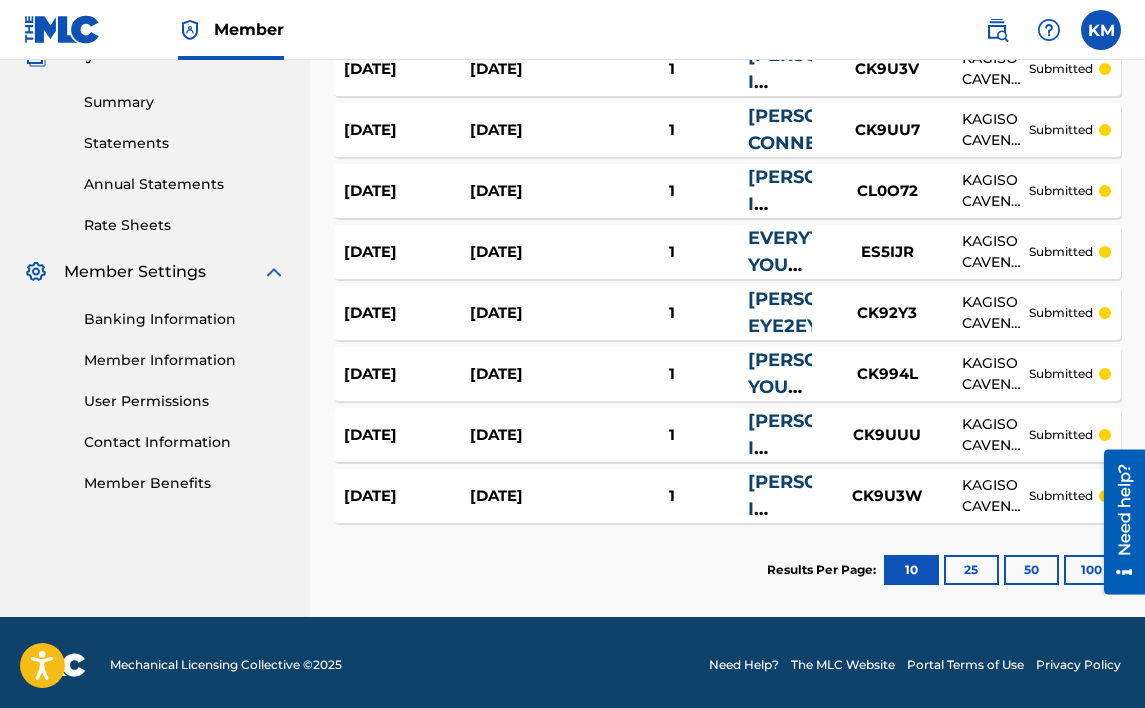 scroll, scrollTop: 631, scrollLeft: 0, axis: vertical 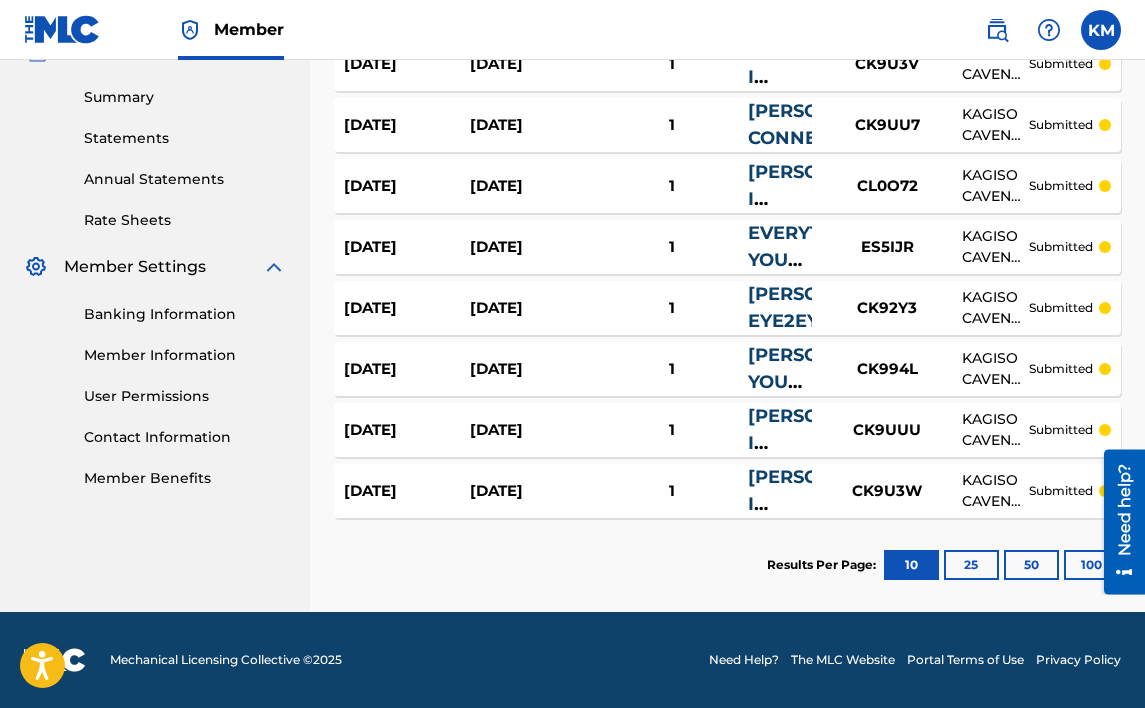 click on "25" at bounding box center [971, 565] 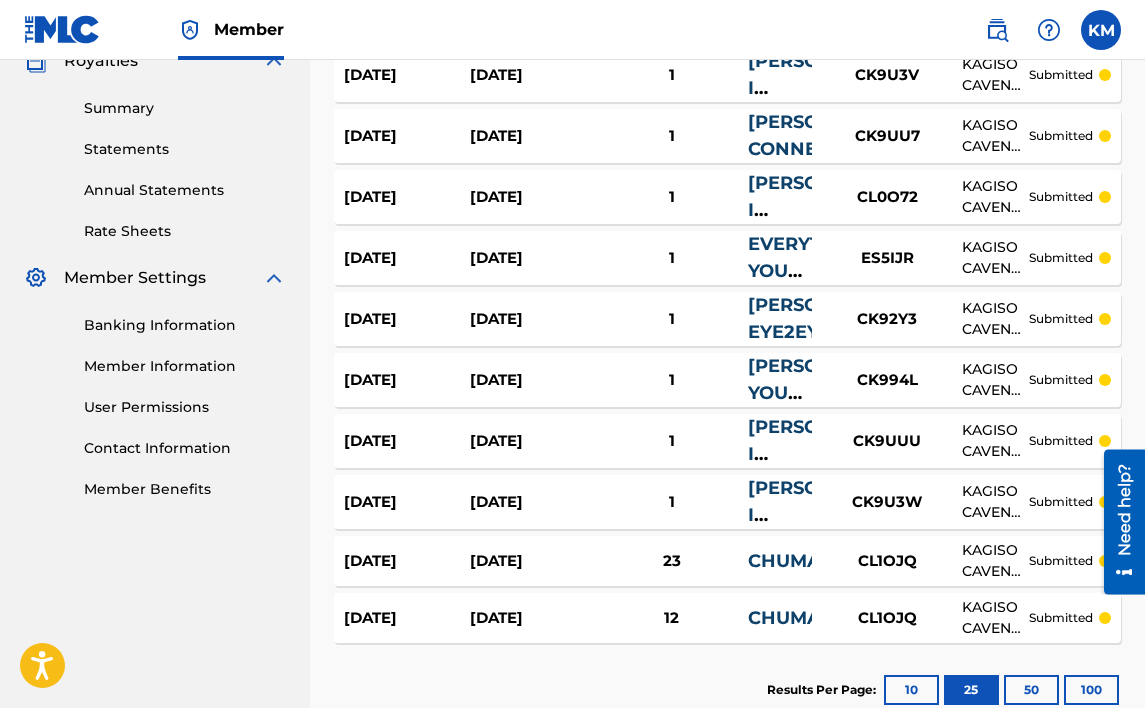 scroll, scrollTop: 631, scrollLeft: 0, axis: vertical 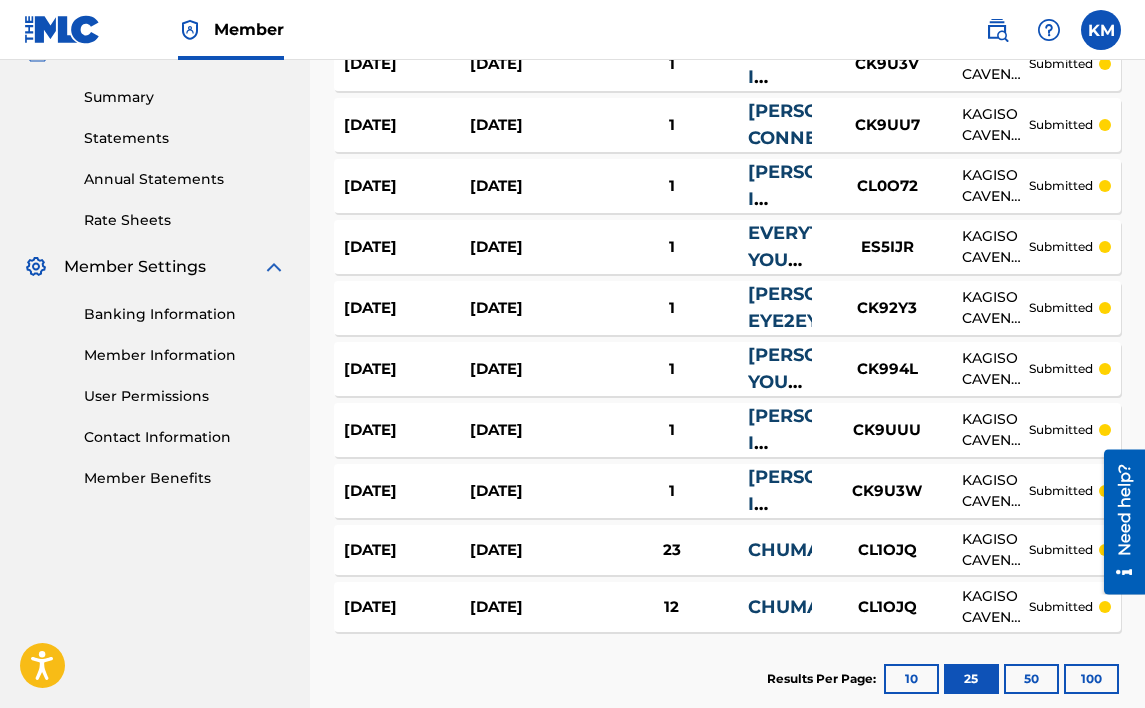 click on "[DATE]" at bounding box center (533, 550) 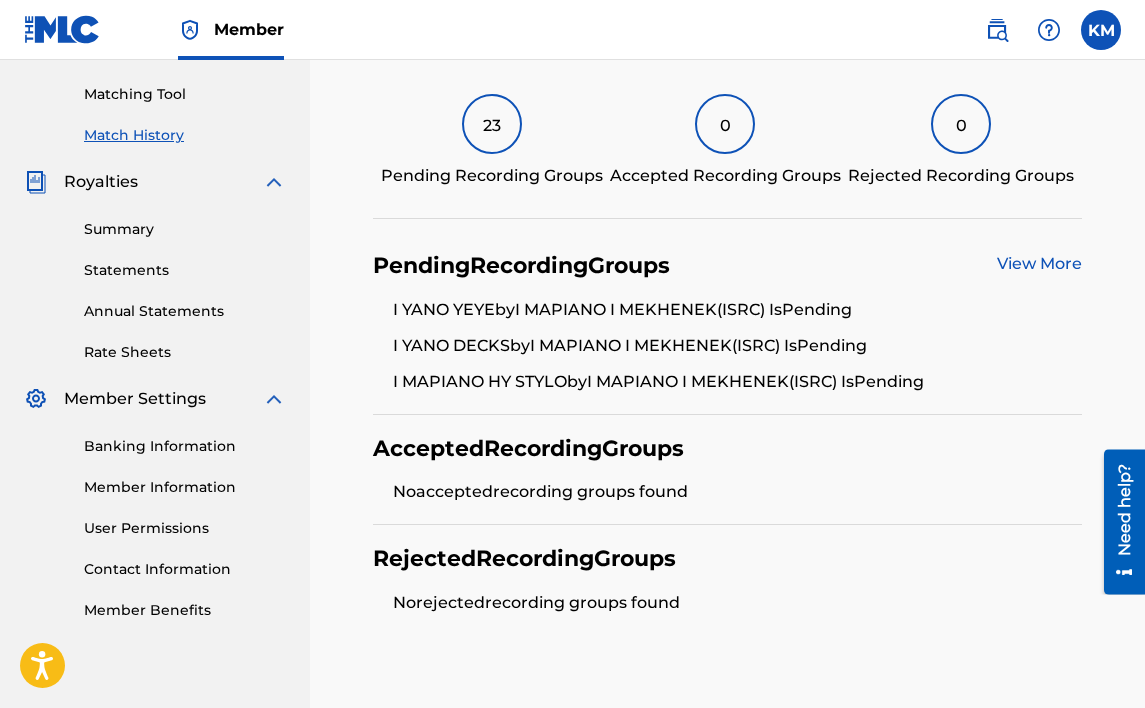 scroll, scrollTop: 500, scrollLeft: 0, axis: vertical 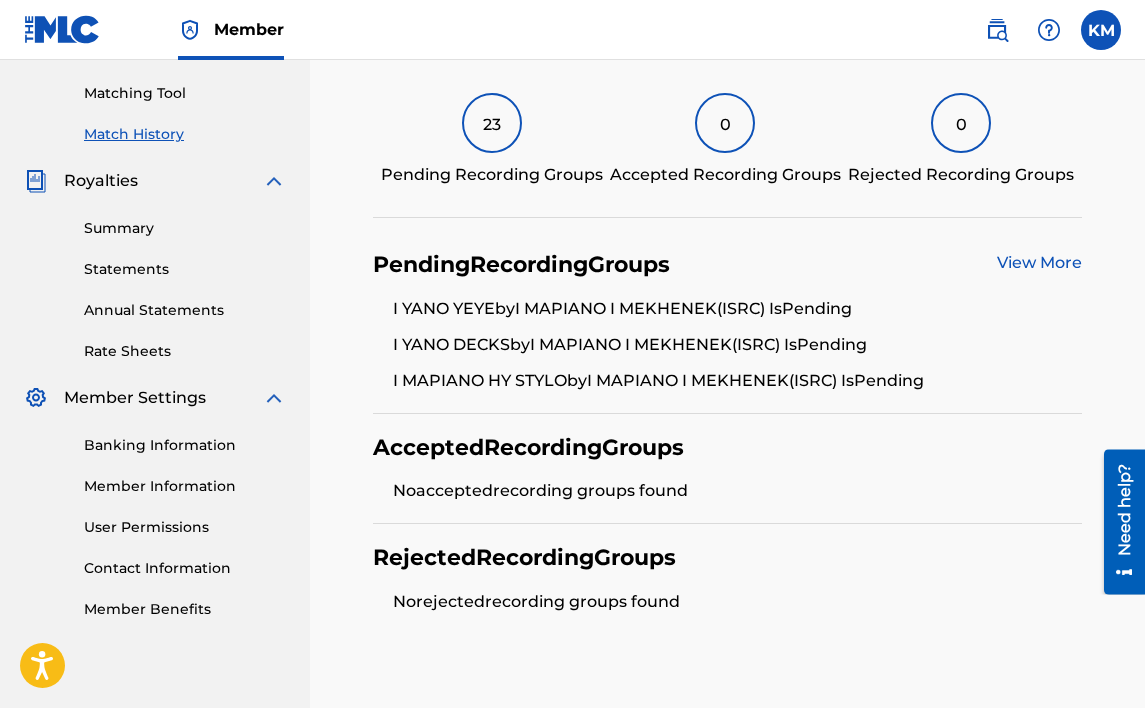 click on "View More" at bounding box center [1039, 262] 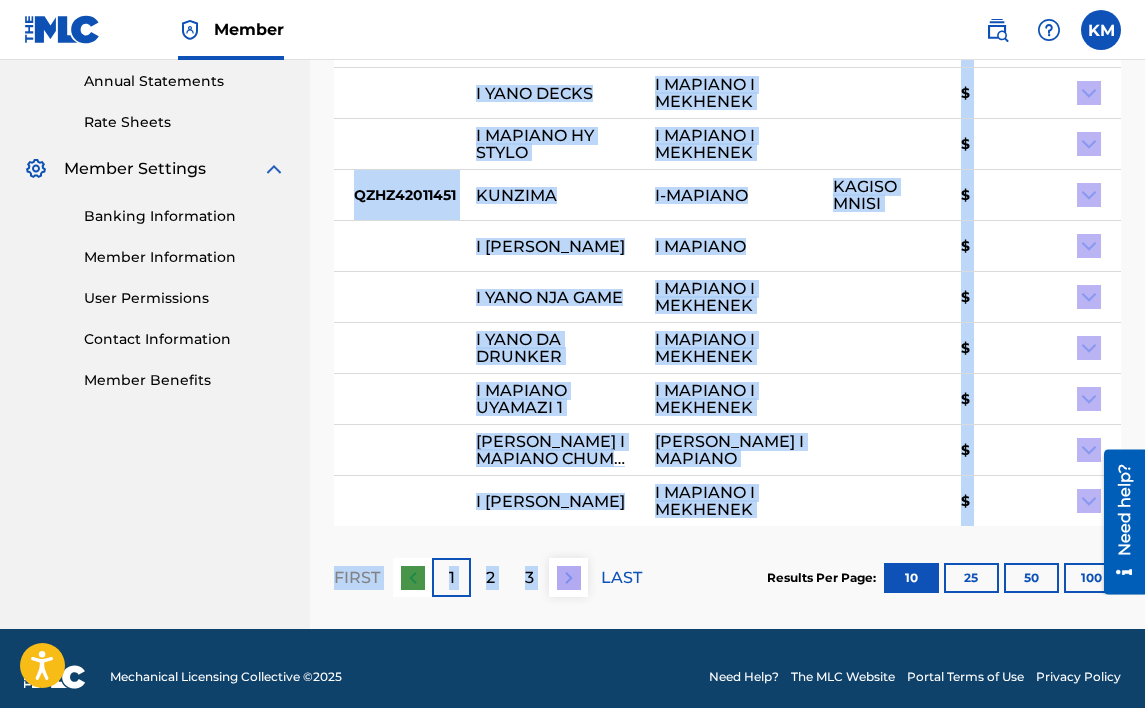 scroll, scrollTop: 755, scrollLeft: 0, axis: vertical 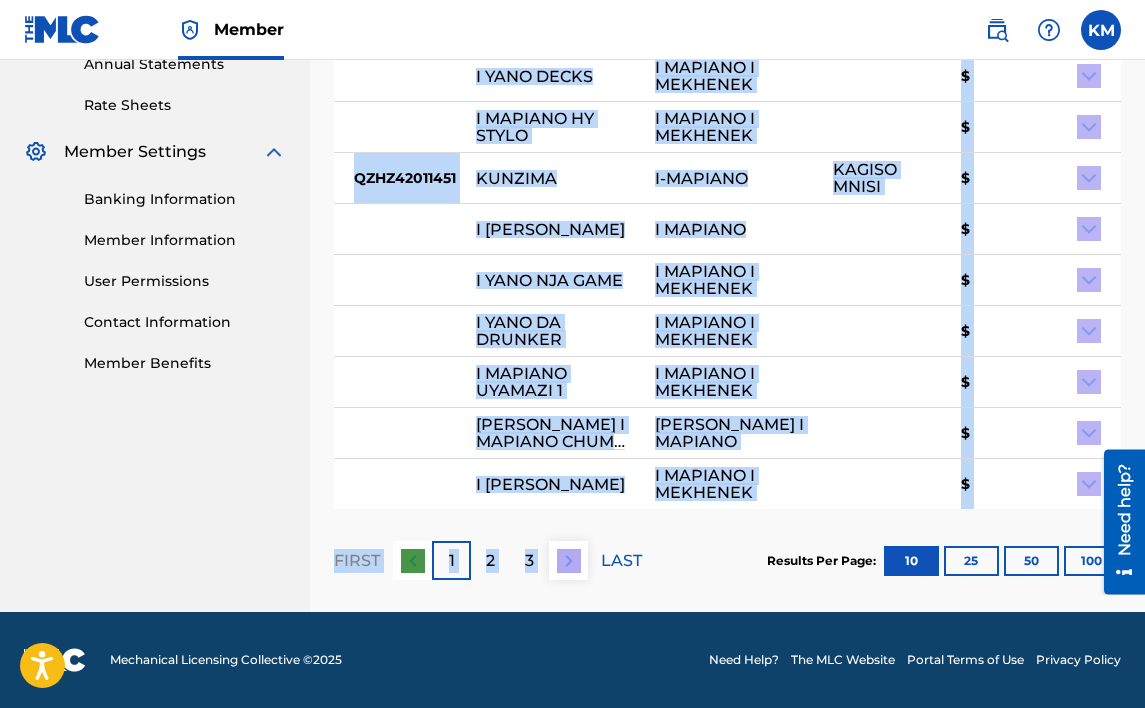 drag, startPoint x: 475, startPoint y: 276, endPoint x: 596, endPoint y: 495, distance: 250.20392 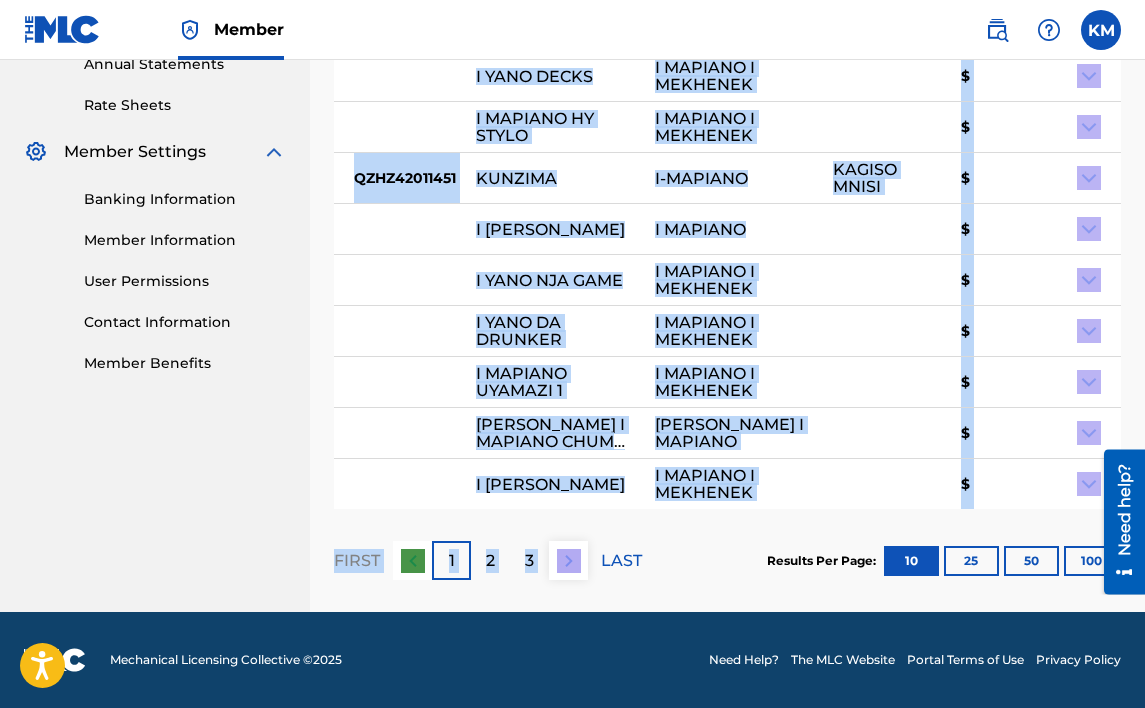 copy on "I YANO YEYE I MAPIANO I MEKHENEK $ I YANO DECKS I MAPIANO I MEKHENEK $ I MAPIANO HY STYLO I MAPIANO I MEKHENEK $ QZHZ42011451 KUNZIMA I-MAPIANO KAGISO MNISI $ I YANO MILLIS I MAPIANO $ I YANO NJA GAME I MAPIANO I MEKHENEK $ I YANO DA DRUNKER I MAPIANO I MEKHENEK $ I MAPIANO UYAMAZI 1 I MAPIANO I MEKHENEK $ [PERSON_NAME] I MAPIANO CHUMA PRO BY 9TYEIGHT [PERSON_NAME] I MAPIANO $ I YANO DEETECTER" 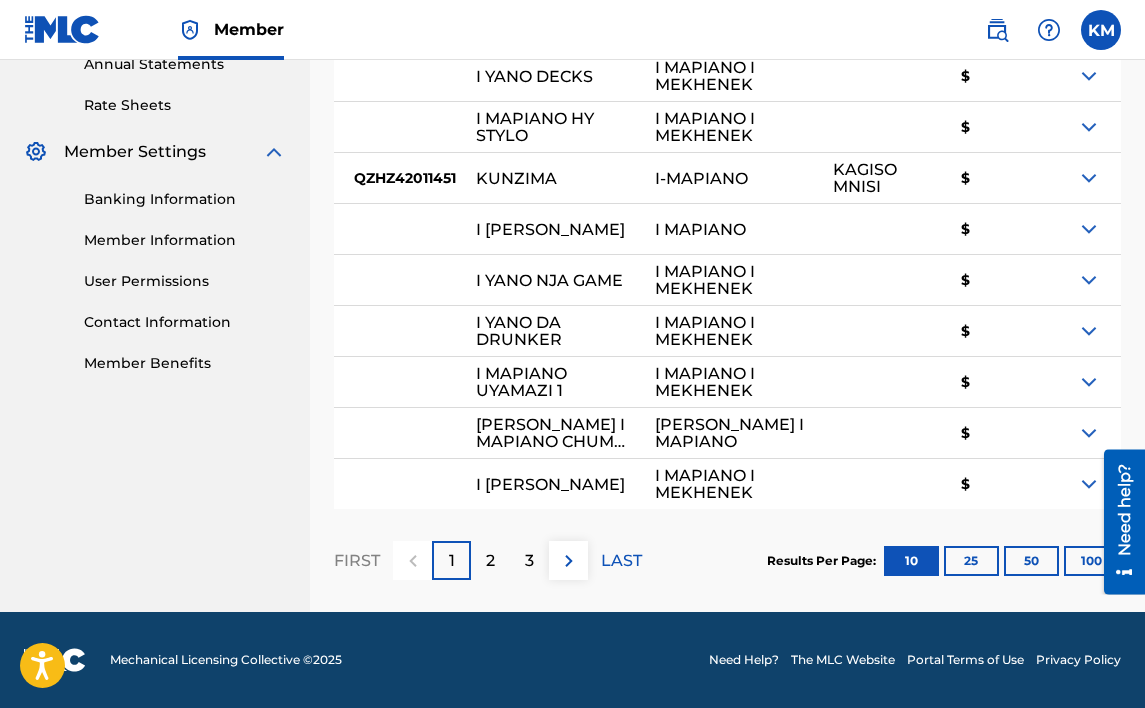 click on "2" at bounding box center (490, 560) 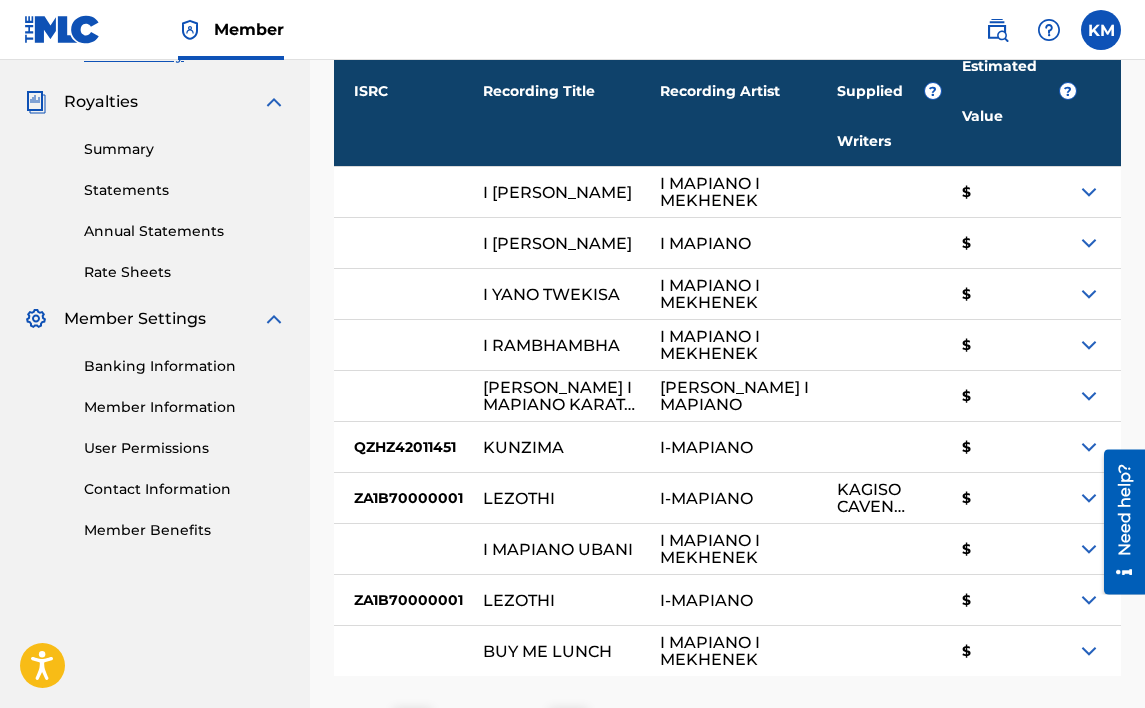 scroll, scrollTop: 555, scrollLeft: 0, axis: vertical 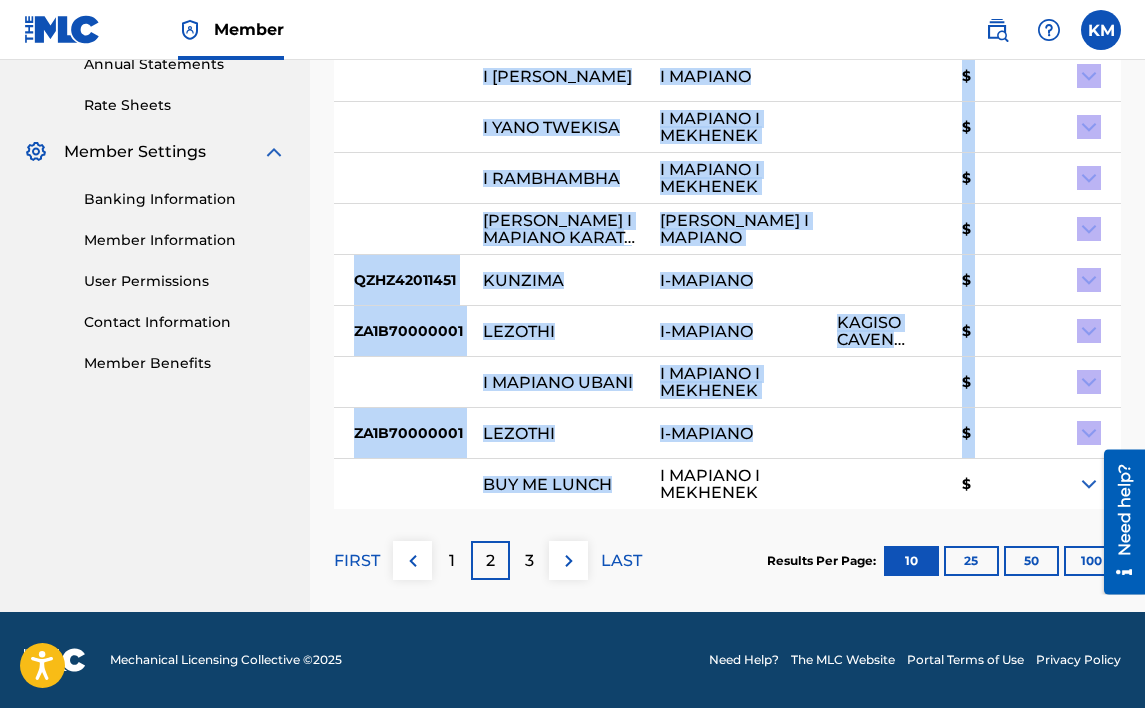 drag, startPoint x: 481, startPoint y: 269, endPoint x: 620, endPoint y: 534, distance: 299.24237 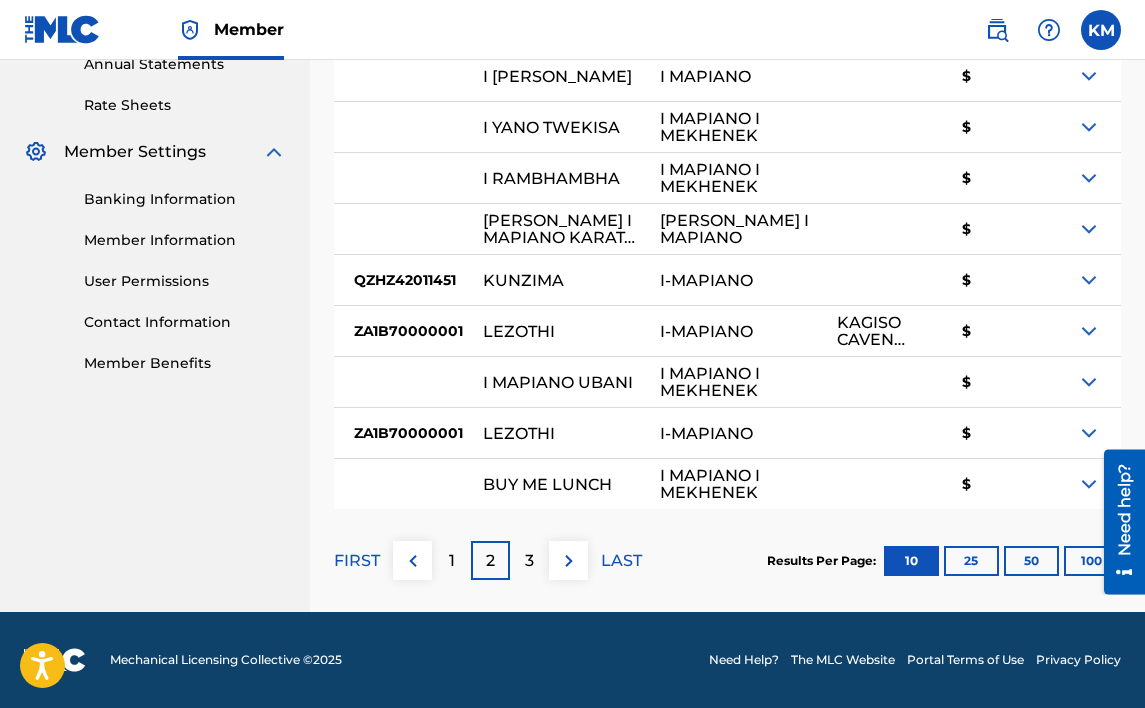 click on "3" at bounding box center (529, 561) 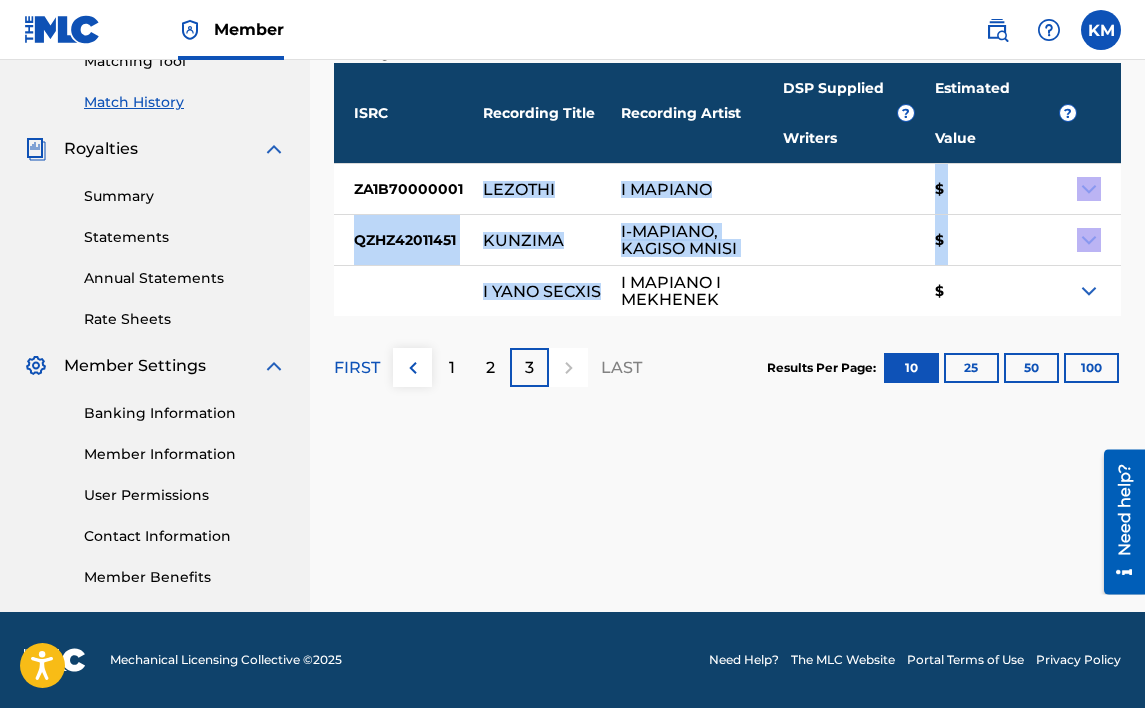 drag, startPoint x: 600, startPoint y: 343, endPoint x: 479, endPoint y: 243, distance: 156.97452 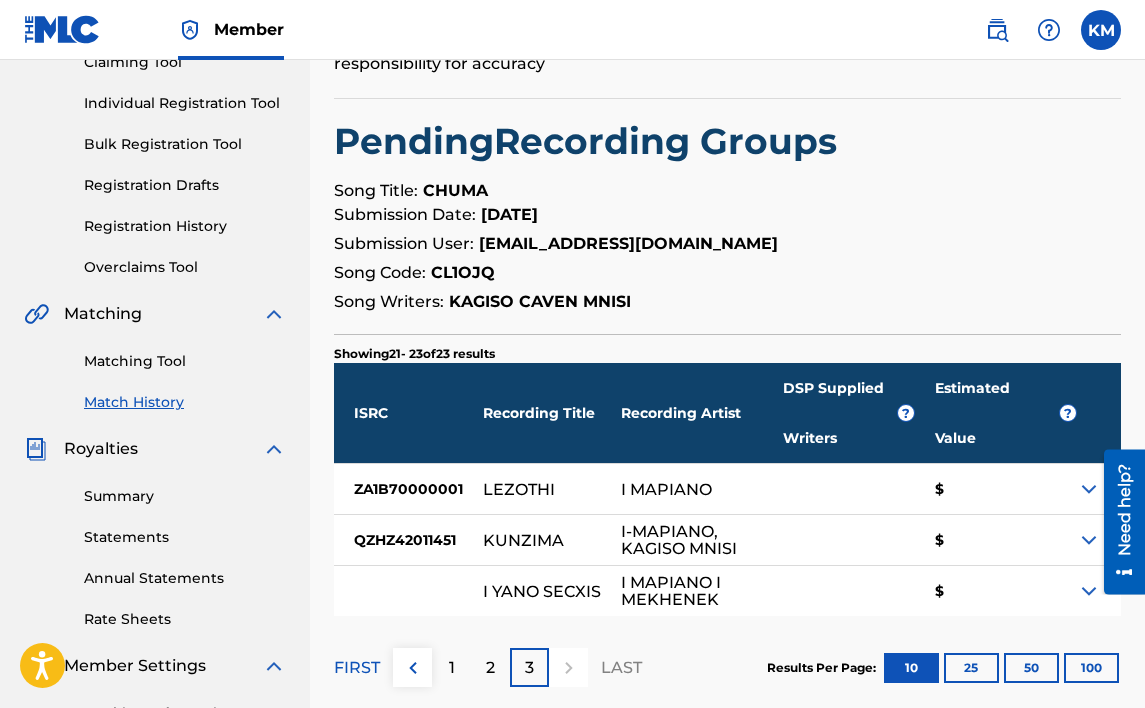 click on "Claiming Tool Individual Registration Tool Bulk Registration Tool Registration Drafts Registration History Overclaims Tool" at bounding box center [155, 152] 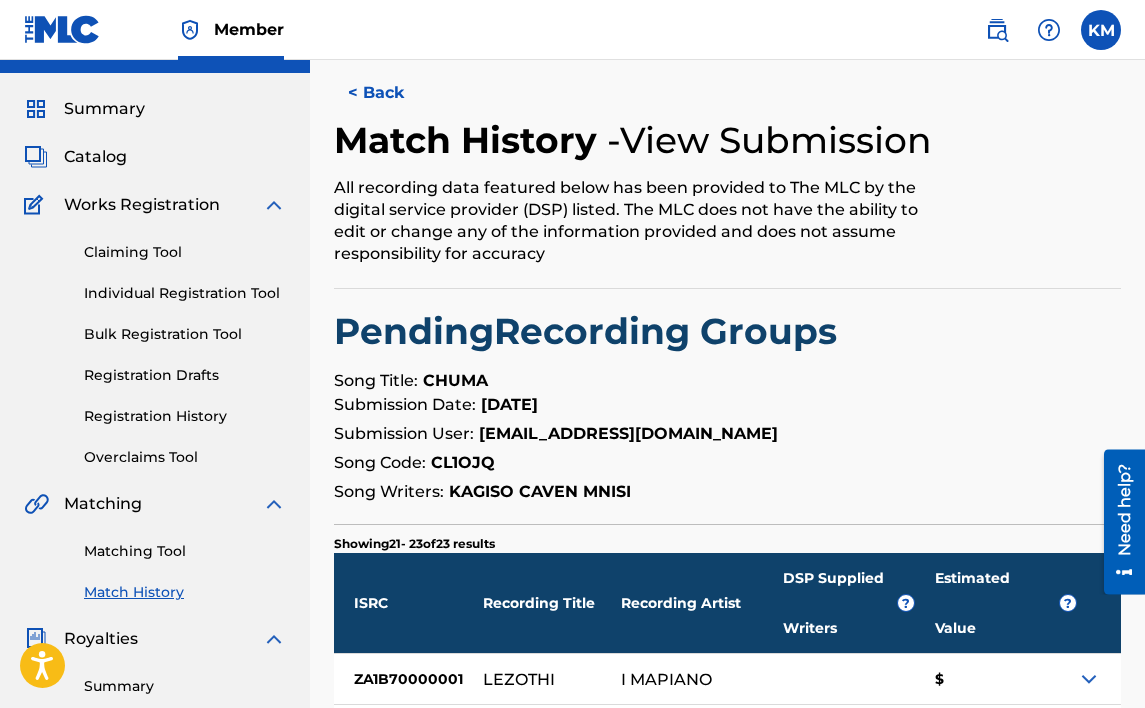 scroll, scrollTop: 32, scrollLeft: 0, axis: vertical 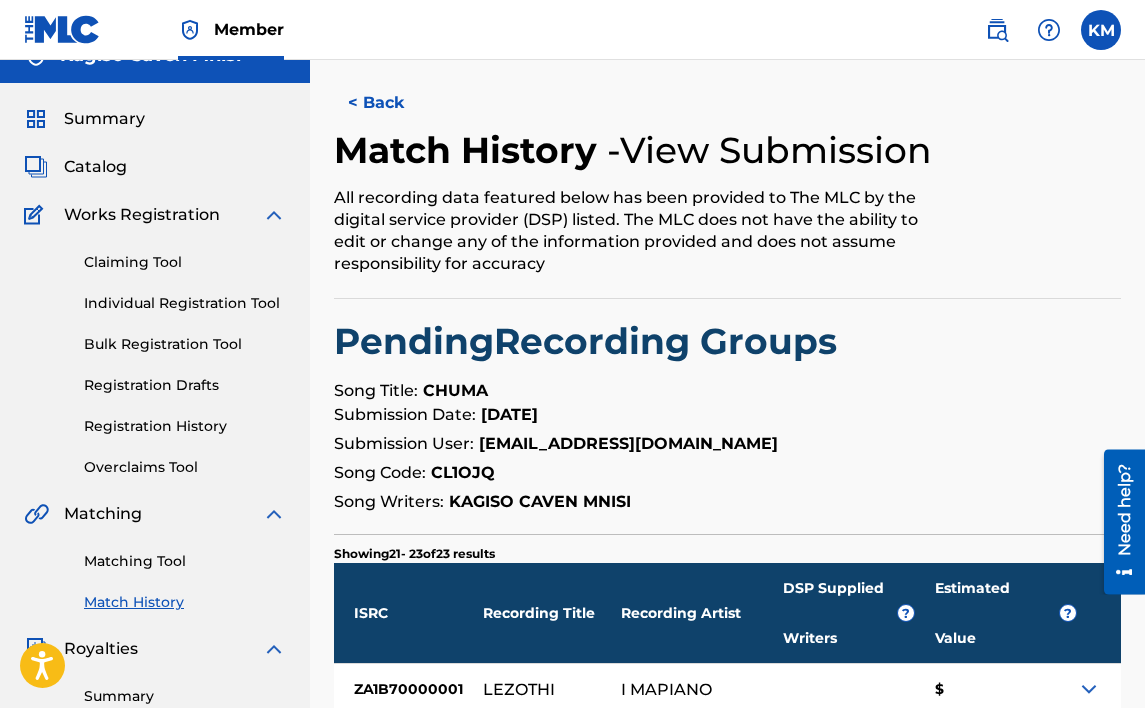 click on "Matching Tool" at bounding box center (185, 561) 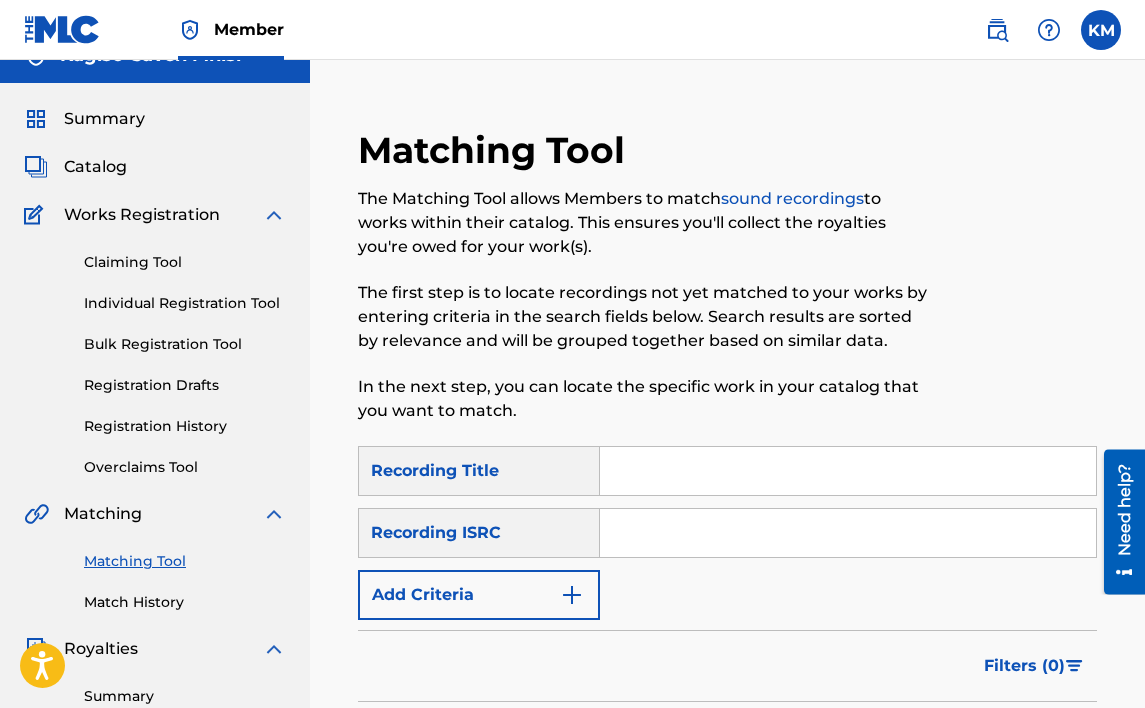 scroll, scrollTop: 0, scrollLeft: 0, axis: both 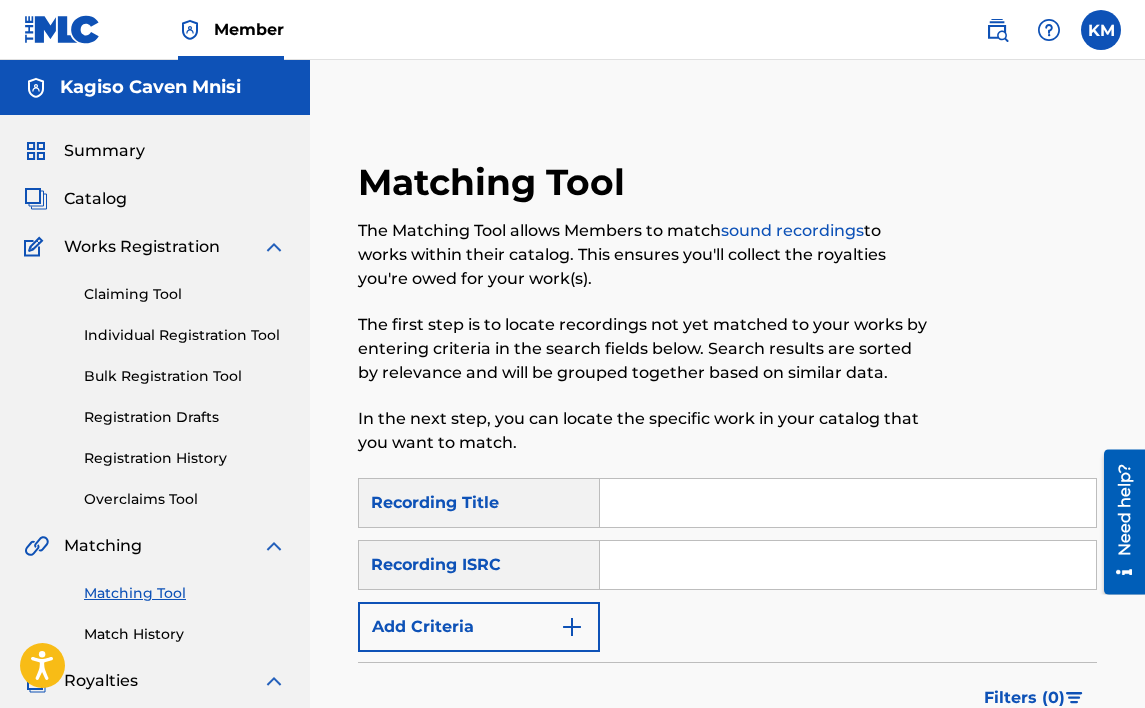 paste on "LEZOTHI" 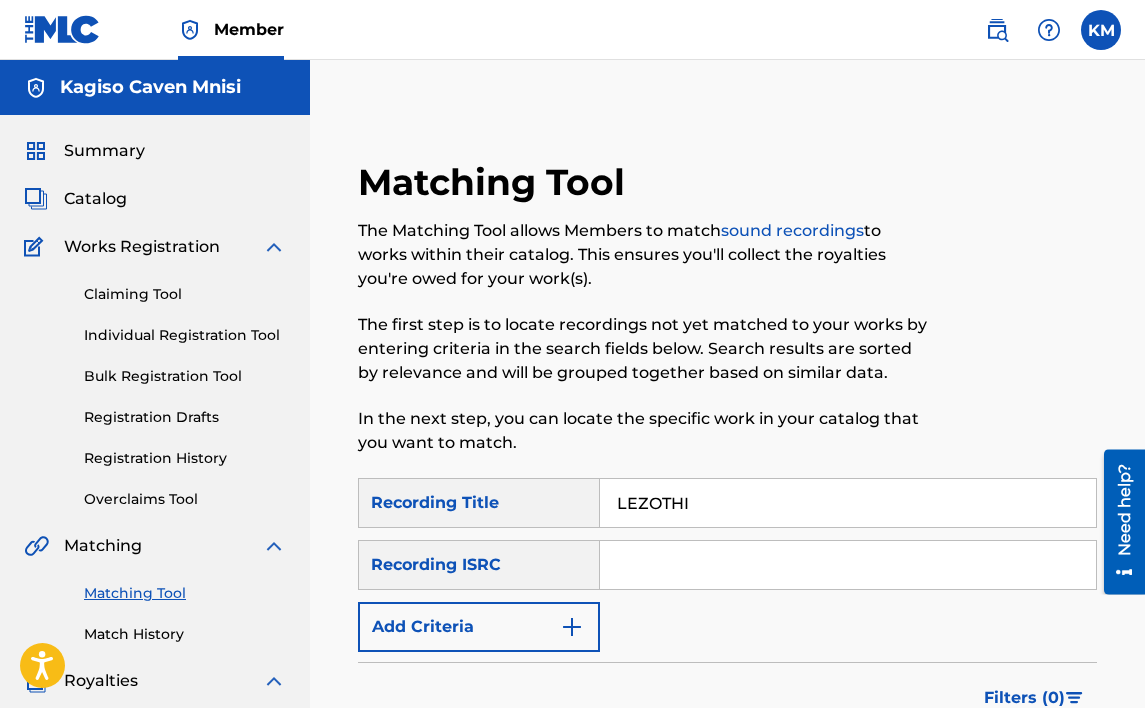 type on "LEZOTHI" 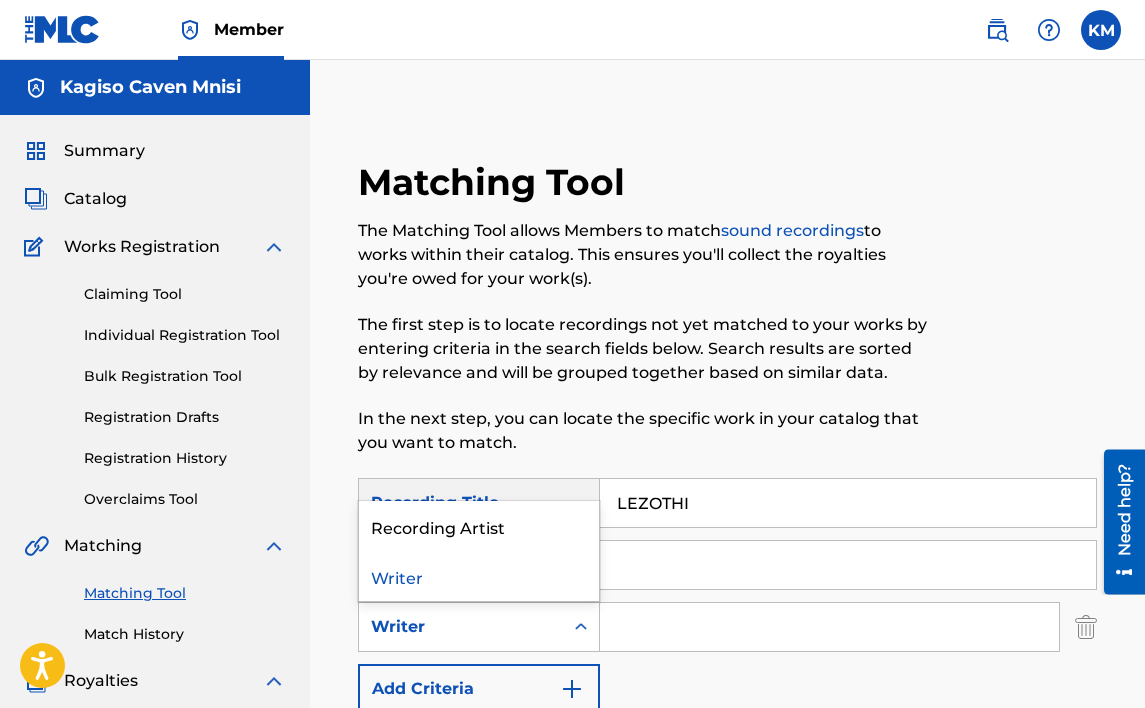 click on "Writer" at bounding box center [461, 627] 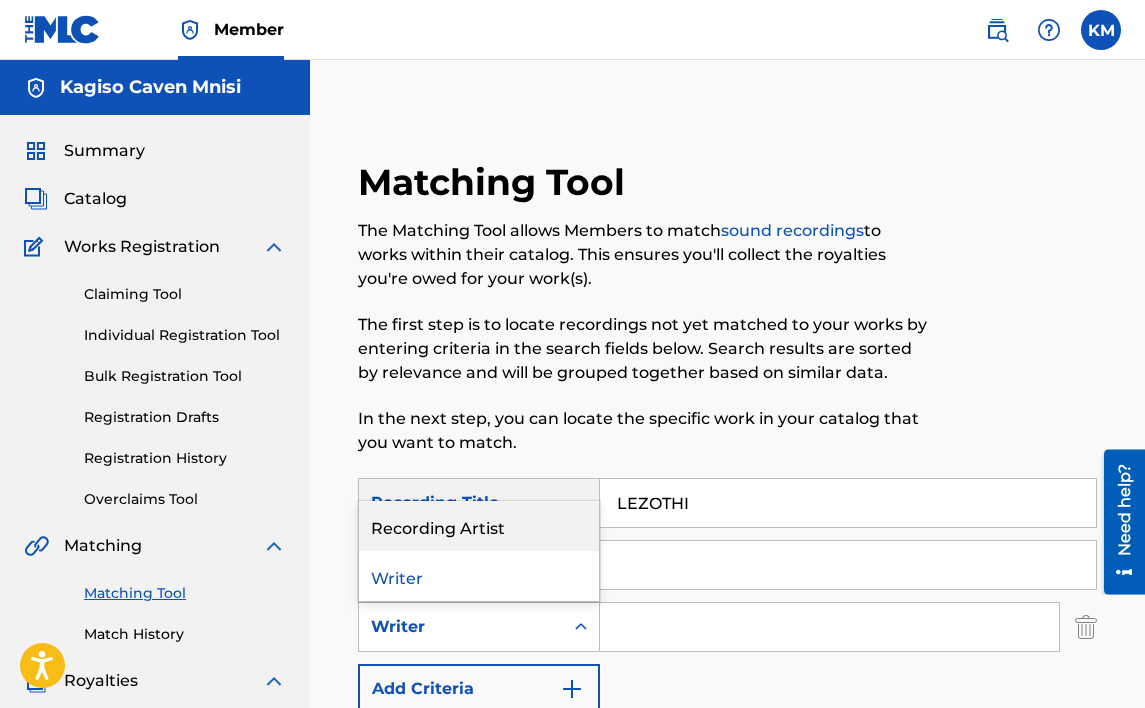 click on "Recording Artist" at bounding box center (479, 526) 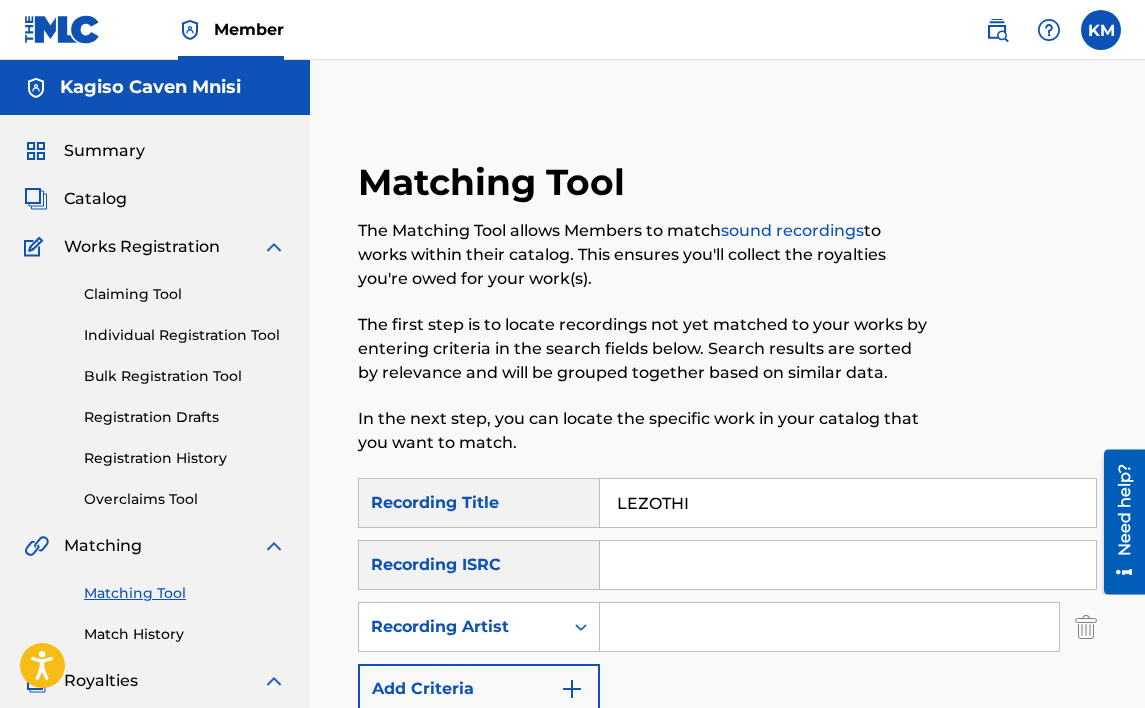 click at bounding box center (829, 627) 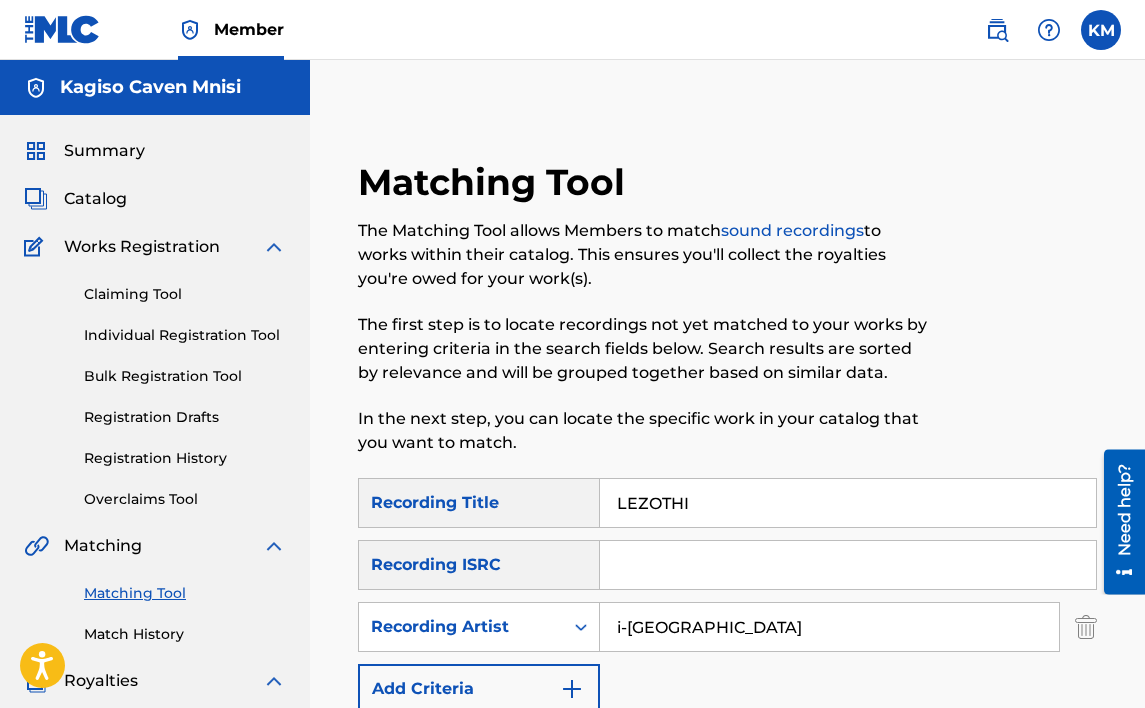 type on "i-[GEOGRAPHIC_DATA]" 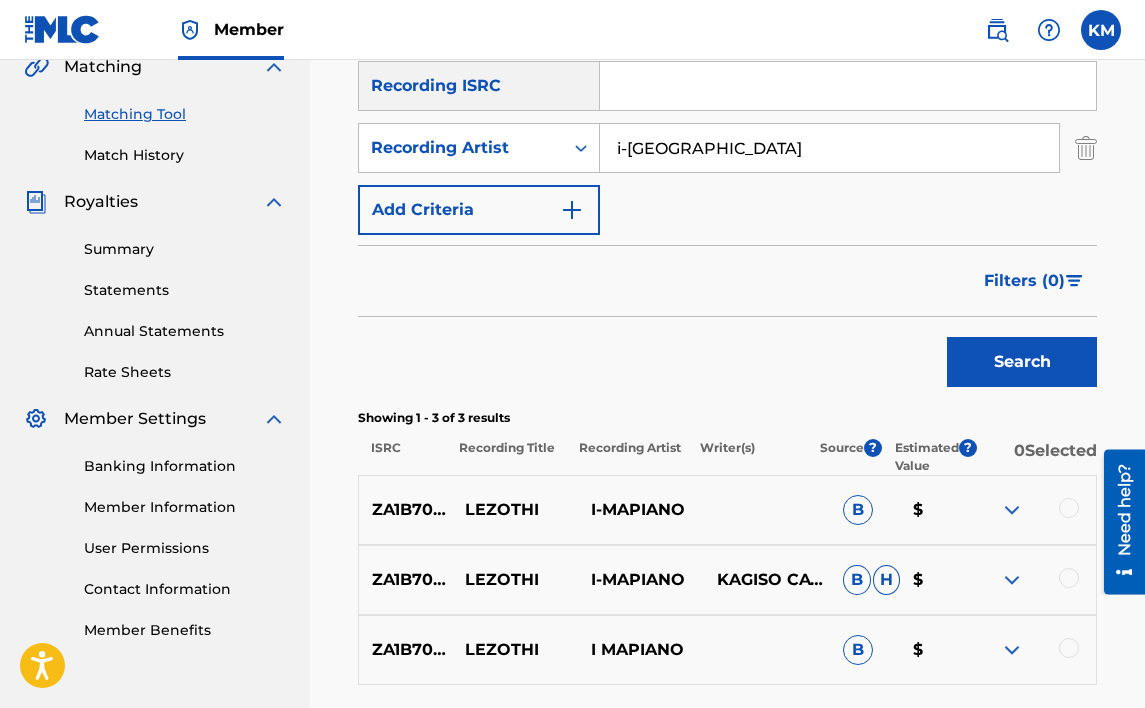 scroll, scrollTop: 500, scrollLeft: 0, axis: vertical 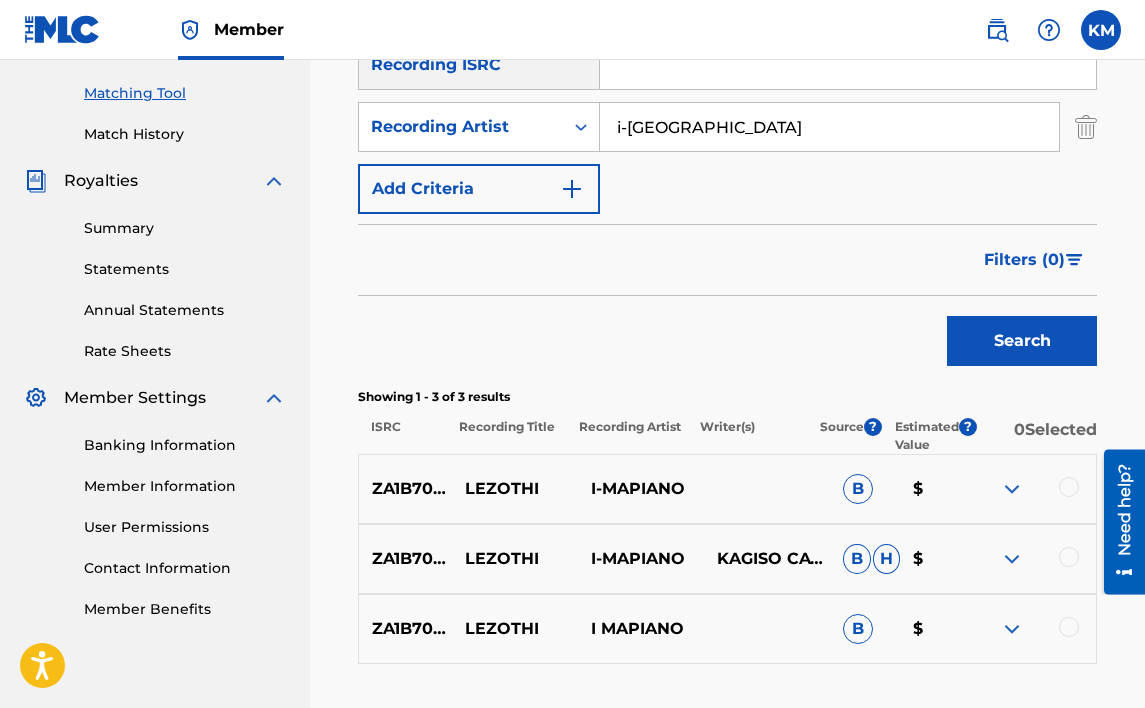click at bounding box center (1069, 487) 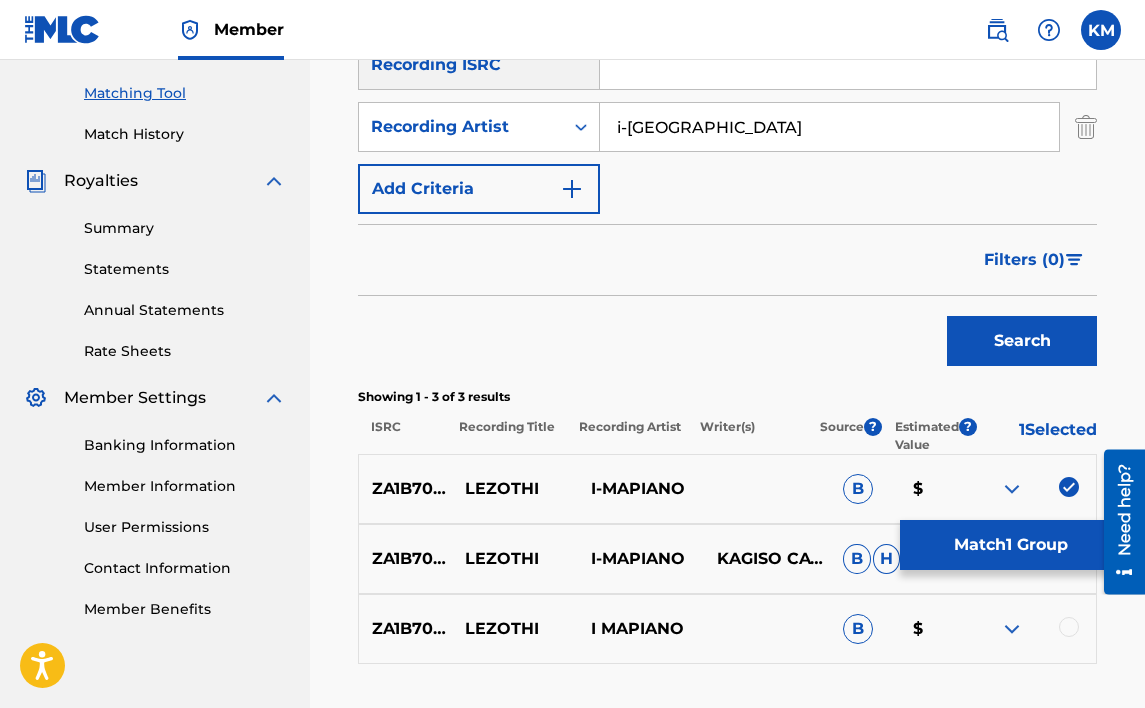click on "ZA1B70000001 LEZOTHI I-MAPIANO KAGISO [PERSON_NAME] [PERSON_NAME] $" at bounding box center (727, 559) 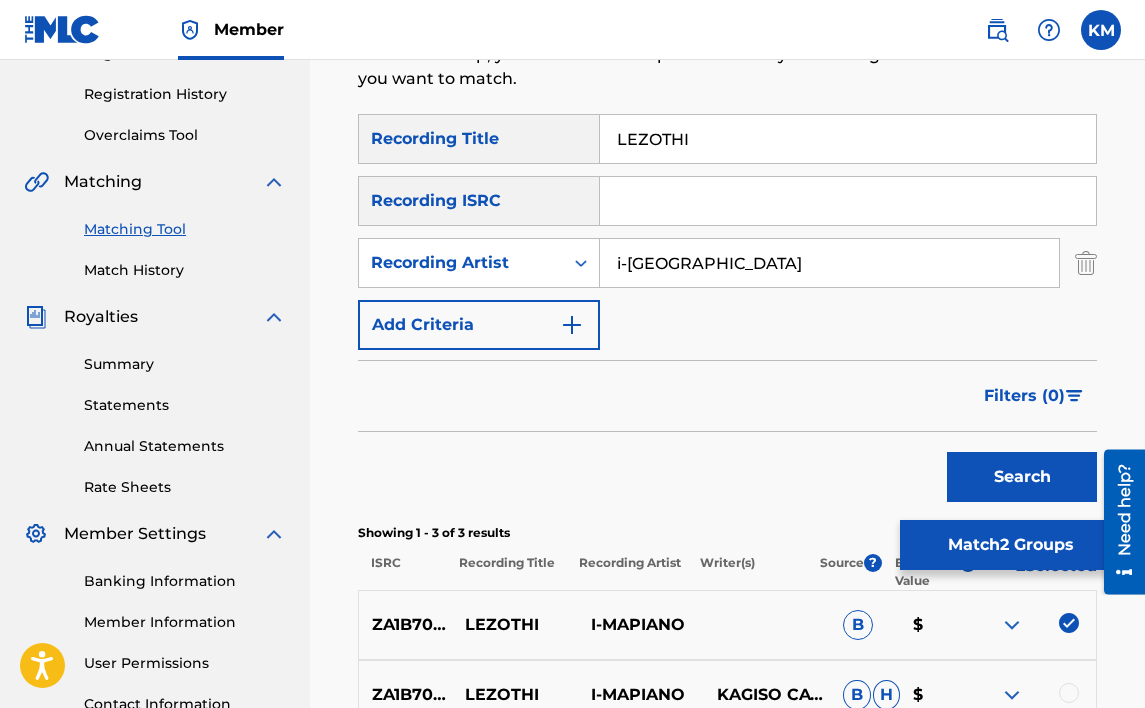 scroll, scrollTop: 400, scrollLeft: 0, axis: vertical 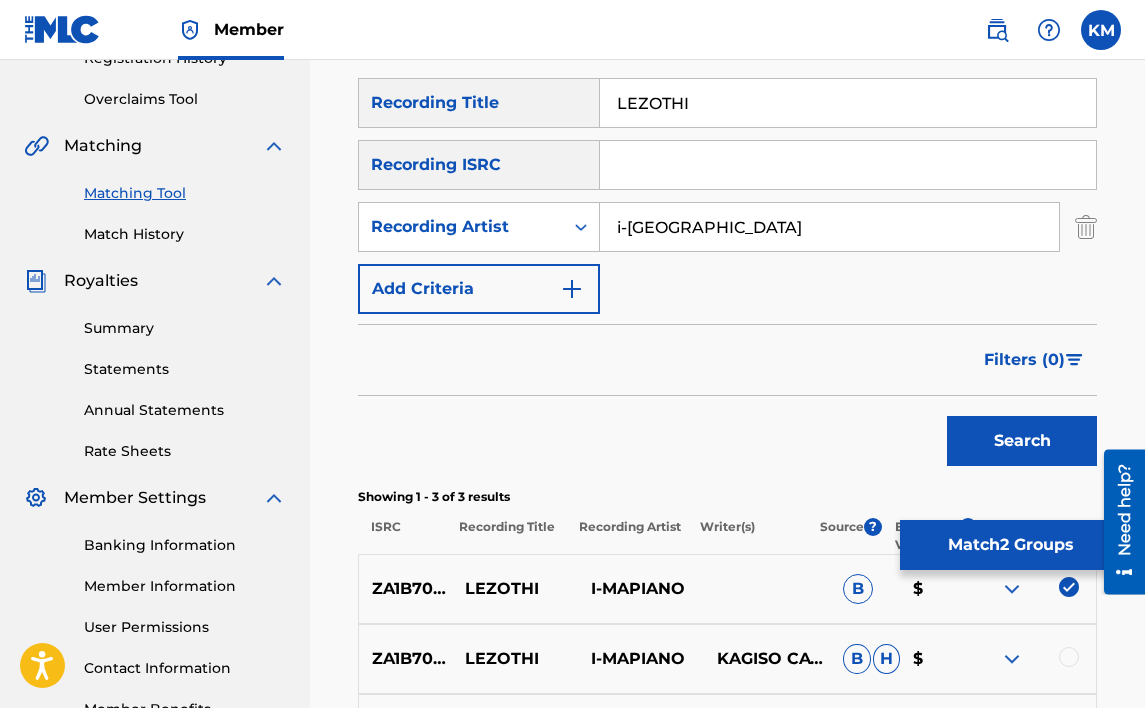 click at bounding box center (1069, 657) 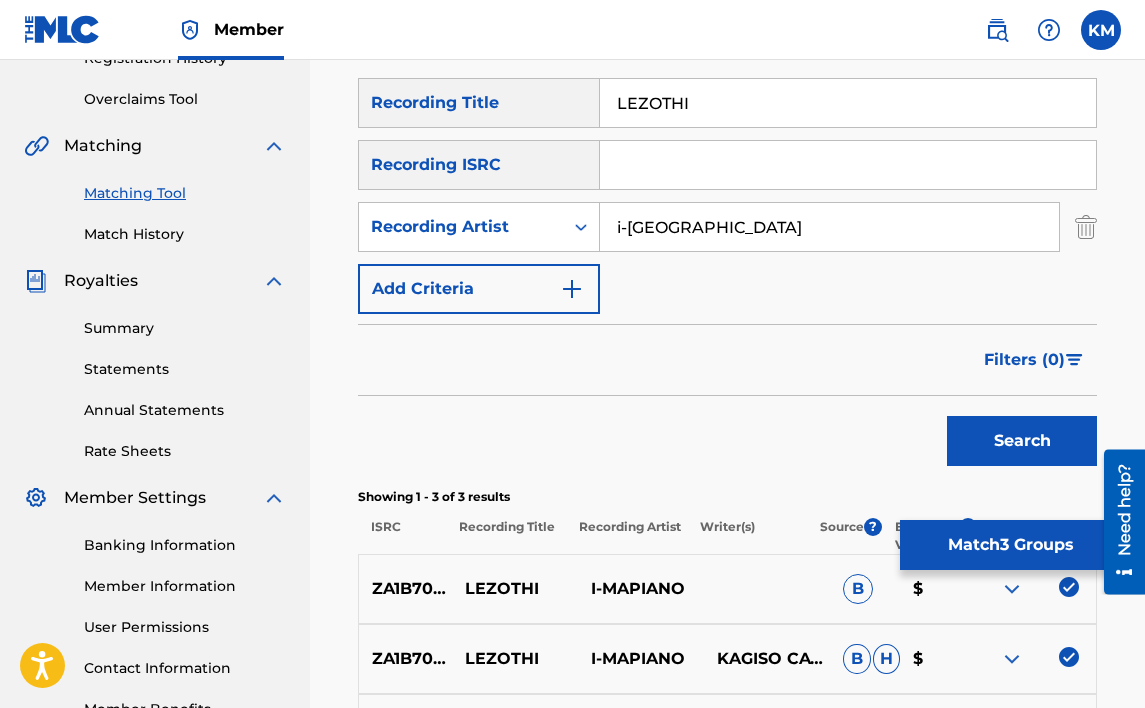 click on "Match  3 Groups" at bounding box center [1010, 545] 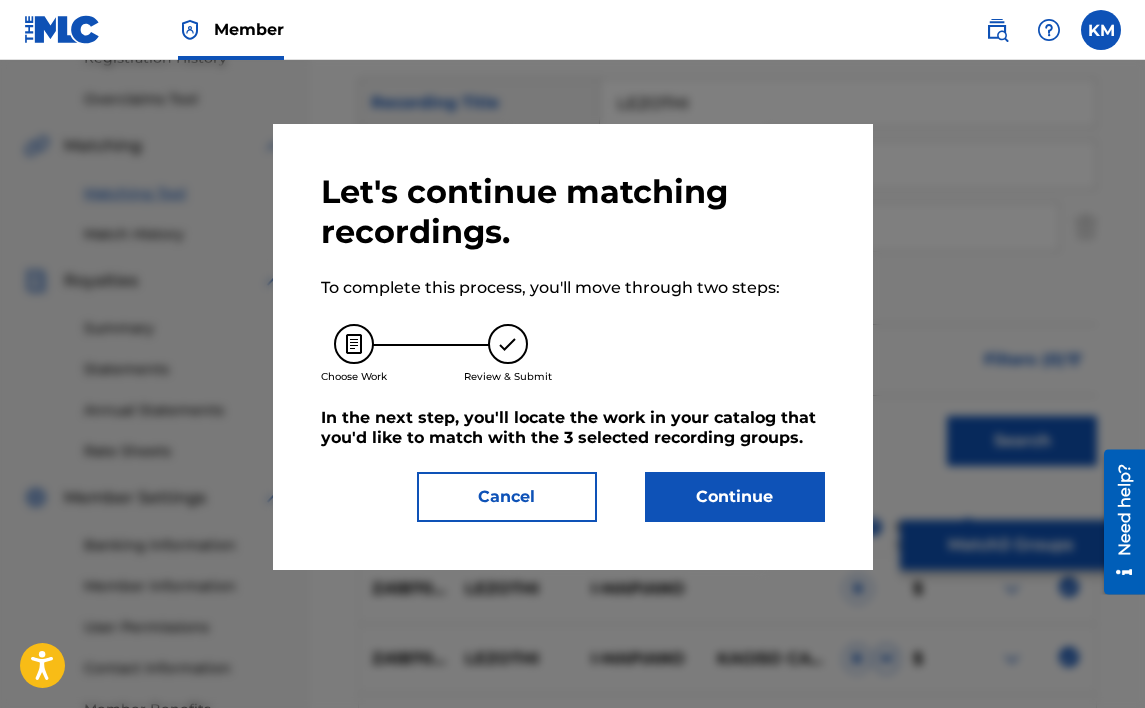 click on "Continue" at bounding box center (735, 497) 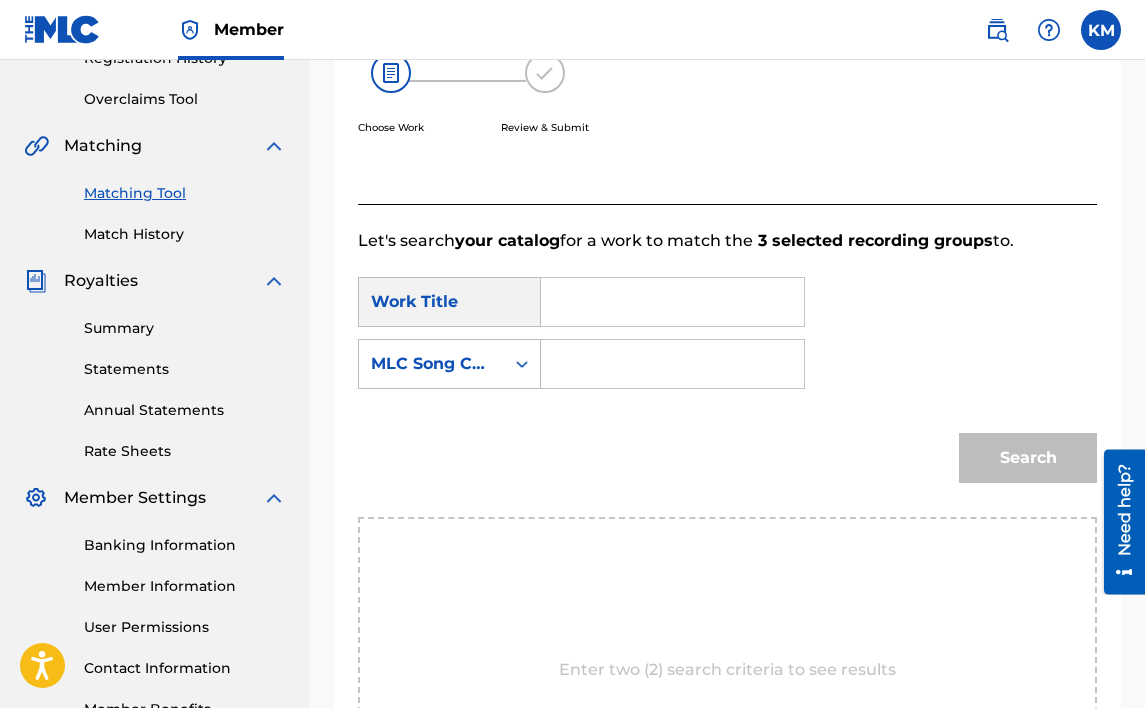 click at bounding box center (672, 302) 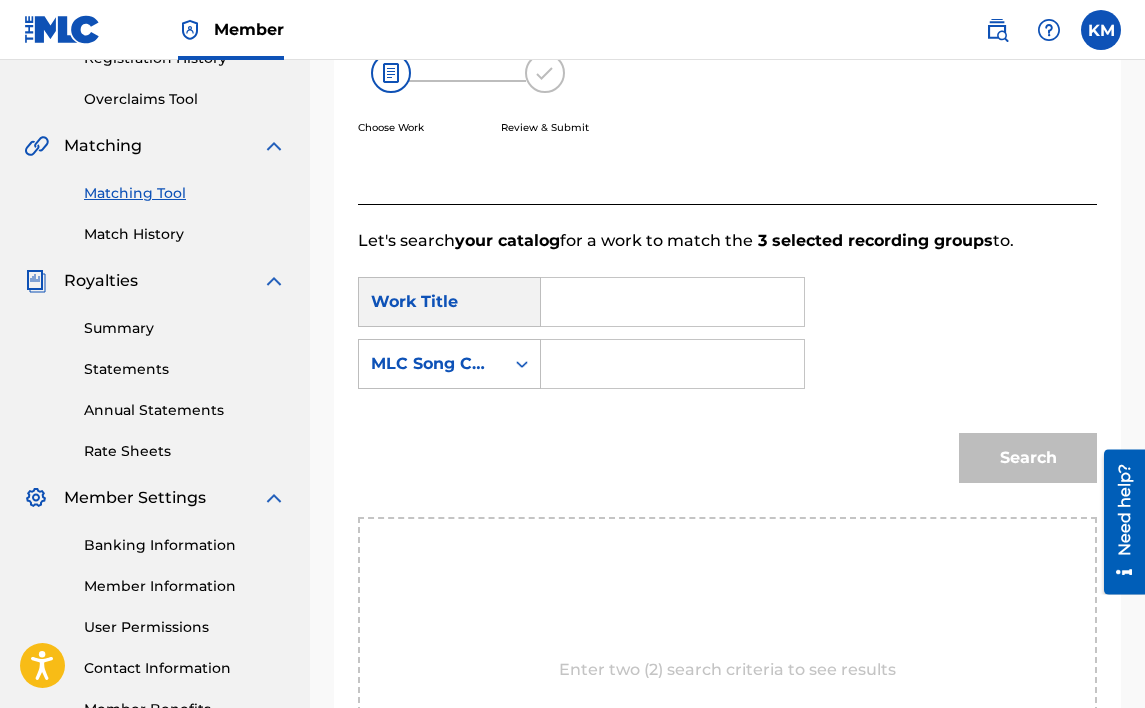 paste on "LEZOTHI" 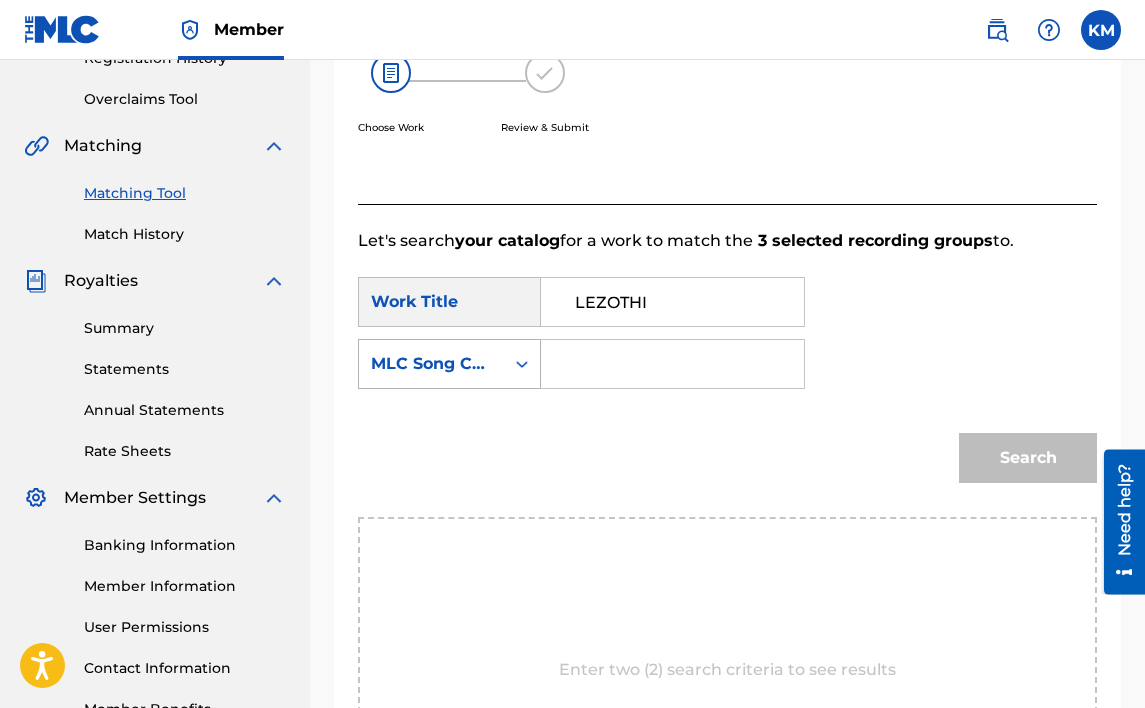type on "LEZOTHI" 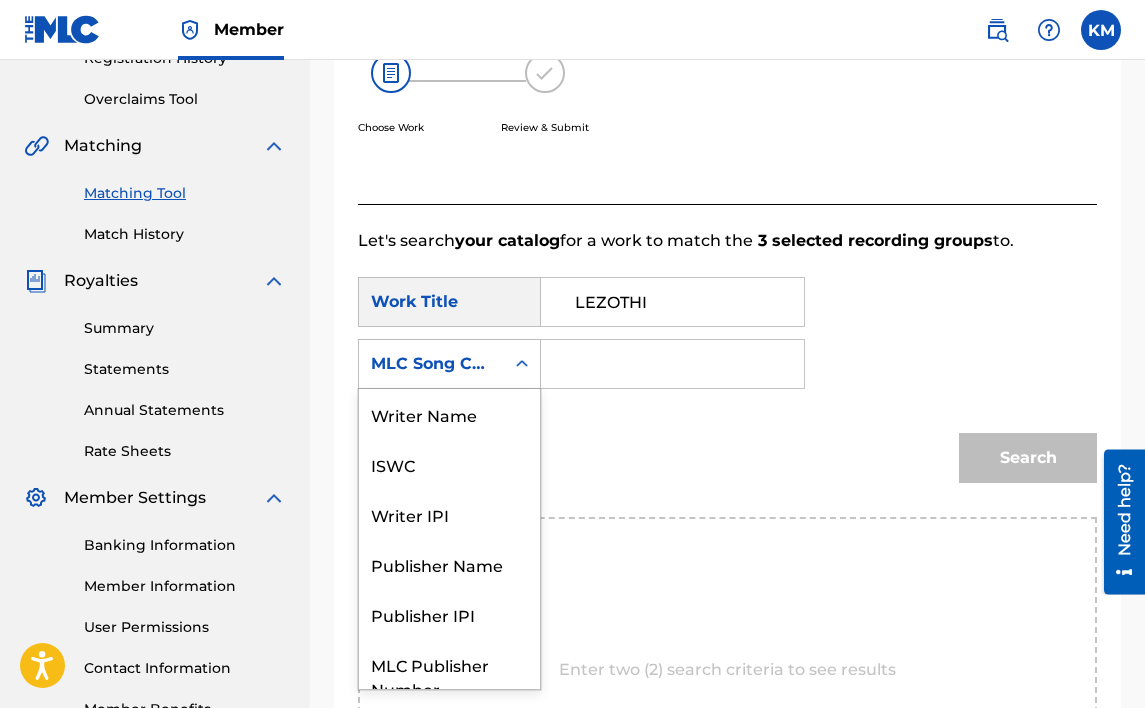 click 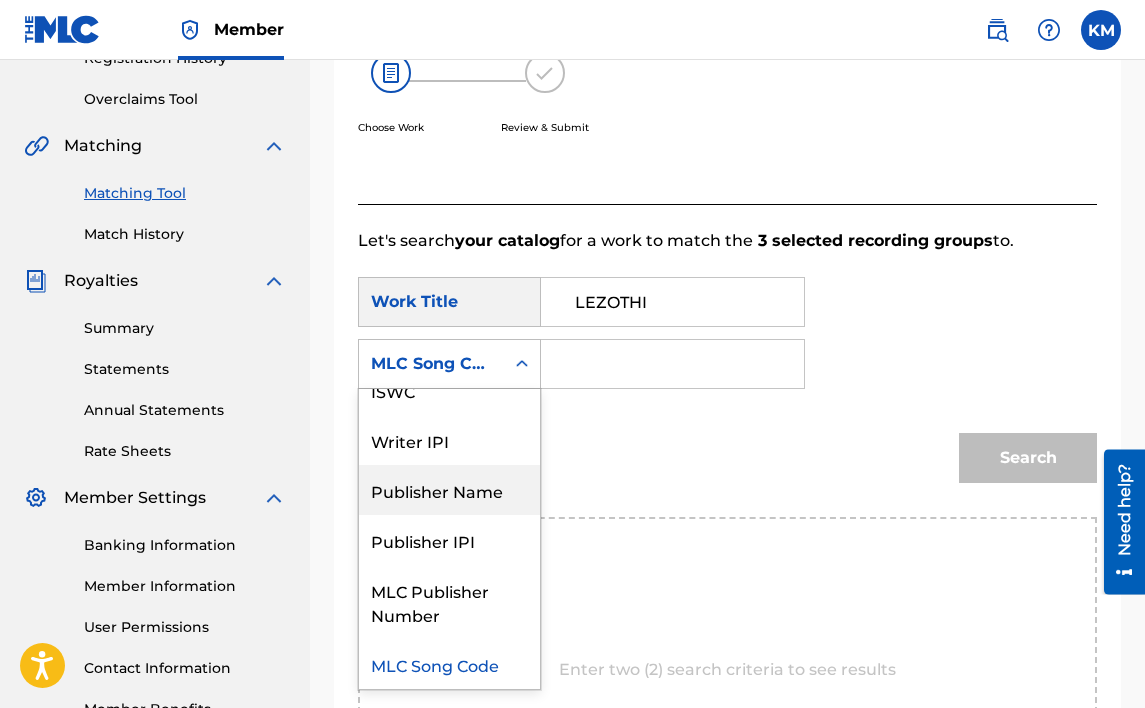 click on "Publisher Name" at bounding box center [449, 490] 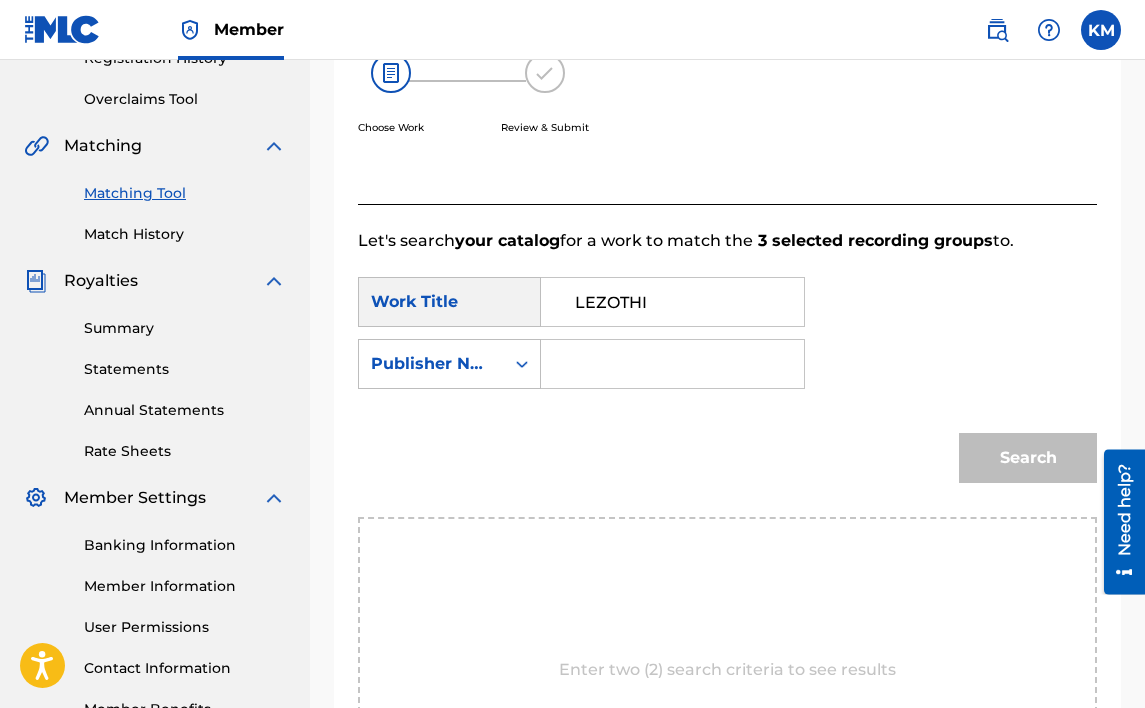 click at bounding box center [672, 364] 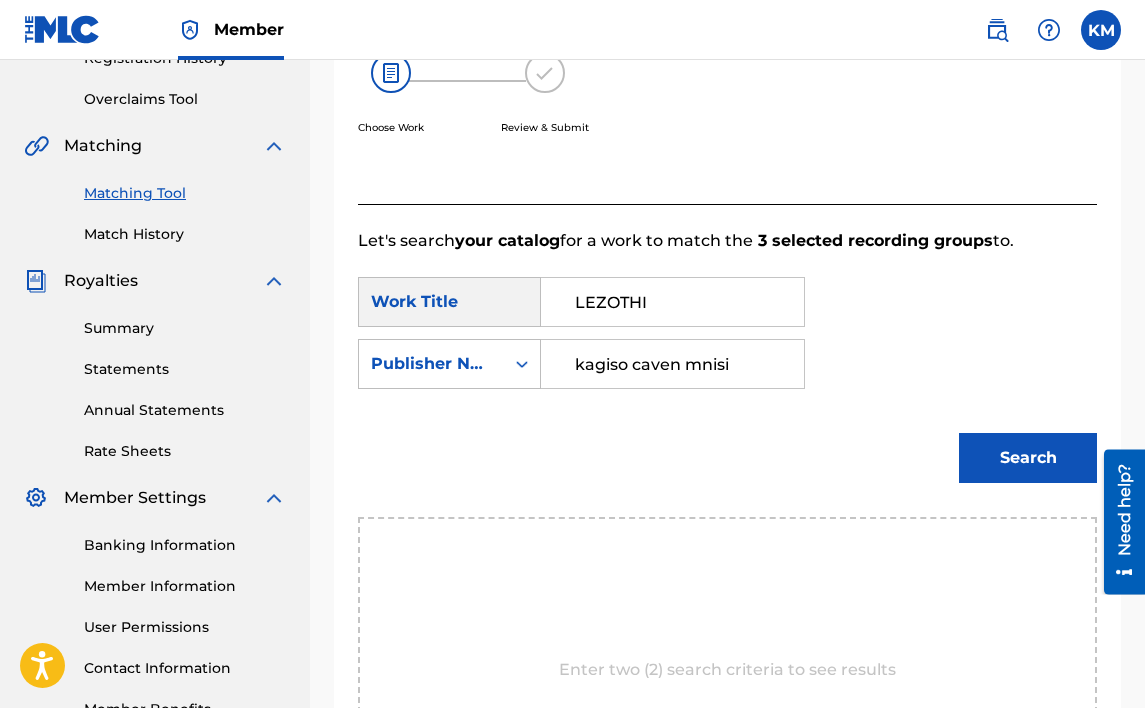 click on "Search" at bounding box center [1028, 458] 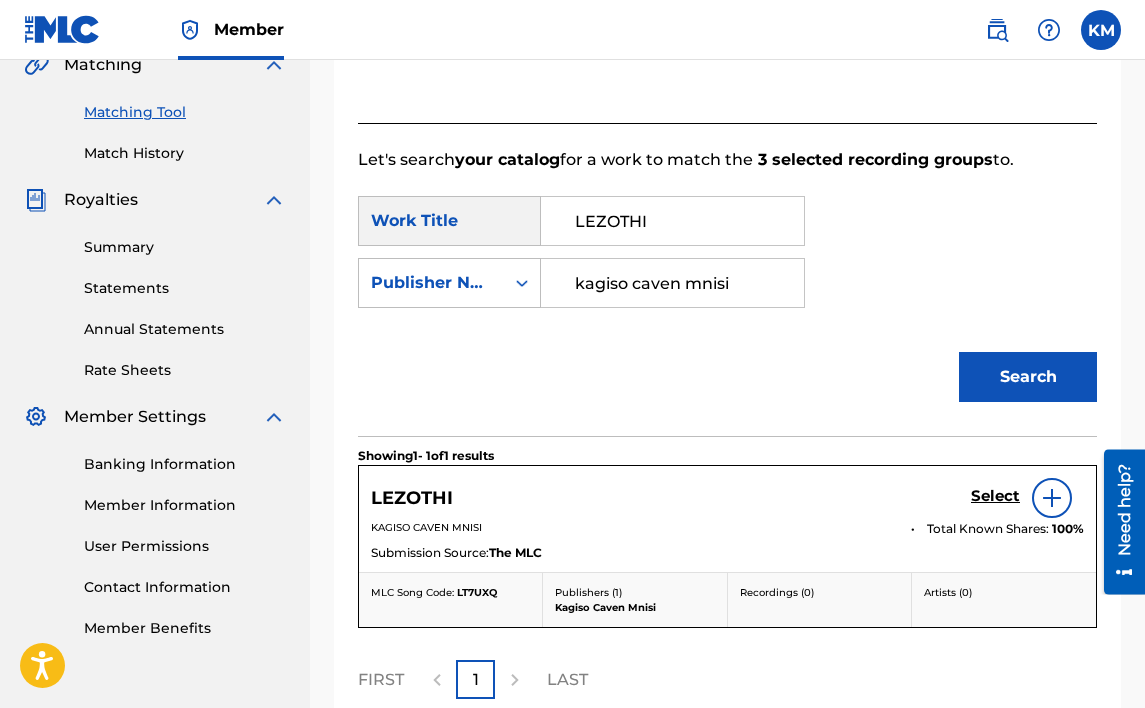 scroll, scrollTop: 600, scrollLeft: 0, axis: vertical 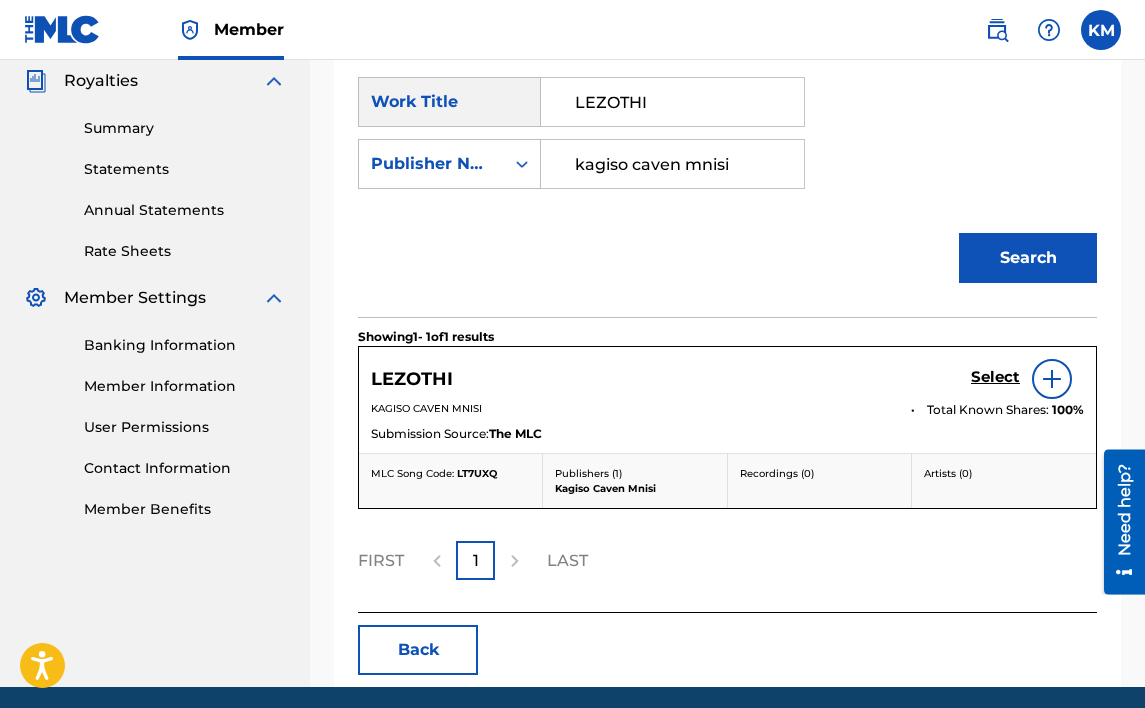 click on "Select" at bounding box center (995, 377) 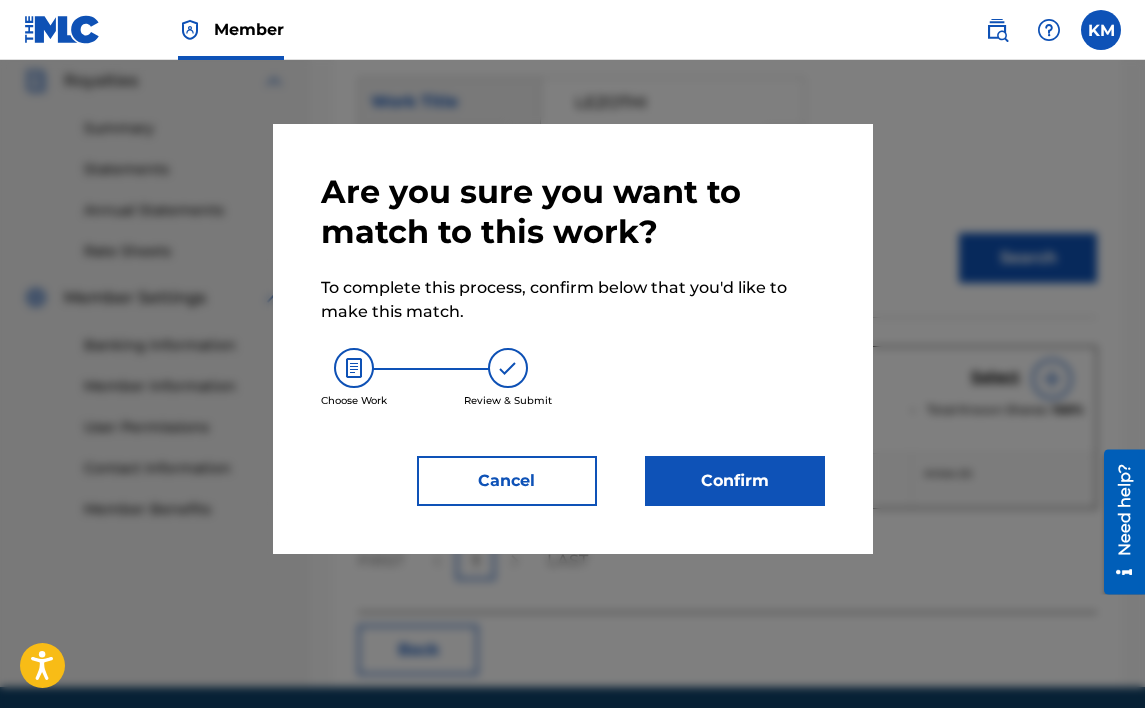 click on "Confirm" at bounding box center [735, 481] 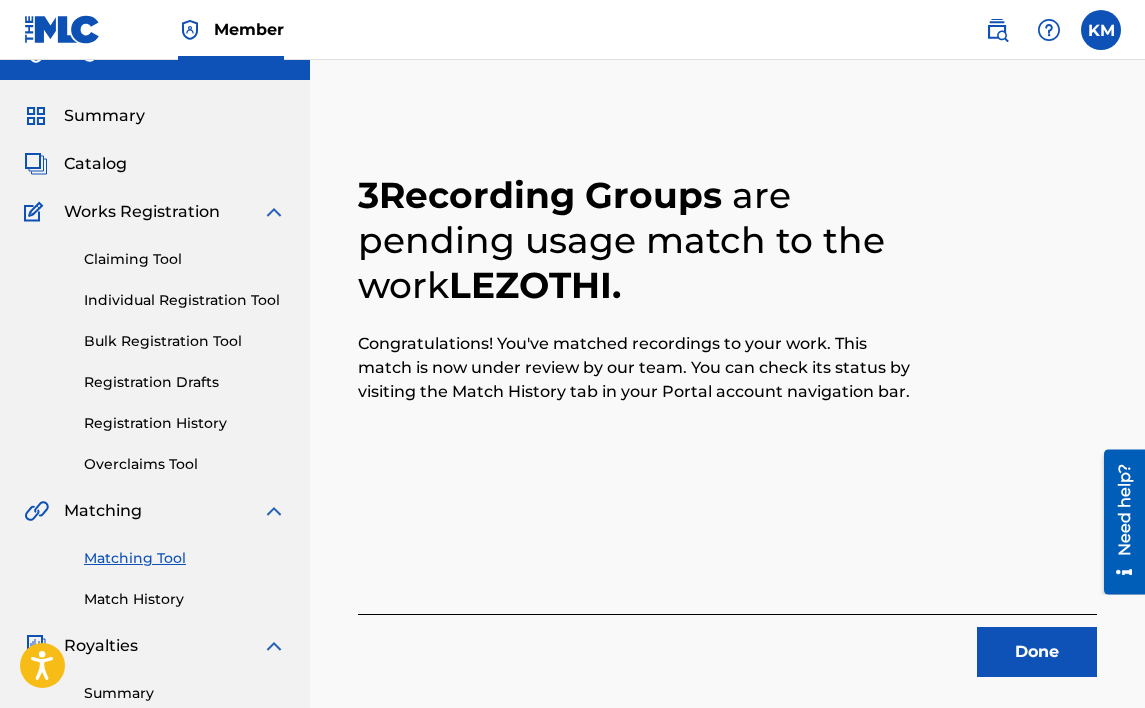 scroll, scrollTop: 32, scrollLeft: 0, axis: vertical 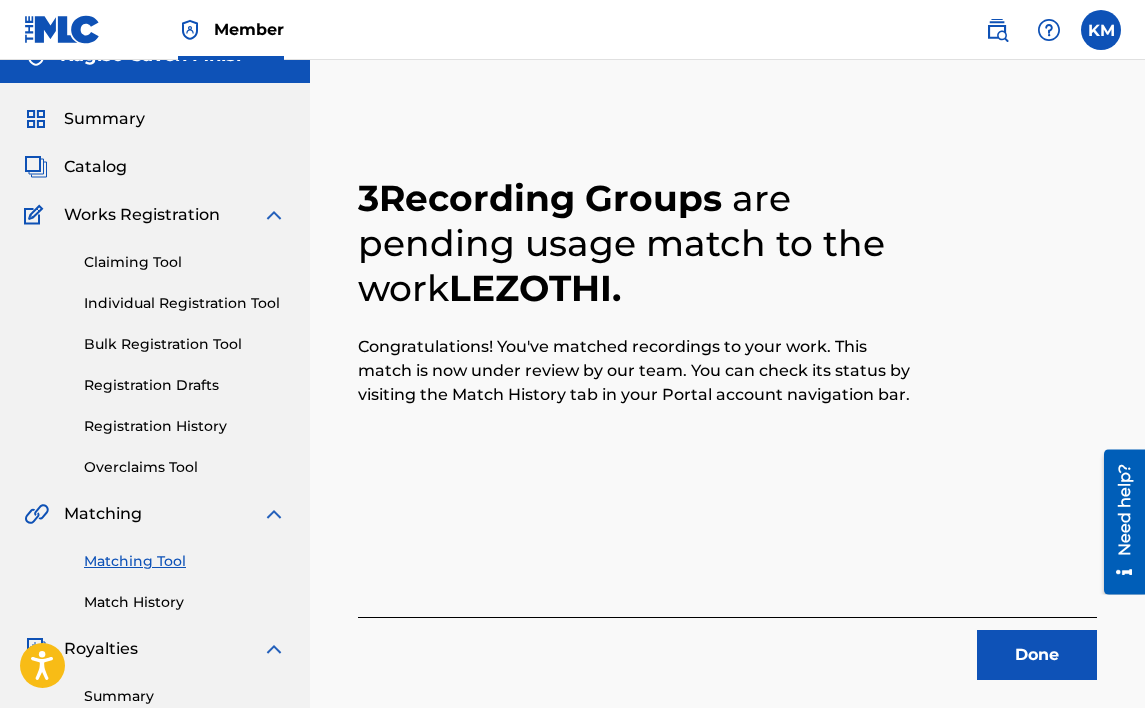 click on "Done" at bounding box center (1037, 655) 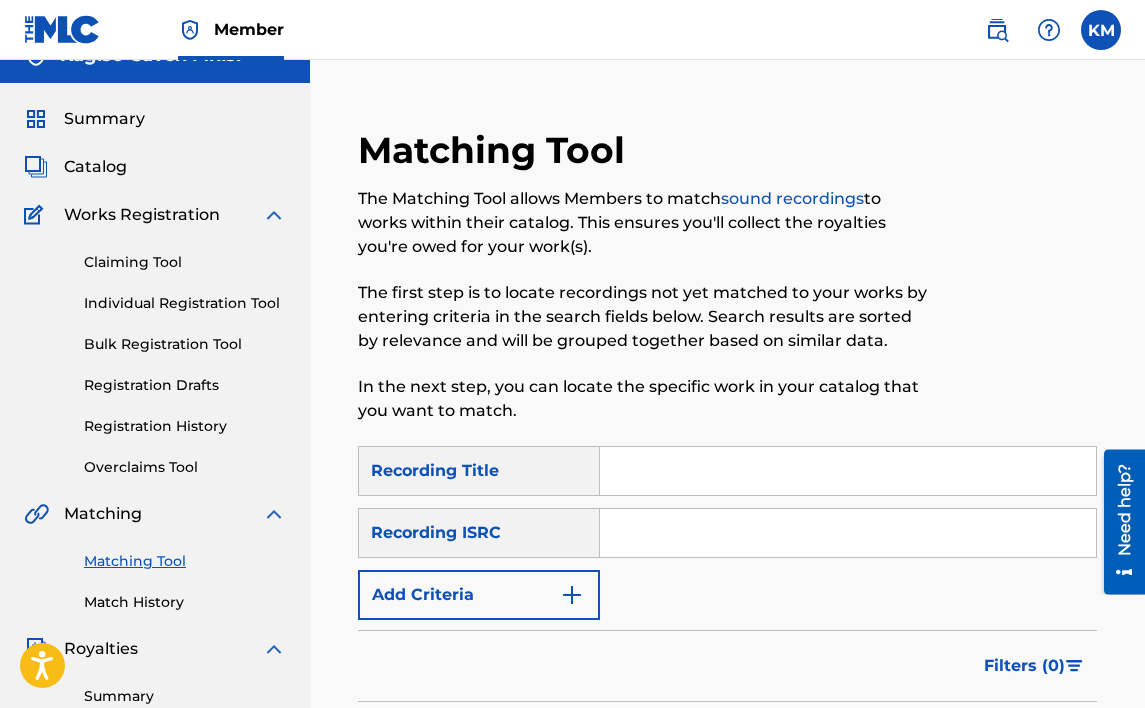 paste on "KUNZIMA" 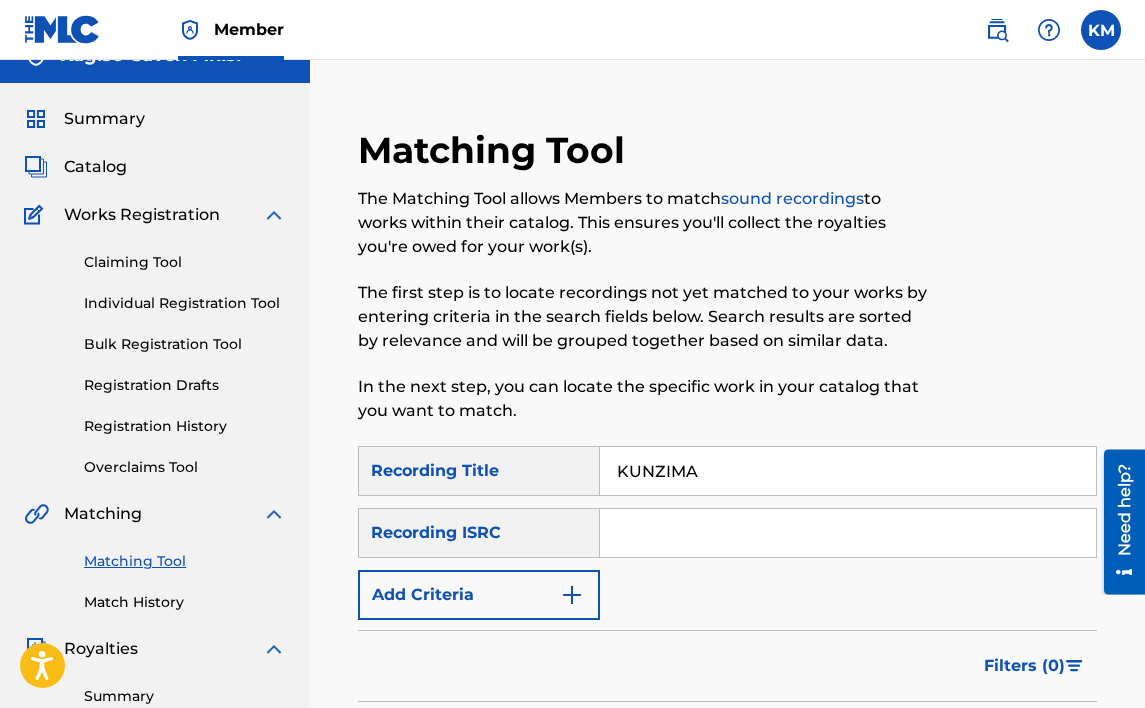 type on "KUNZIMA" 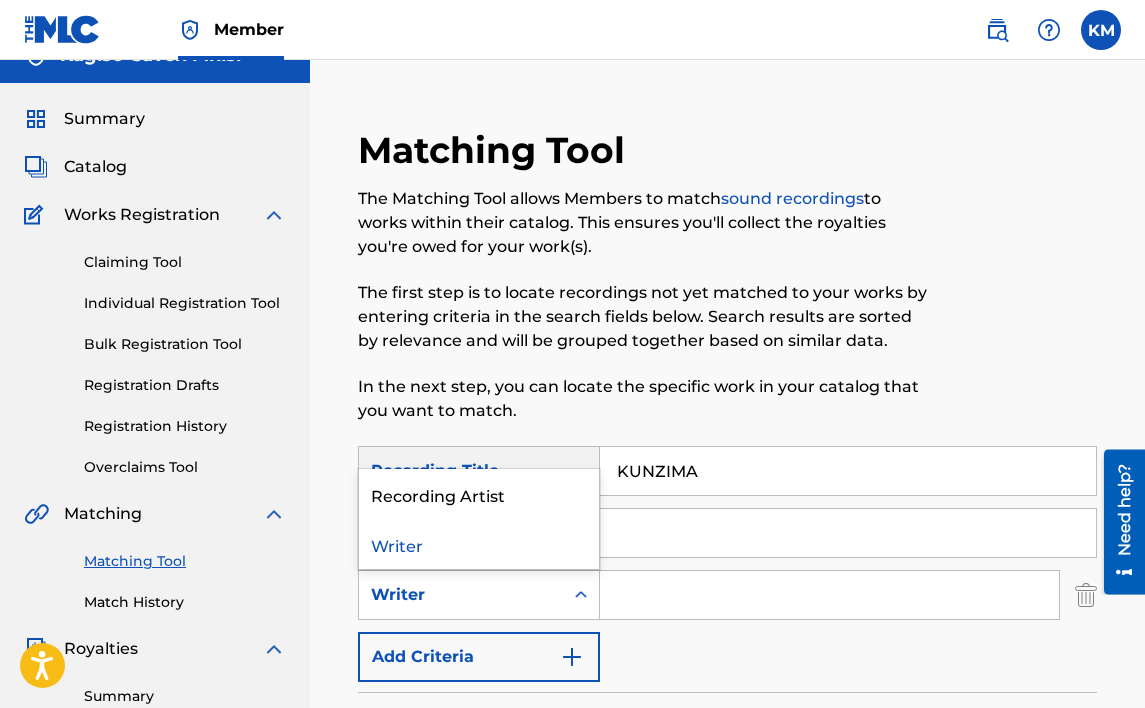 click at bounding box center (581, 595) 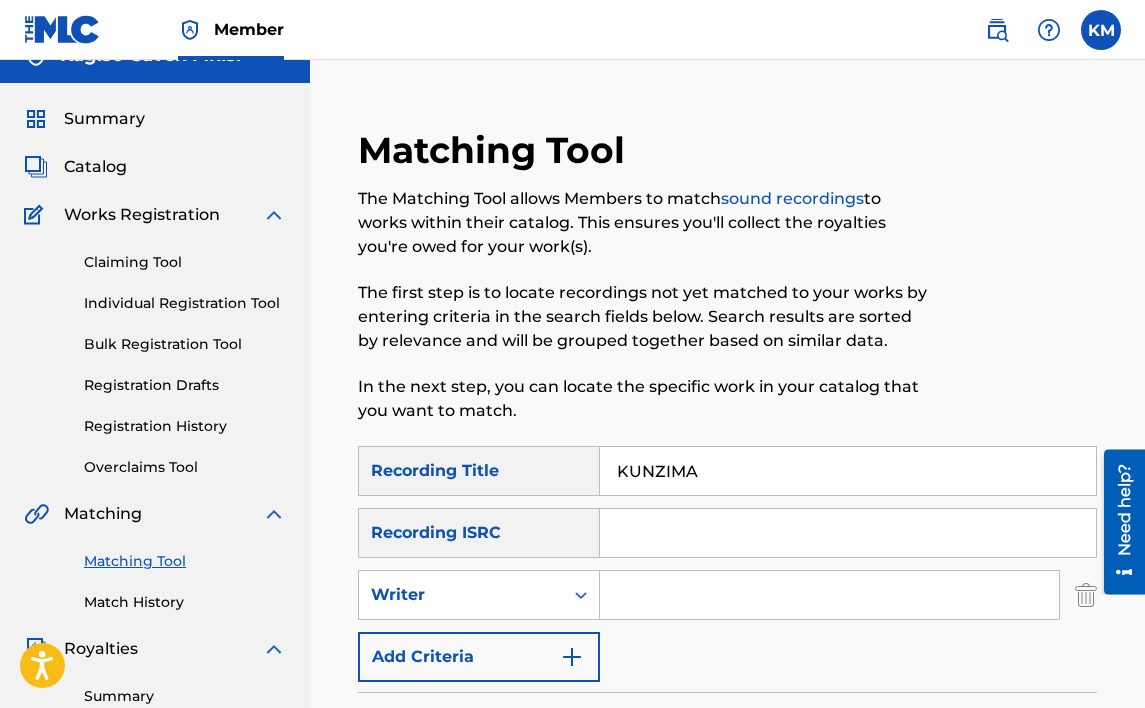 click at bounding box center (829, 595) 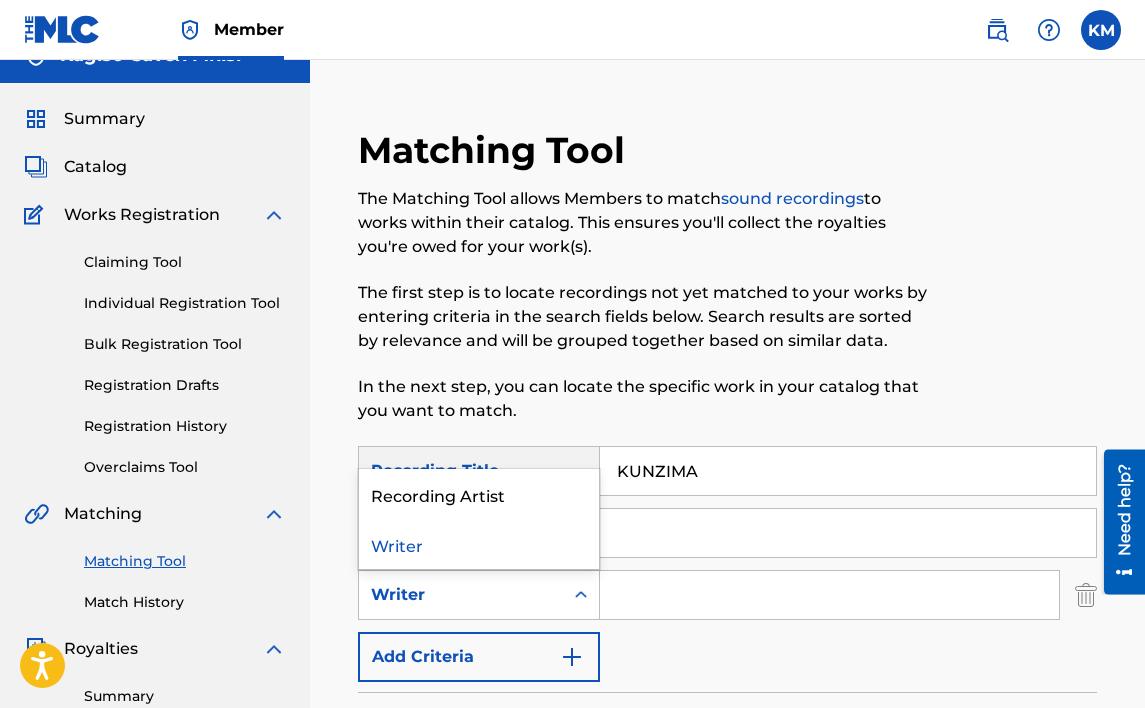 click at bounding box center (581, 595) 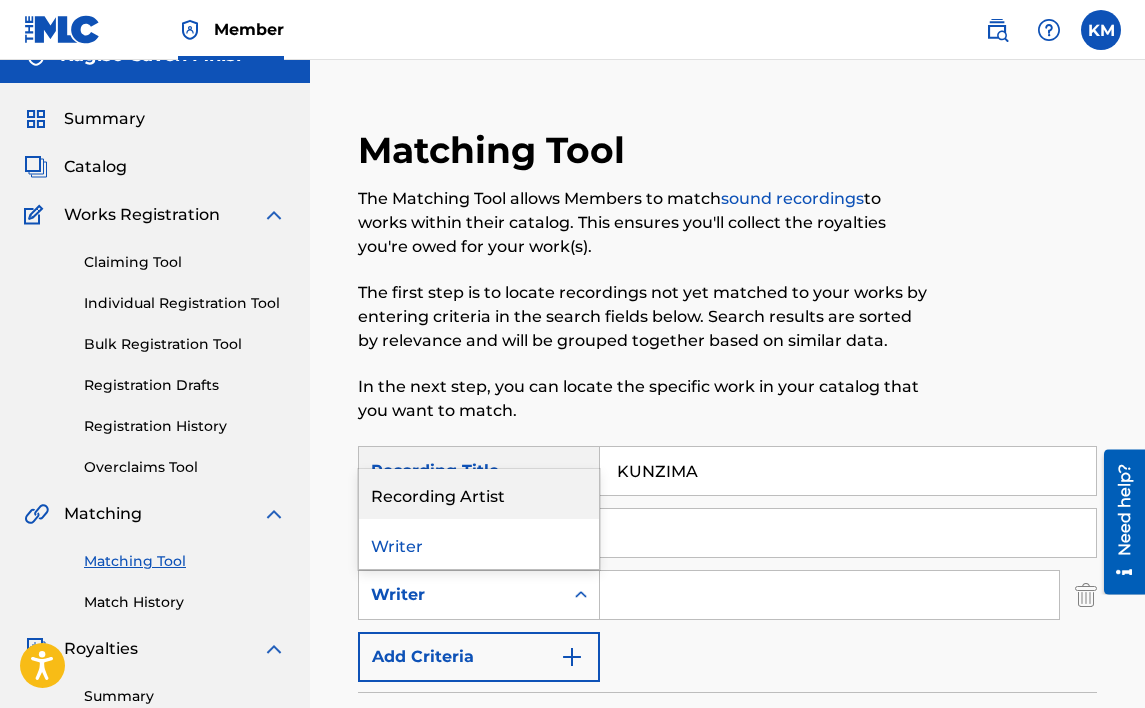 click on "Recording Artist" at bounding box center (479, 494) 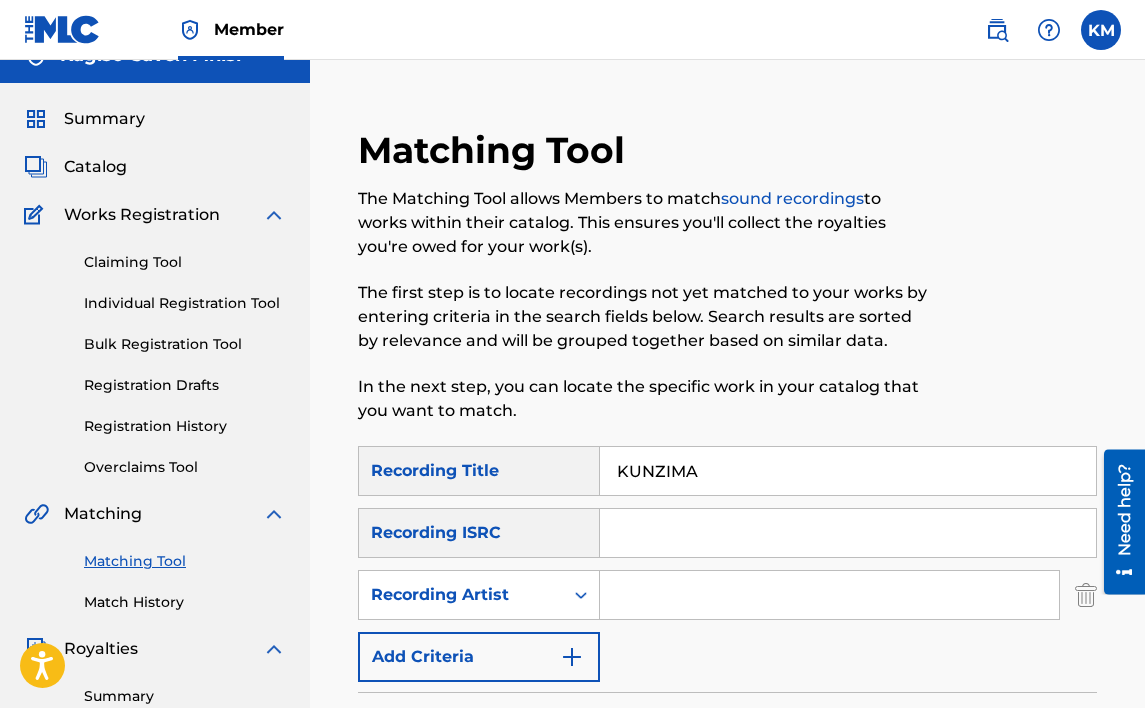 click at bounding box center (829, 595) 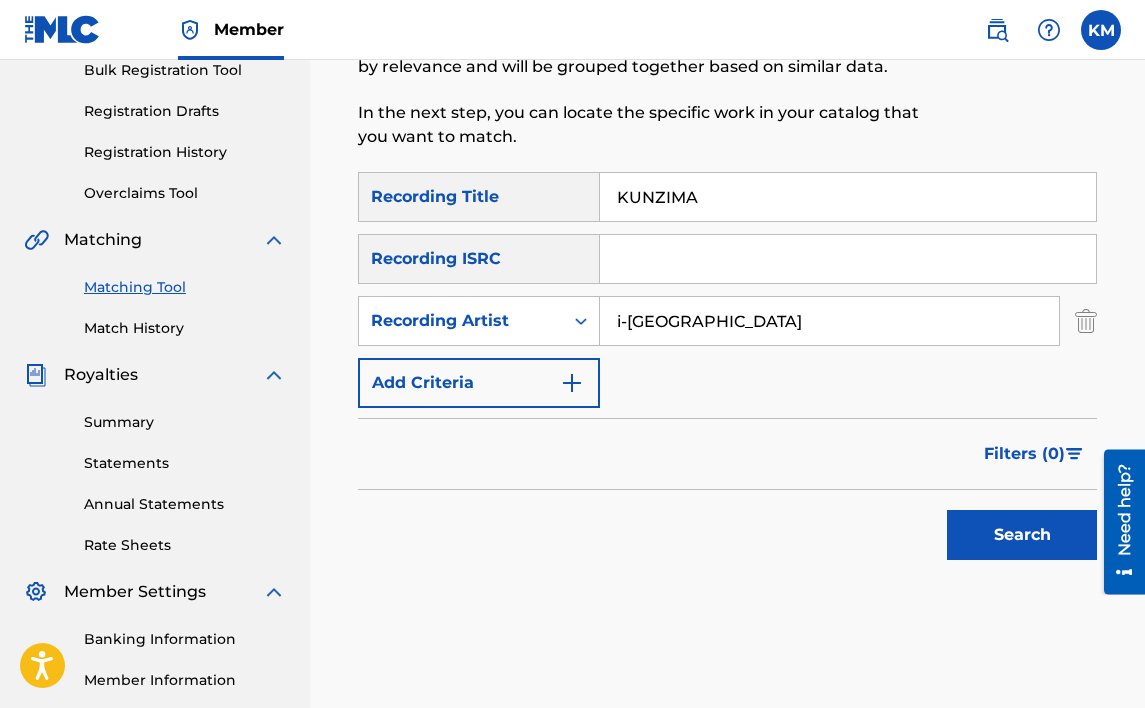 scroll, scrollTop: 332, scrollLeft: 0, axis: vertical 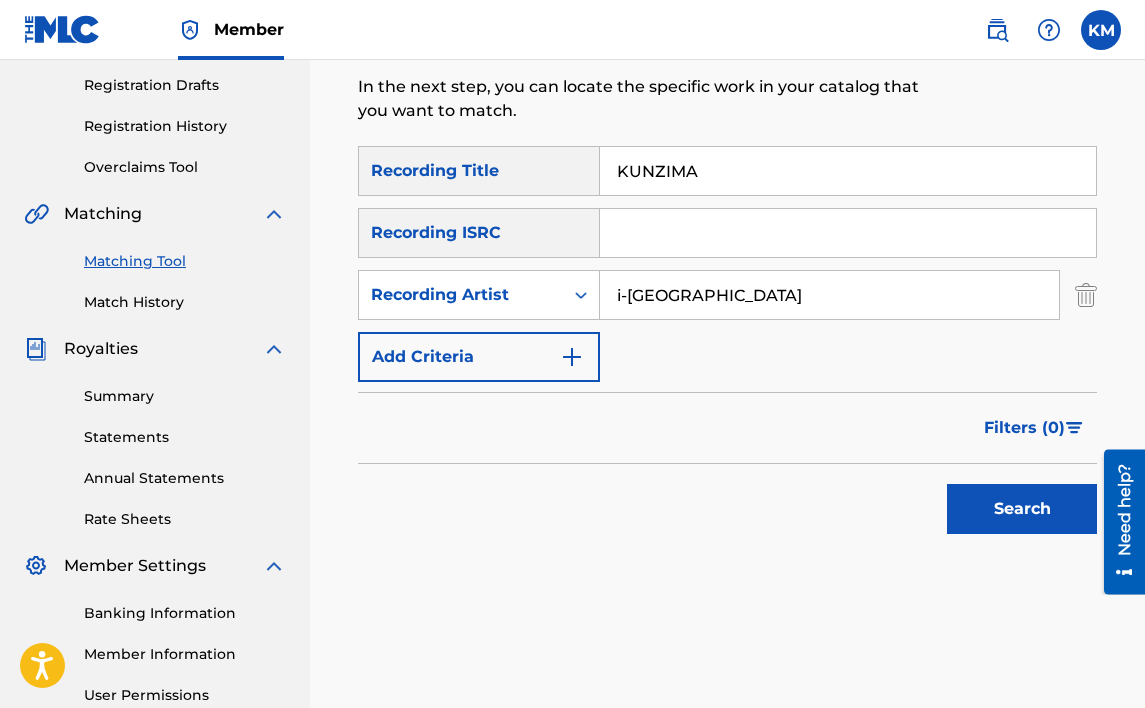 click on "Search" at bounding box center [1022, 509] 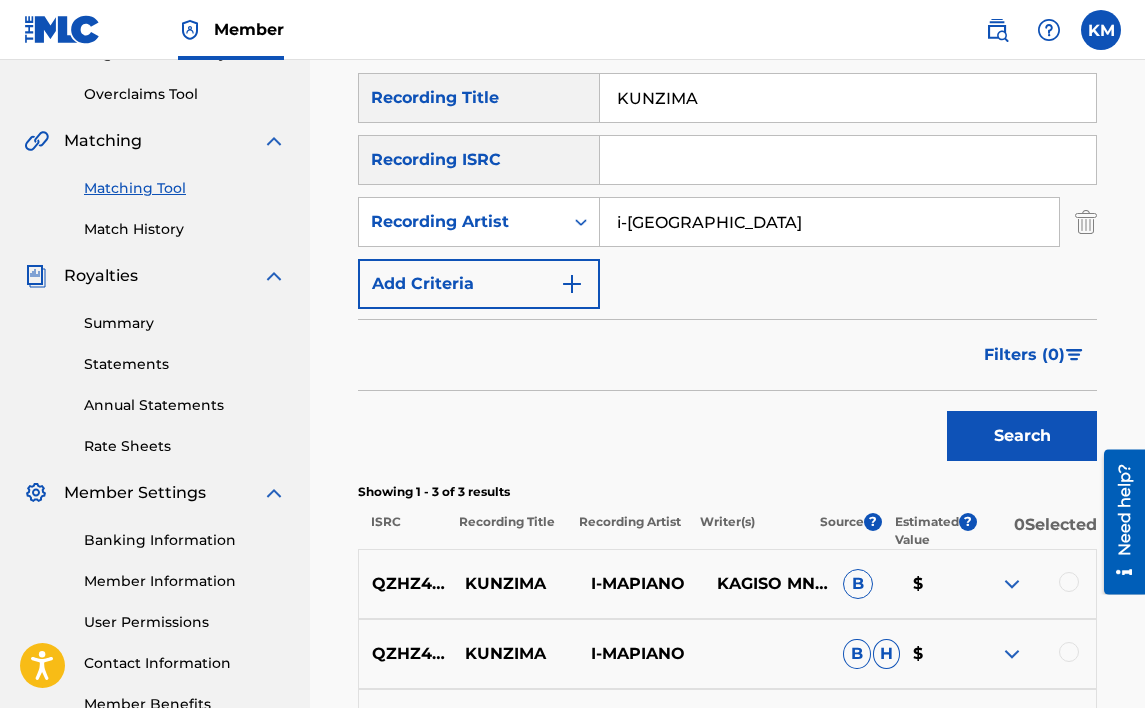 scroll, scrollTop: 532, scrollLeft: 0, axis: vertical 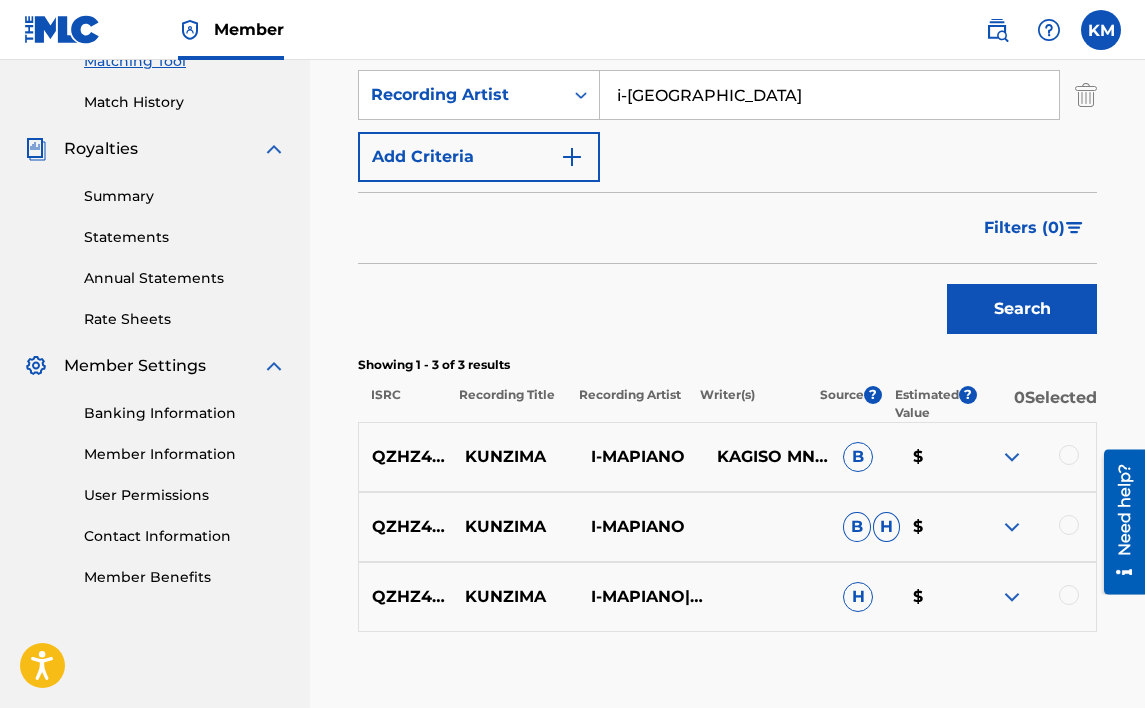 click on "QZHZ42011451 KUNZIMA I-MAPIANO|KAGISO MNISI H $" at bounding box center (727, 597) 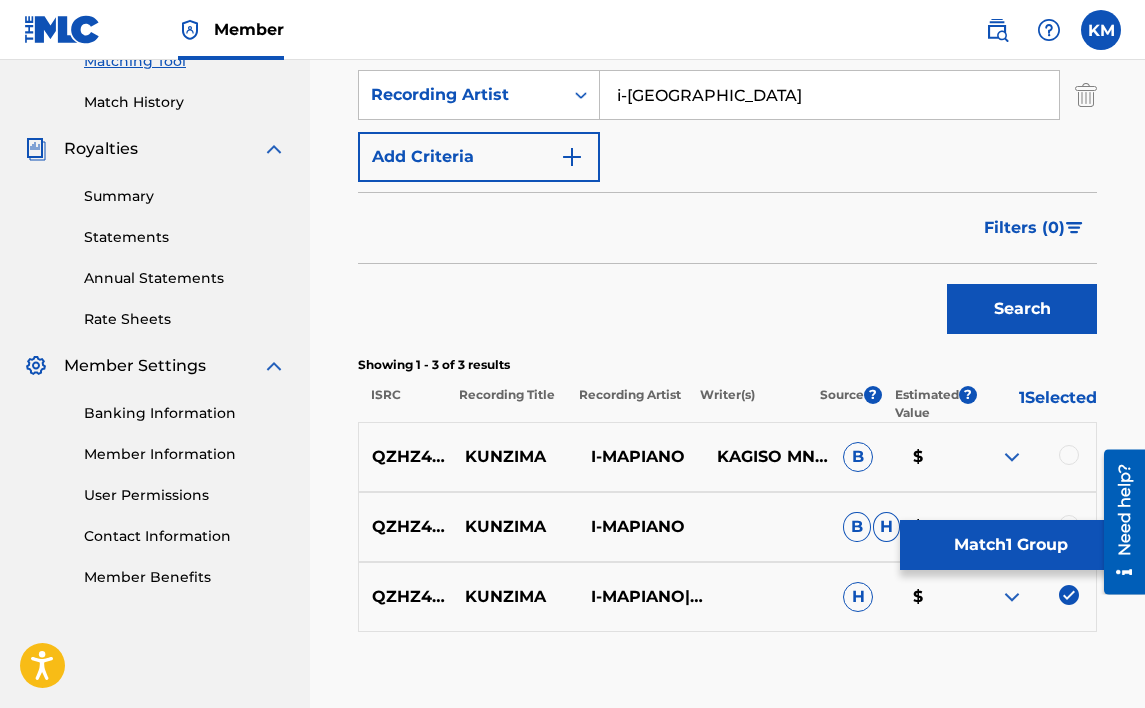 click at bounding box center [1033, 457] 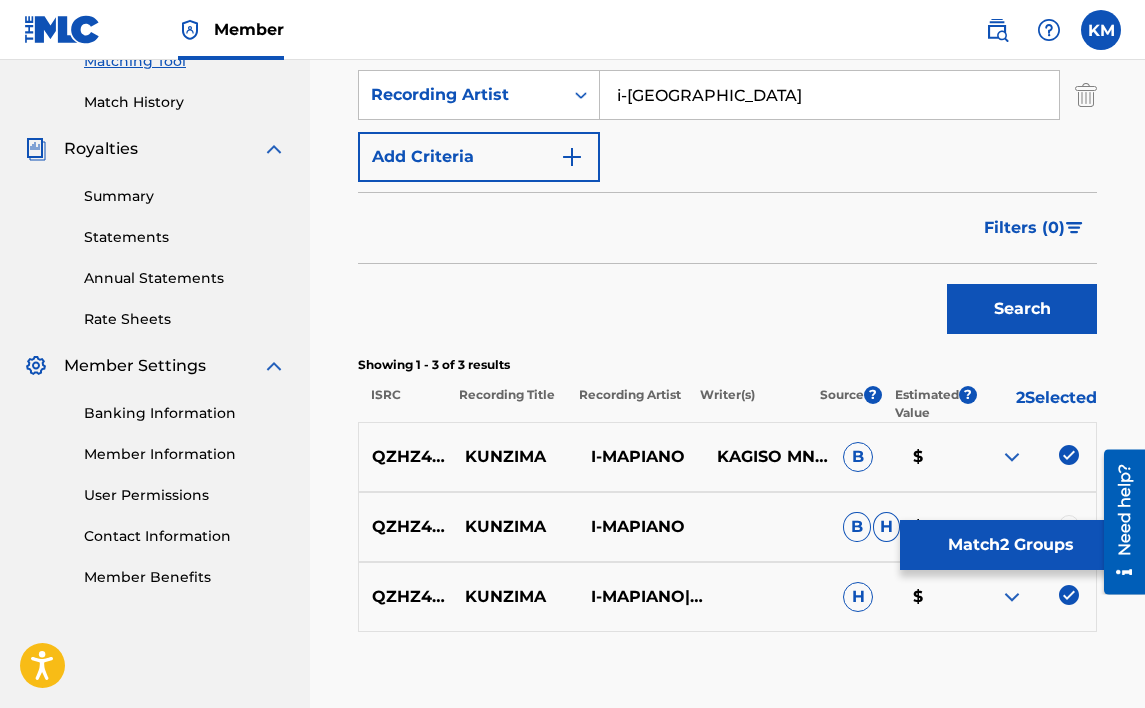 scroll, scrollTop: 632, scrollLeft: 0, axis: vertical 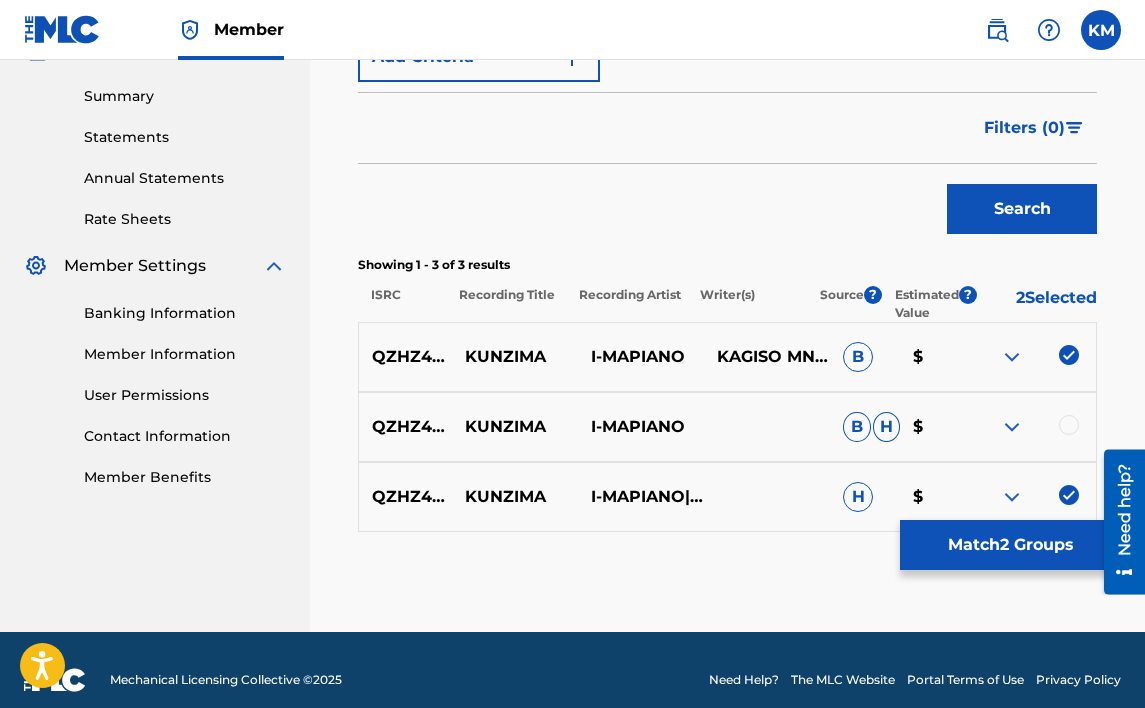 click at bounding box center [1069, 425] 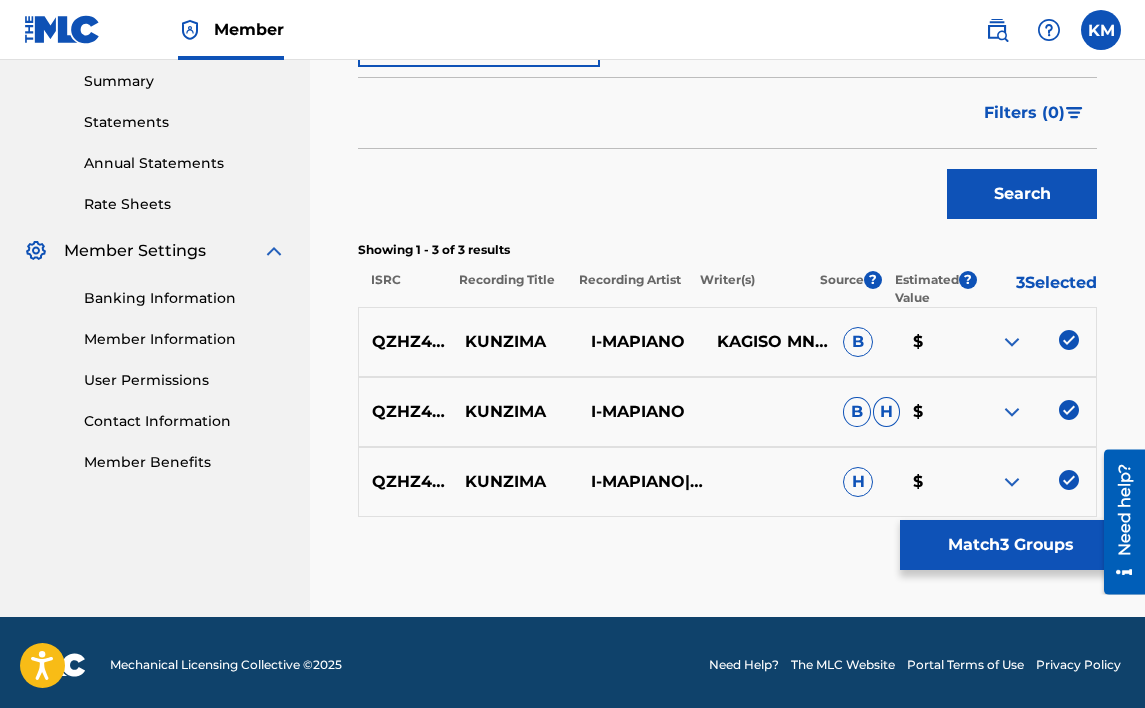 scroll, scrollTop: 652, scrollLeft: 0, axis: vertical 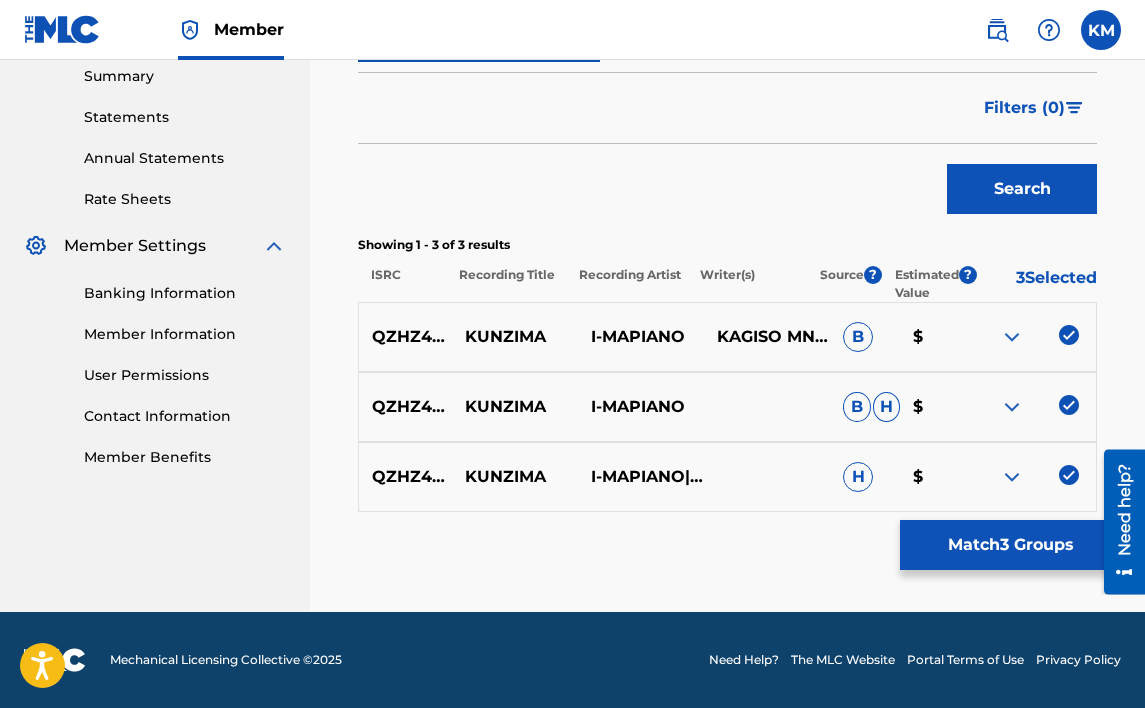 click on "Match  3 Groups" at bounding box center [1010, 545] 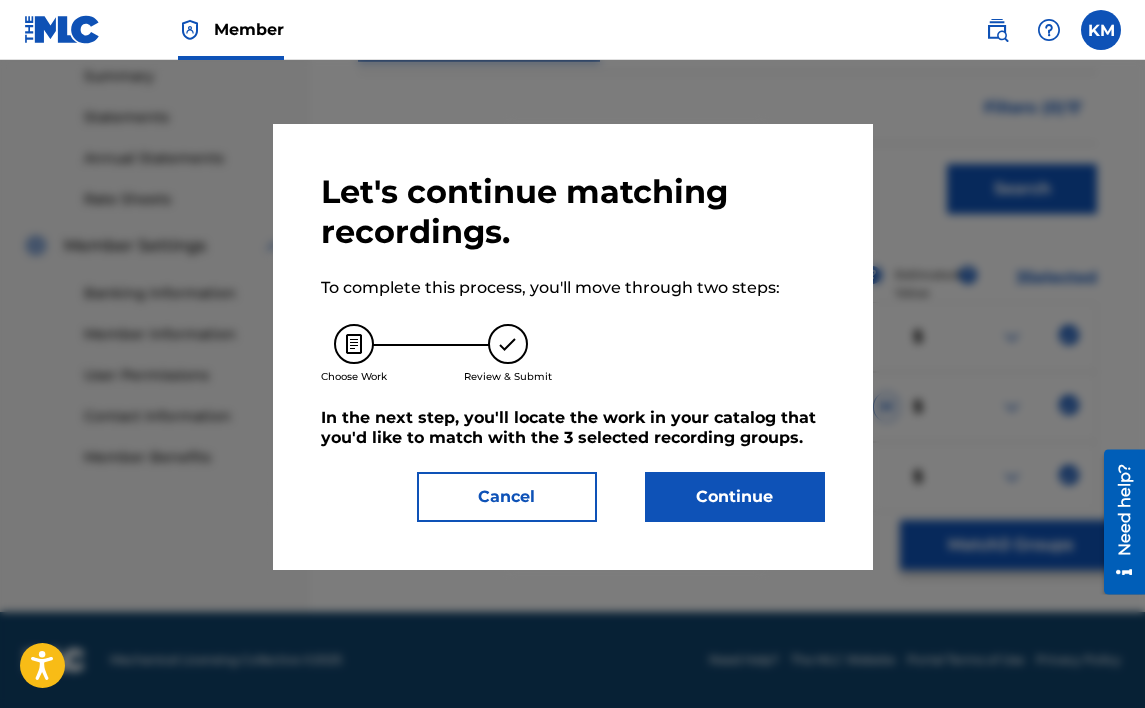 click on "Continue" at bounding box center [735, 497] 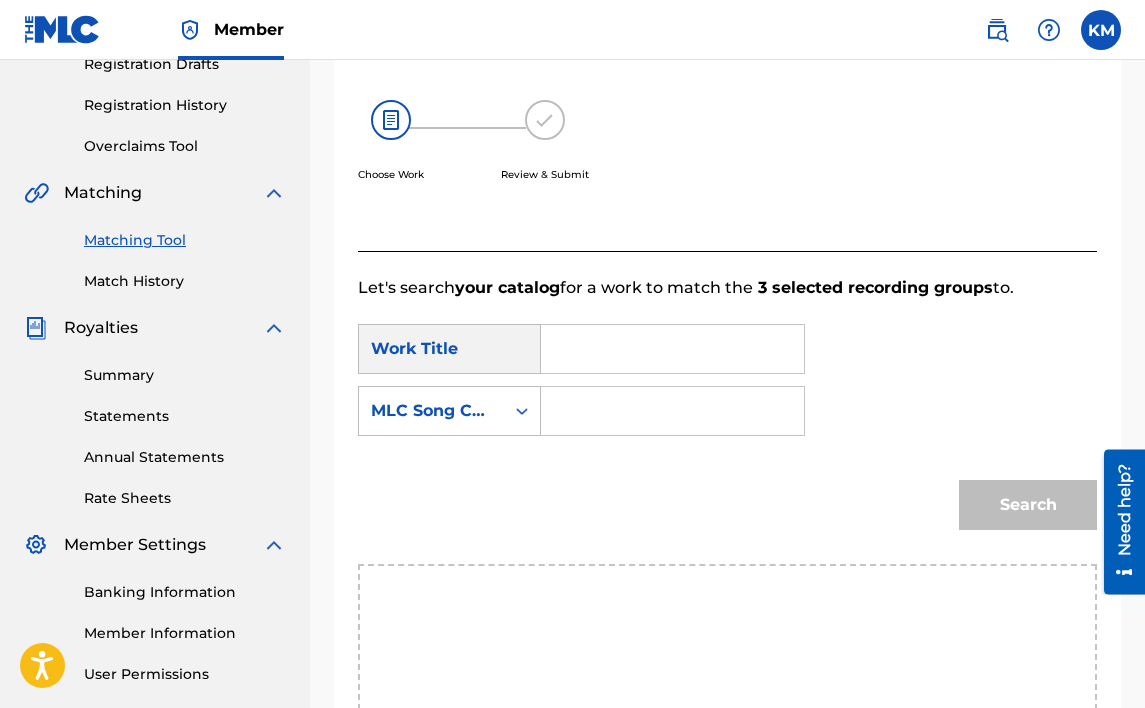 scroll, scrollTop: 352, scrollLeft: 0, axis: vertical 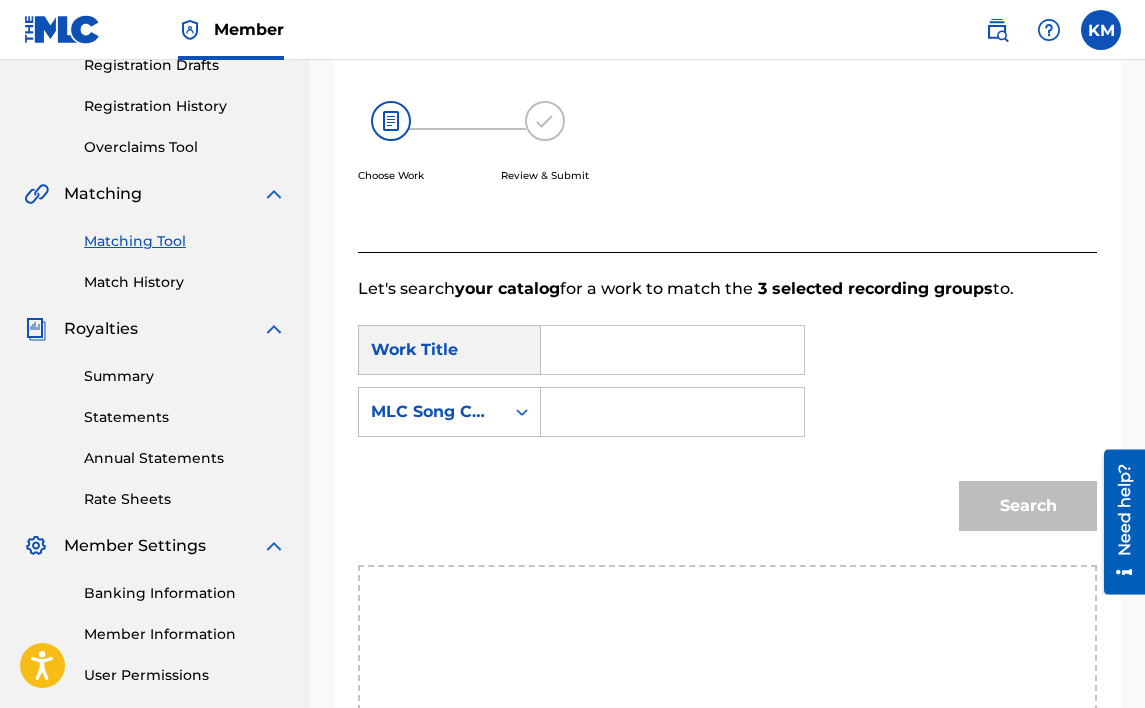 click at bounding box center (673, 350) 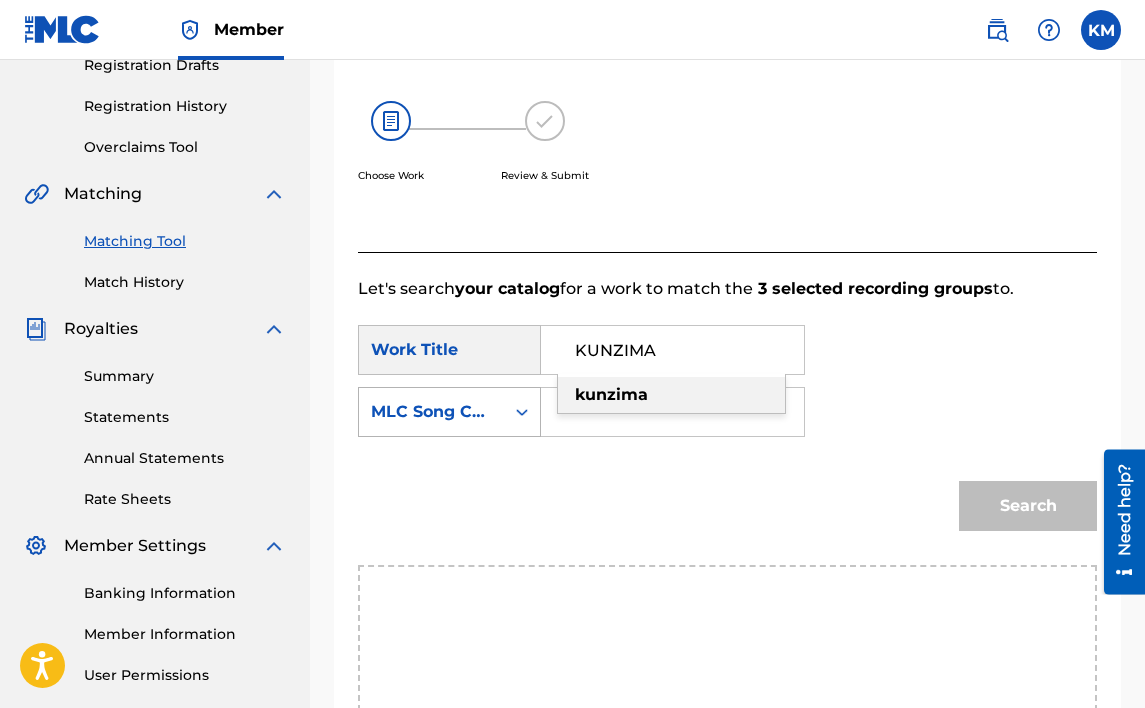 type on "KUNZIMA" 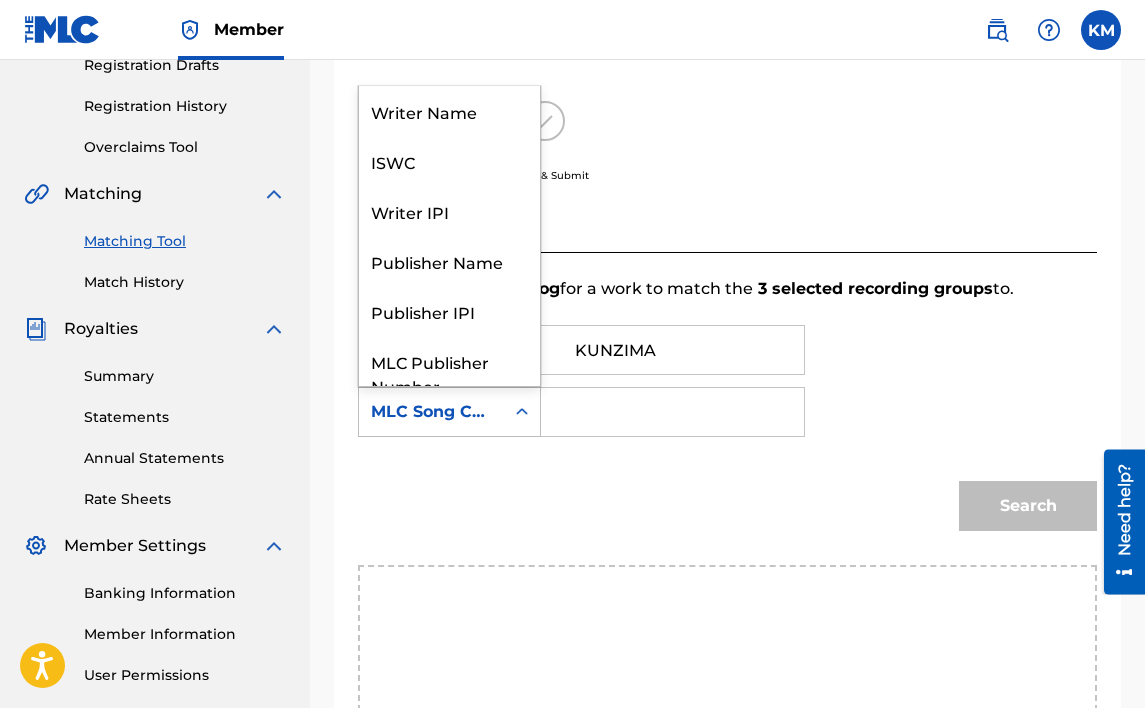 click at bounding box center (522, 412) 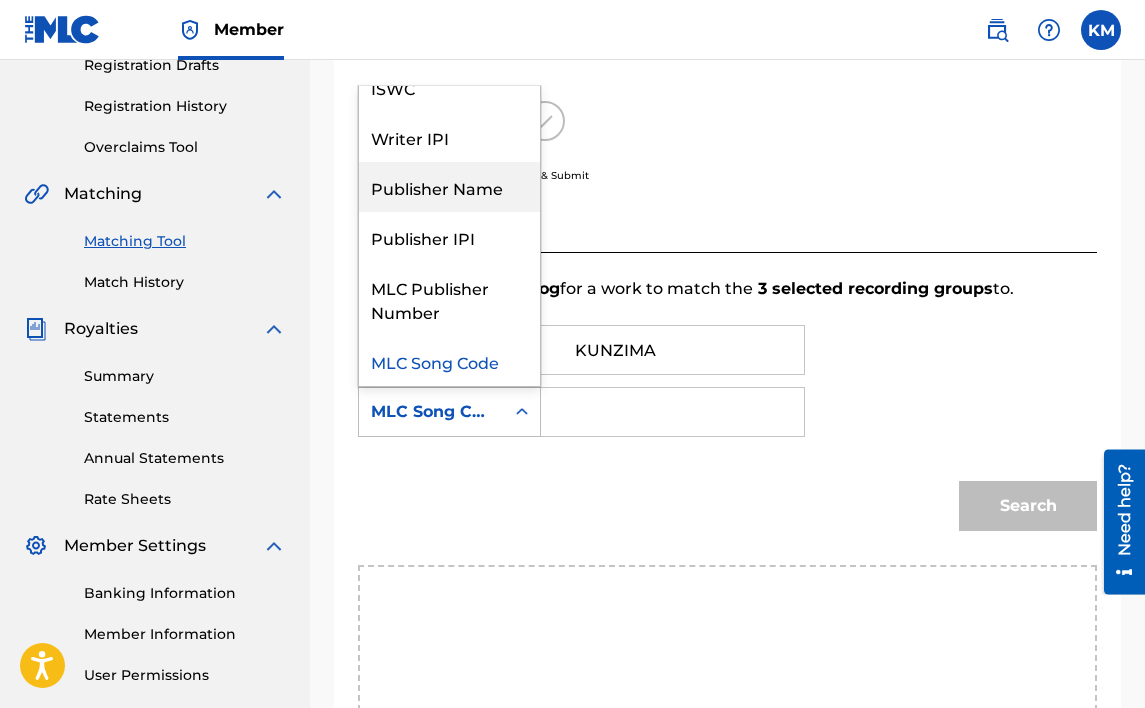 click on "Publisher Name" at bounding box center [449, 187] 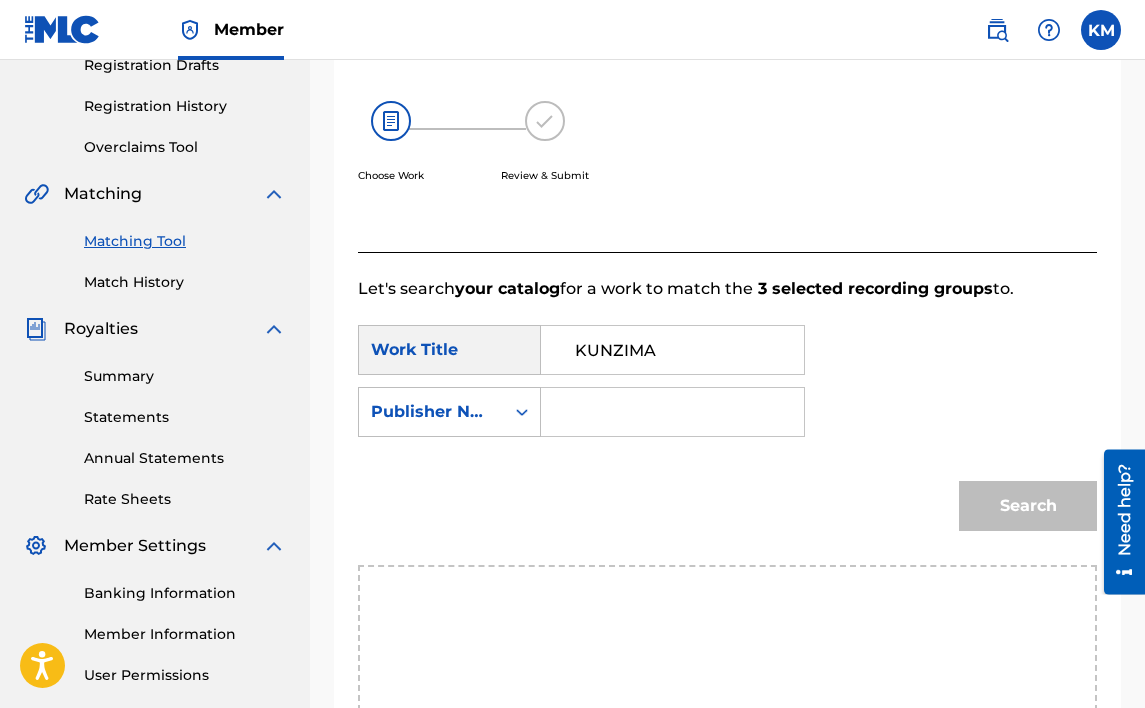click at bounding box center (672, 412) 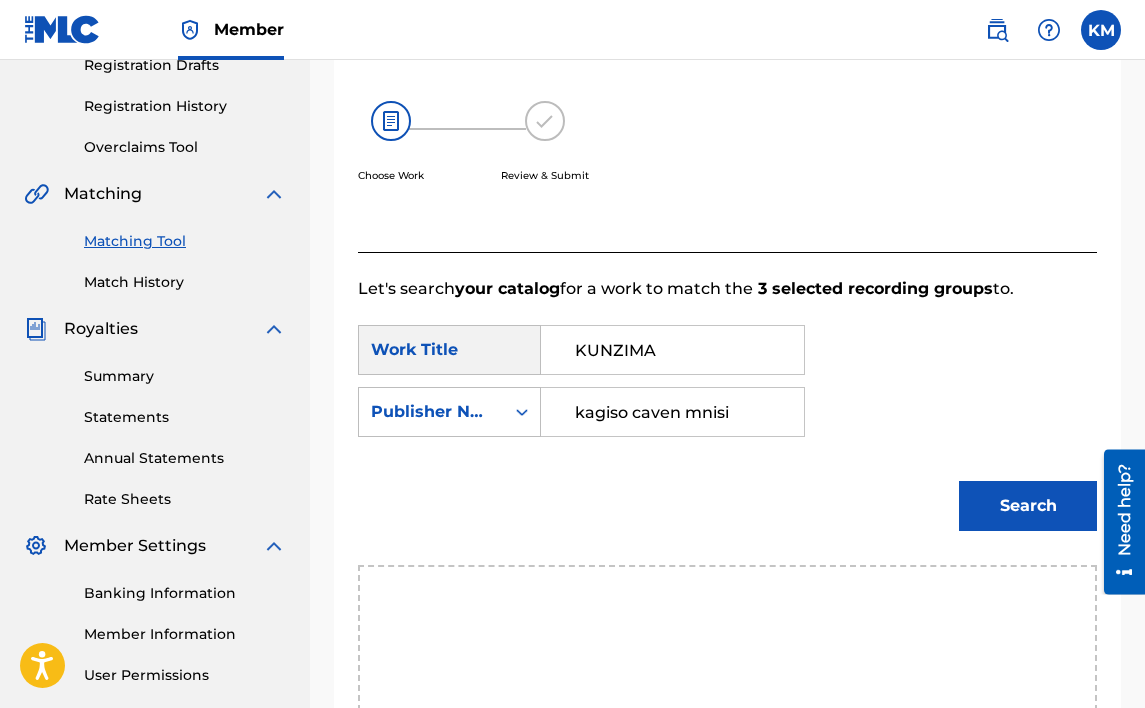 click on "Search" at bounding box center (1028, 506) 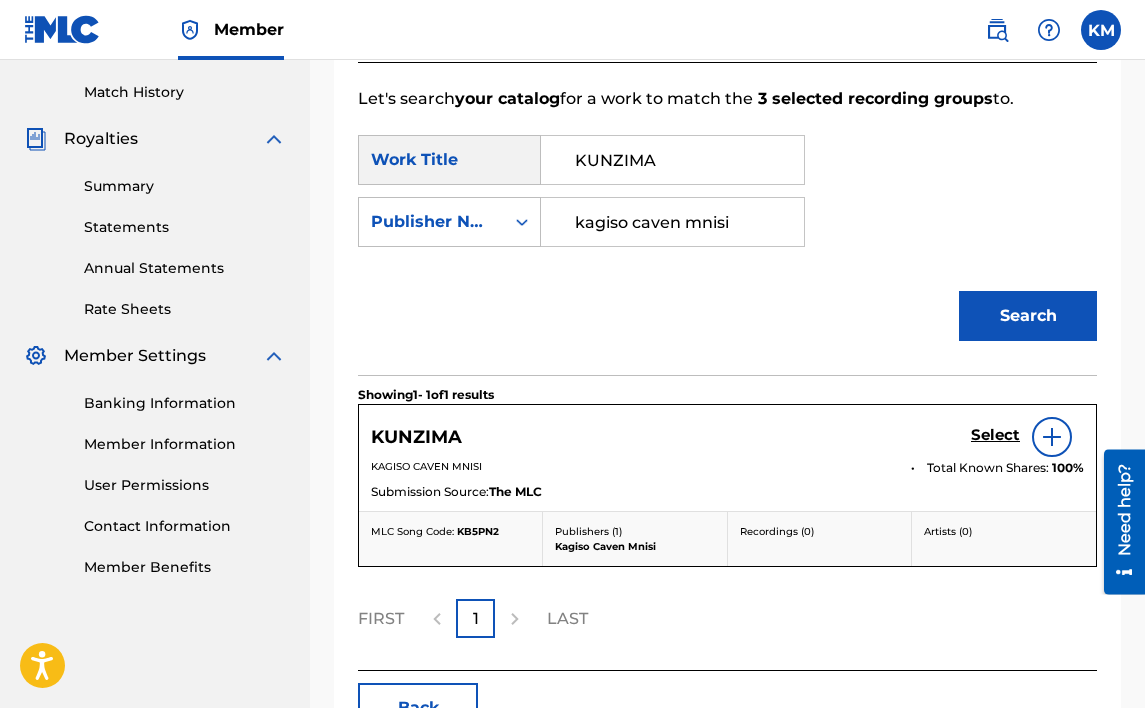 scroll, scrollTop: 552, scrollLeft: 0, axis: vertical 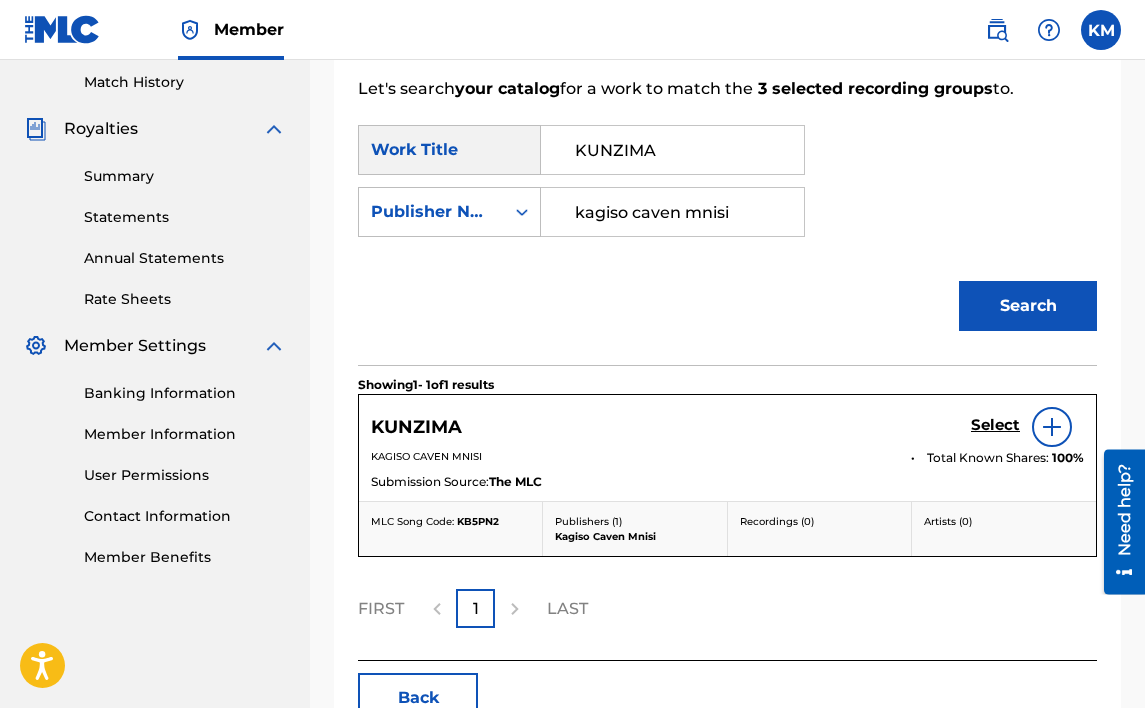 click on "Select" at bounding box center (995, 425) 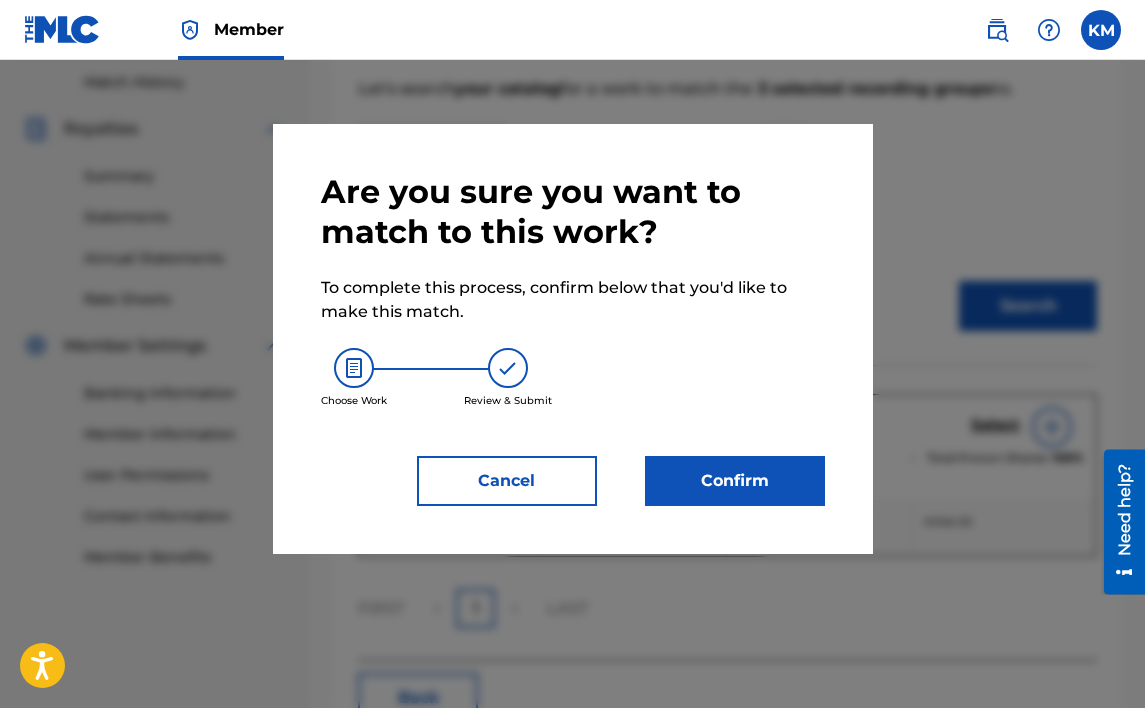 click on "Confirm" at bounding box center (735, 481) 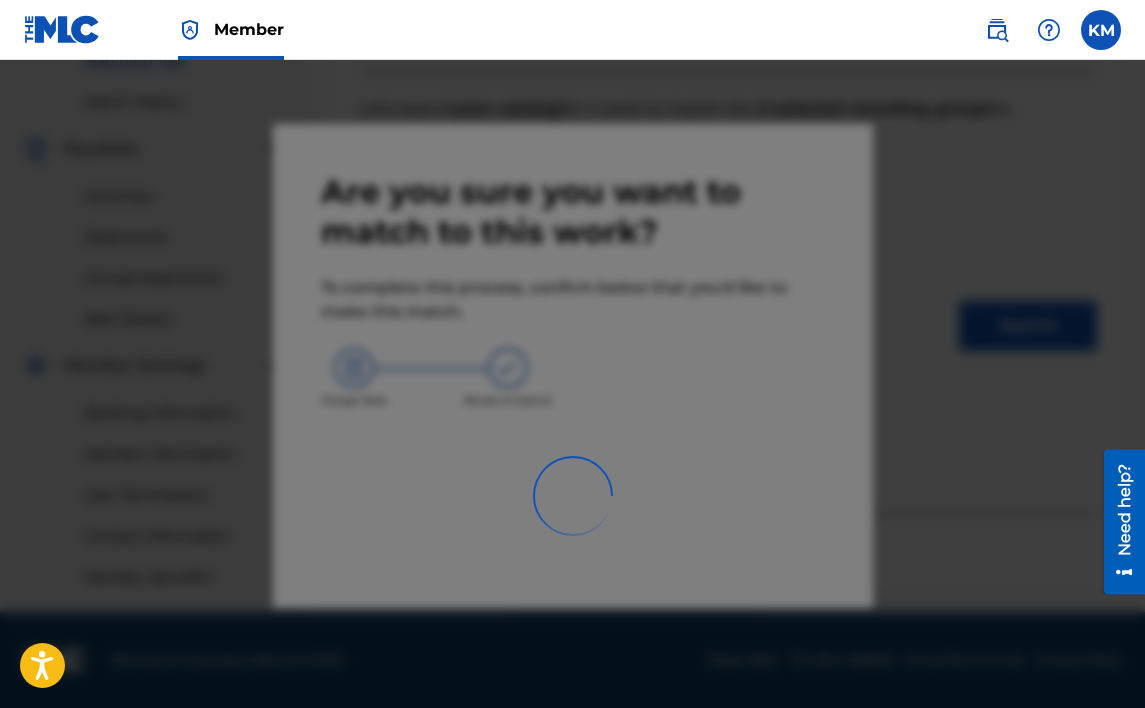 scroll, scrollTop: 532, scrollLeft: 0, axis: vertical 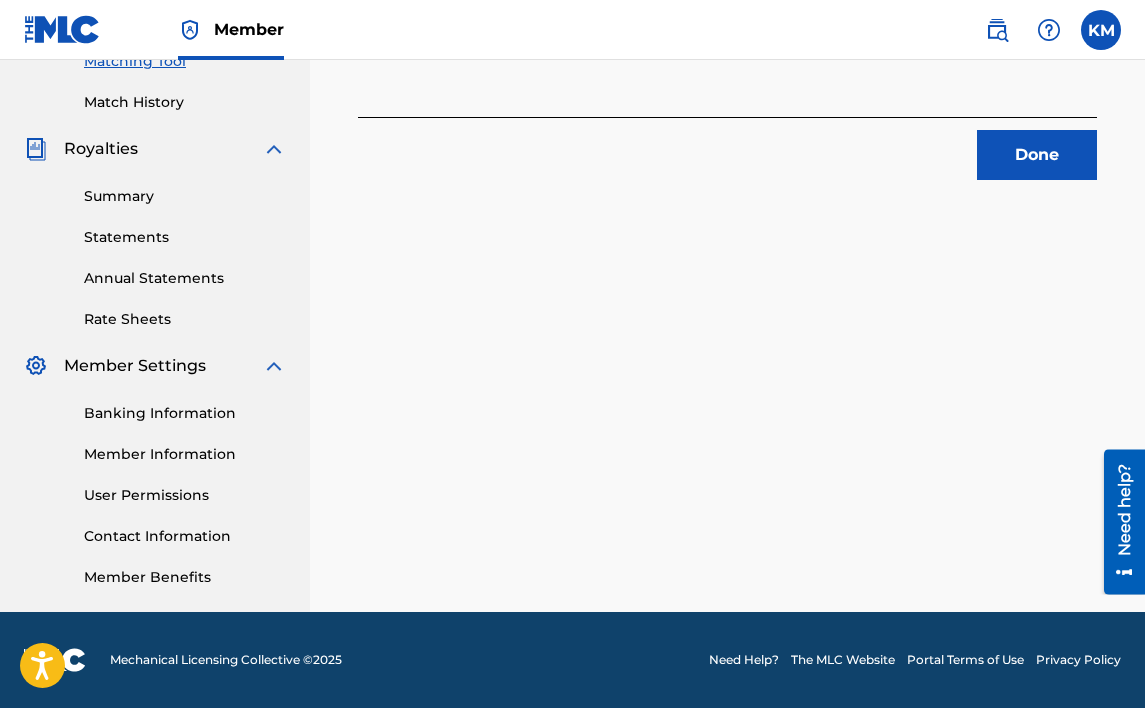 click on "Done" at bounding box center [1037, 155] 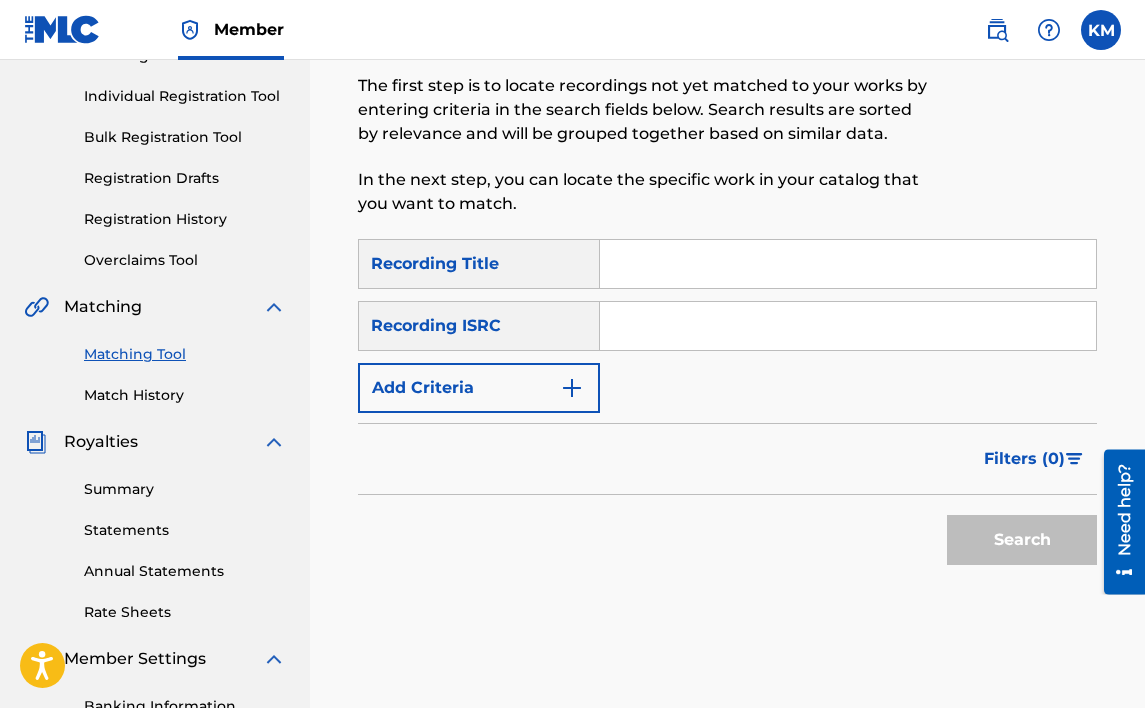 scroll, scrollTop: 232, scrollLeft: 0, axis: vertical 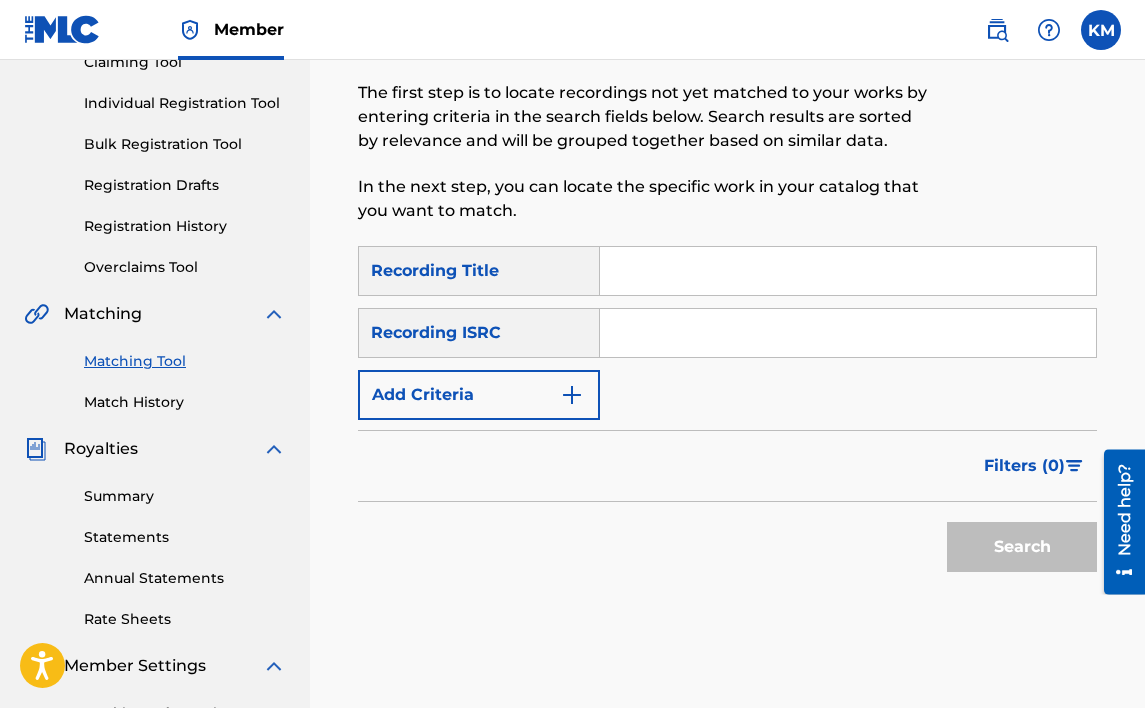 paste on "I YANO SECXIS" 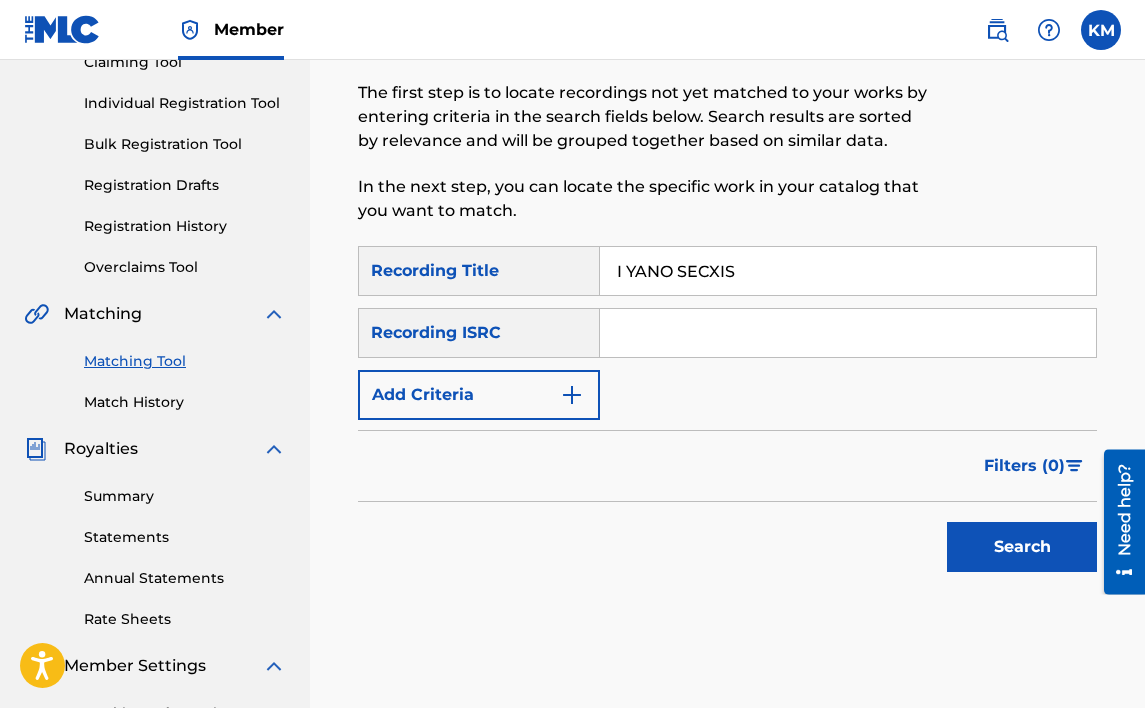 type on "I YANO SECXIS" 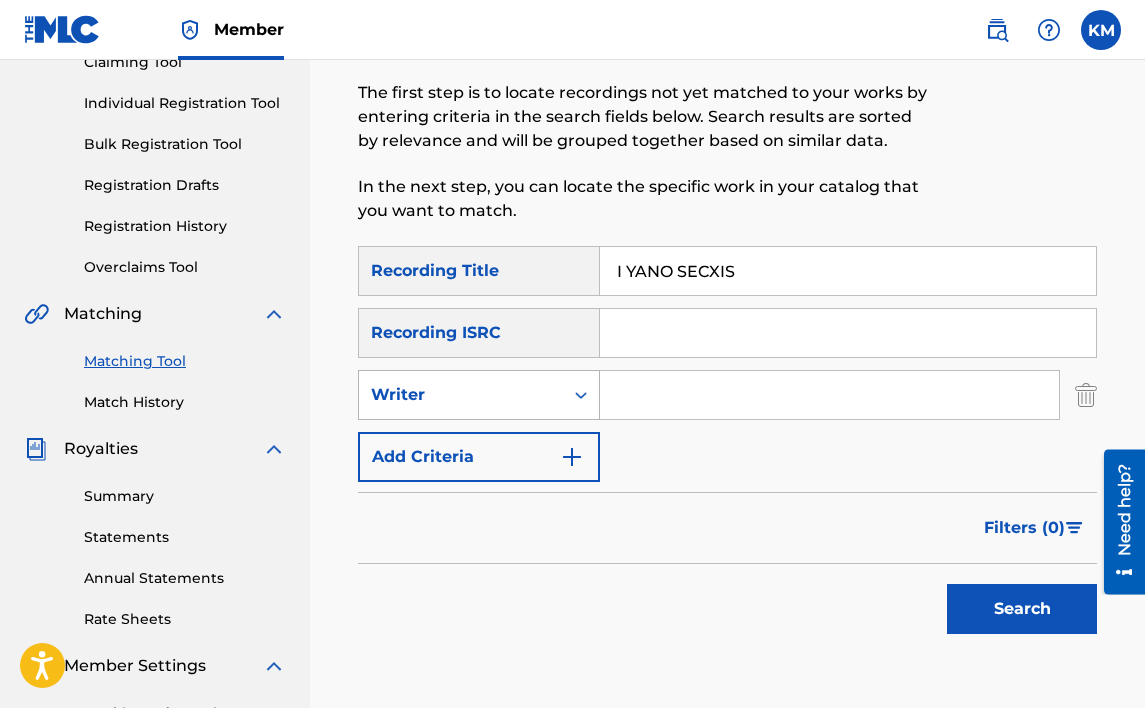 click at bounding box center [581, 395] 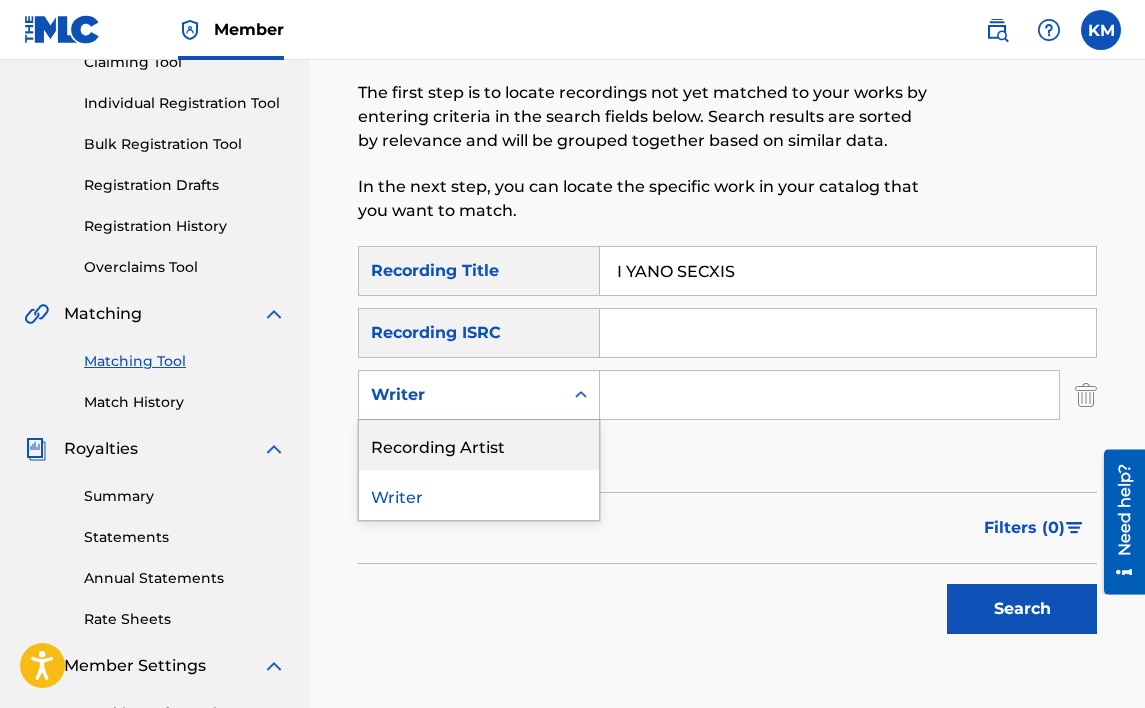 click on "Recording Artist" at bounding box center (479, 445) 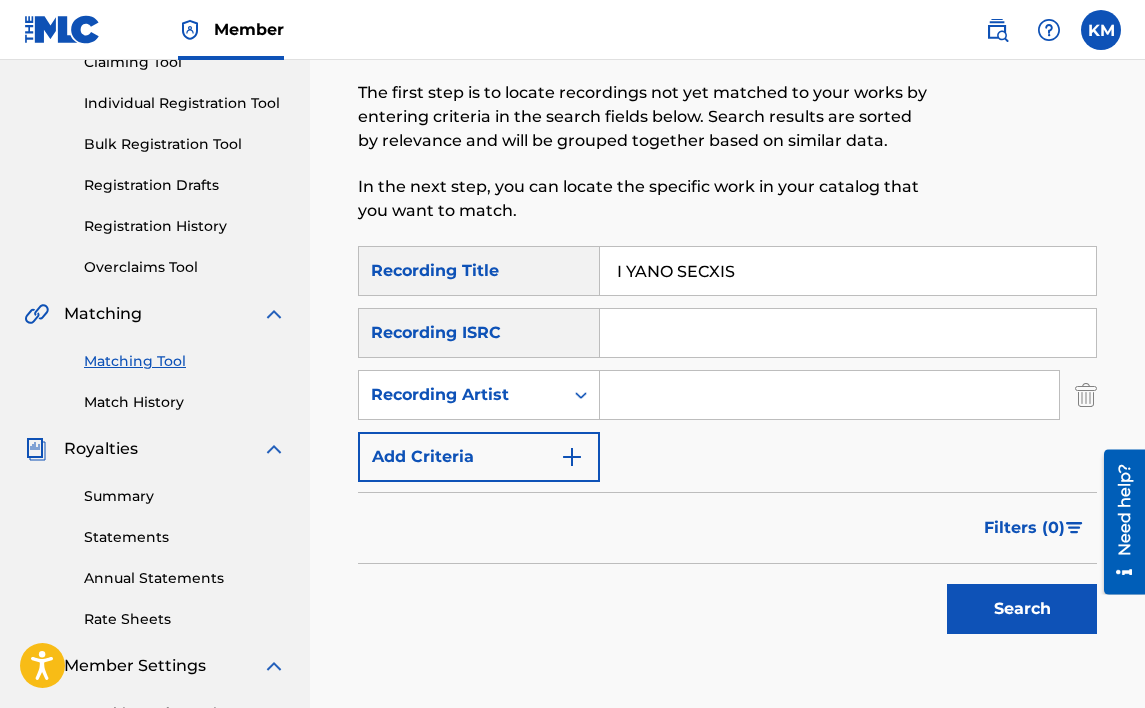 click at bounding box center [829, 395] 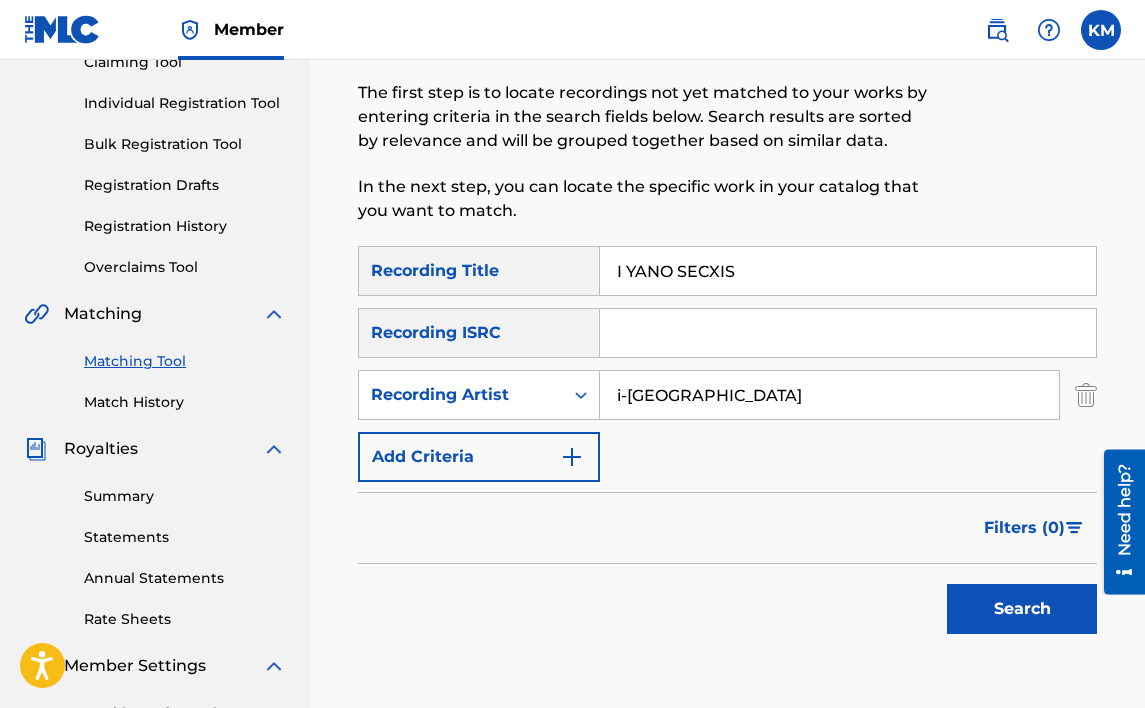 click on "Search" at bounding box center (1022, 609) 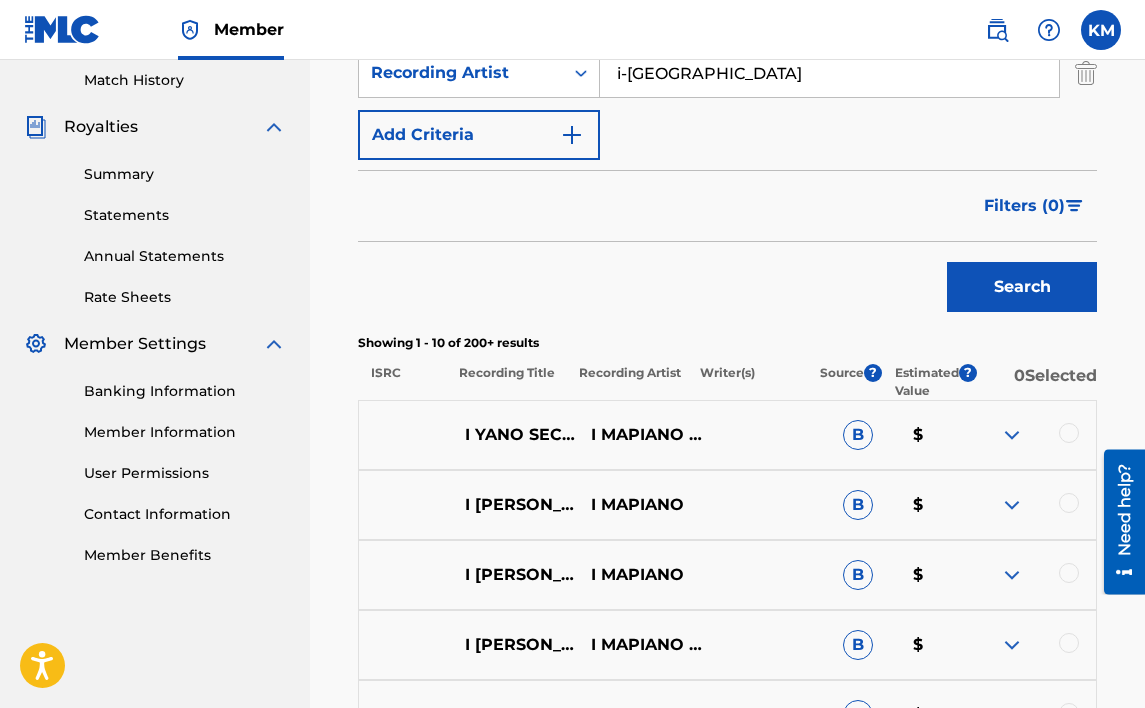 scroll, scrollTop: 632, scrollLeft: 0, axis: vertical 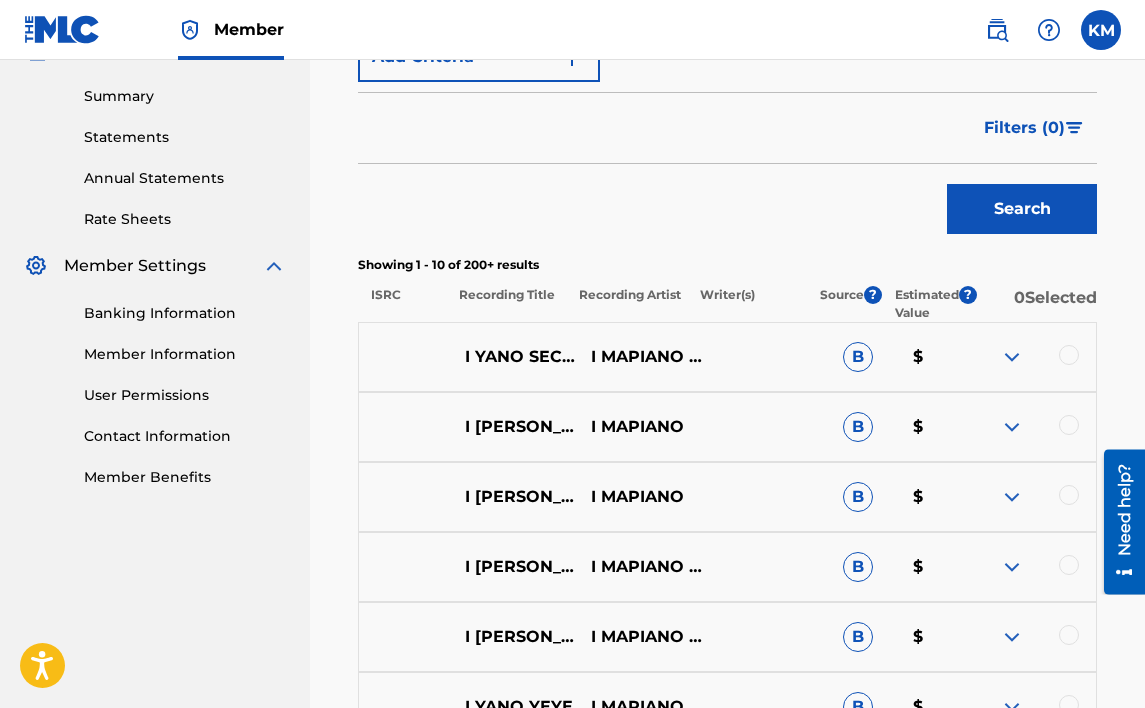 click at bounding box center [1069, 355] 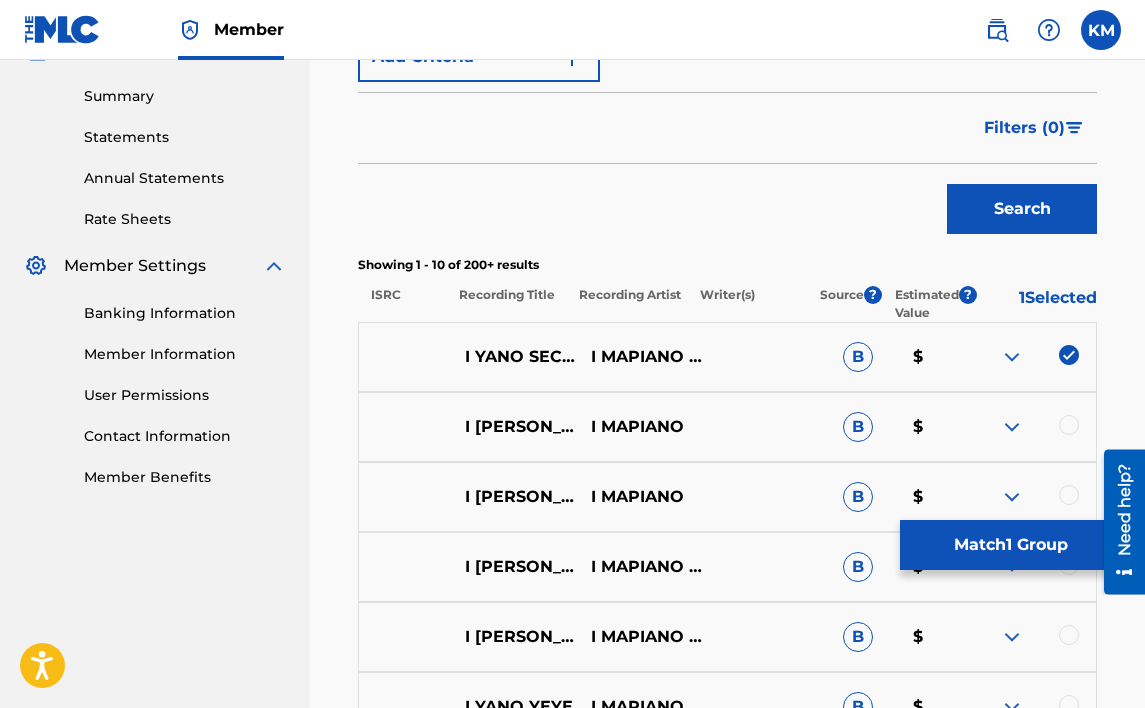 click on "Match  1 Group" at bounding box center (1010, 545) 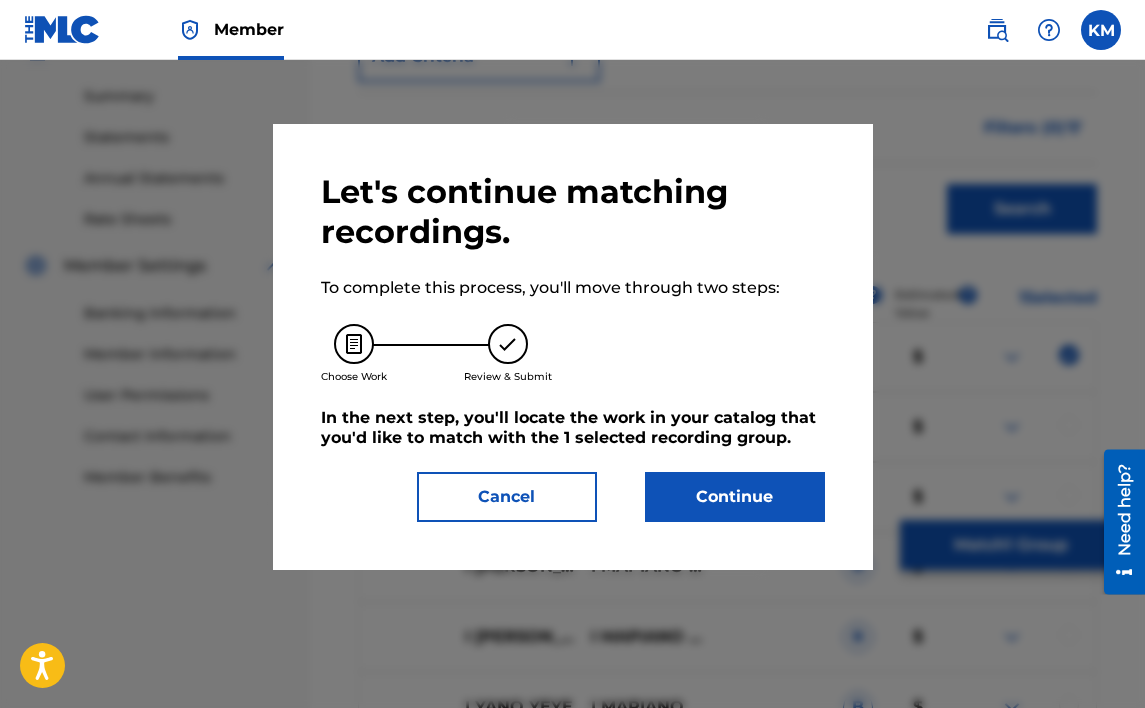 click on "Continue" at bounding box center (735, 497) 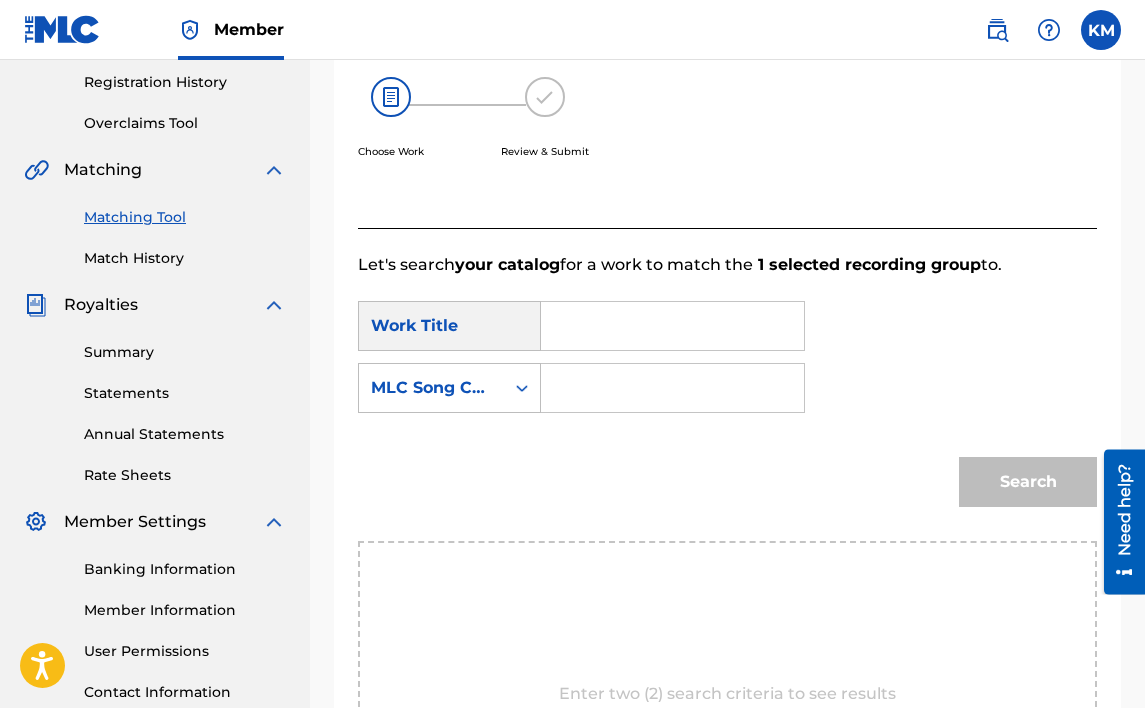 scroll, scrollTop: 332, scrollLeft: 0, axis: vertical 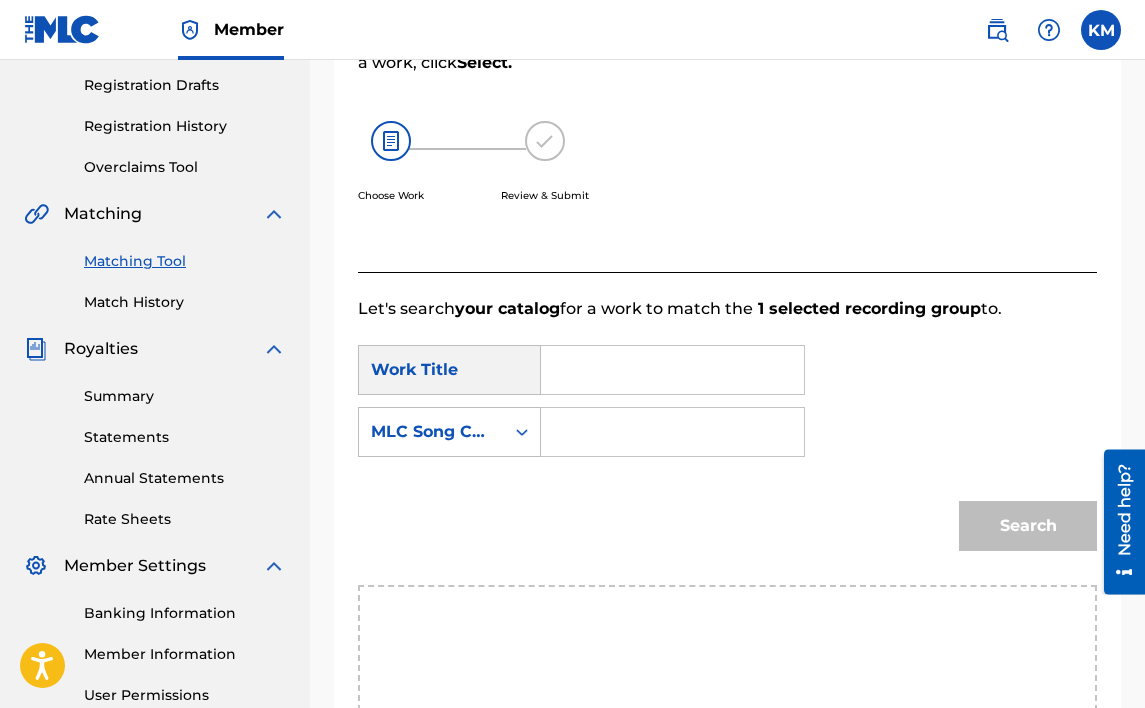 drag, startPoint x: 550, startPoint y: 363, endPoint x: 541, endPoint y: 376, distance: 15.811388 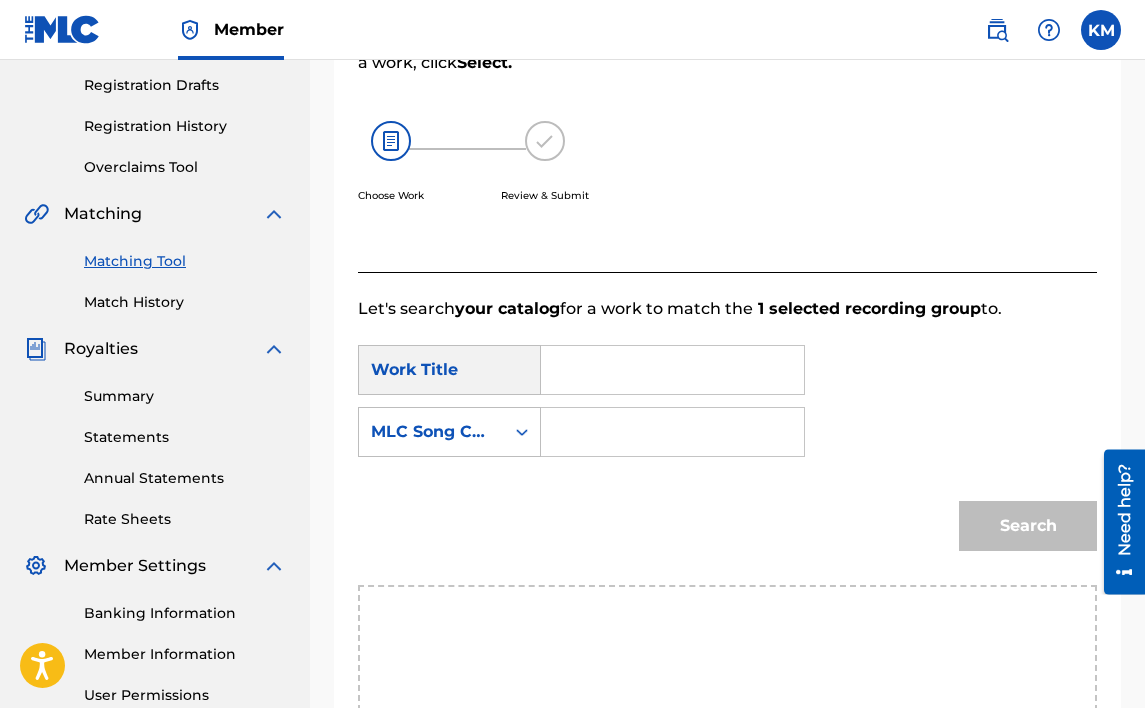 paste on "I YANO SECXIS" 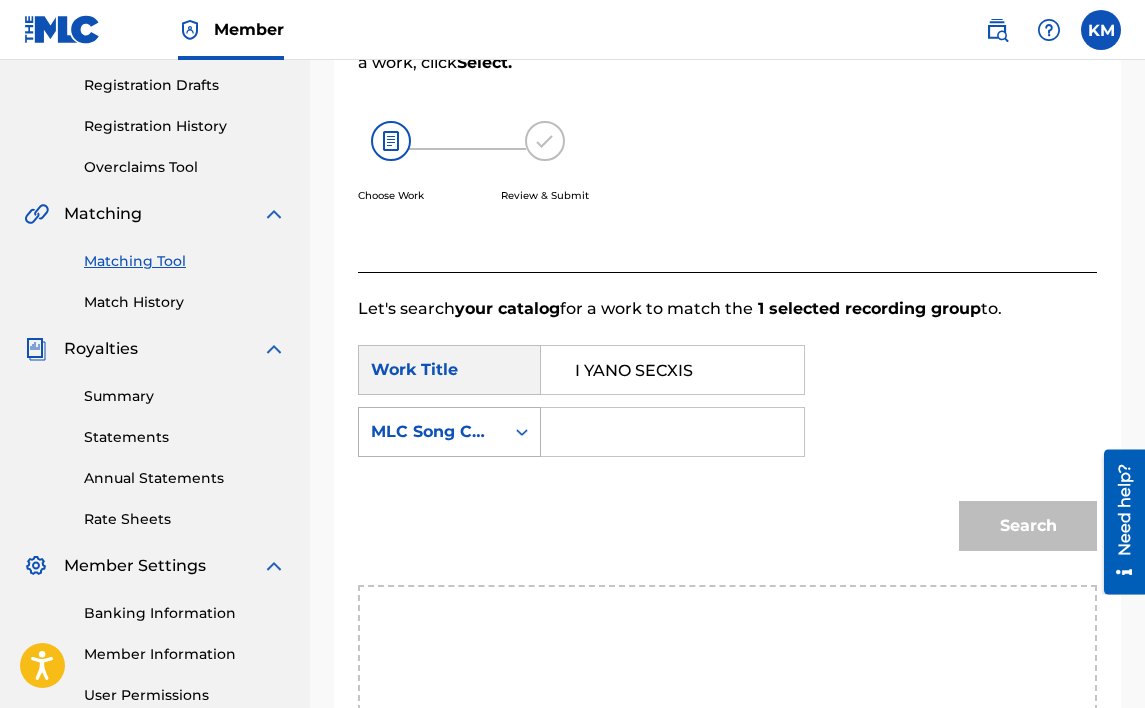 type on "I YANO SECXIS" 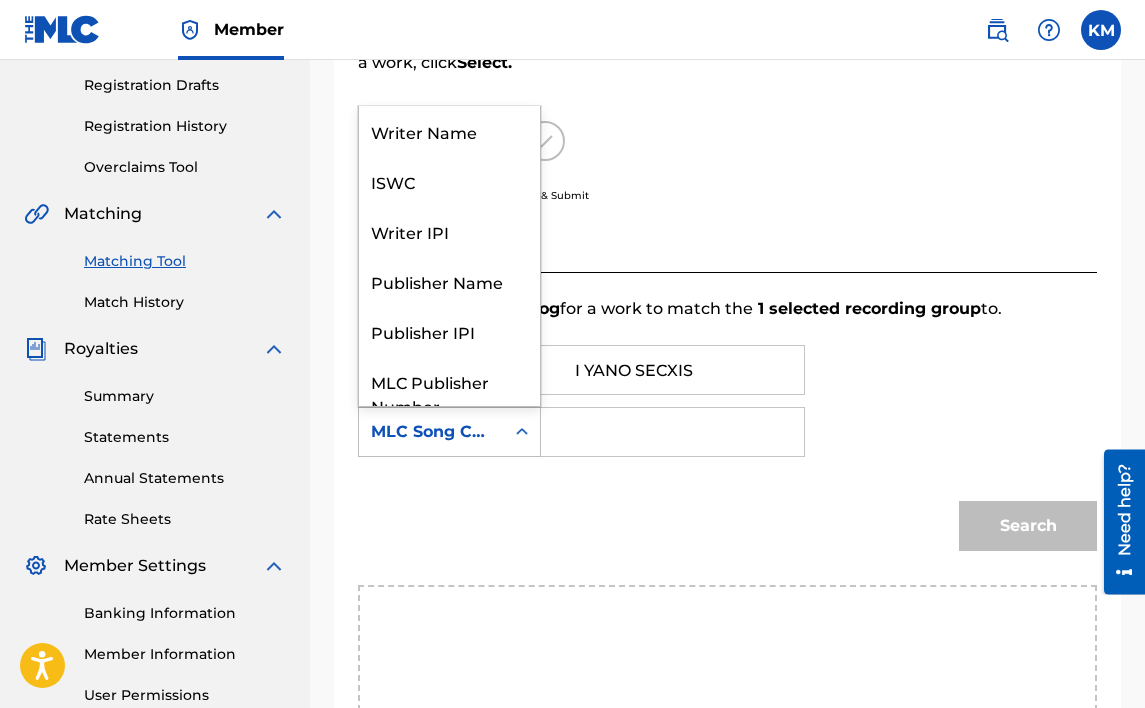 click 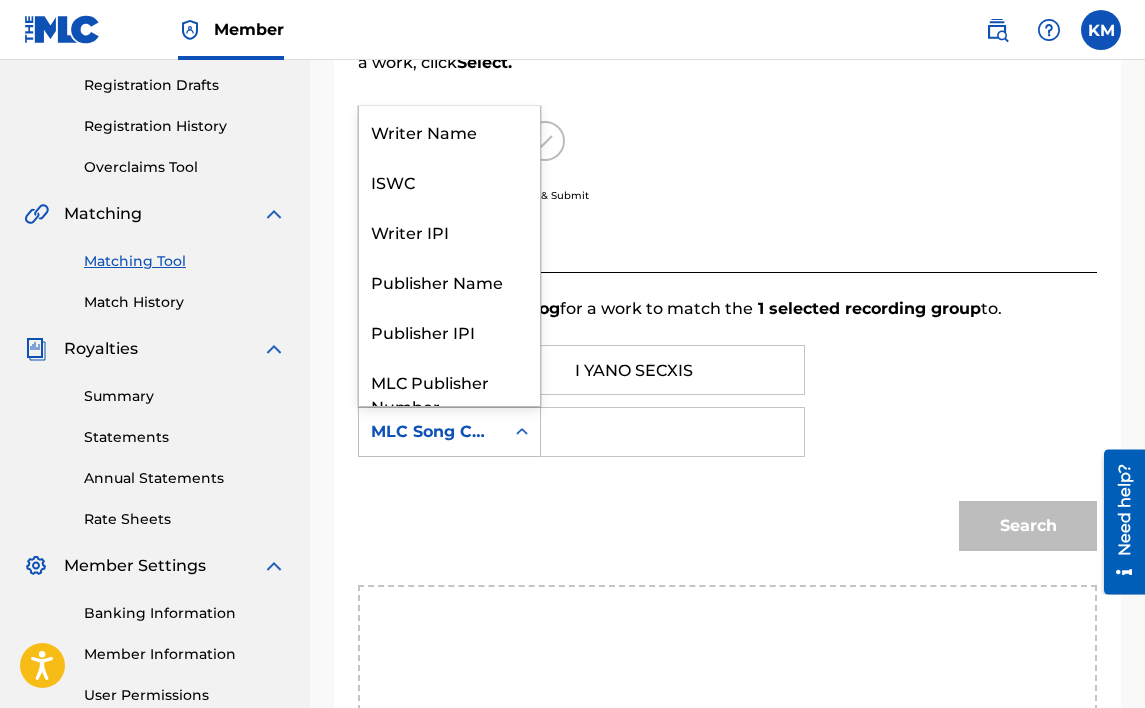 click 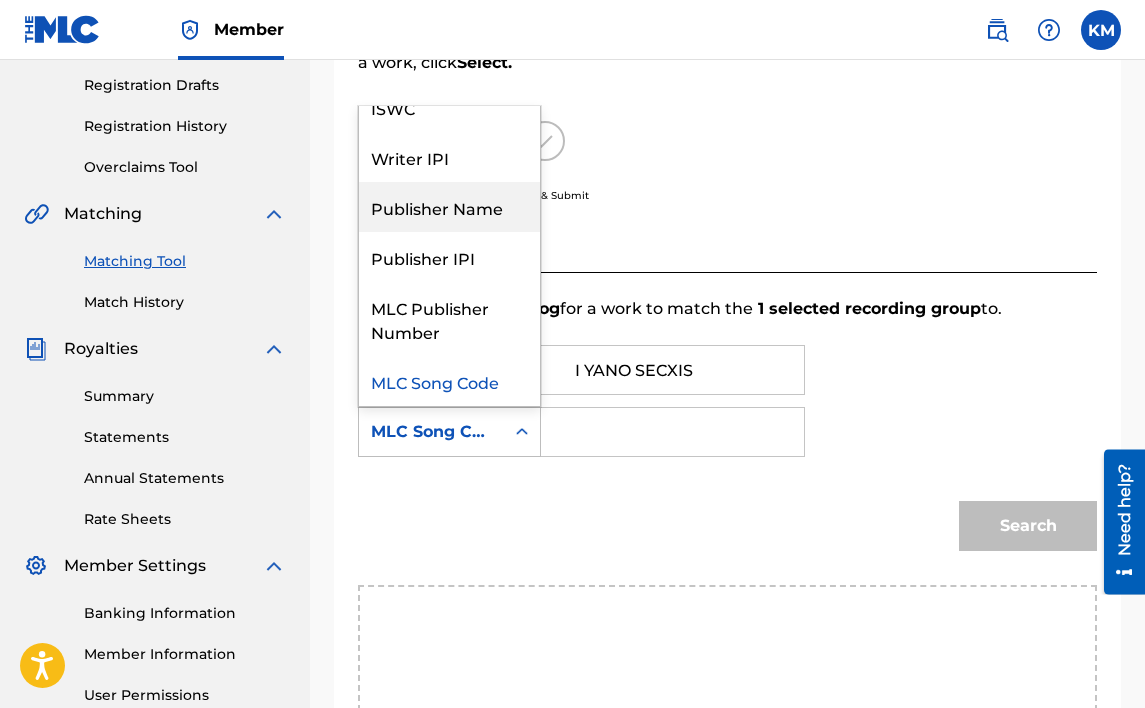 click on "Publisher Name" at bounding box center (449, 207) 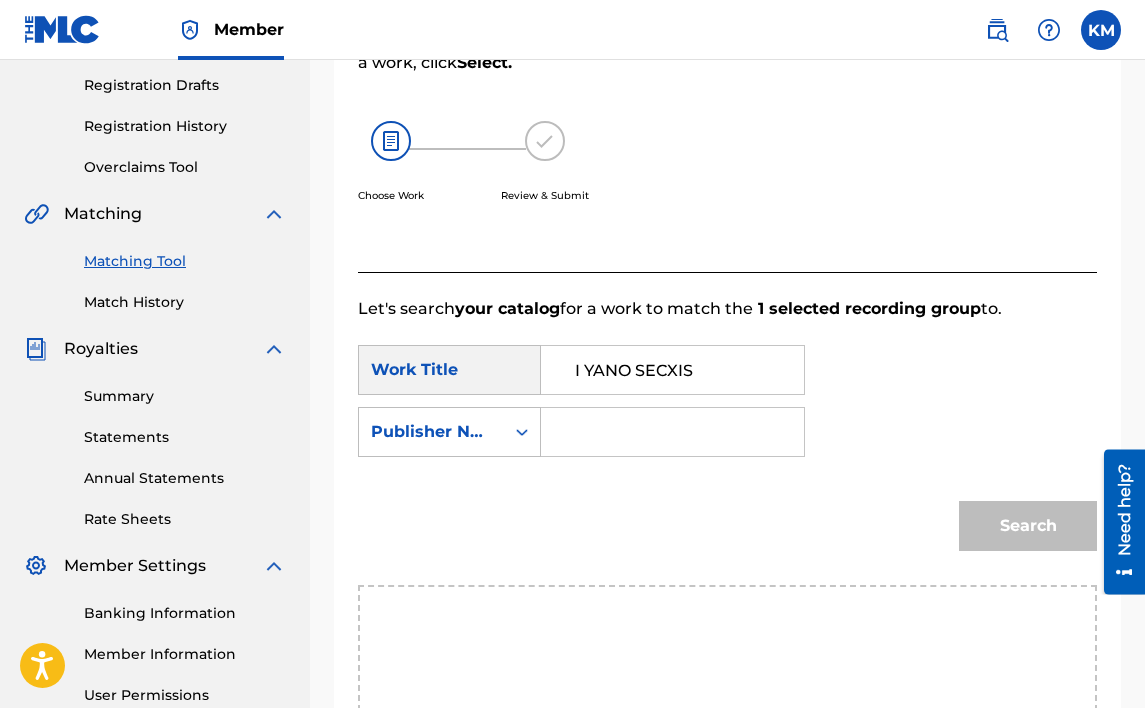 click at bounding box center [672, 432] 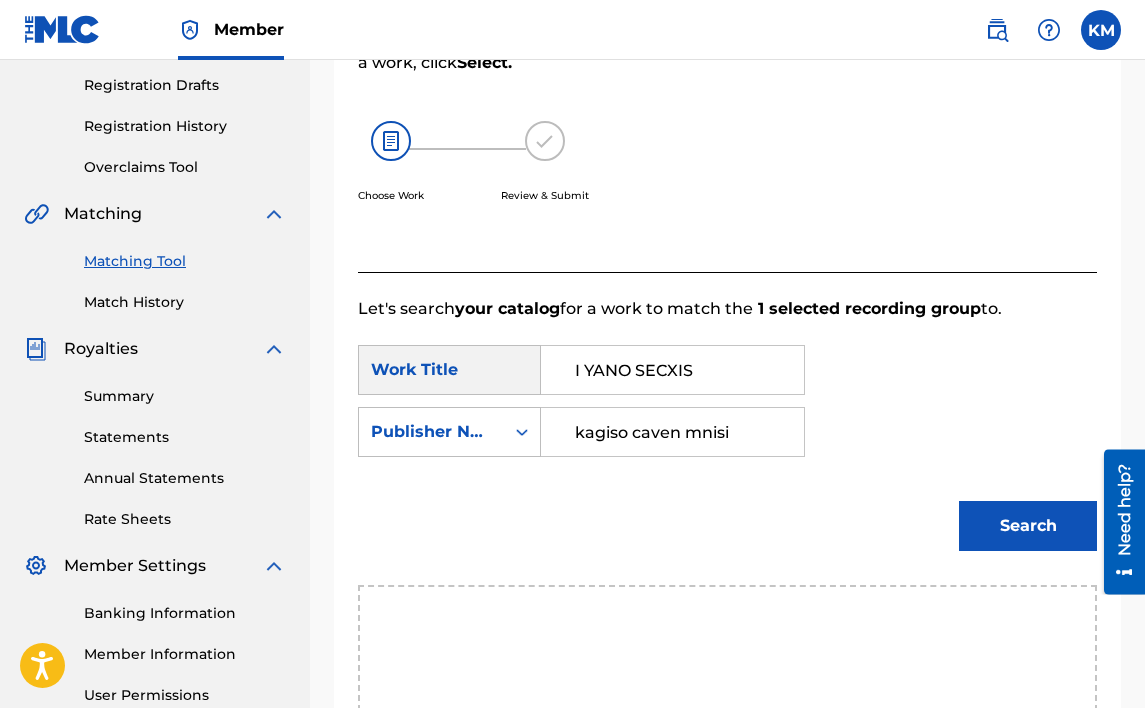 click on "Search" at bounding box center [1028, 526] 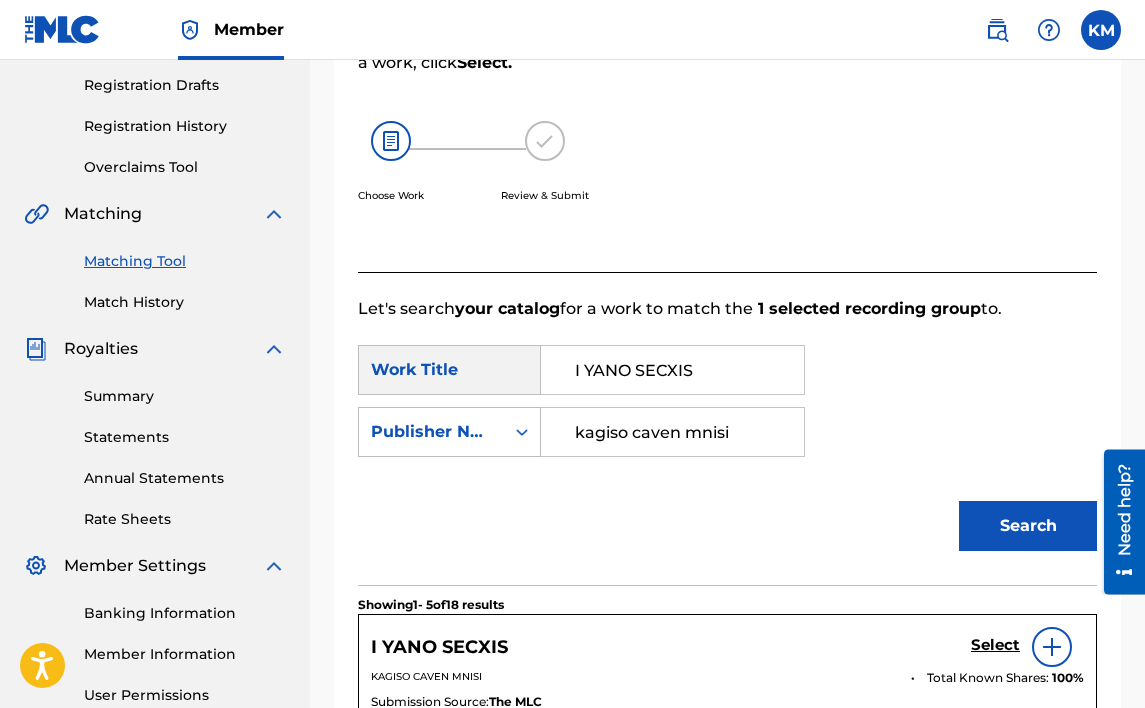 scroll, scrollTop: 632, scrollLeft: 0, axis: vertical 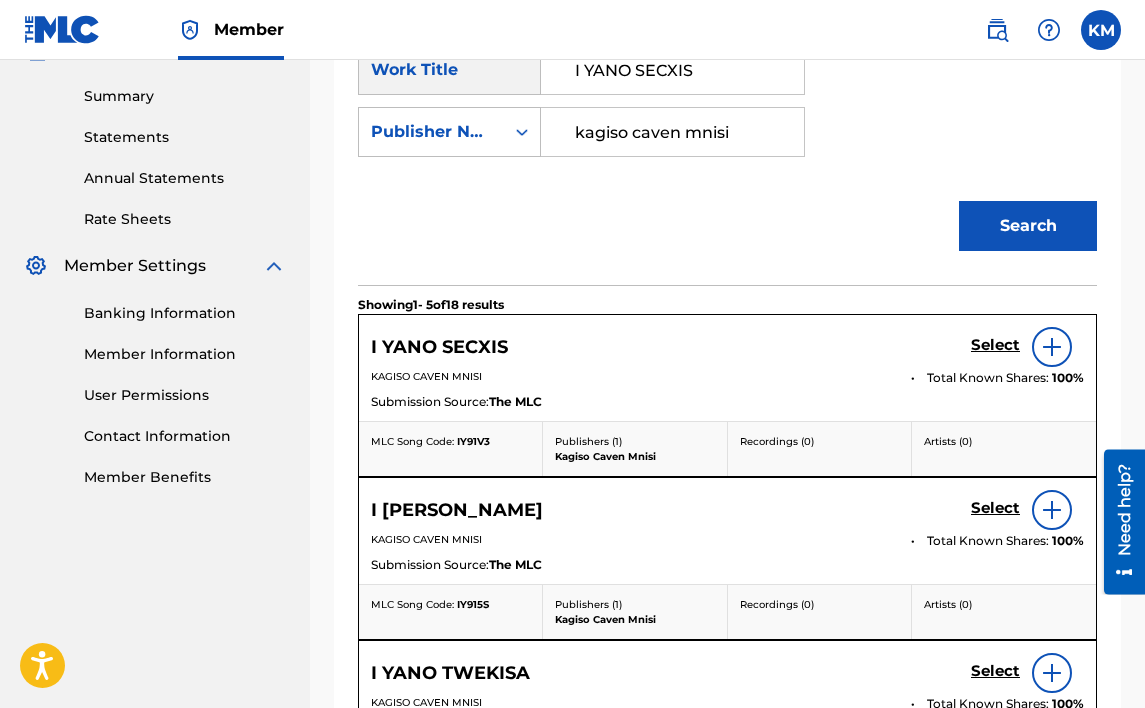 click on "Select" at bounding box center (995, 345) 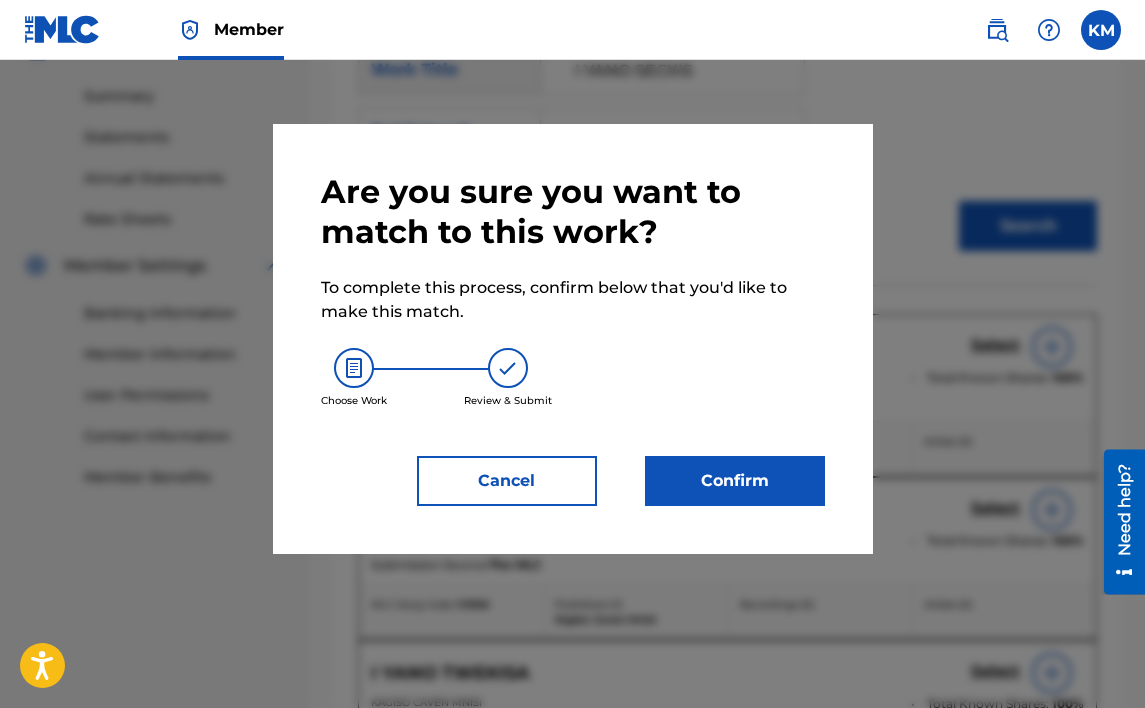click on "Confirm" at bounding box center [735, 481] 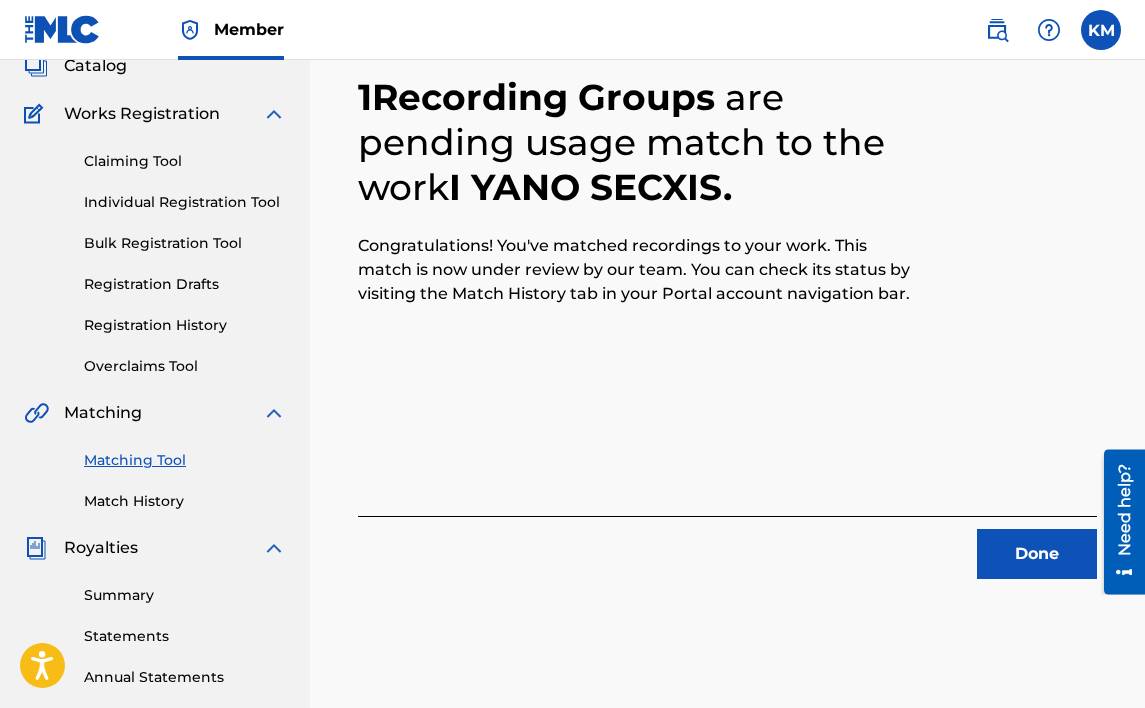 scroll, scrollTop: 132, scrollLeft: 0, axis: vertical 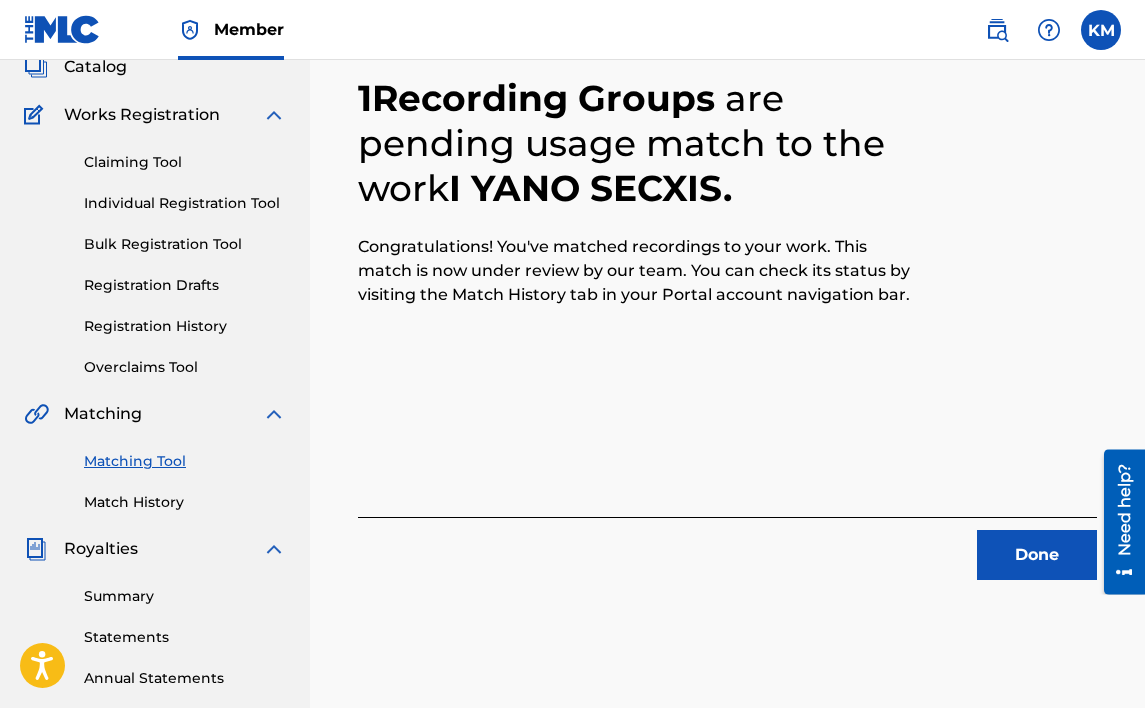 click on "Matching Tool" at bounding box center [185, 461] 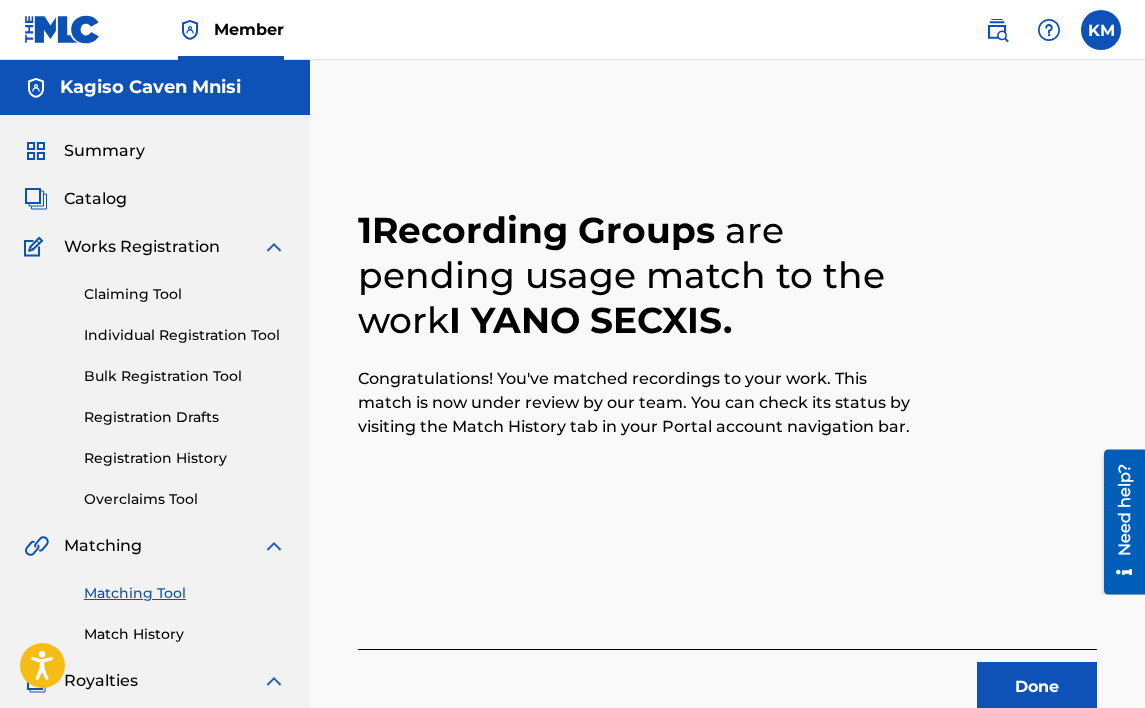 click on "Done" at bounding box center [1037, 687] 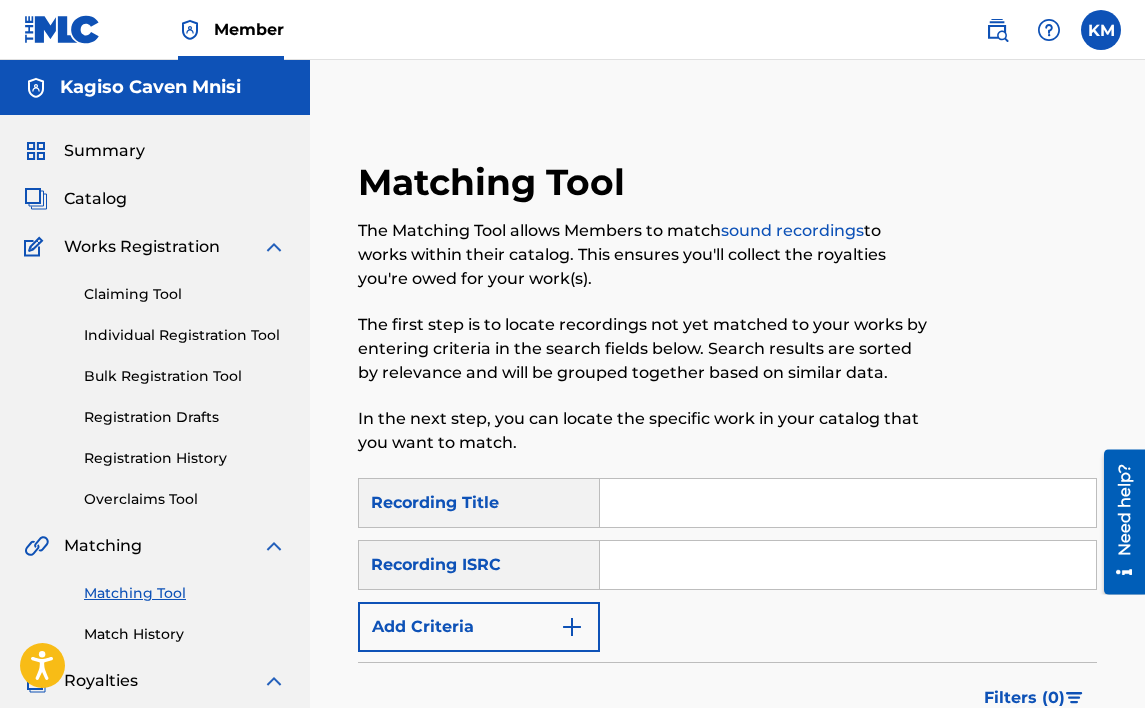 paste on "I [PERSON_NAME]" 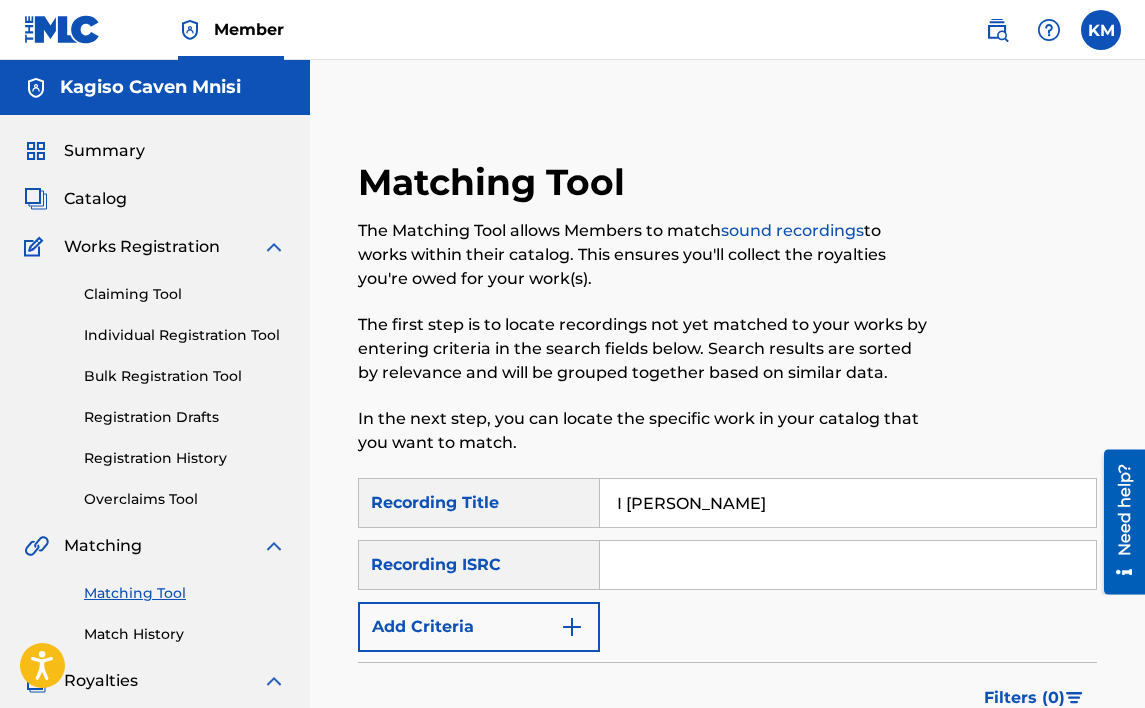 type on "I [PERSON_NAME]" 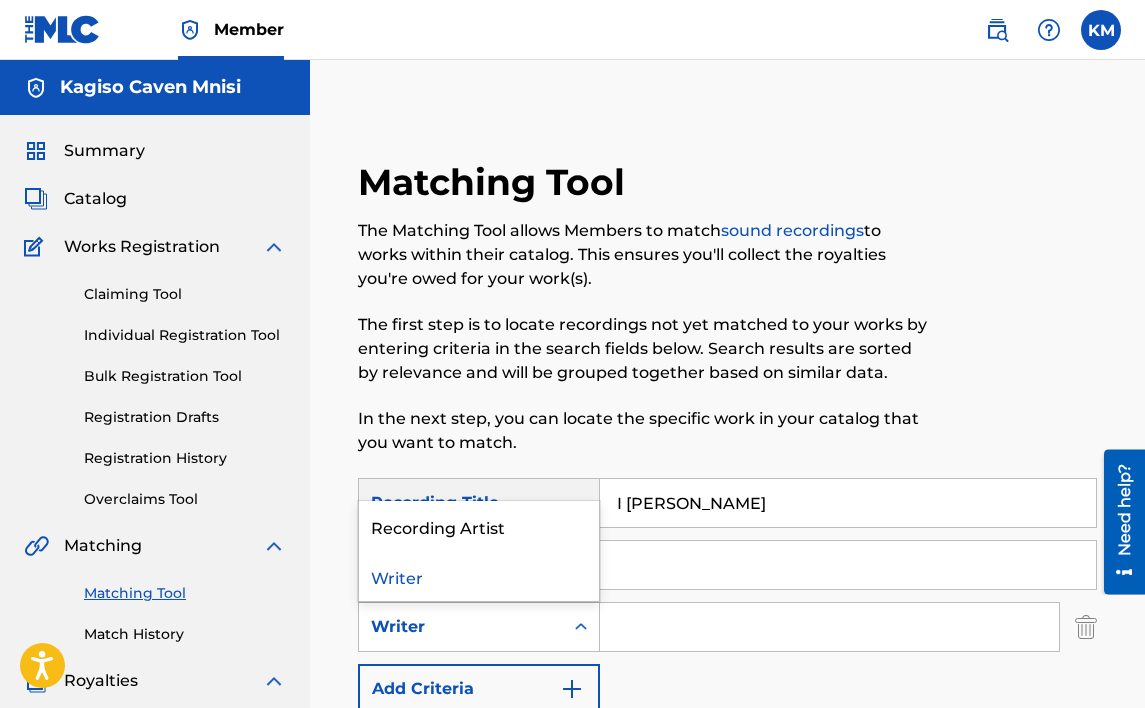 click 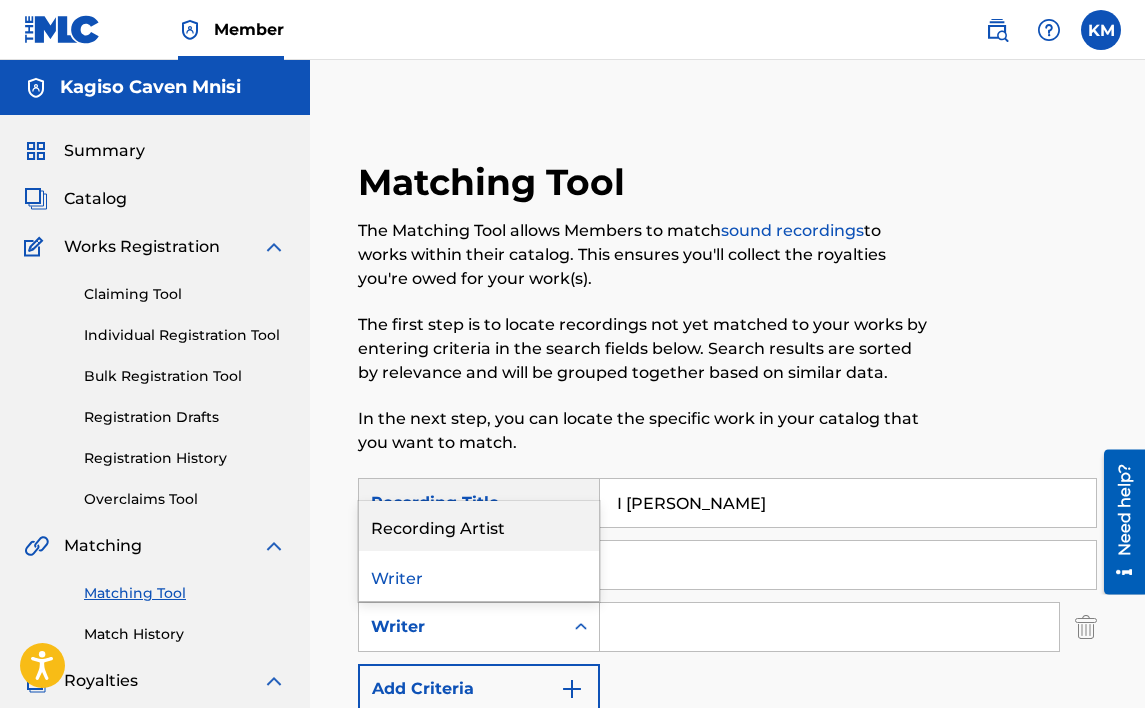 drag, startPoint x: 574, startPoint y: 524, endPoint x: 595, endPoint y: 562, distance: 43.416588 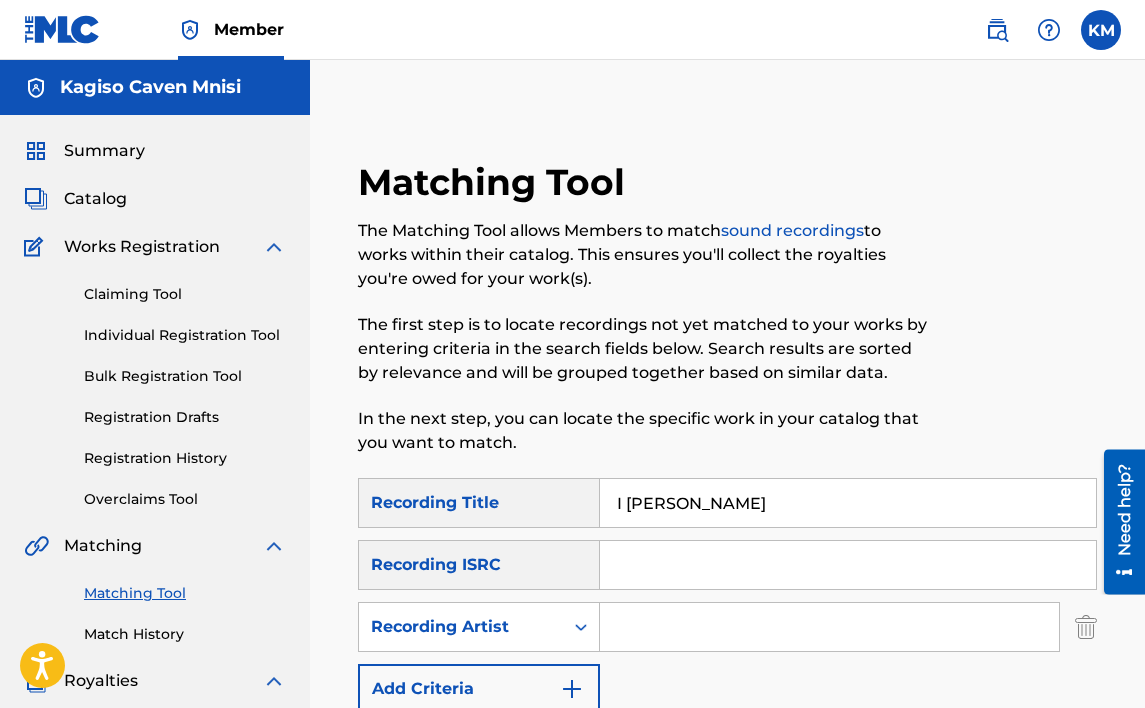 click at bounding box center [829, 627] 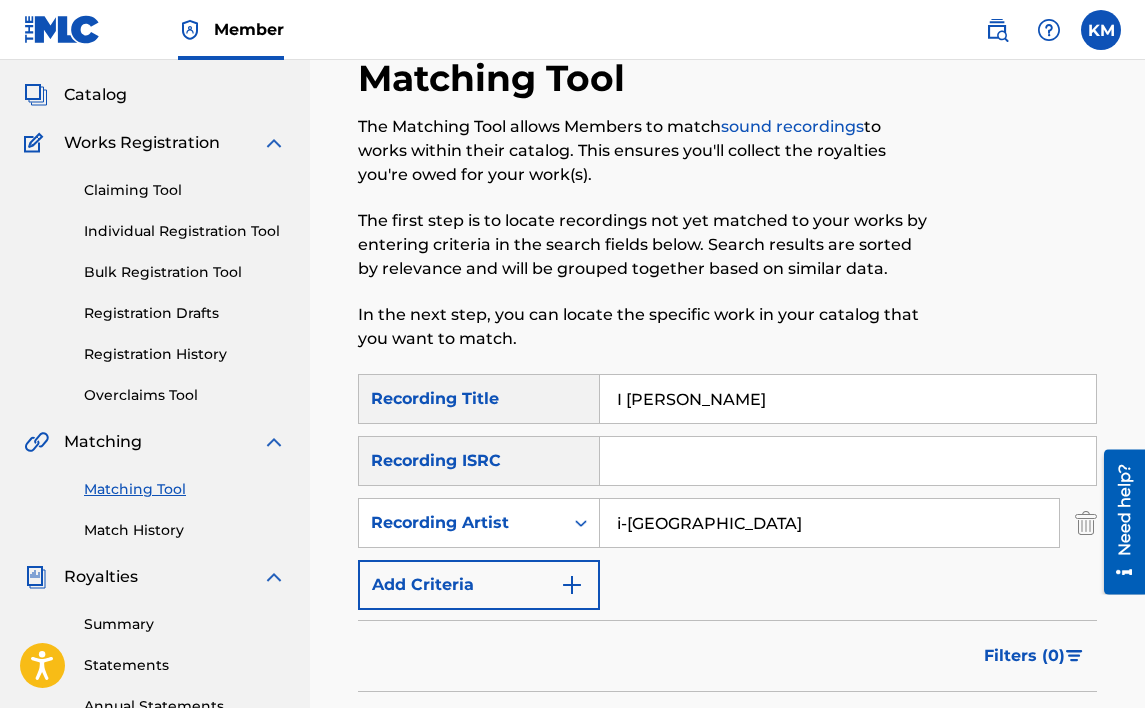 scroll, scrollTop: 400, scrollLeft: 0, axis: vertical 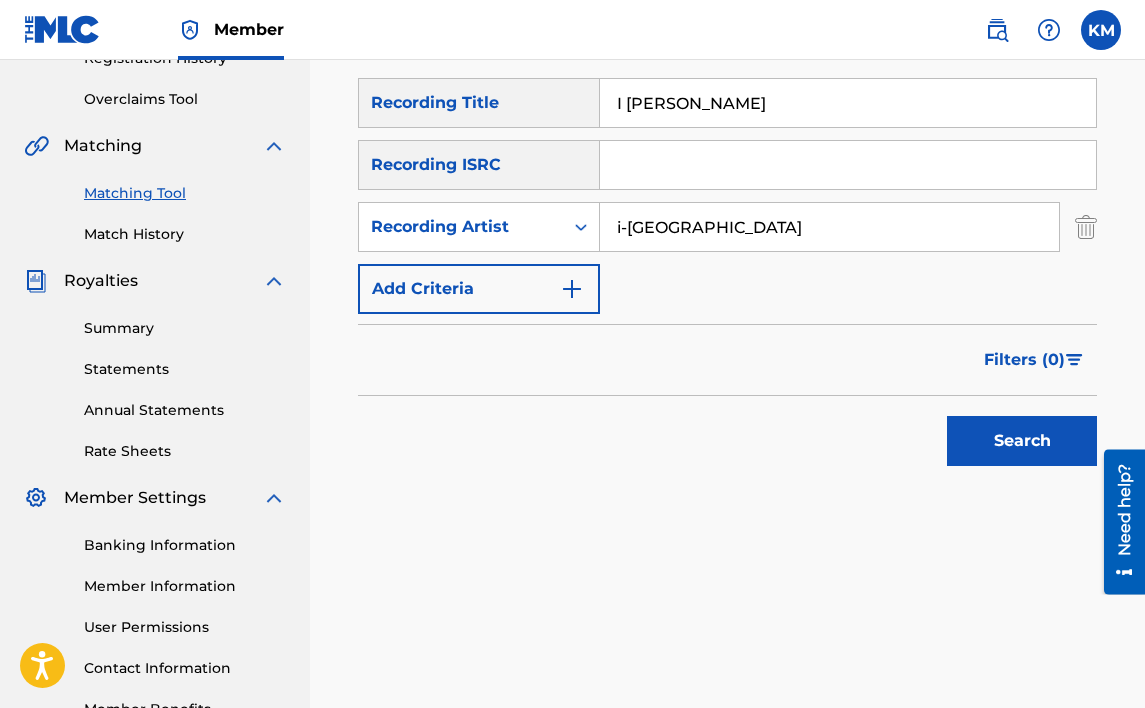 click on "Search" at bounding box center [1022, 441] 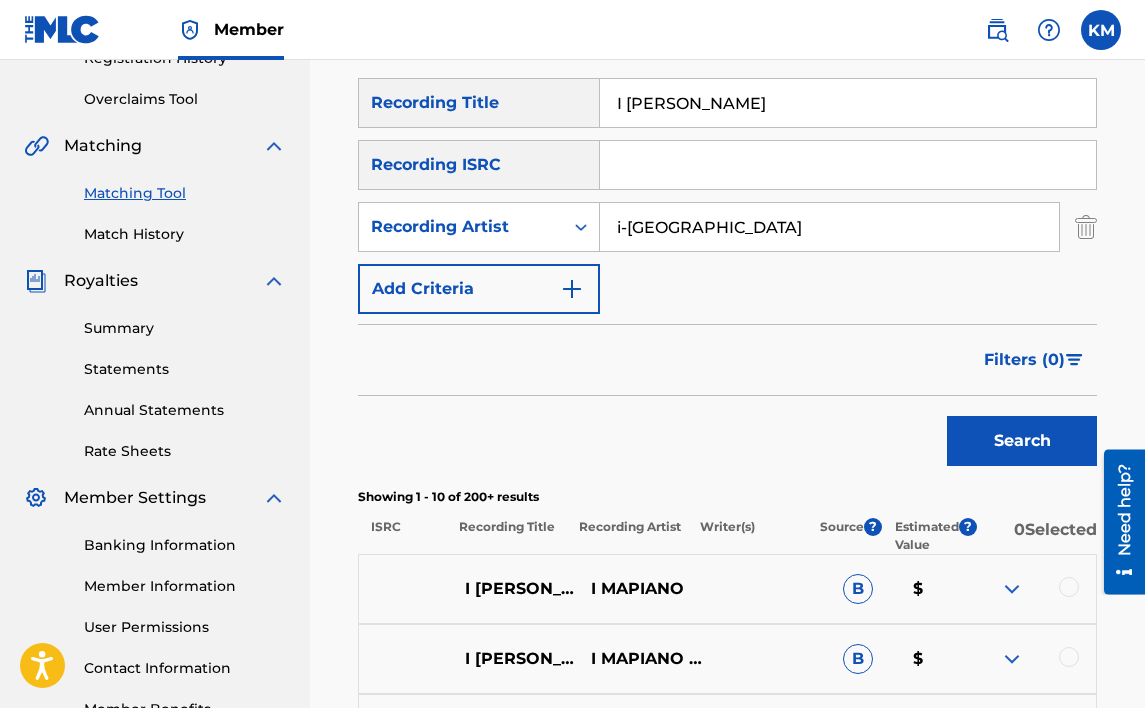 click at bounding box center (1012, 589) 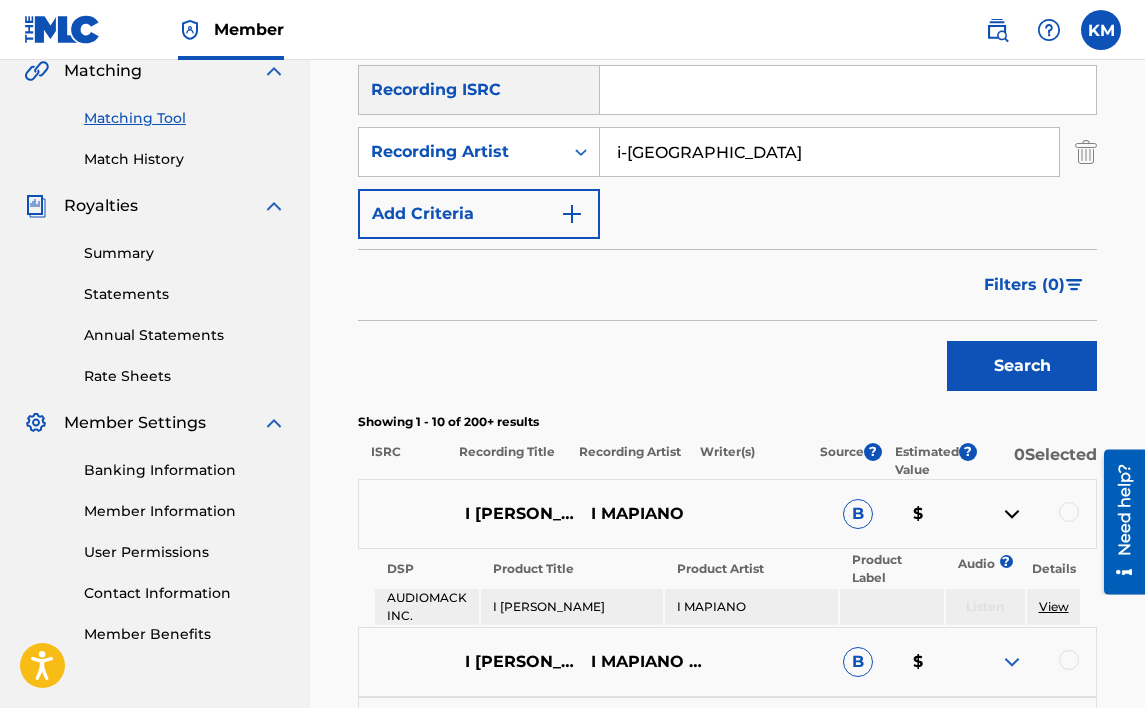 scroll, scrollTop: 600, scrollLeft: 0, axis: vertical 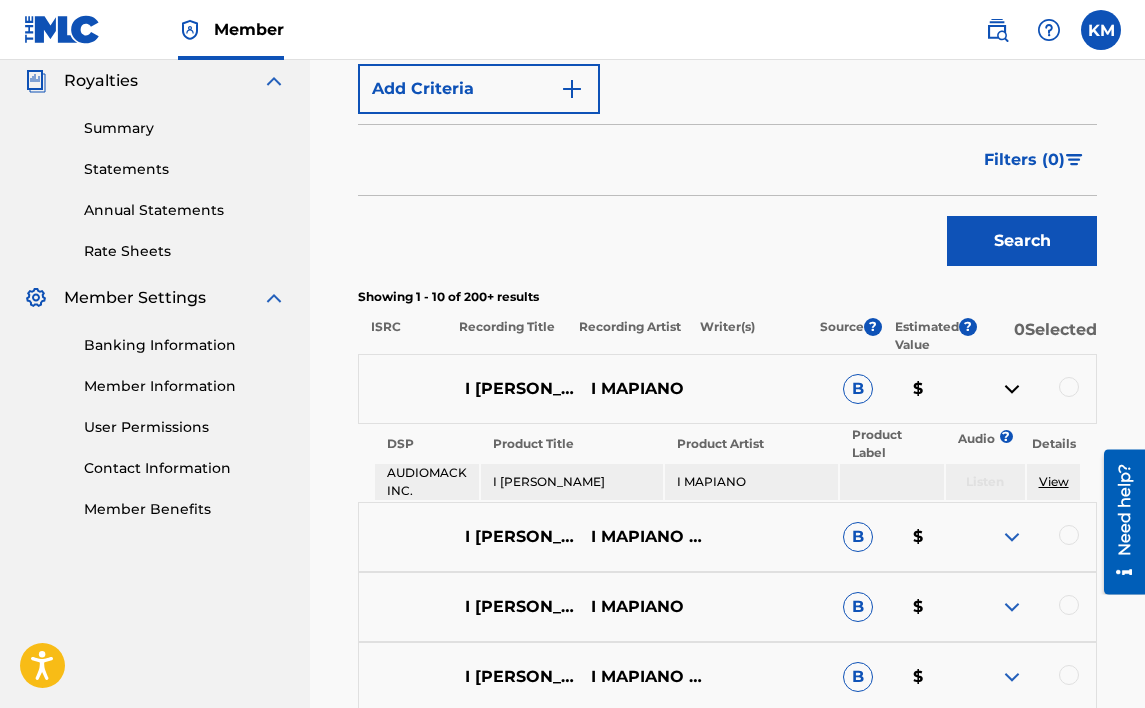 click at bounding box center (1012, 537) 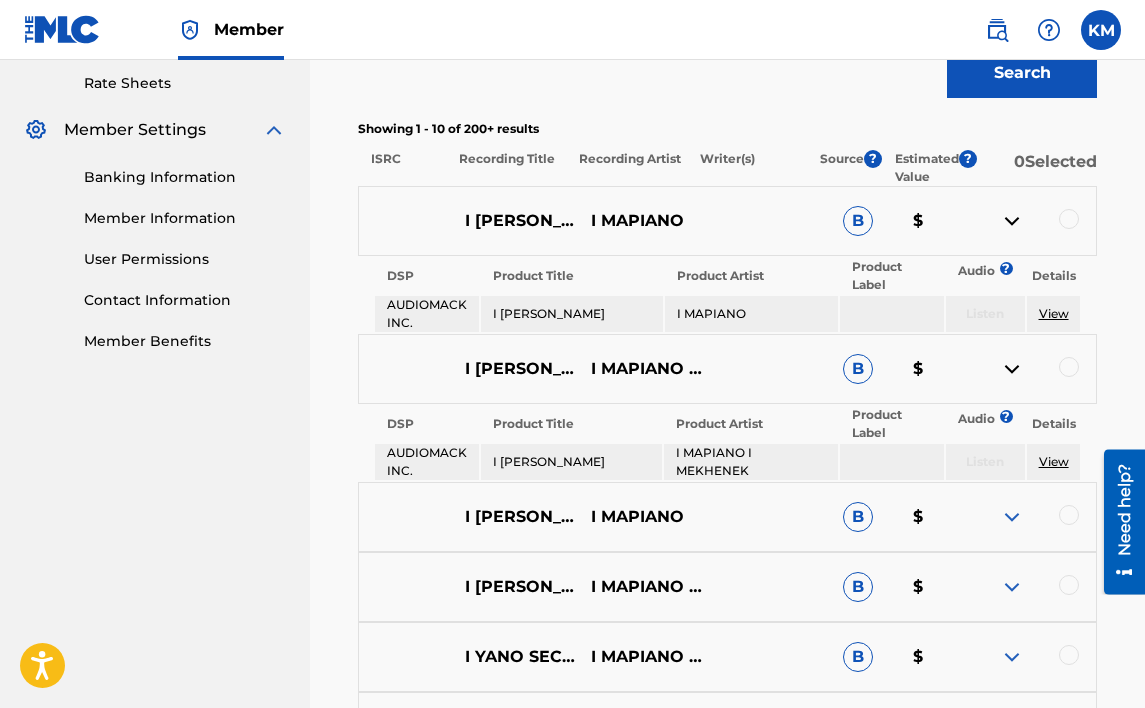 scroll, scrollTop: 800, scrollLeft: 0, axis: vertical 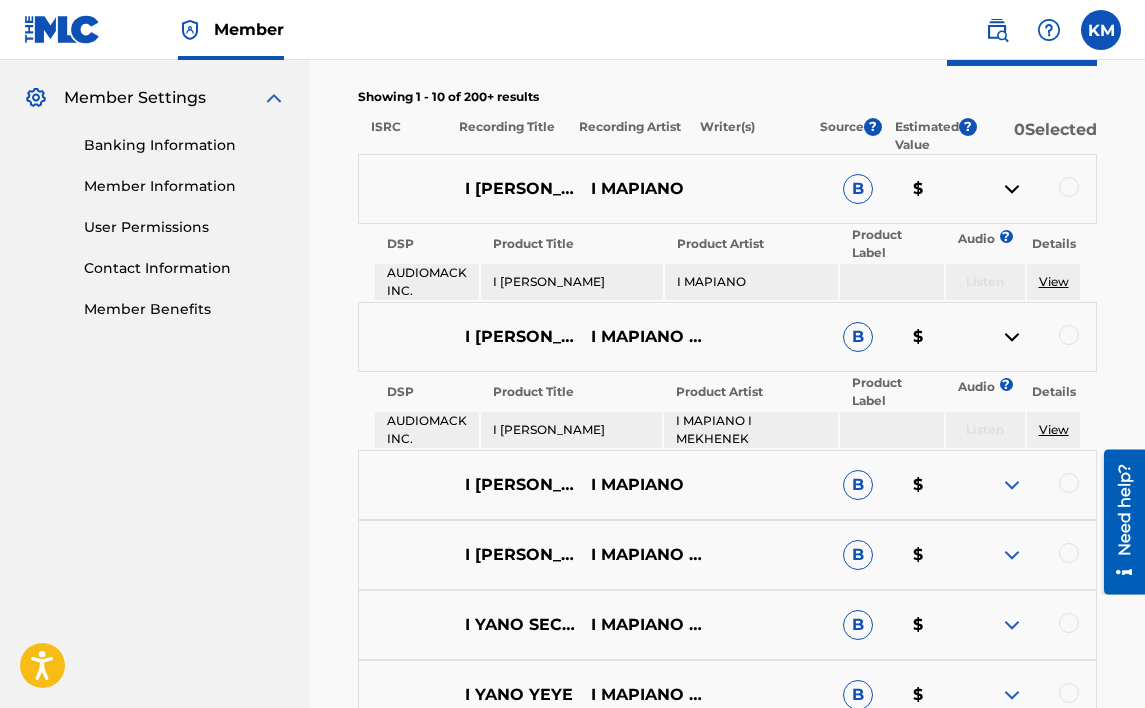 click at bounding box center (1069, 335) 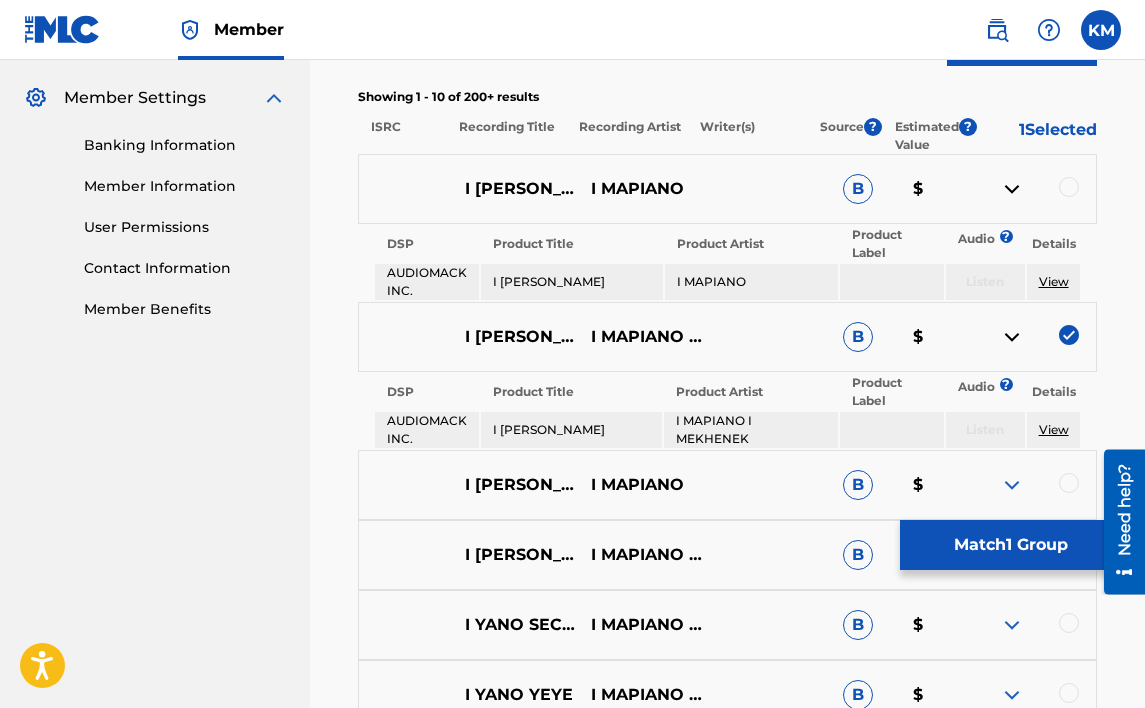 click at bounding box center (1069, 187) 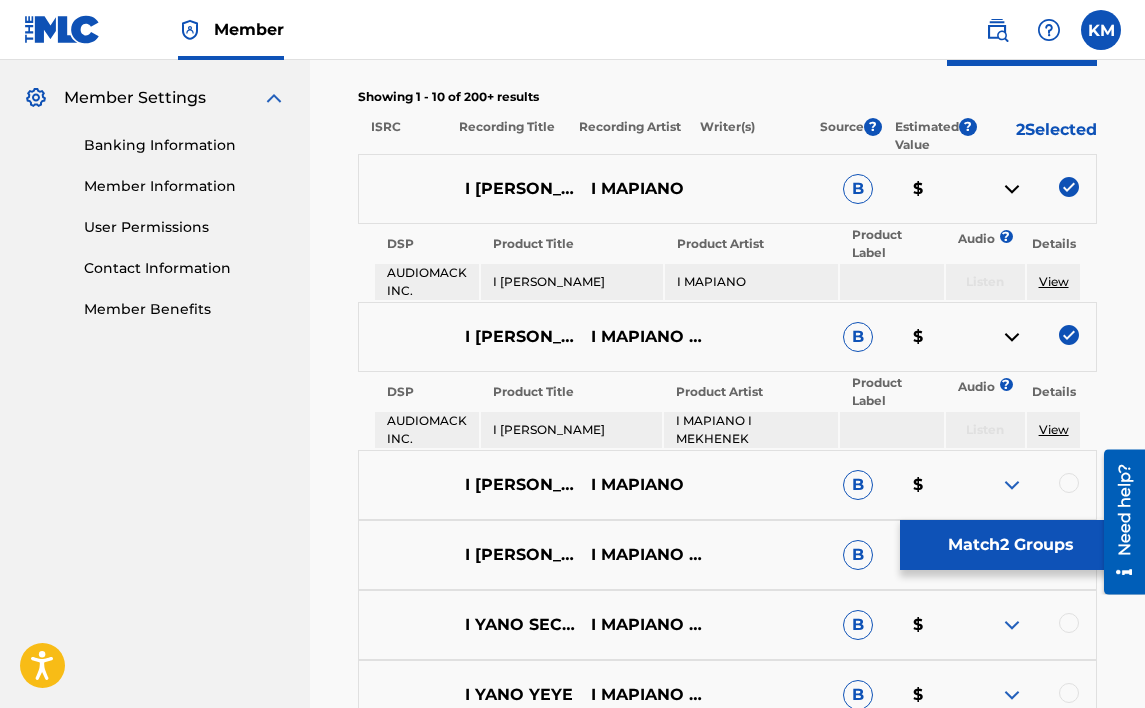 click on "Match  2 Groups" at bounding box center [1010, 545] 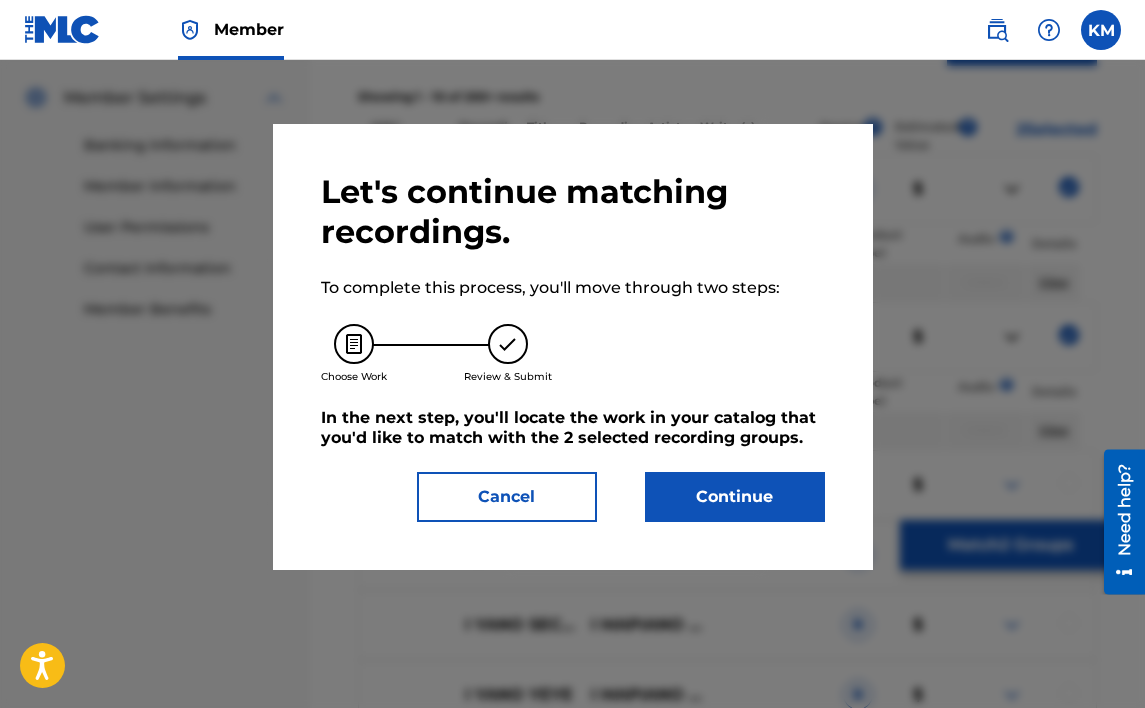click on "Continue" at bounding box center (735, 497) 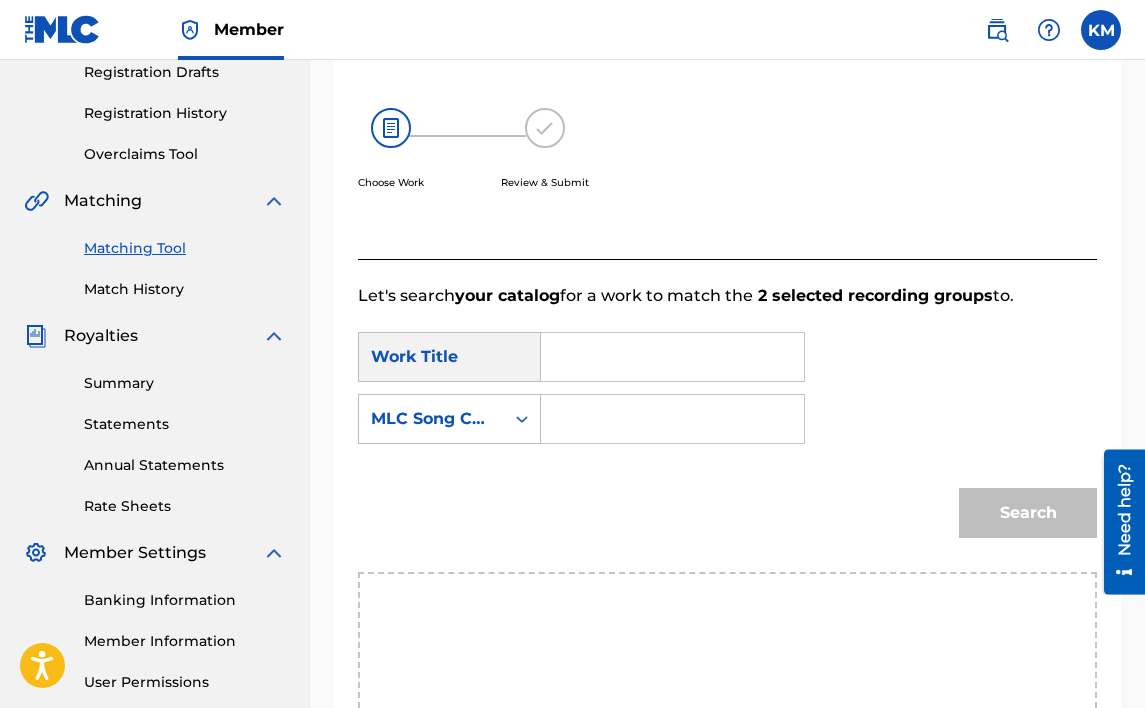 scroll, scrollTop: 334, scrollLeft: 0, axis: vertical 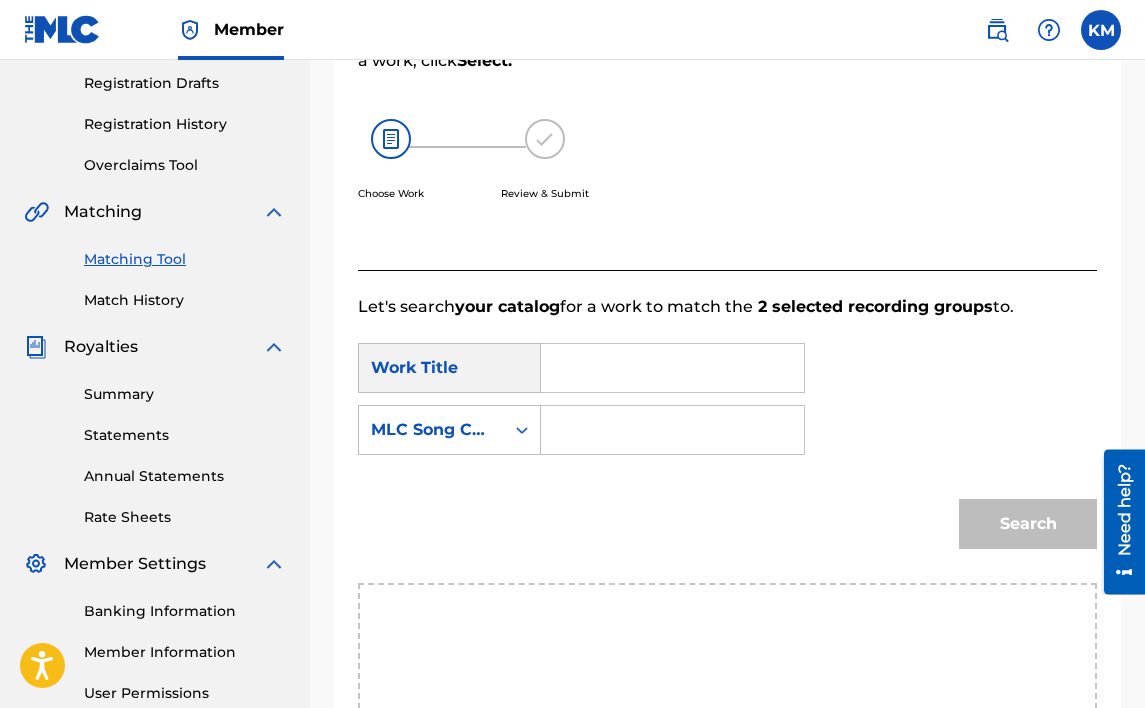 paste on "I [PERSON_NAME]" 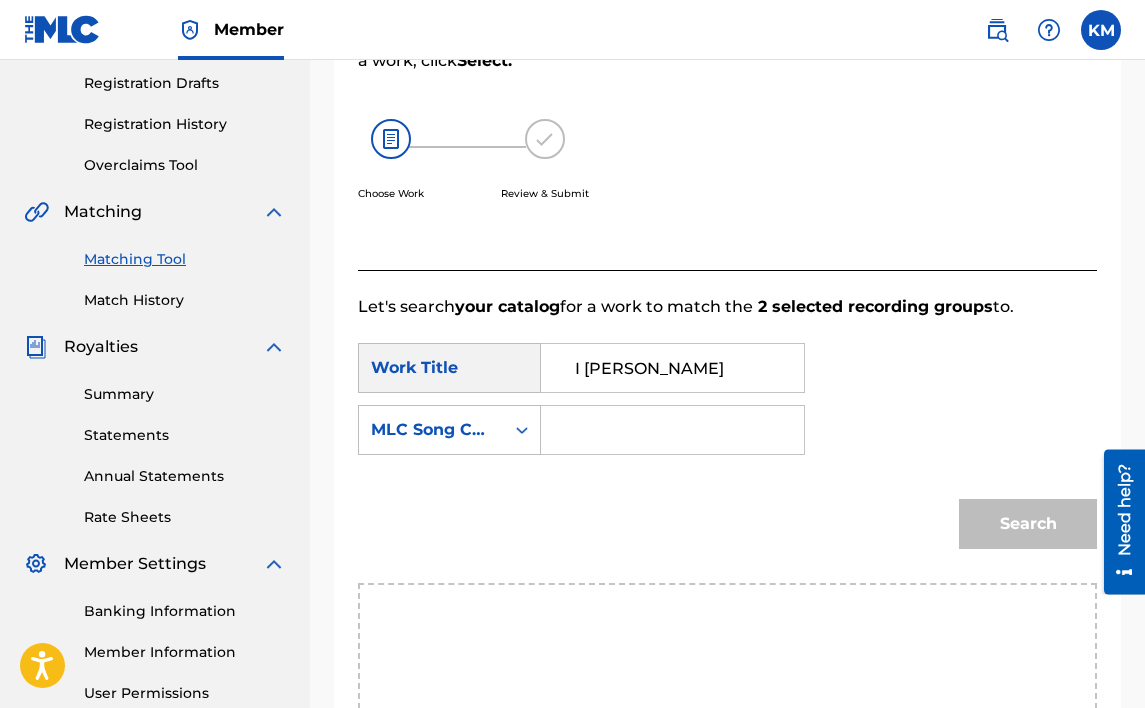 type on "I [PERSON_NAME]" 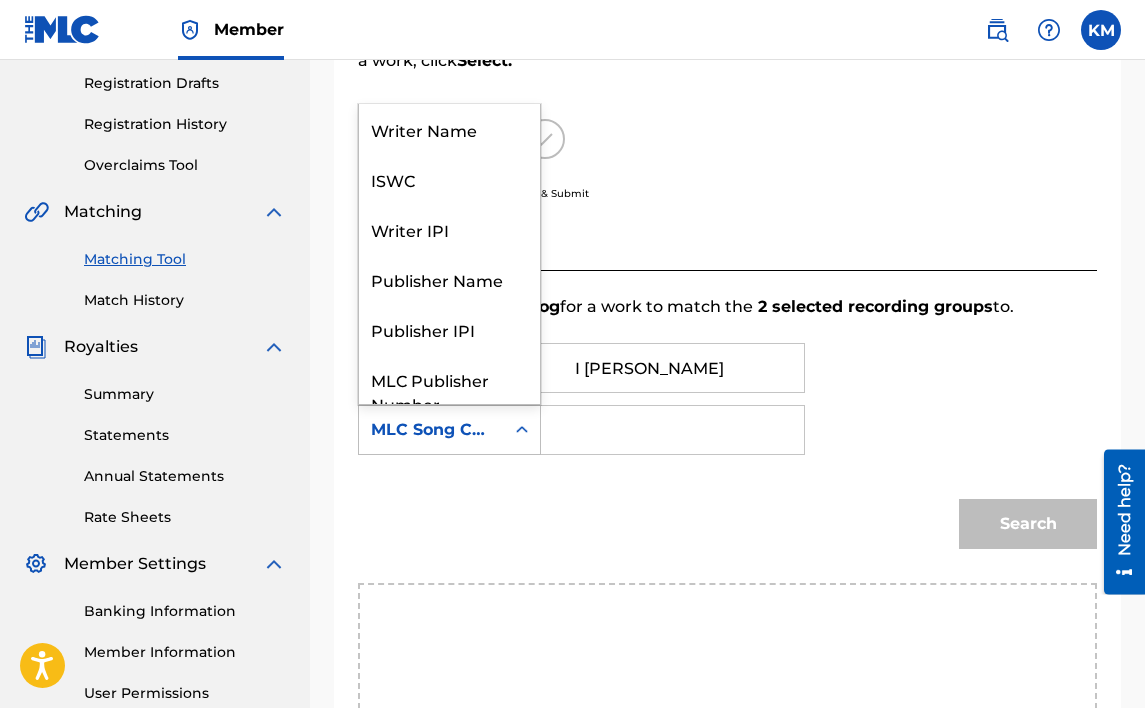 click at bounding box center [522, 430] 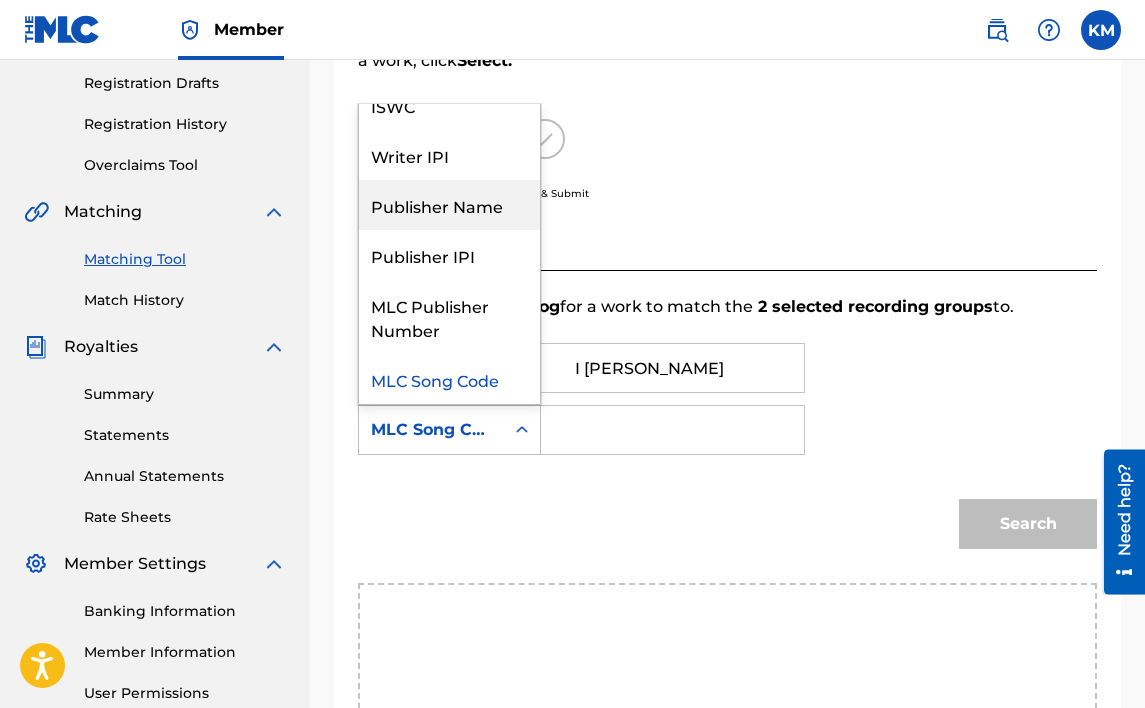 click on "Publisher Name" at bounding box center [449, 205] 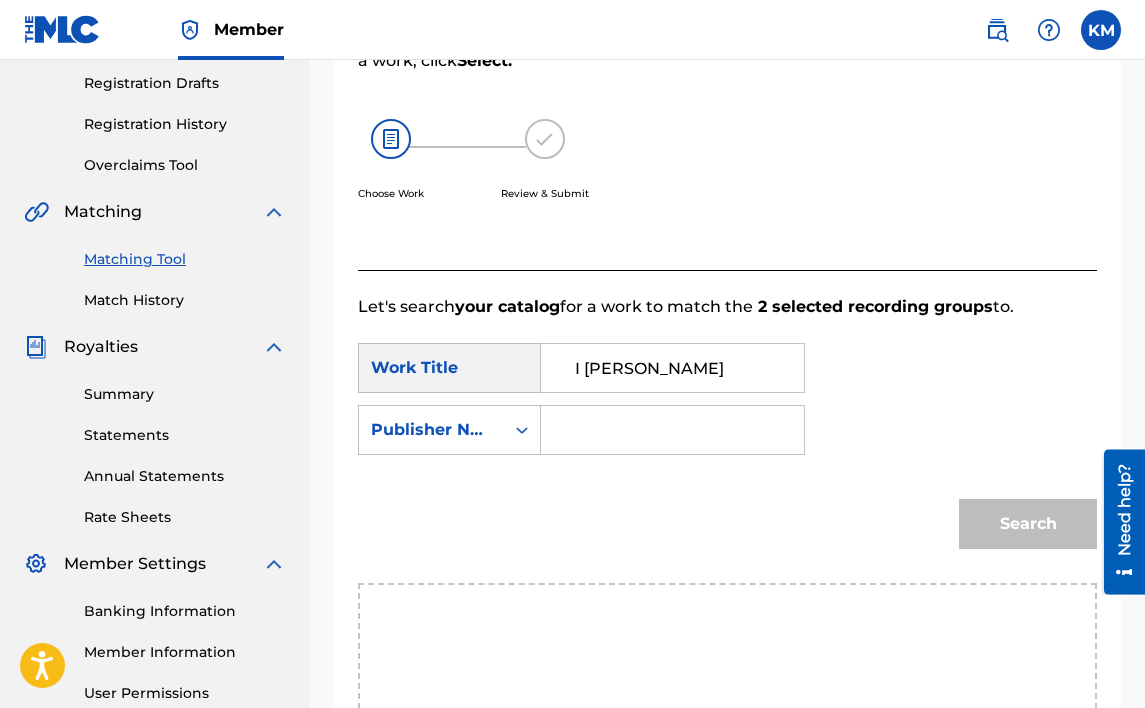 click at bounding box center (672, 430) 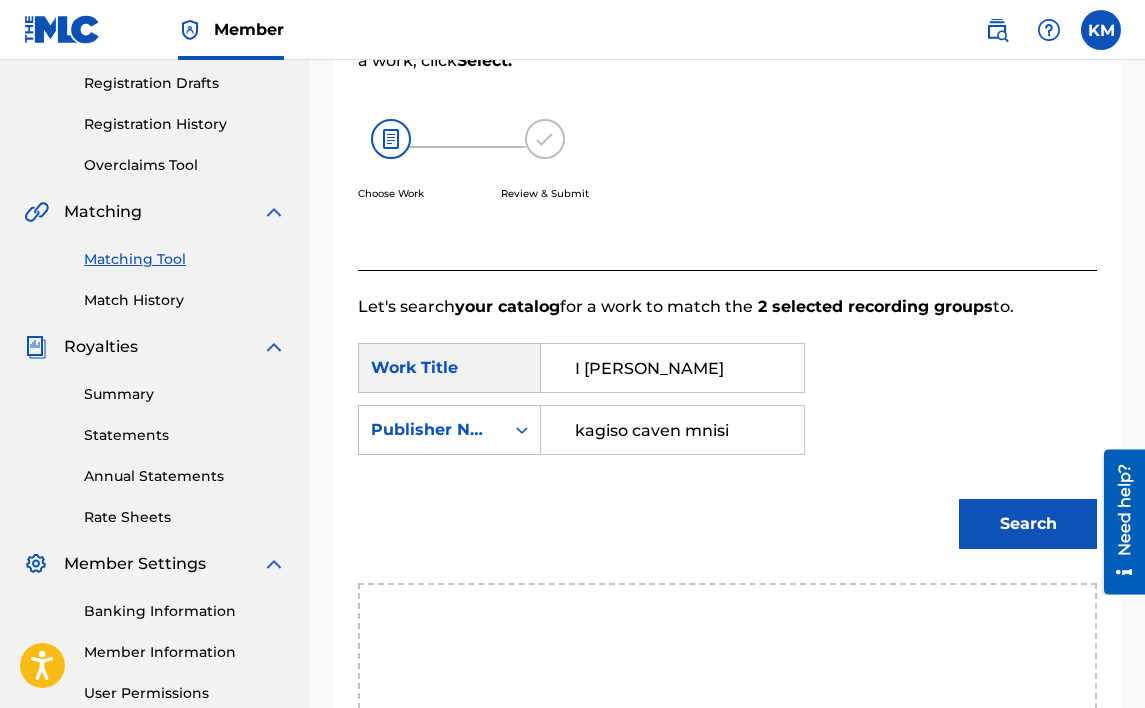 click on "Search" at bounding box center [1028, 524] 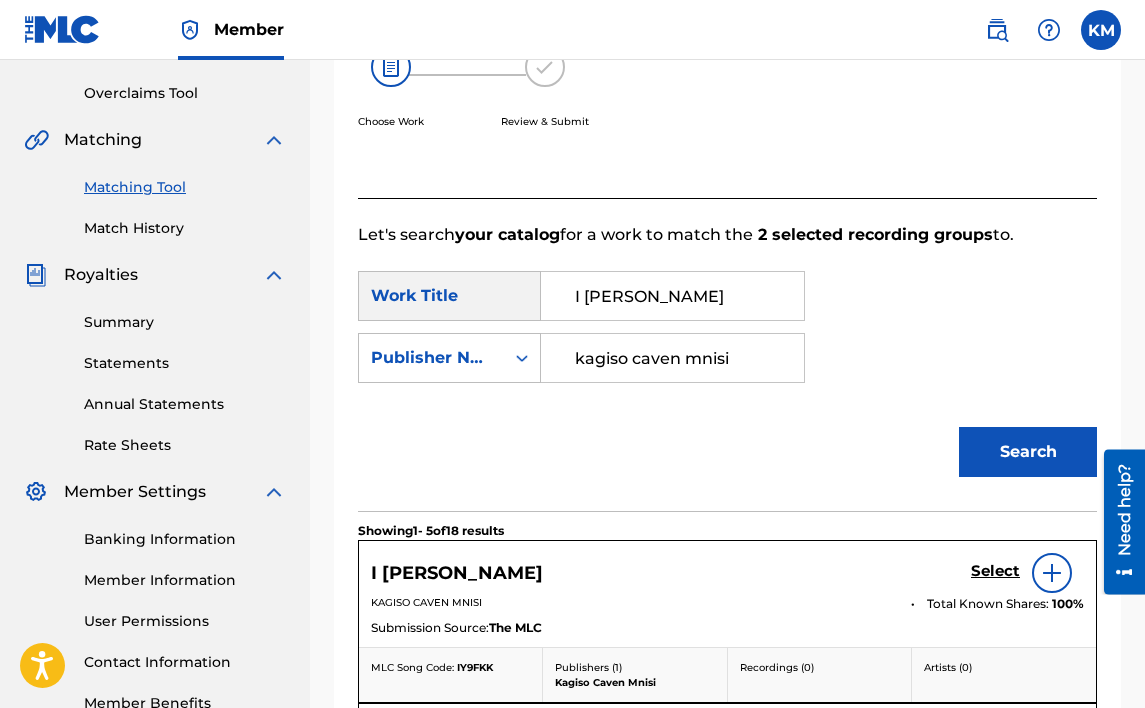 scroll, scrollTop: 534, scrollLeft: 0, axis: vertical 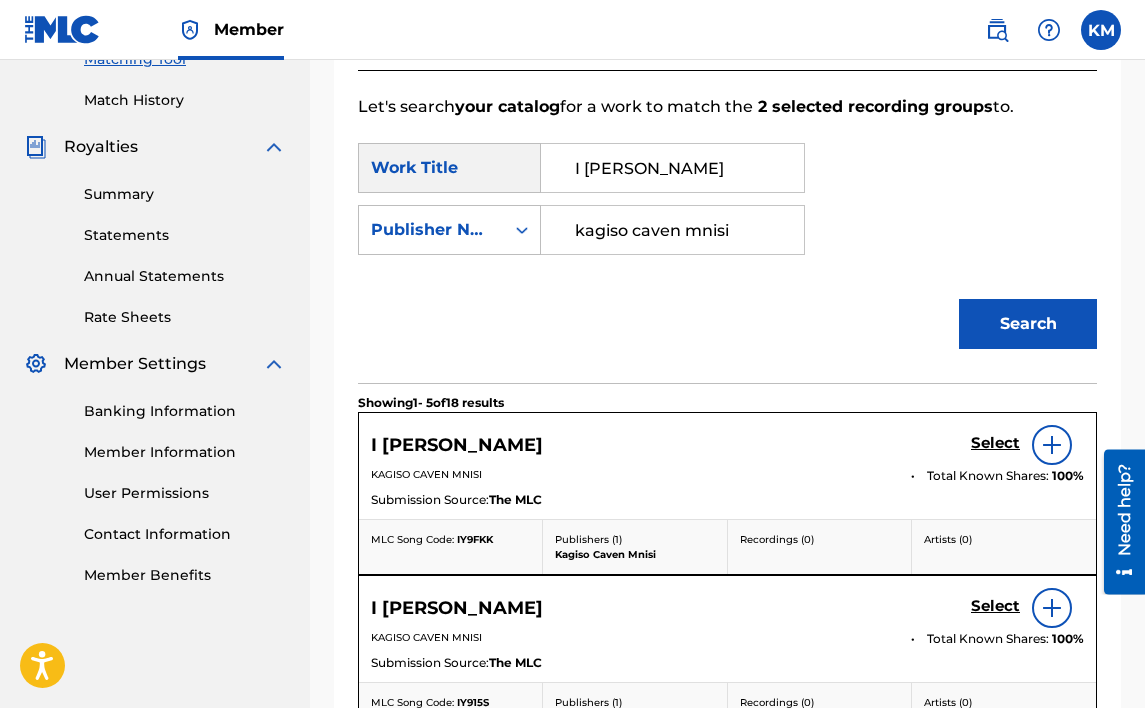 click on "Select" at bounding box center (995, 443) 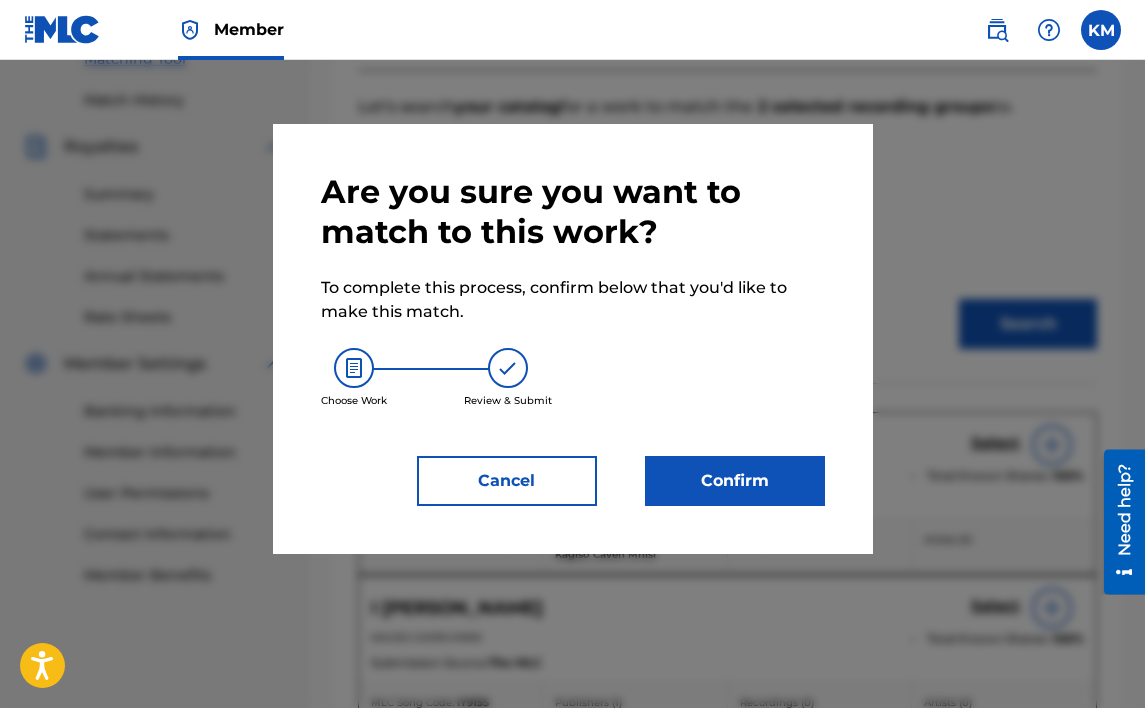 click on "Confirm" at bounding box center (735, 481) 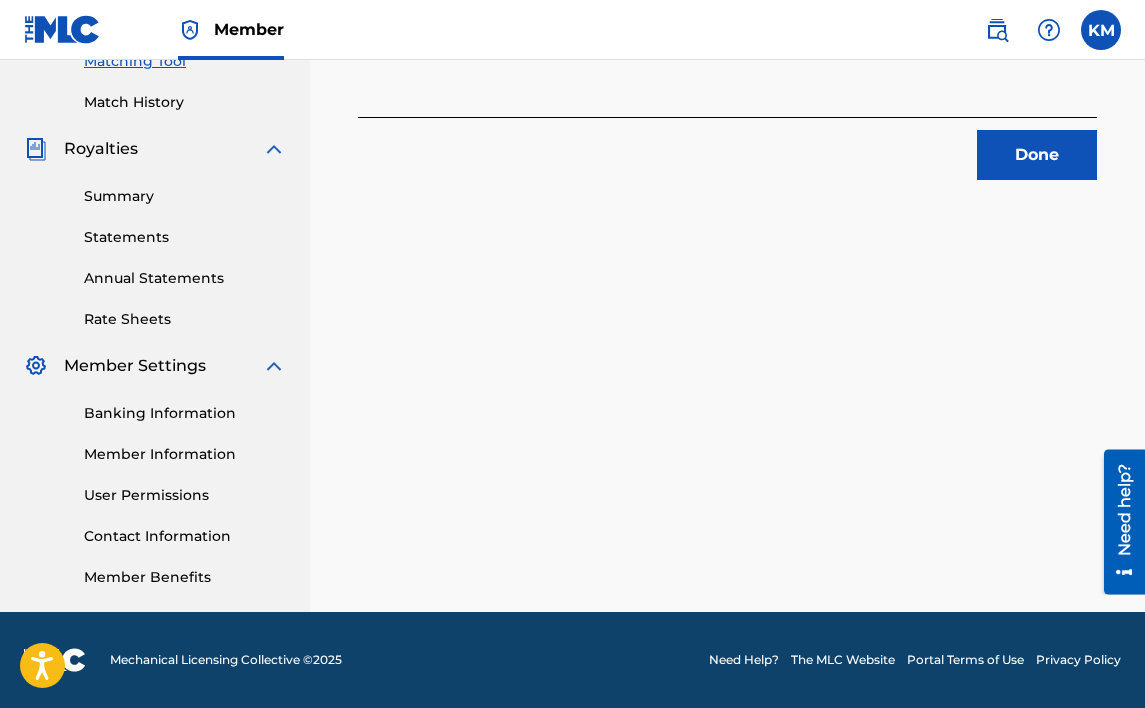 click on "Done" at bounding box center (1037, 155) 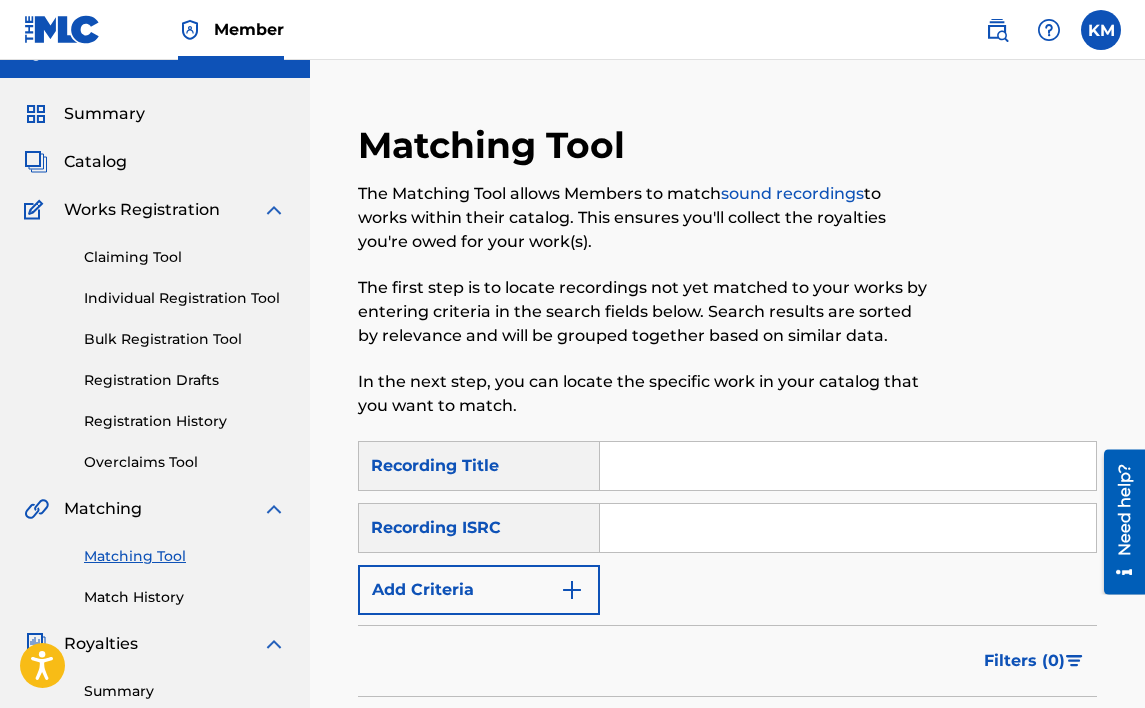 scroll, scrollTop: 32, scrollLeft: 0, axis: vertical 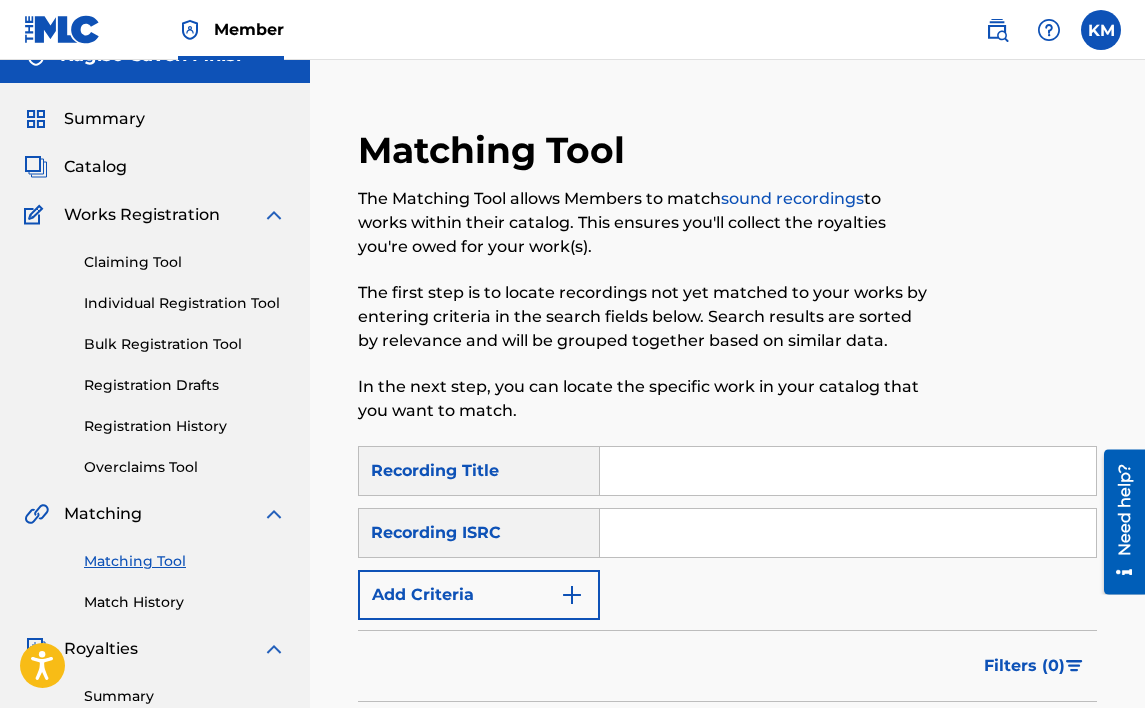 paste on "I [PERSON_NAME]" 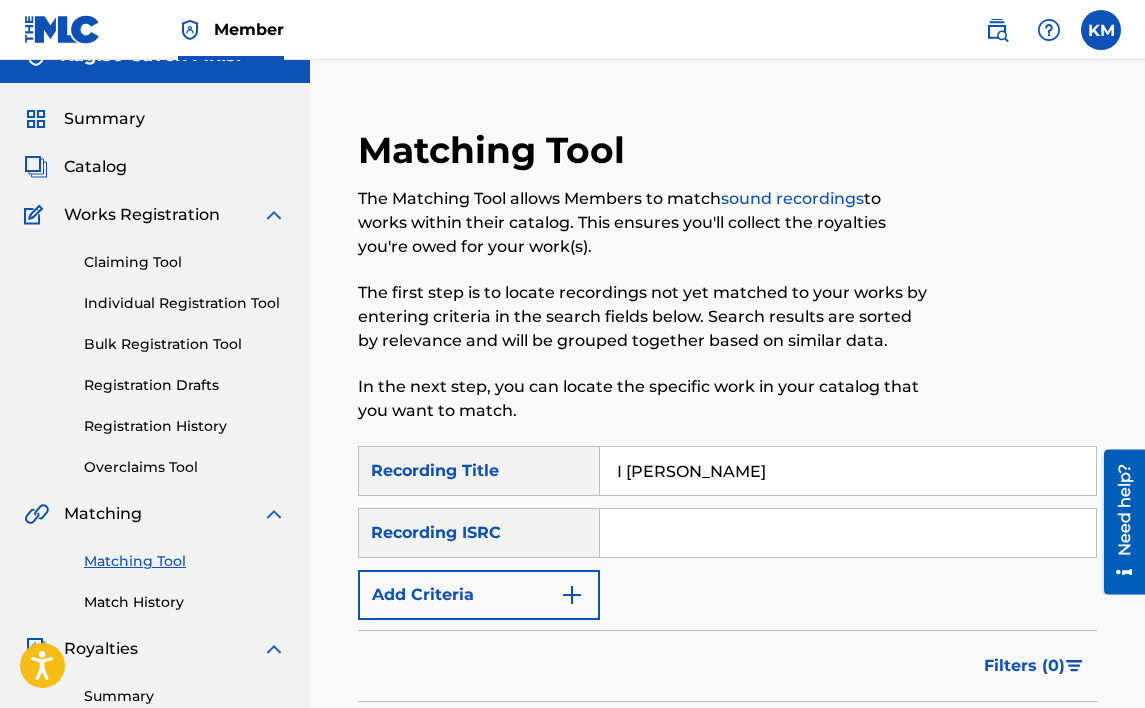 type on "I [PERSON_NAME]" 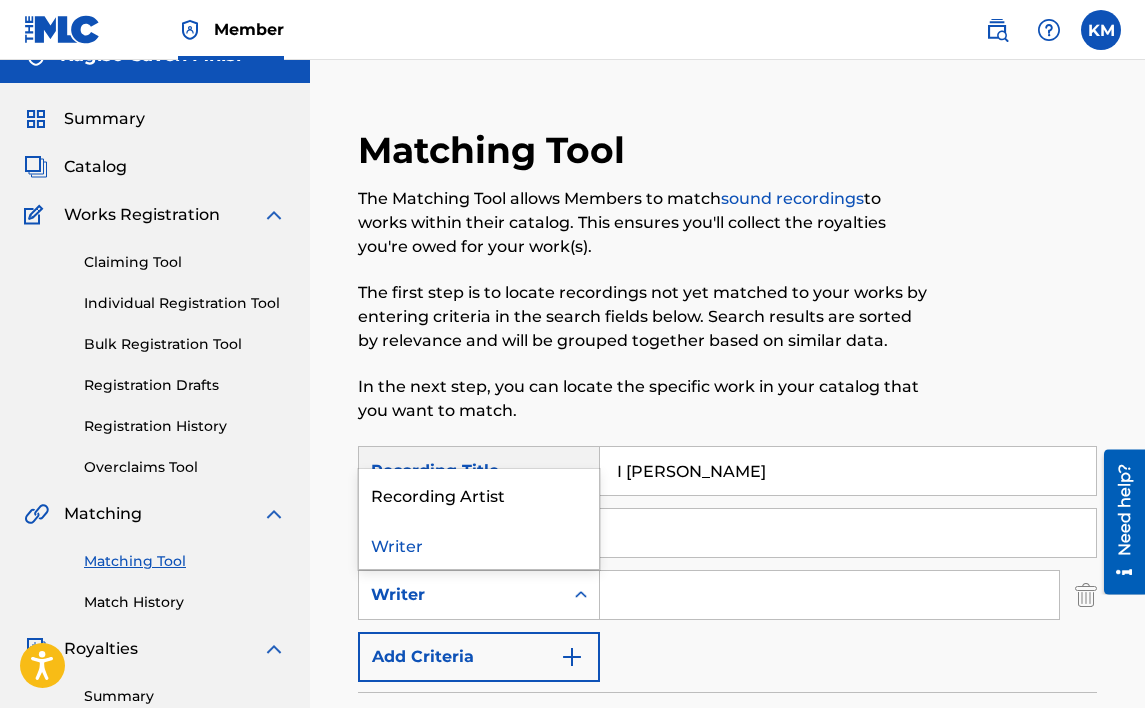 click on "Writer" at bounding box center (461, 595) 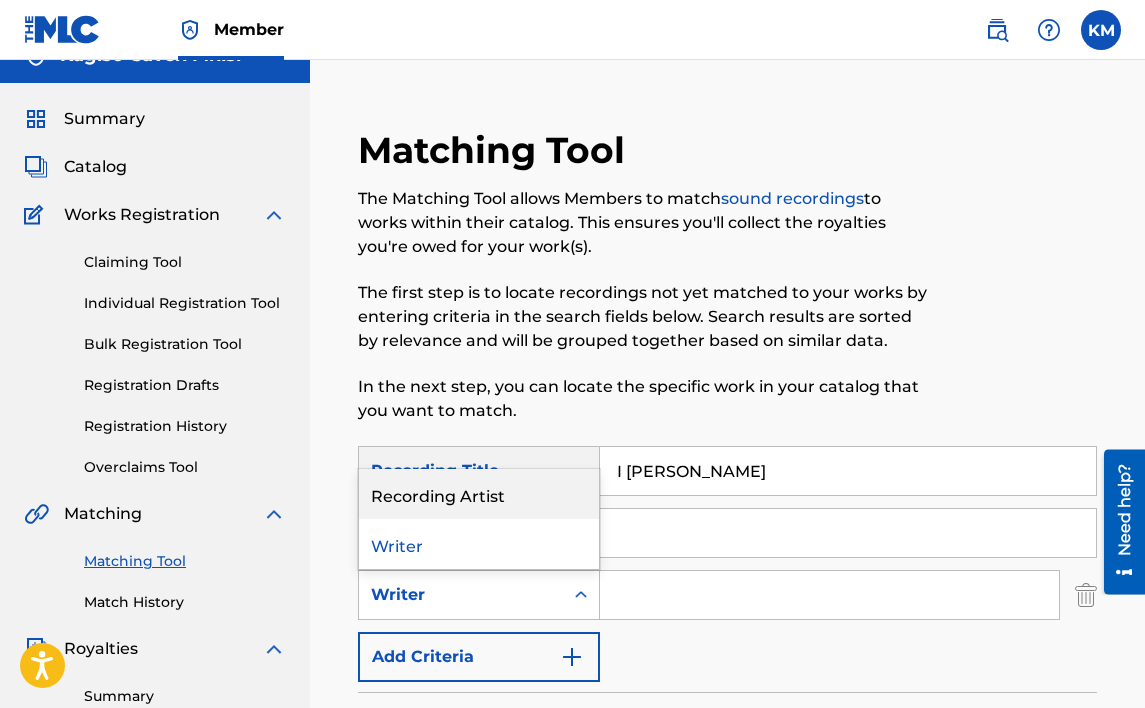 drag, startPoint x: 538, startPoint y: 495, endPoint x: 547, endPoint y: 507, distance: 15 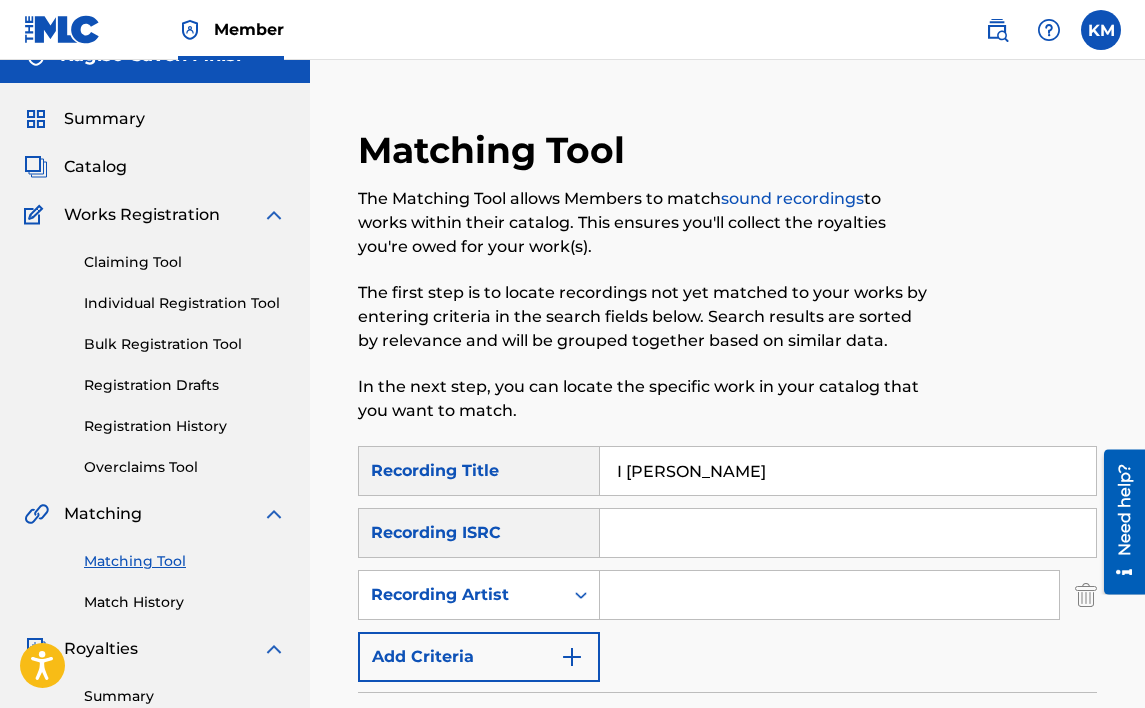 click at bounding box center [829, 595] 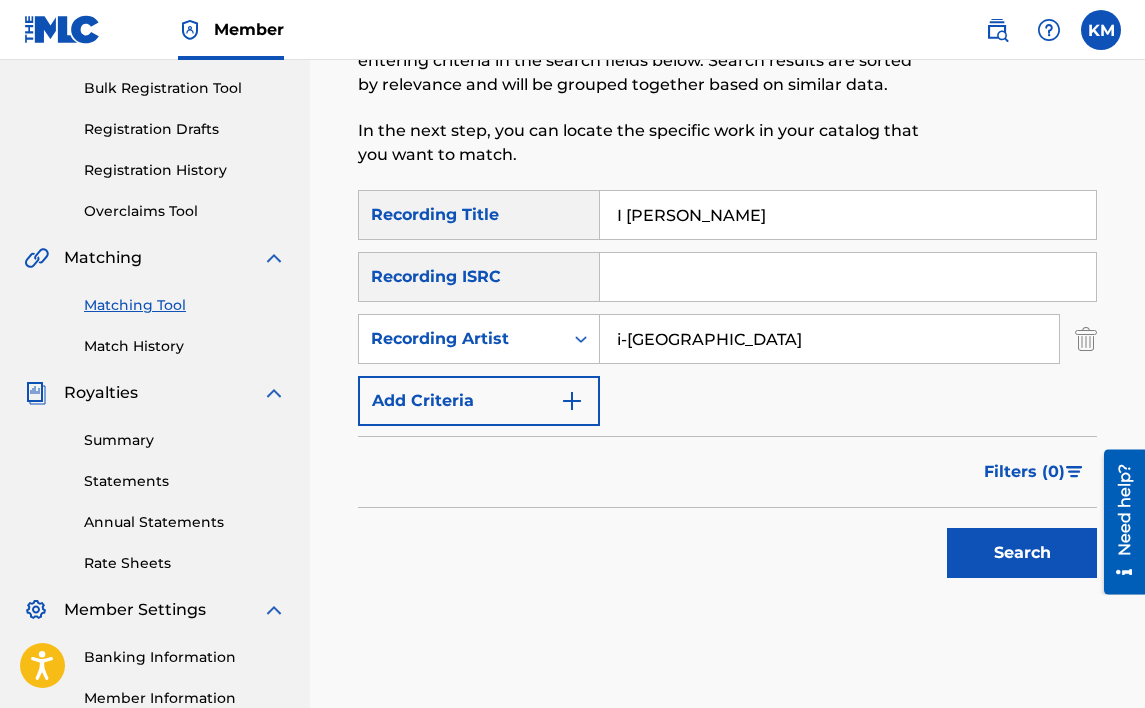 scroll, scrollTop: 332, scrollLeft: 0, axis: vertical 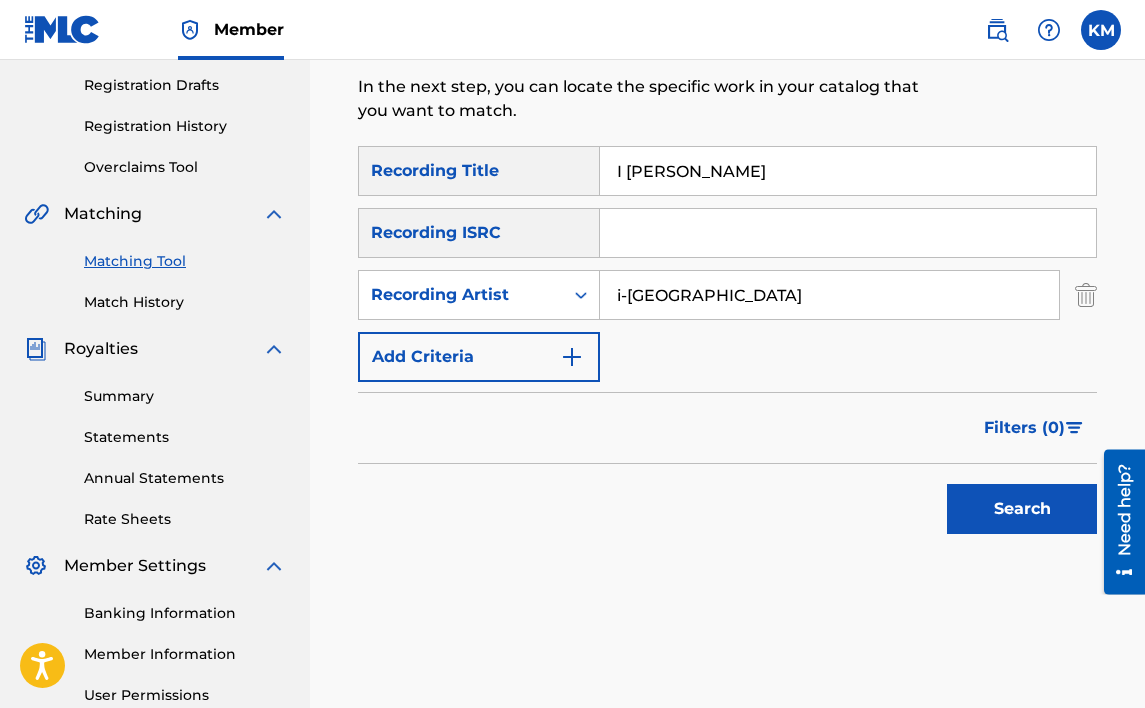 click on "Search" at bounding box center [1022, 509] 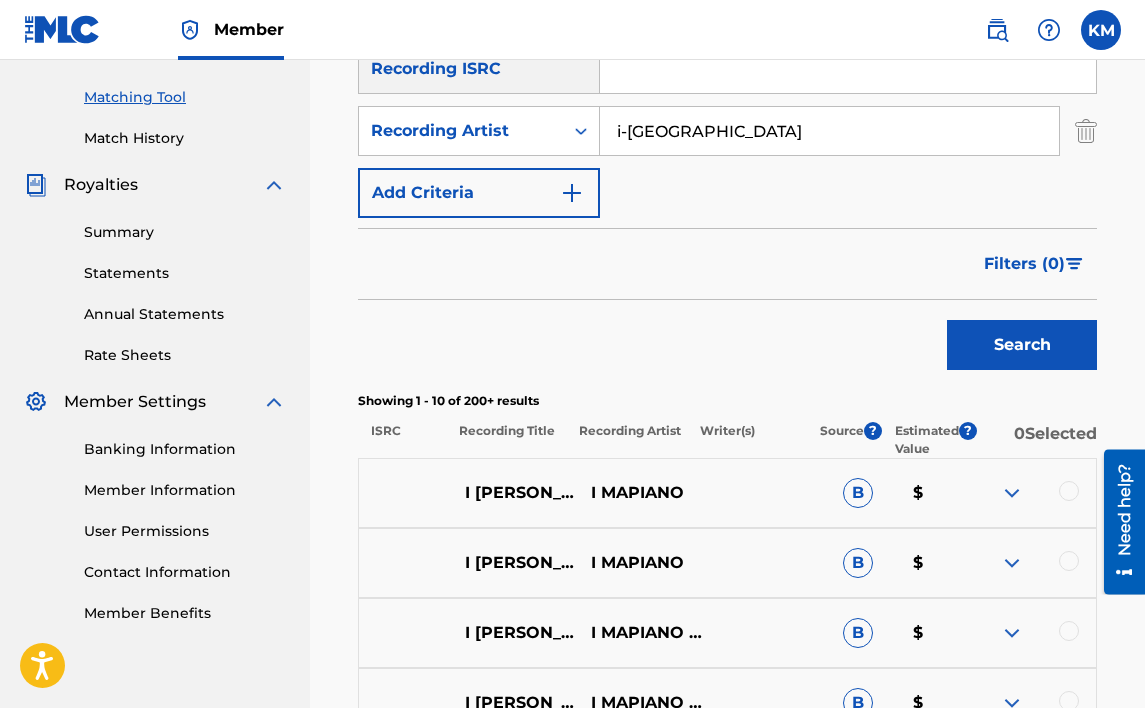 scroll, scrollTop: 532, scrollLeft: 0, axis: vertical 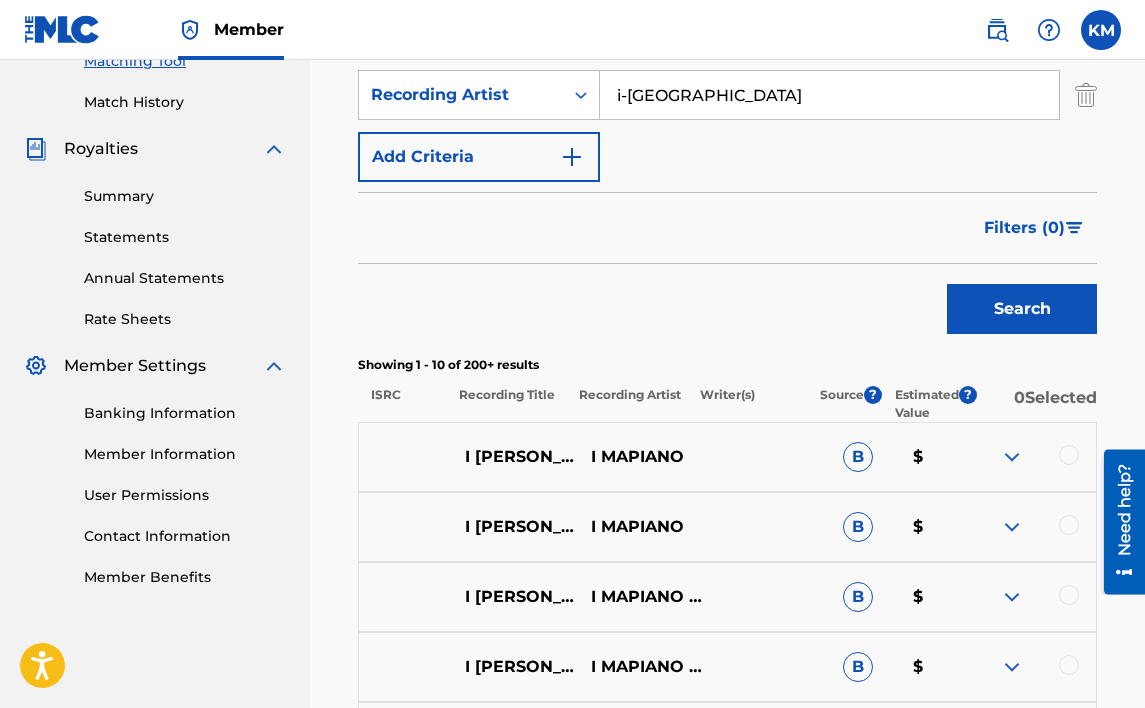 click at bounding box center (1069, 455) 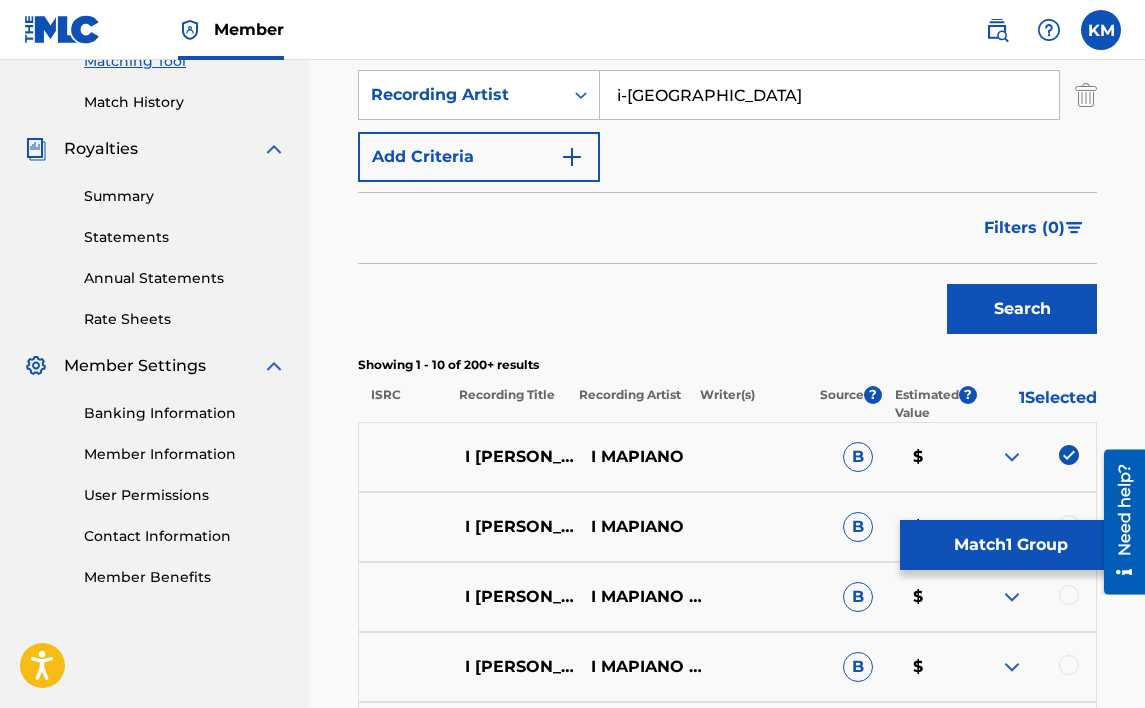 click on "Match  1 Group" at bounding box center (1010, 545) 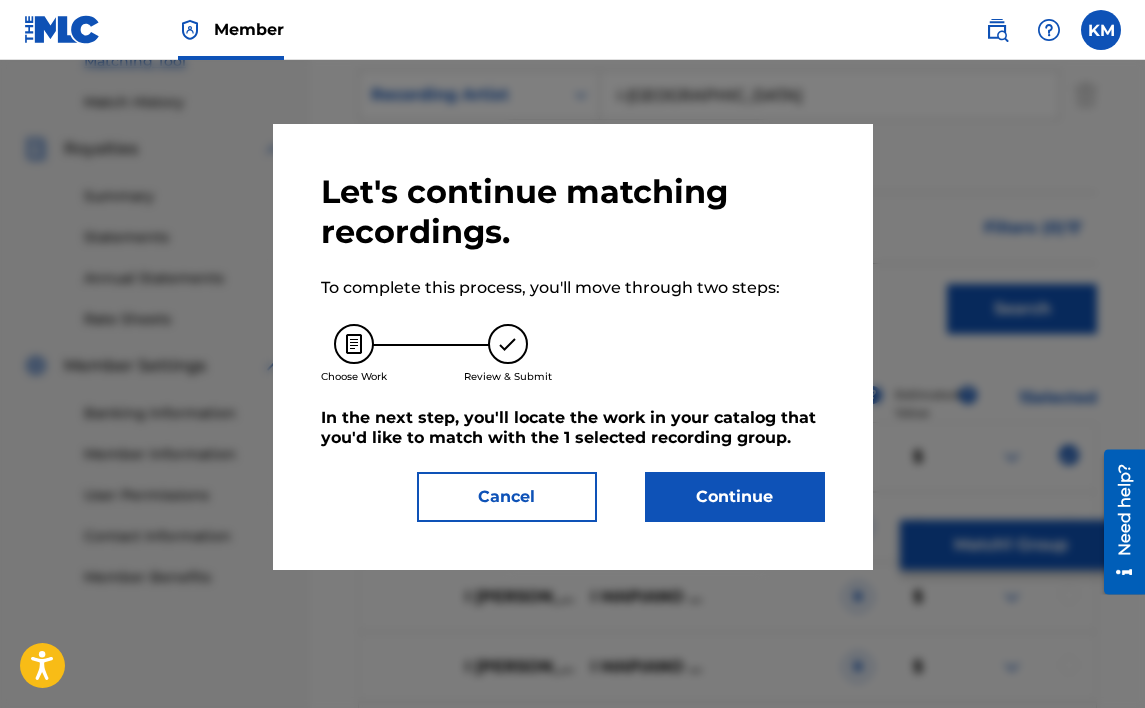 click on "Continue" at bounding box center (735, 497) 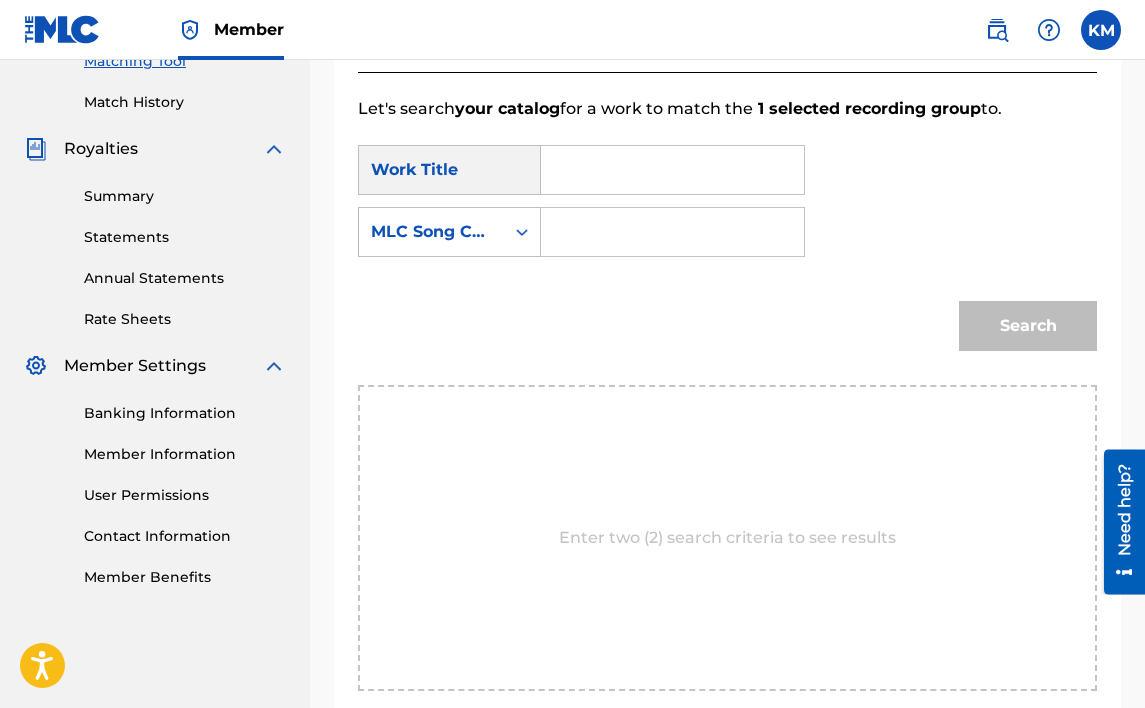 click on "Work Title" at bounding box center (449, 170) 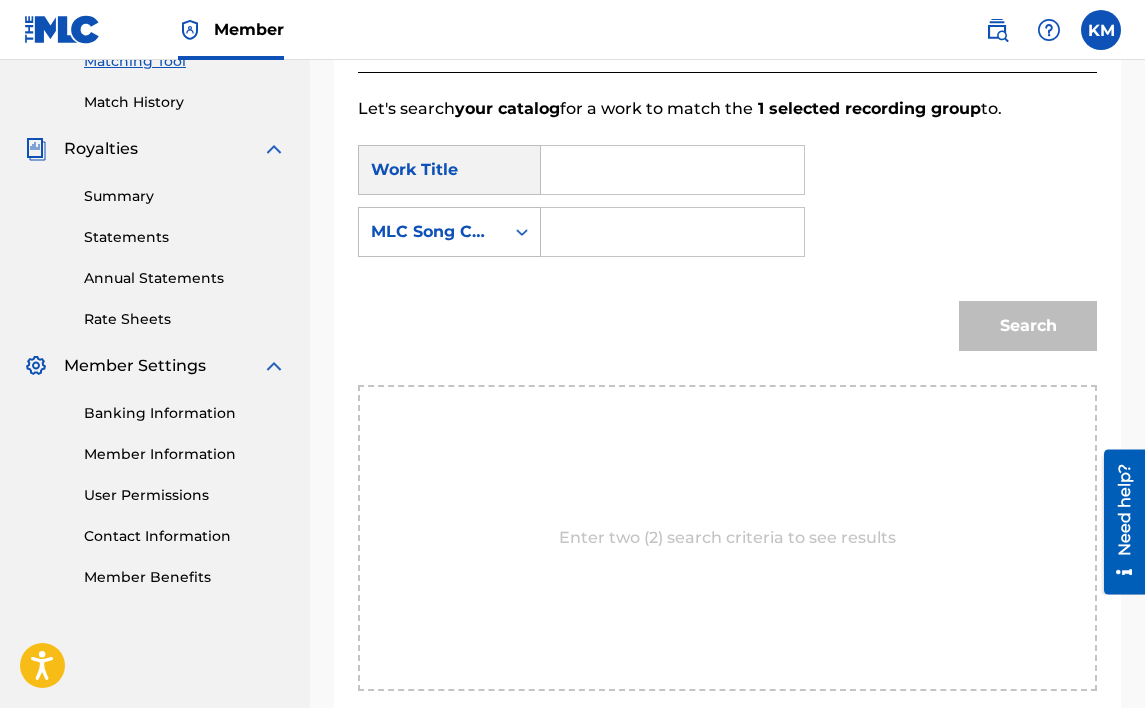 paste on "I [PERSON_NAME]" 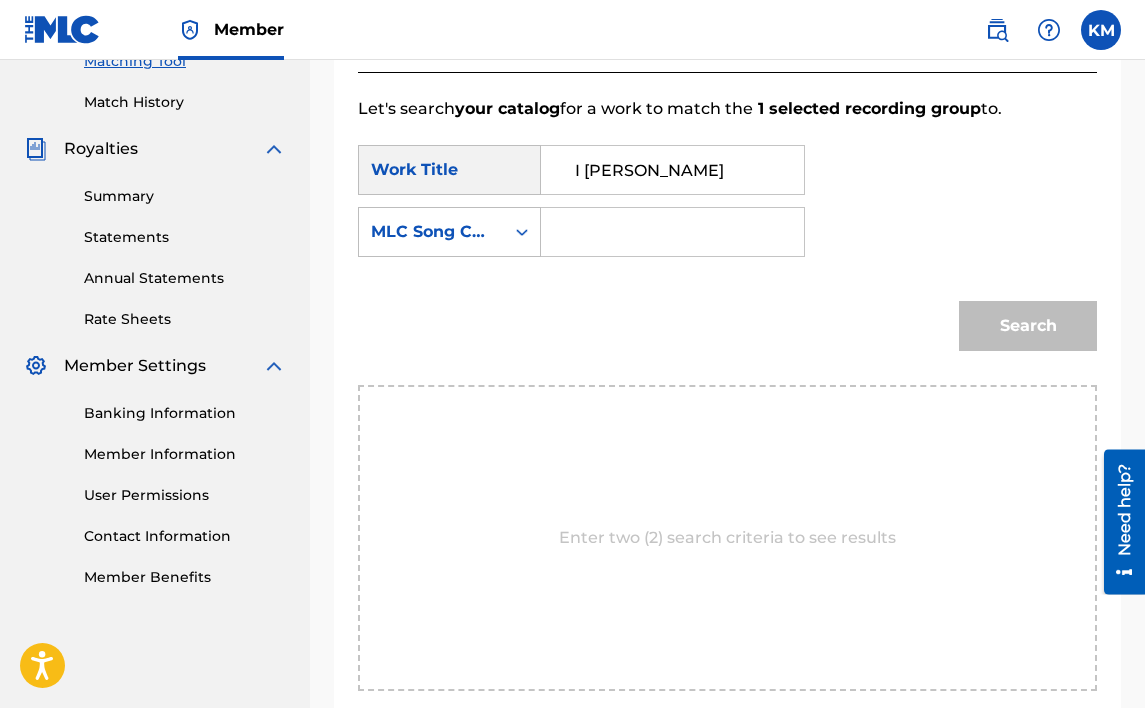 type on "I [PERSON_NAME]" 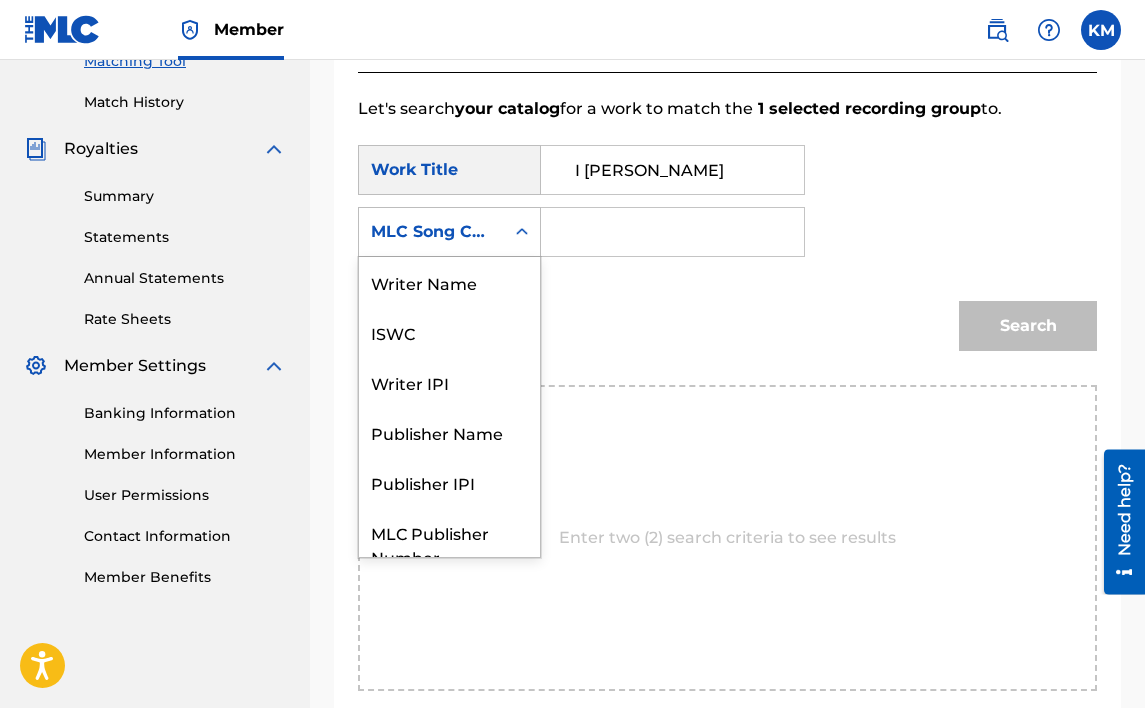 scroll, scrollTop: 74, scrollLeft: 0, axis: vertical 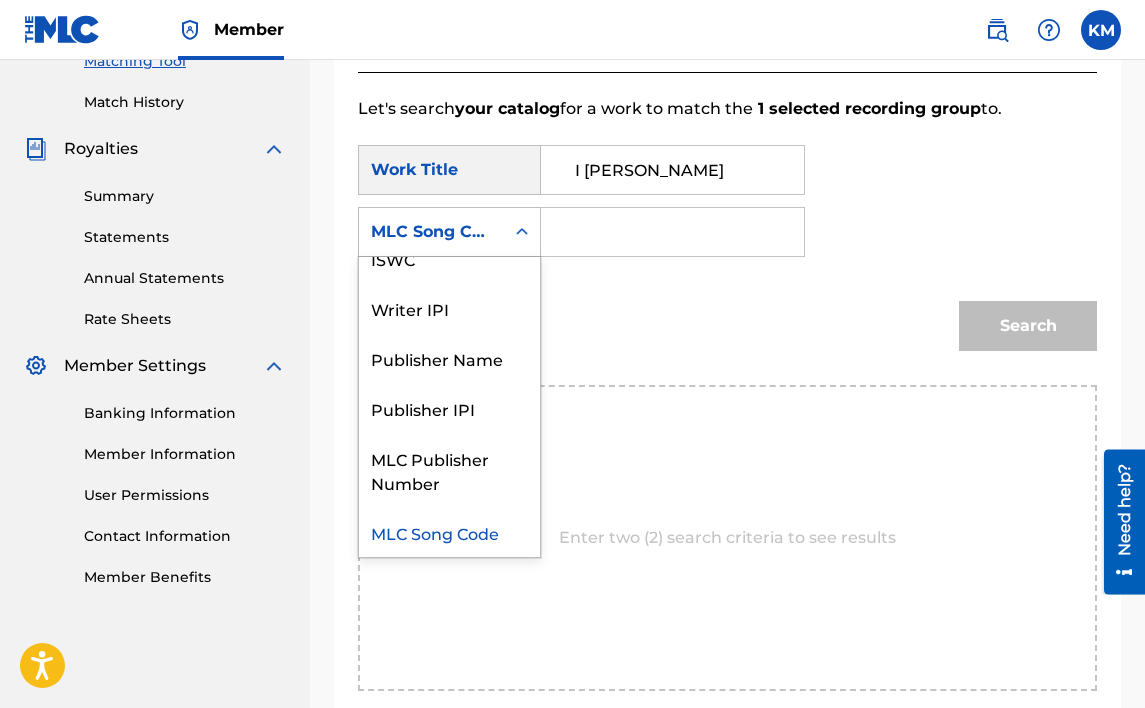 click on "MLC Song Code" at bounding box center [431, 232] 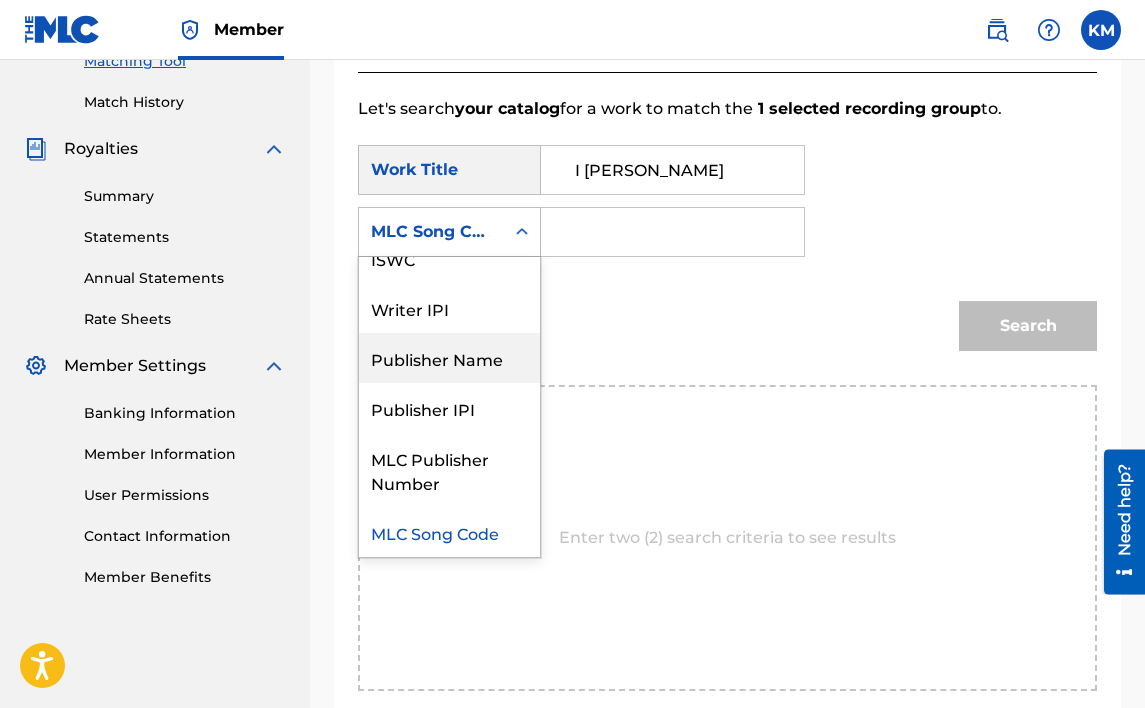 click on "Publisher Name" at bounding box center (449, 358) 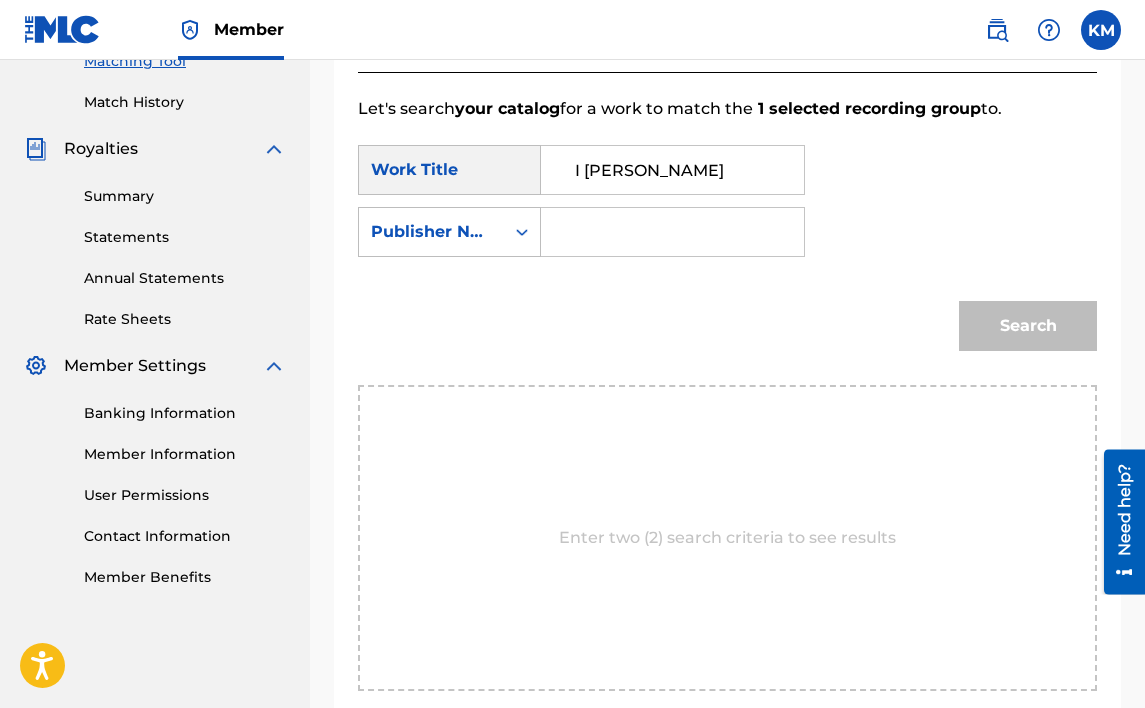 click at bounding box center (672, 232) 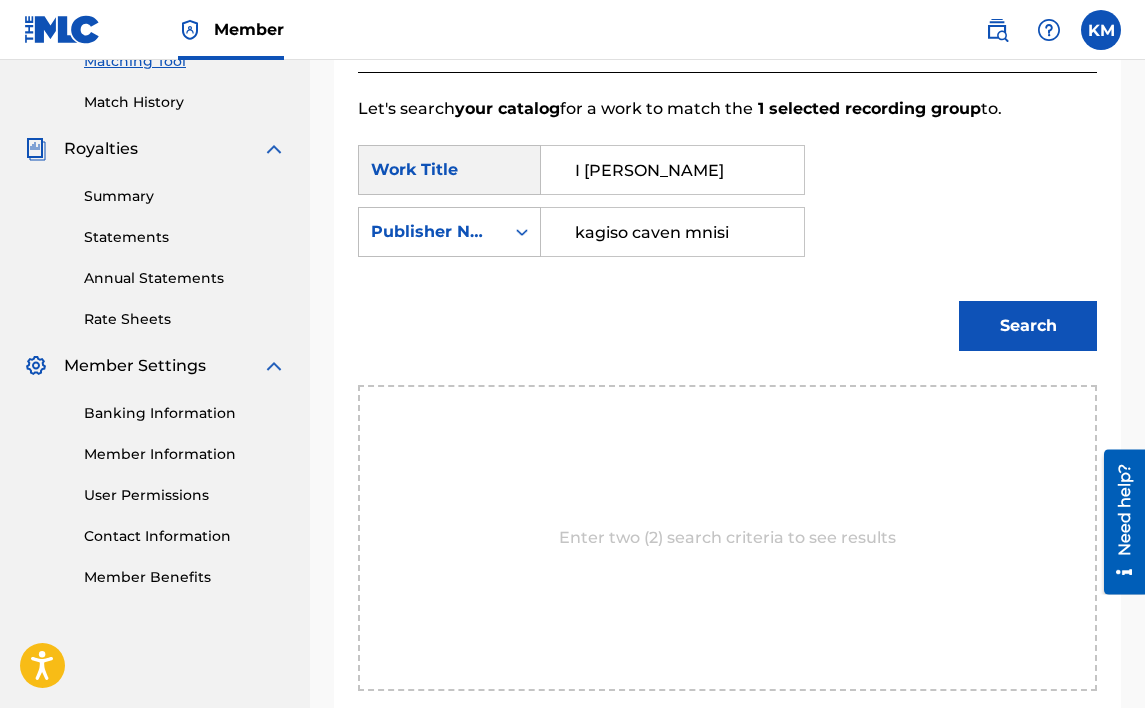click on "Search" at bounding box center [1028, 326] 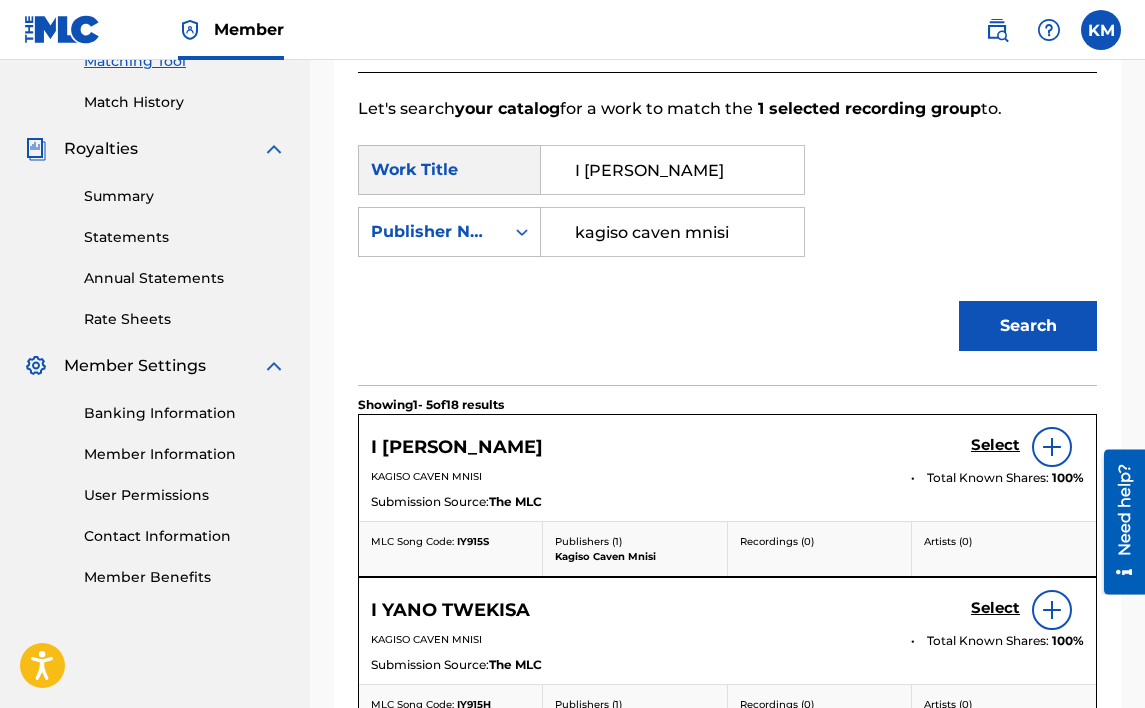 click on "Select" at bounding box center [995, 445] 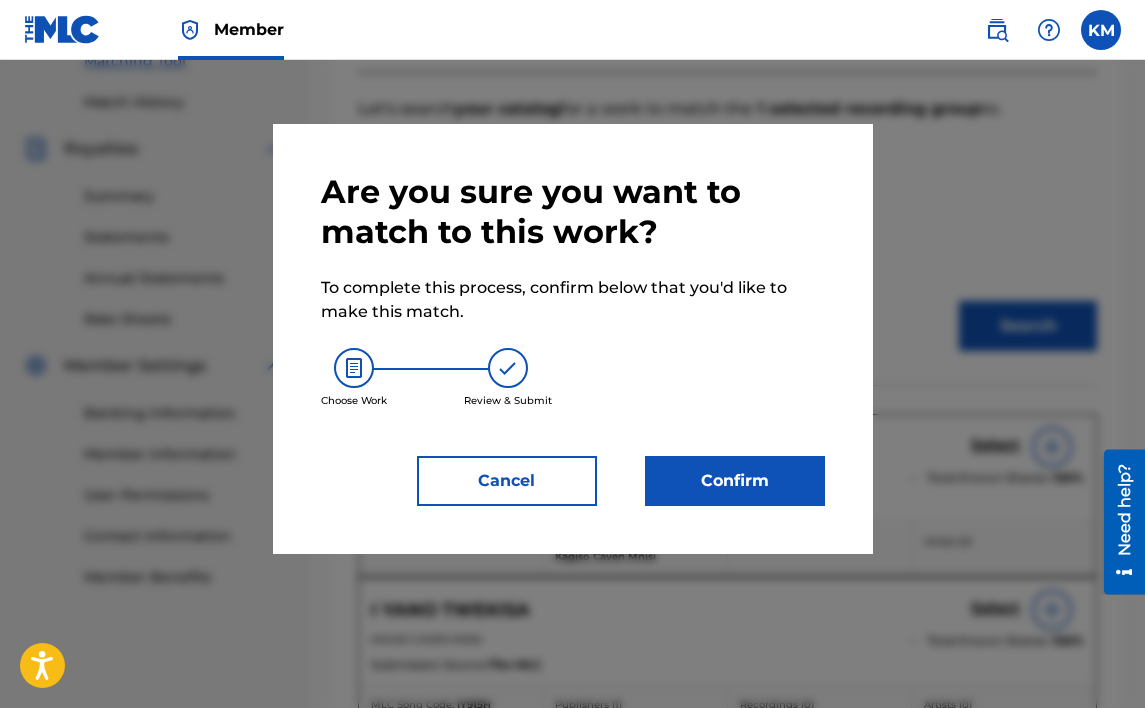 click on "Confirm" at bounding box center [735, 481] 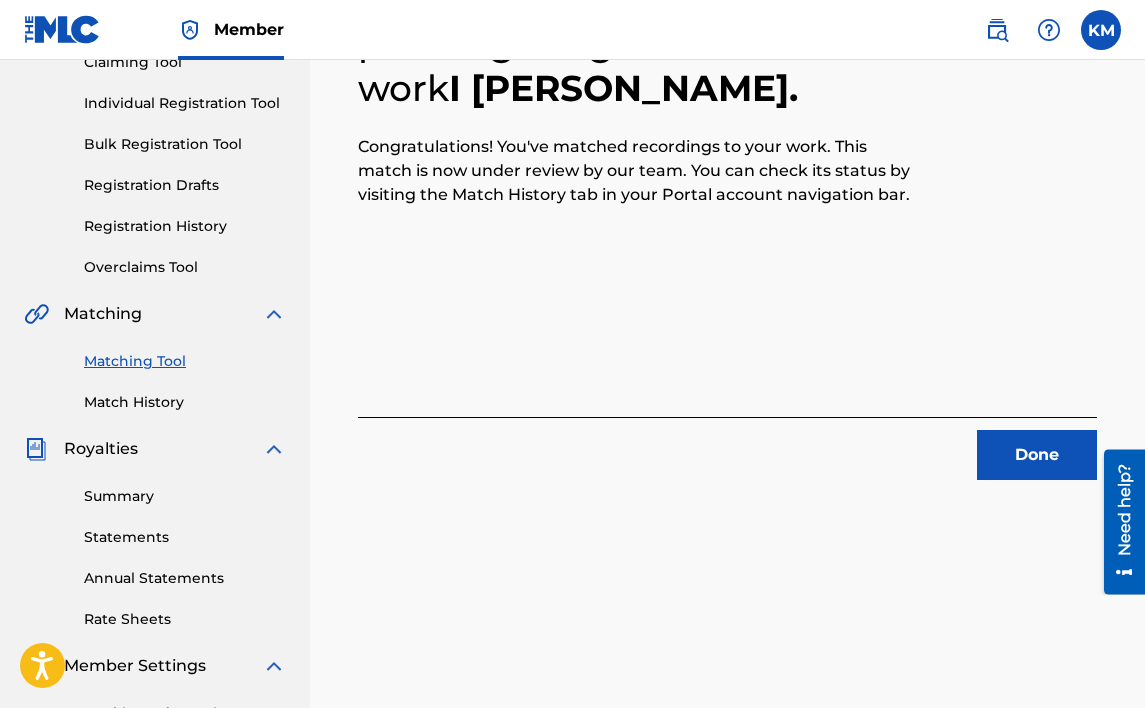 scroll, scrollTop: 32, scrollLeft: 0, axis: vertical 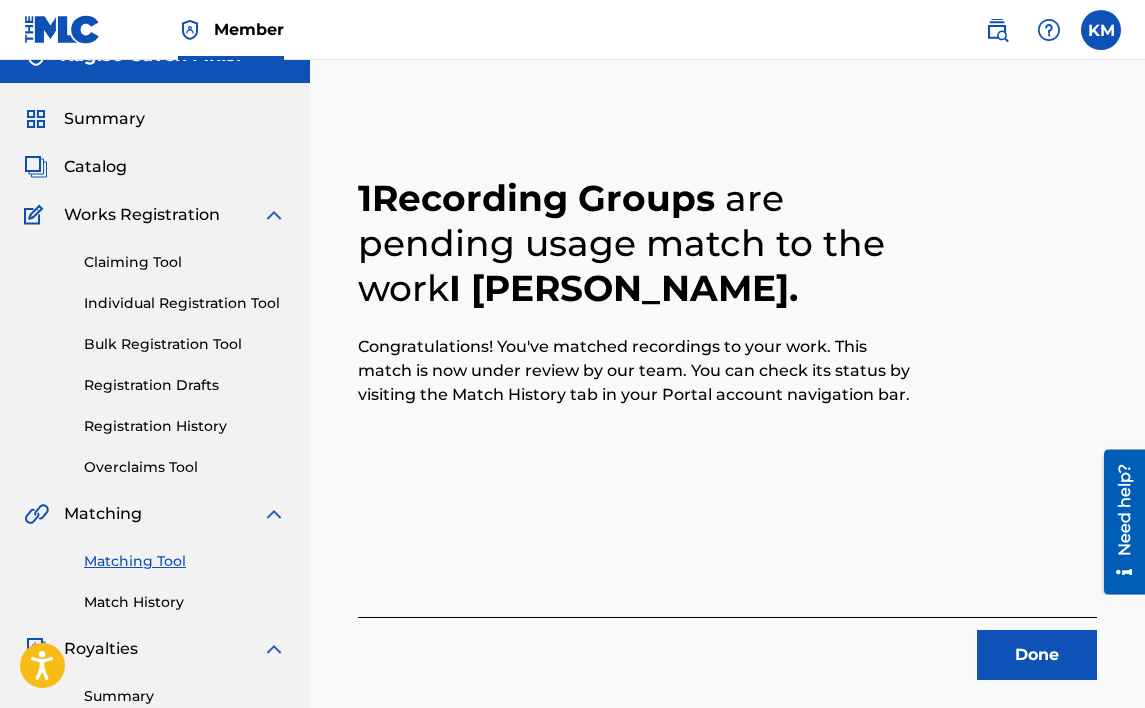 click on "Done" at bounding box center (1037, 655) 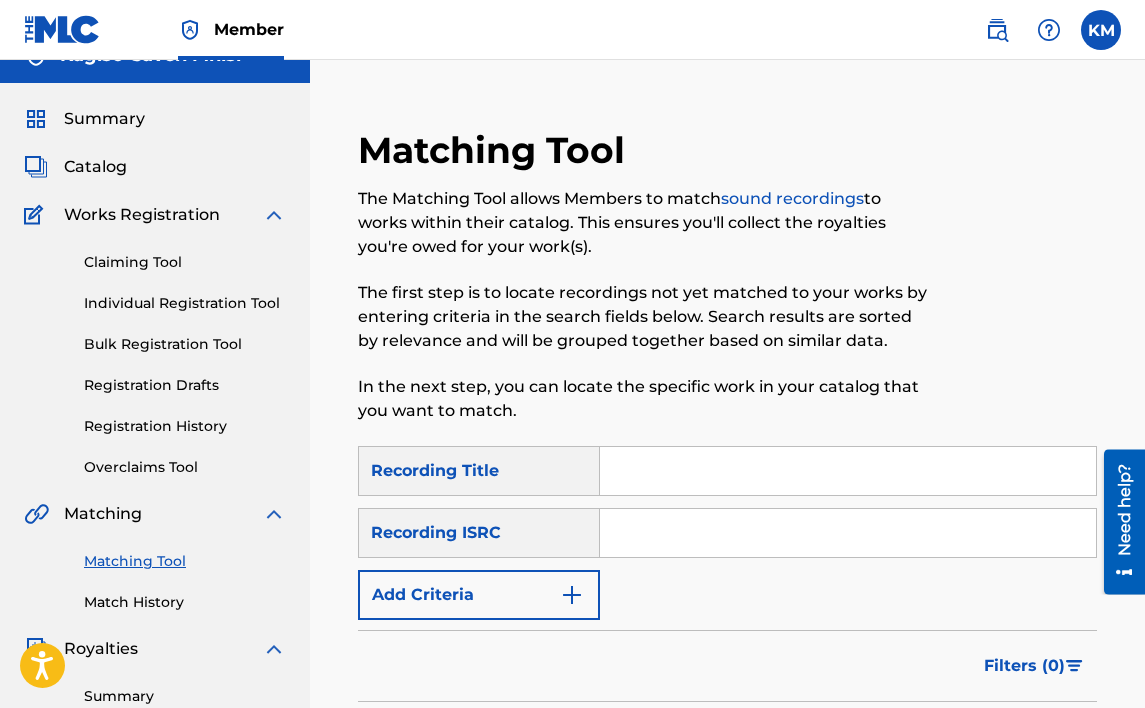 paste on "I YANO TWEKISA" 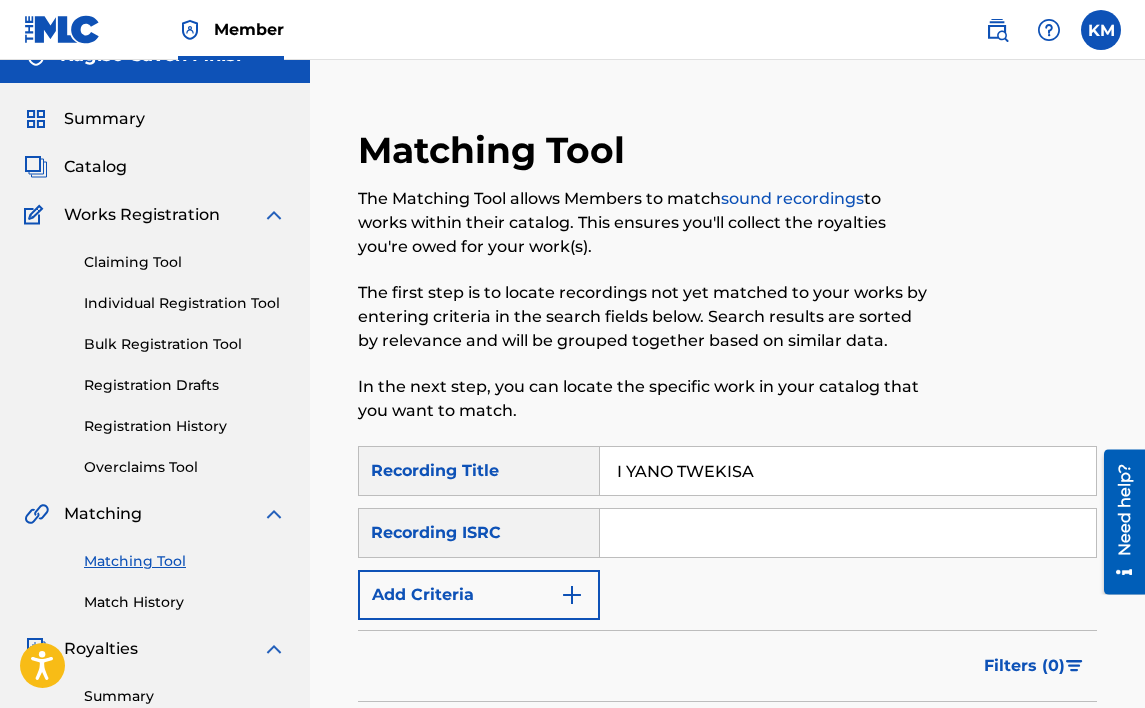 type on "I YANO TWEKISA" 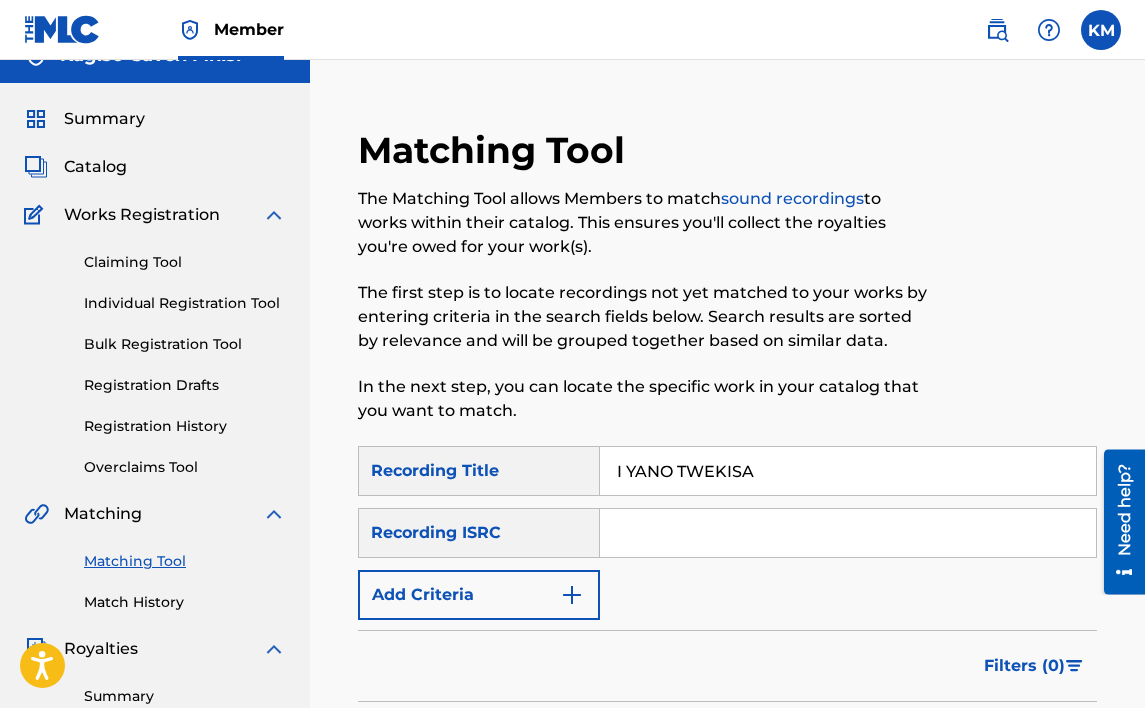 click at bounding box center [572, 595] 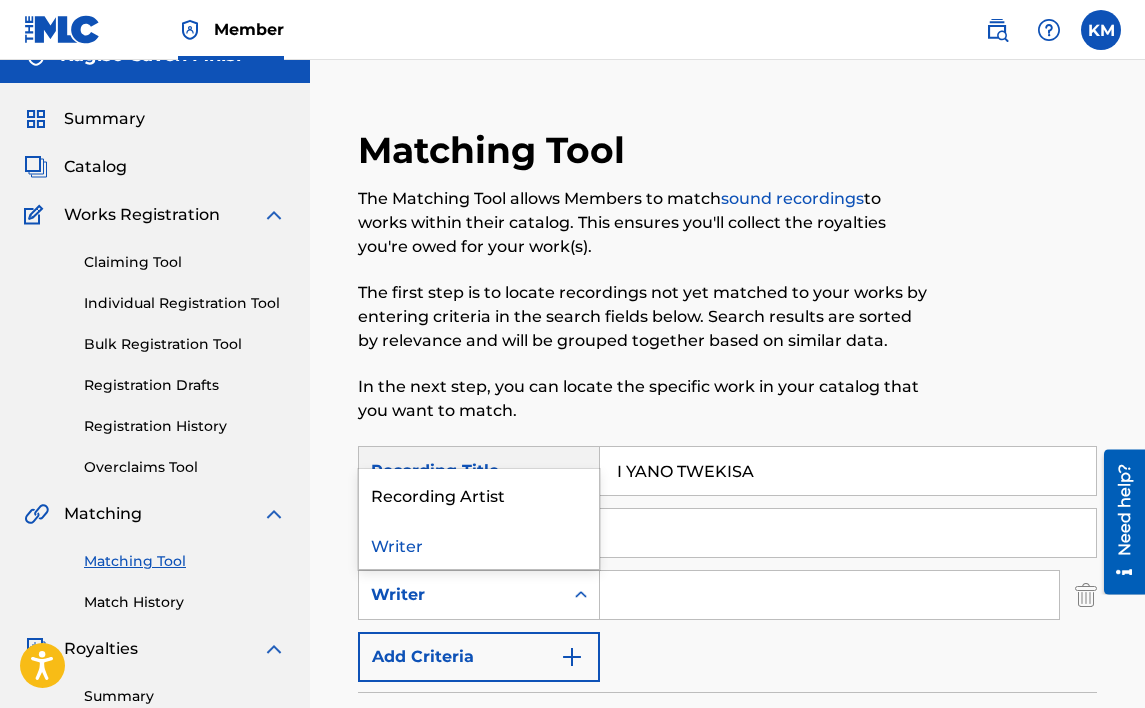 click at bounding box center (581, 595) 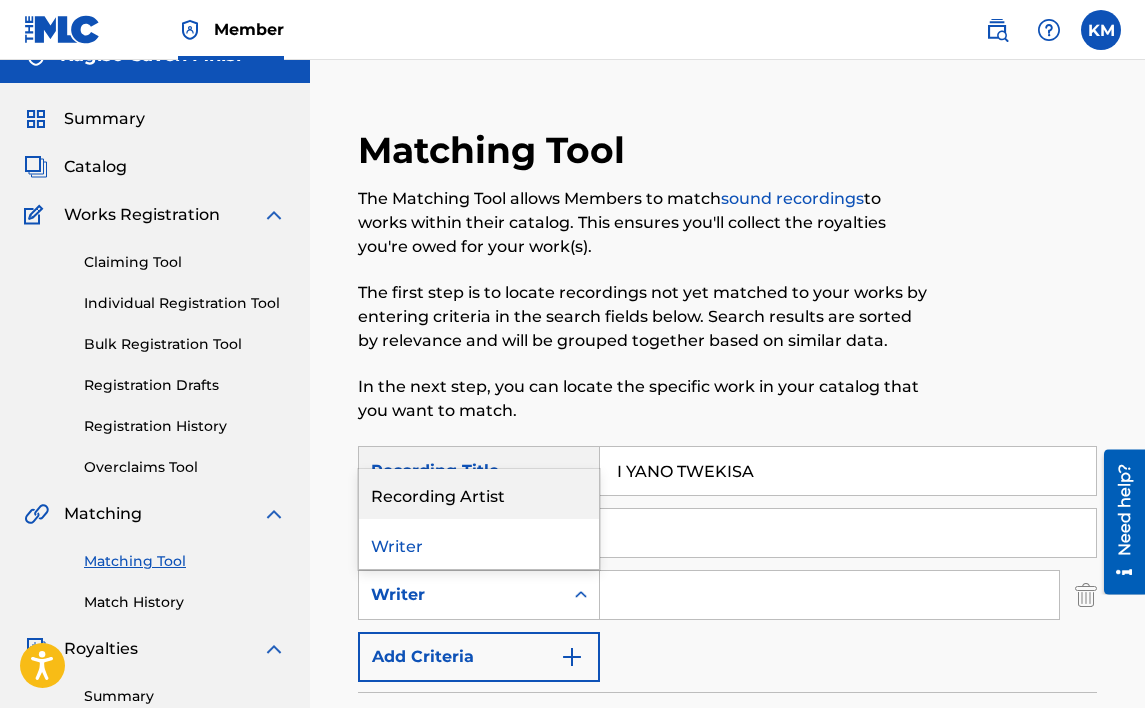 click on "Recording Artist" at bounding box center [479, 494] 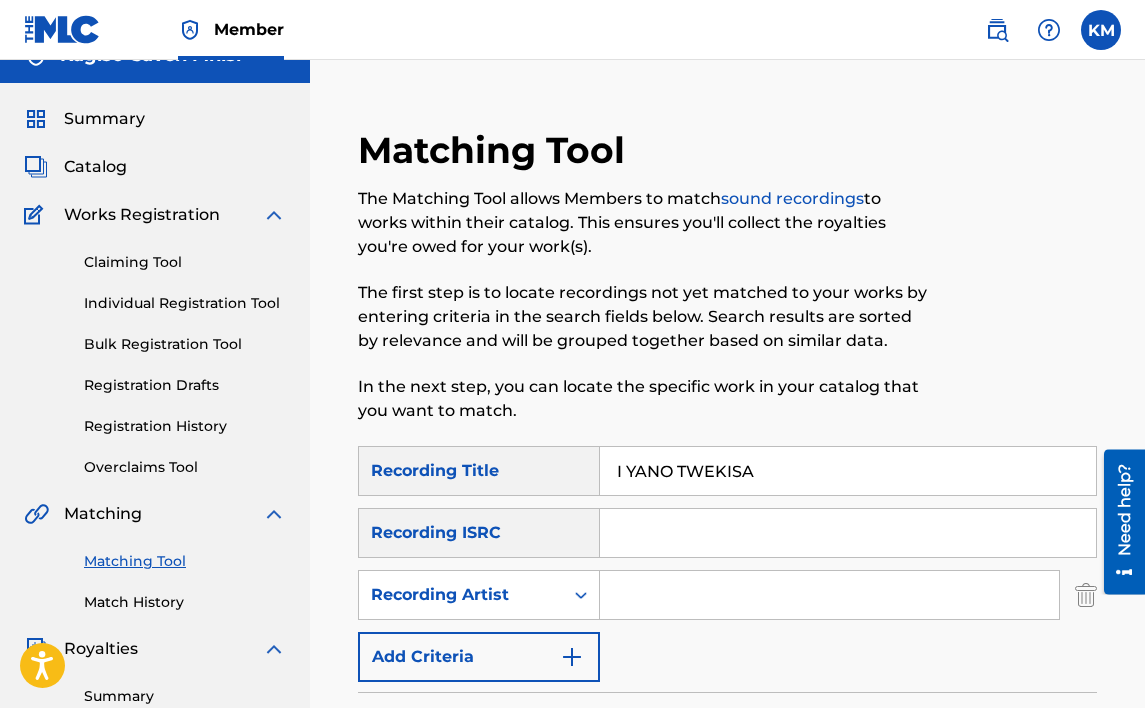 click at bounding box center (829, 595) 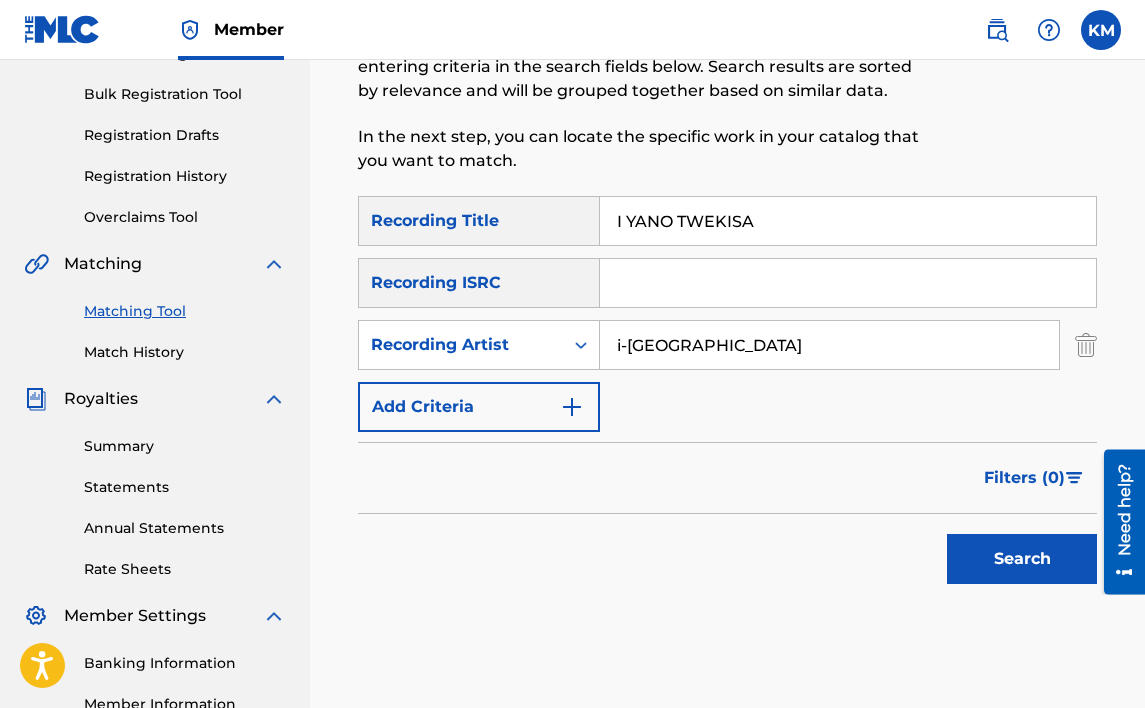 scroll, scrollTop: 332, scrollLeft: 0, axis: vertical 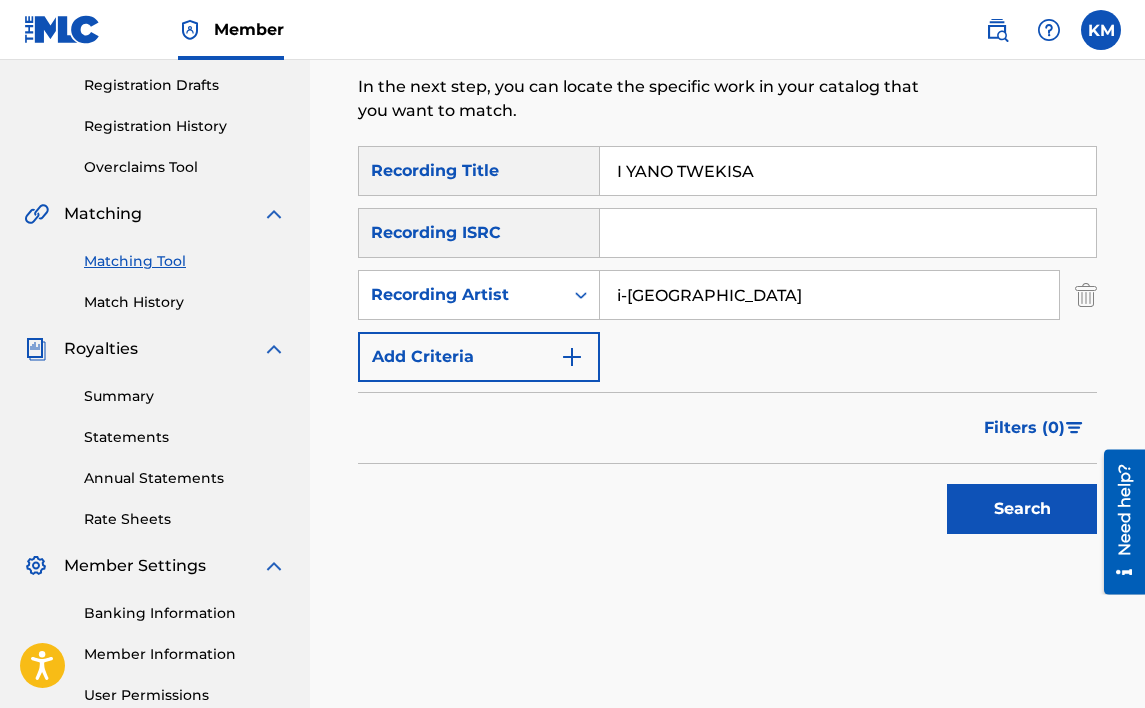 click on "Search" at bounding box center (1022, 509) 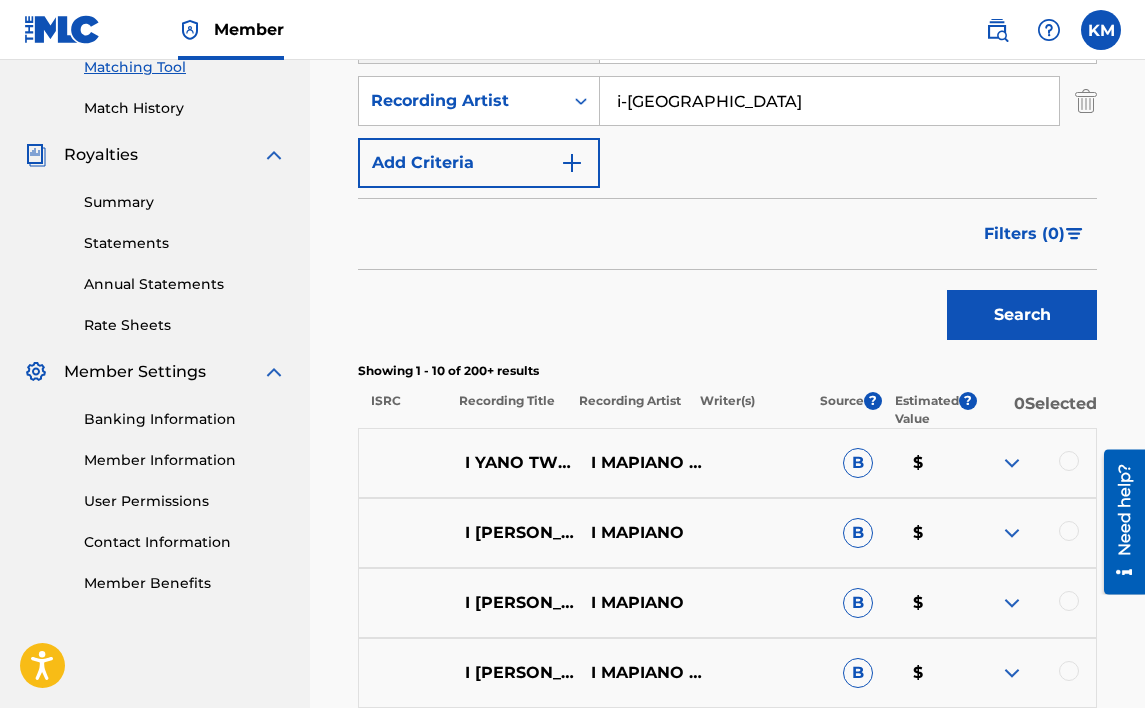 scroll, scrollTop: 532, scrollLeft: 0, axis: vertical 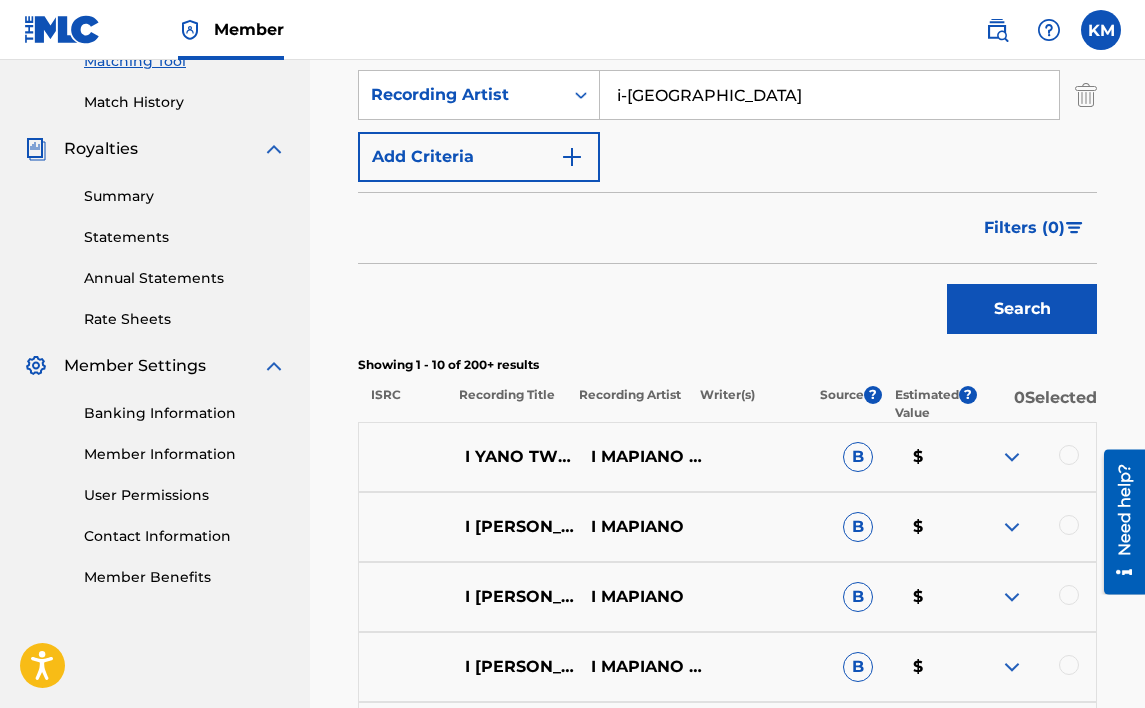 click at bounding box center (1069, 455) 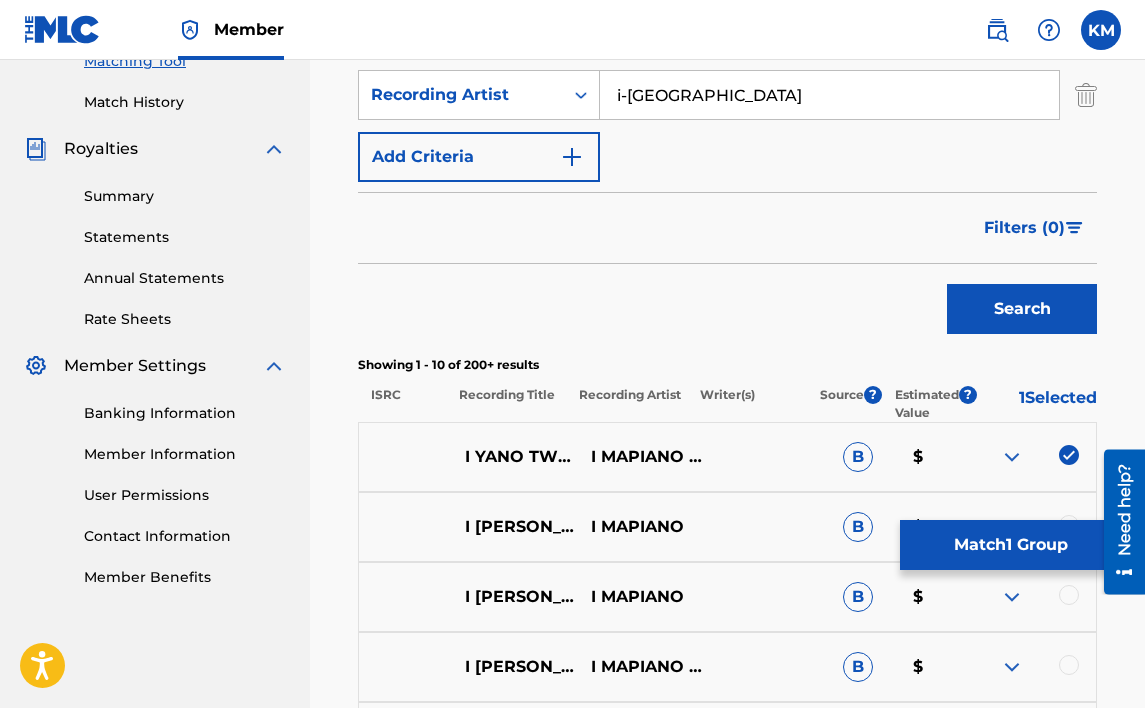 click on "Match  1 Group" at bounding box center [1010, 545] 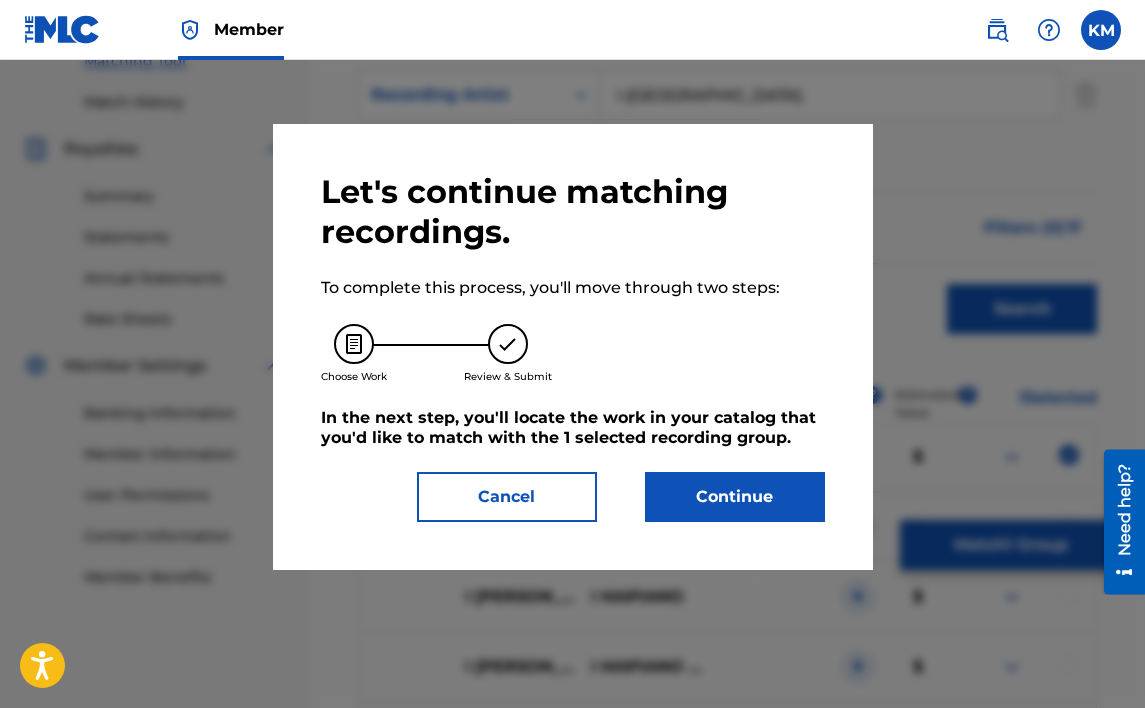 click on "Continue" at bounding box center (735, 497) 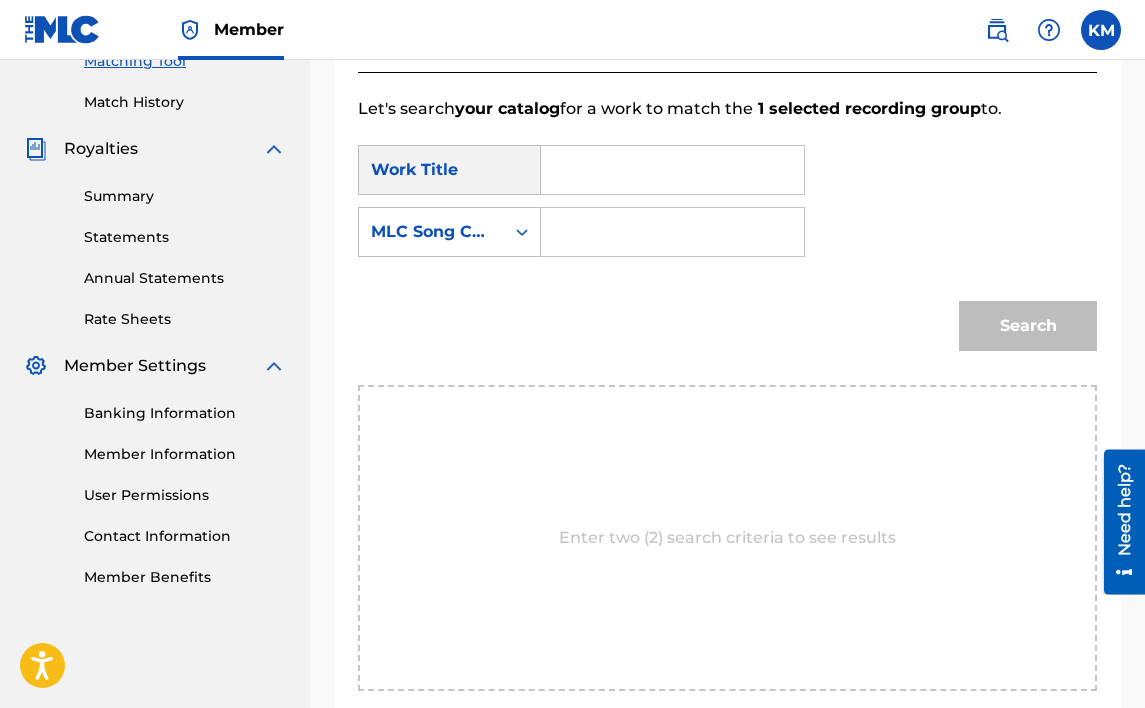 paste on "I YANO TWEKISA" 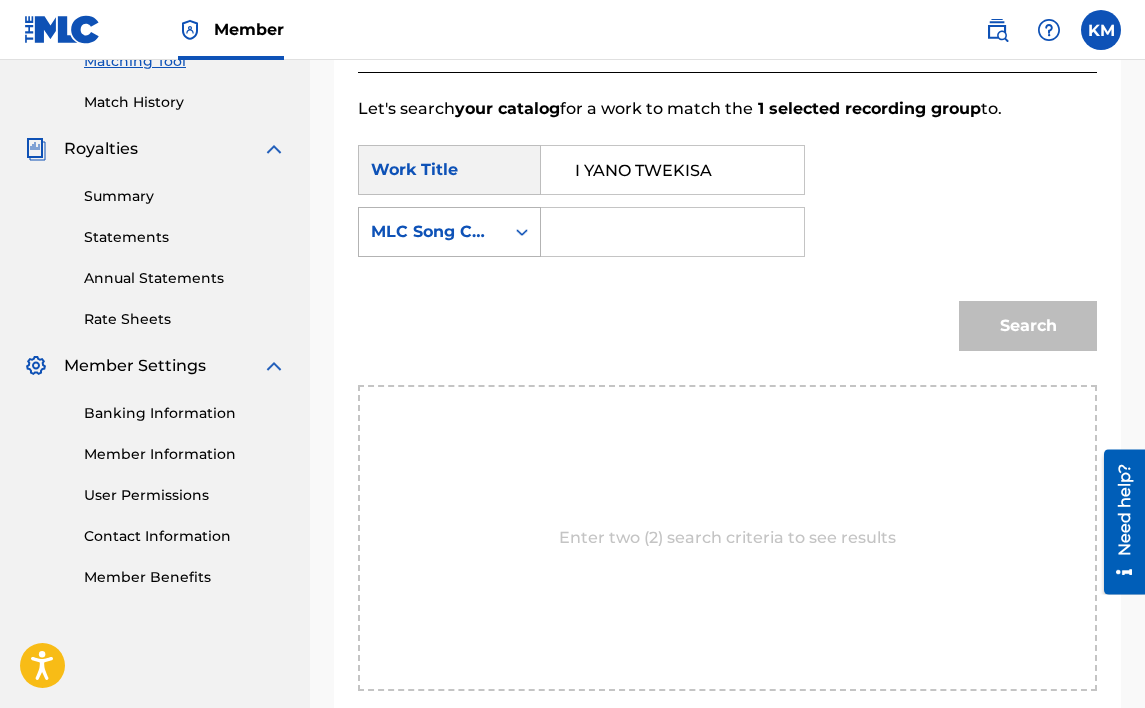 type on "I YANO TWEKISA" 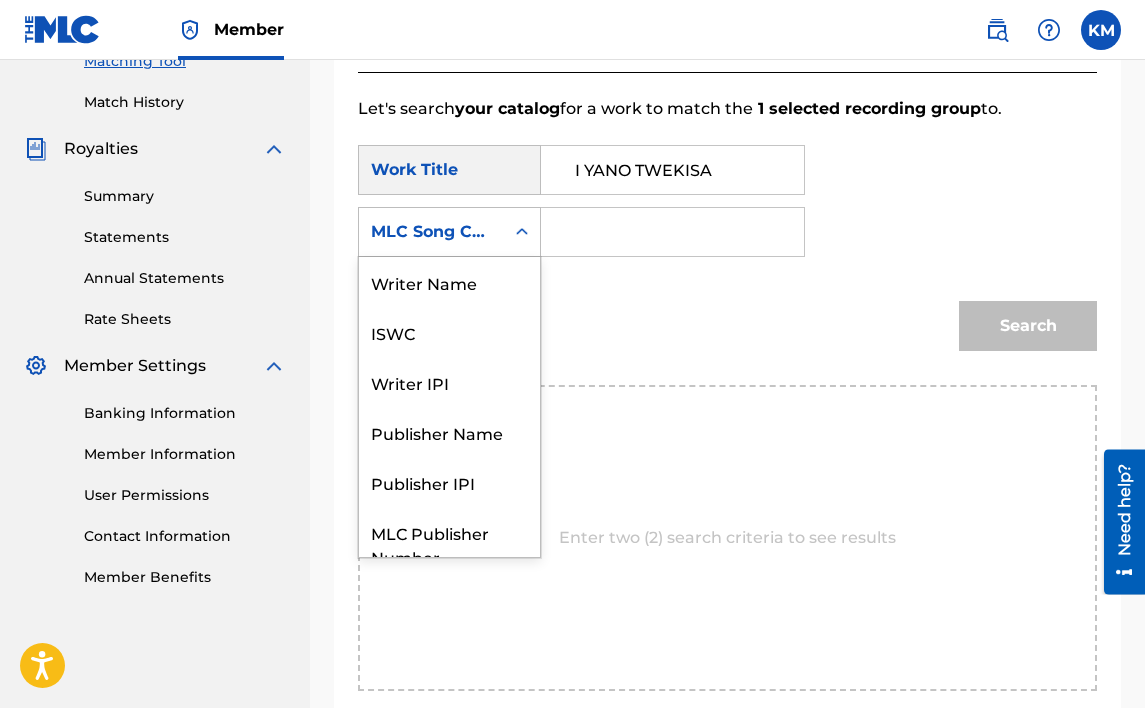 scroll, scrollTop: 74, scrollLeft: 0, axis: vertical 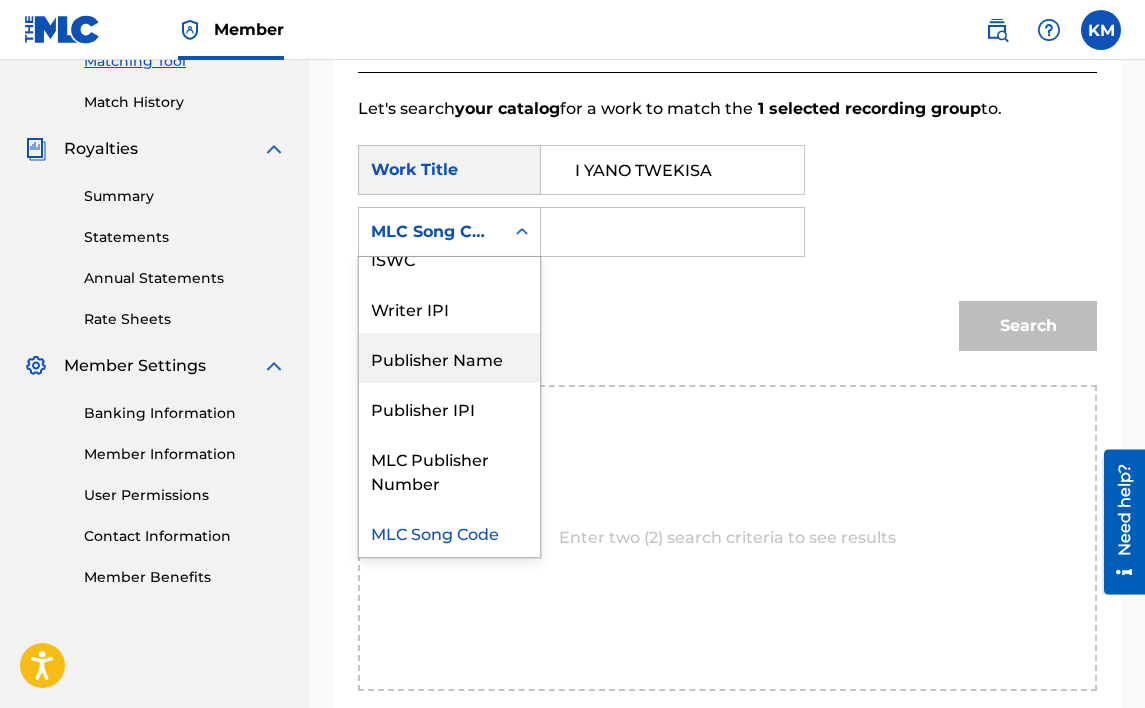 click on "Publisher Name" at bounding box center [449, 358] 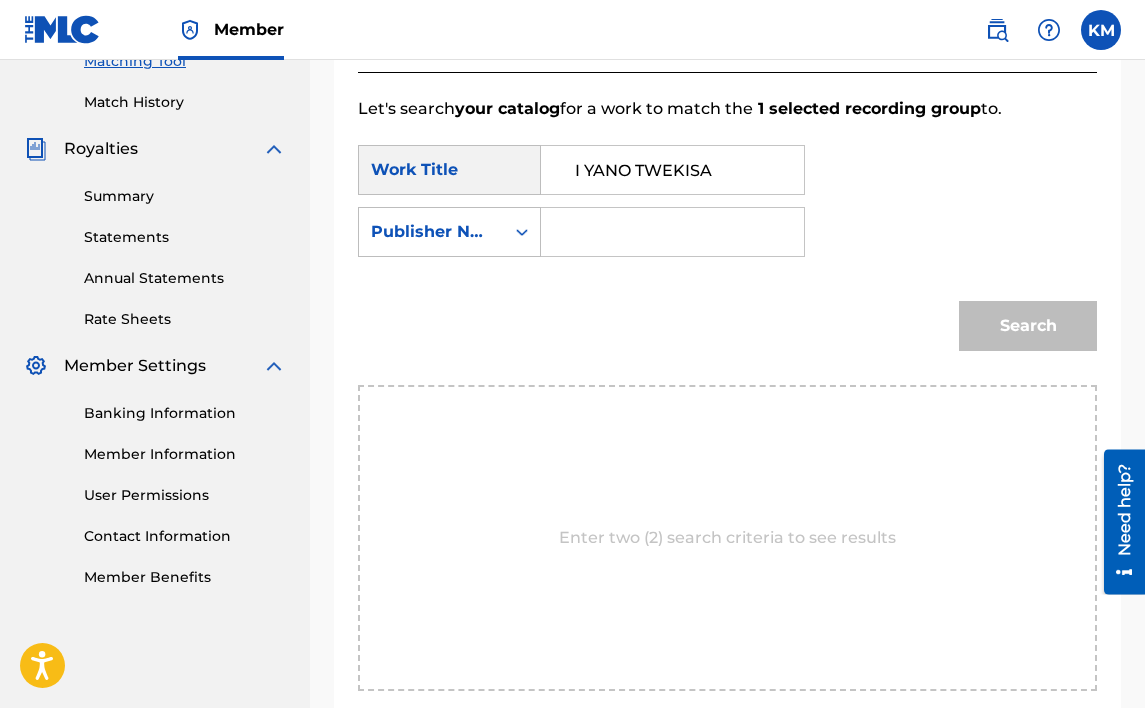 click at bounding box center (672, 232) 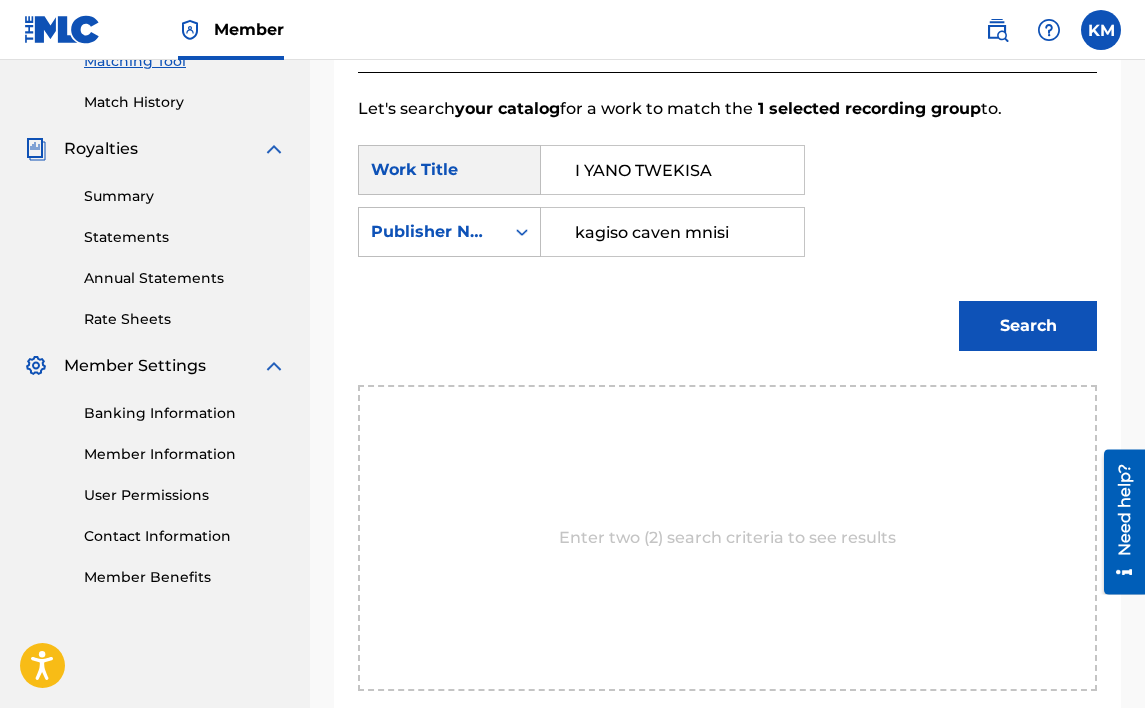 click on "Search" at bounding box center [1028, 326] 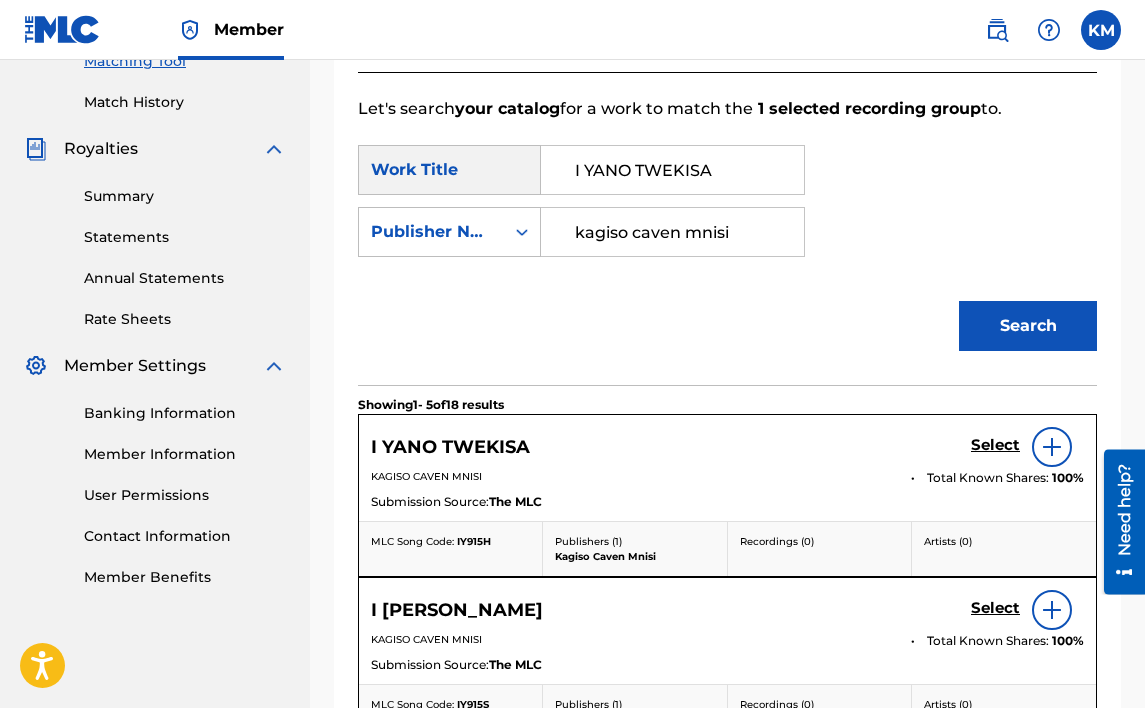 click on "Select" at bounding box center (995, 445) 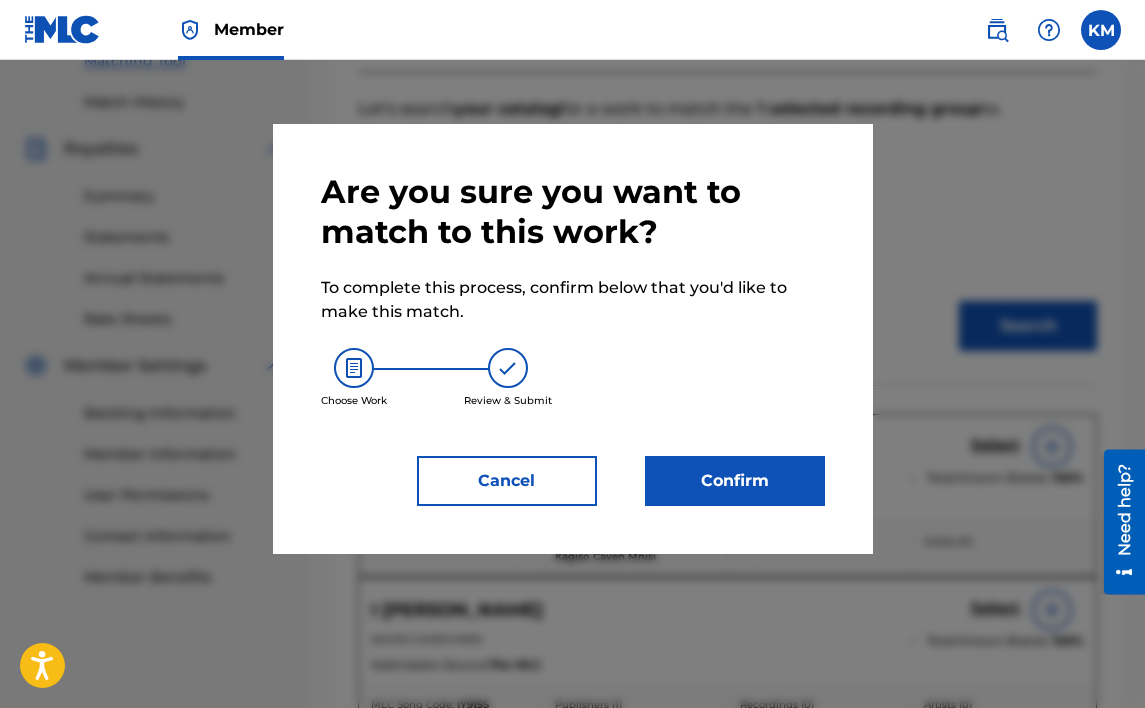 click on "Confirm" at bounding box center [735, 481] 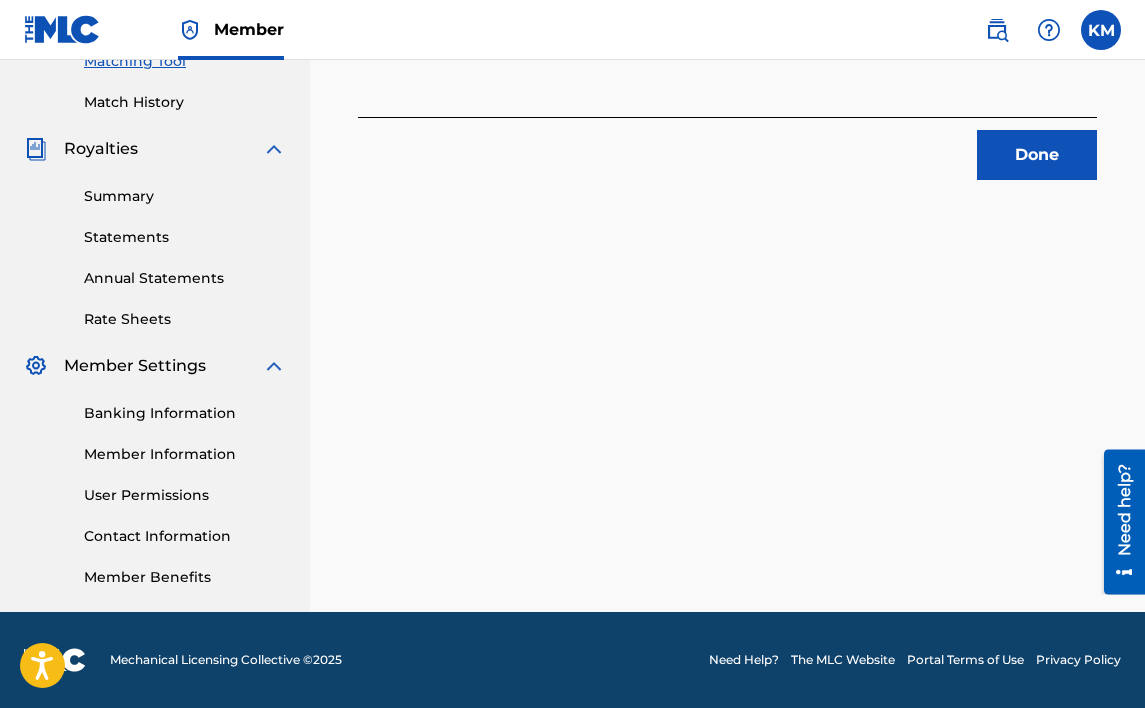 click on "Done" at bounding box center (1037, 155) 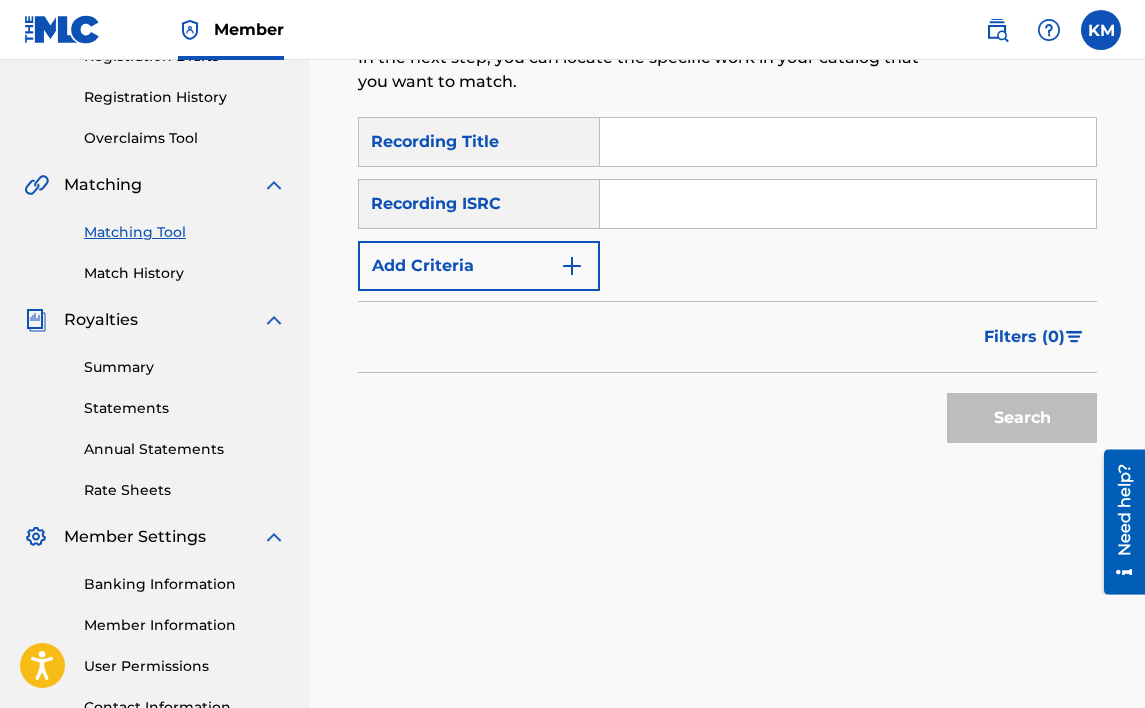 scroll, scrollTop: 332, scrollLeft: 0, axis: vertical 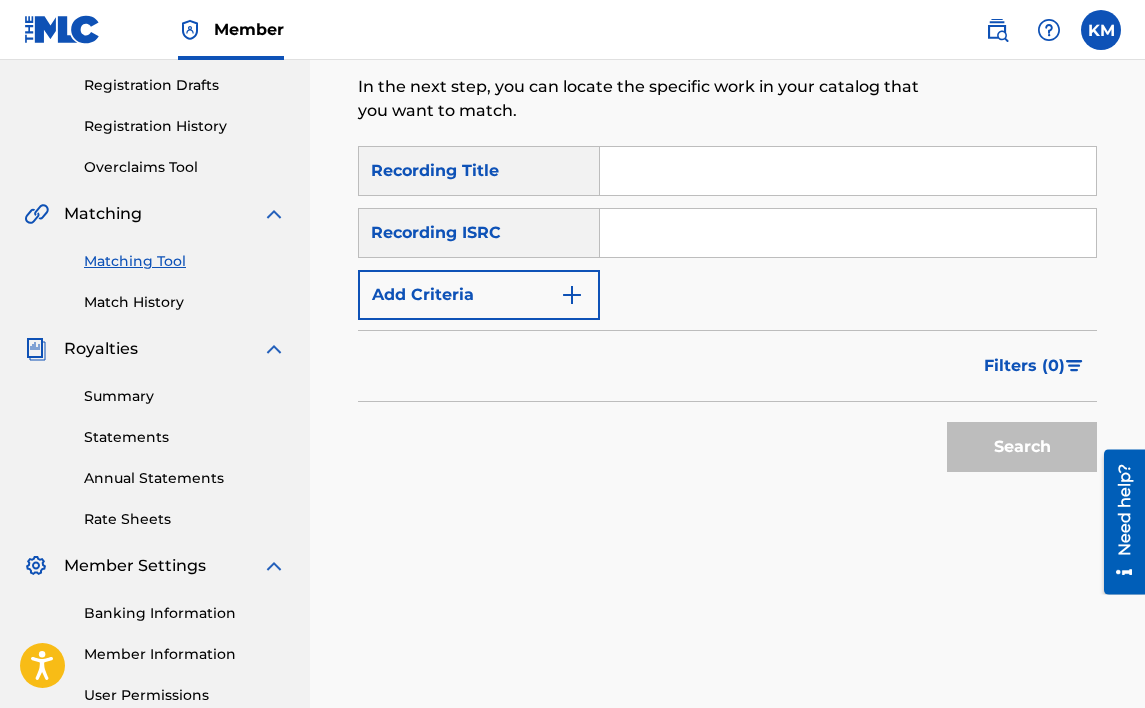 paste on "I RAMBHAMBHA" 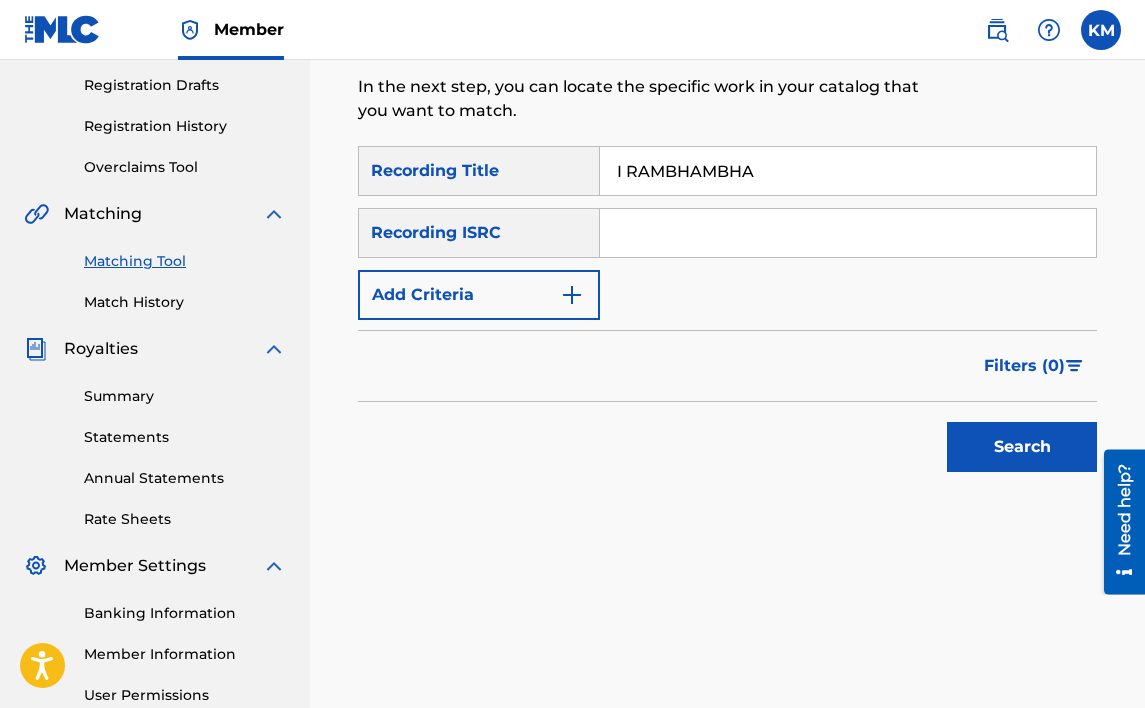 type on "I RAMBHAMBHA" 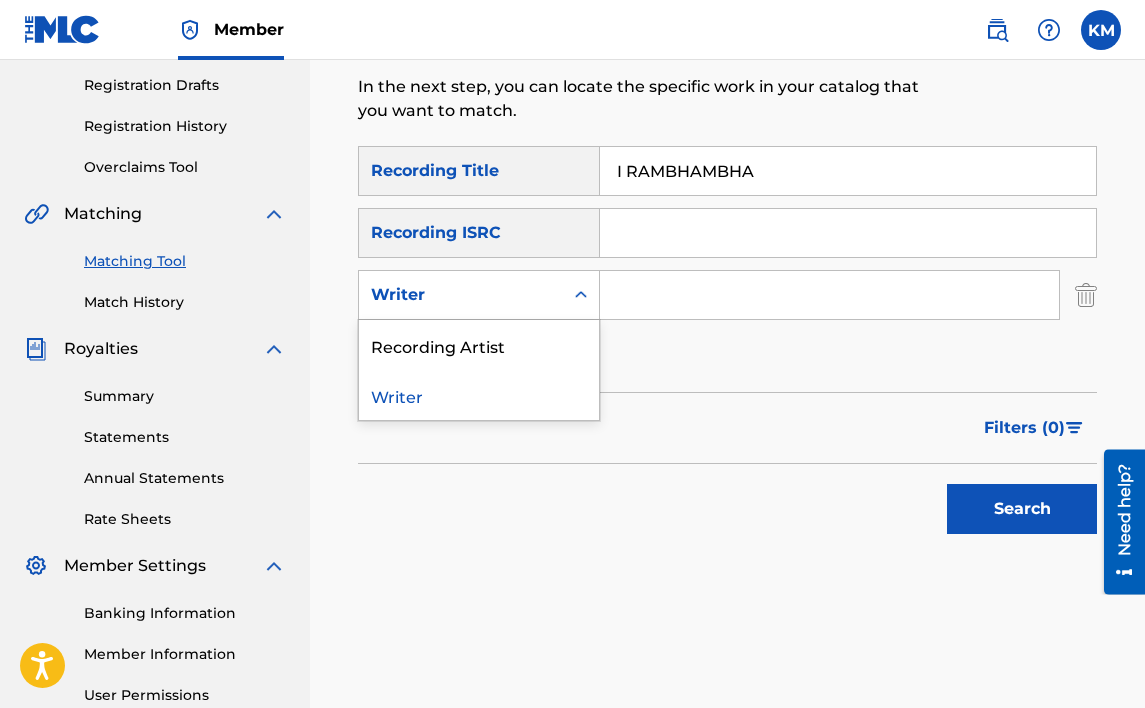 click 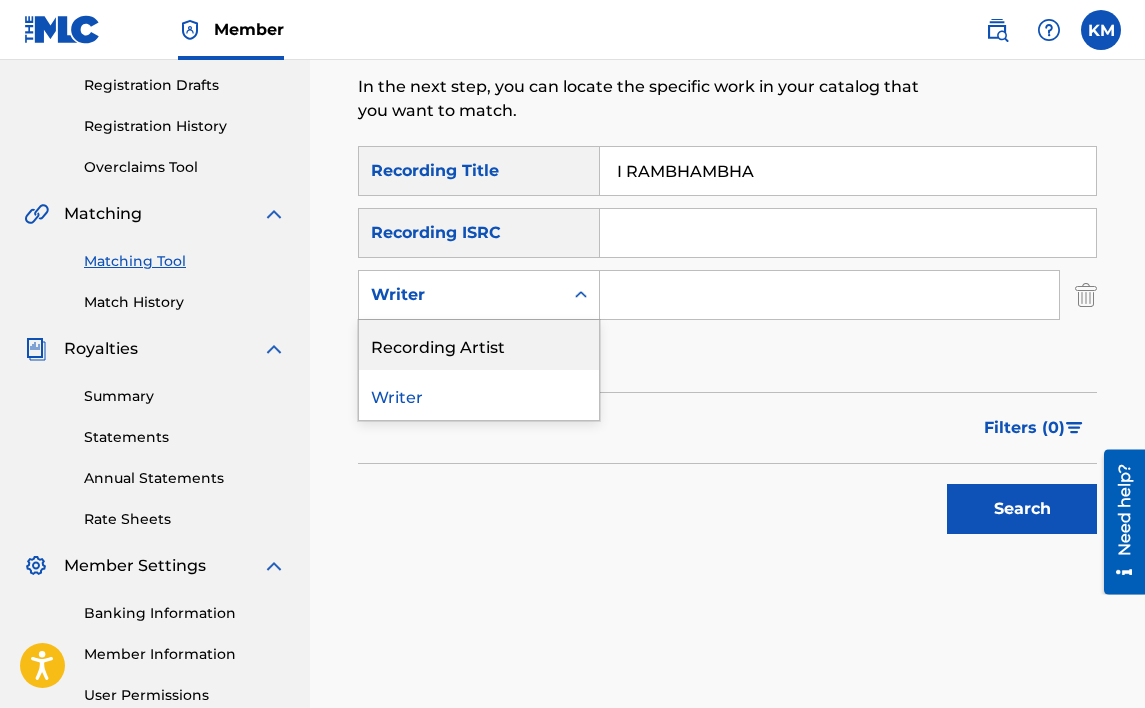click on "Recording Artist" at bounding box center (479, 345) 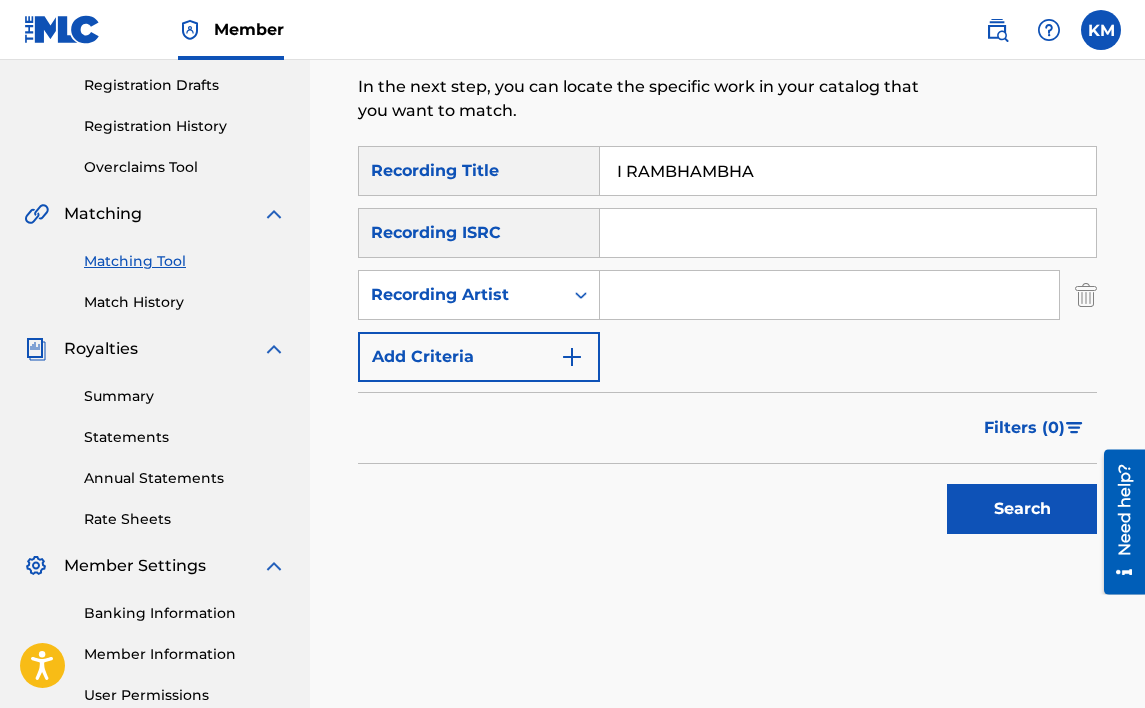 drag, startPoint x: 640, startPoint y: 303, endPoint x: 629, endPoint y: 304, distance: 11.045361 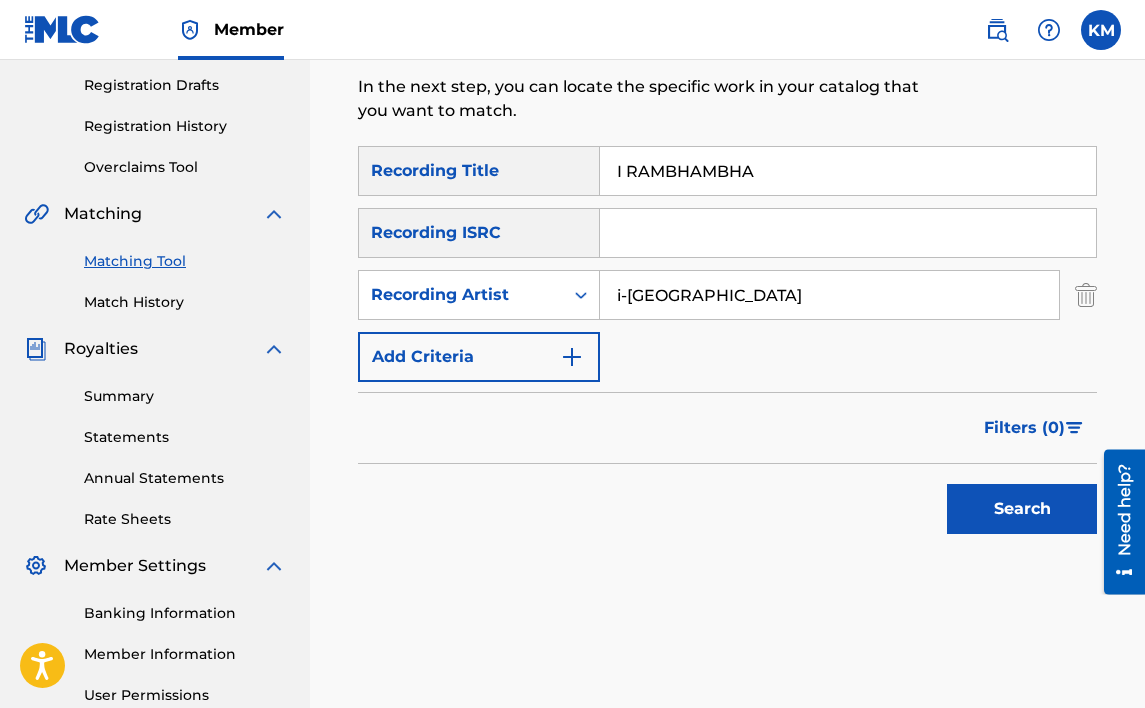 click on "Search" at bounding box center (1022, 509) 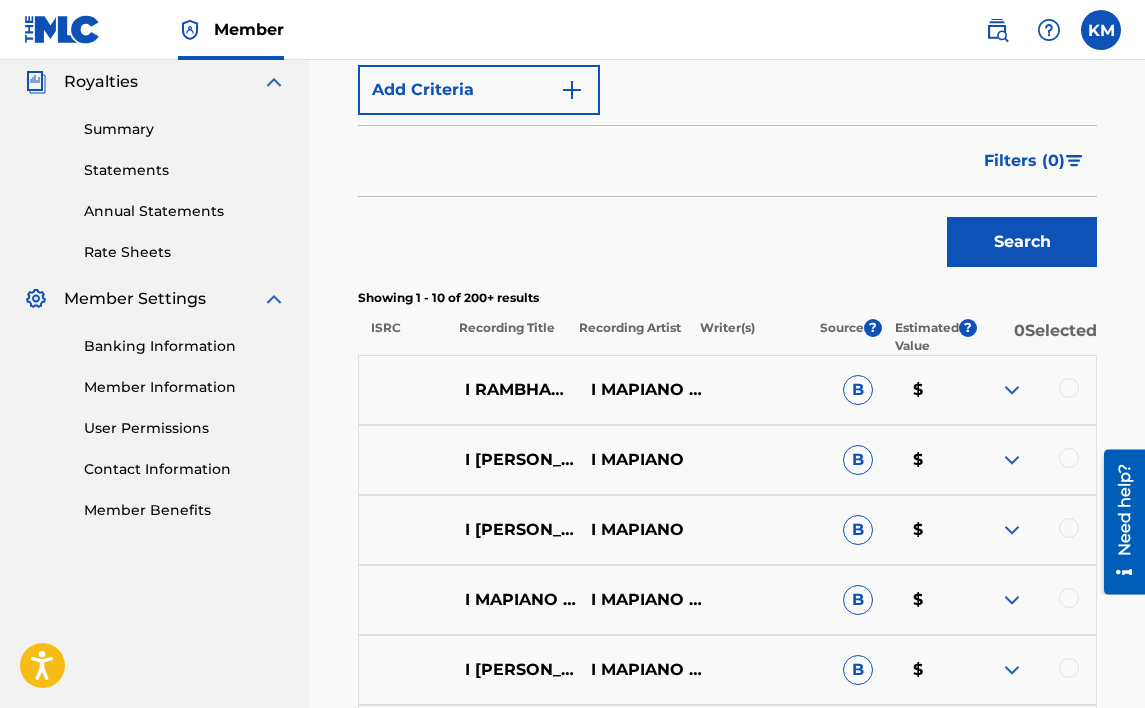 scroll, scrollTop: 632, scrollLeft: 0, axis: vertical 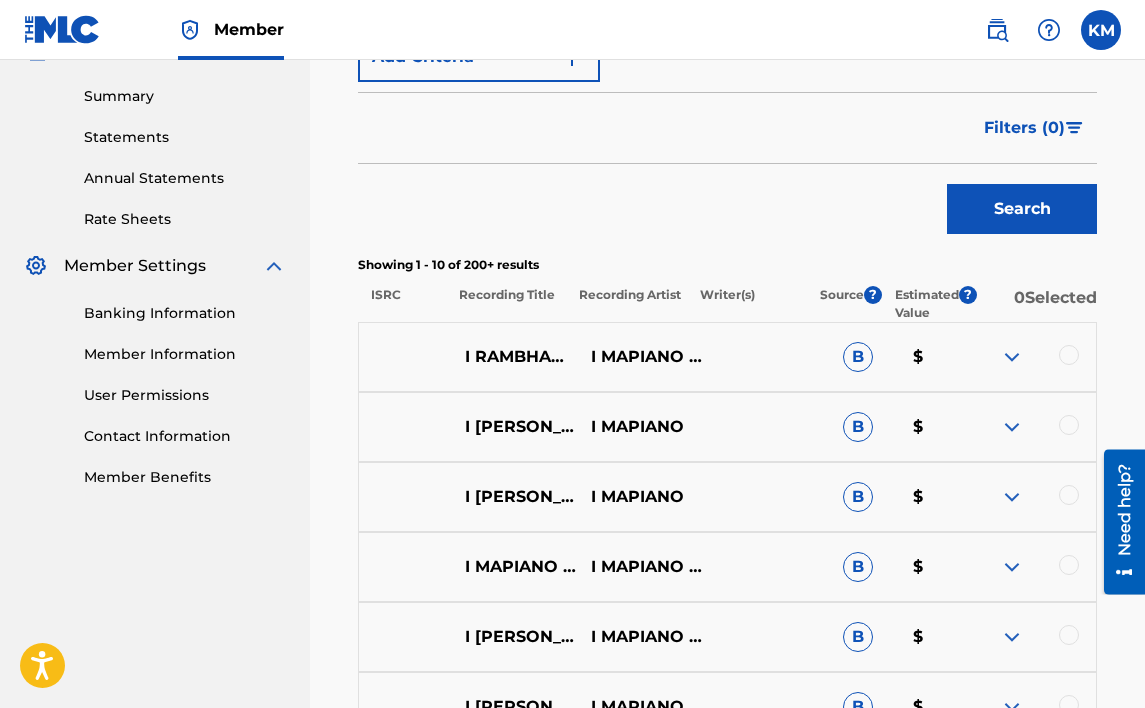 click at bounding box center [1033, 357] 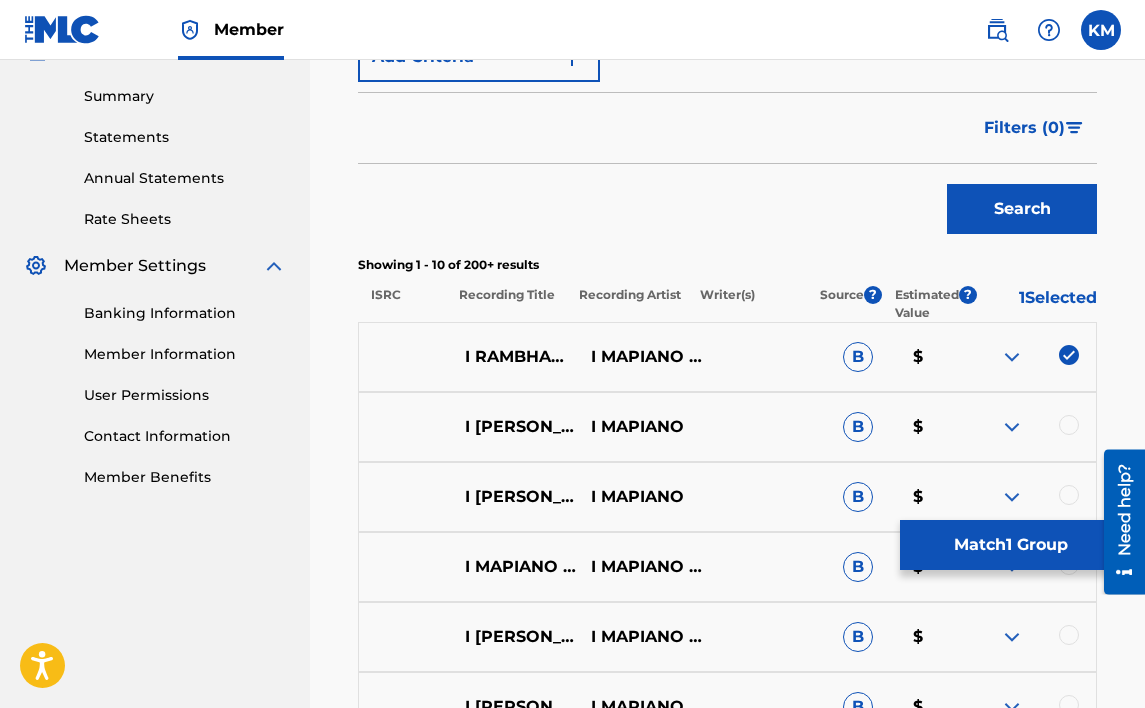 click on "Match  1 Group" at bounding box center (1010, 545) 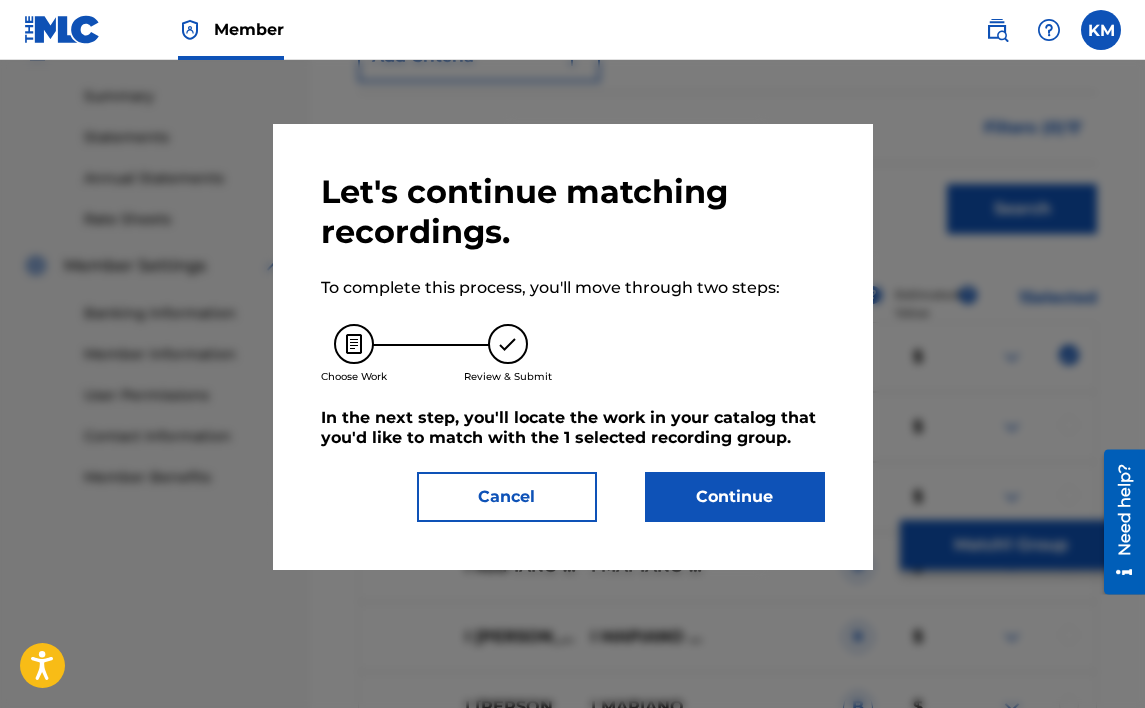 click on "Continue" at bounding box center [735, 497] 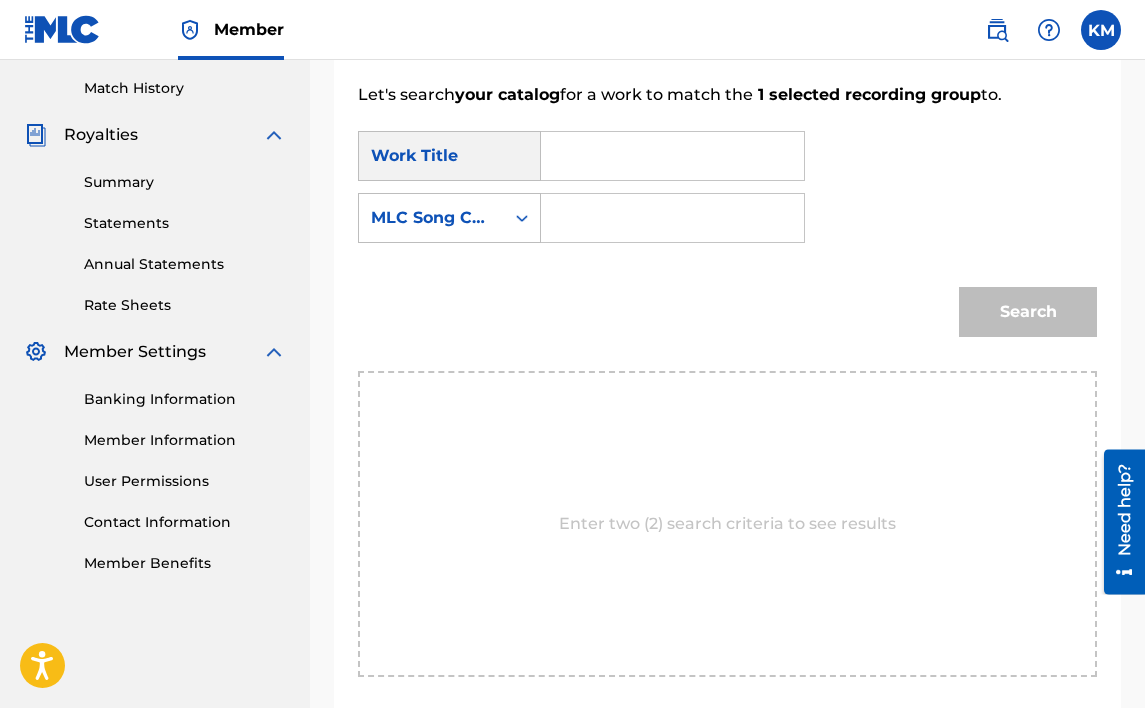 scroll, scrollTop: 332, scrollLeft: 0, axis: vertical 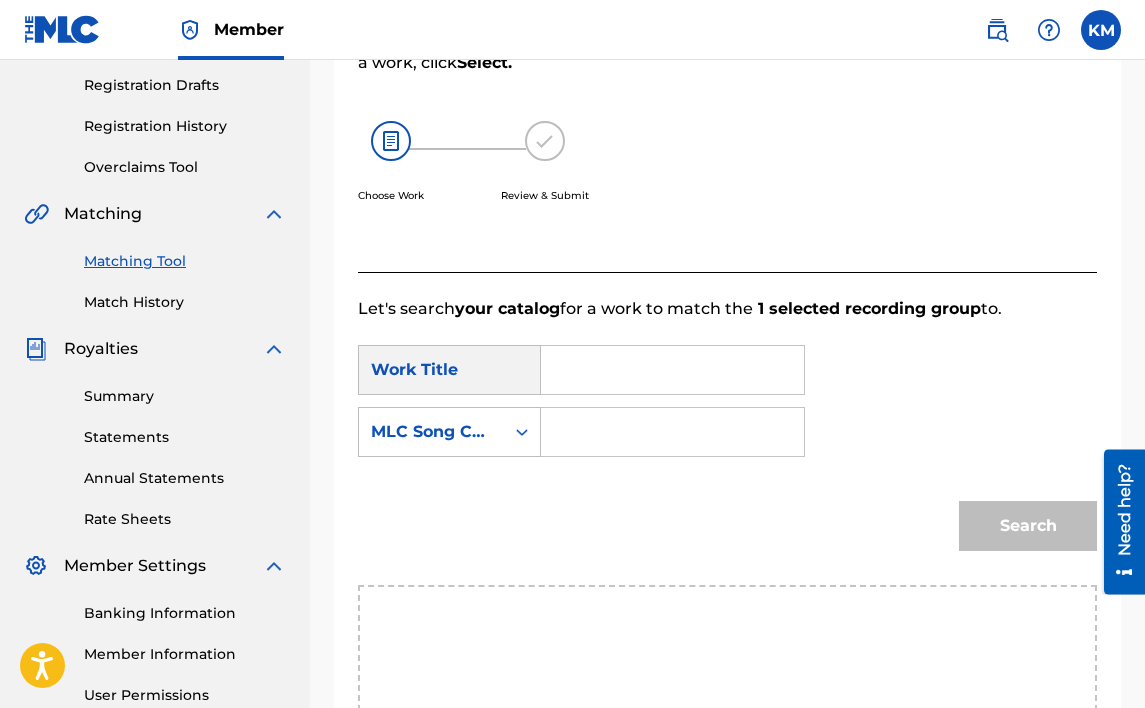 paste on "I RAMBHAMBHA" 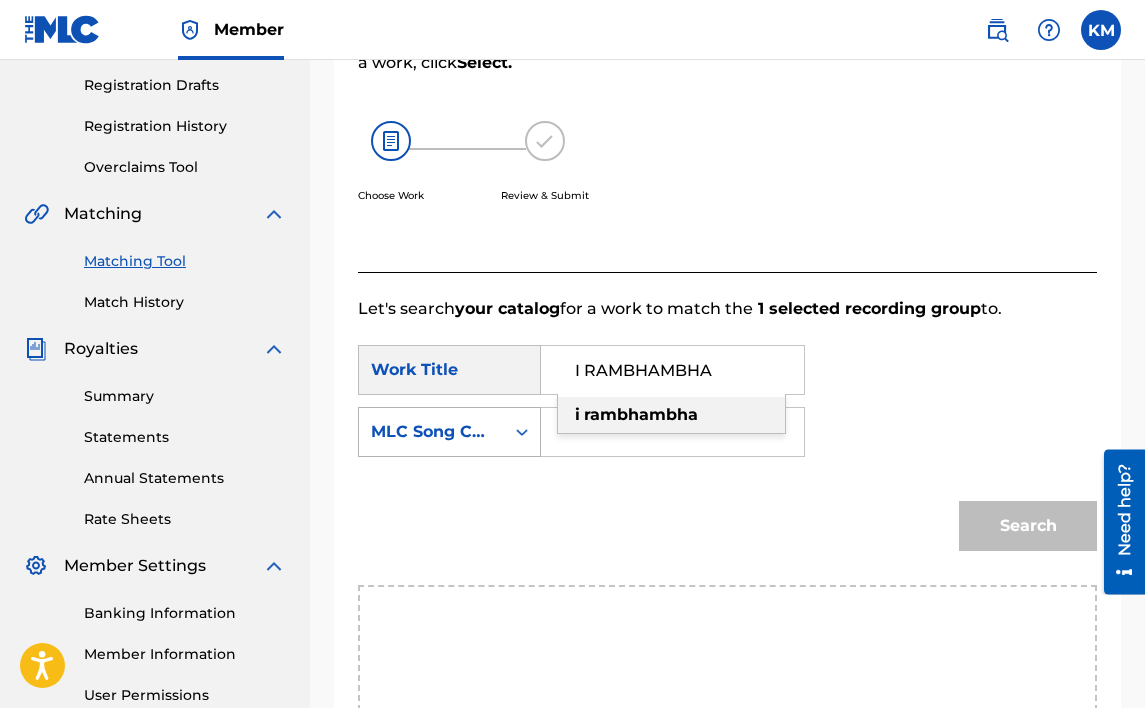 type on "I RAMBHAMBHA" 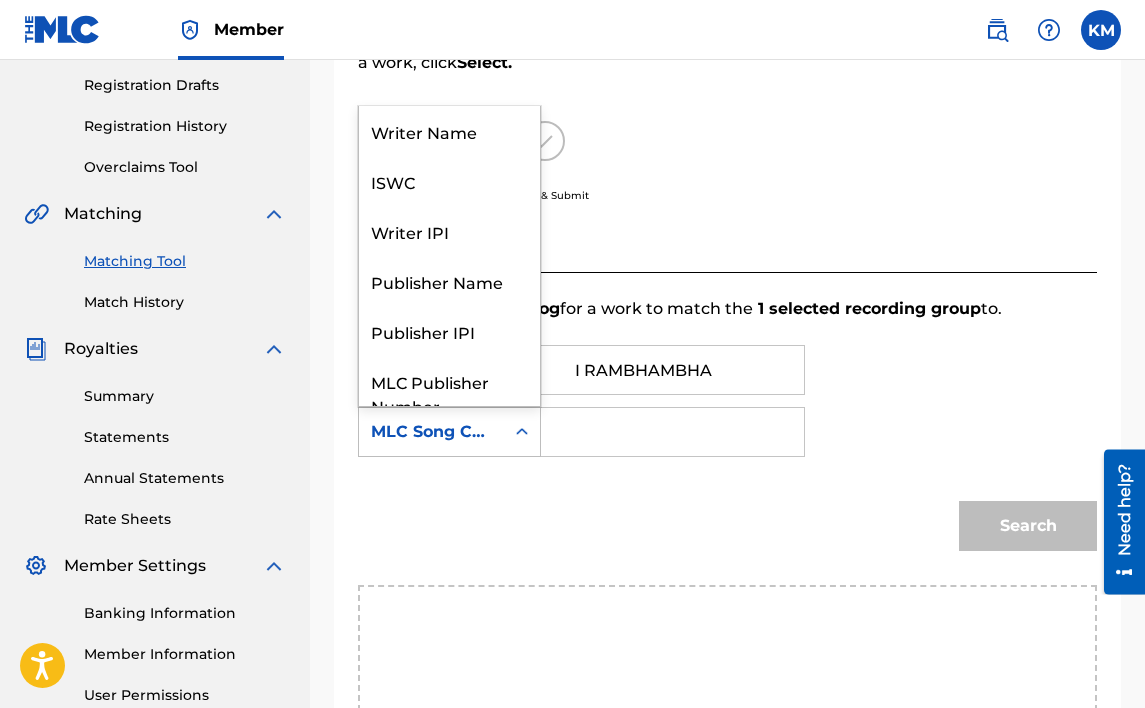 click 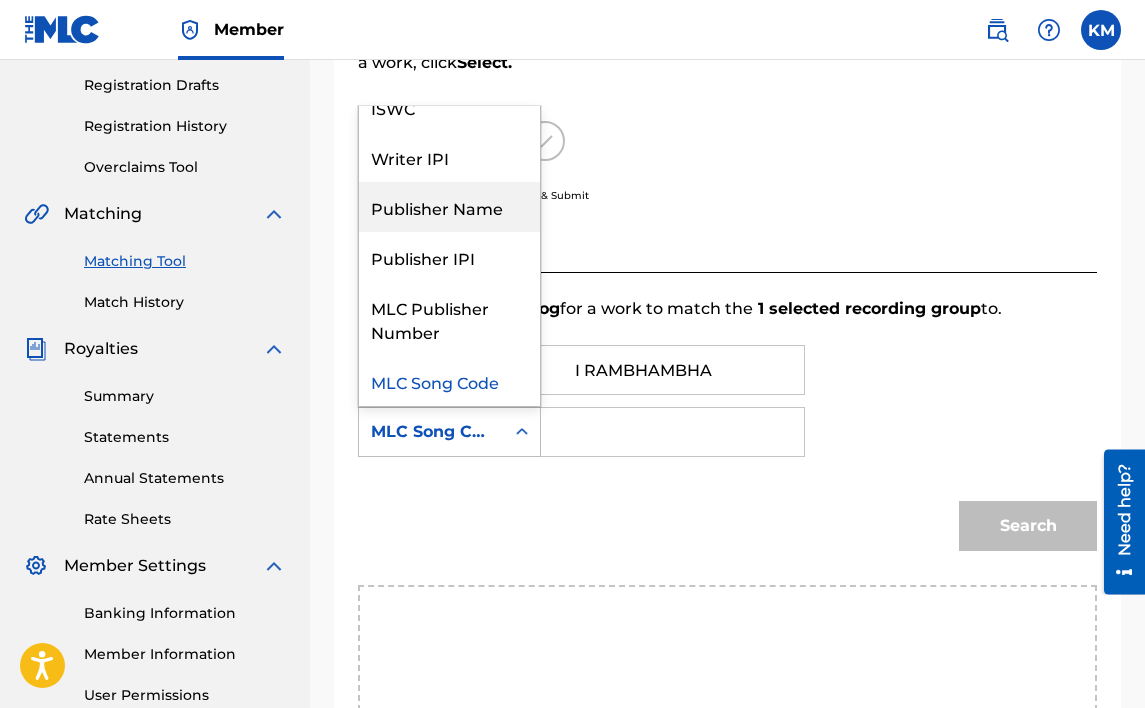 click on "Publisher Name" at bounding box center (449, 207) 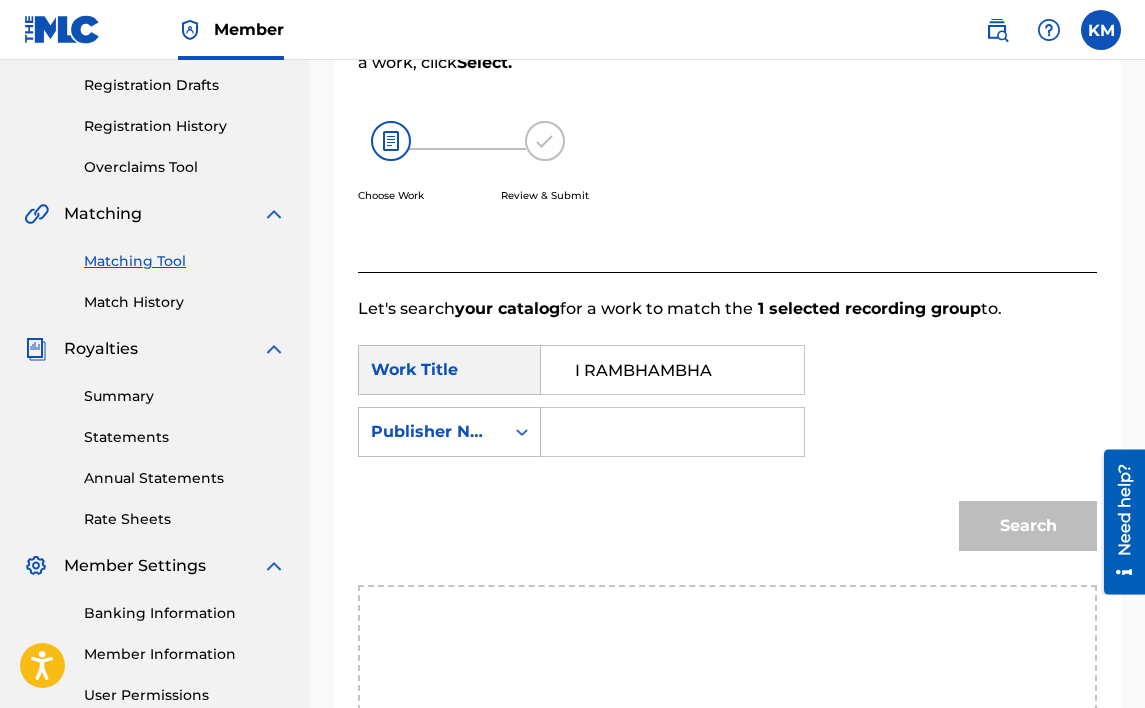 click at bounding box center (672, 432) 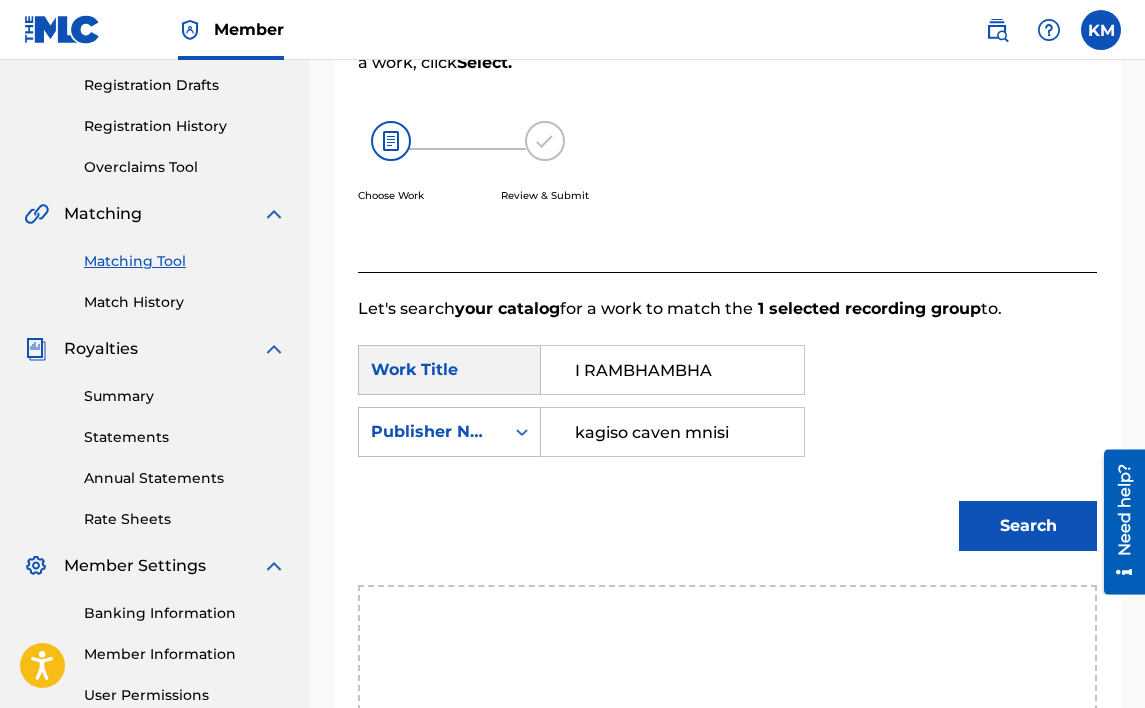 click on "Search" at bounding box center (1028, 526) 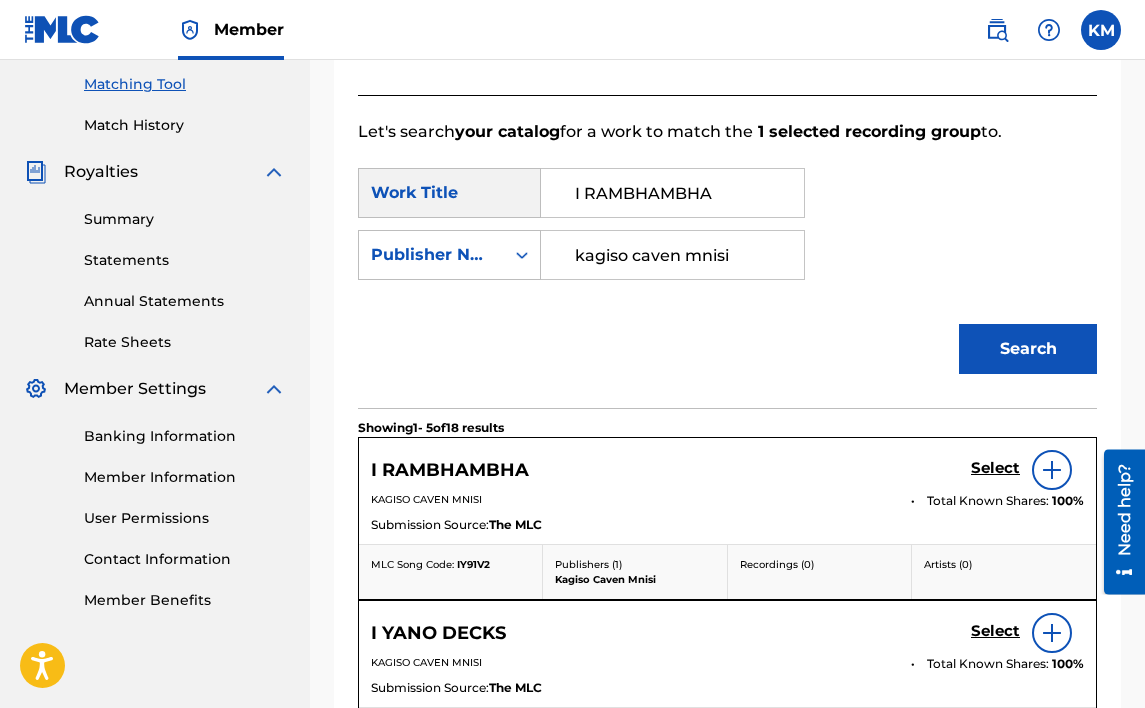 scroll, scrollTop: 532, scrollLeft: 0, axis: vertical 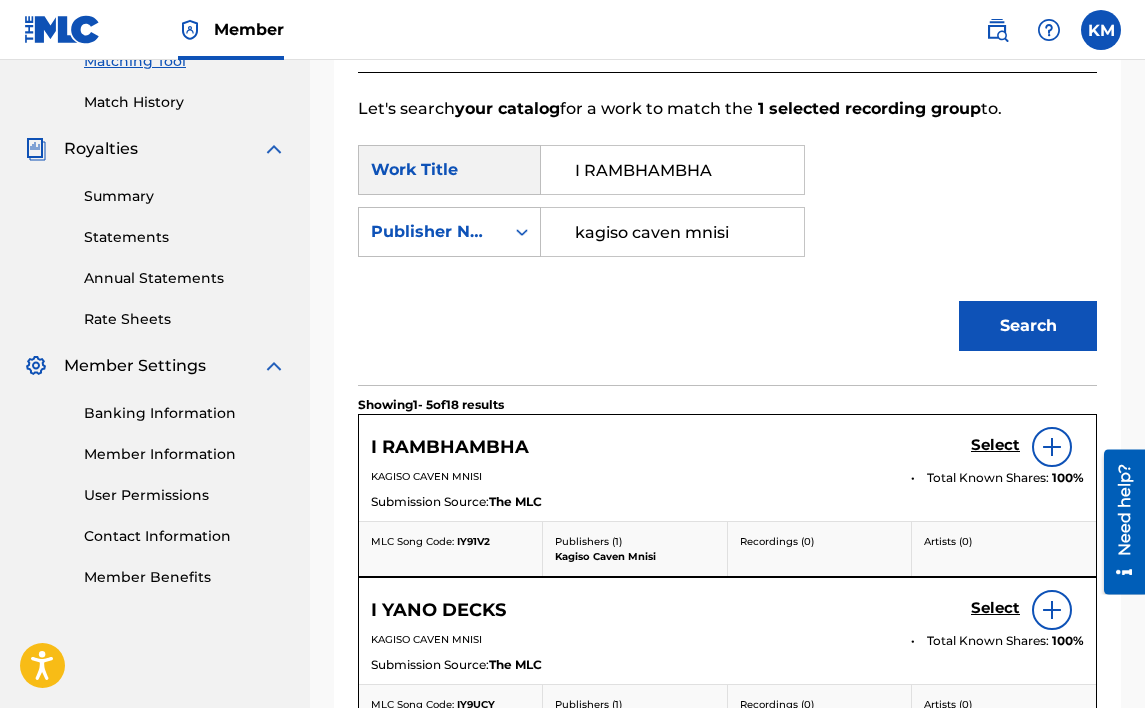 click on "Select" at bounding box center [995, 445] 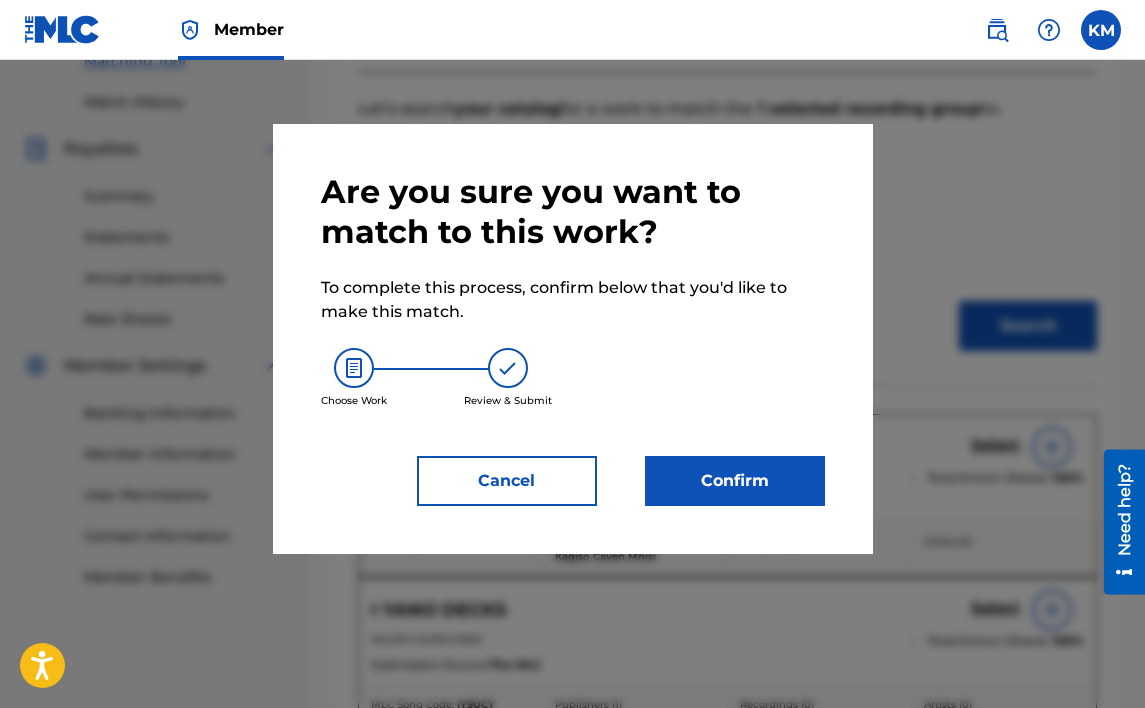 click on "Confirm" at bounding box center (735, 481) 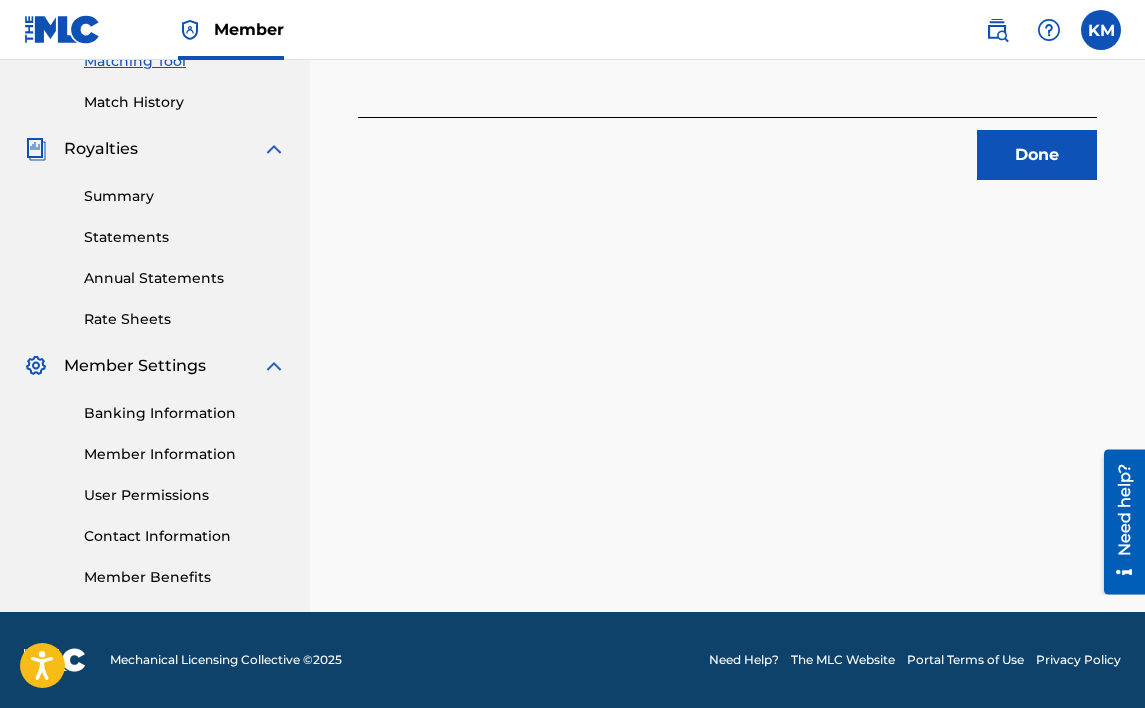click on "Done" at bounding box center (1037, 155) 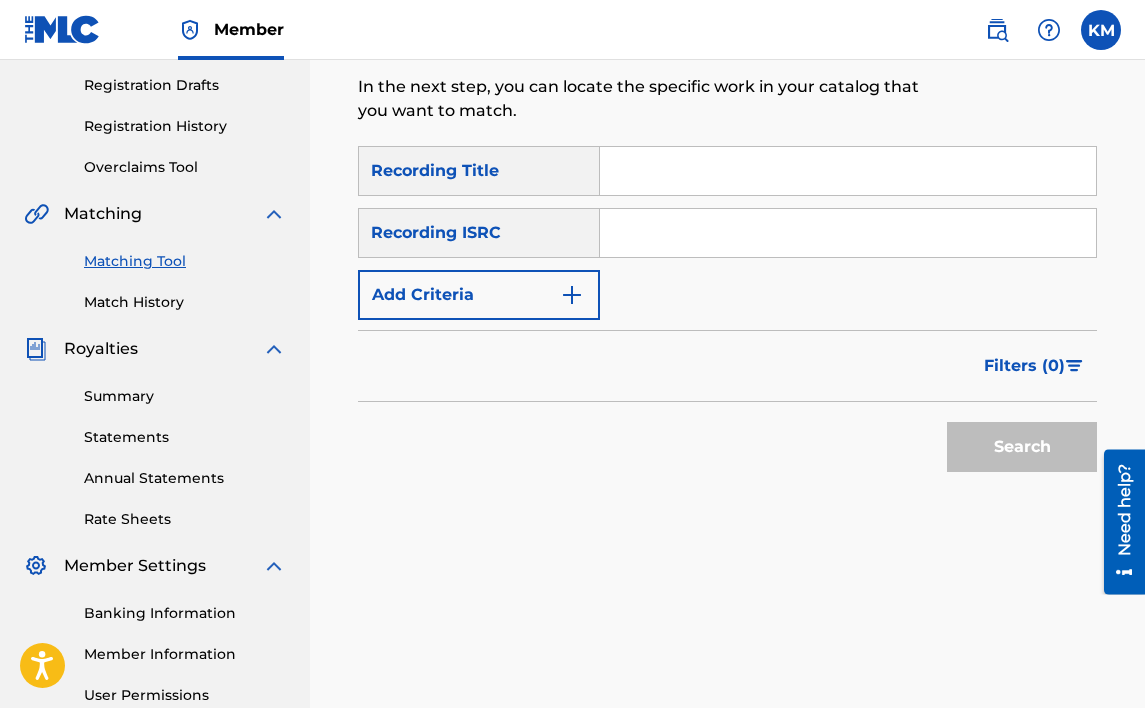 scroll, scrollTop: 132, scrollLeft: 0, axis: vertical 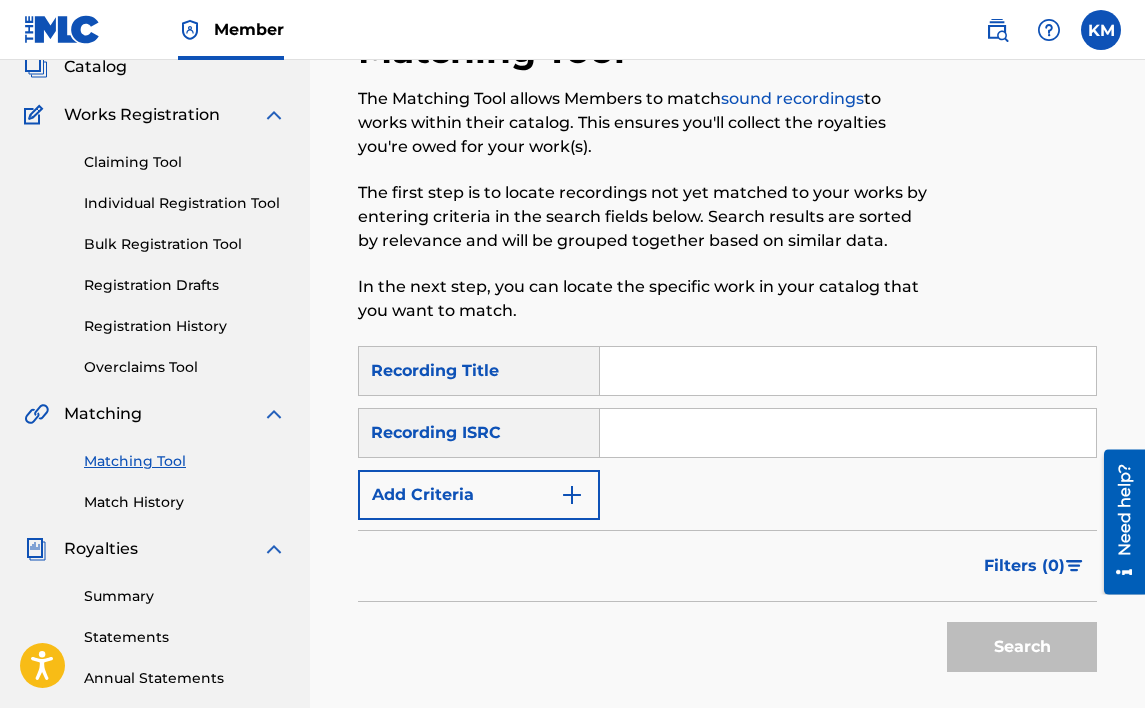 paste on "I MAPIANO UBANI" 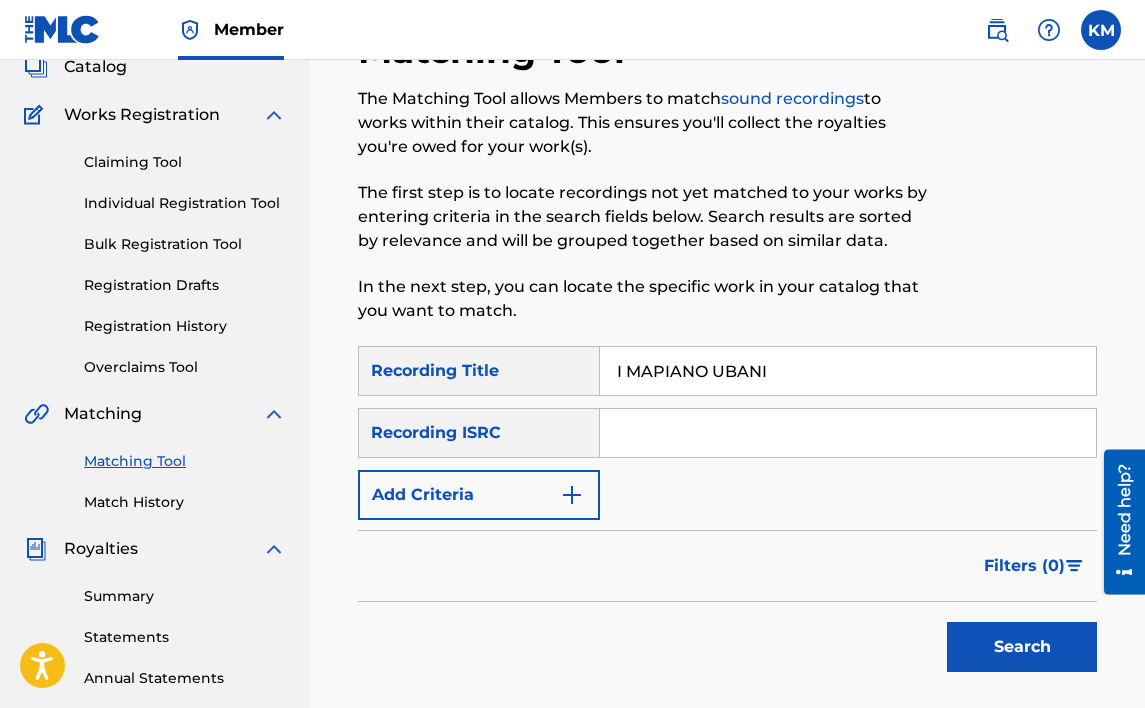 type on "I MAPIANO UBANI" 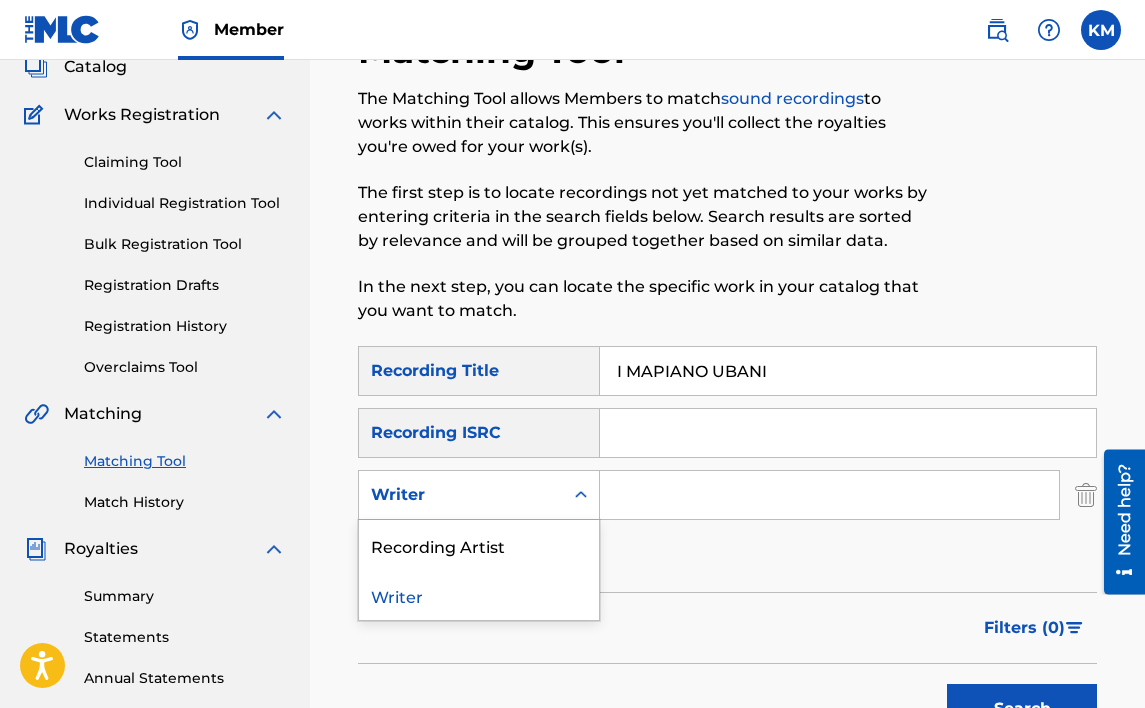click on "Writer" at bounding box center (461, 495) 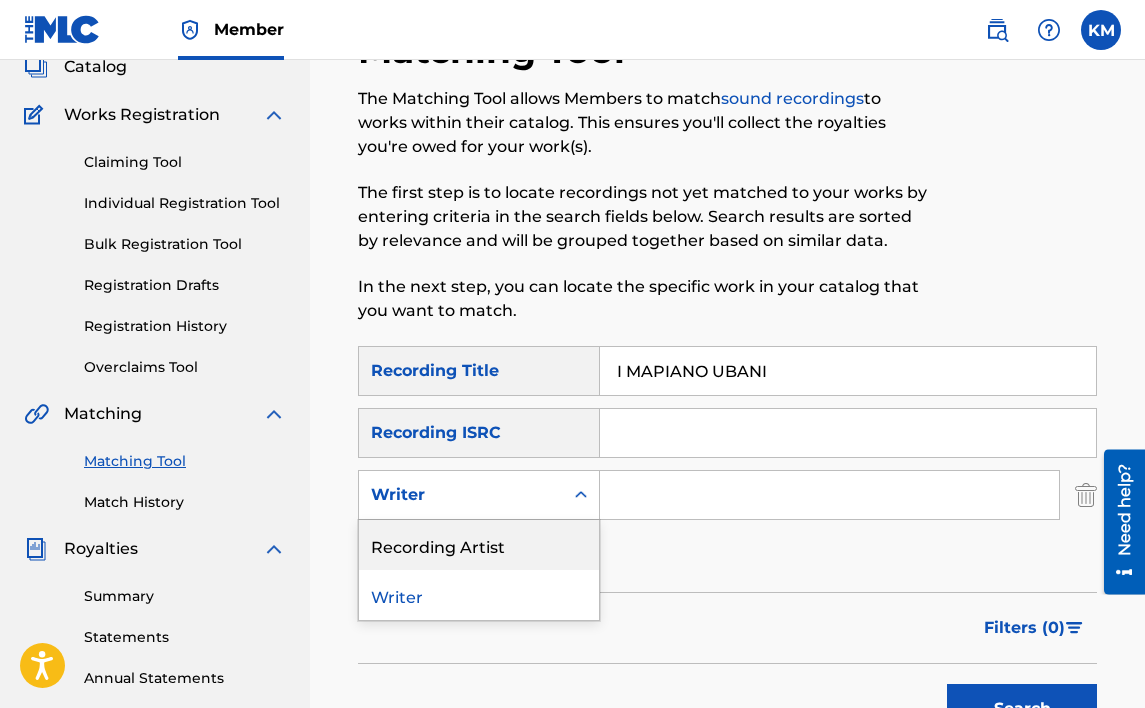 drag, startPoint x: 556, startPoint y: 544, endPoint x: 604, endPoint y: 528, distance: 50.596443 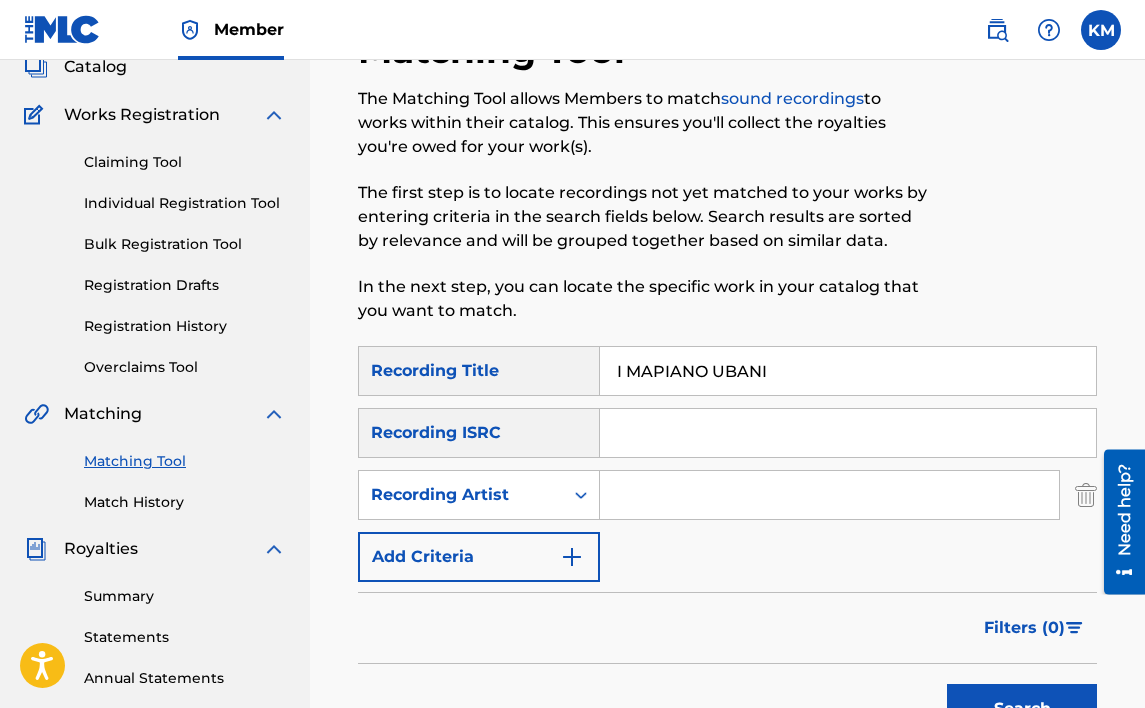 paste on "I MAPIANO UBANI" 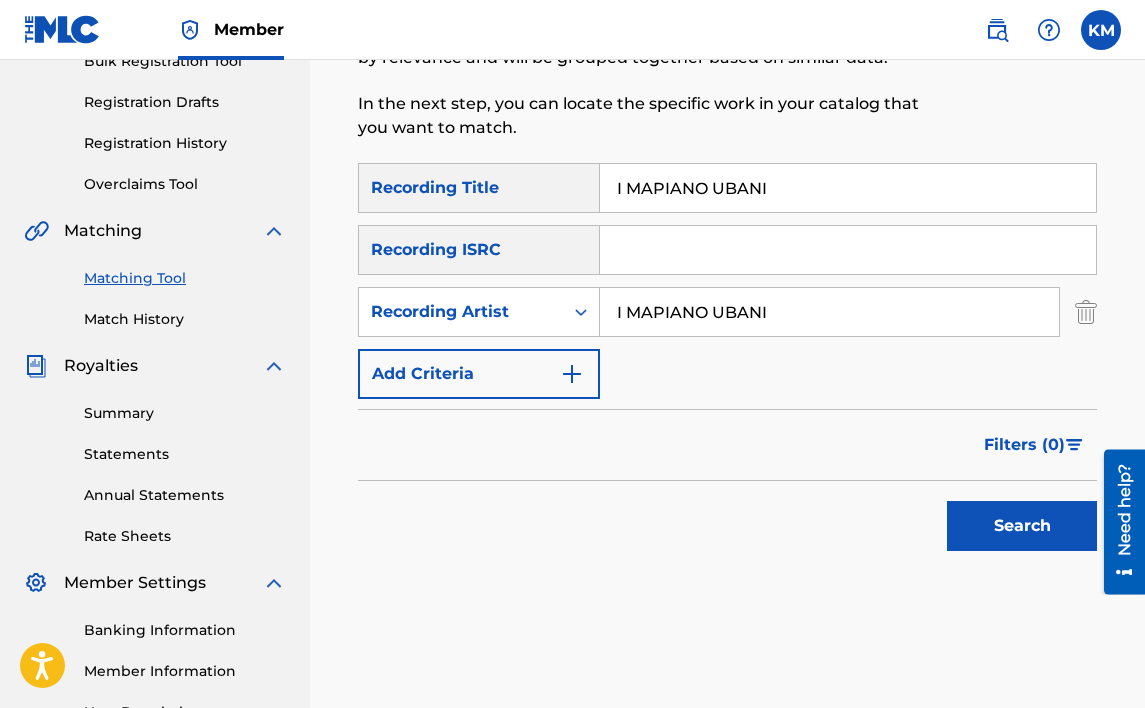 scroll, scrollTop: 332, scrollLeft: 0, axis: vertical 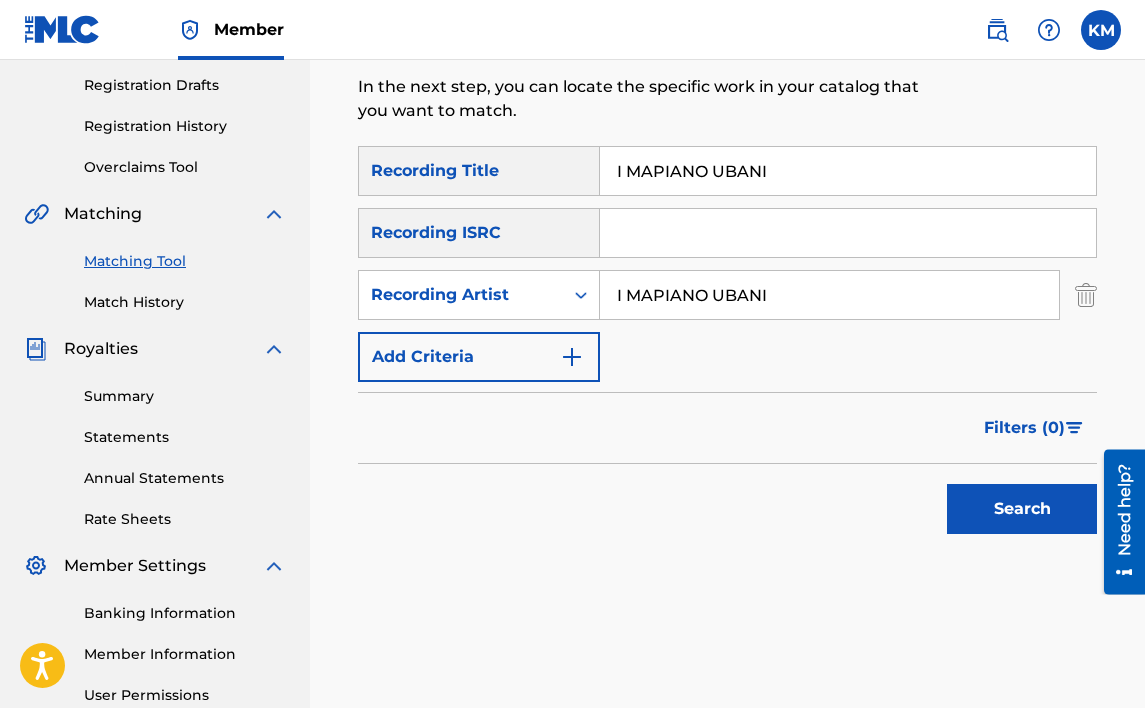 drag, startPoint x: 790, startPoint y: 282, endPoint x: 569, endPoint y: 321, distance: 224.4148 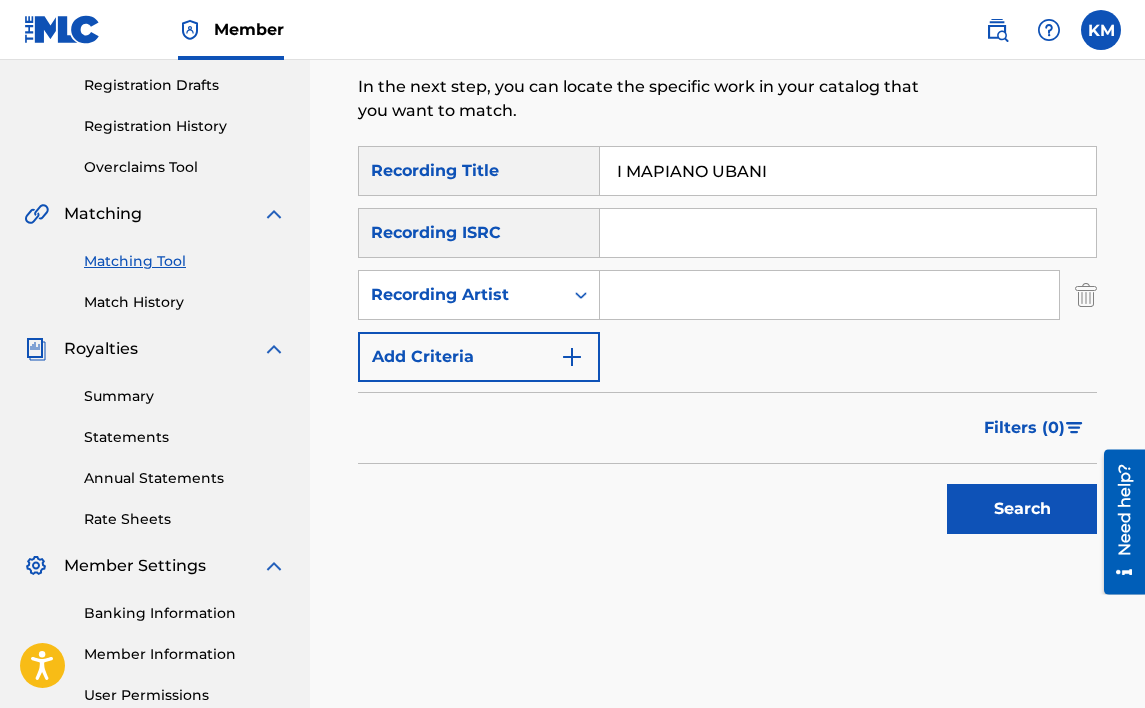 click at bounding box center (829, 295) 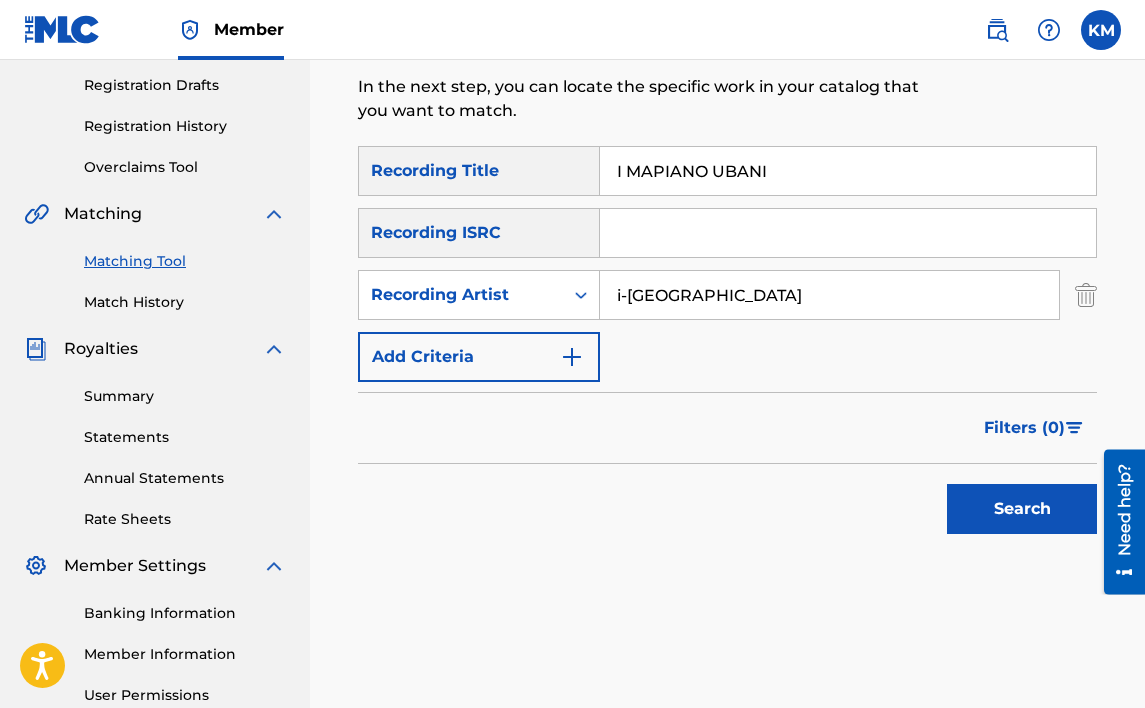 click on "Search" at bounding box center [1022, 509] 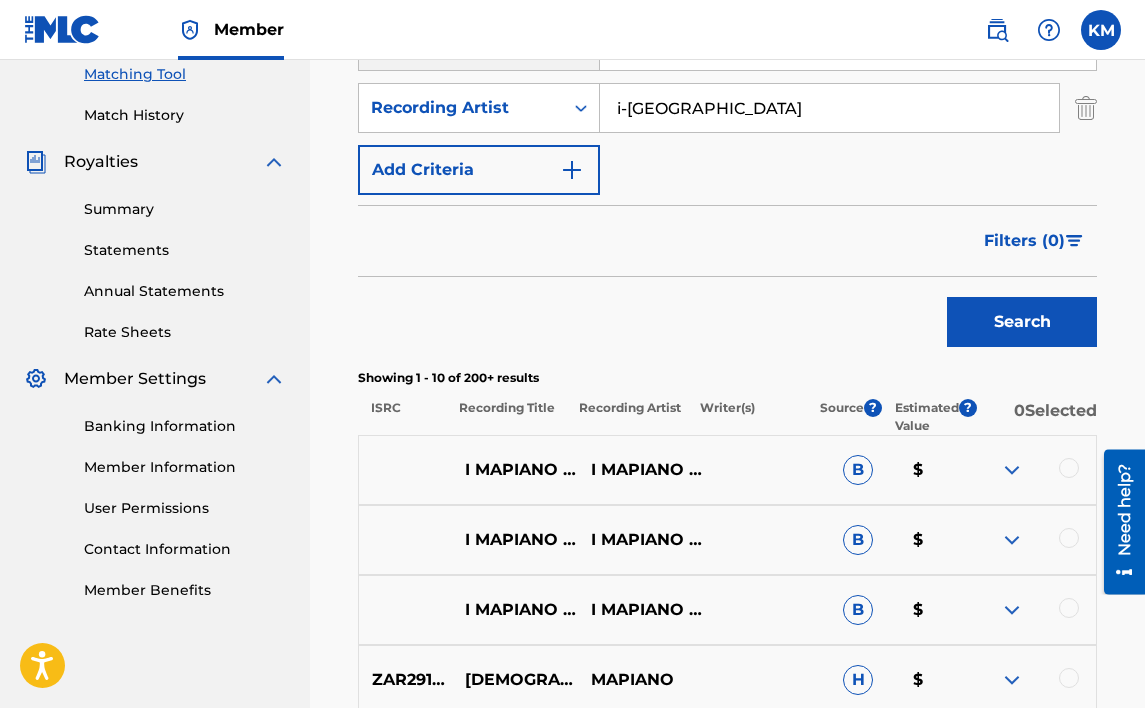 scroll, scrollTop: 532, scrollLeft: 0, axis: vertical 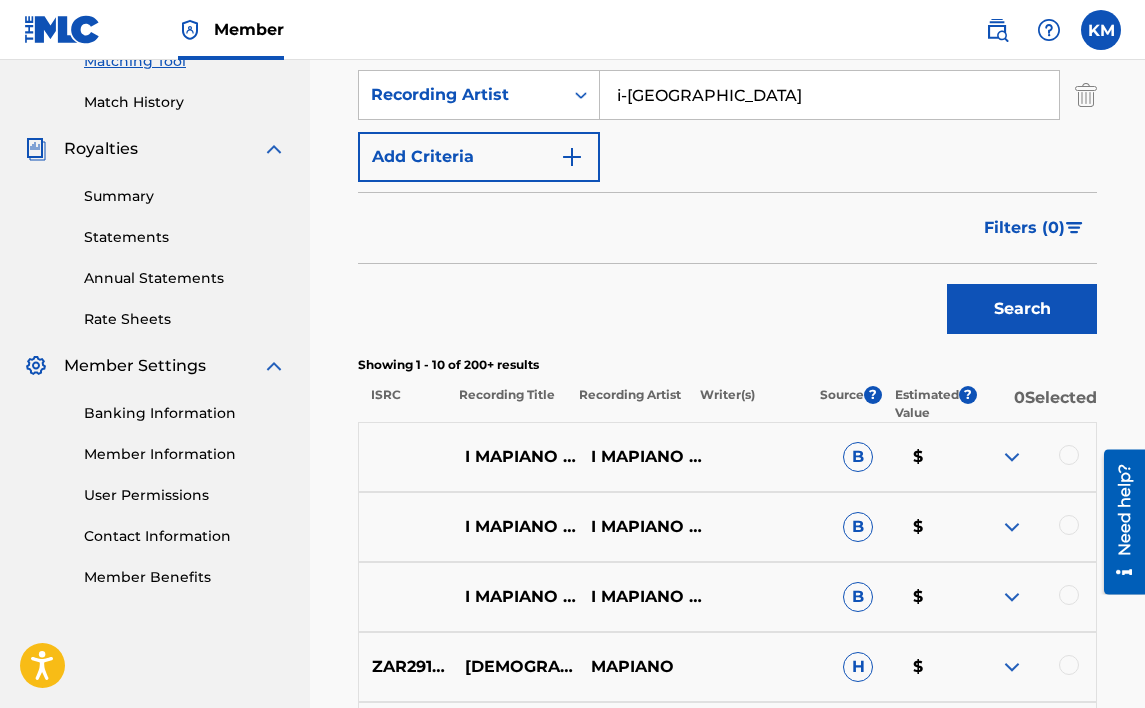 click at bounding box center (1069, 455) 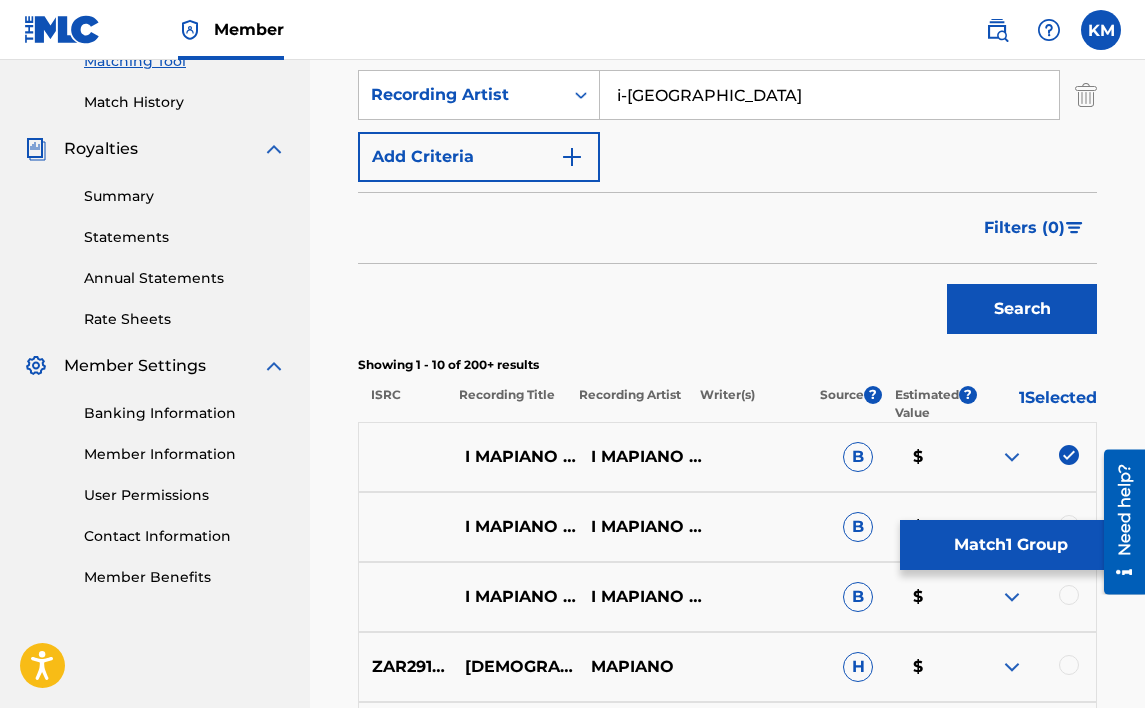 click on "Match  1 Group" at bounding box center (1010, 545) 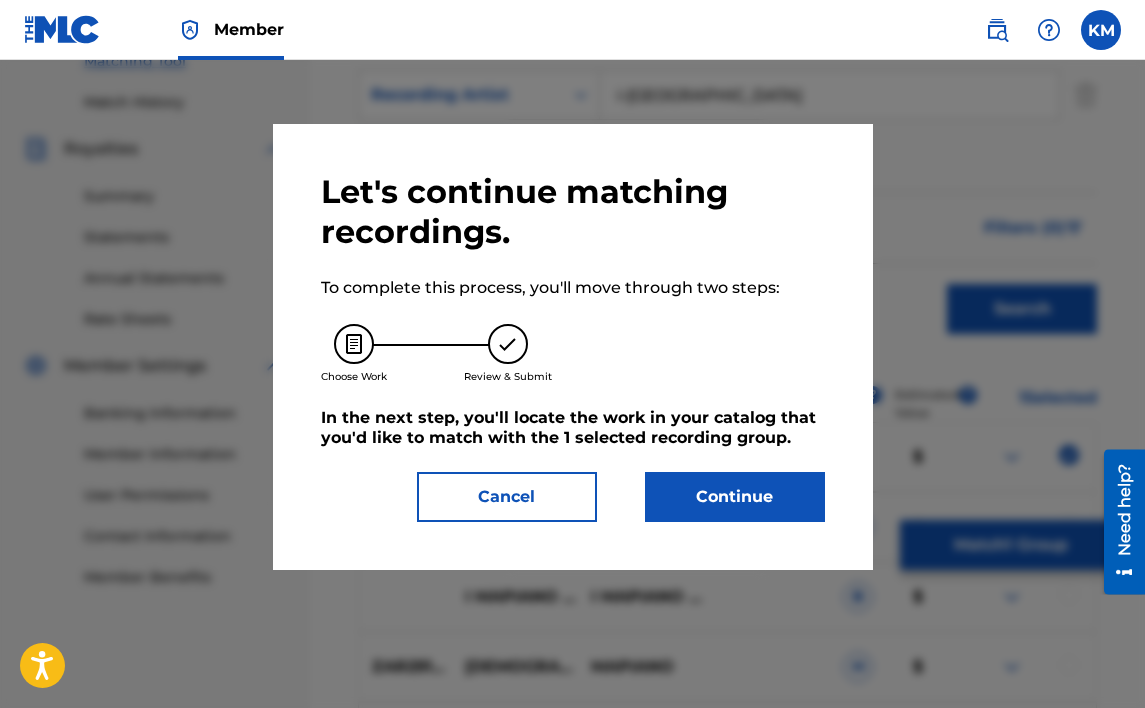 click on "Continue" at bounding box center (735, 497) 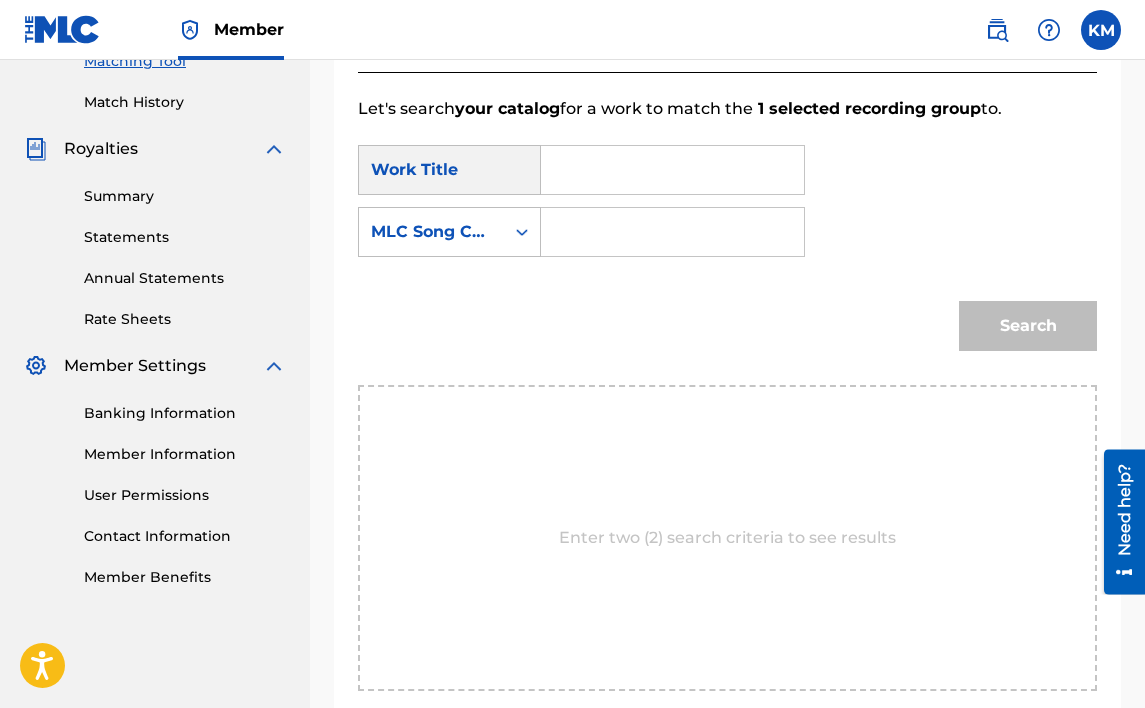 click at bounding box center (673, 170) 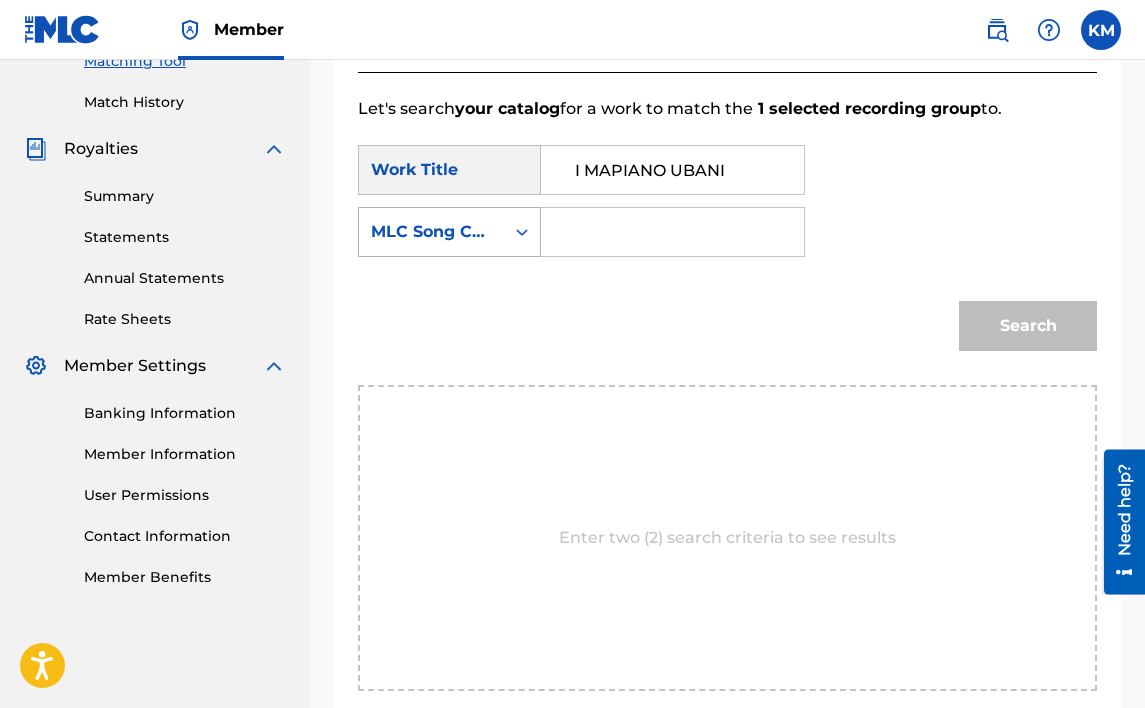 type on "I MAPIANO UBANI" 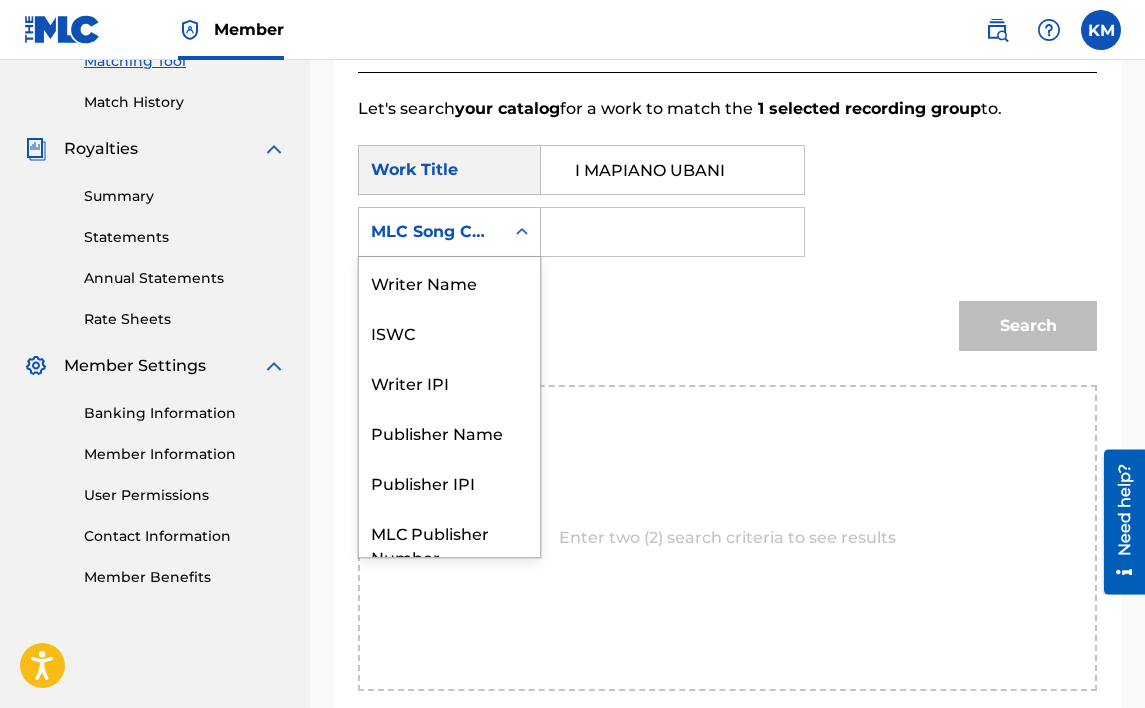 scroll, scrollTop: 74, scrollLeft: 0, axis: vertical 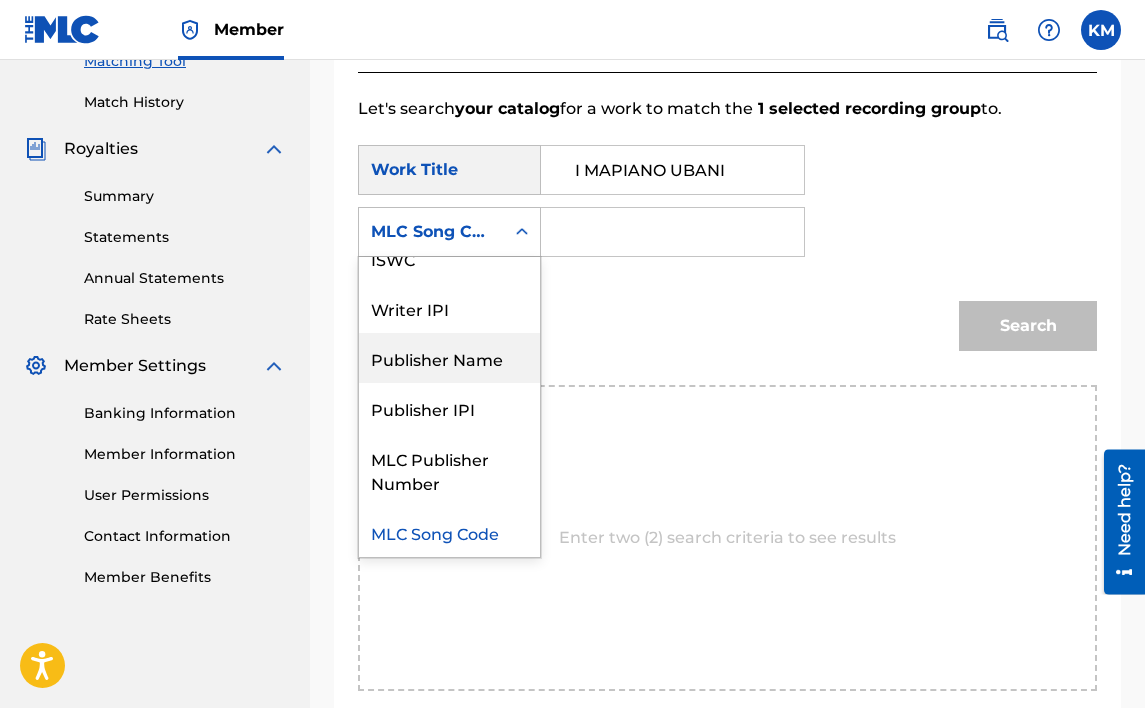 click on "Publisher Name" at bounding box center (449, 358) 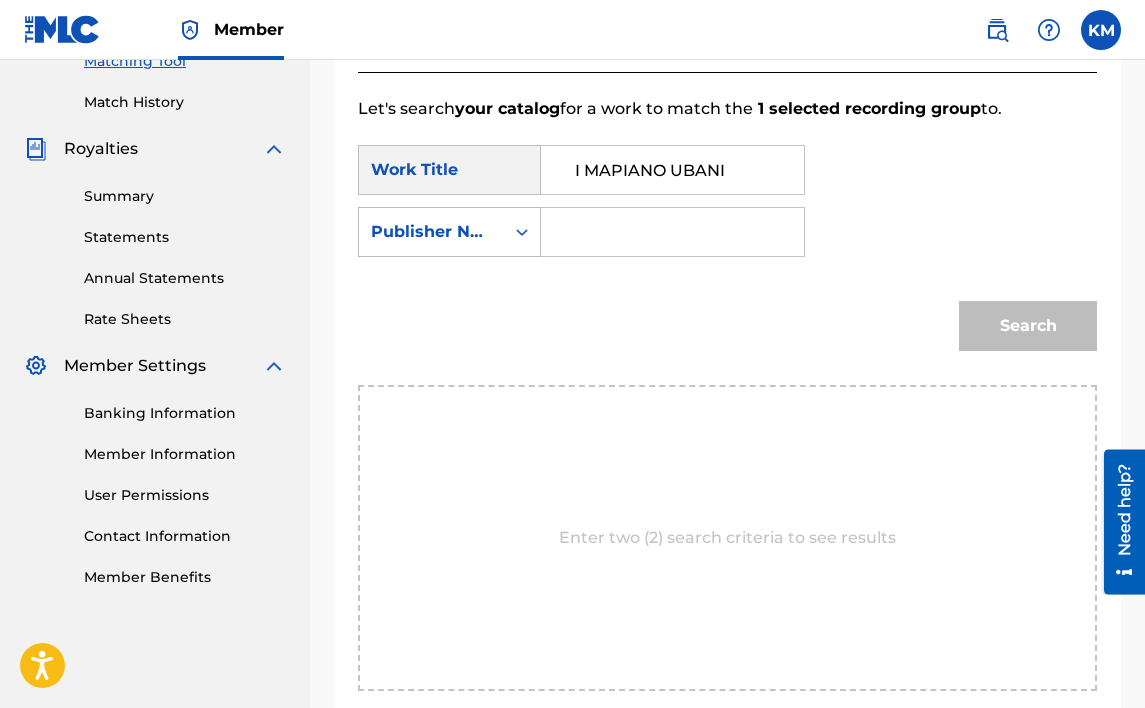 click at bounding box center (672, 232) 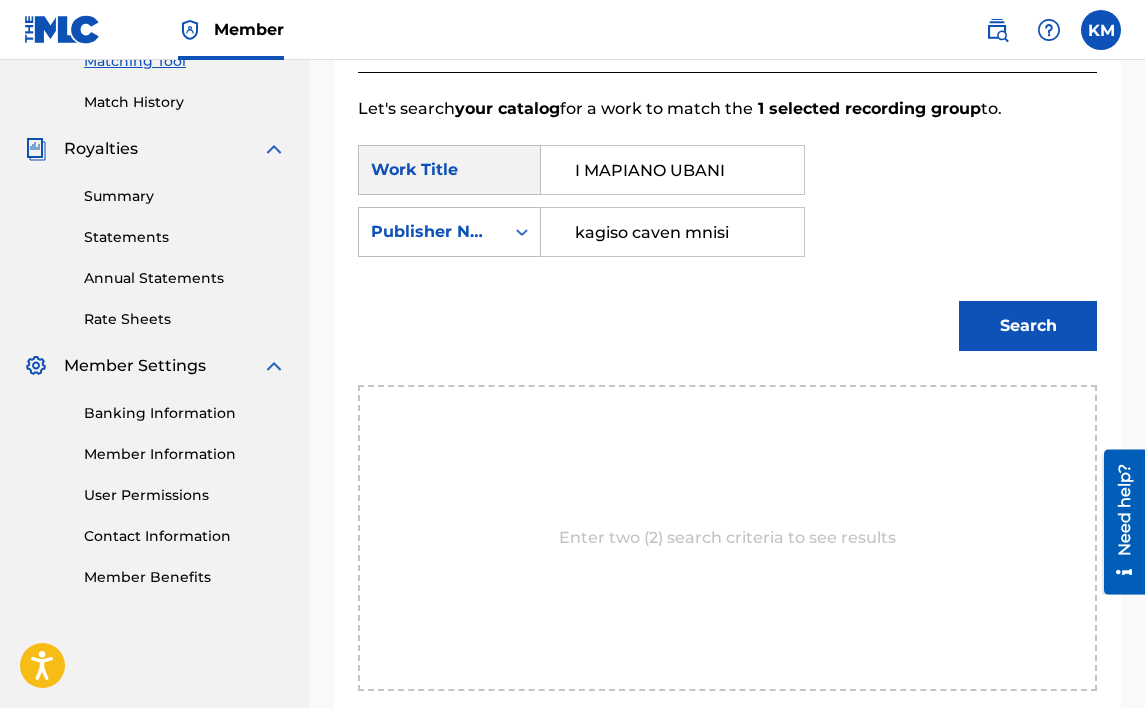 click on "Search" at bounding box center (1028, 326) 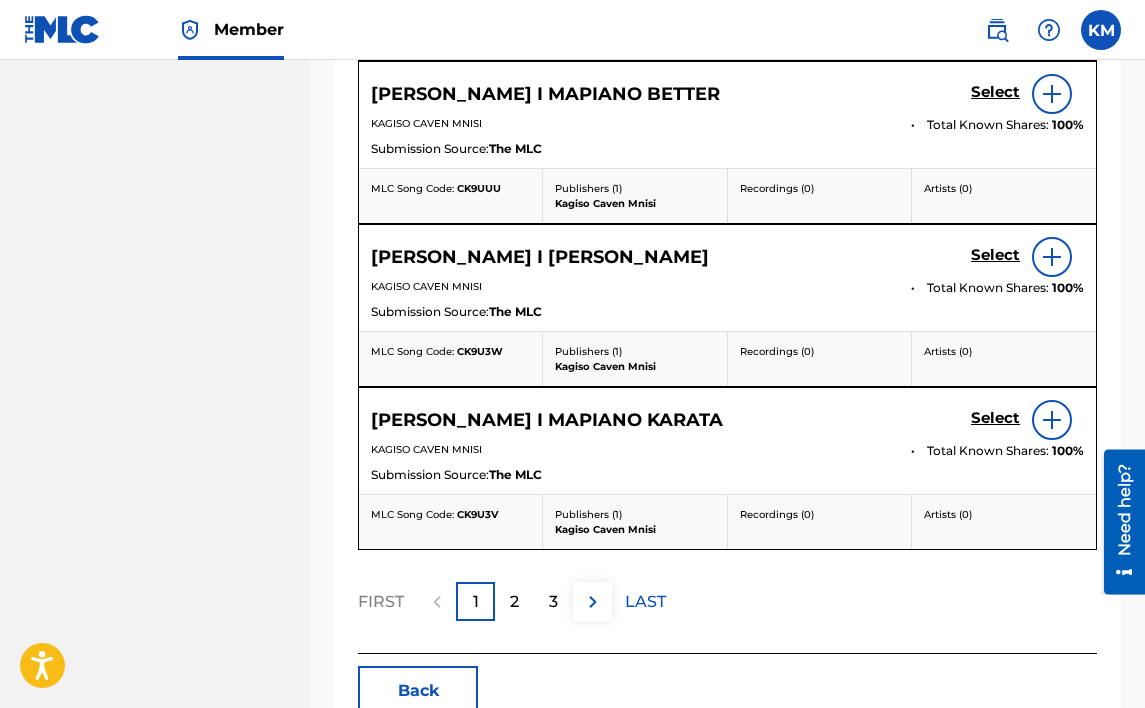 scroll, scrollTop: 1232, scrollLeft: 0, axis: vertical 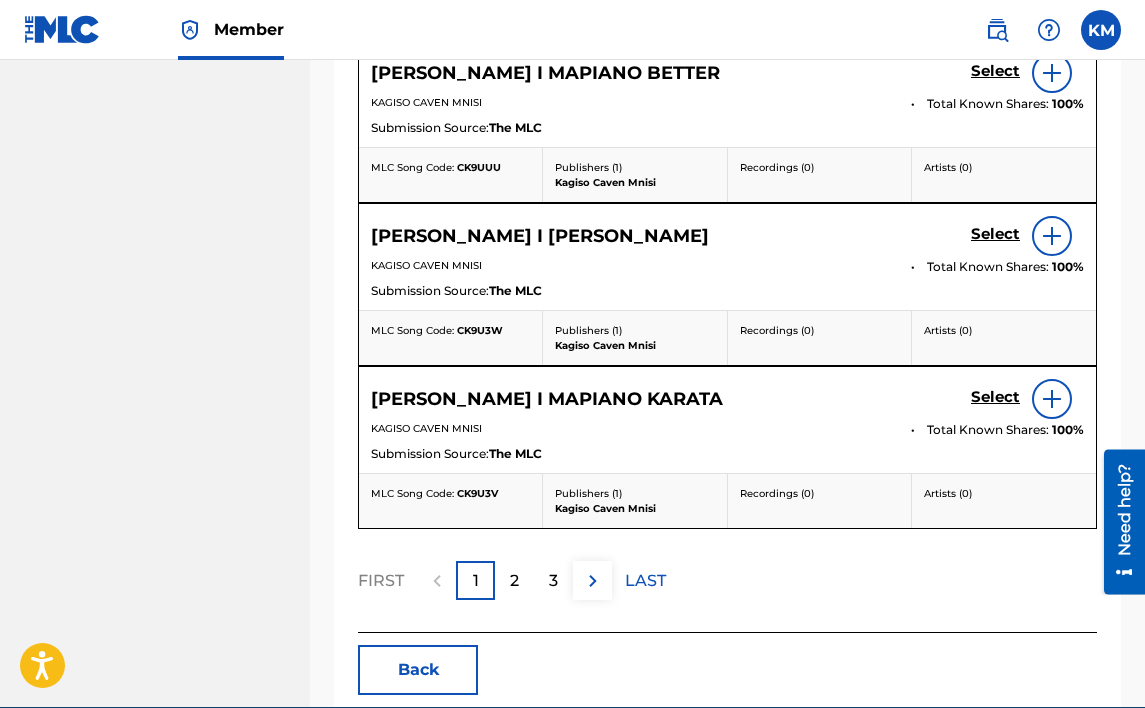 click on "2" at bounding box center (514, 580) 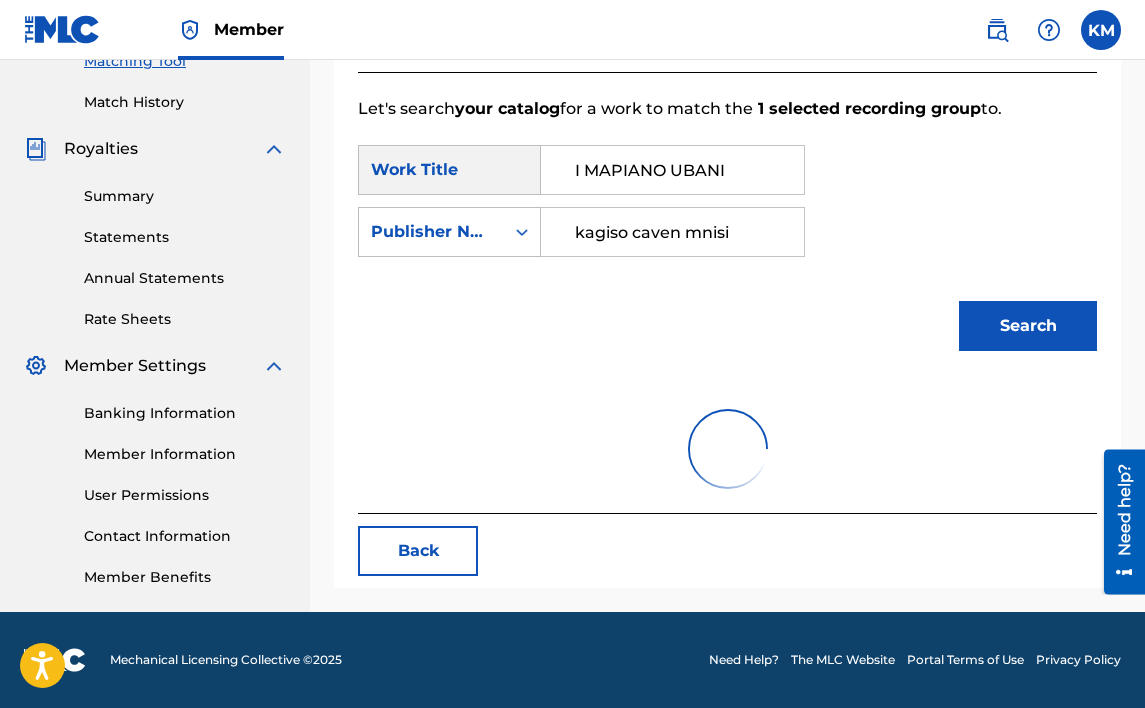 scroll, scrollTop: 1232, scrollLeft: 0, axis: vertical 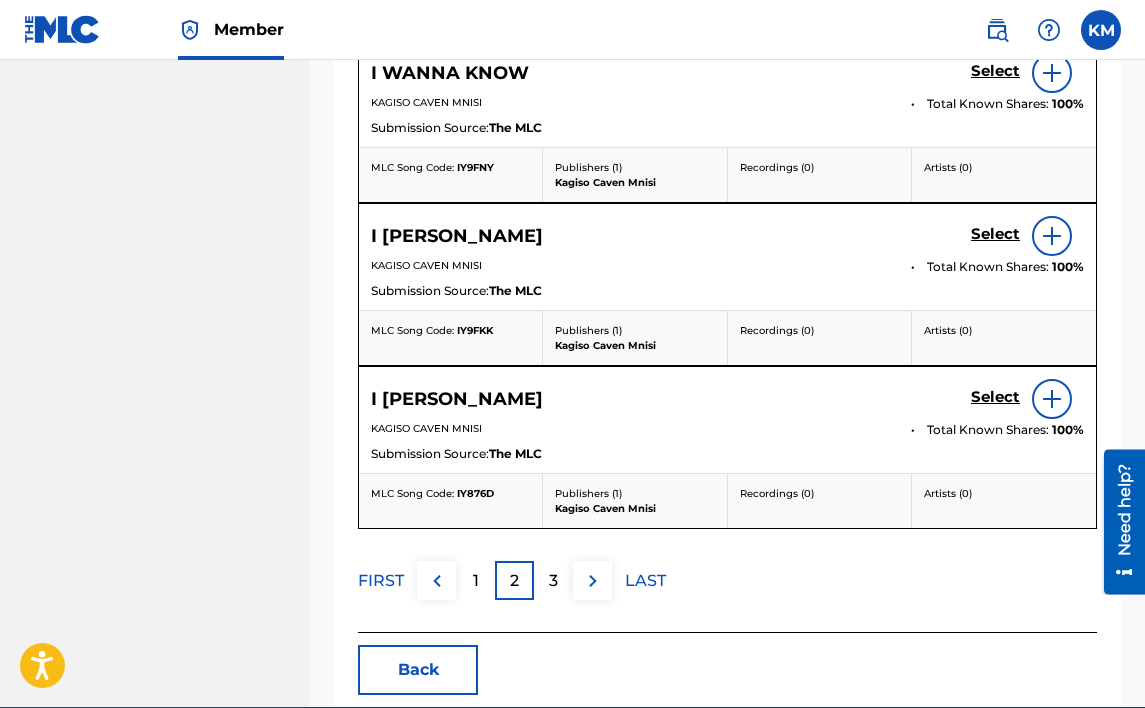 click on "3" at bounding box center (553, 581) 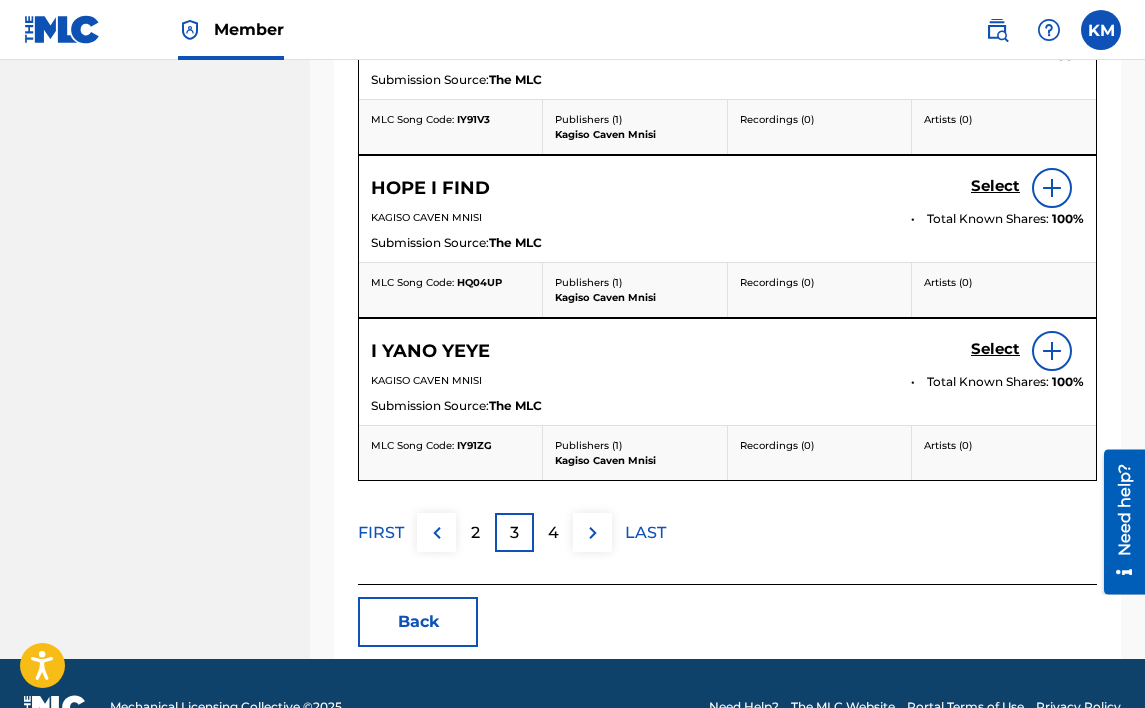 scroll, scrollTop: 1327, scrollLeft: 0, axis: vertical 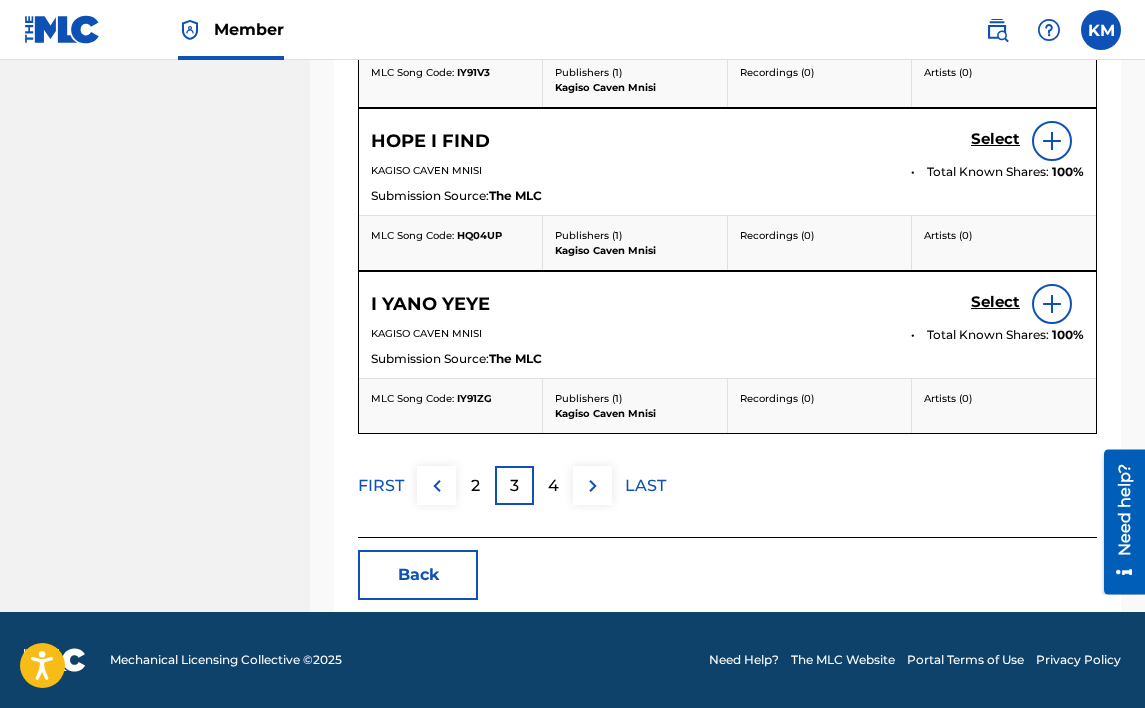 click on "4" at bounding box center [553, 486] 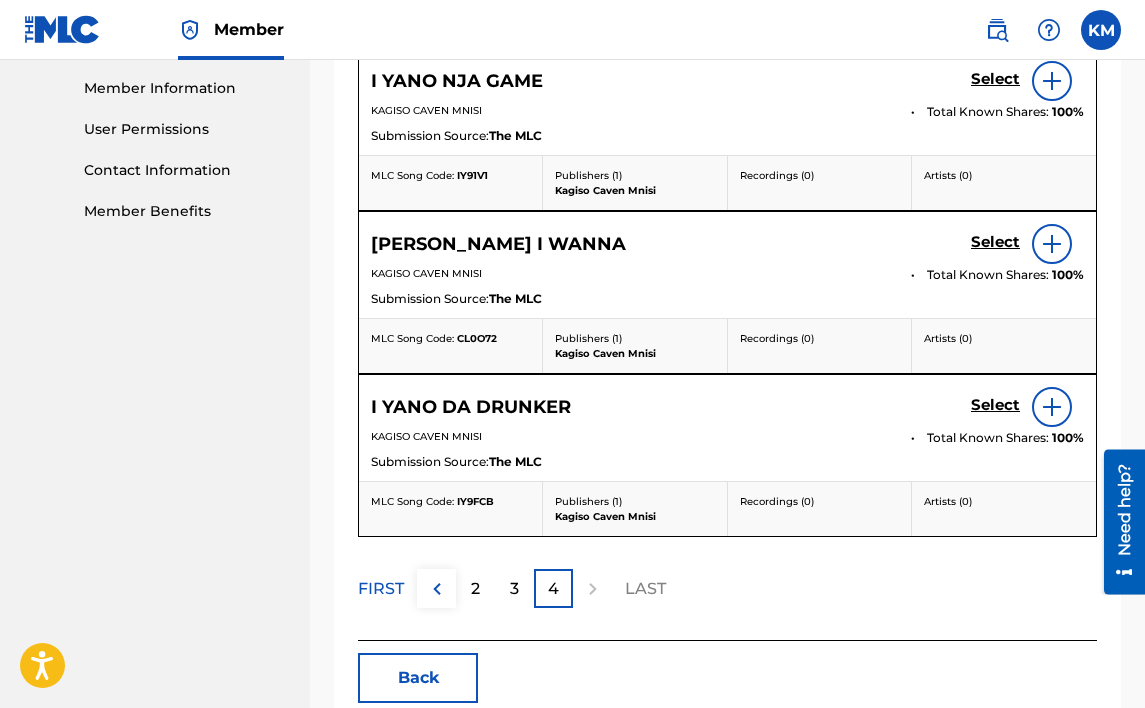 scroll, scrollTop: 901, scrollLeft: 0, axis: vertical 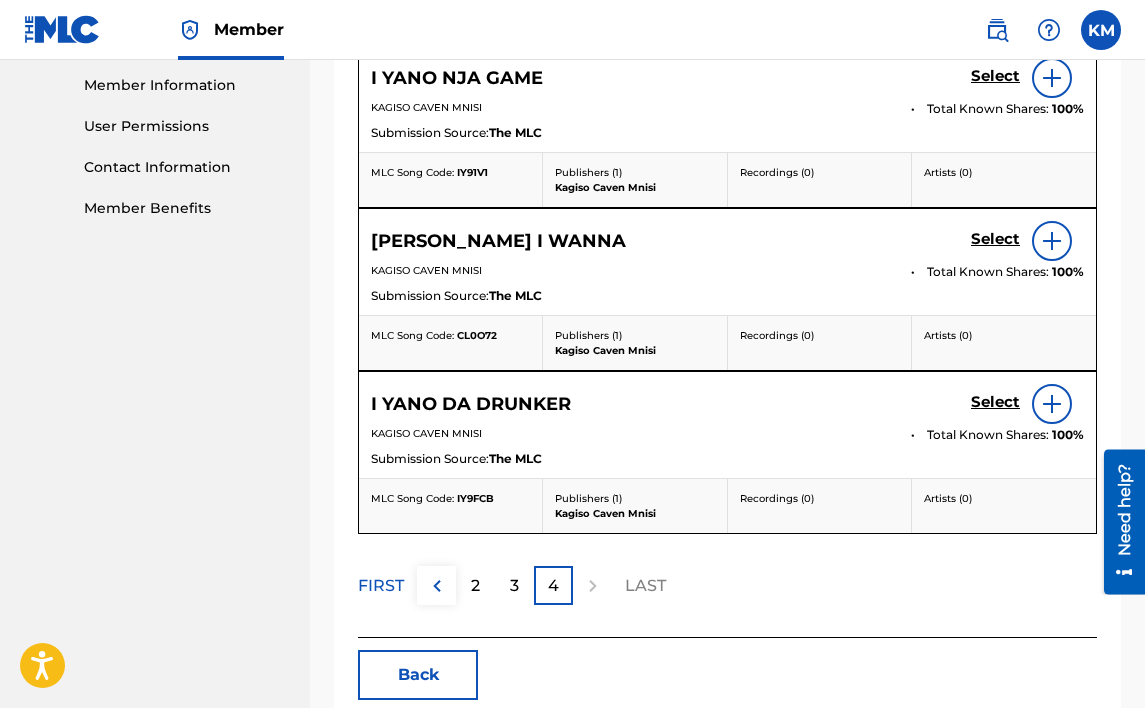 click at bounding box center [592, 585] 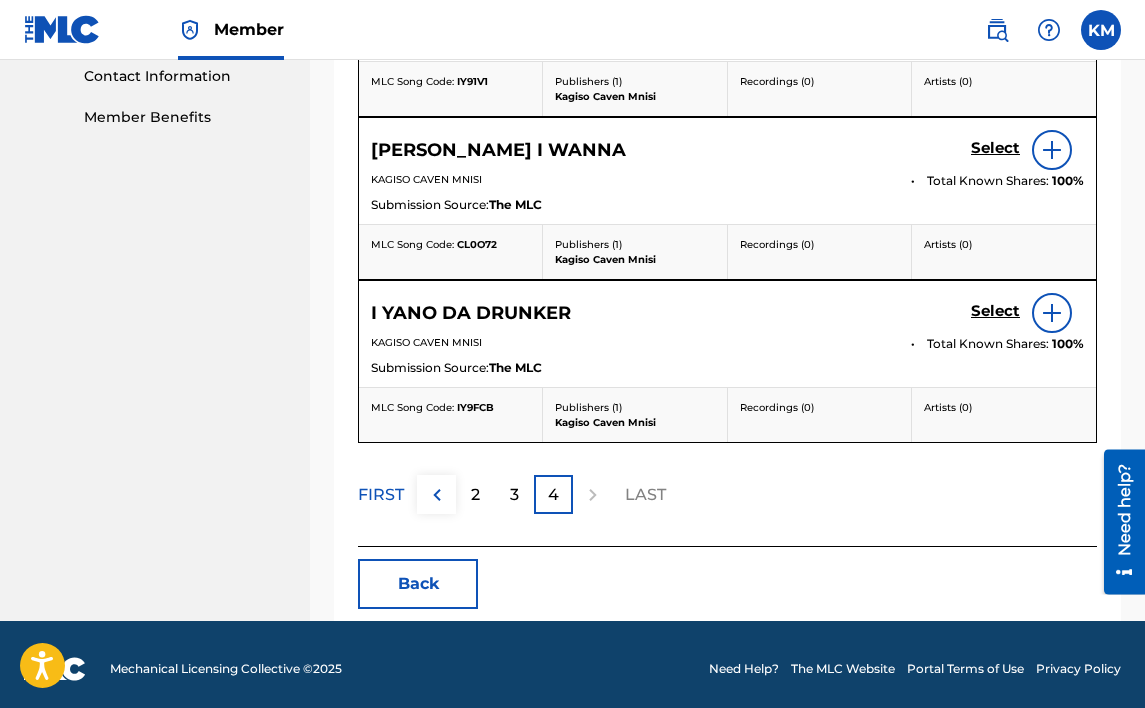 scroll, scrollTop: 1001, scrollLeft: 0, axis: vertical 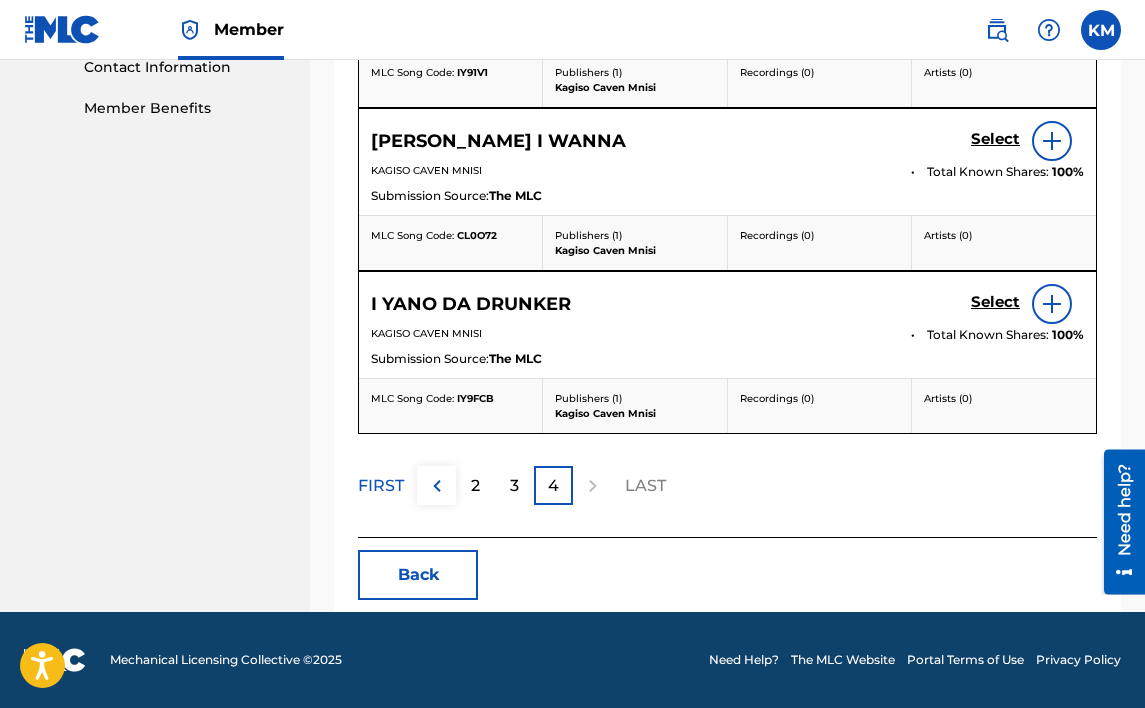 click on "Back" at bounding box center (418, 575) 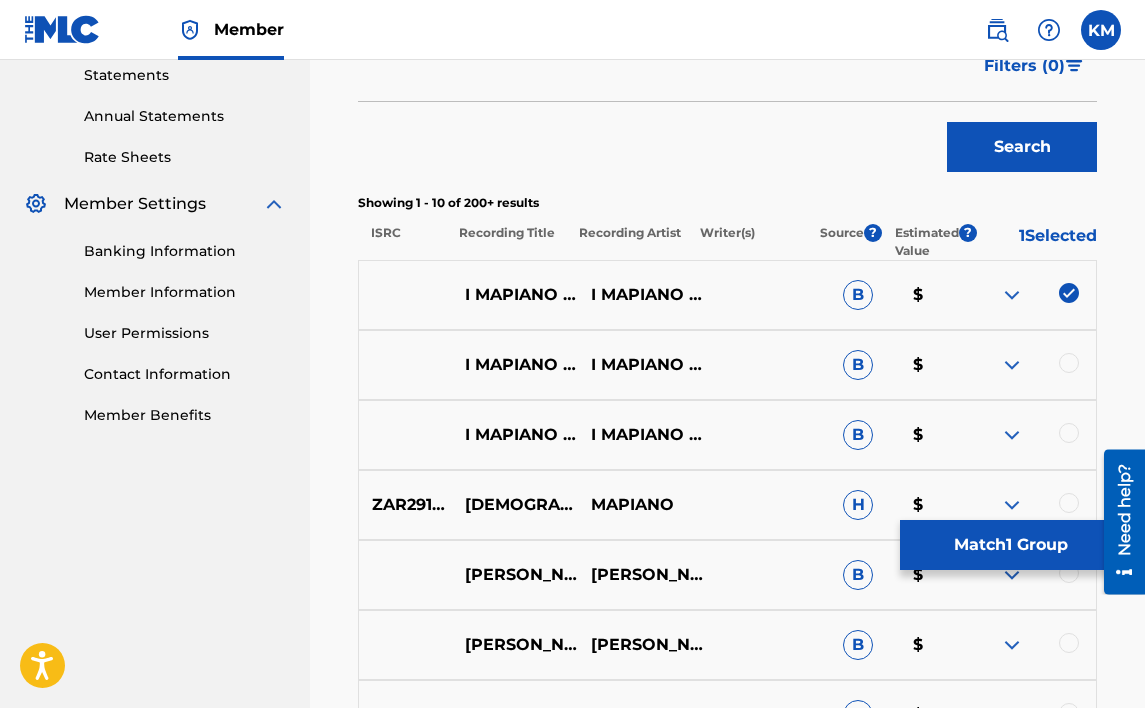 scroll, scrollTop: 701, scrollLeft: 0, axis: vertical 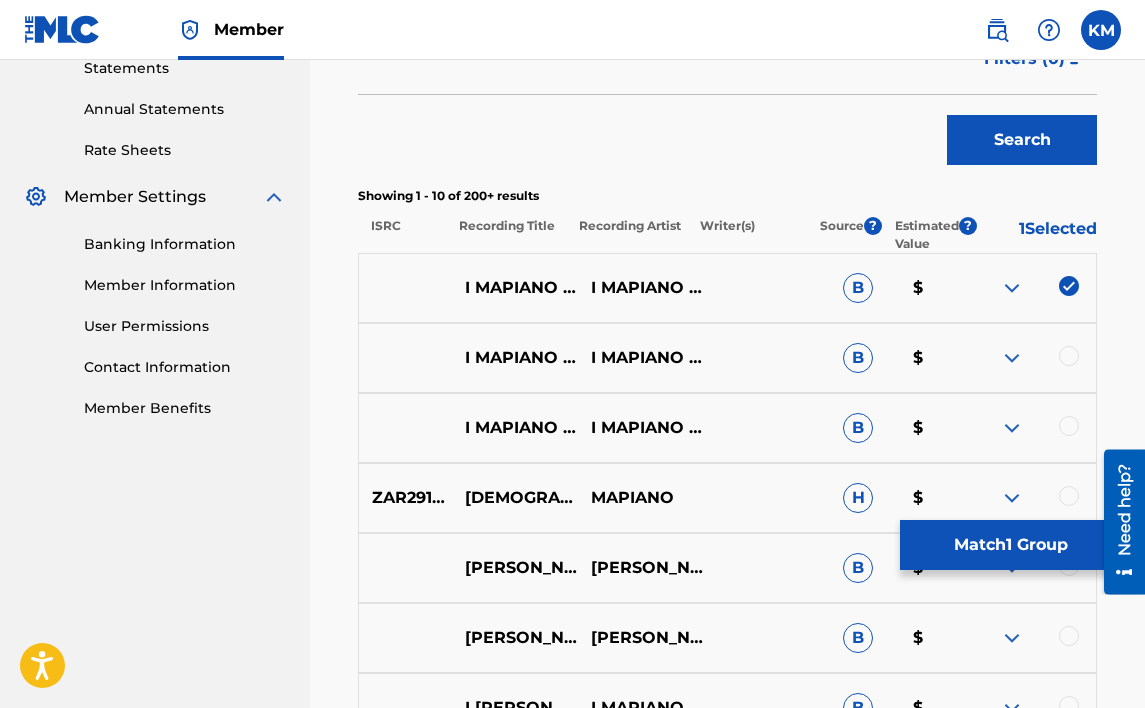 click on "Match  1 Group" at bounding box center [1010, 545] 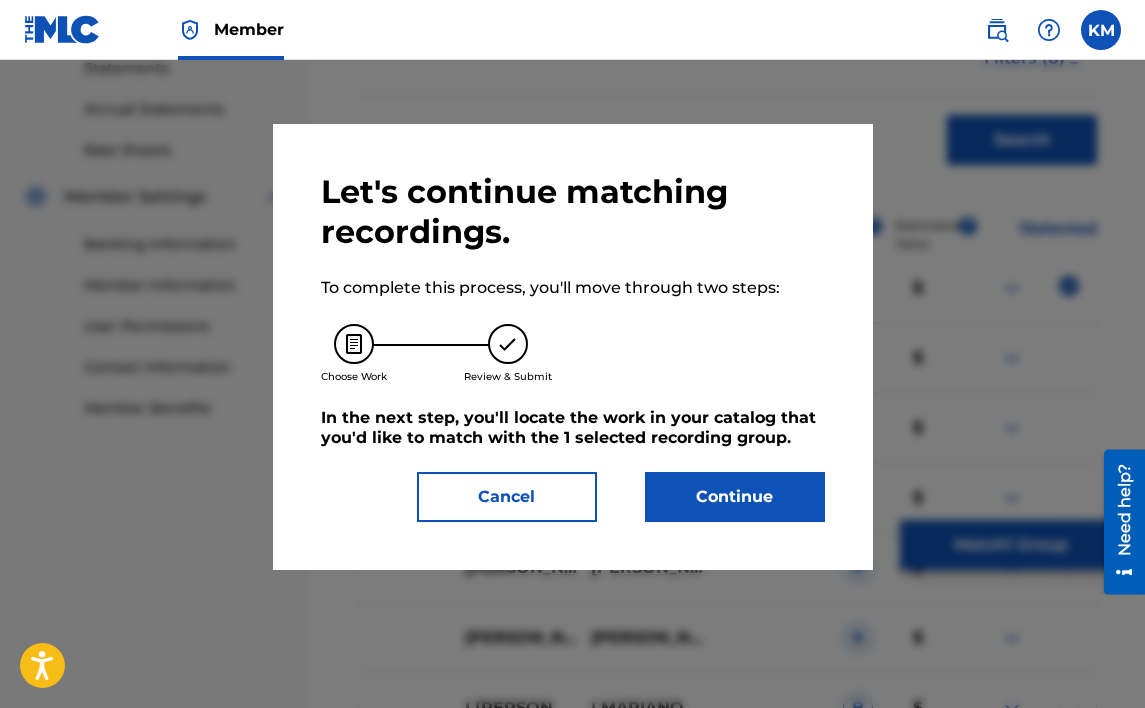 click on "Continue" at bounding box center [735, 497] 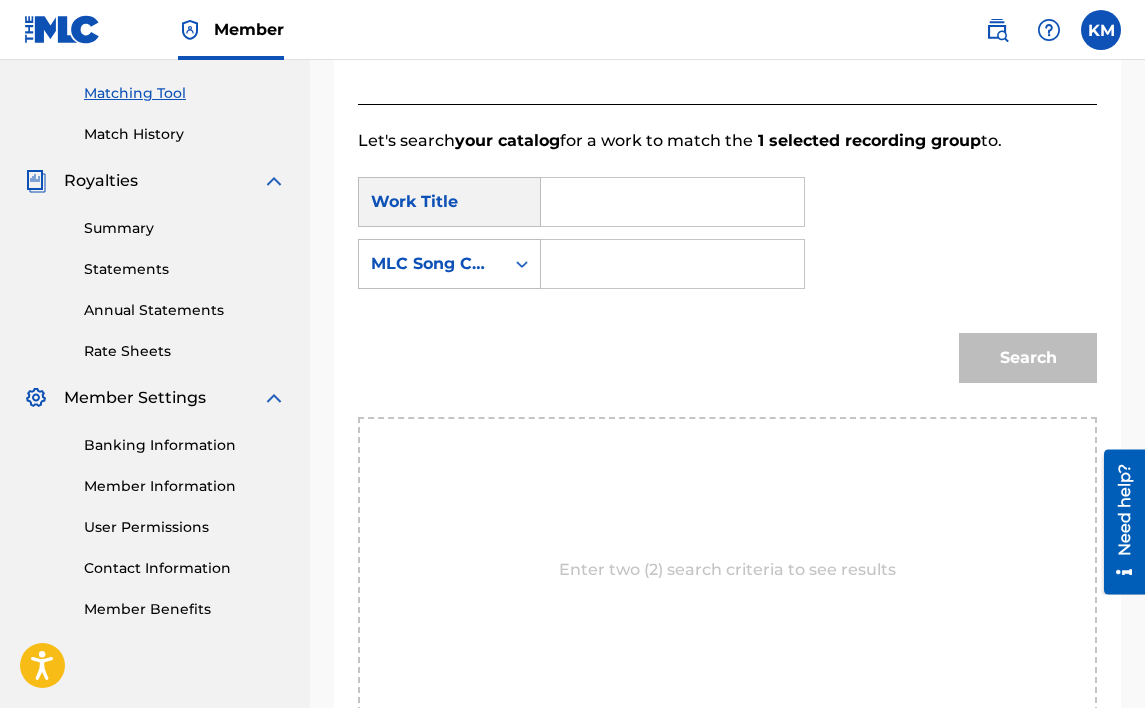 scroll, scrollTop: 401, scrollLeft: 0, axis: vertical 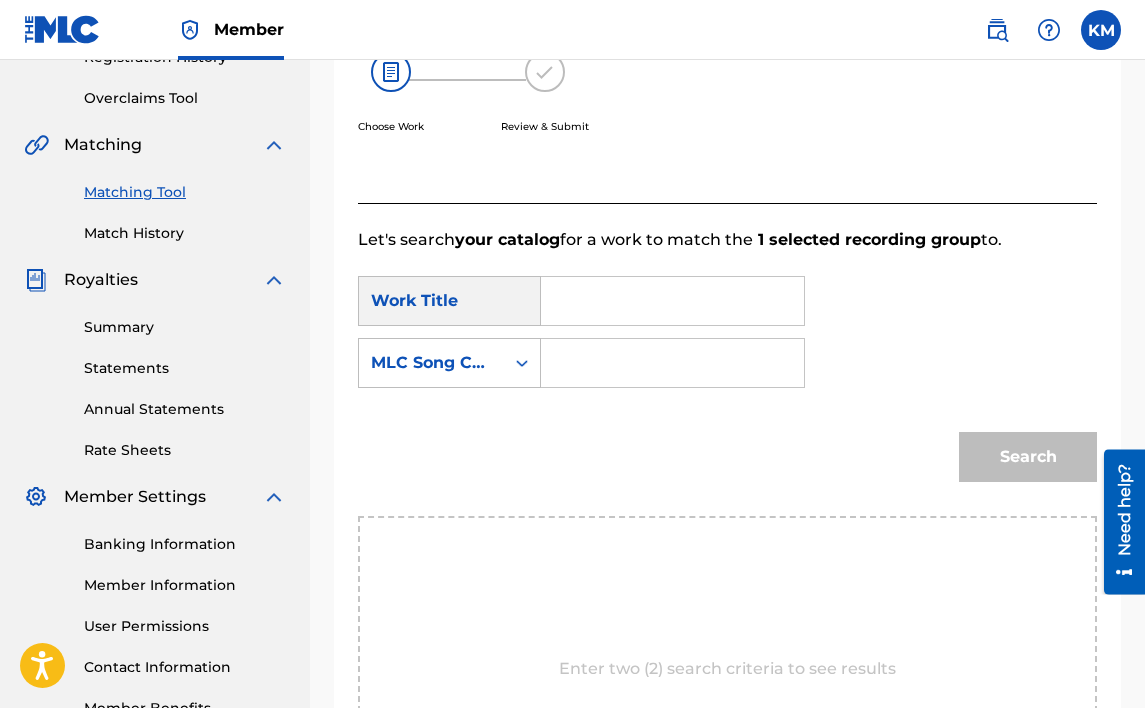 click at bounding box center [672, 301] 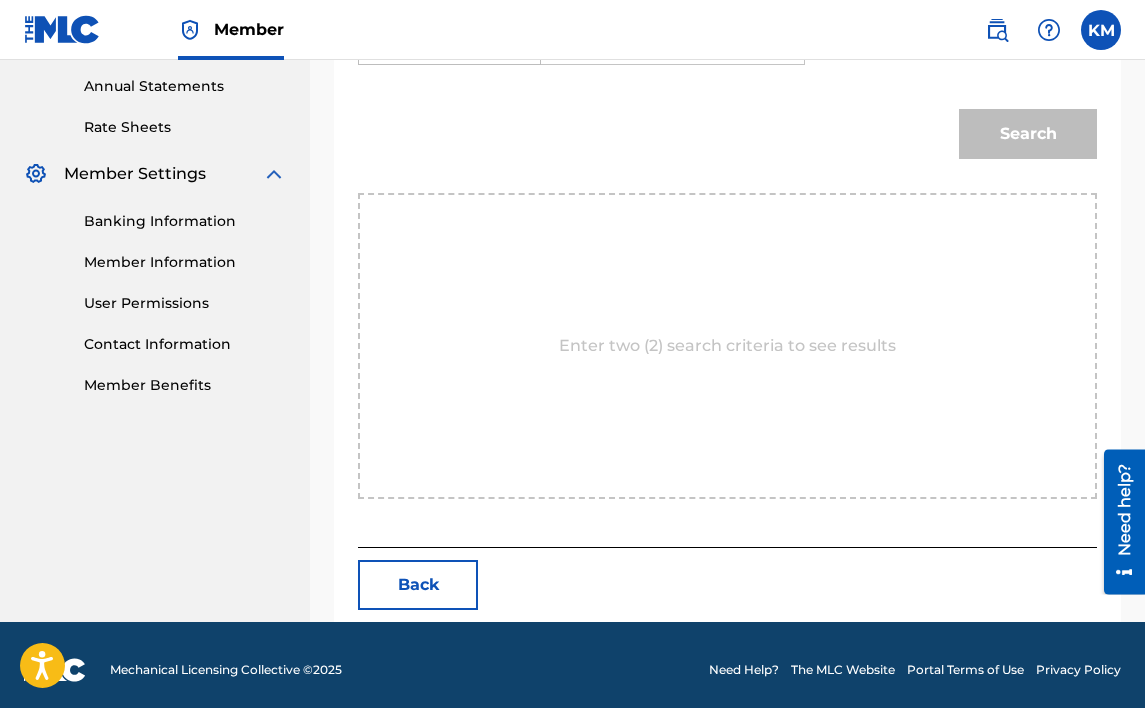 scroll, scrollTop: 734, scrollLeft: 0, axis: vertical 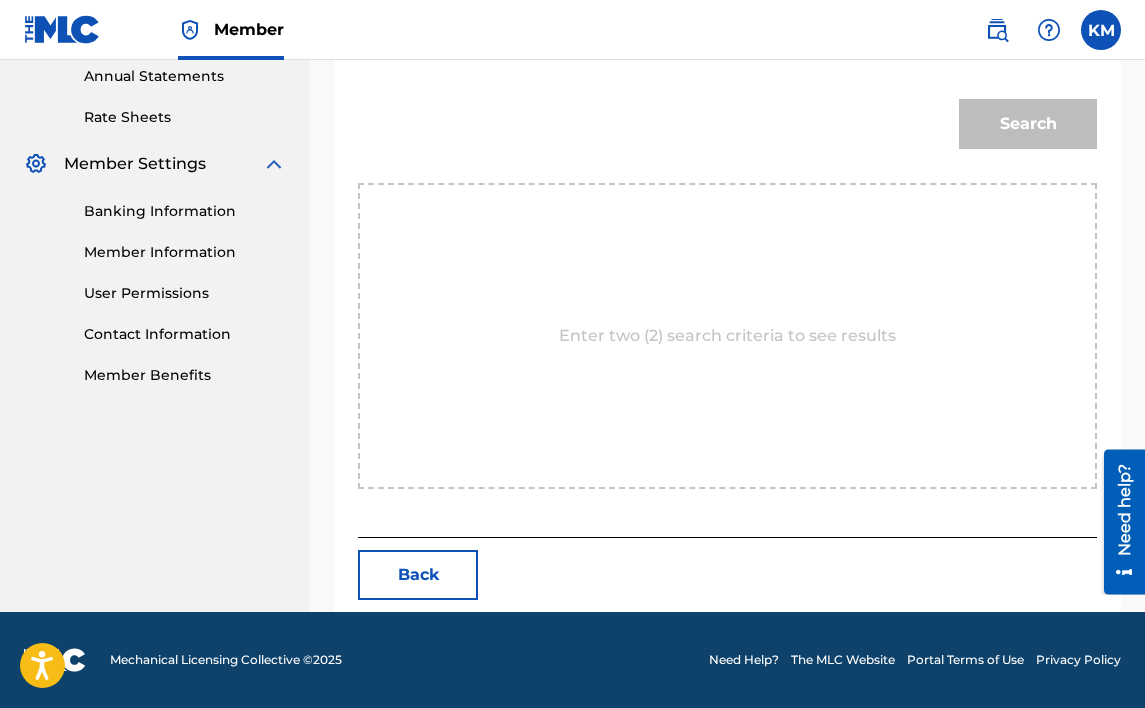 type on "BUY ME LUNCH" 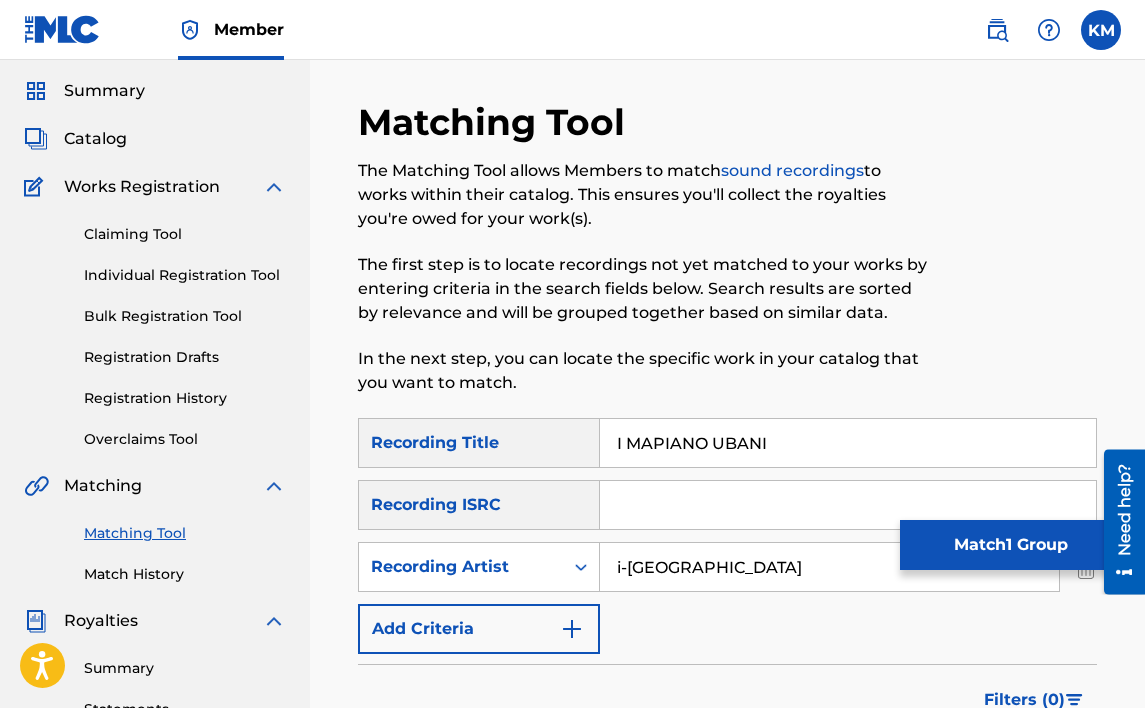 scroll, scrollTop: 34, scrollLeft: 0, axis: vertical 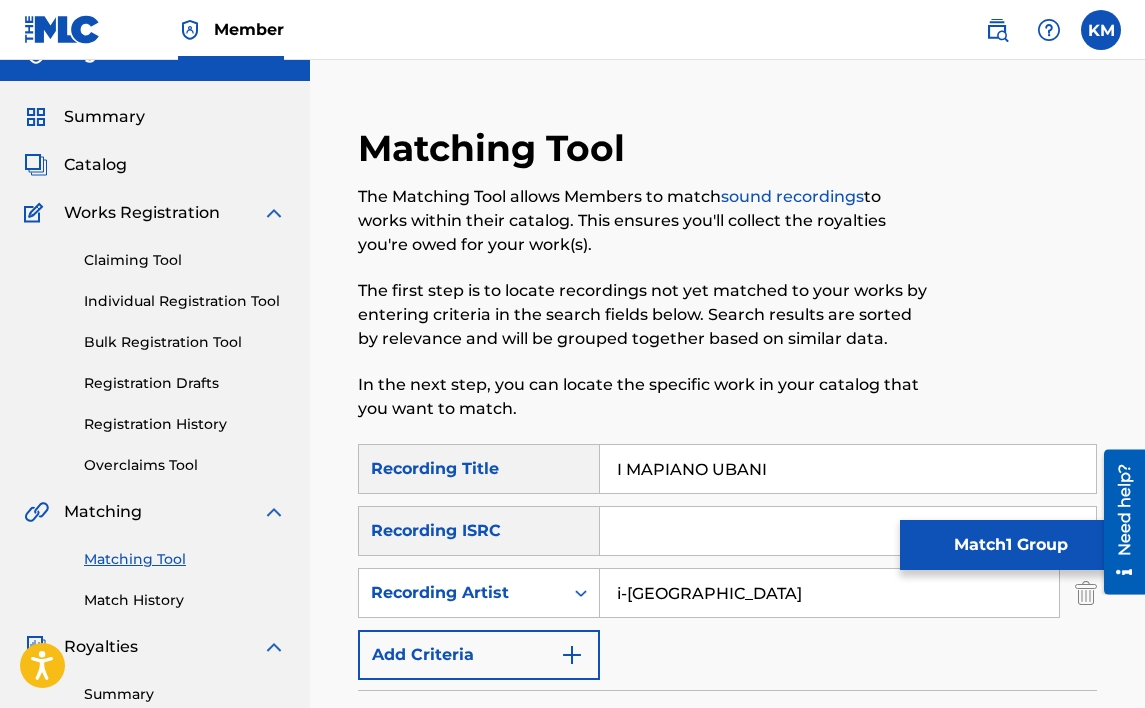 drag, startPoint x: 781, startPoint y: 460, endPoint x: 585, endPoint y: 483, distance: 197.34488 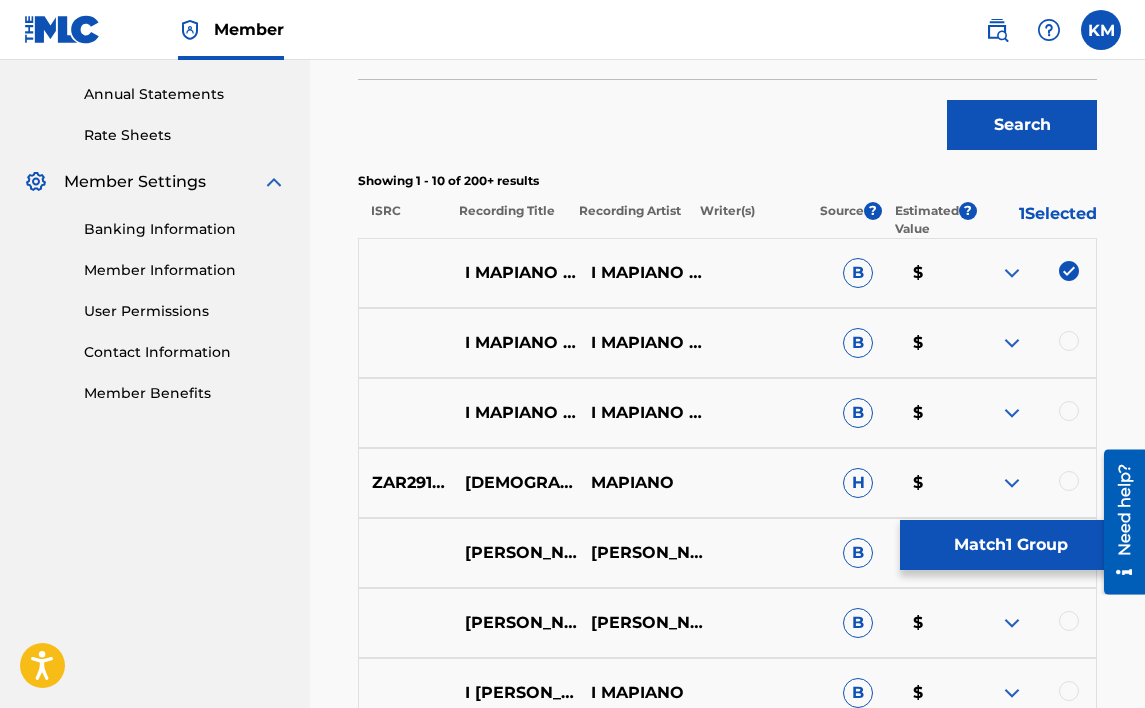 scroll, scrollTop: 734, scrollLeft: 0, axis: vertical 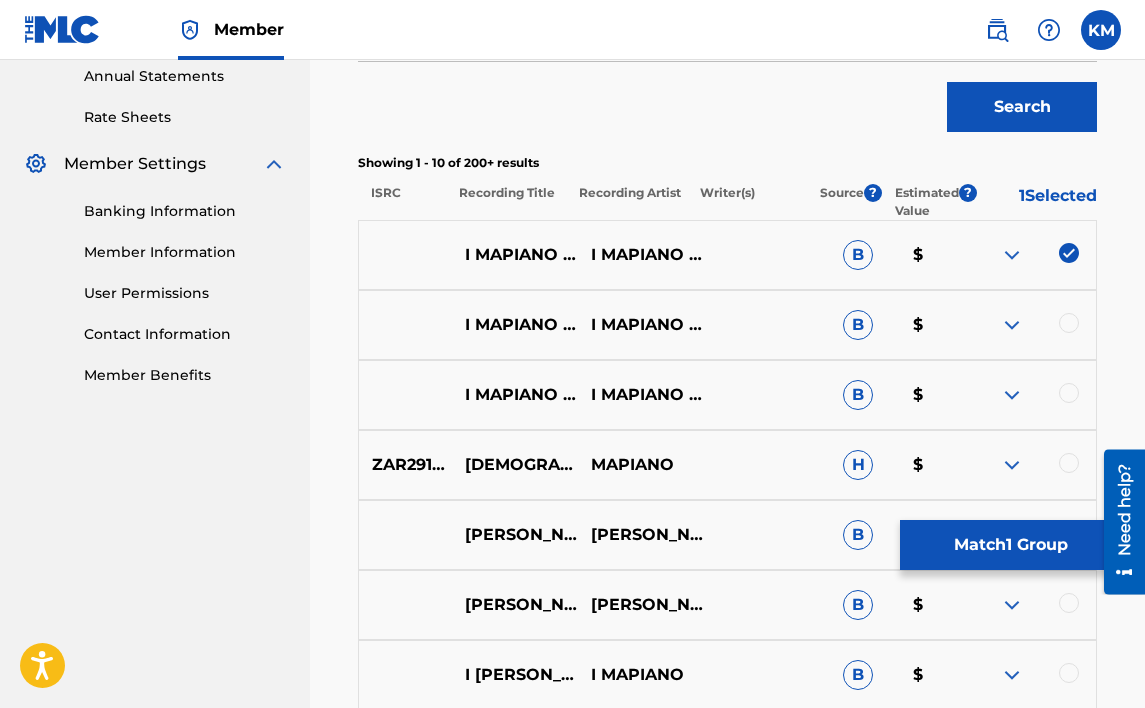 type on "BUY ME LUNCH" 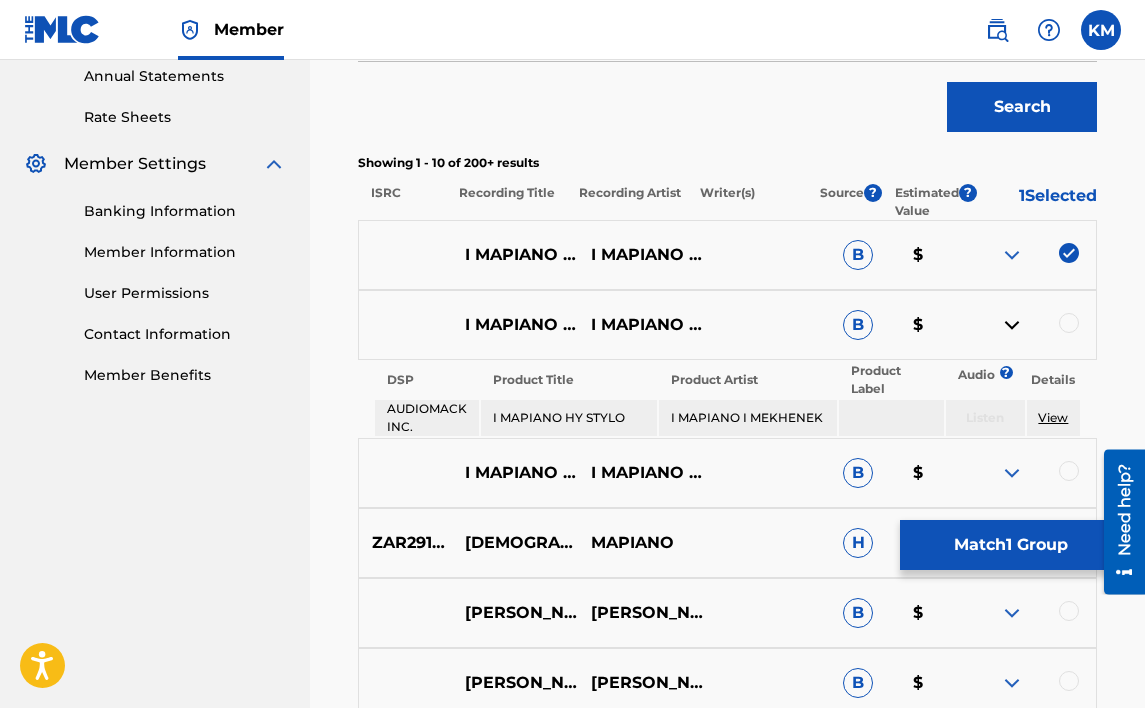 click at bounding box center [1012, 325] 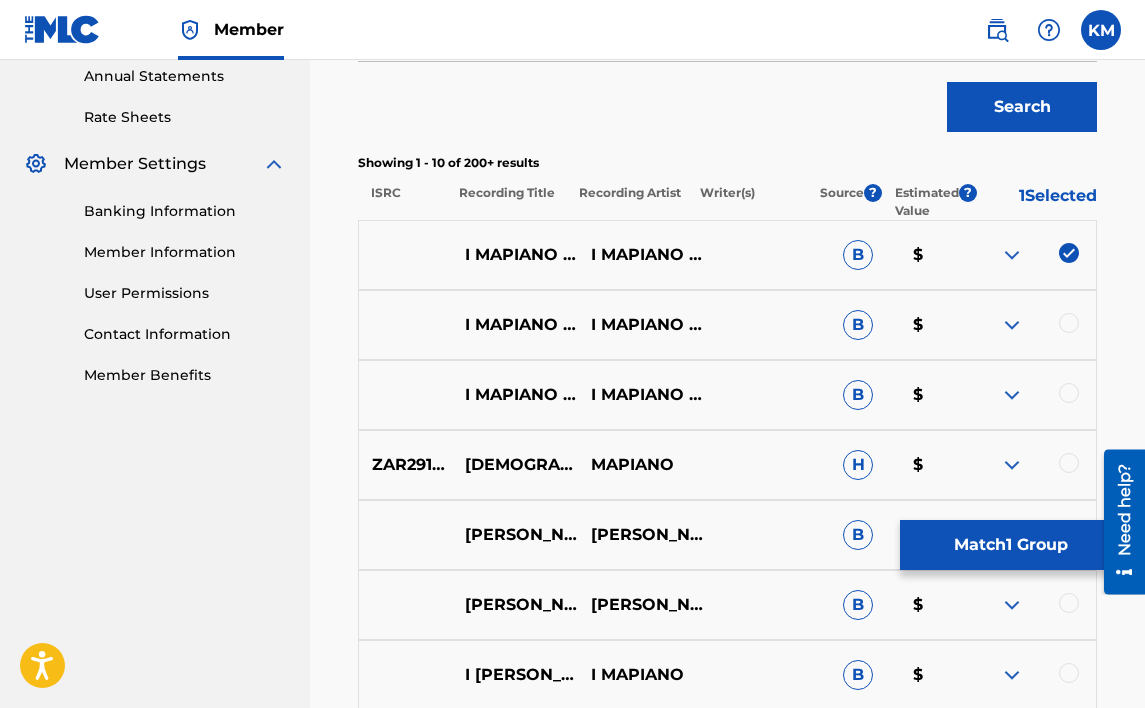 click on "Search" at bounding box center (1022, 107) 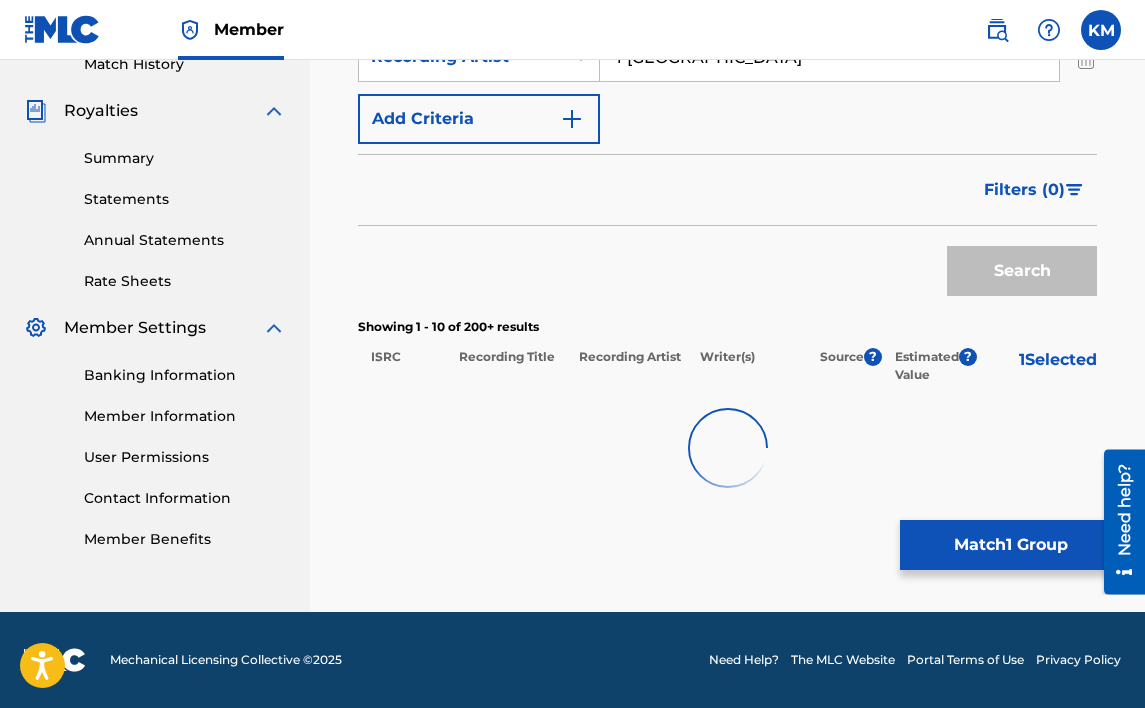 scroll, scrollTop: 734, scrollLeft: 0, axis: vertical 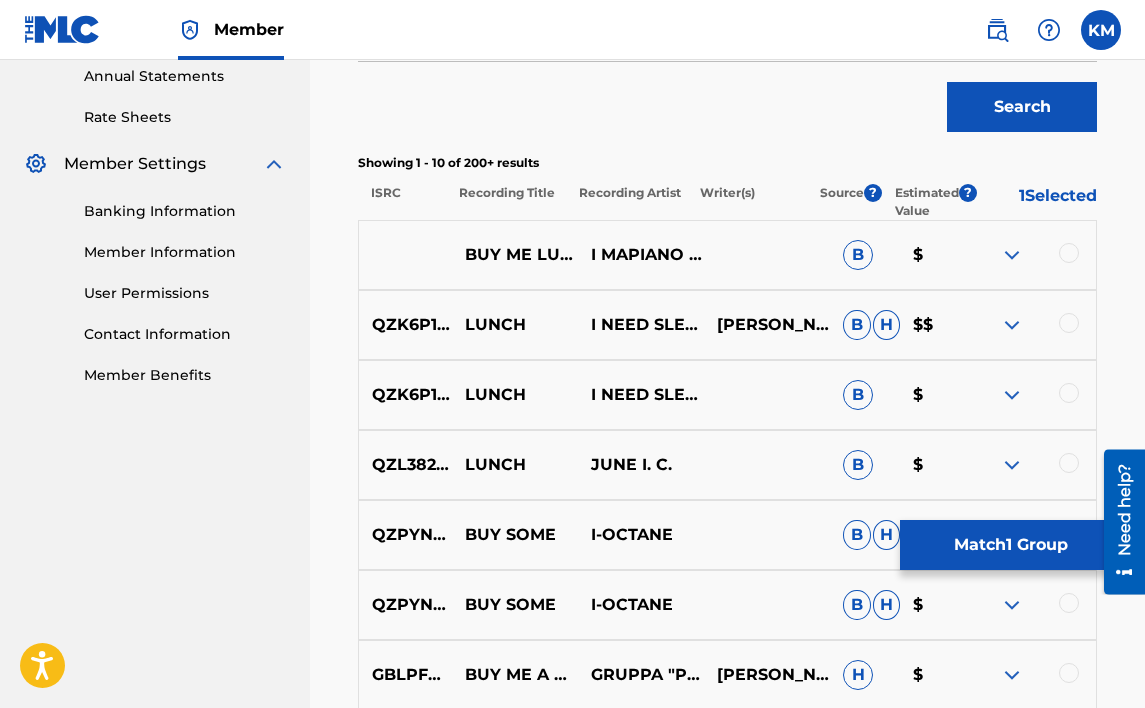 click at bounding box center [1069, 253] 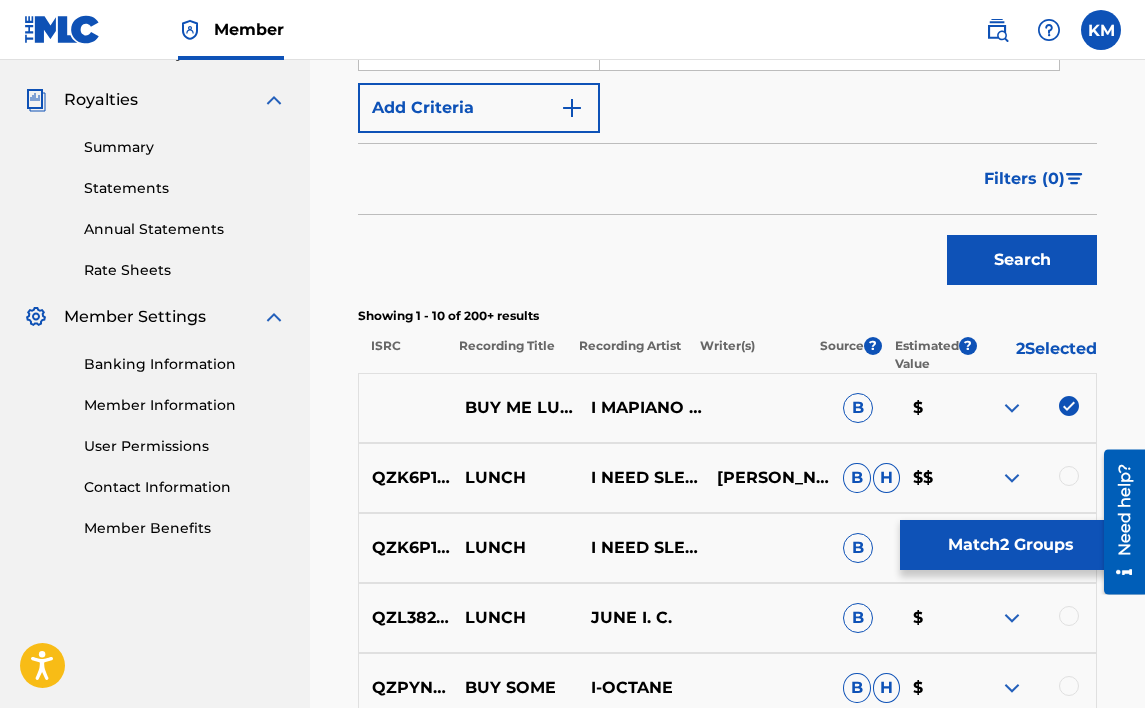 scroll, scrollTop: 534, scrollLeft: 0, axis: vertical 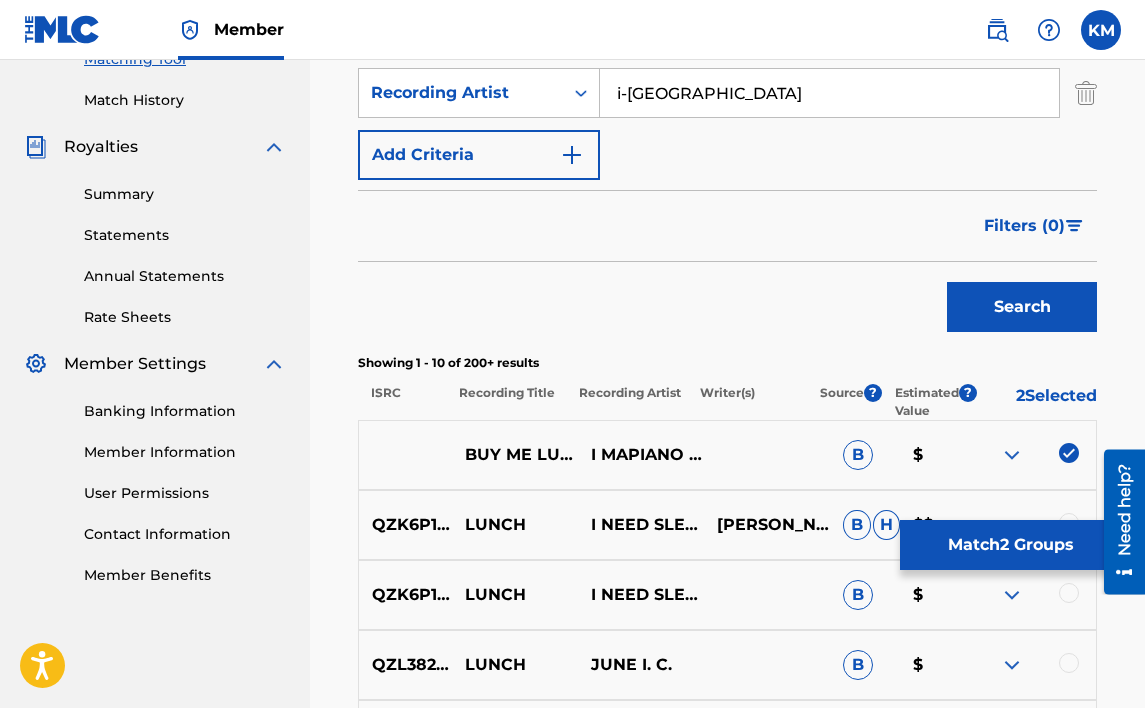 click on "Match  2 Groups" at bounding box center (1010, 545) 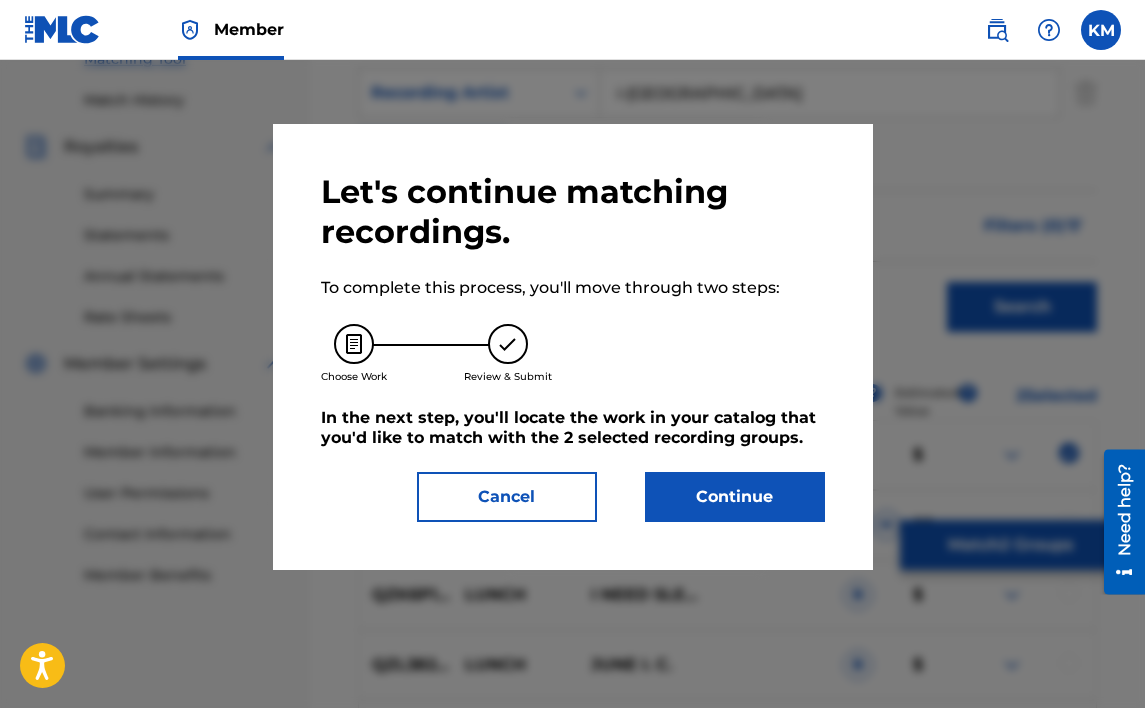 click on "Cancel" at bounding box center [507, 497] 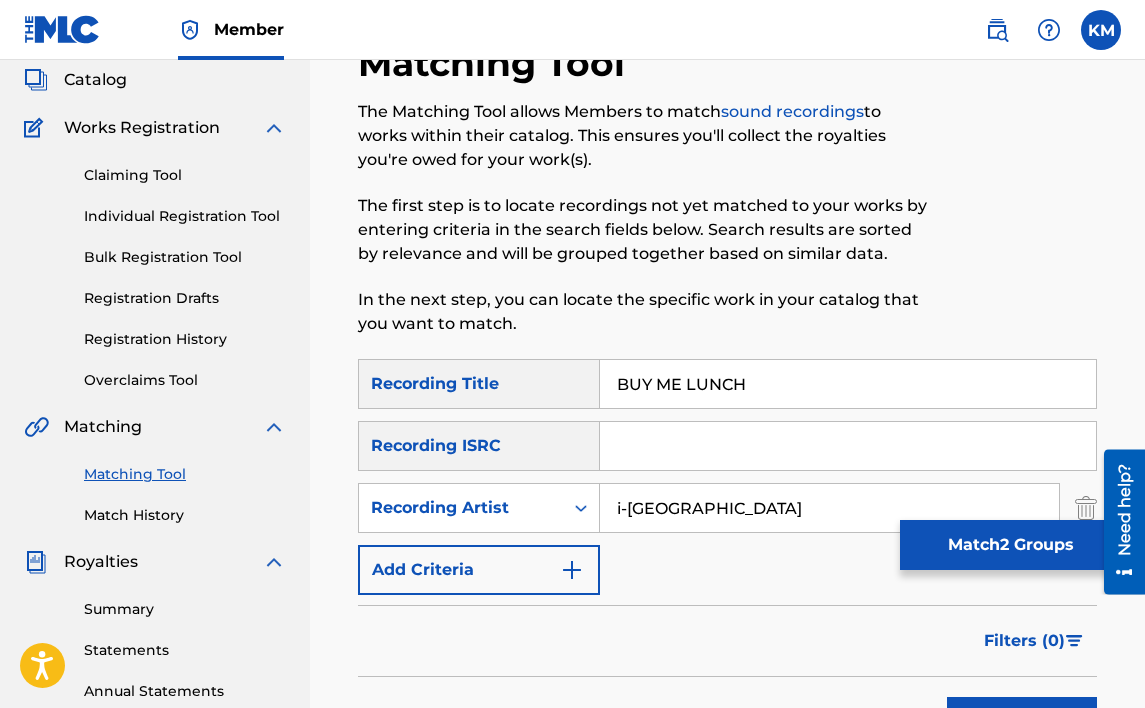 scroll, scrollTop: 100, scrollLeft: 0, axis: vertical 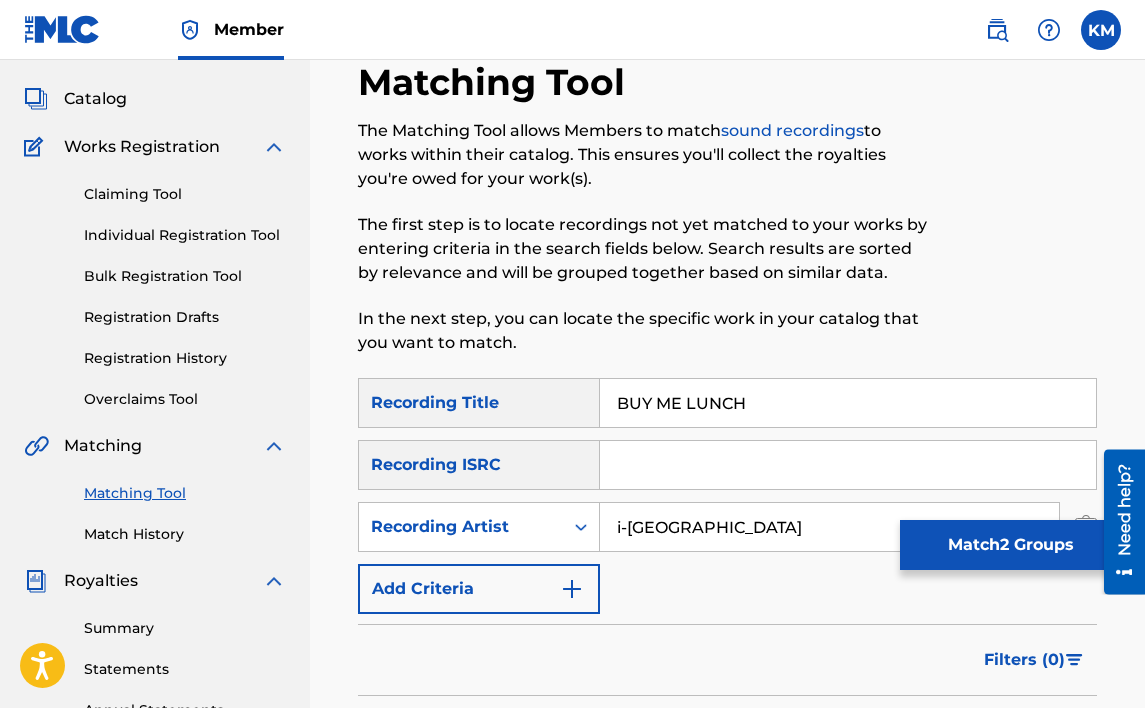 click on "Matching Tool" at bounding box center (185, 493) 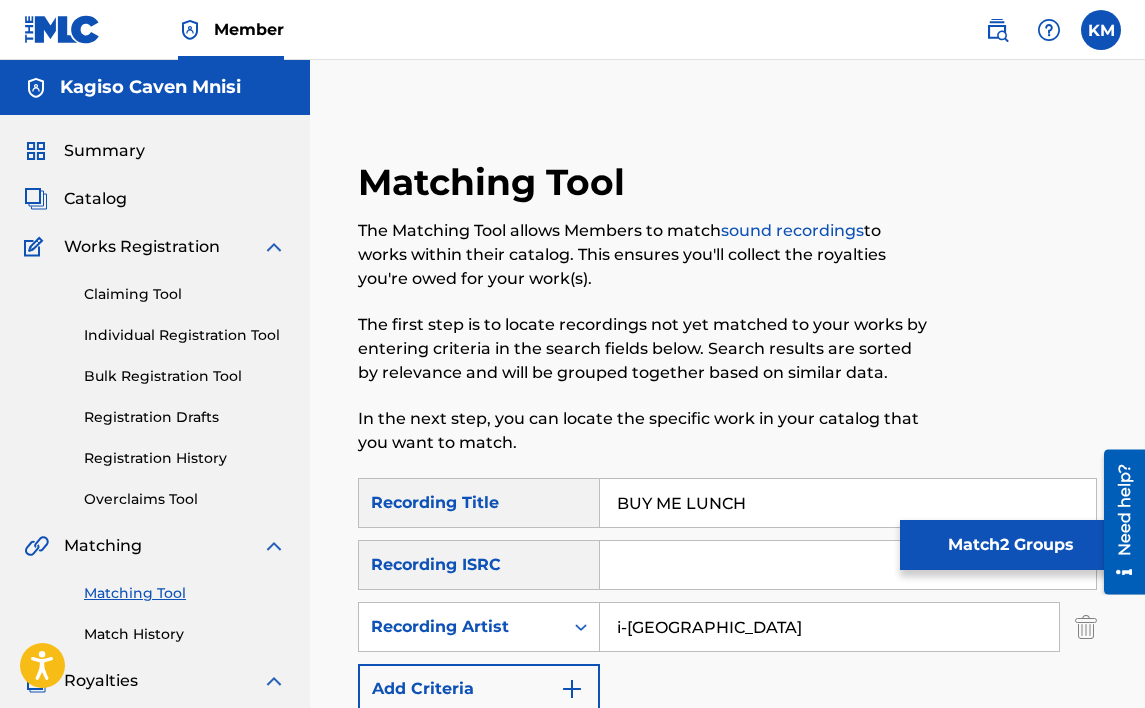 click on "Catalog" at bounding box center [95, 199] 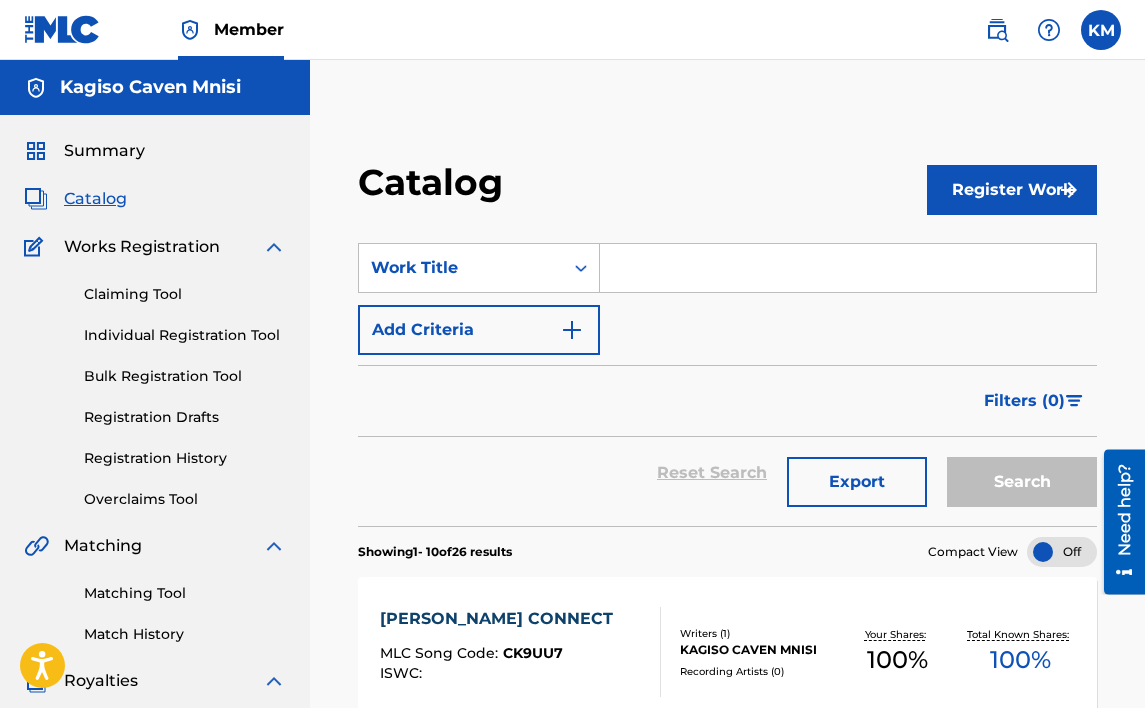 click at bounding box center [848, 268] 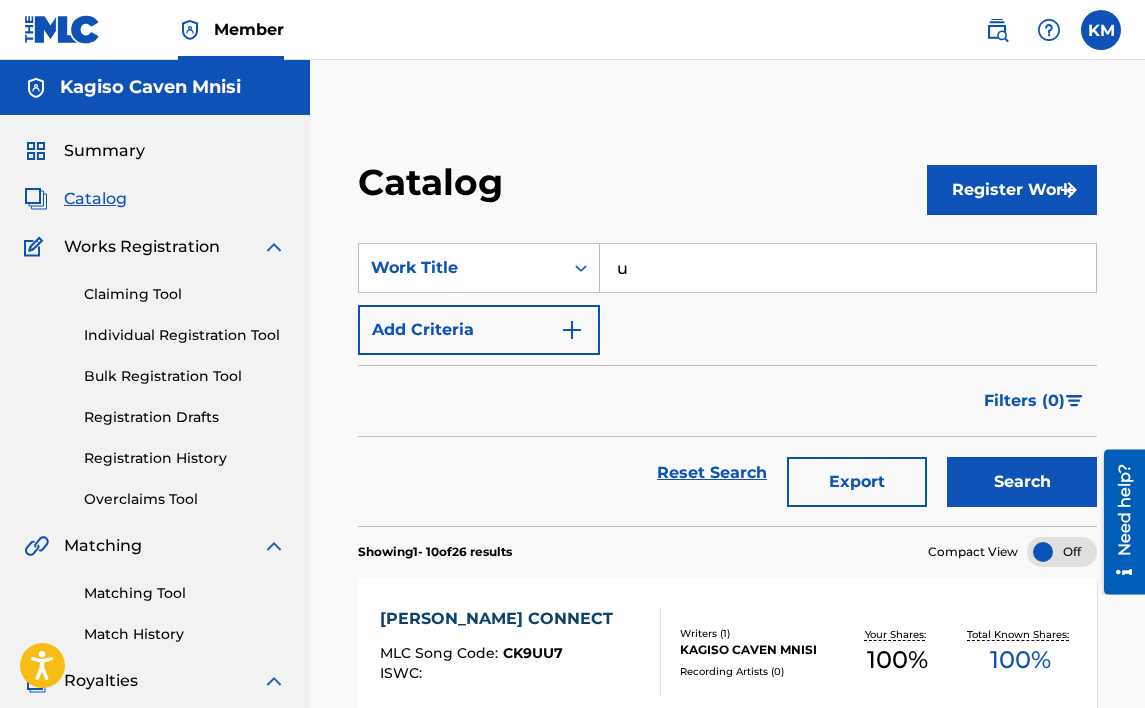 type on "u" 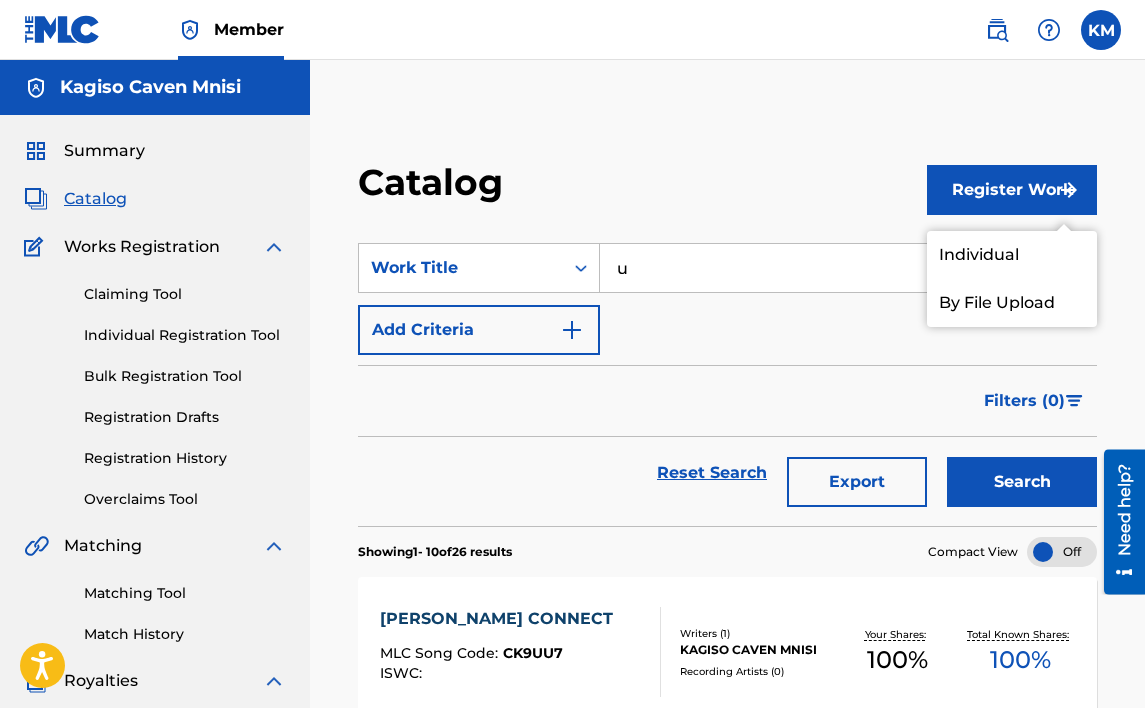 click on "Individual" at bounding box center [1012, 255] 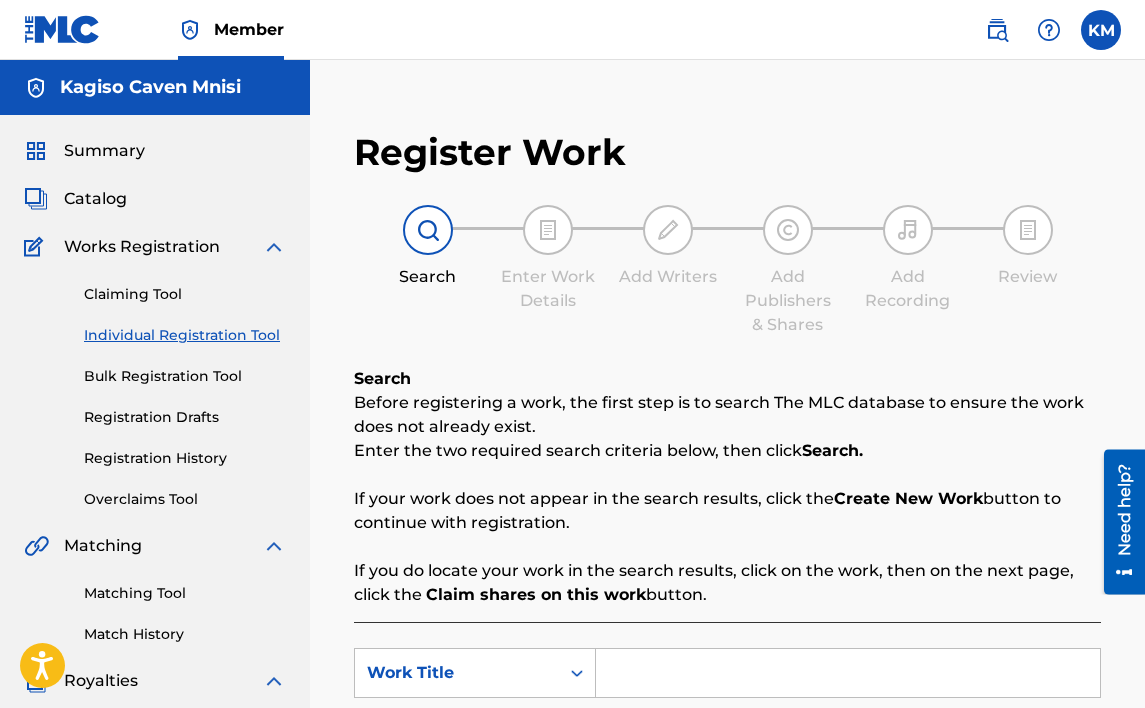 click at bounding box center (848, 673) 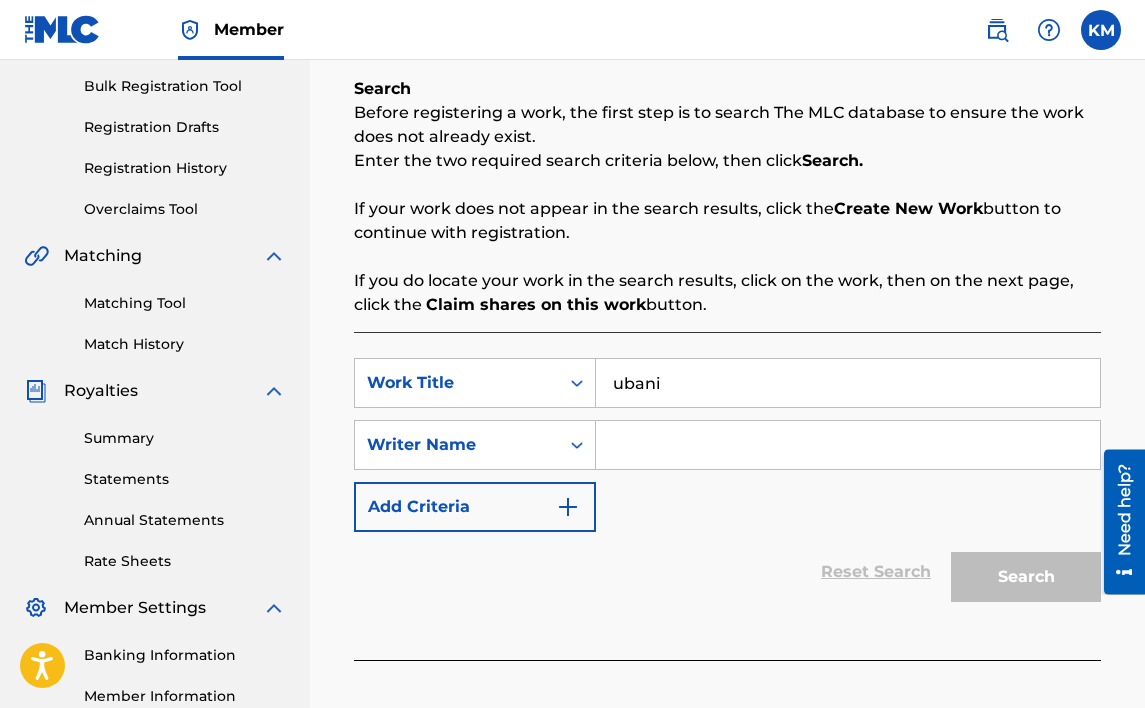 scroll, scrollTop: 300, scrollLeft: 0, axis: vertical 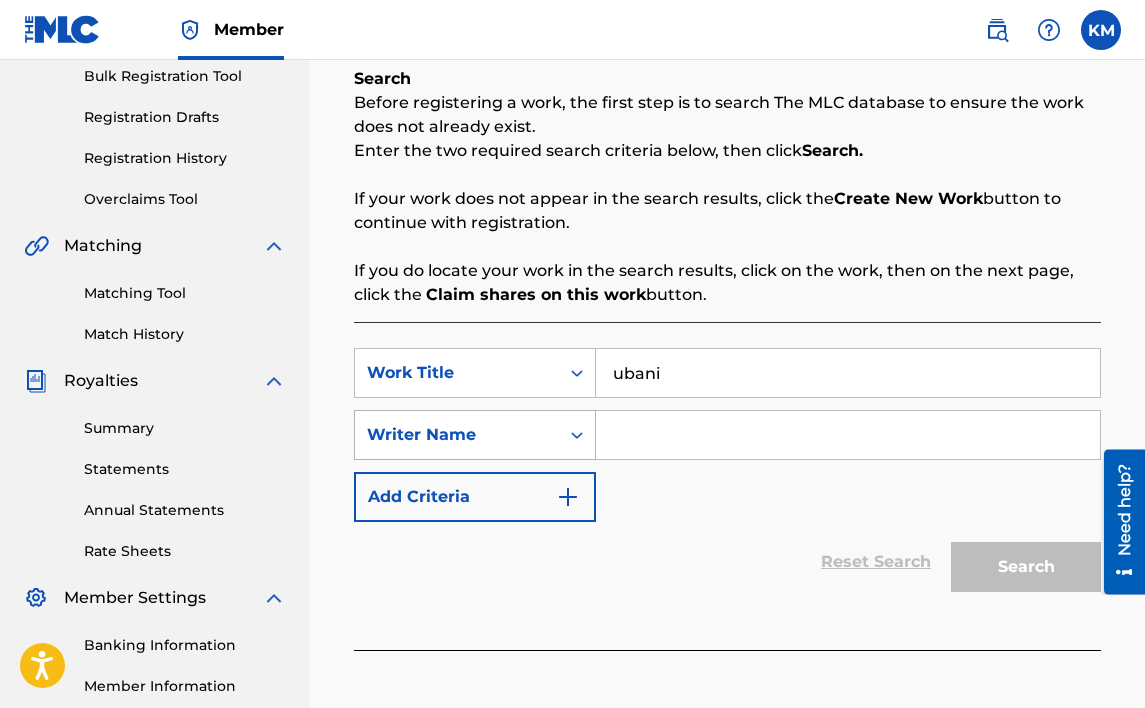 type on "ubani" 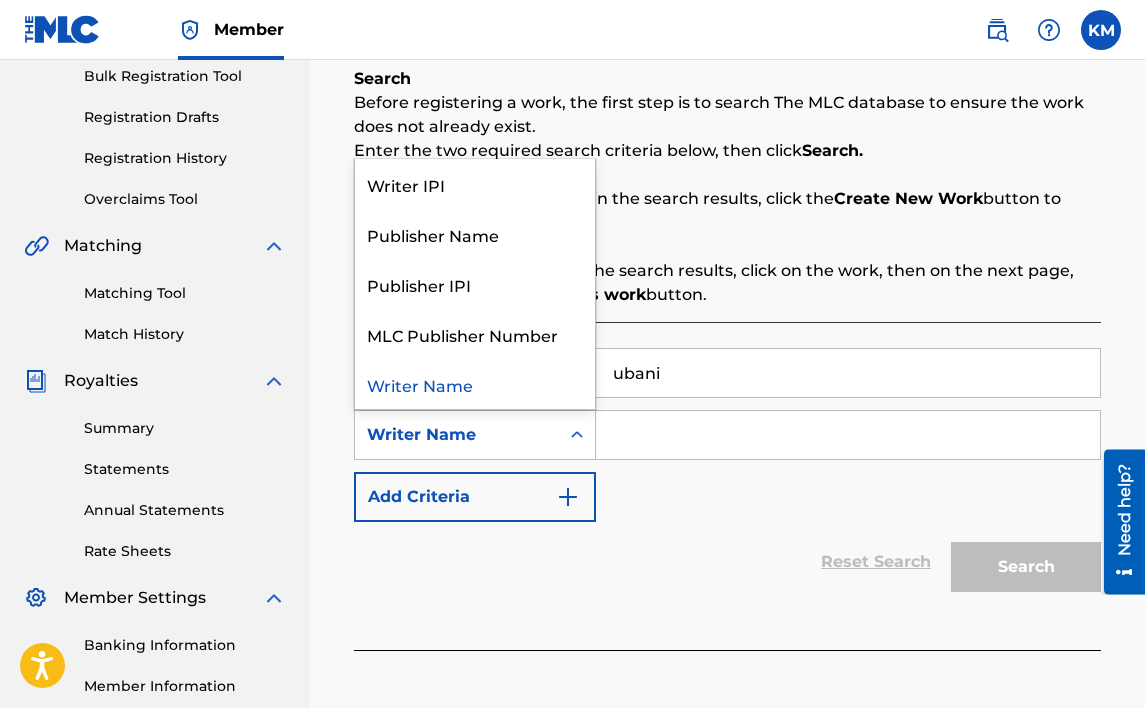 click at bounding box center [848, 435] 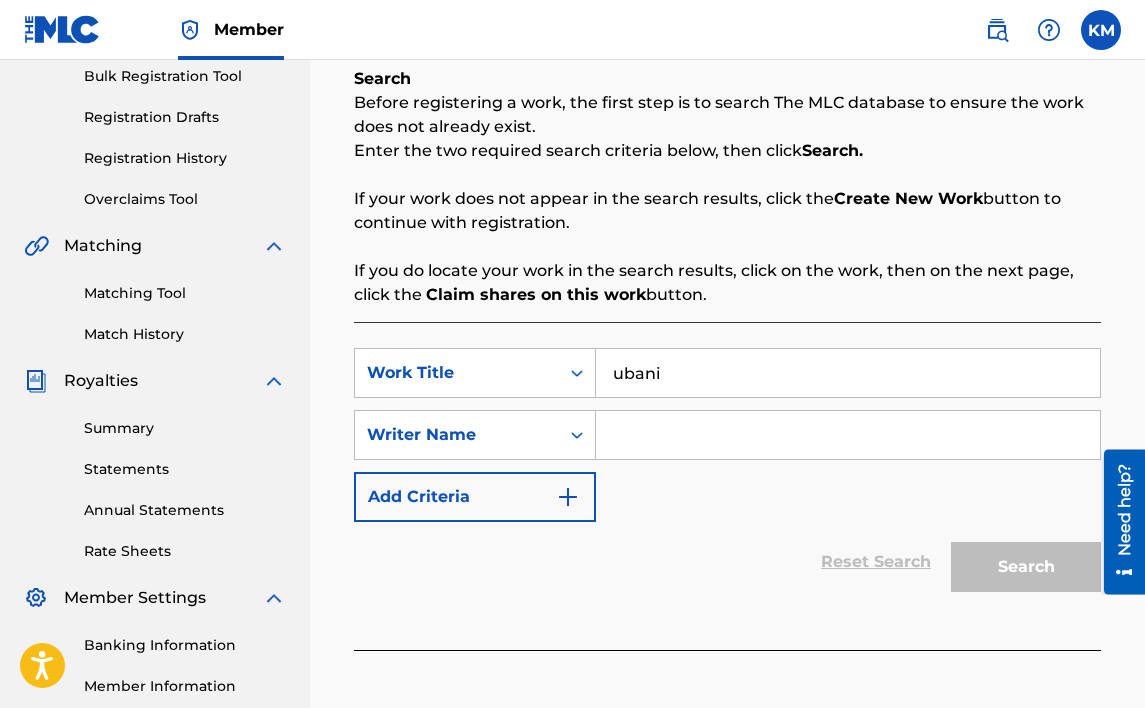 type on "kagiso caven mnisi" 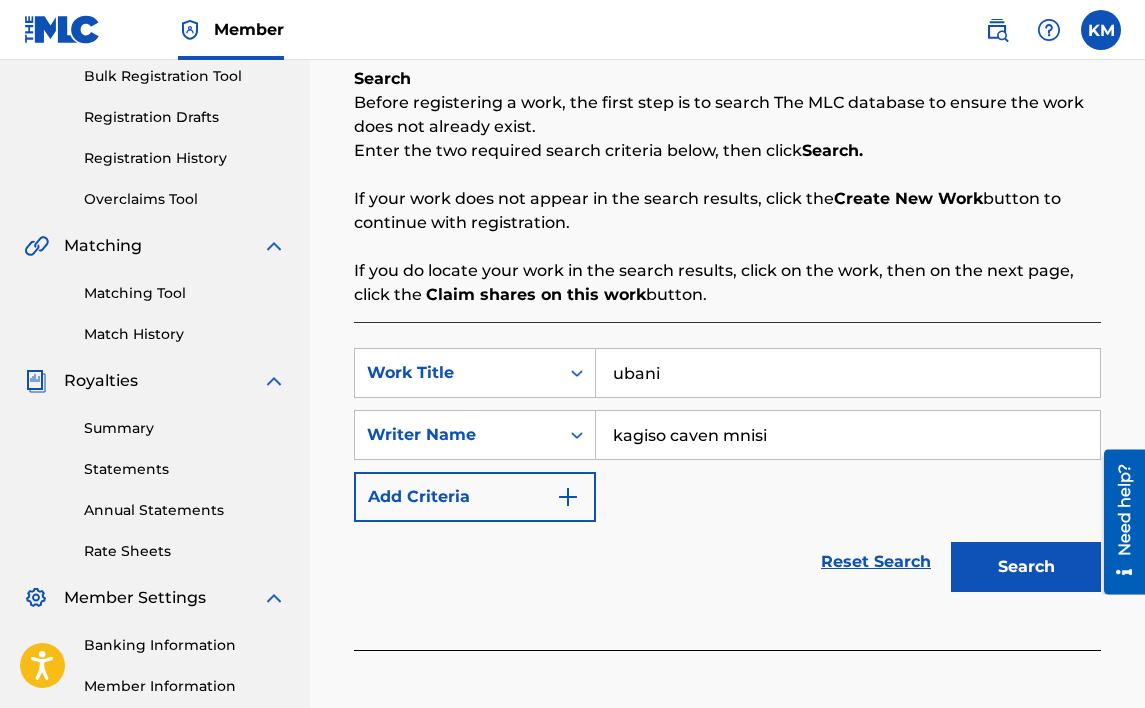 click on "Search" at bounding box center [1026, 567] 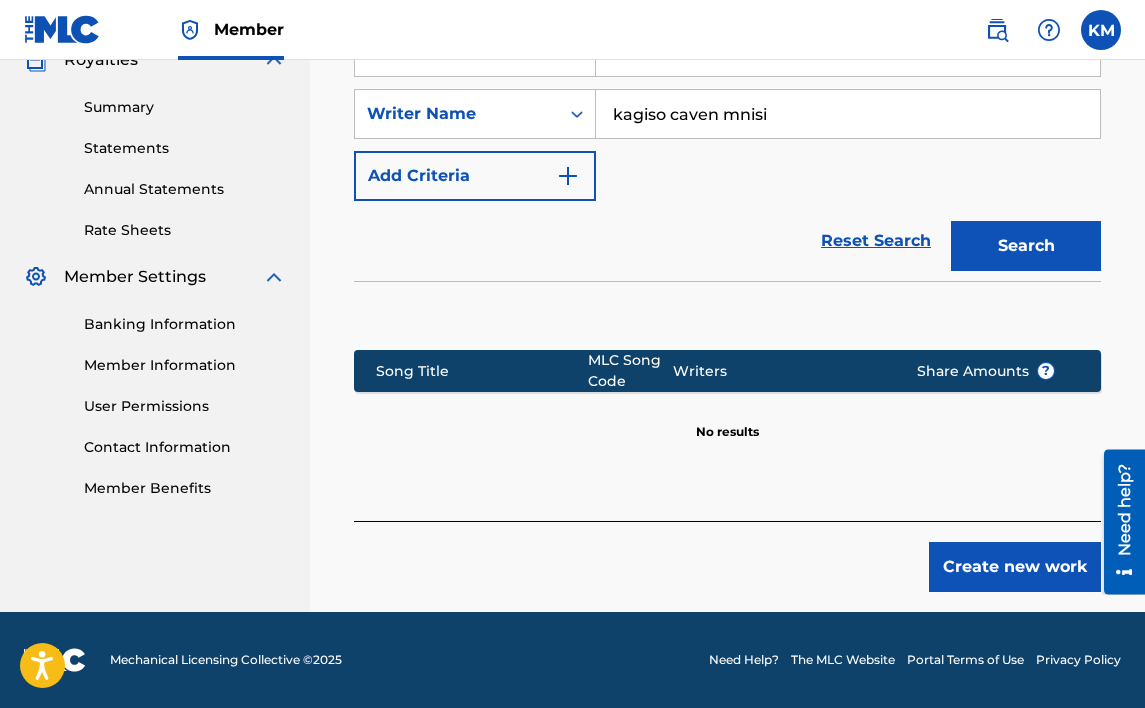 click on "Create new work" at bounding box center [1015, 567] 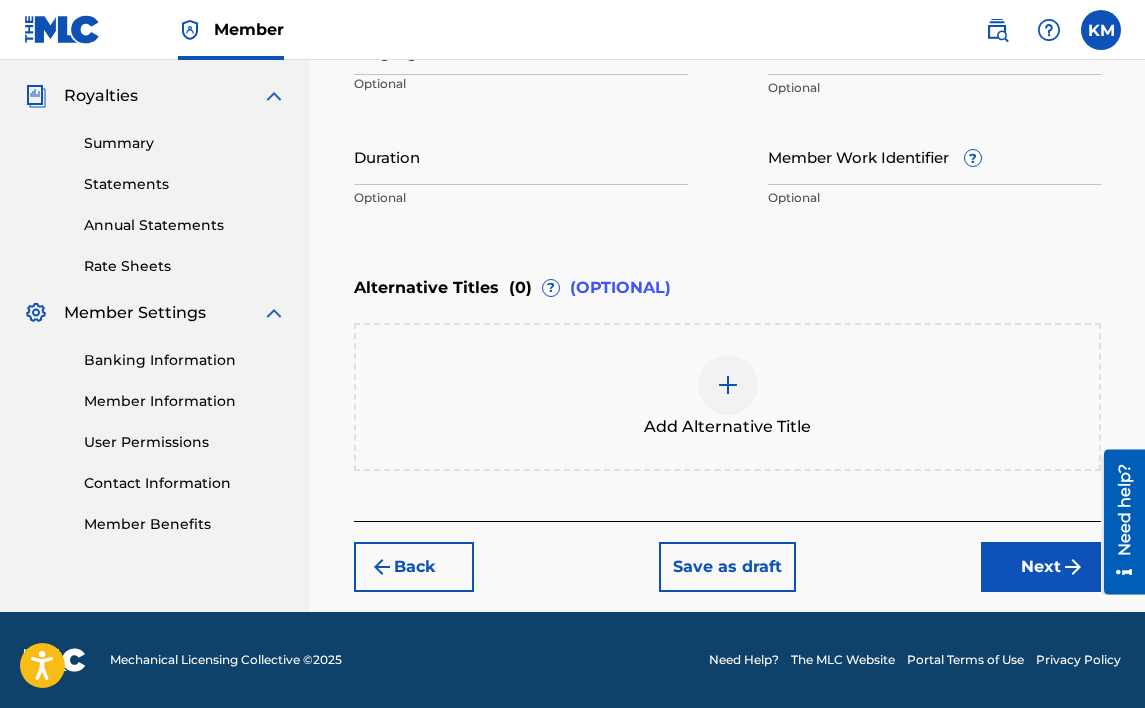 click on "Next" at bounding box center [1041, 567] 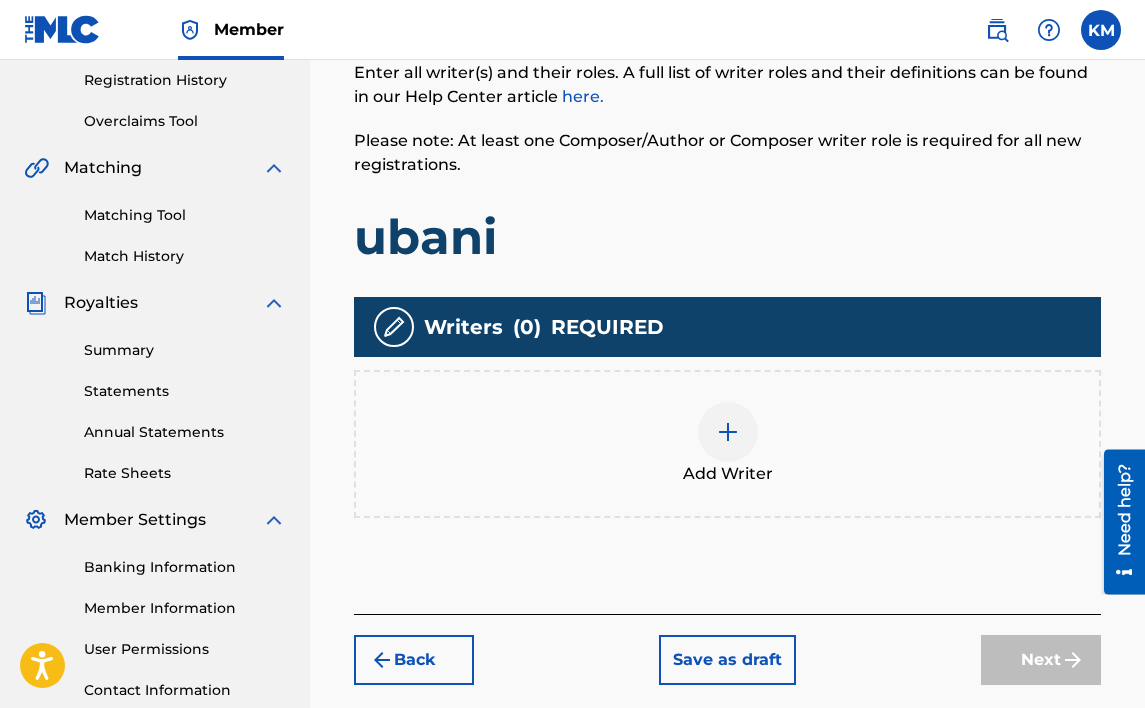 scroll, scrollTop: 390, scrollLeft: 0, axis: vertical 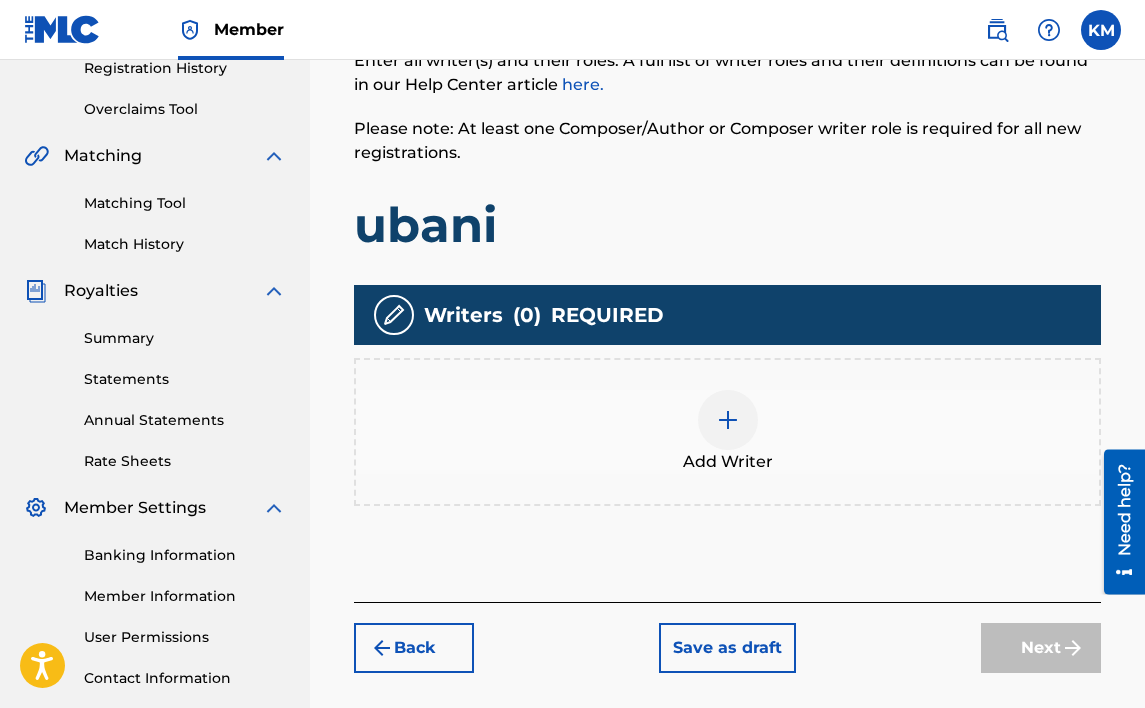 click at bounding box center [728, 420] 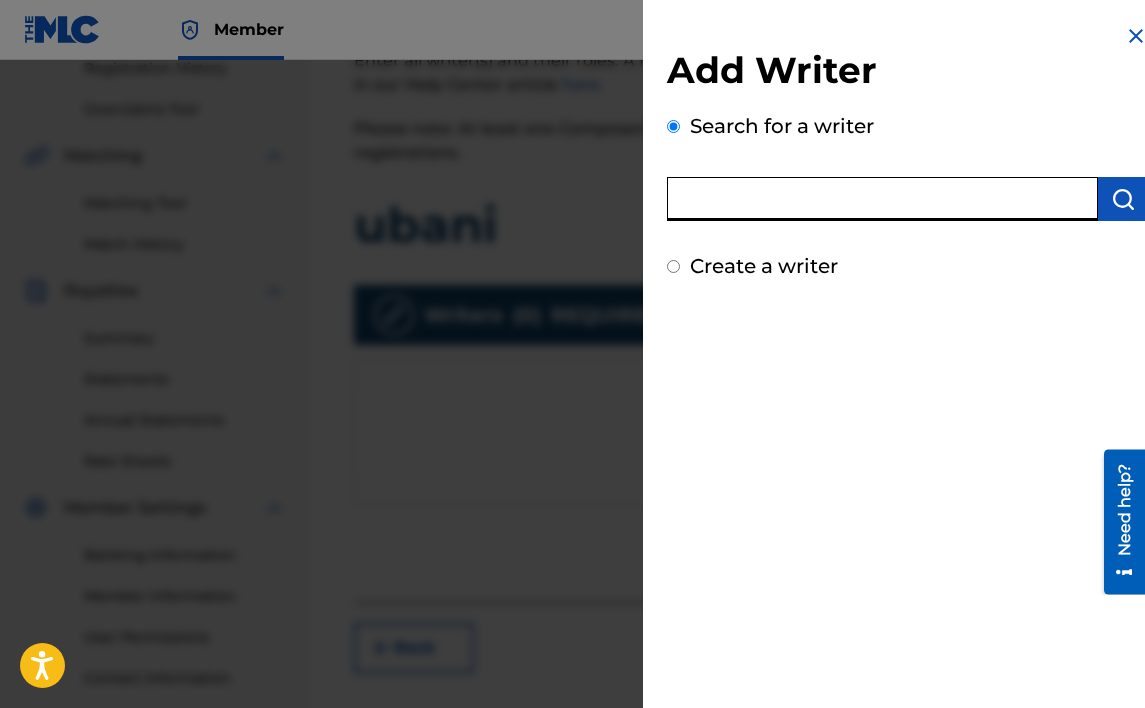 click at bounding box center (882, 199) 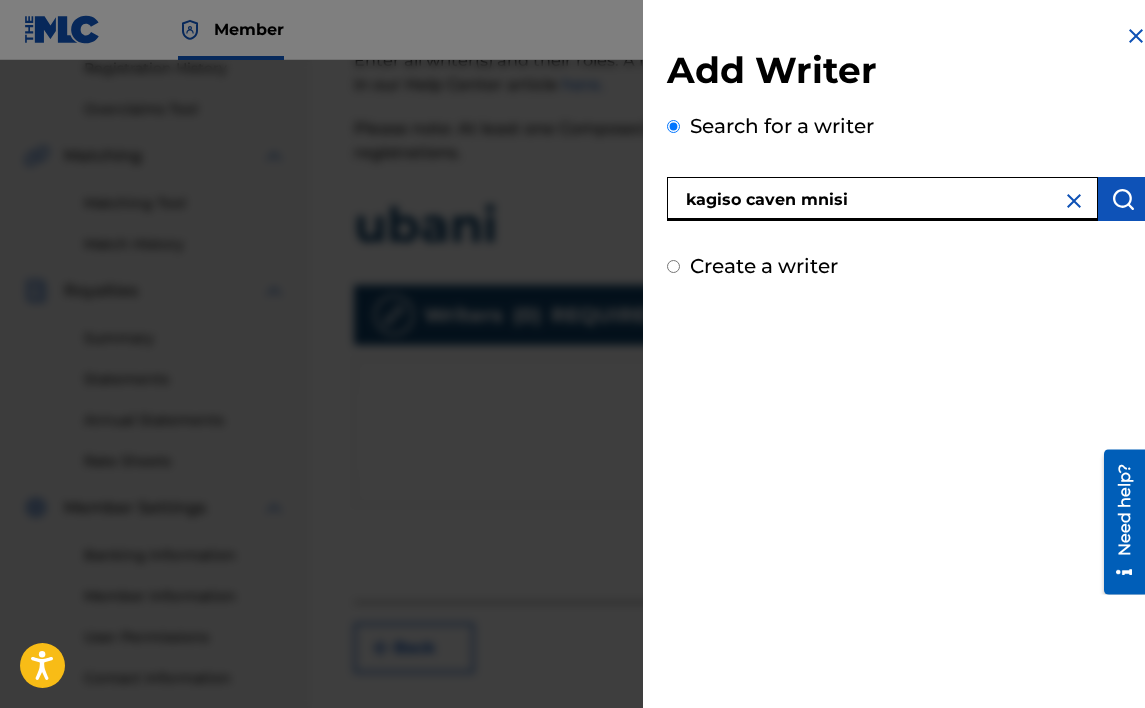 type on "kagiso caven mnisi" 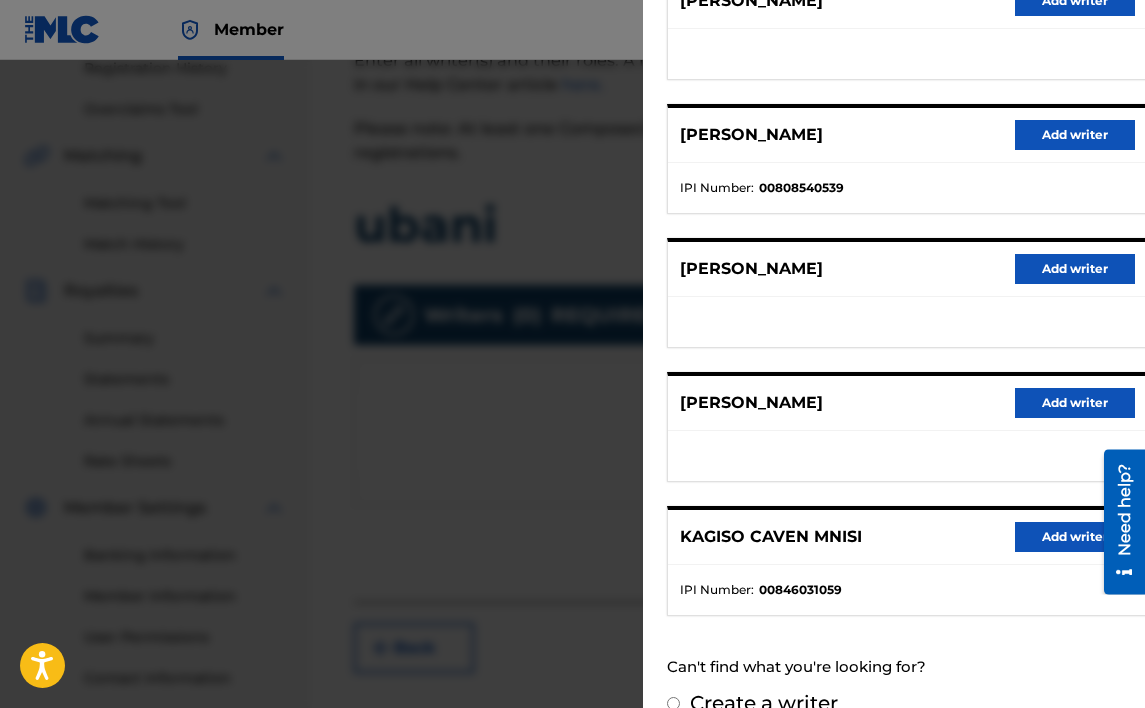 scroll, scrollTop: 334, scrollLeft: 0, axis: vertical 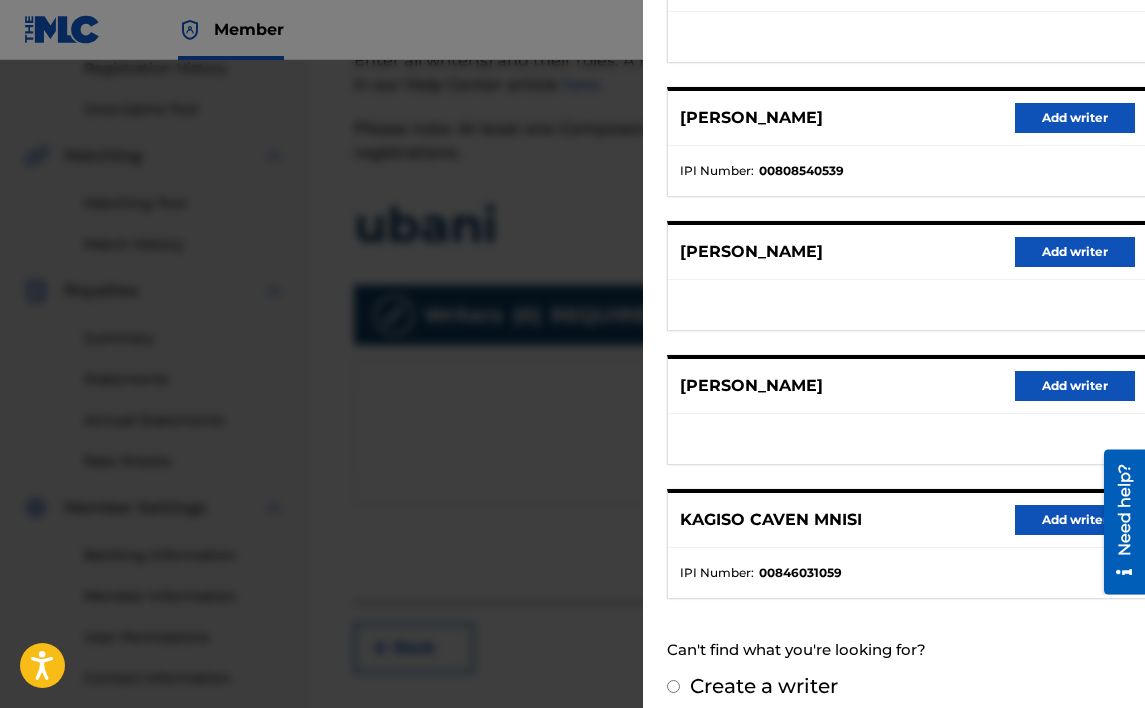 click on "Add writer" at bounding box center (1075, 520) 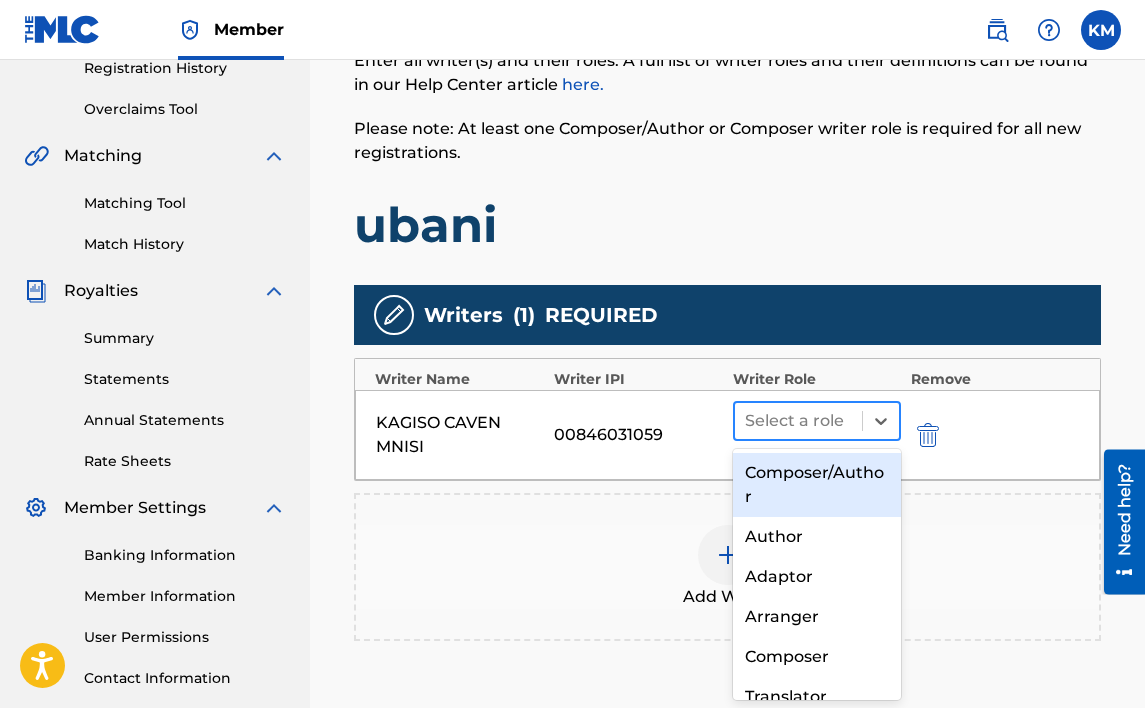 click at bounding box center [798, 421] 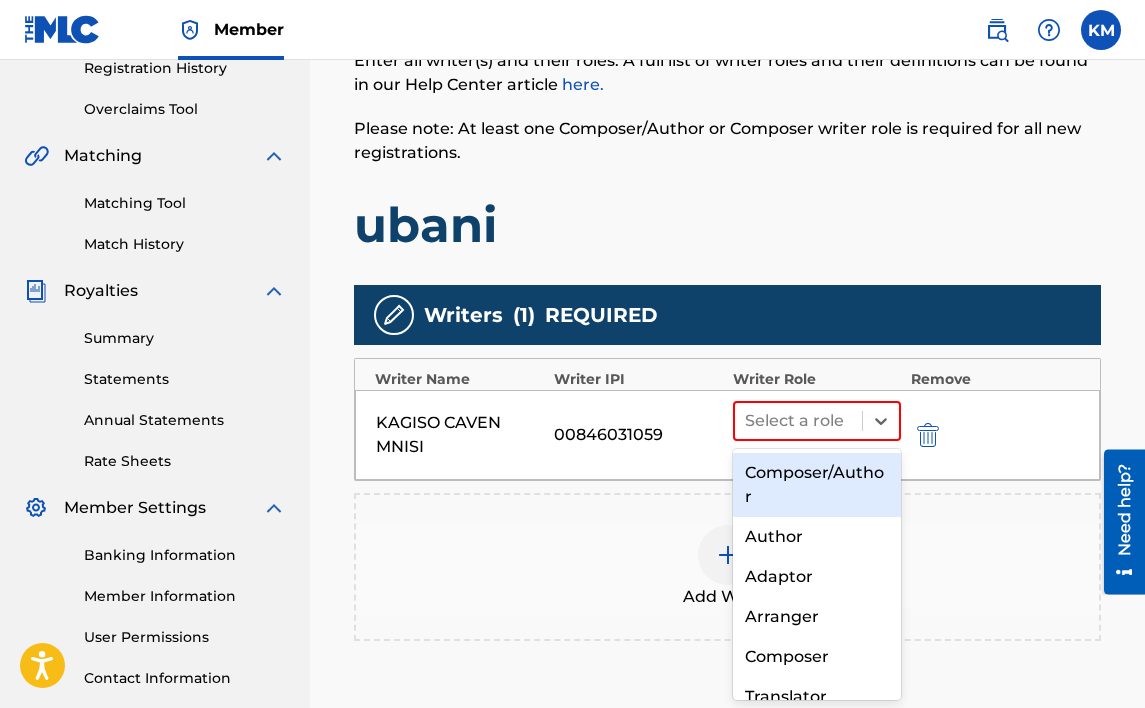 click on "Composer/Author" at bounding box center (817, 485) 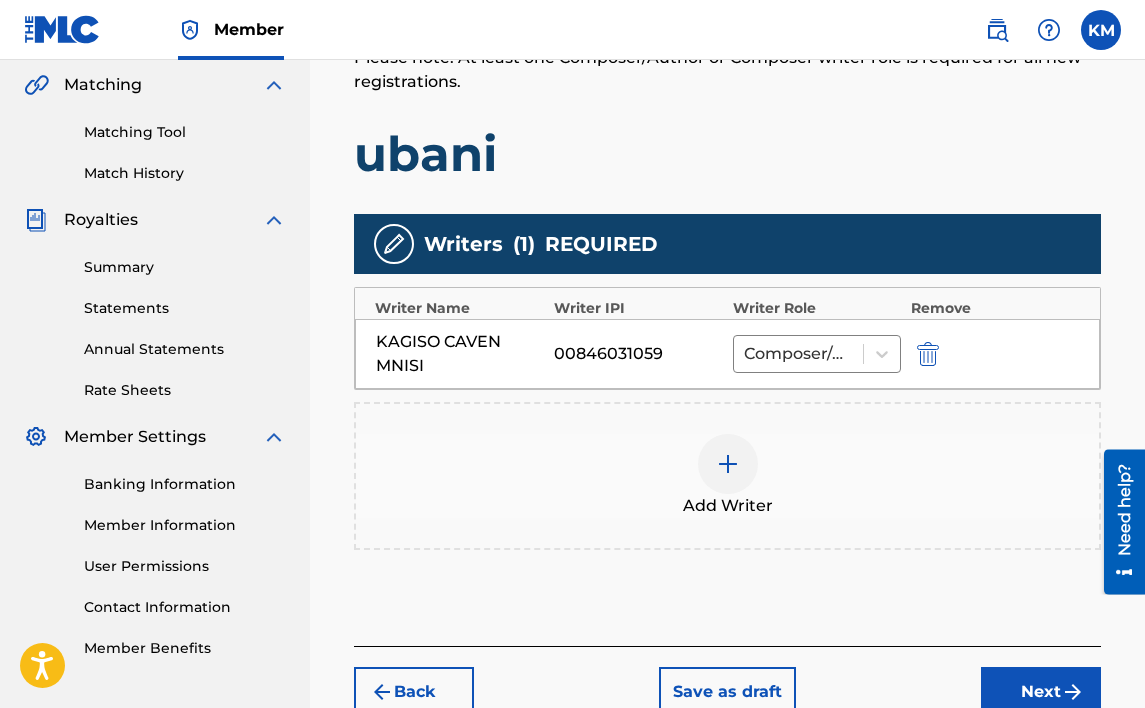 scroll, scrollTop: 586, scrollLeft: 0, axis: vertical 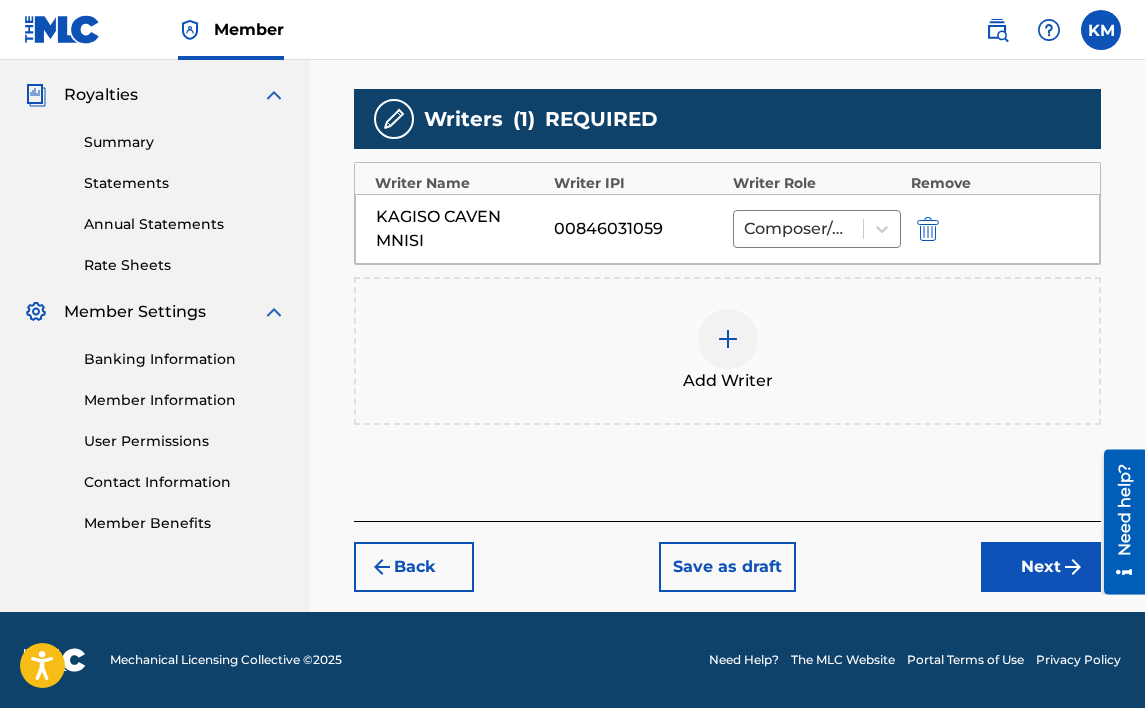 click on "Next" at bounding box center (1041, 567) 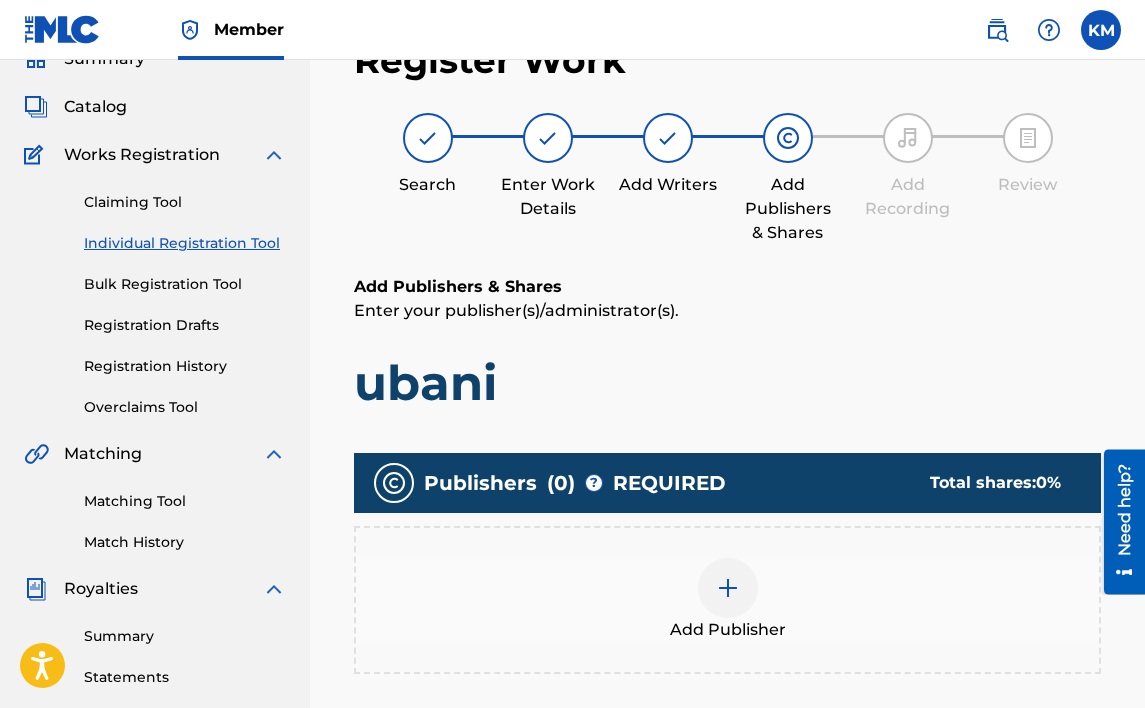 scroll, scrollTop: 90, scrollLeft: 0, axis: vertical 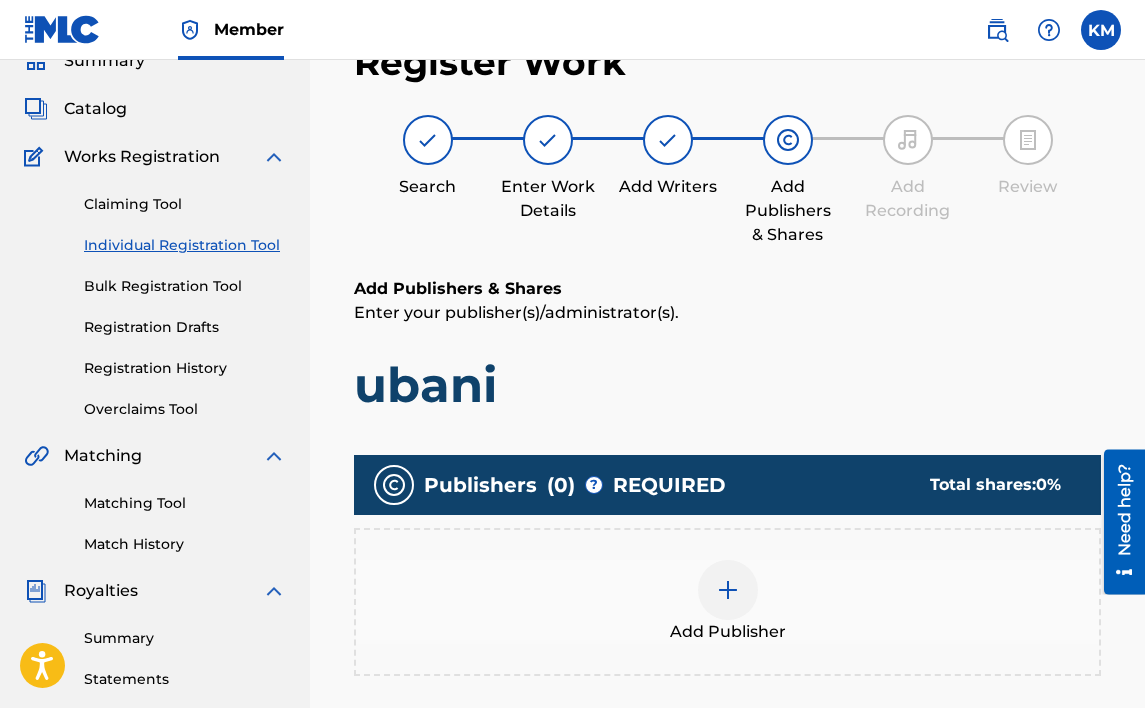 click at bounding box center (728, 590) 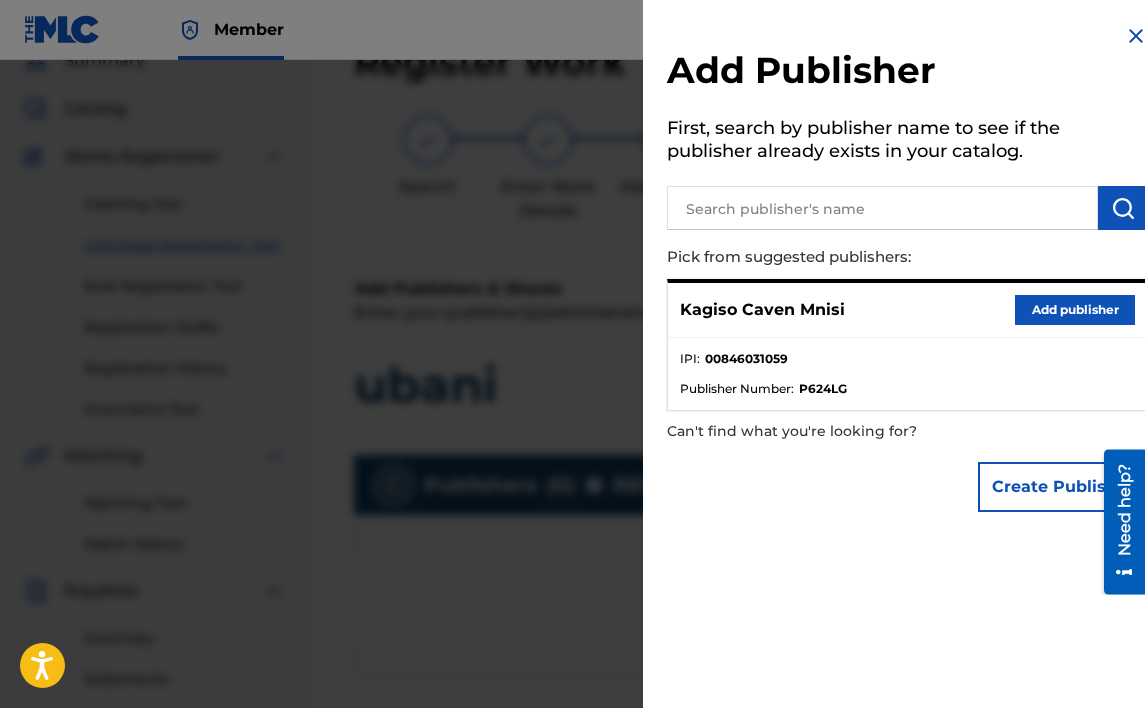 click on "Add publisher" at bounding box center (1075, 310) 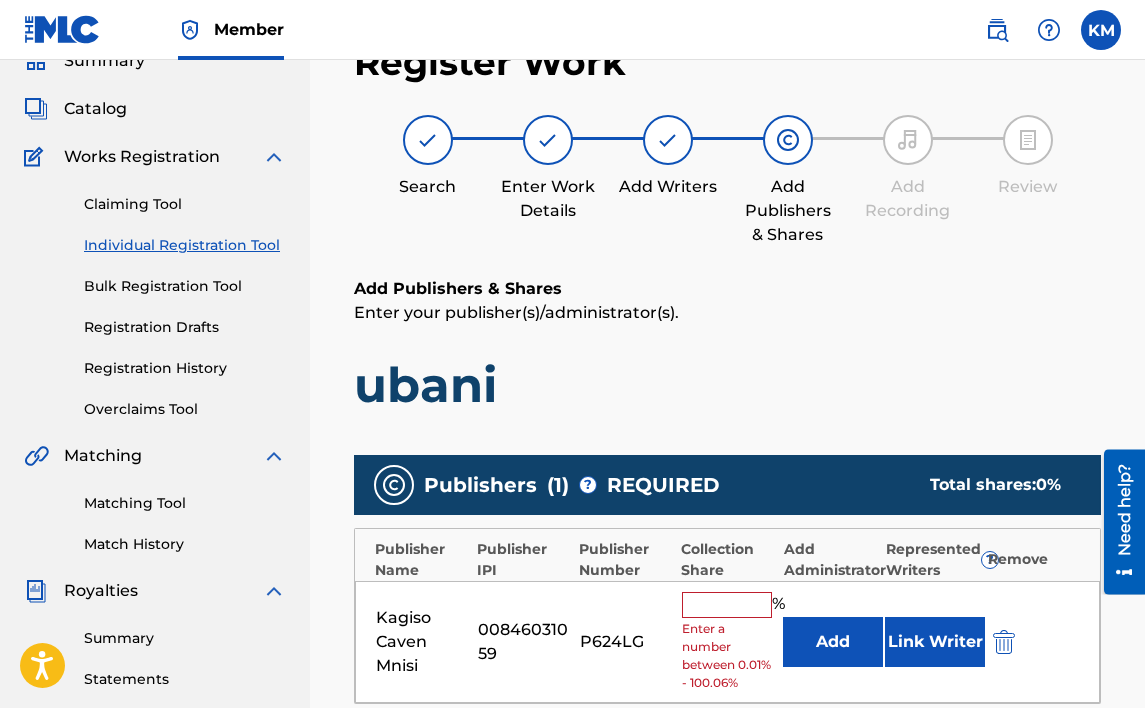 click at bounding box center (727, 605) 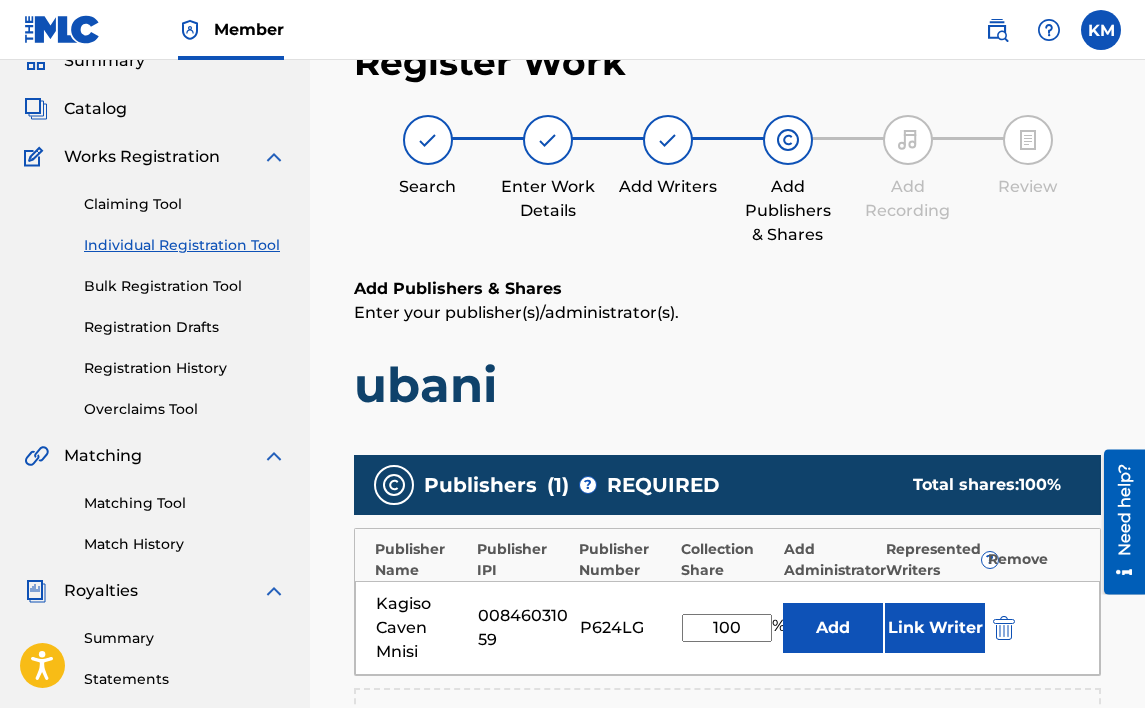 click on "Link Writer" at bounding box center (935, 628) 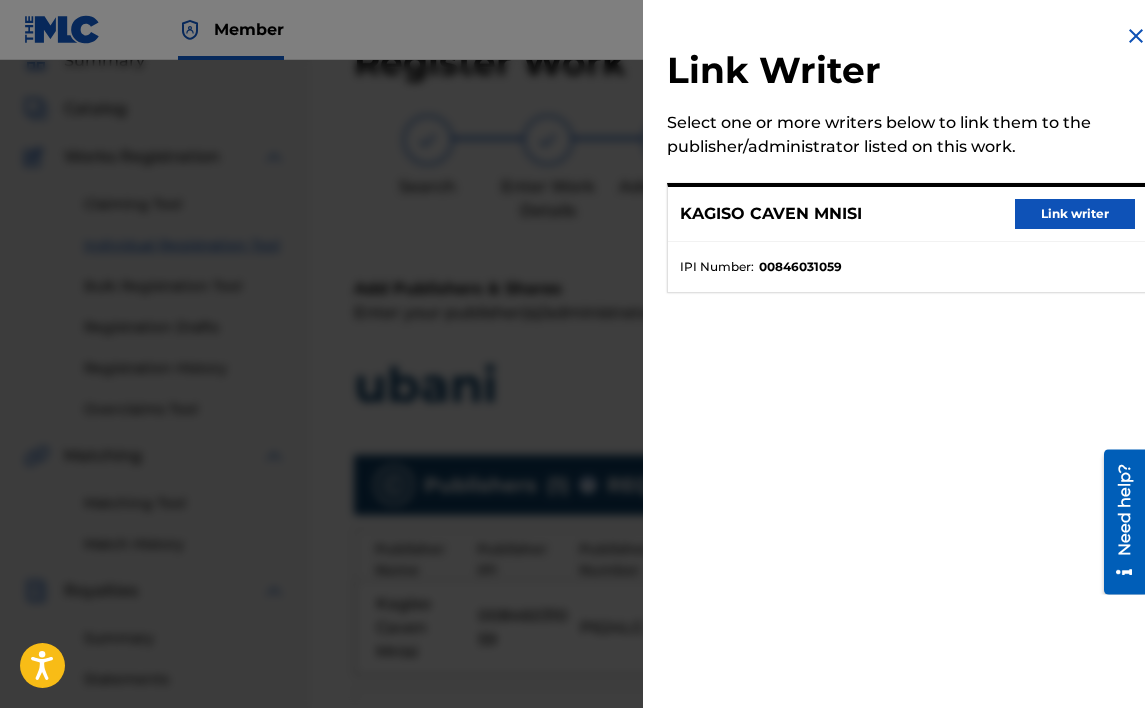 click on "Link writer" at bounding box center [1075, 214] 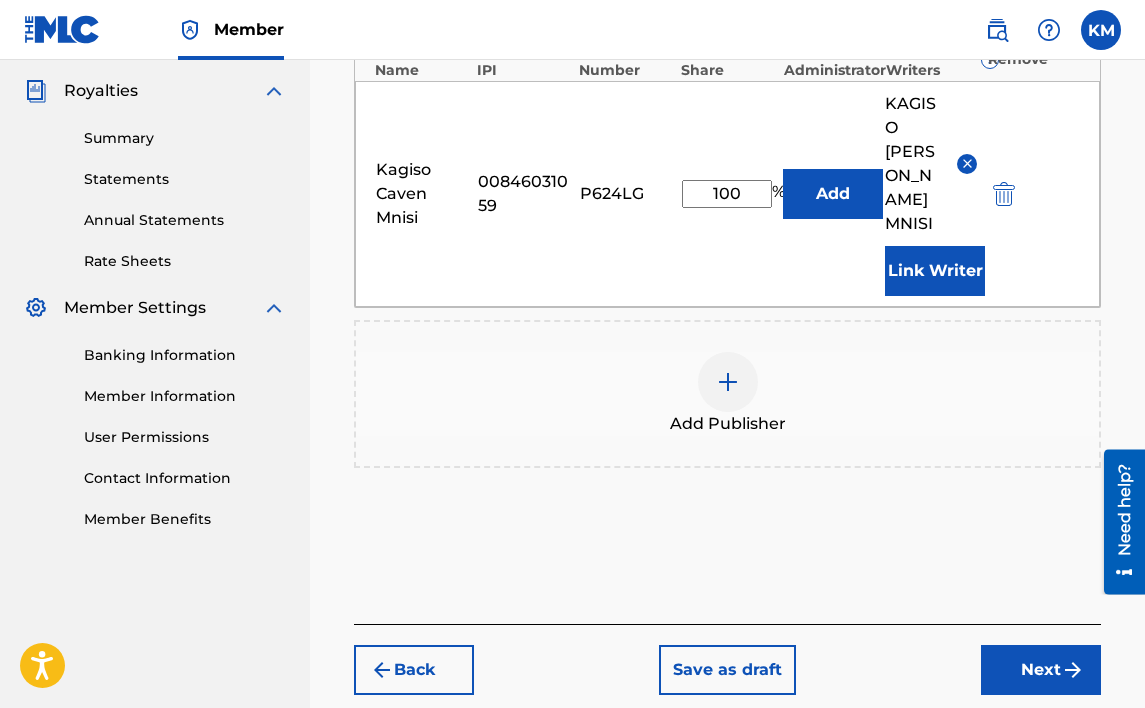 scroll, scrollTop: 669, scrollLeft: 0, axis: vertical 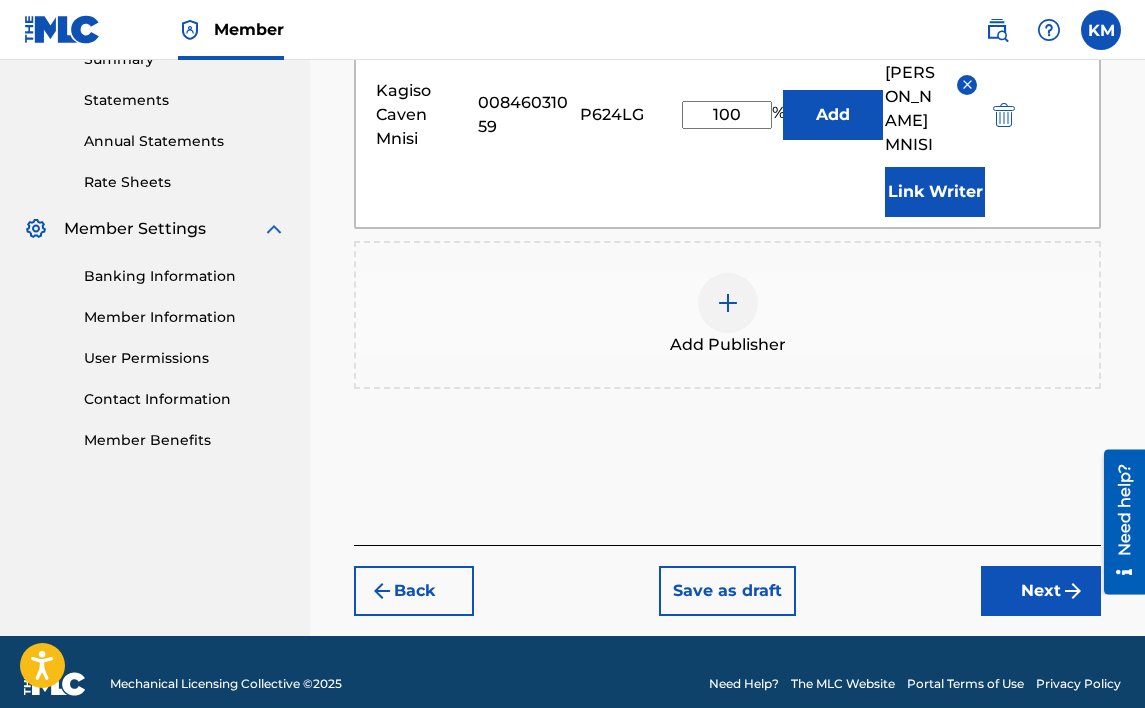 click on "Next" at bounding box center (1041, 591) 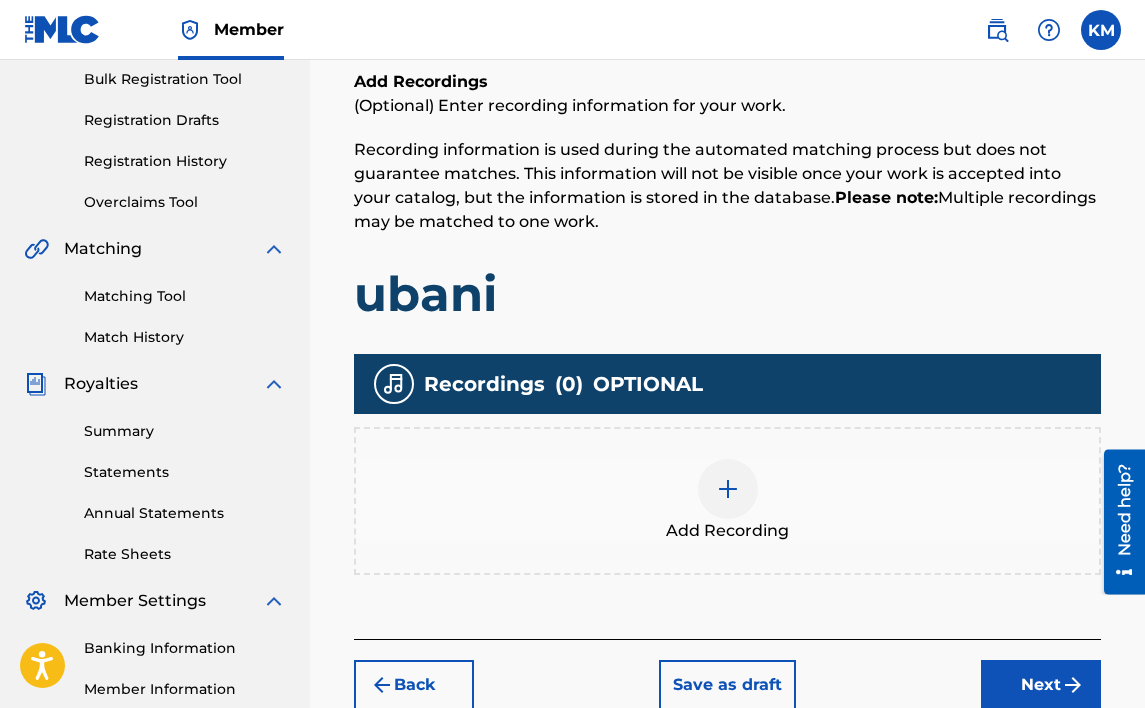 scroll, scrollTop: 390, scrollLeft: 0, axis: vertical 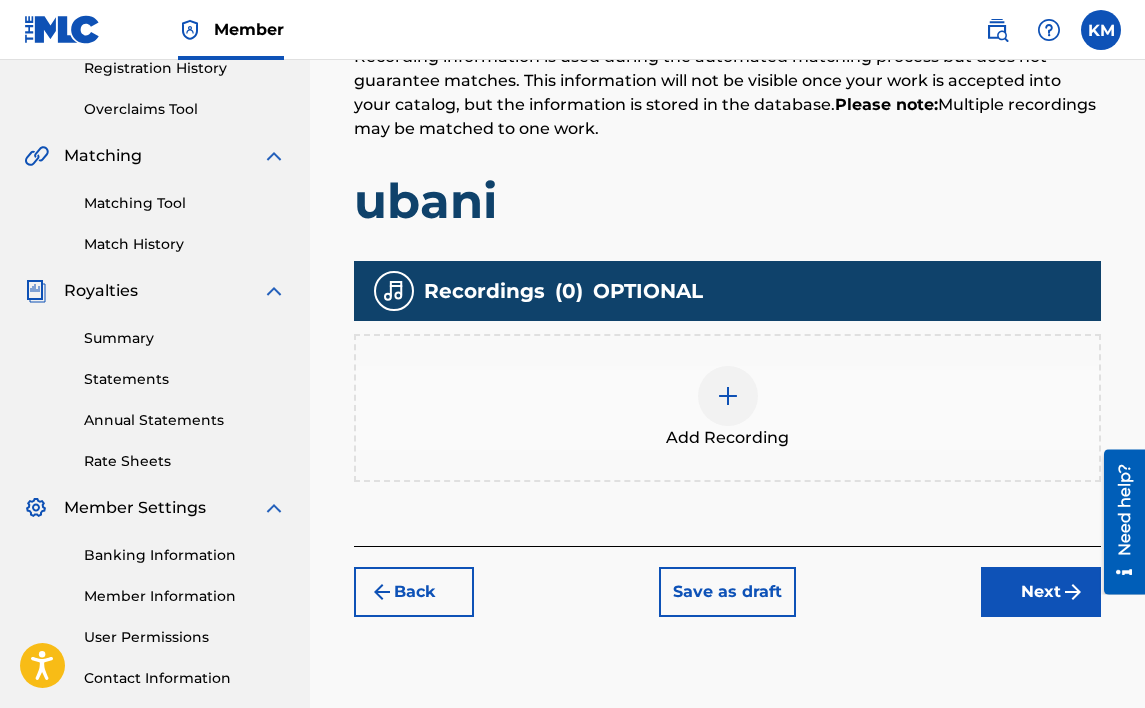 click on "Next" at bounding box center (1041, 592) 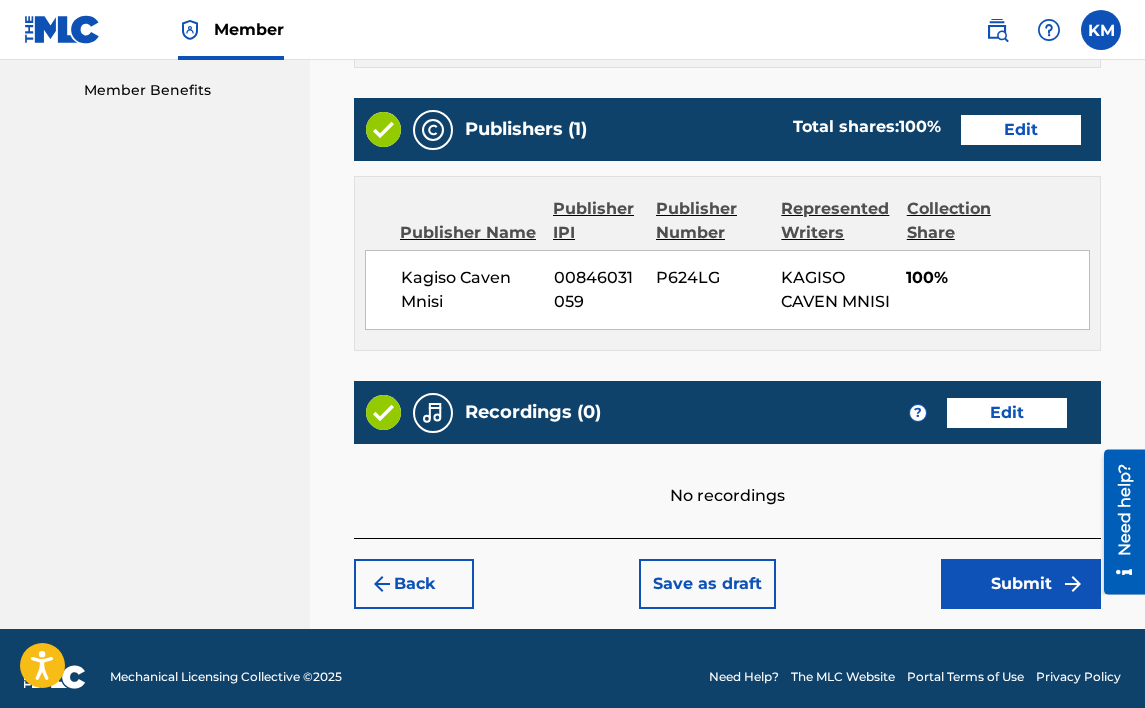 scroll, scrollTop: 1036, scrollLeft: 0, axis: vertical 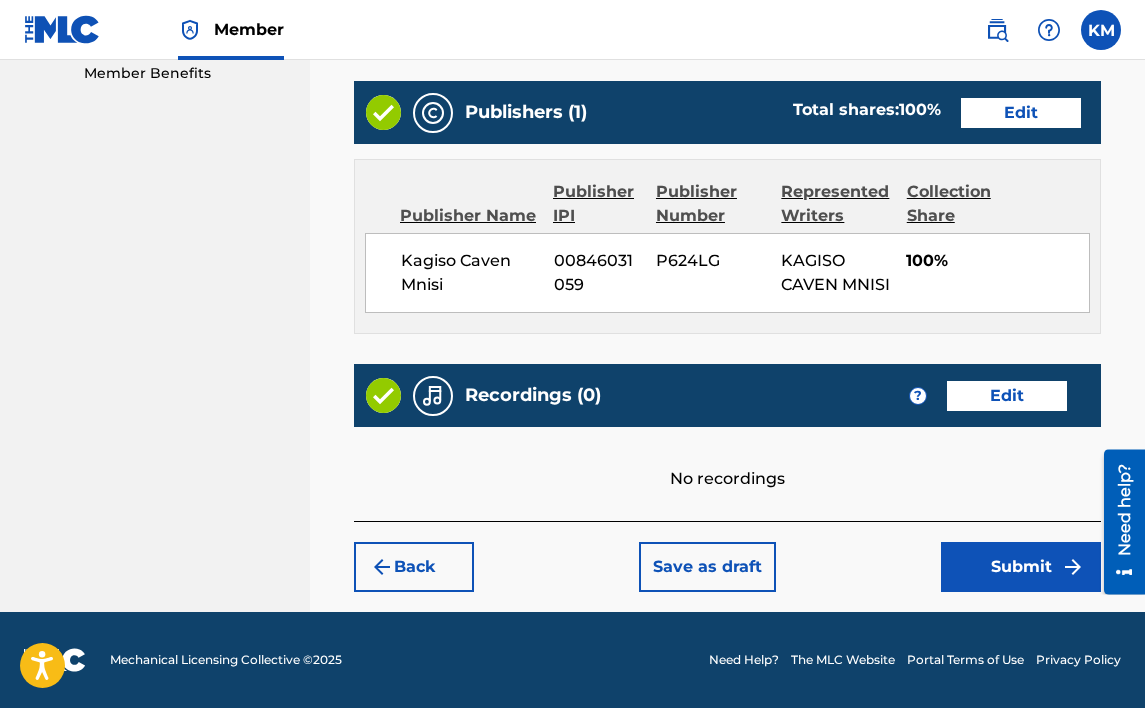 click on "Submit" at bounding box center [1021, 567] 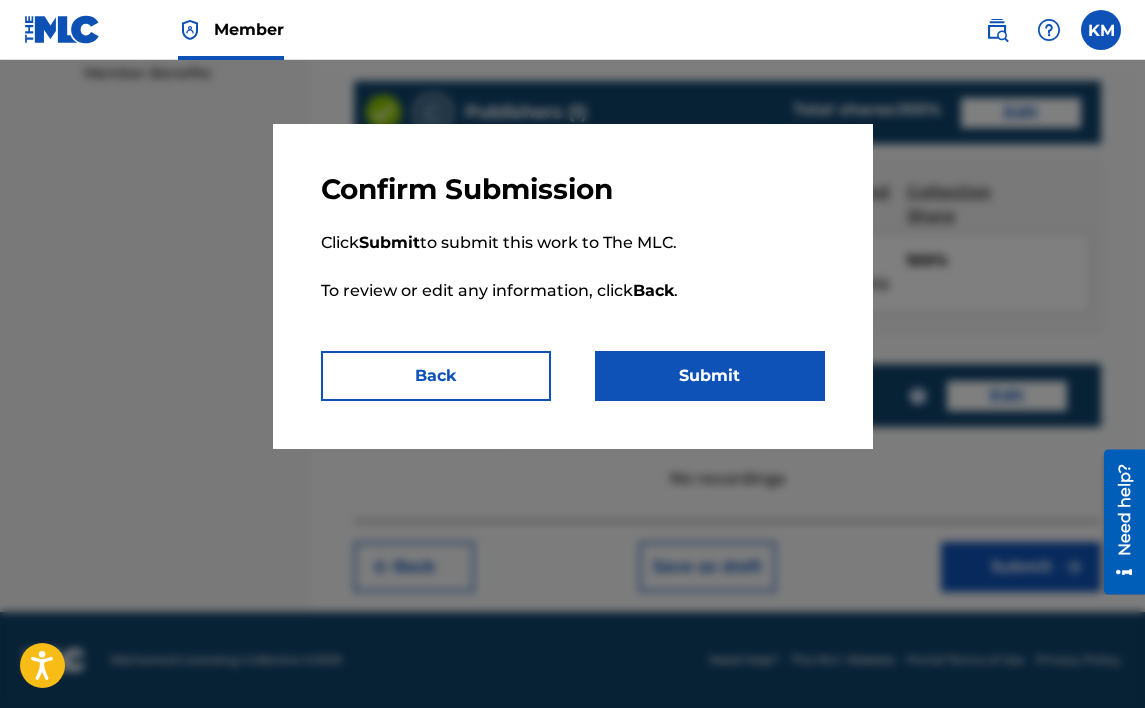 click on "Submit" at bounding box center [710, 376] 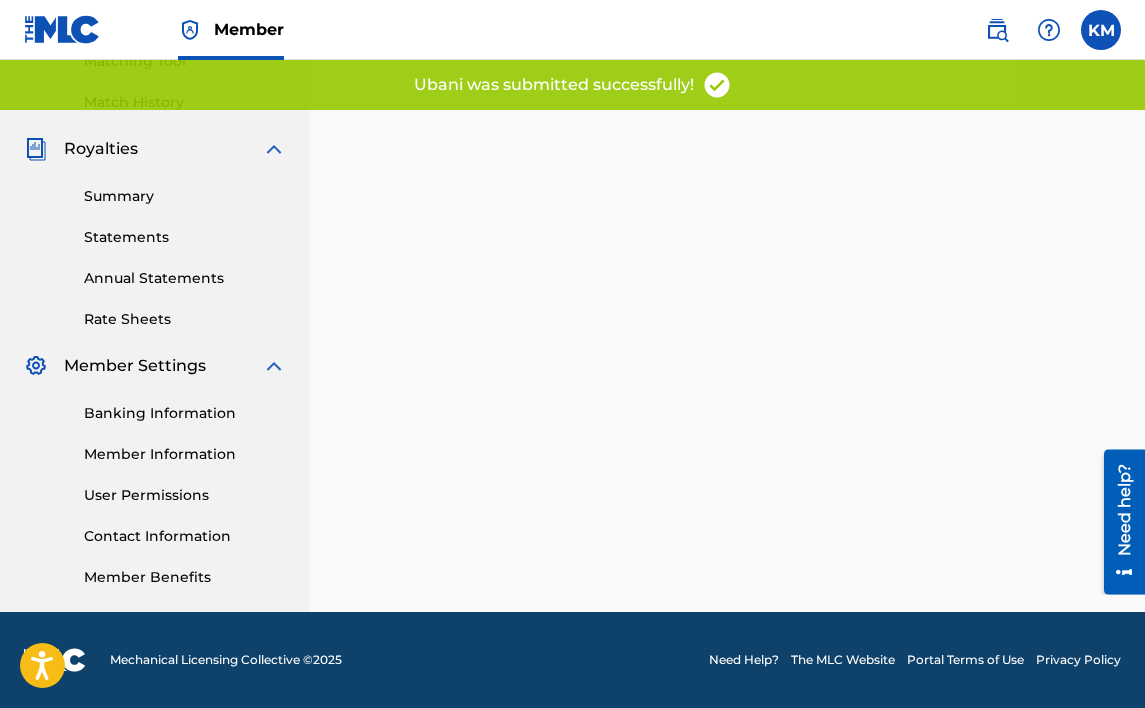 scroll, scrollTop: 0, scrollLeft: 0, axis: both 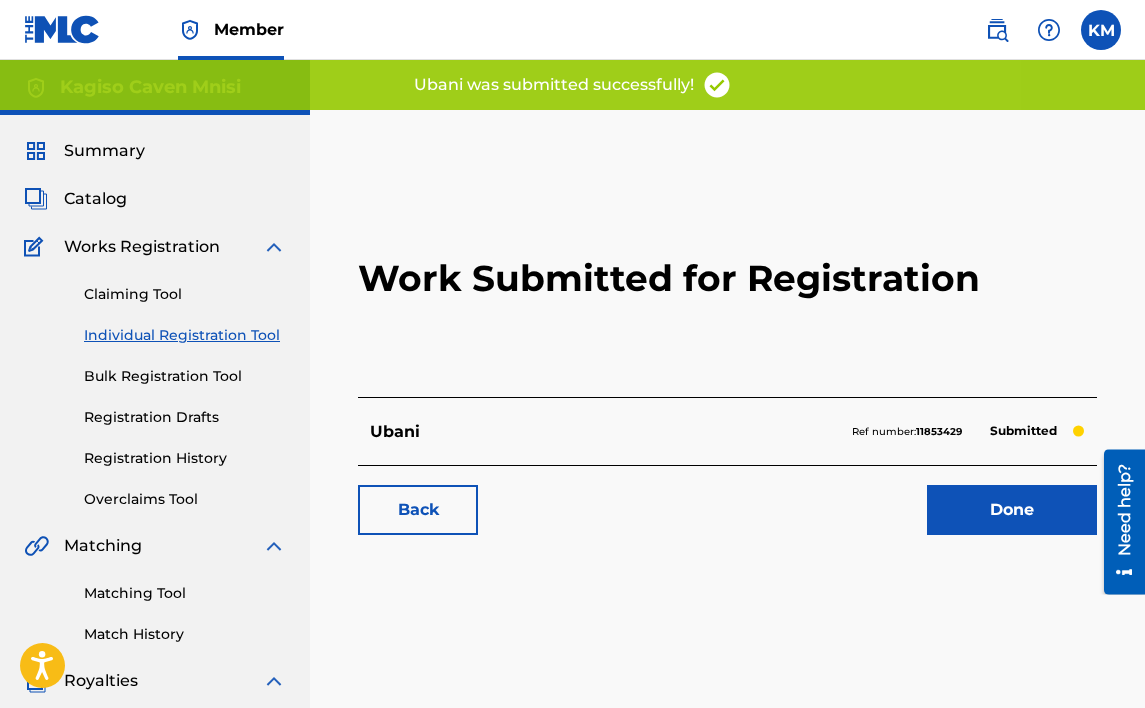 click on "Done" at bounding box center [1012, 510] 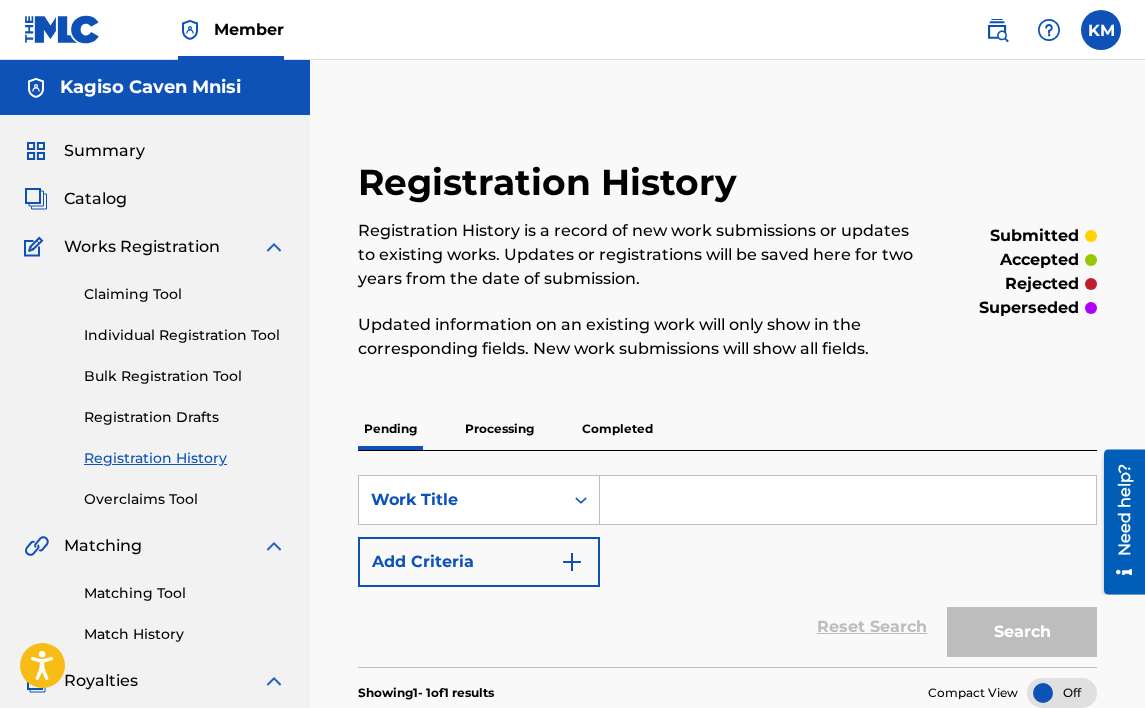 click on "Matching Tool" at bounding box center [185, 593] 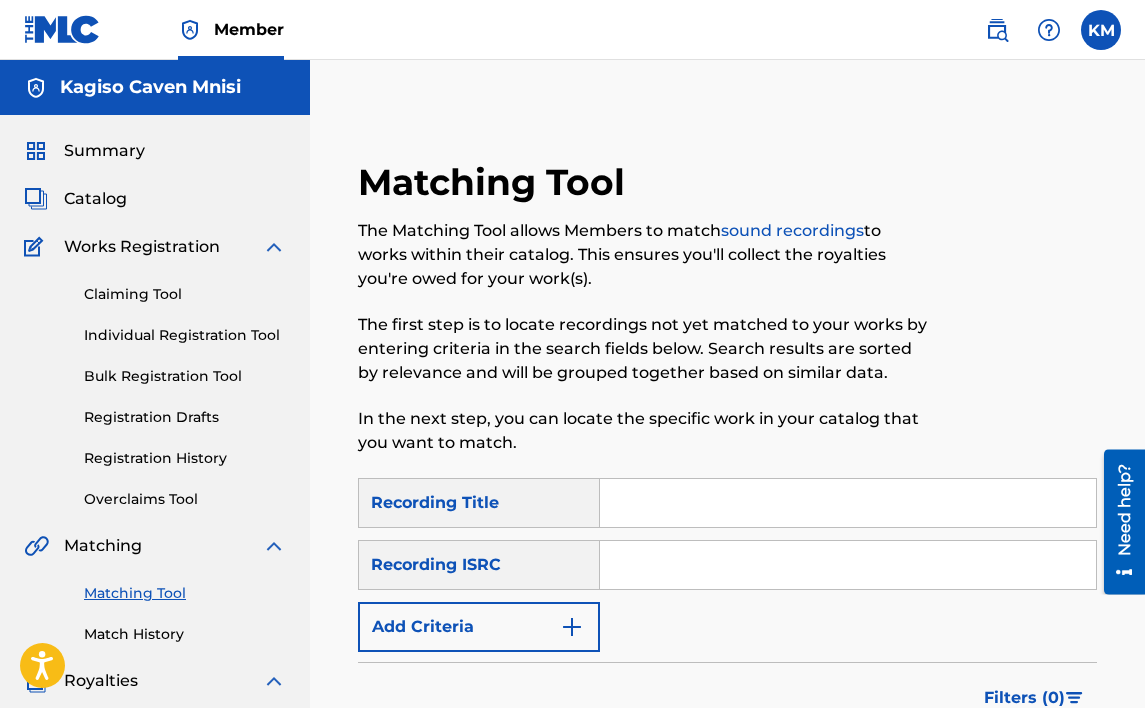 paste on "BUY ME LUNCH" 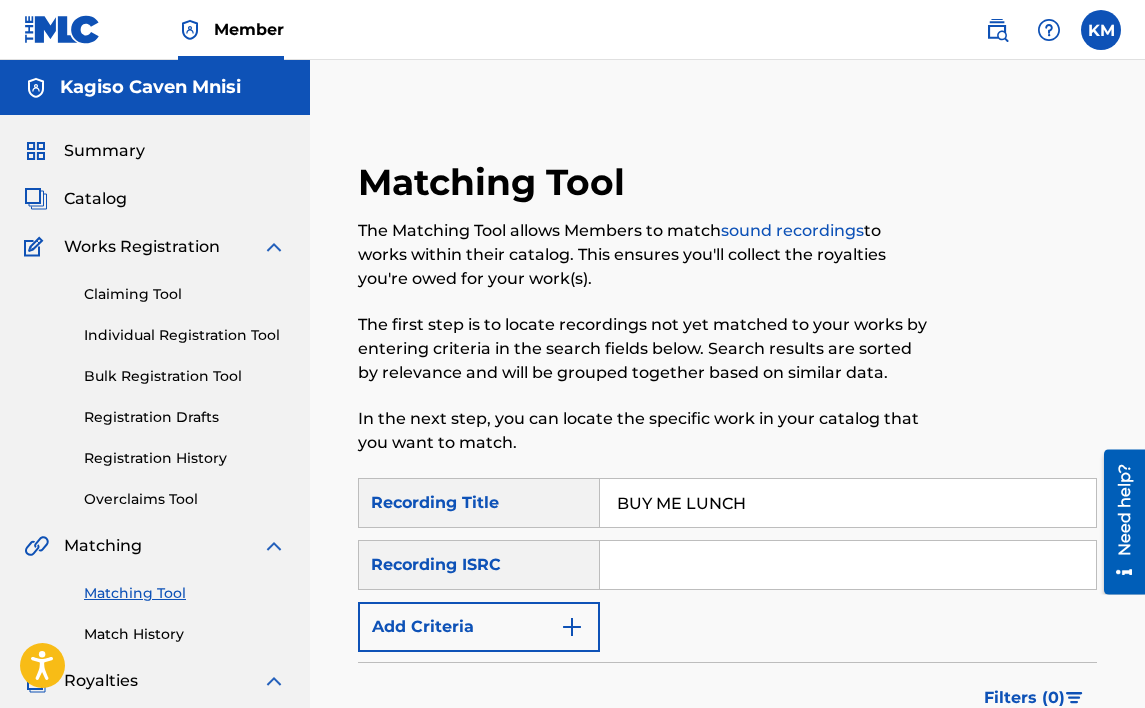 scroll, scrollTop: 100, scrollLeft: 0, axis: vertical 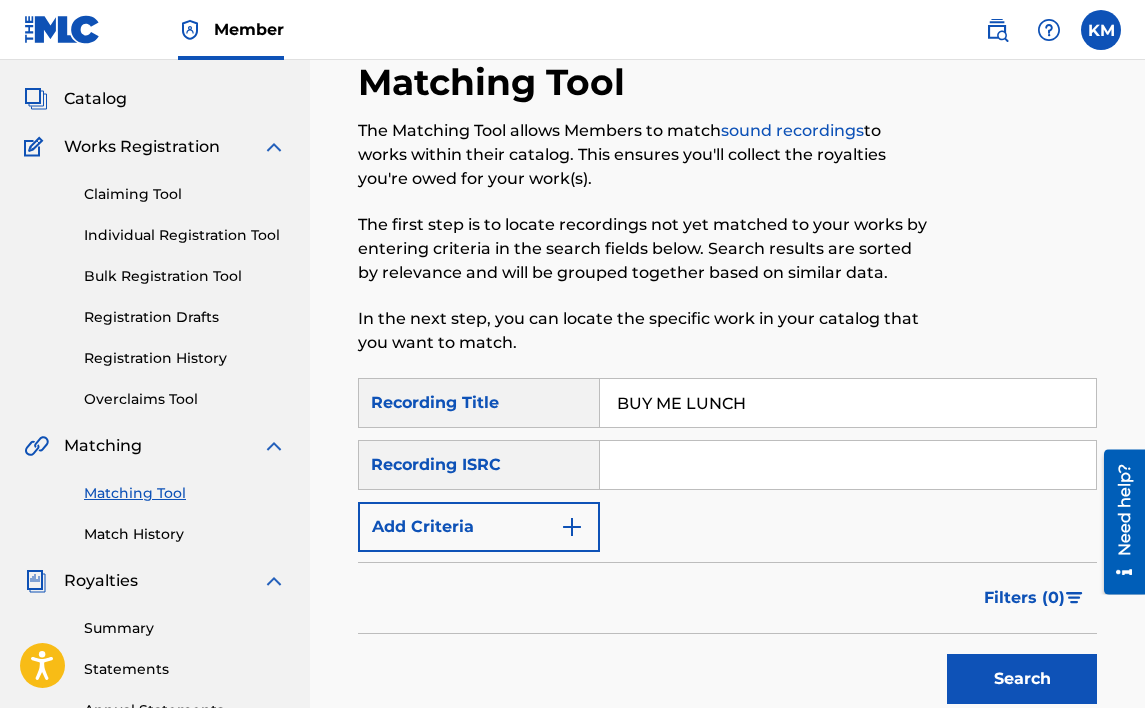 type on "BUY ME LUNCH" 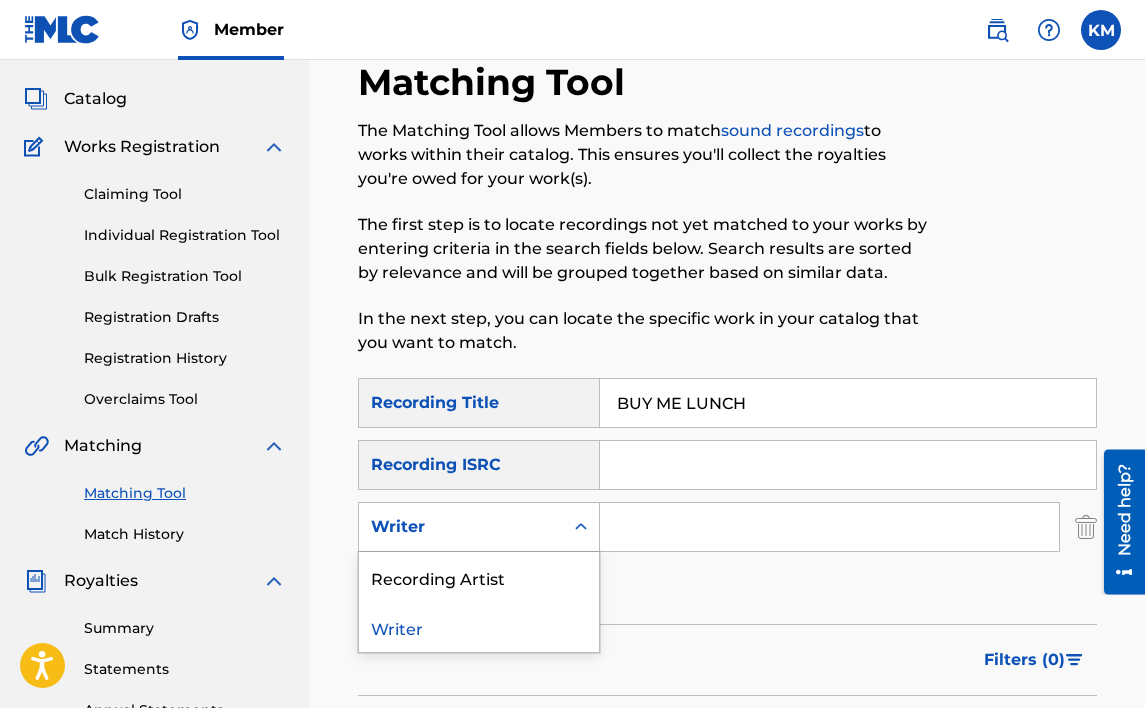 click on "Writer" at bounding box center (461, 527) 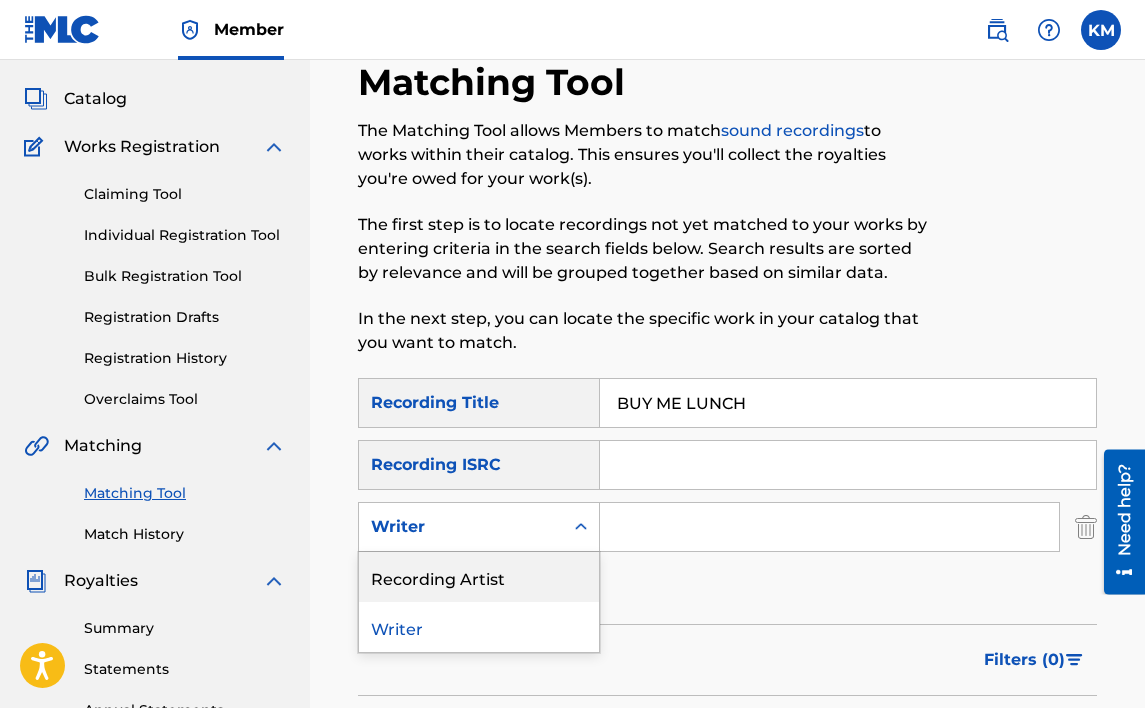 click on "Recording Artist" at bounding box center [479, 577] 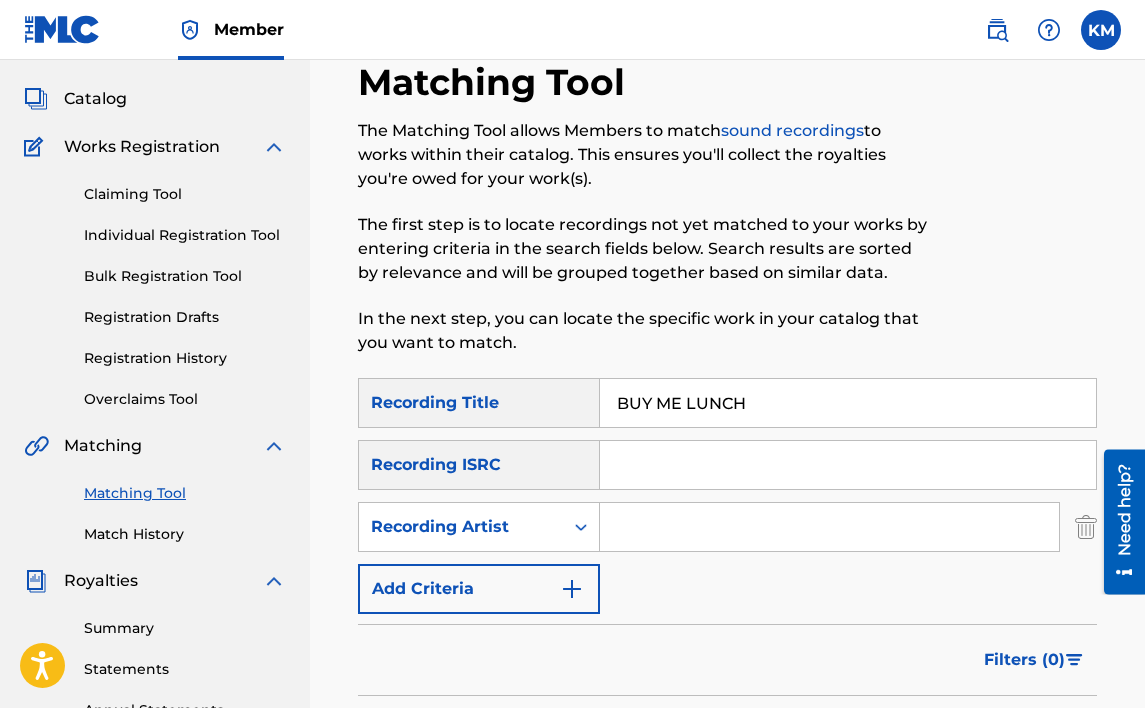 click at bounding box center [829, 527] 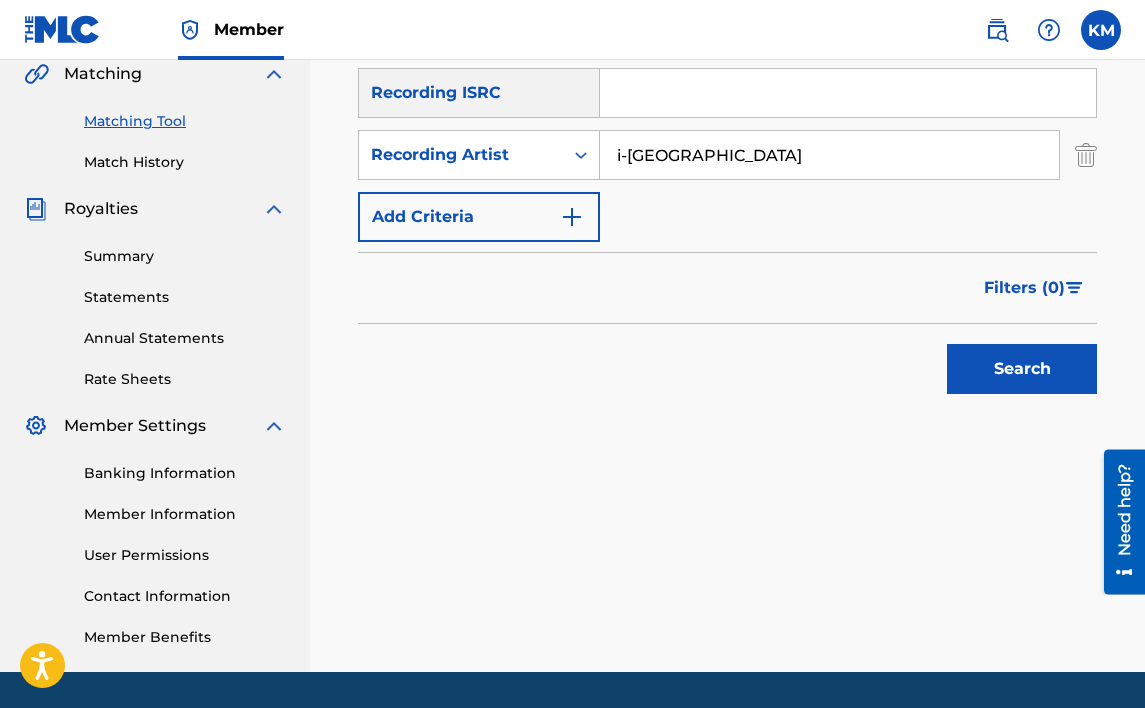scroll, scrollTop: 500, scrollLeft: 0, axis: vertical 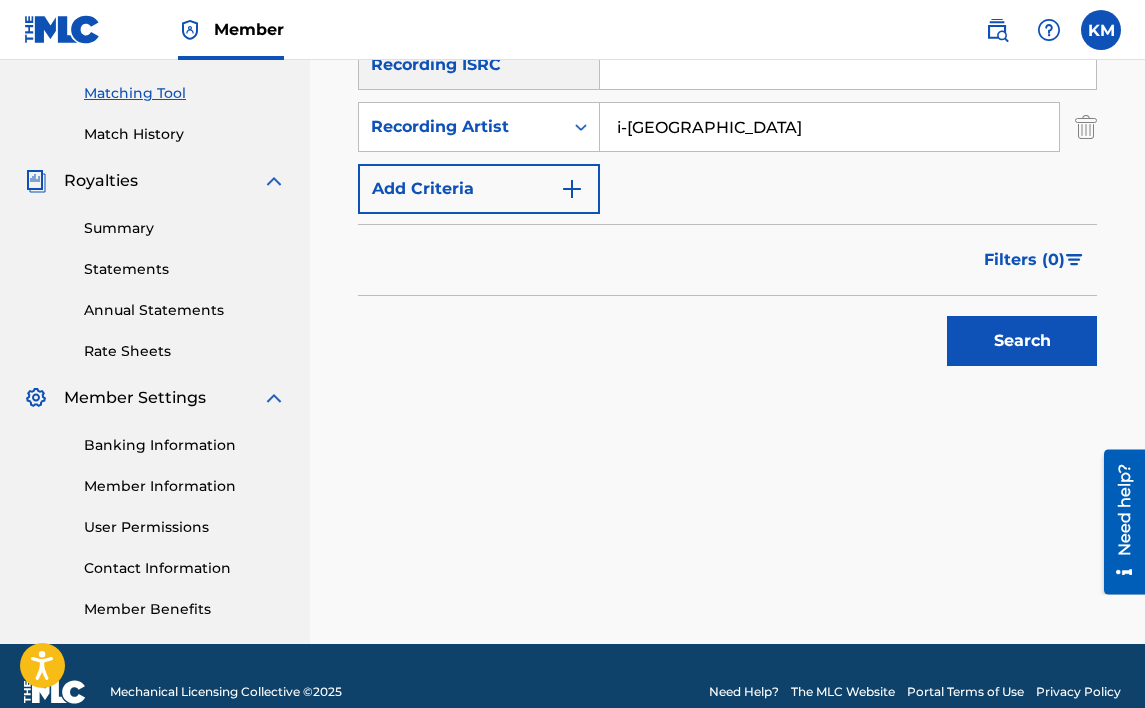 click on "Search" at bounding box center (1022, 341) 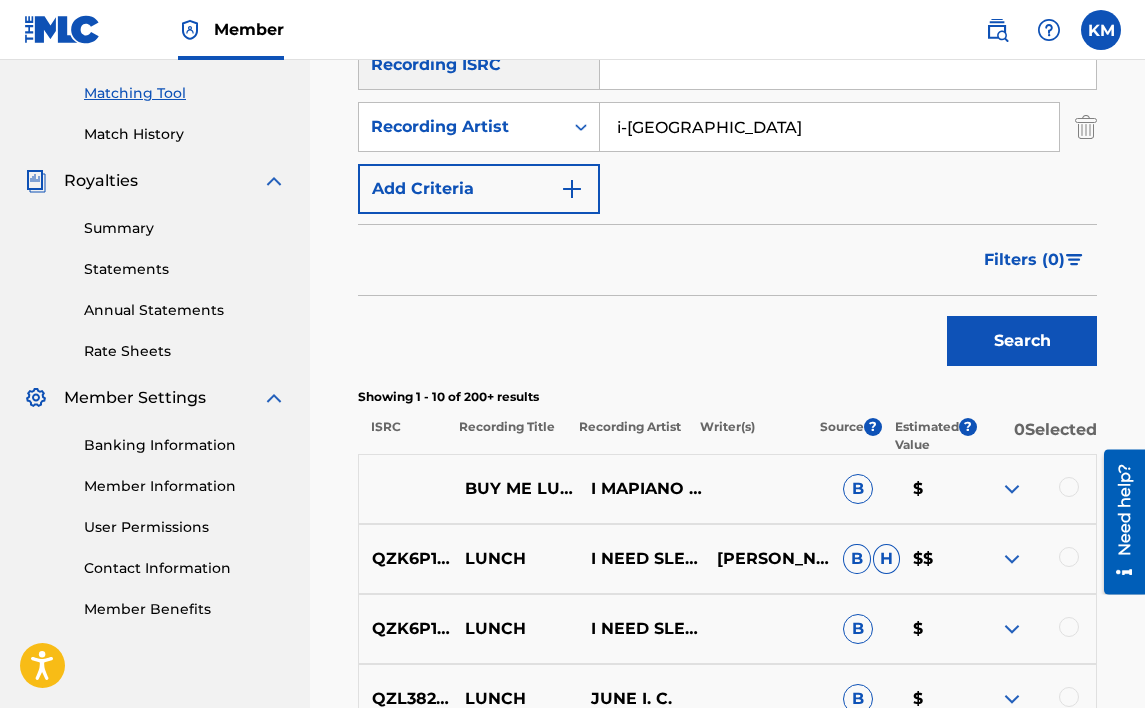 click at bounding box center [1069, 487] 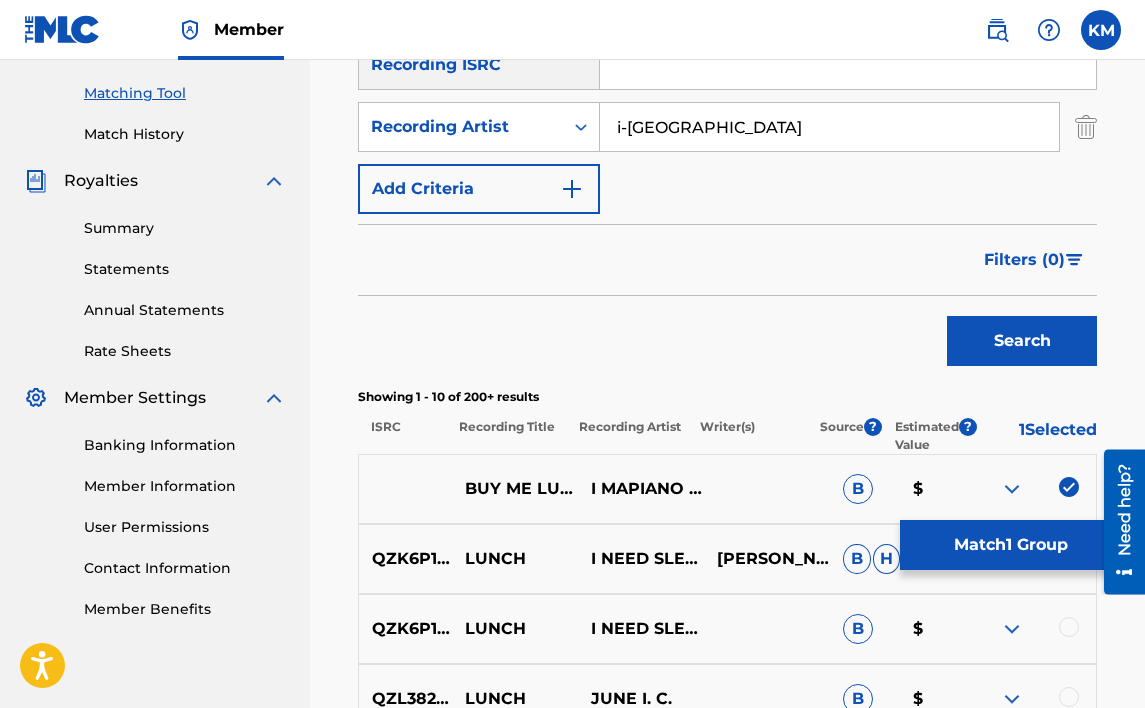 click on "Match  1 Group" at bounding box center (1010, 545) 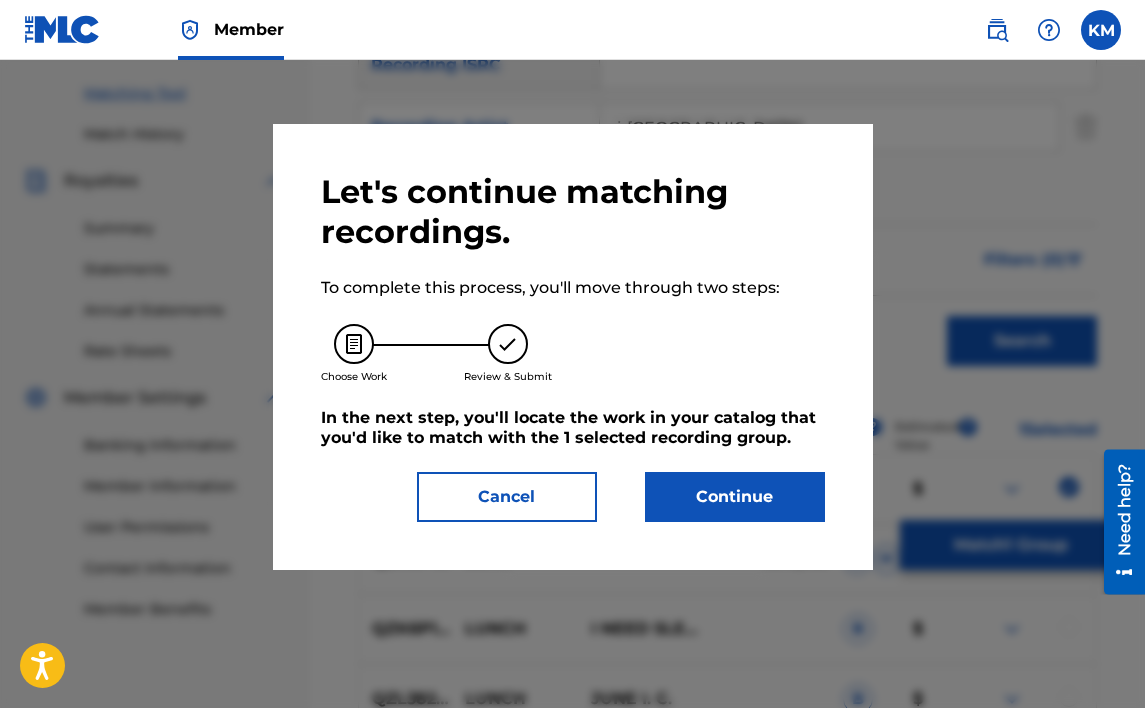 click on "Continue" at bounding box center [735, 497] 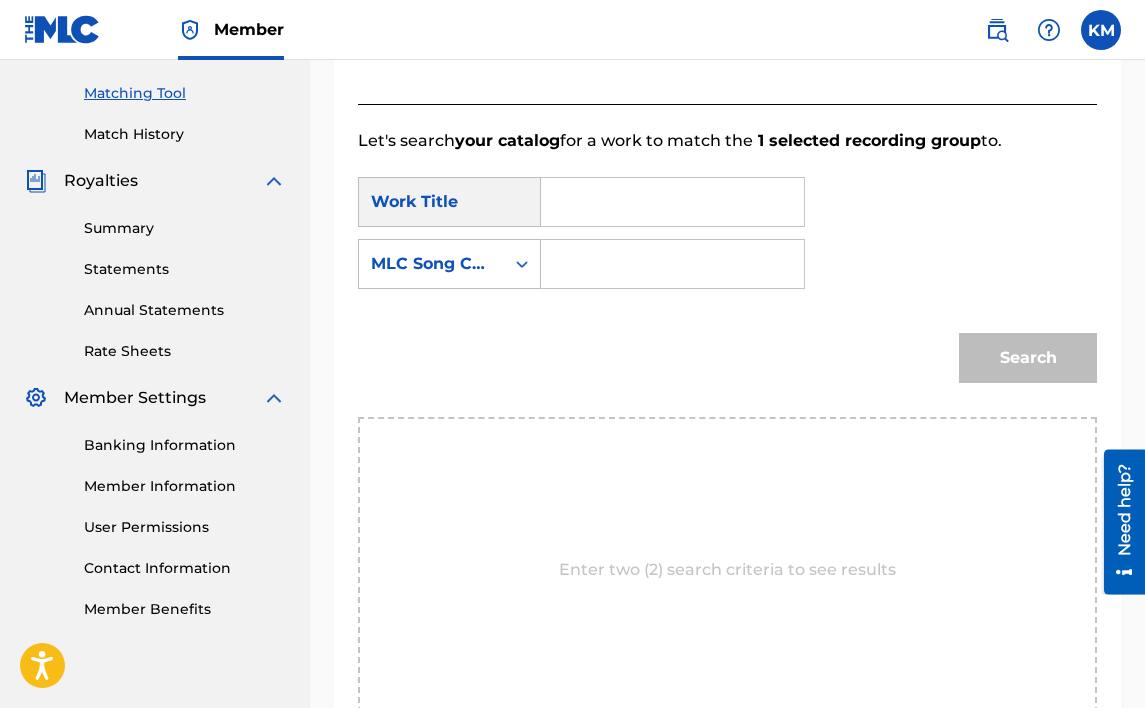paste on "BUY ME LUNCH" 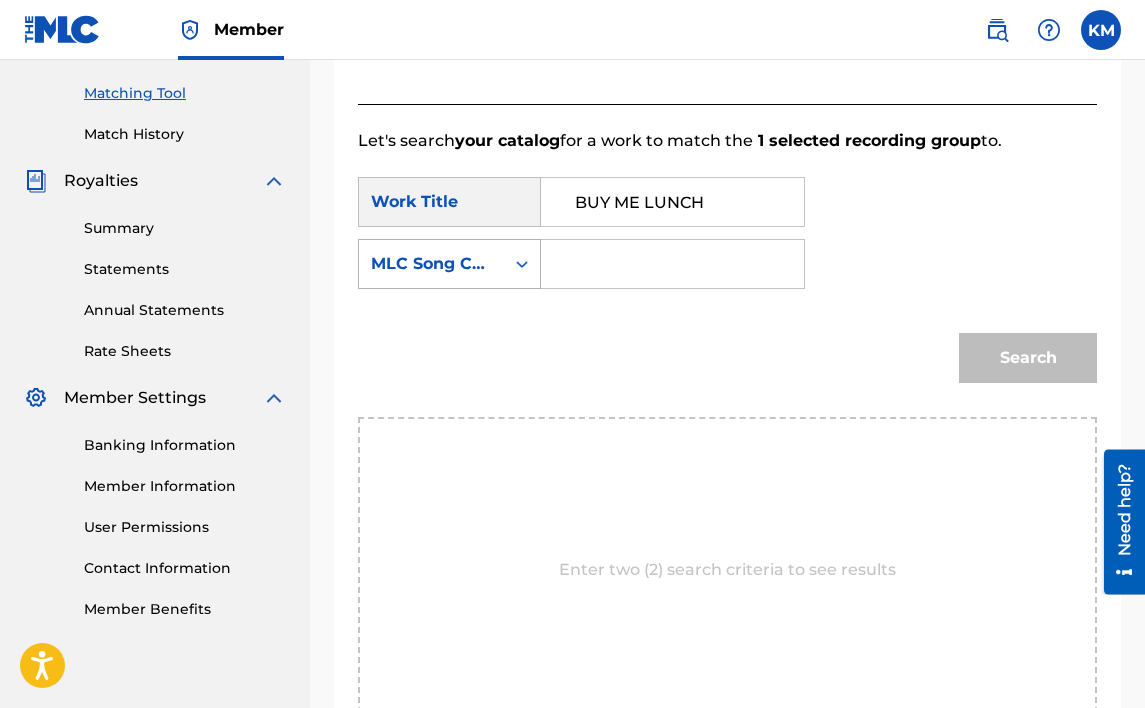 type on "BUY ME LUNCH" 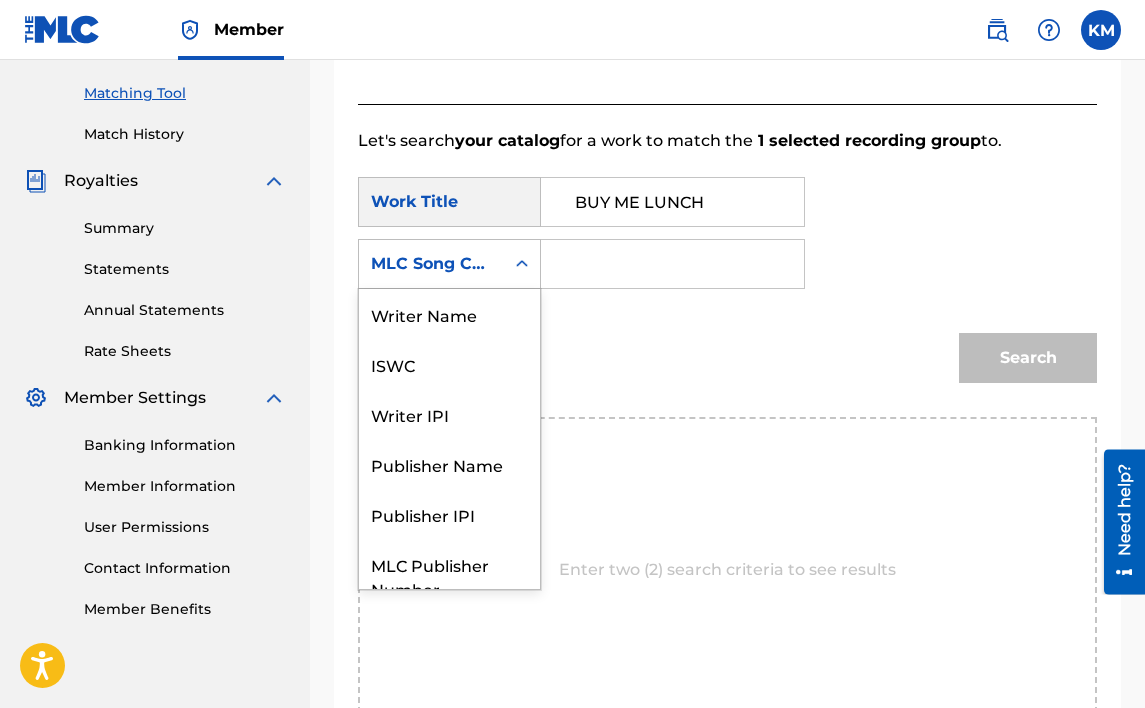 scroll, scrollTop: 74, scrollLeft: 0, axis: vertical 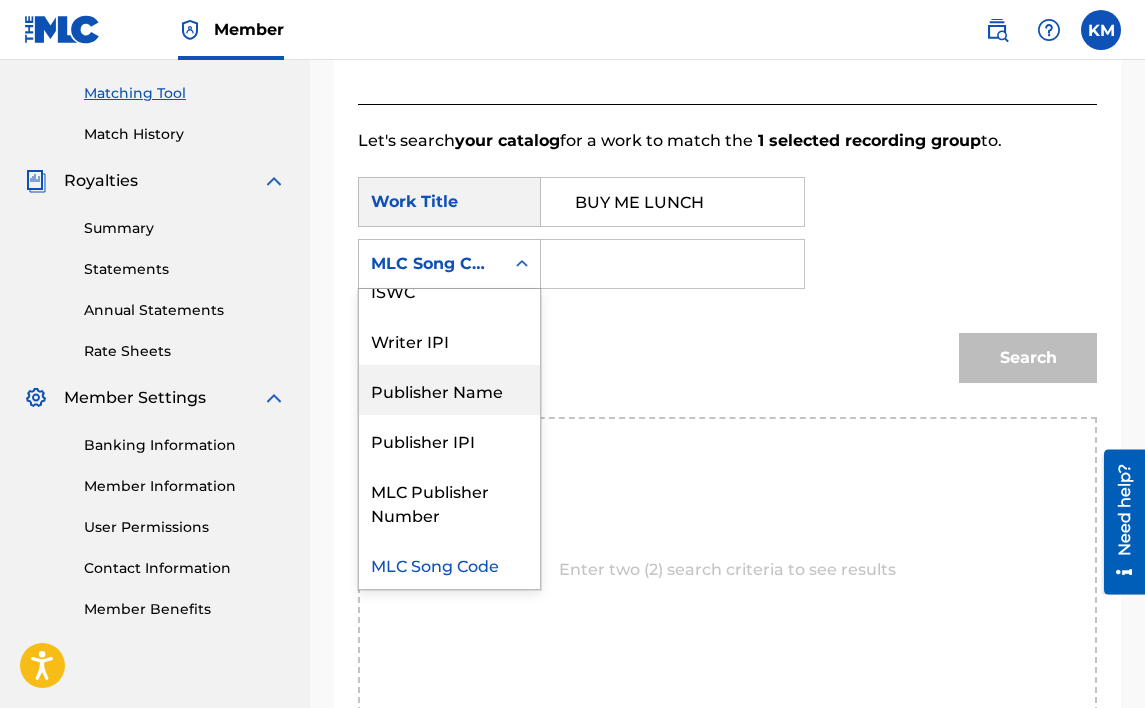 drag, startPoint x: 492, startPoint y: 401, endPoint x: 520, endPoint y: 367, distance: 44.04543 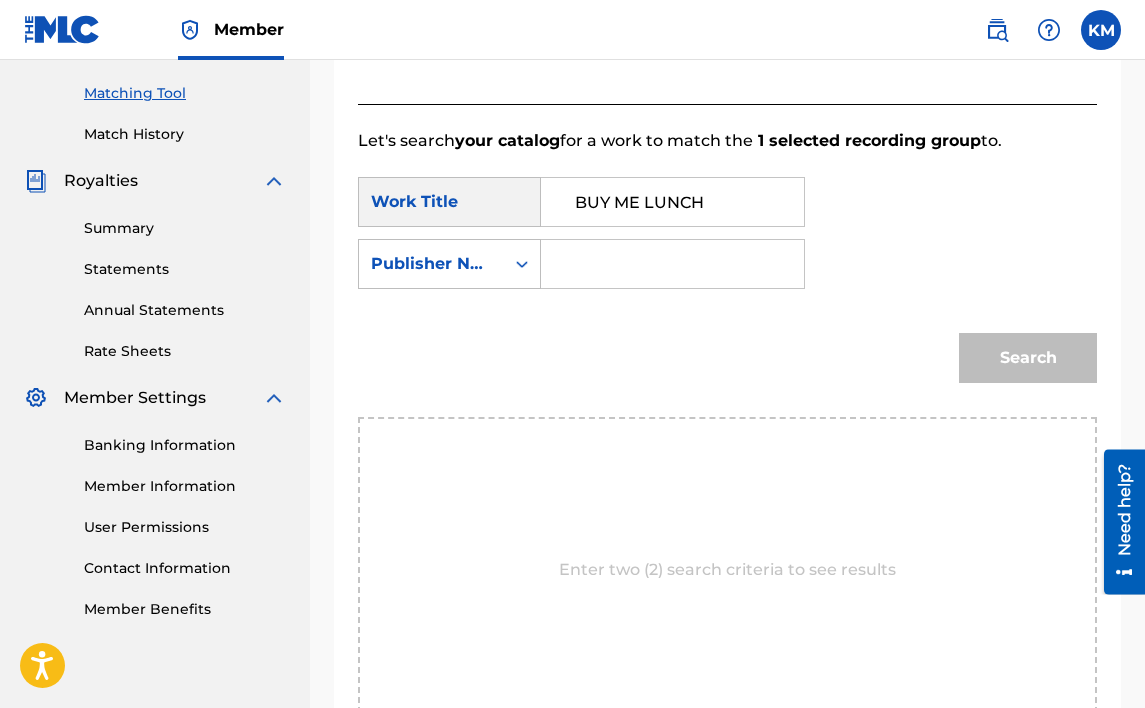 click at bounding box center [673, 264] 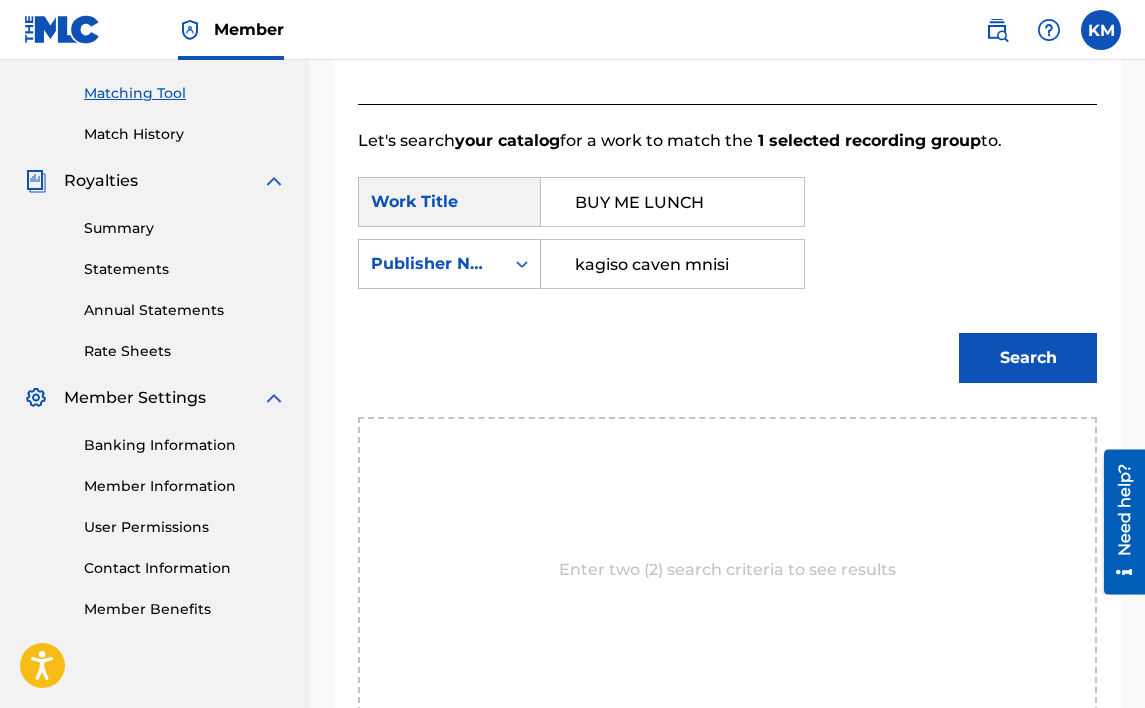 click on "Search" at bounding box center (1028, 358) 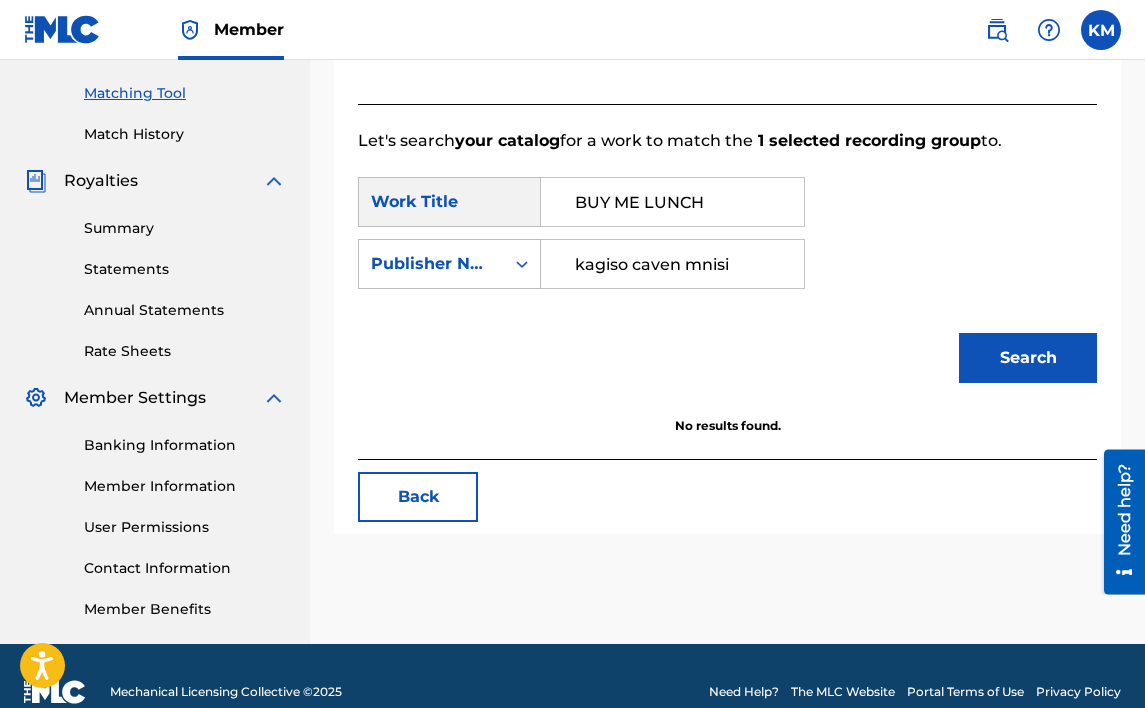 click on "Search" at bounding box center [1028, 358] 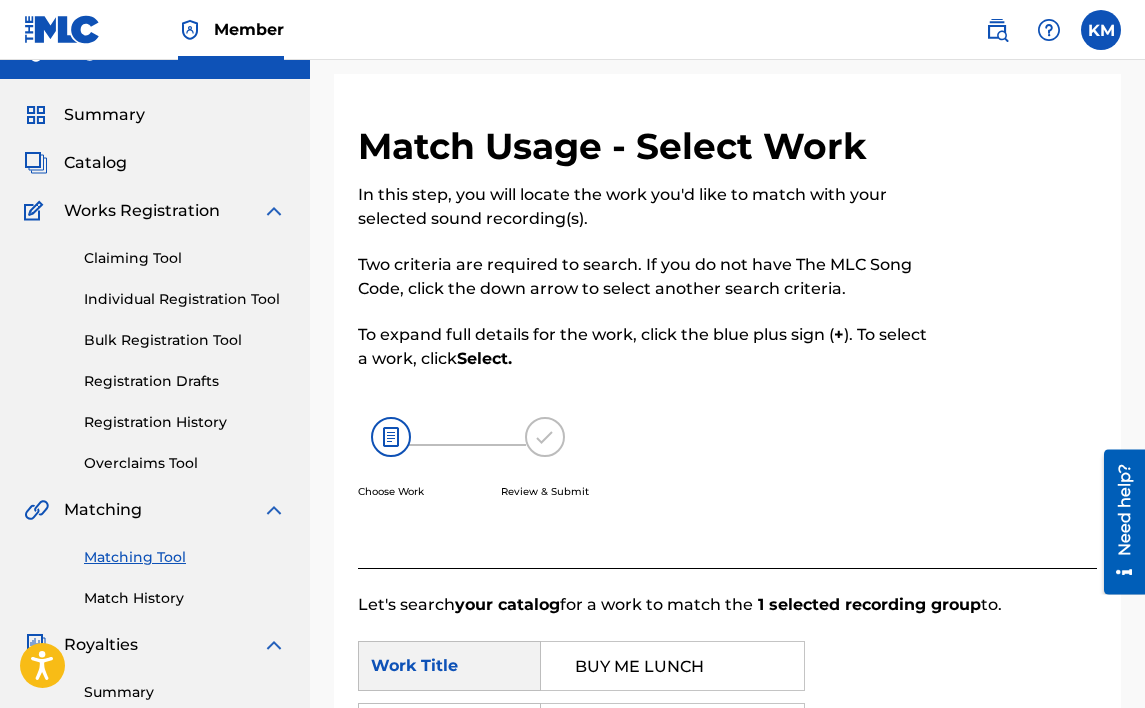 scroll, scrollTop: 0, scrollLeft: 0, axis: both 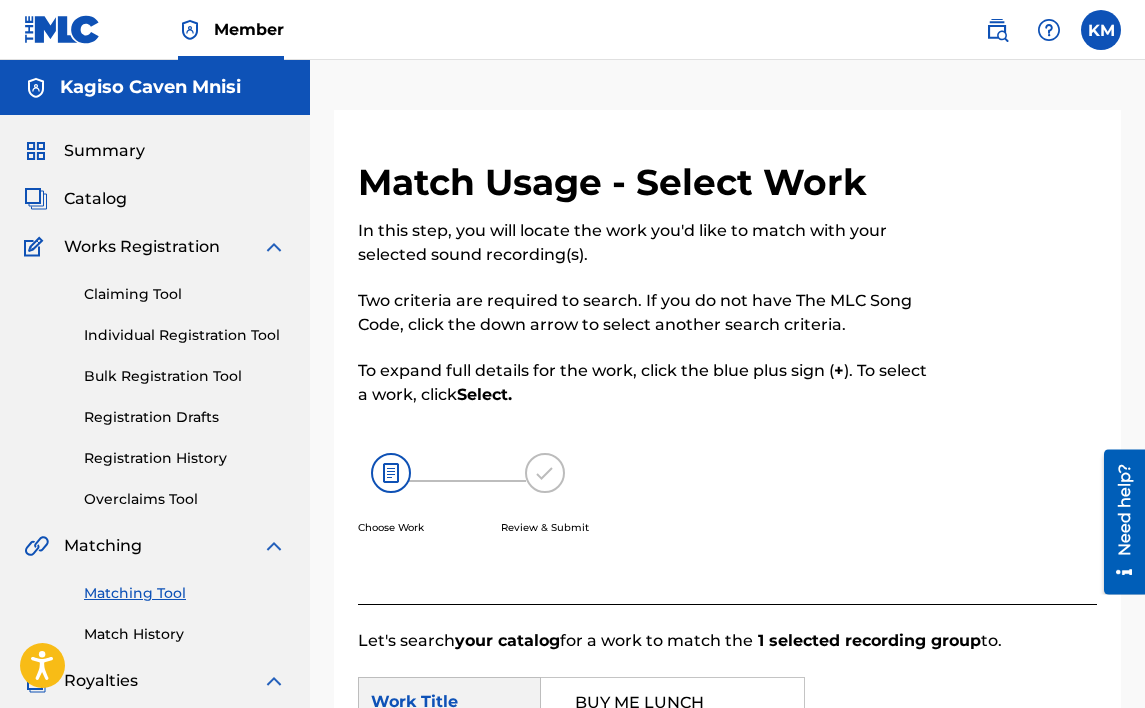 click on "Summary" at bounding box center (104, 151) 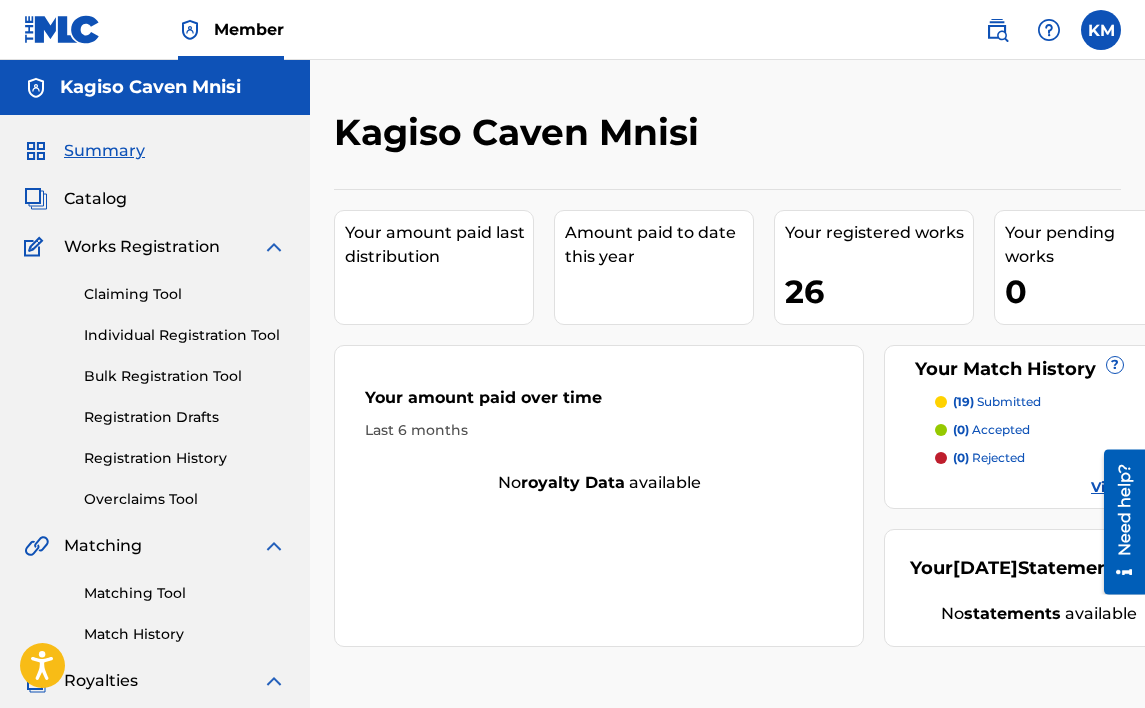 click on "Catalog" at bounding box center (95, 199) 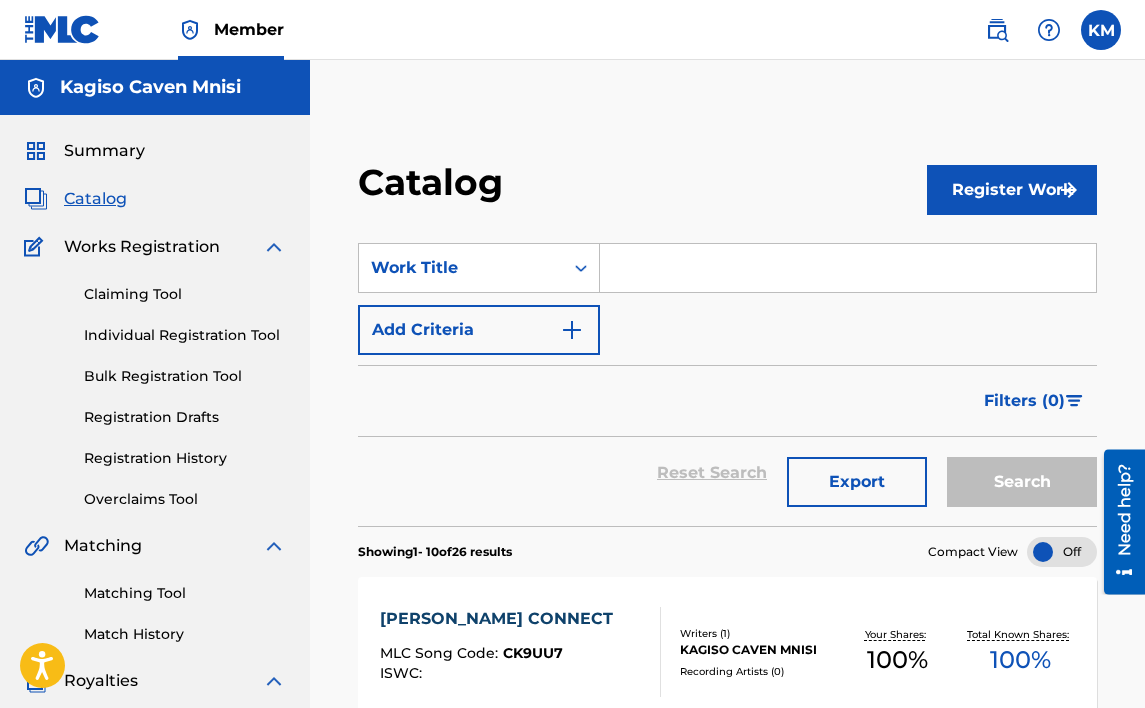 click on "Register Work" at bounding box center (1012, 190) 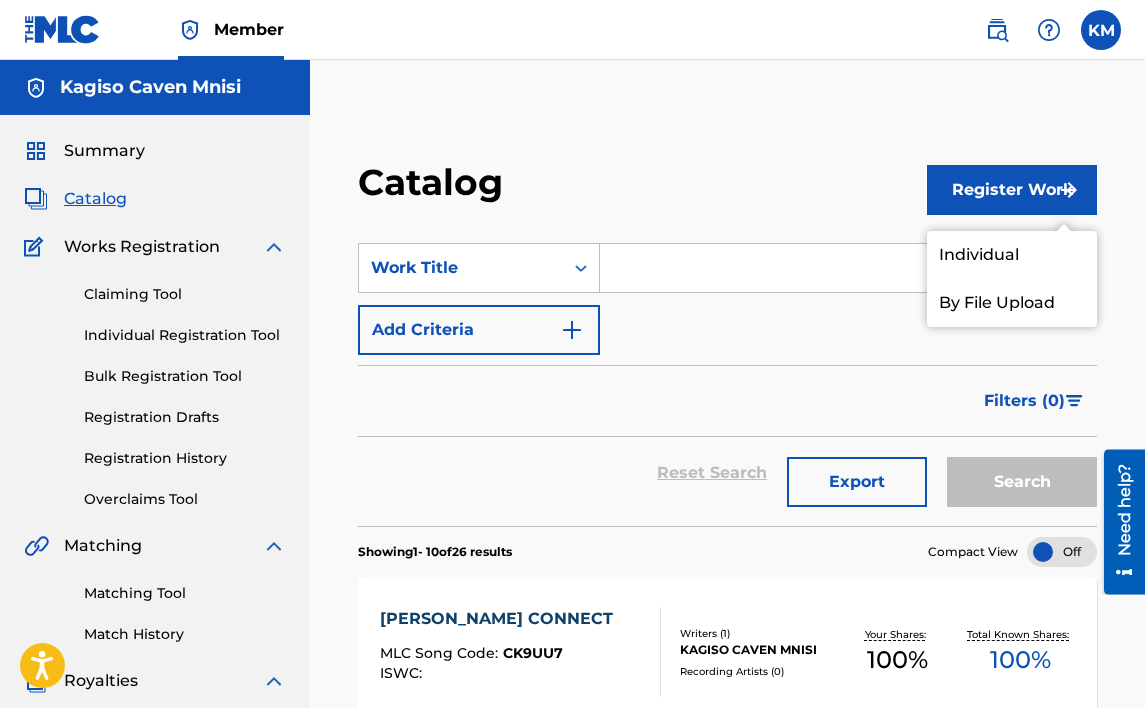 click on "Individual" at bounding box center (1012, 255) 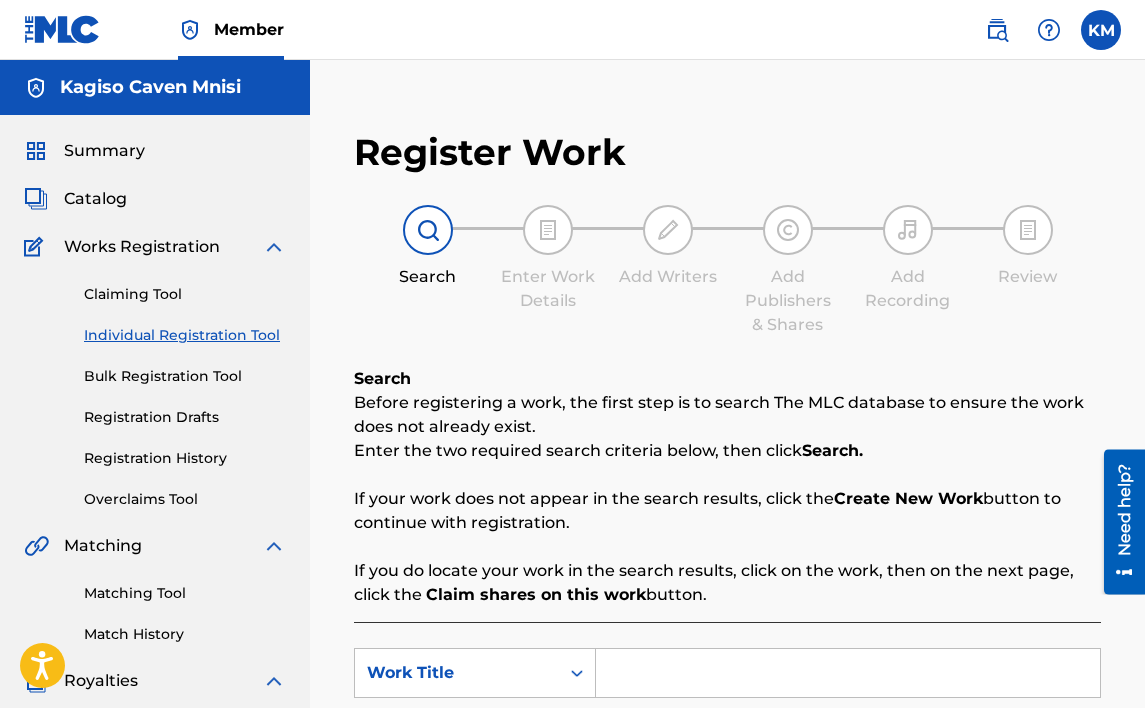 scroll, scrollTop: 200, scrollLeft: 0, axis: vertical 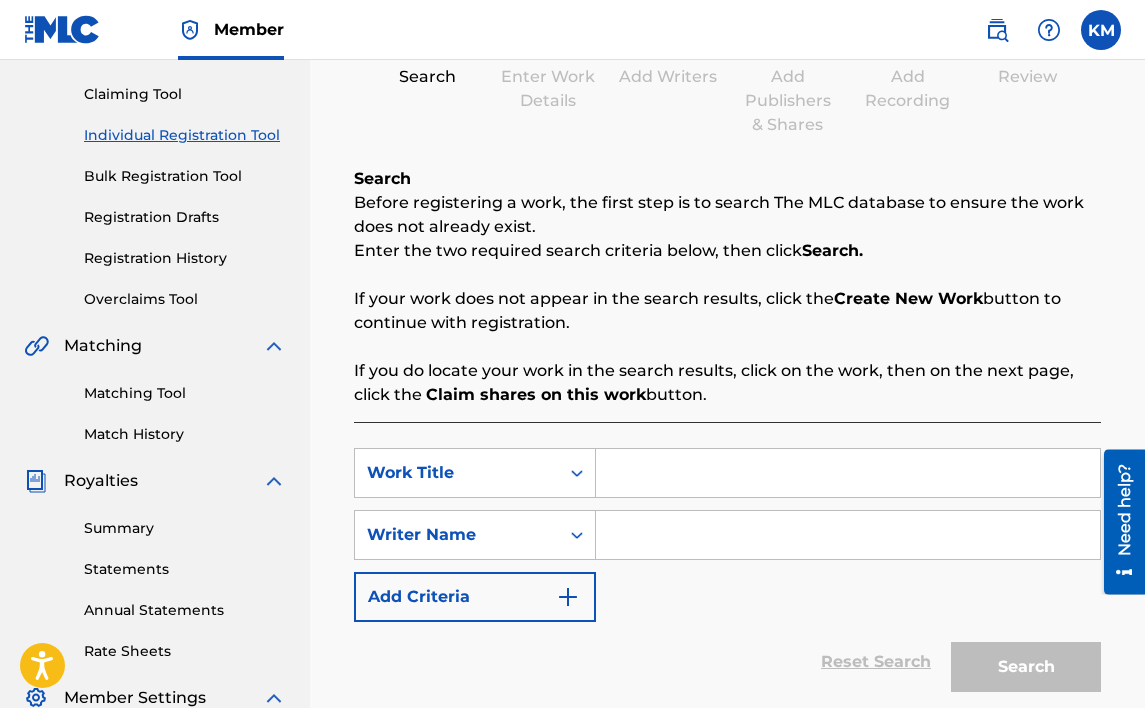 paste on "BUY ME LUNCH" 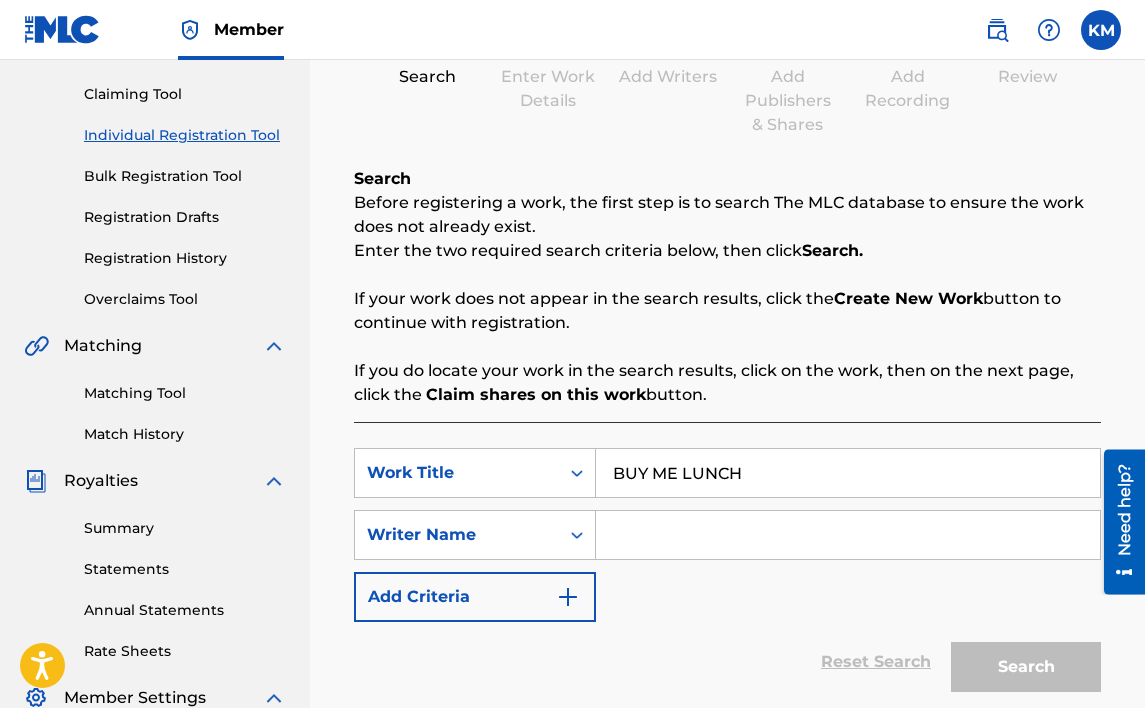 type on "BUY ME LUNCH" 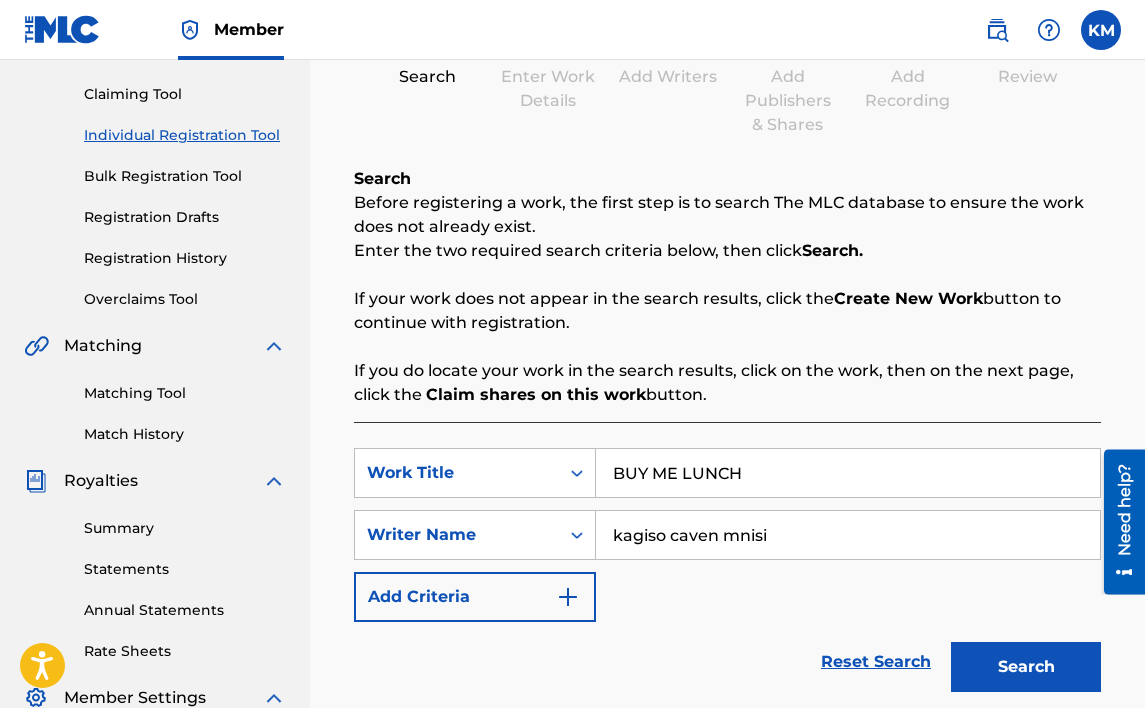 click on "Search" at bounding box center [1026, 667] 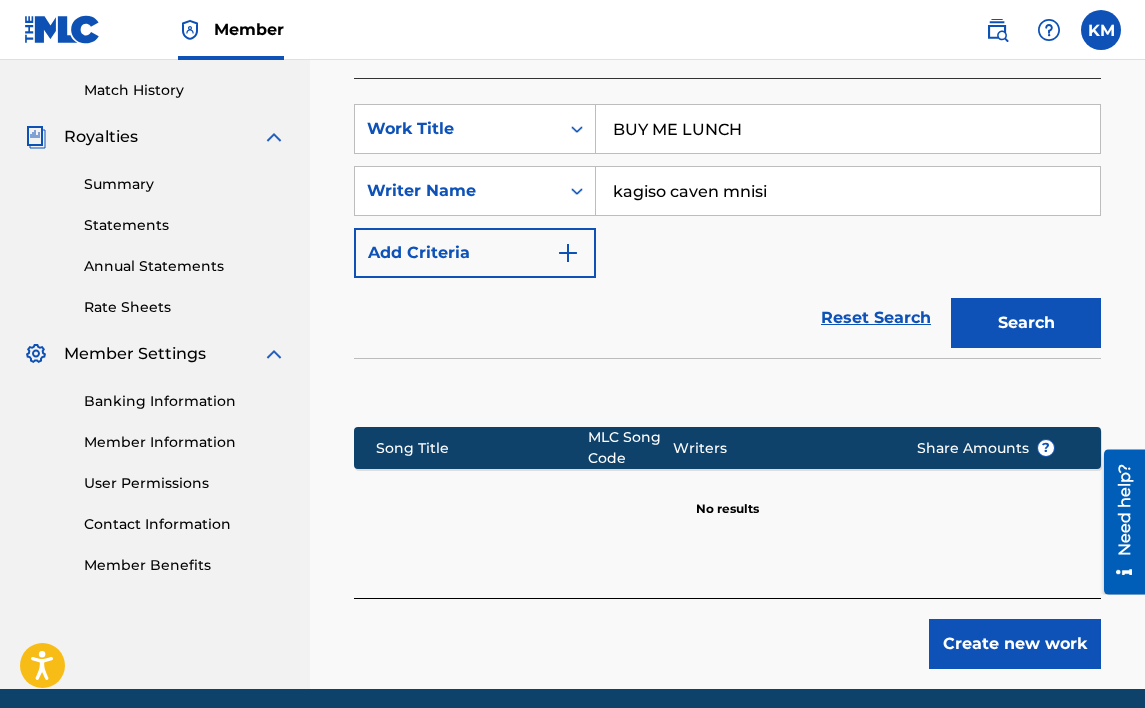 scroll, scrollTop: 521, scrollLeft: 0, axis: vertical 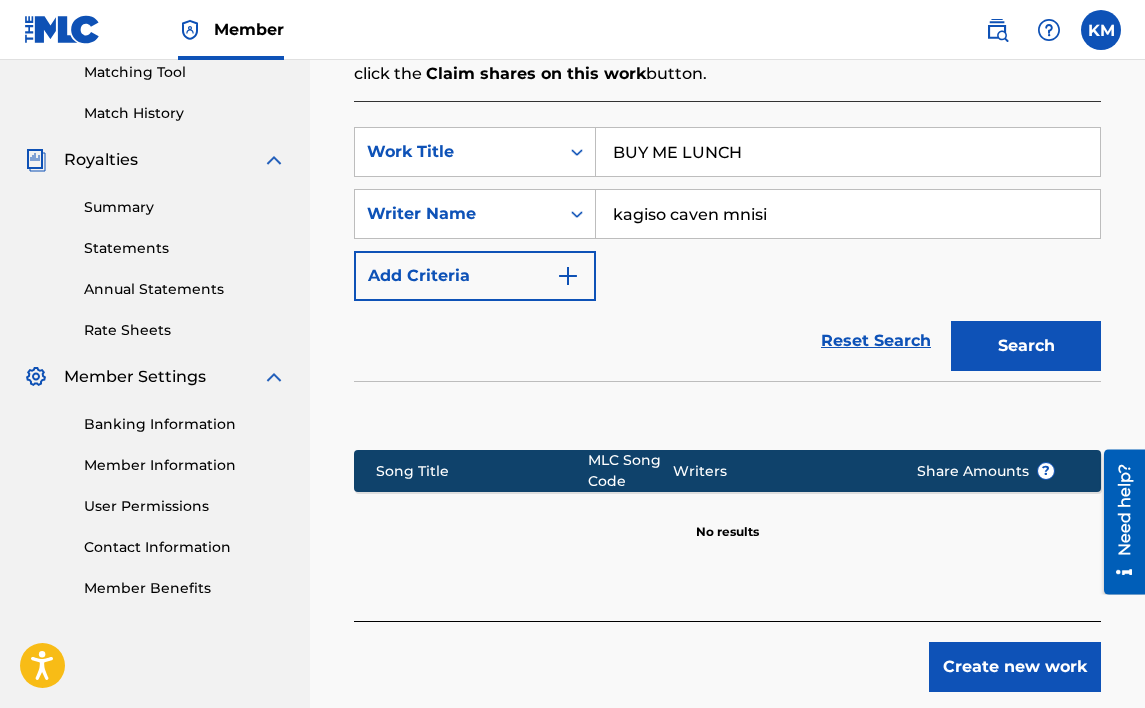 click on "Create new work" at bounding box center [1015, 667] 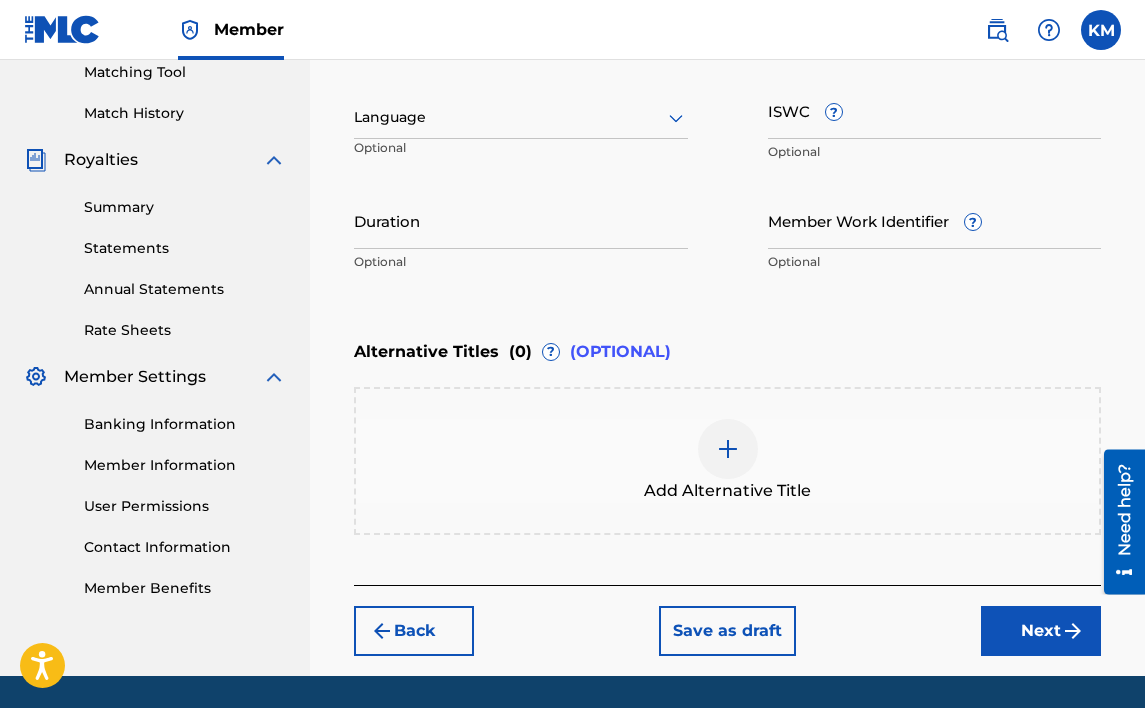 click on "Next" at bounding box center [1041, 631] 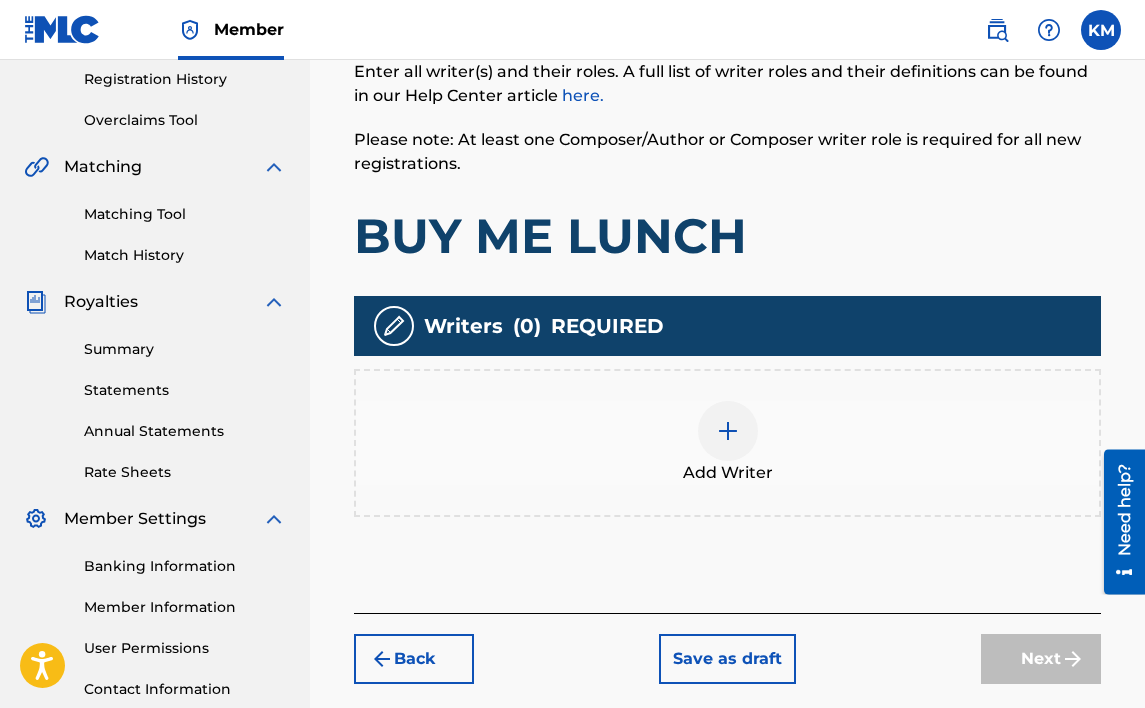 scroll, scrollTop: 390, scrollLeft: 0, axis: vertical 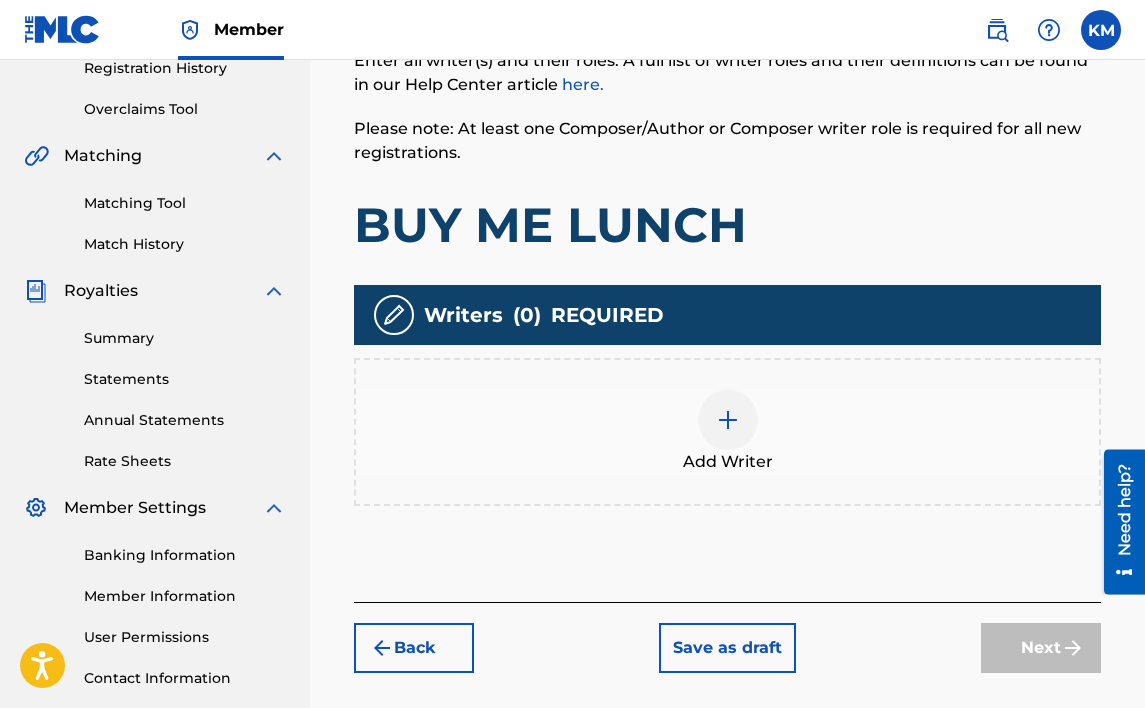 click at bounding box center (728, 420) 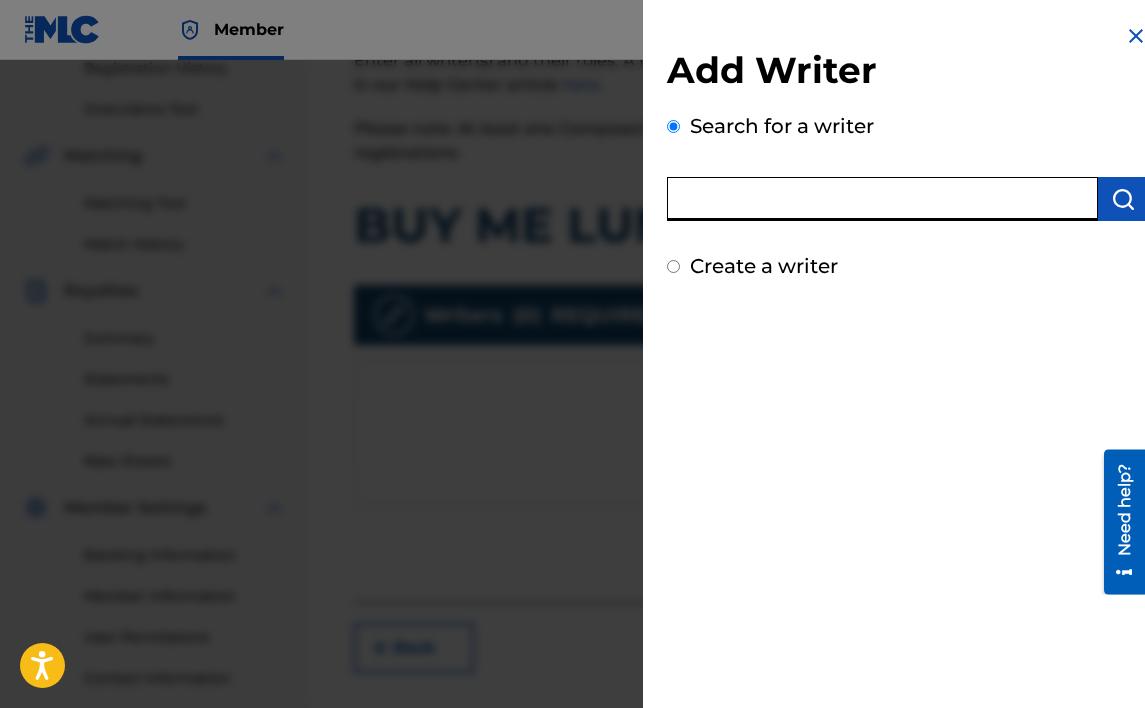 click at bounding box center (882, 199) 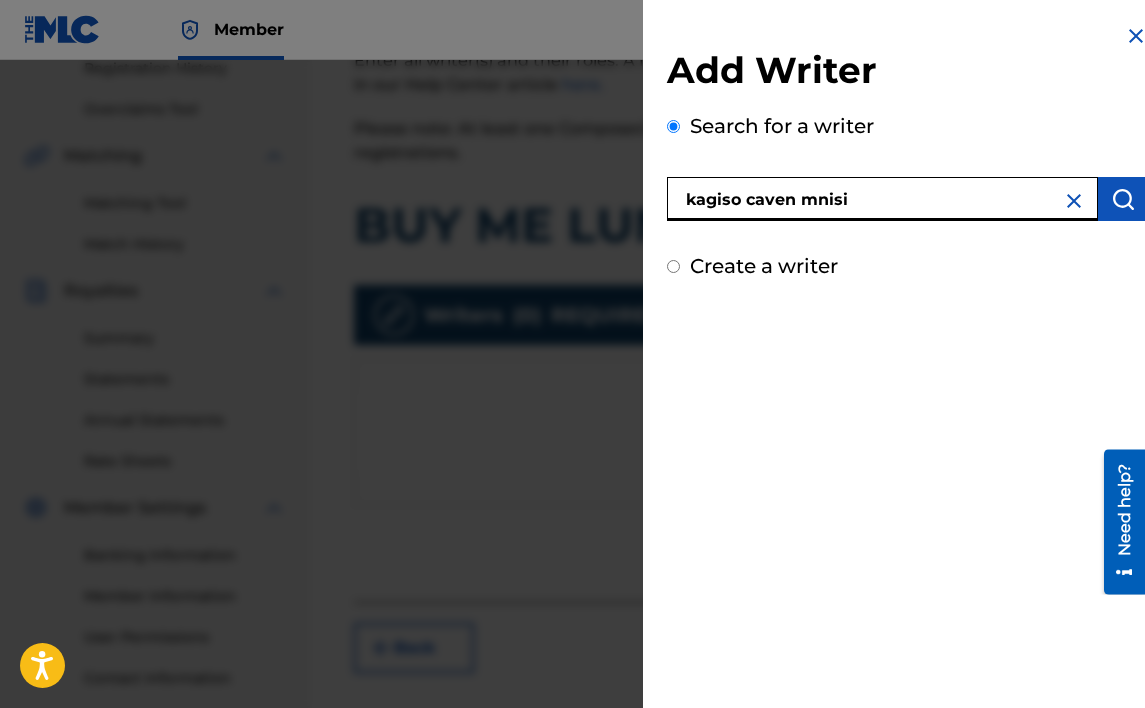 type on "kagiso caven mnisi" 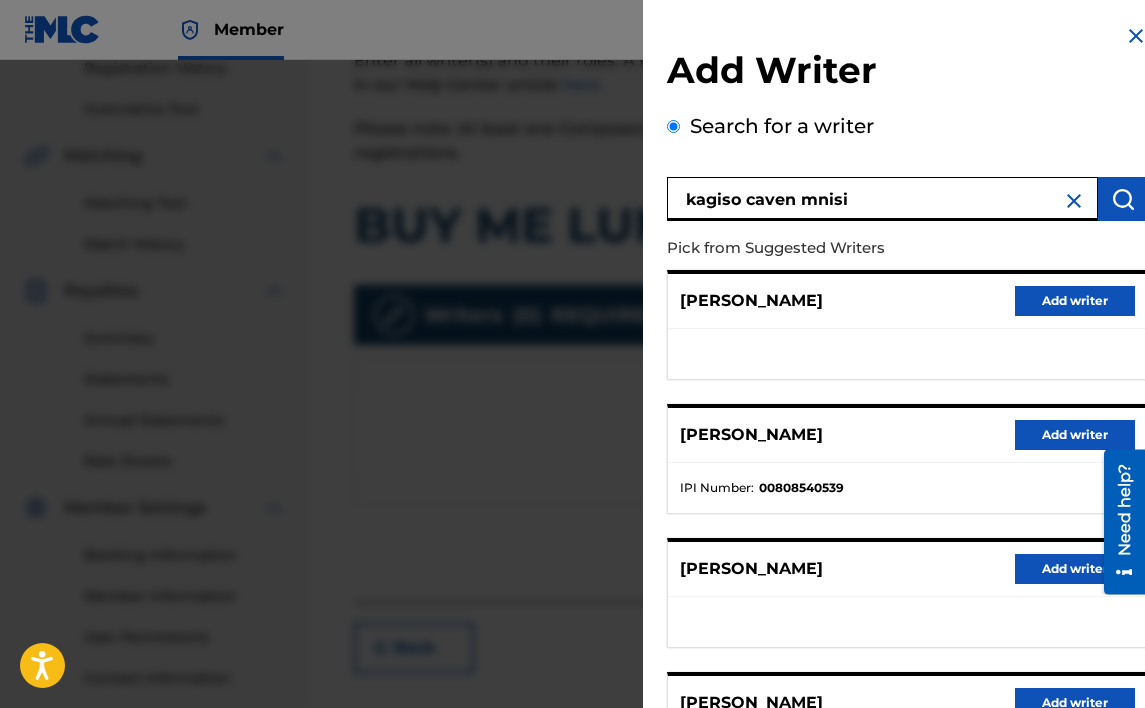 scroll, scrollTop: 300, scrollLeft: 0, axis: vertical 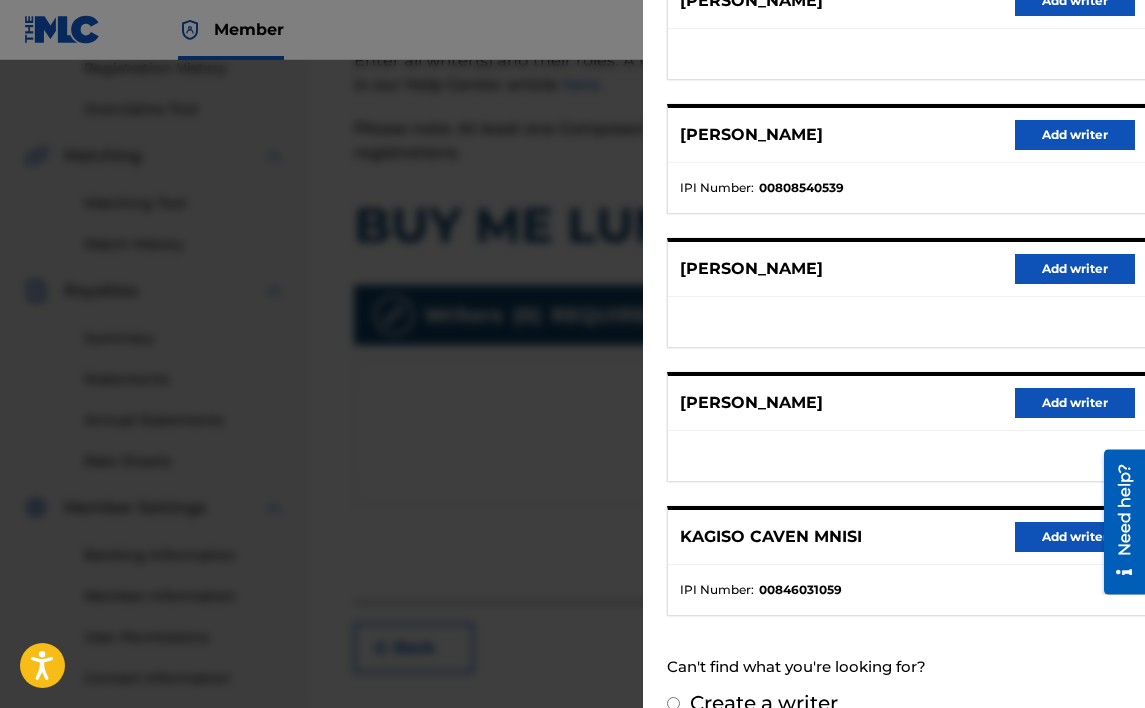 click on "Add writer" at bounding box center [1075, 537] 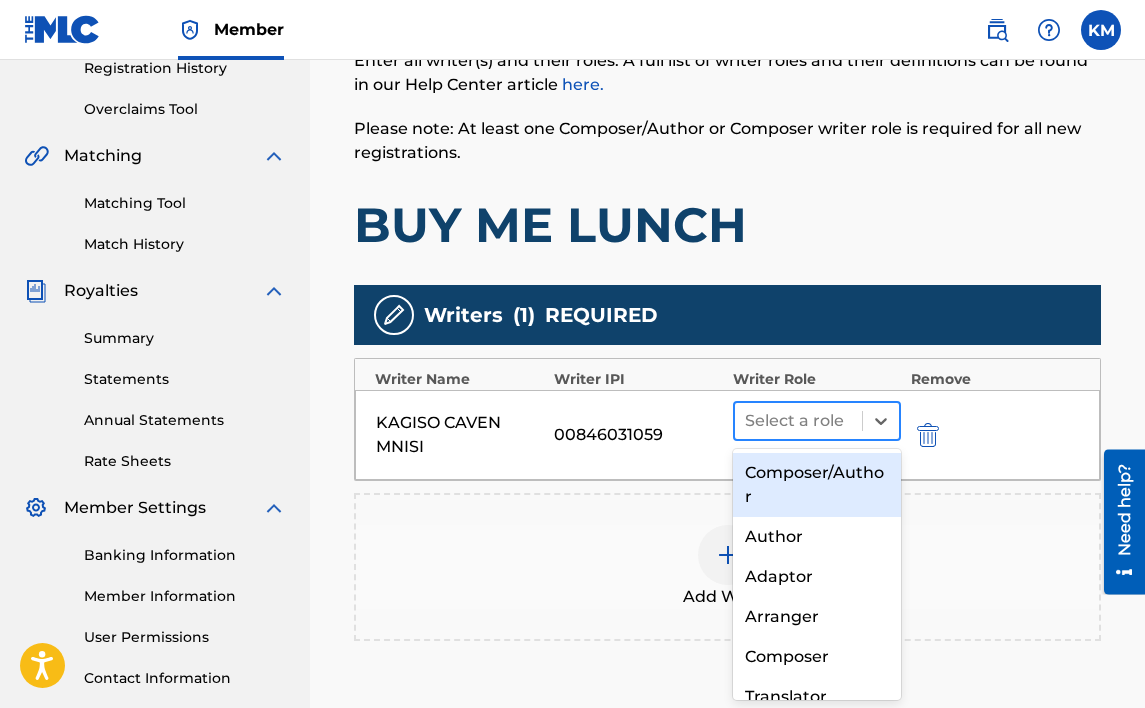 click at bounding box center (798, 421) 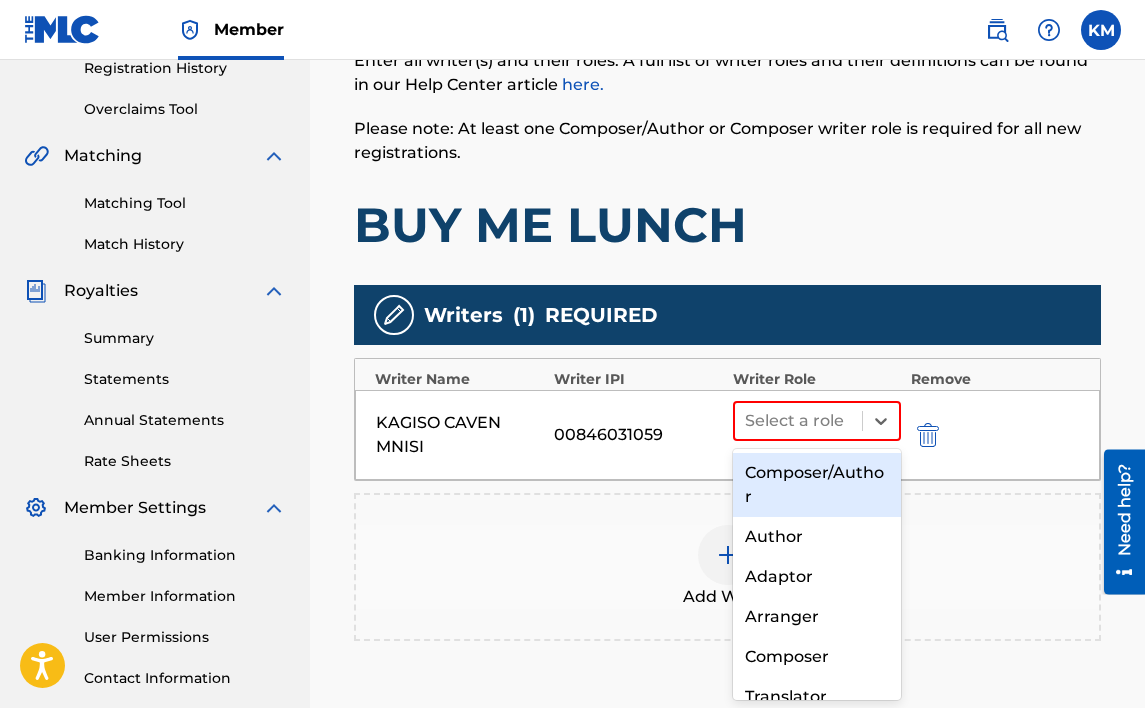 click on "Composer/Author" at bounding box center (817, 485) 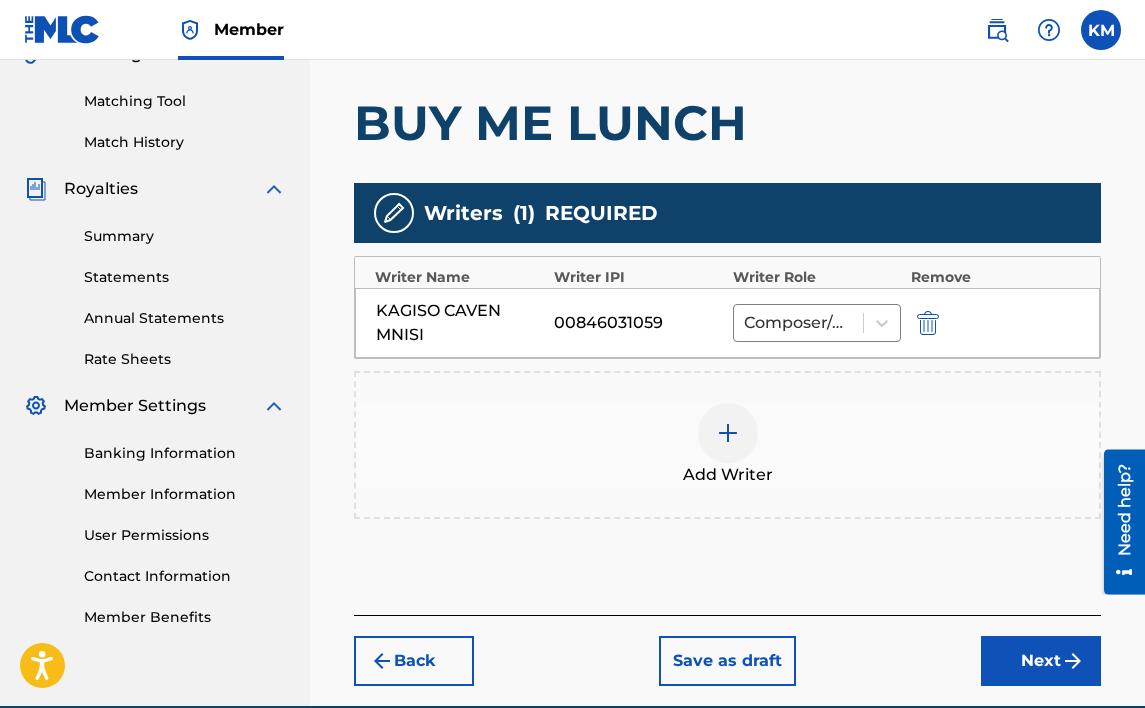 scroll, scrollTop: 486, scrollLeft: 0, axis: vertical 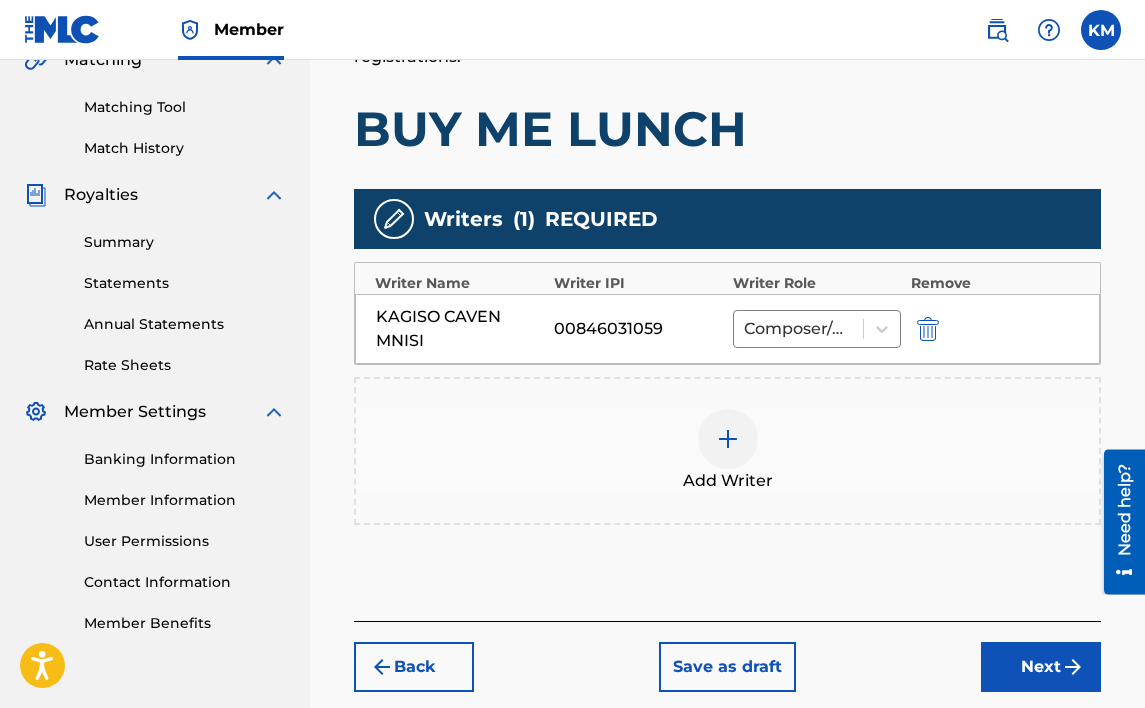 drag, startPoint x: 1026, startPoint y: 672, endPoint x: 1024, endPoint y: 662, distance: 10.198039 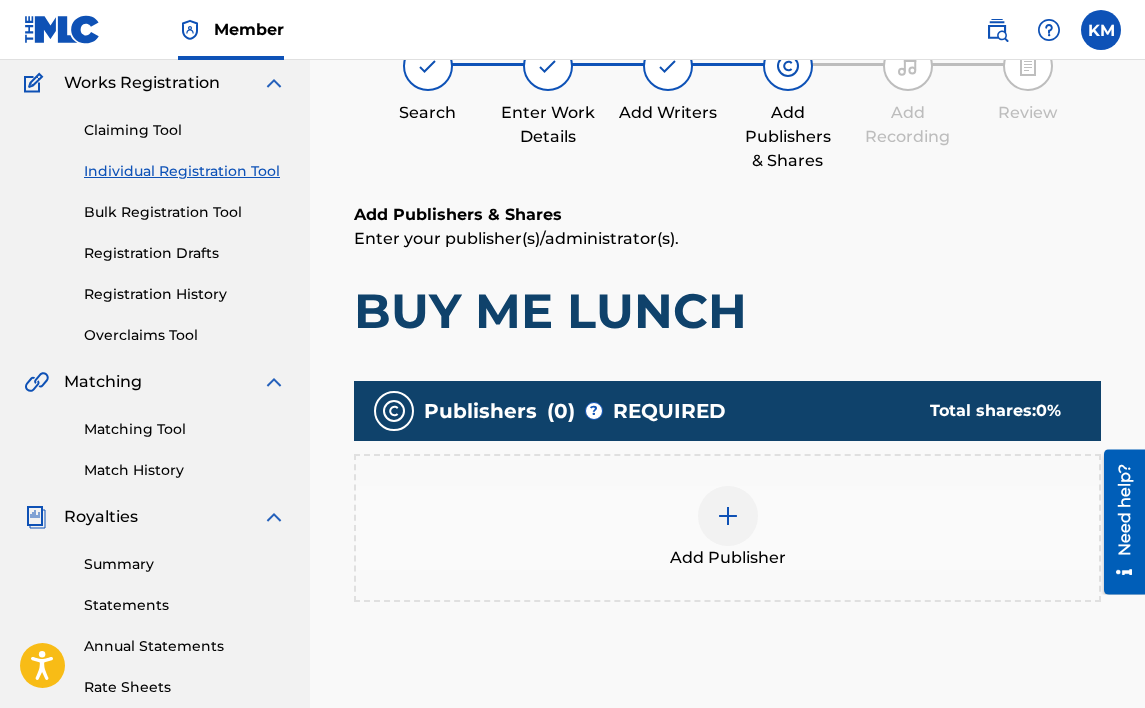 scroll, scrollTop: 90, scrollLeft: 0, axis: vertical 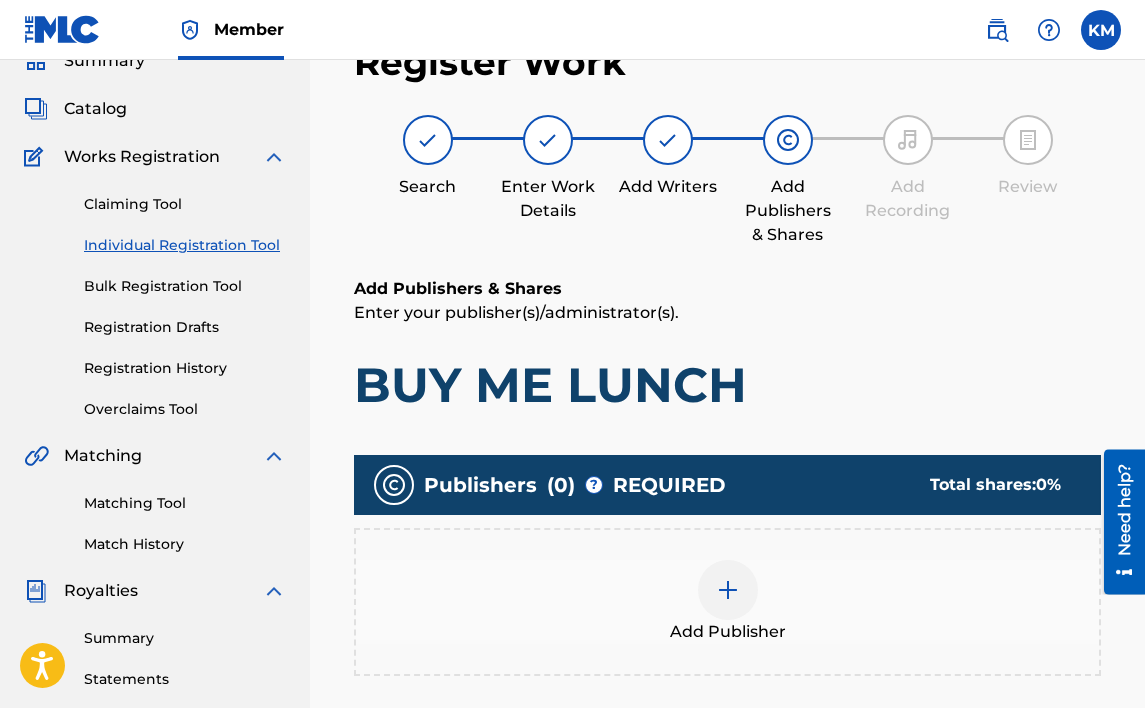 click at bounding box center (728, 590) 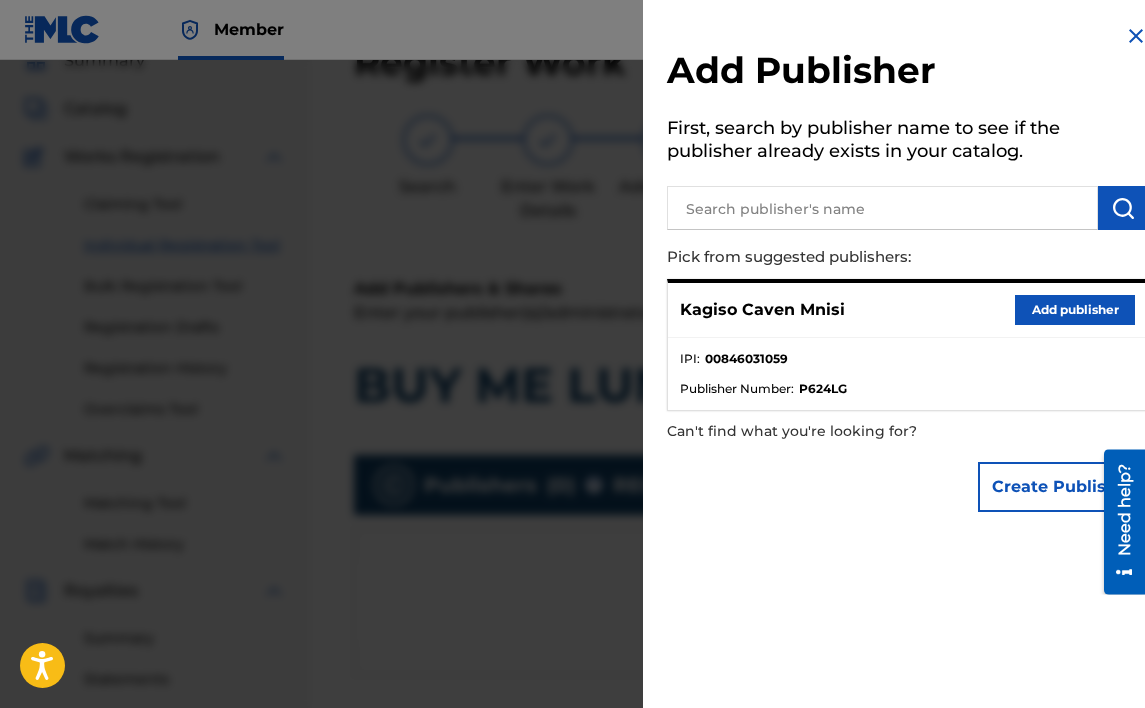 click on "Add publisher" at bounding box center [1075, 310] 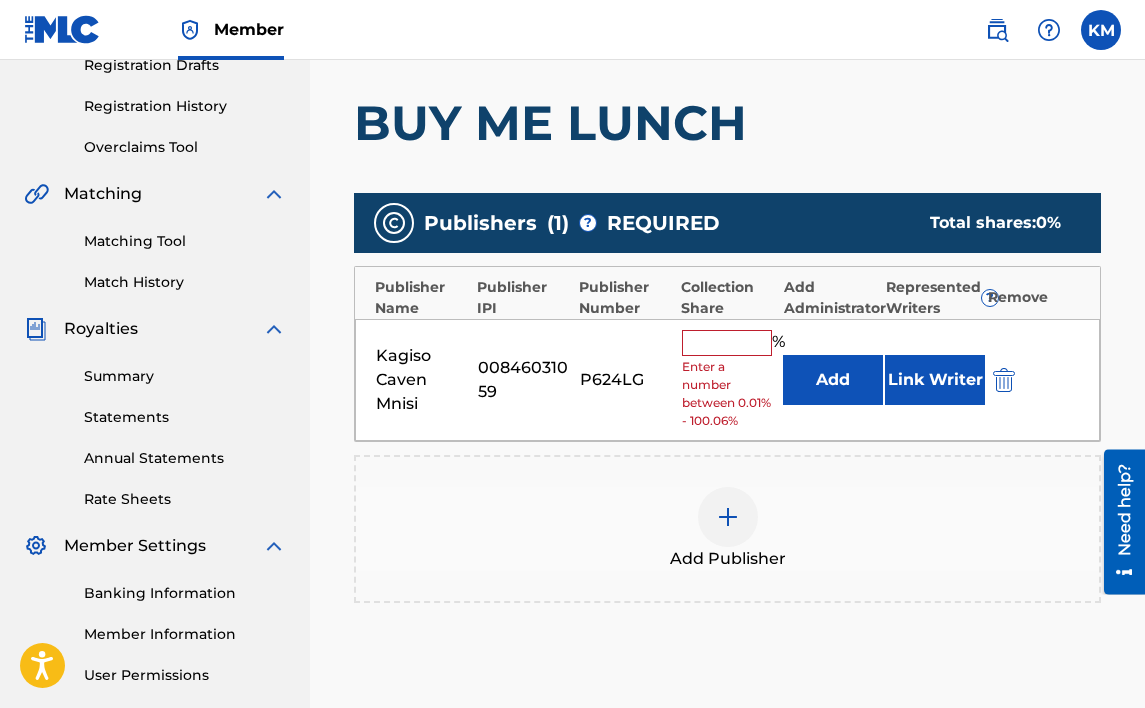 scroll, scrollTop: 390, scrollLeft: 0, axis: vertical 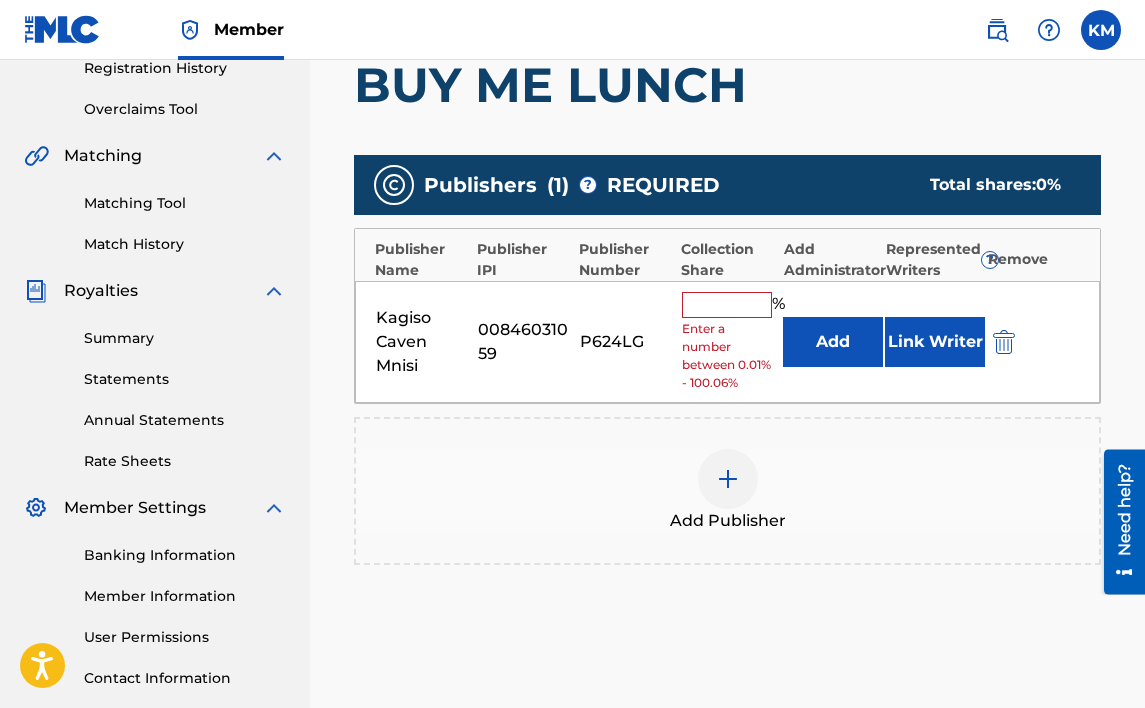 click on "Enter a number between 0.01% - 100.06%" at bounding box center (728, 356) 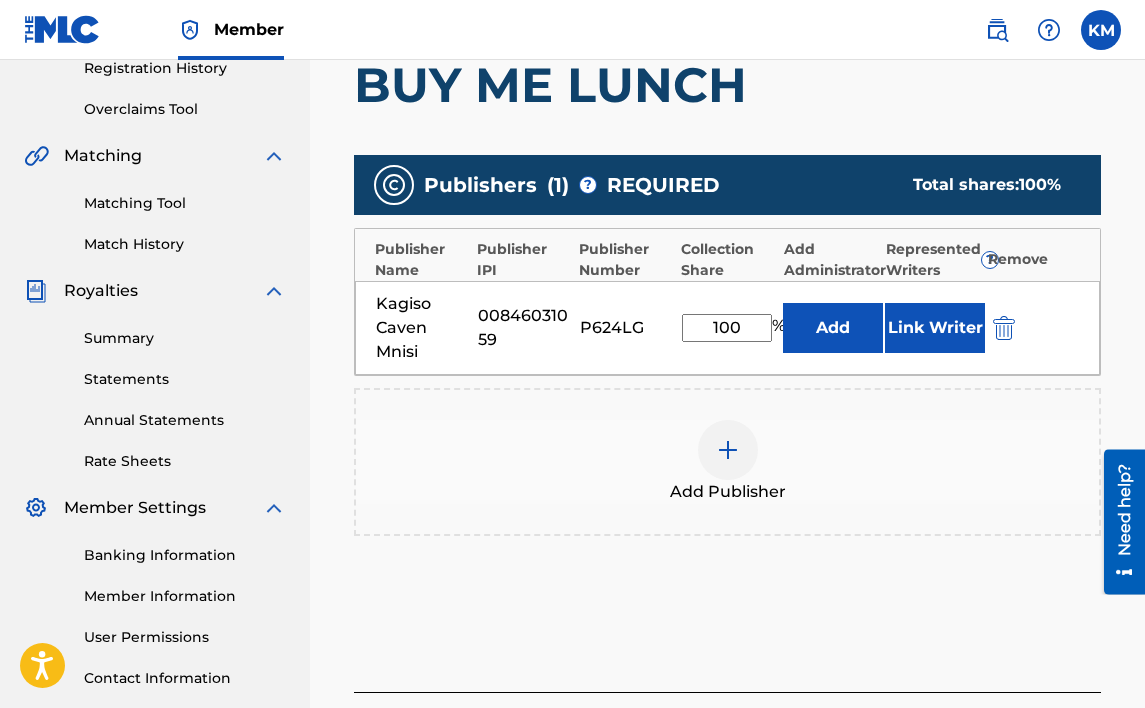 click on "Link Writer" at bounding box center (935, 328) 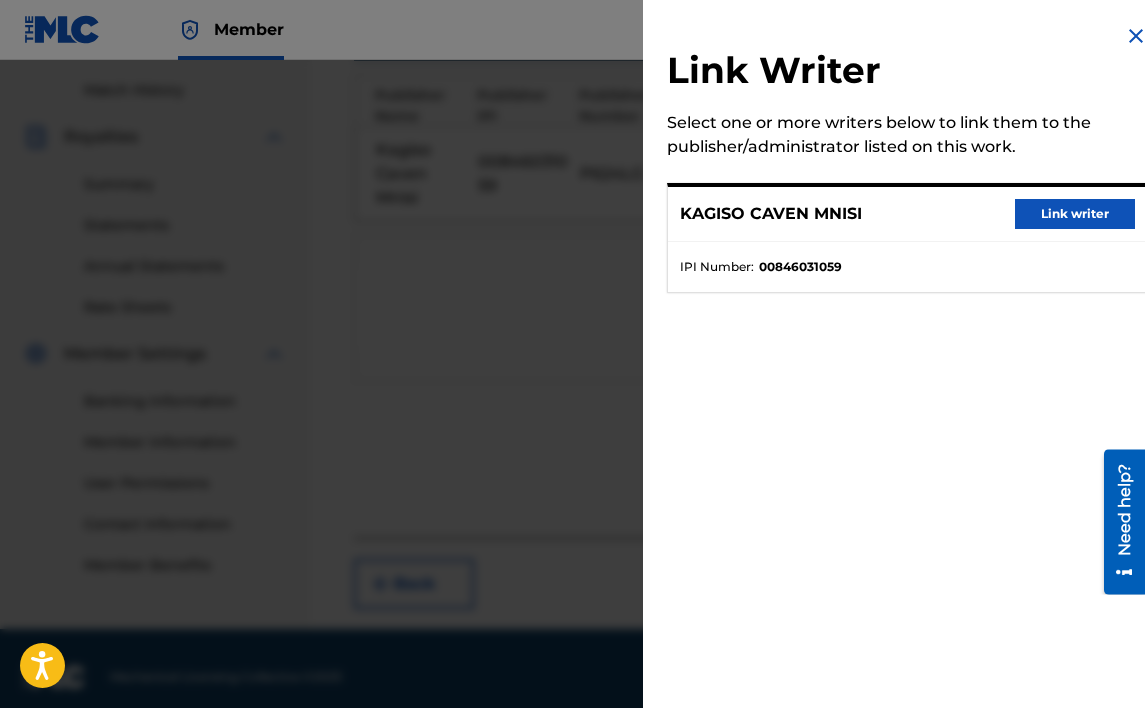 scroll, scrollTop: 561, scrollLeft: 0, axis: vertical 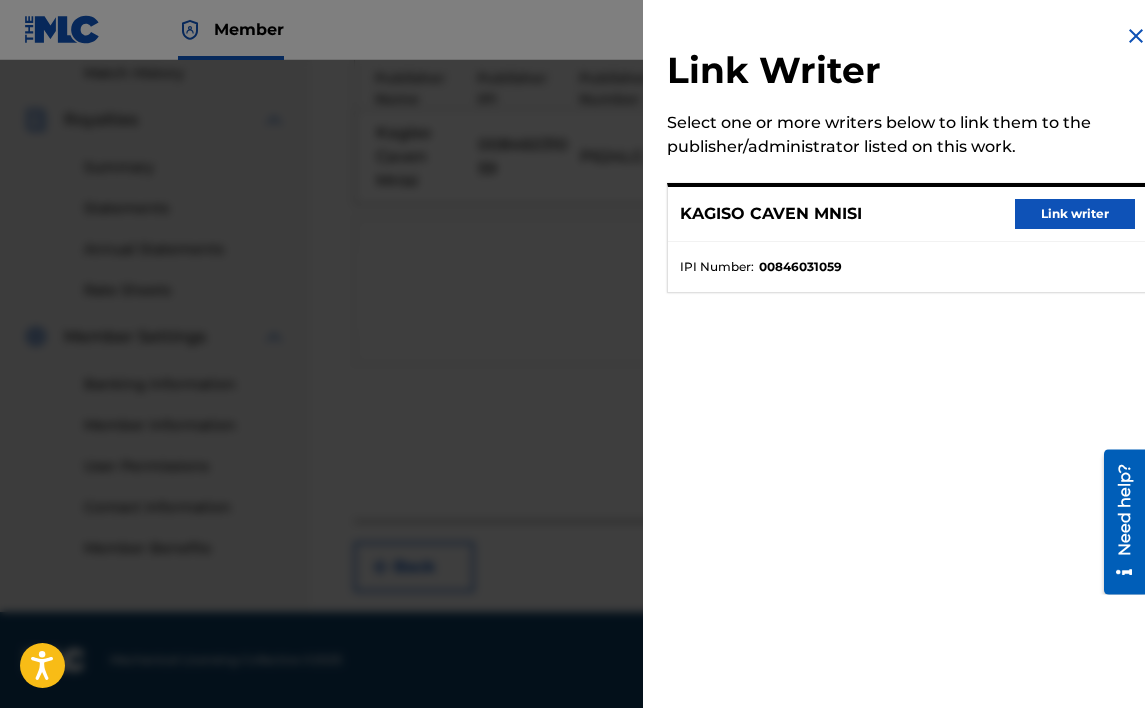 click on "Link writer" at bounding box center [1075, 214] 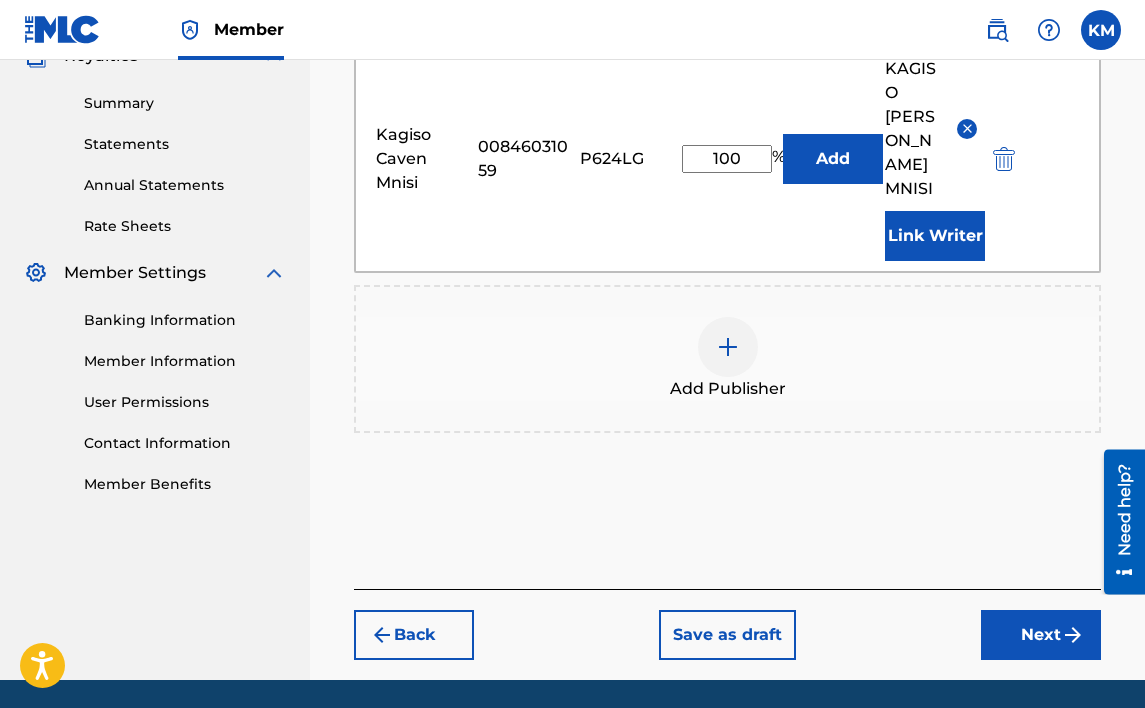 scroll, scrollTop: 669, scrollLeft: 0, axis: vertical 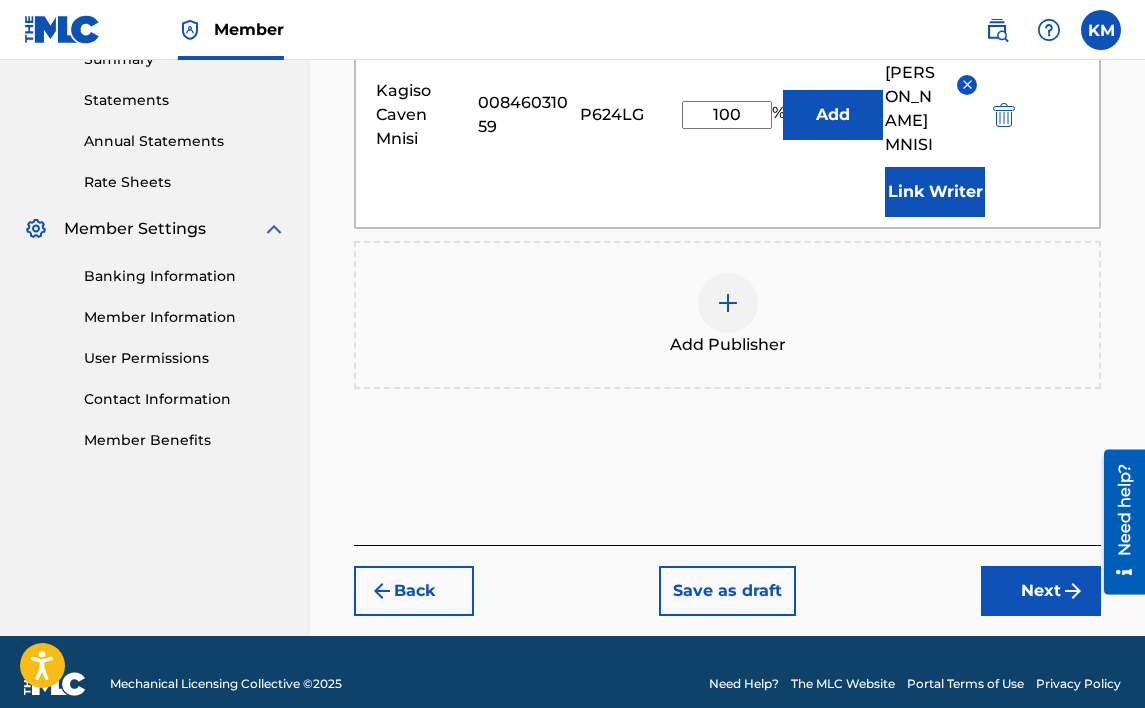 click on "Next" at bounding box center [1041, 591] 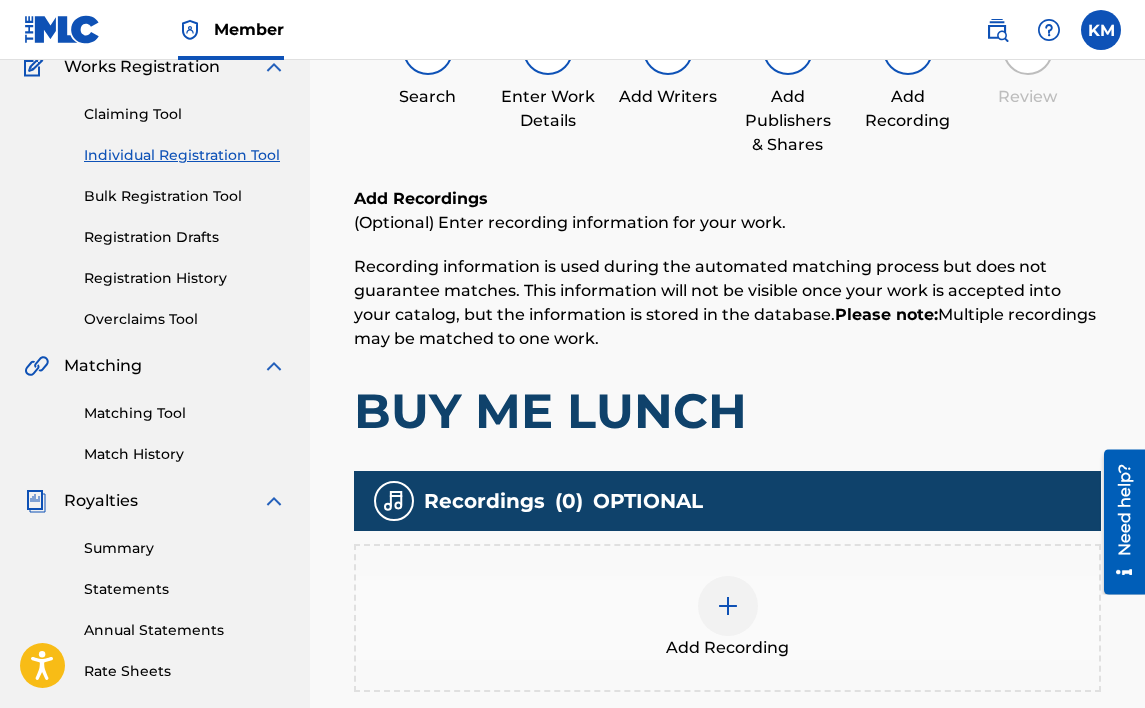 scroll, scrollTop: 390, scrollLeft: 0, axis: vertical 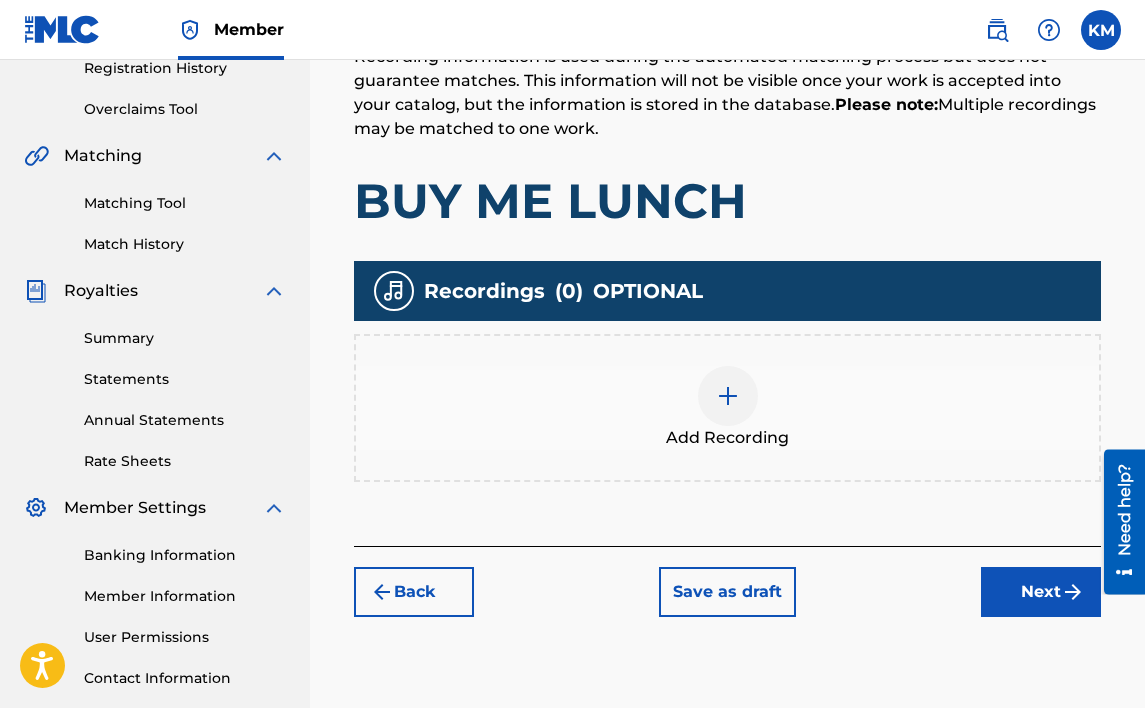 click on "Next" at bounding box center [1041, 592] 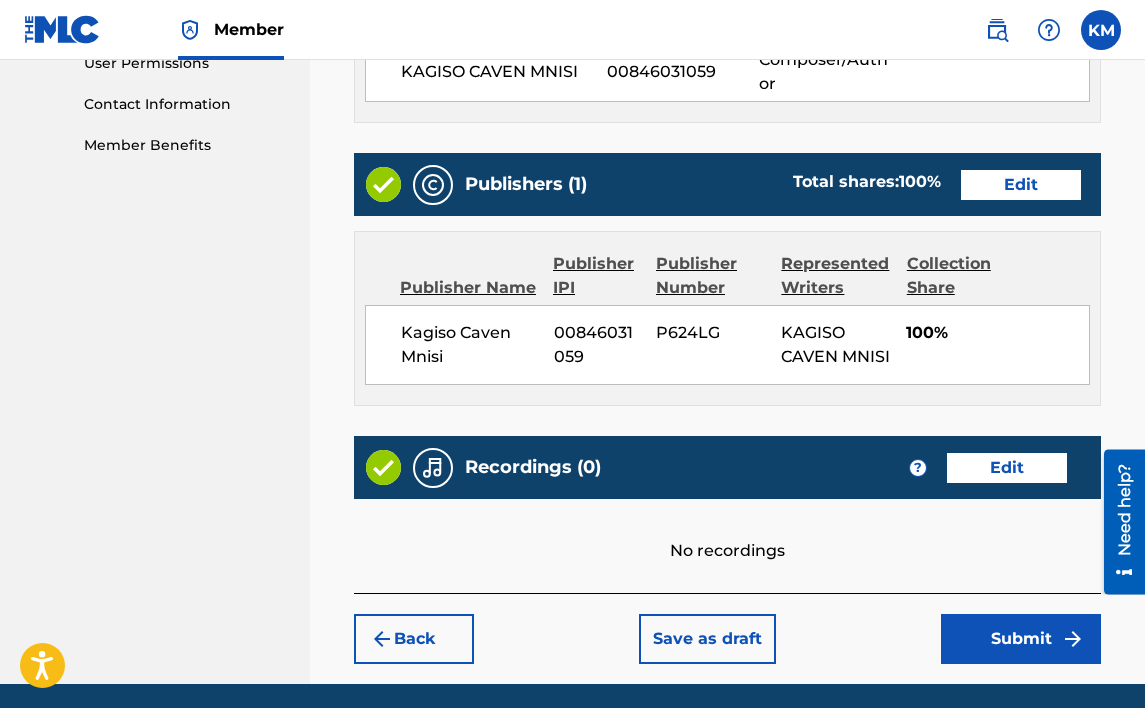scroll, scrollTop: 1036, scrollLeft: 0, axis: vertical 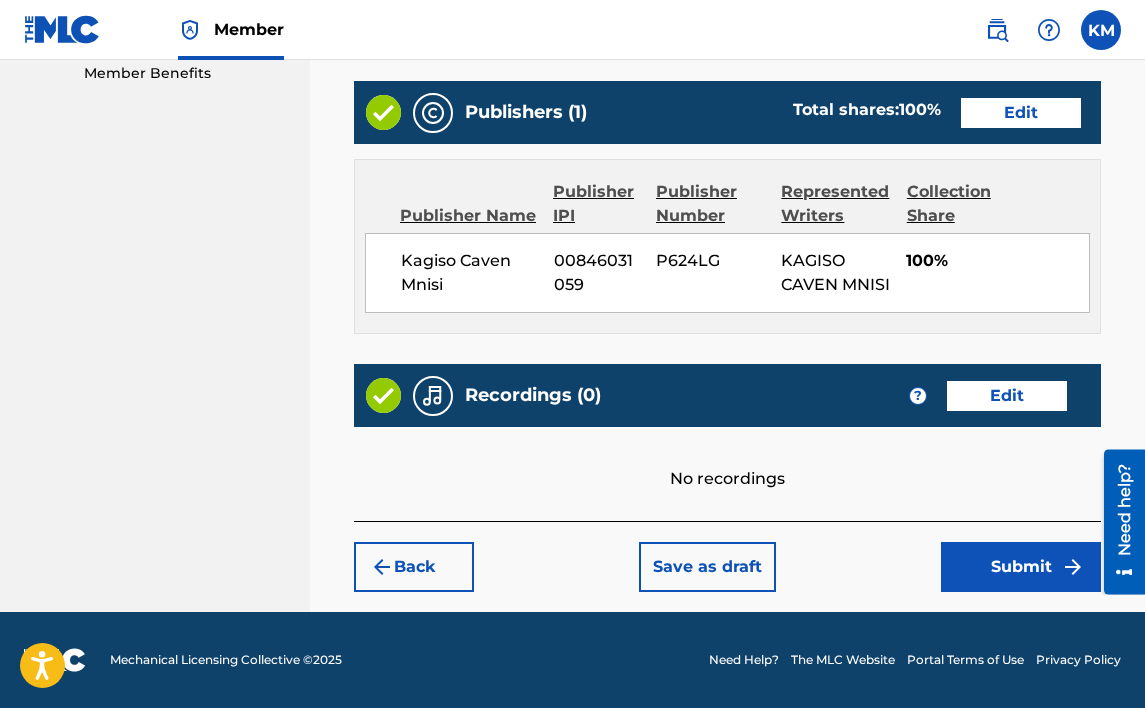 click on "Submit" at bounding box center (1021, 567) 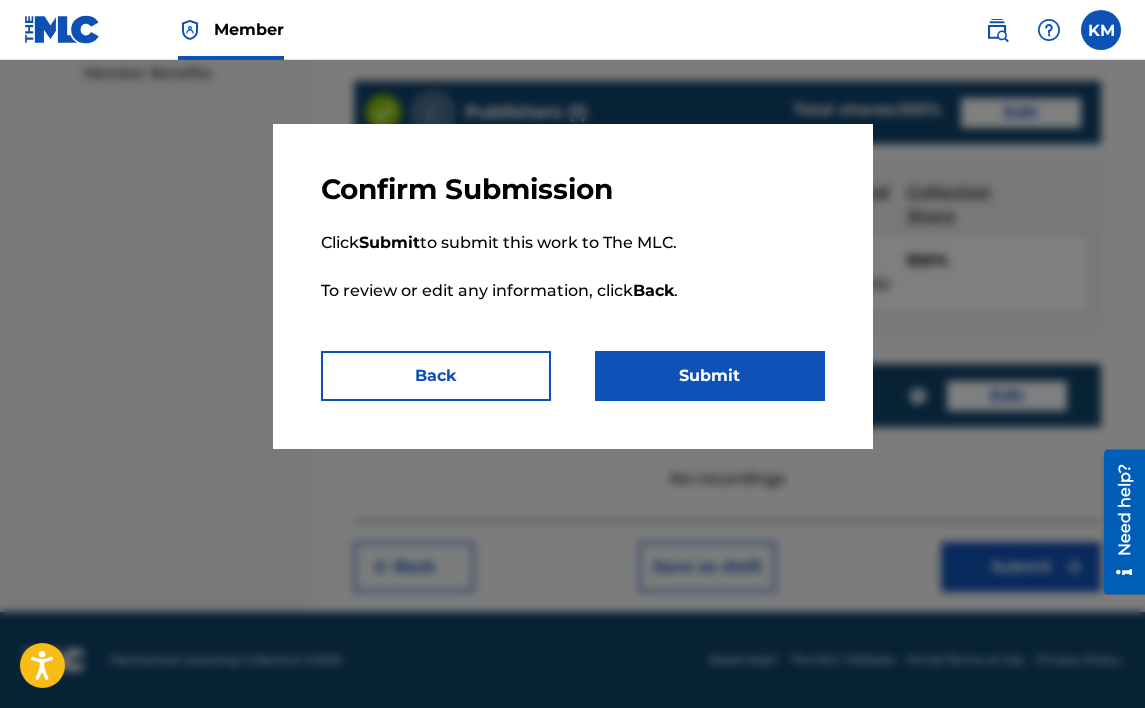 click on "Submit" at bounding box center (710, 376) 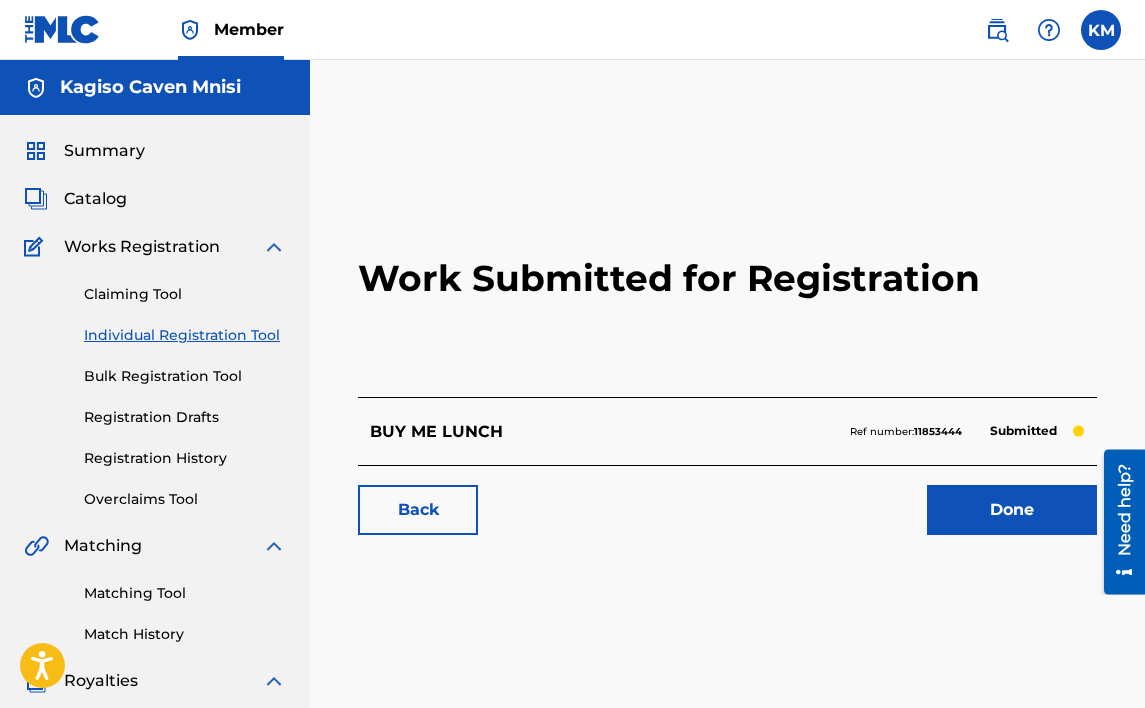 click on "Match History" at bounding box center [185, 634] 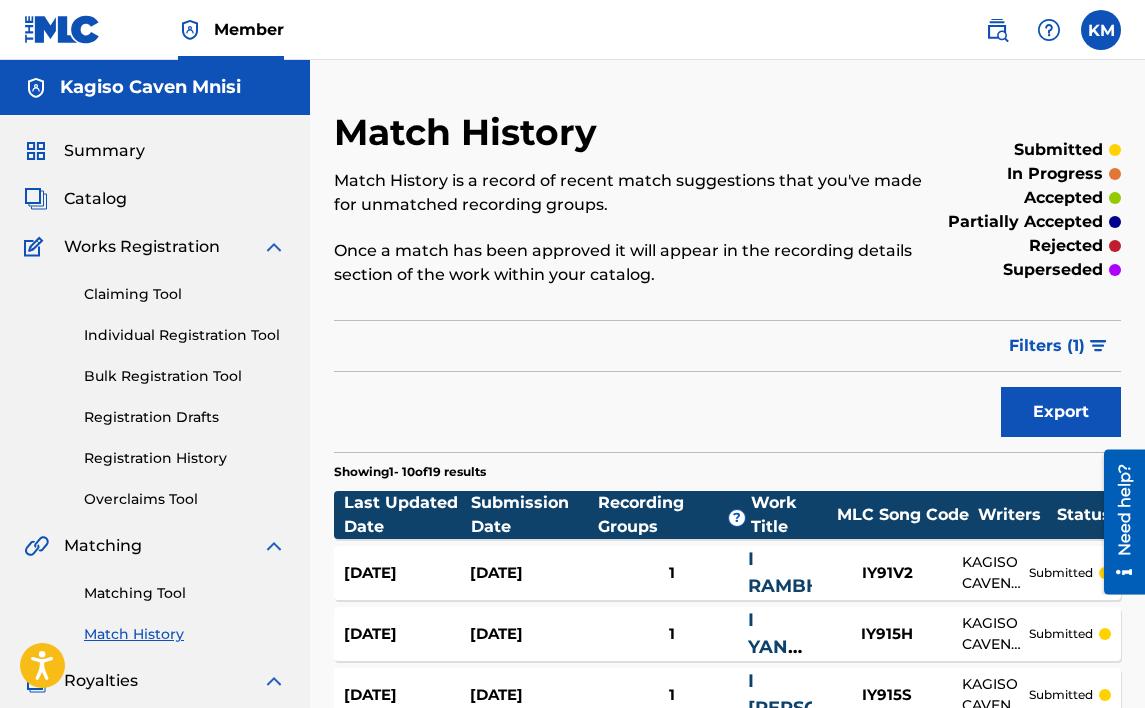 click on "Matching Tool" at bounding box center [185, 593] 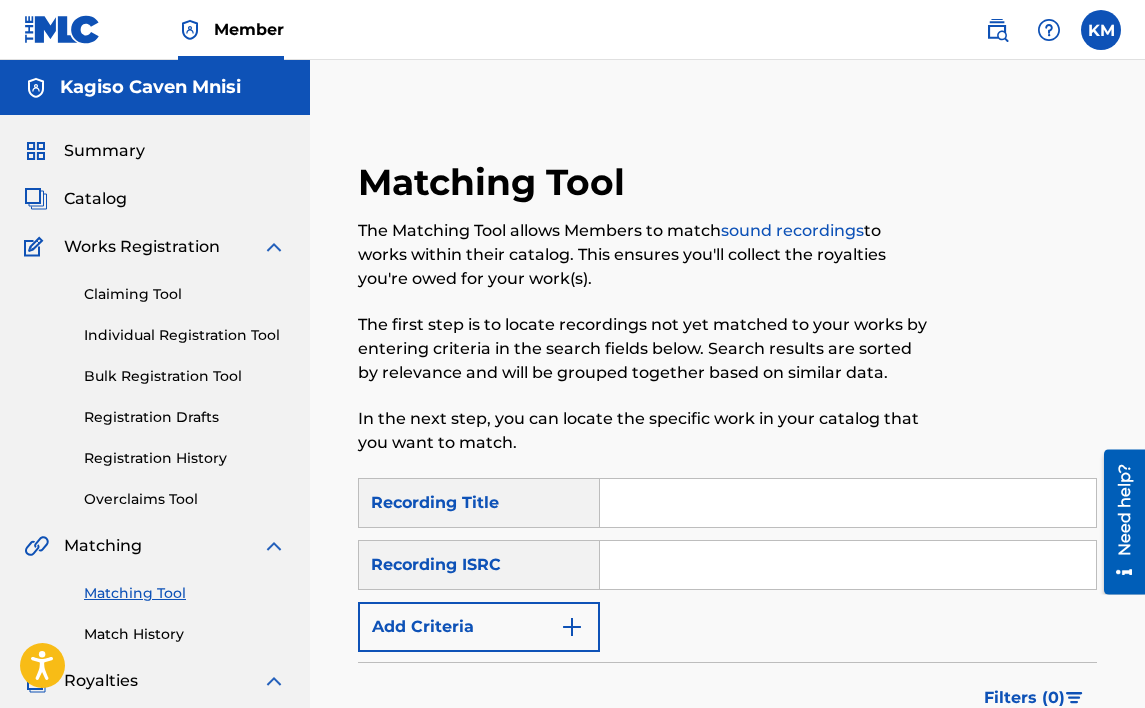 click at bounding box center [848, 503] 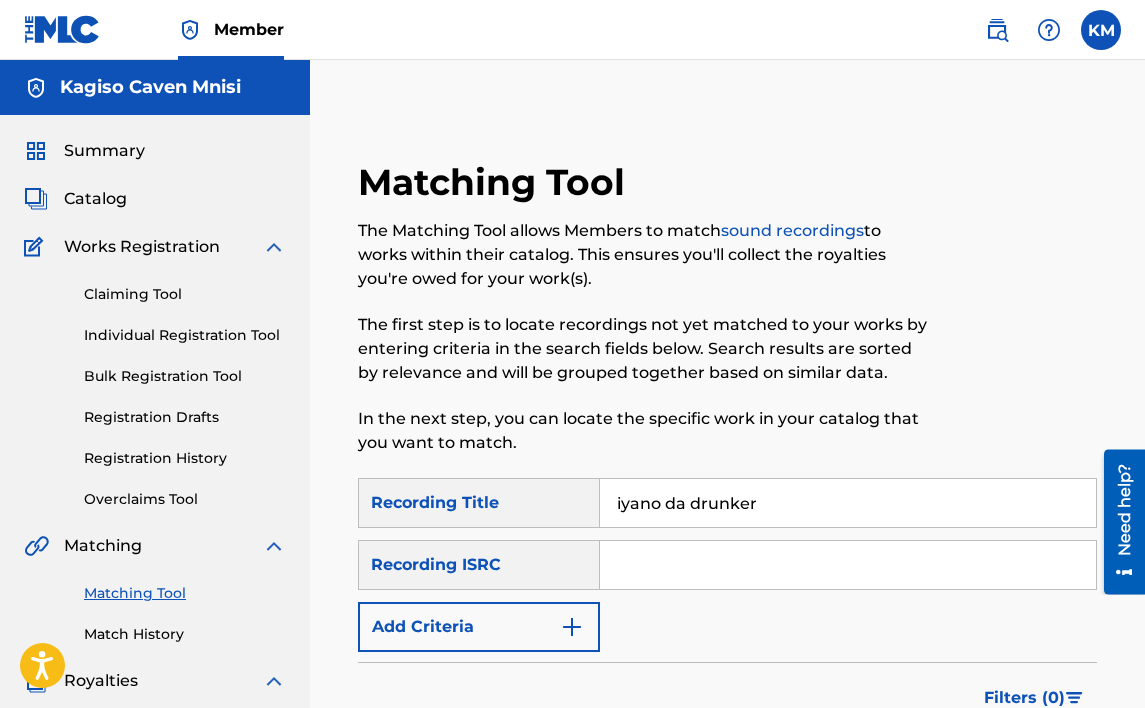 type on "iyano da drunker" 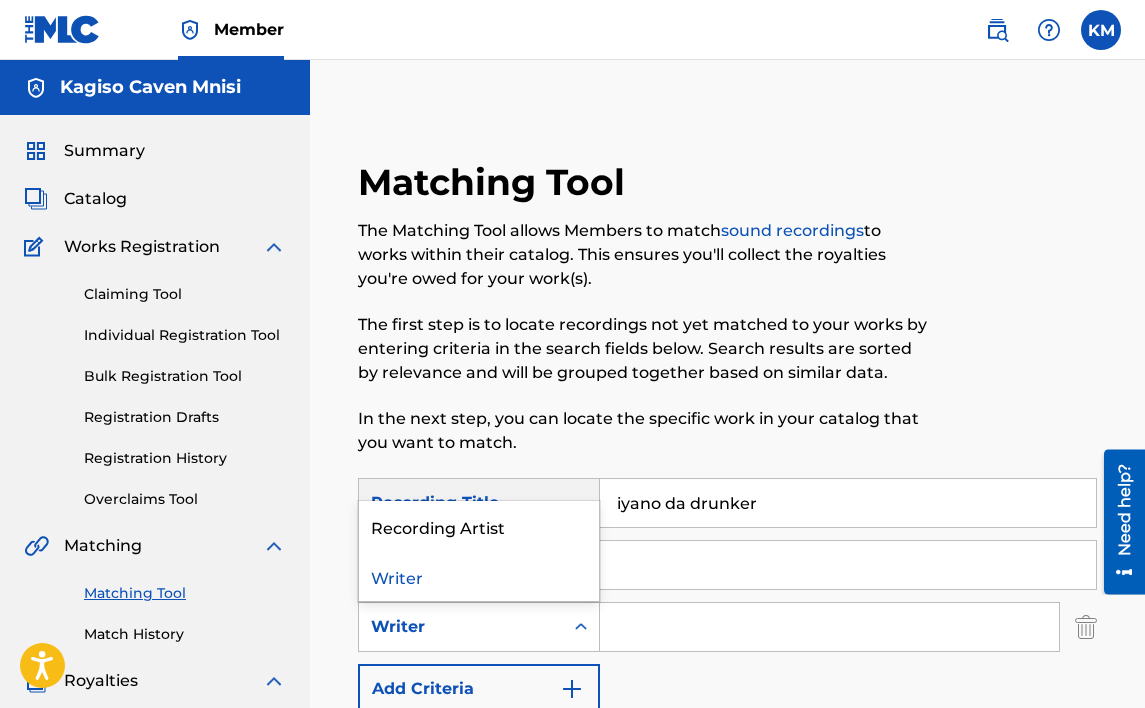 click 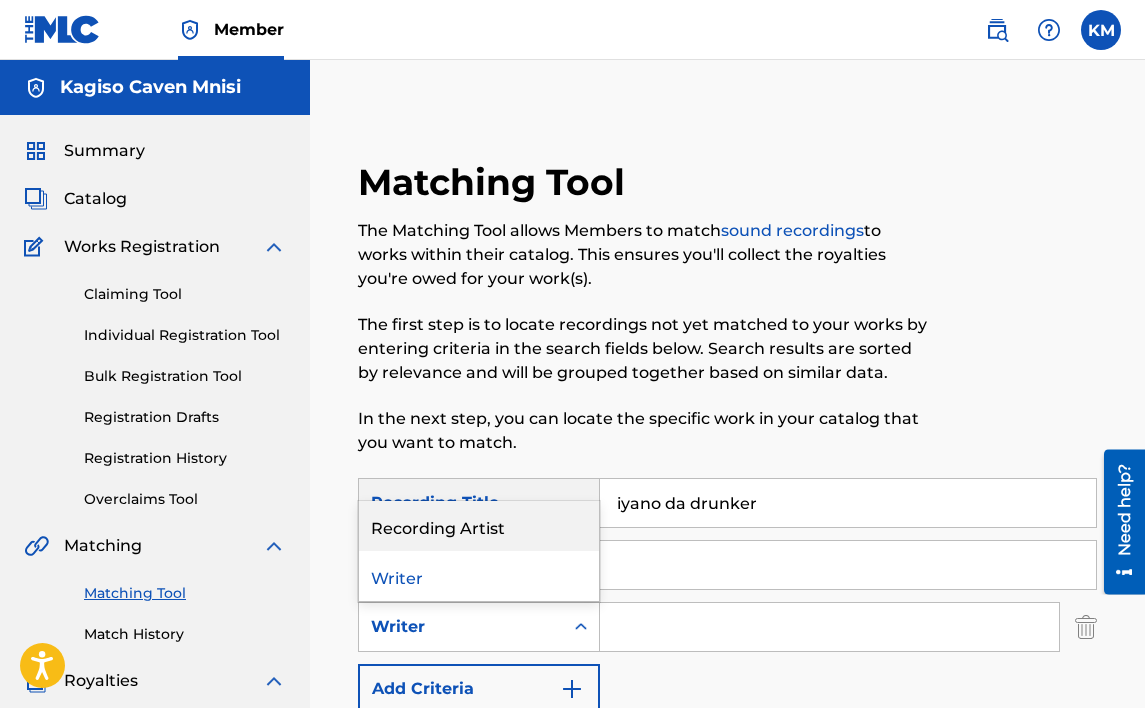 click on "Recording Artist" at bounding box center (479, 526) 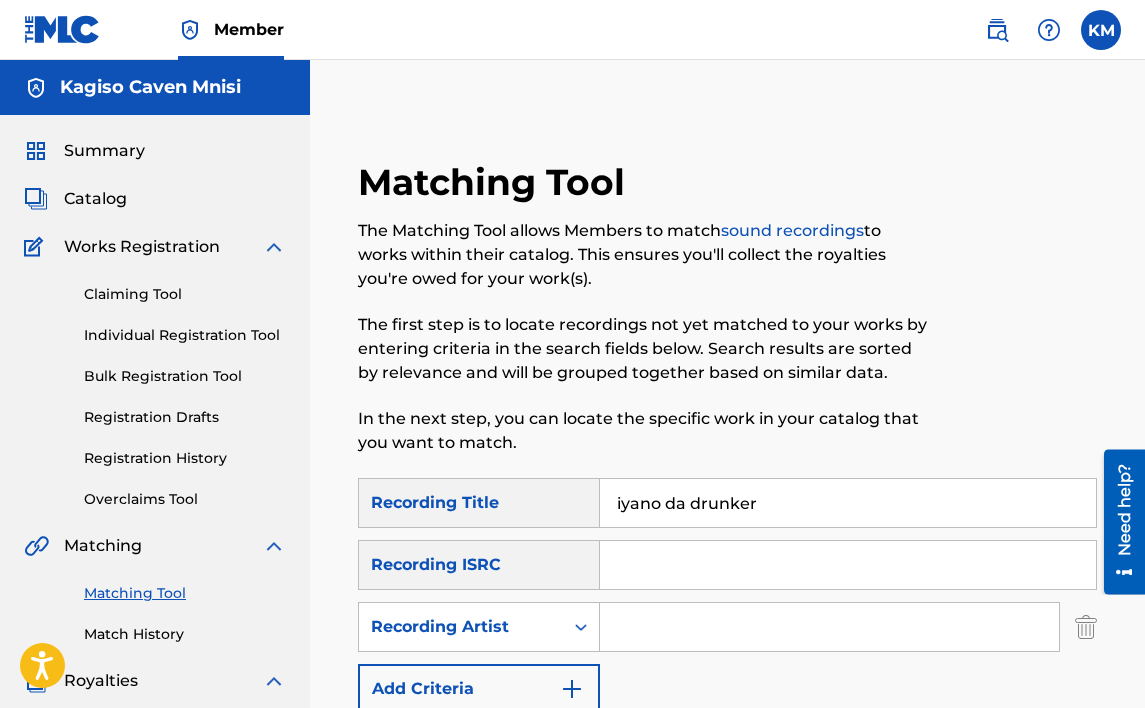 click on "SearchWithCriteria92b88b59-f616-4c74-8976-9cc7eae1d49d Recording Title iyano da drunker SearchWithCriteria7cd88508-f71a-48e3-9950-58753d60784d Recording ISRC SearchWithCriteria54588c87-1e01-4d0c-98aa-398b950c6d67 Recording Artist Add Criteria" at bounding box center [727, 596] 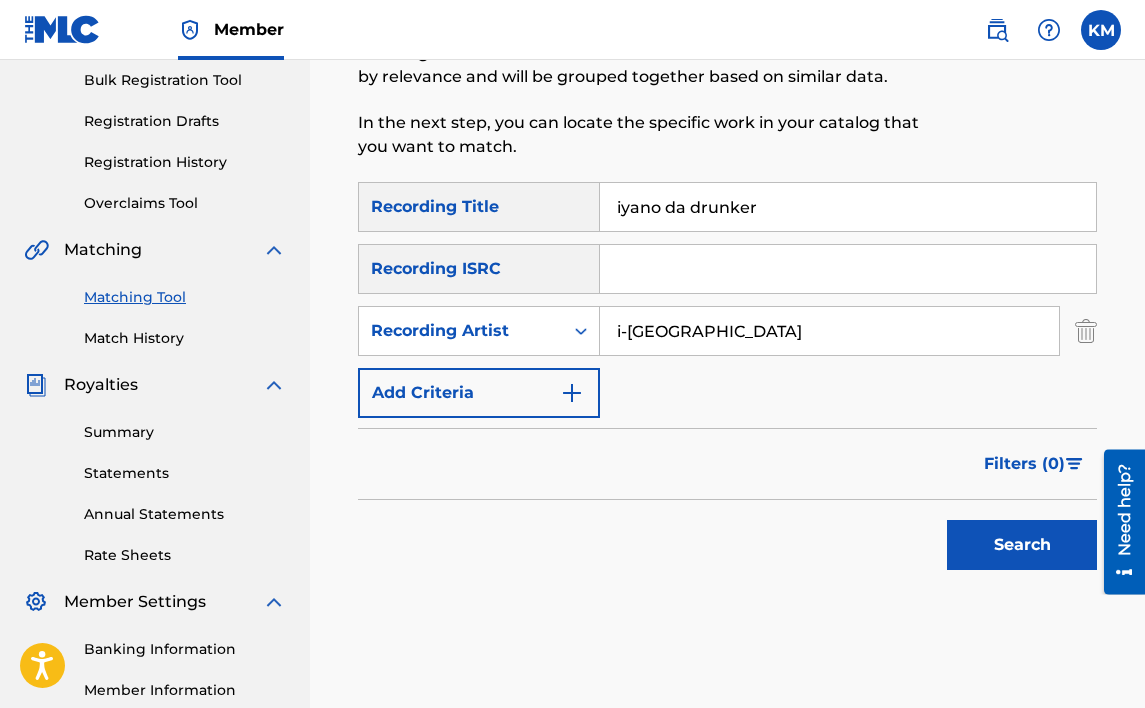 scroll, scrollTop: 400, scrollLeft: 0, axis: vertical 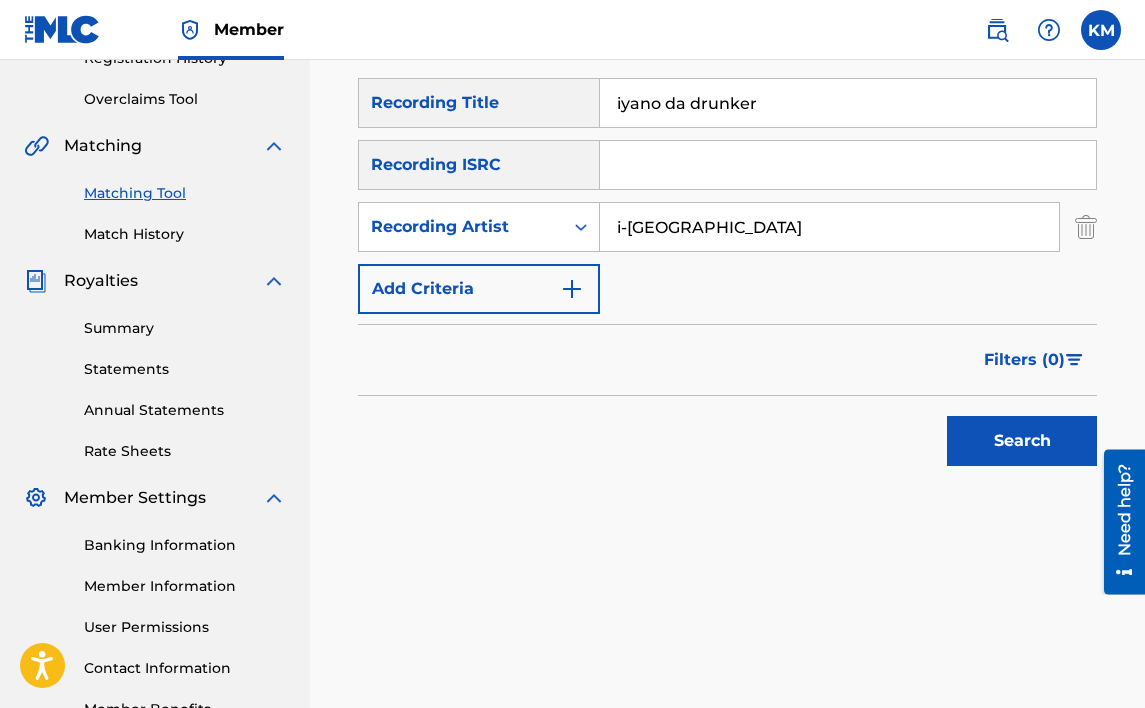 click on "Search" at bounding box center (1022, 441) 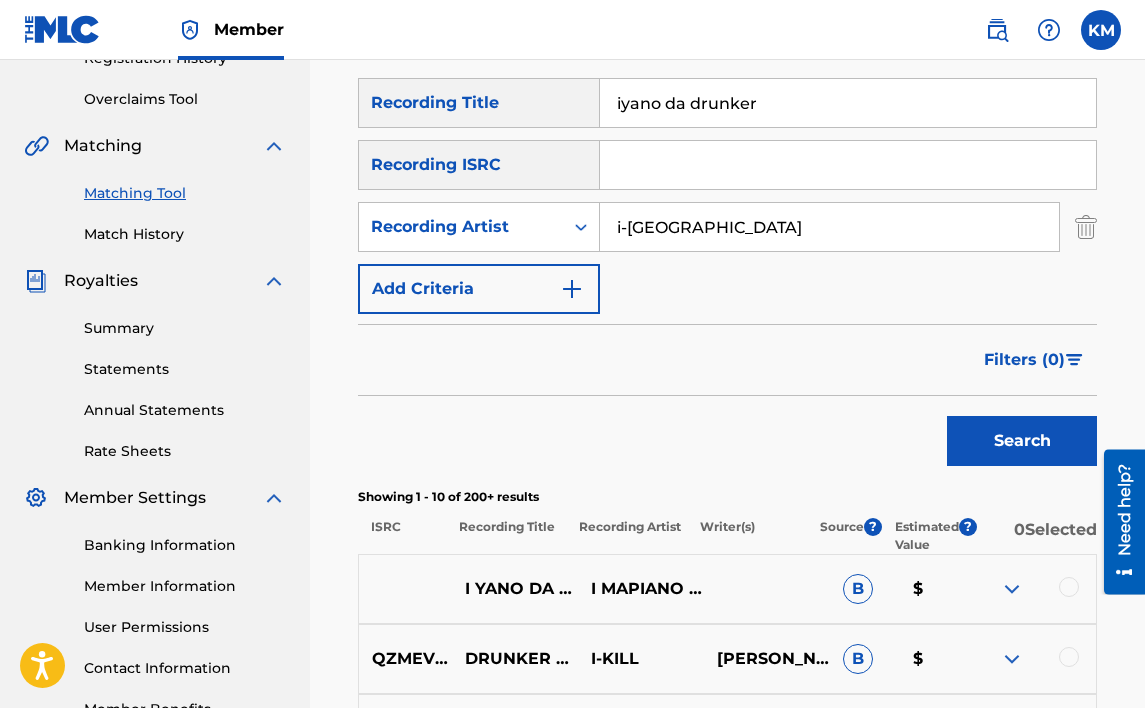 click at bounding box center (1069, 587) 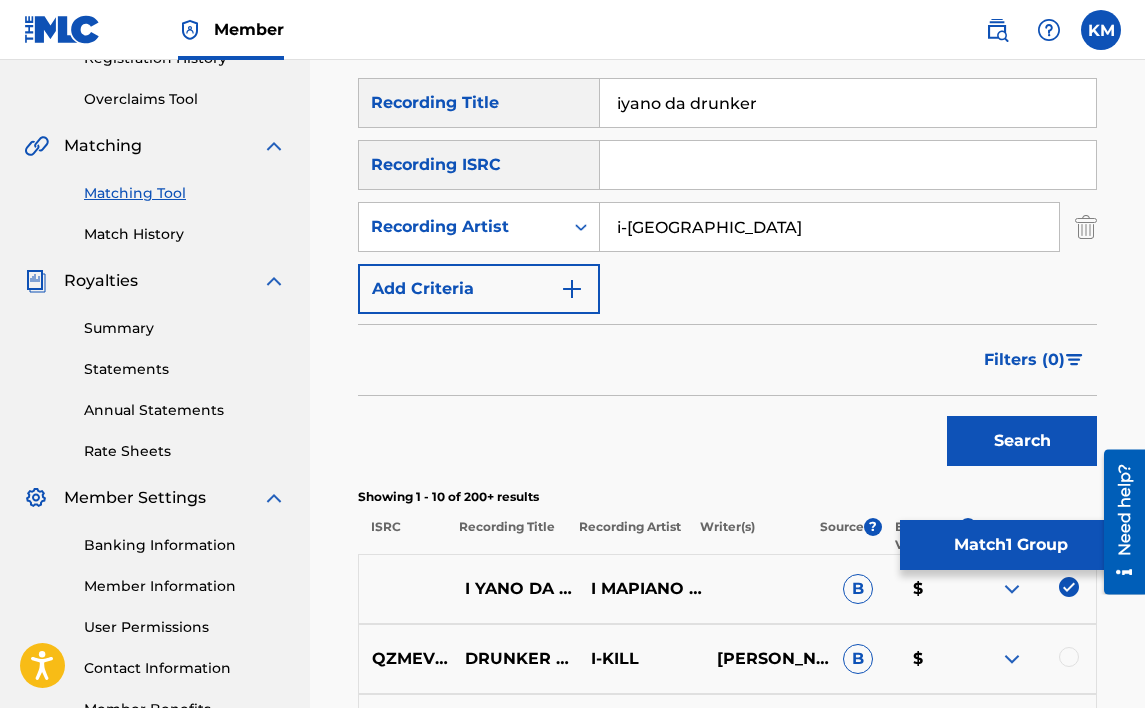 click on "Match  1 Group" at bounding box center (1010, 545) 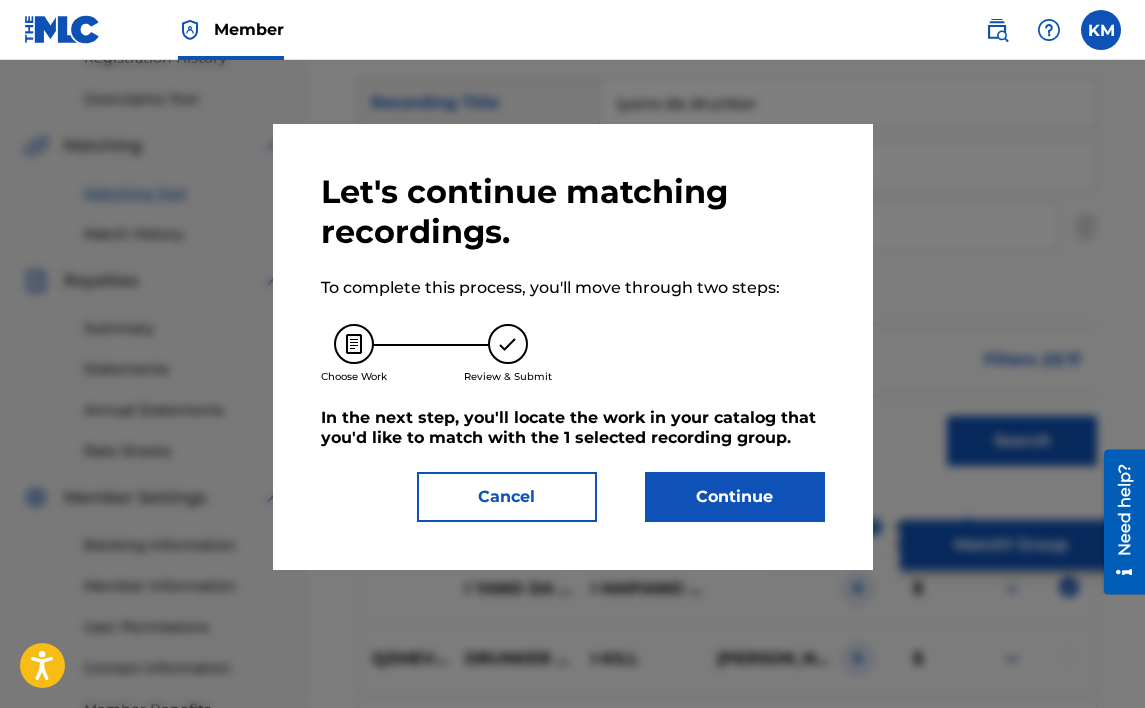 click on "Continue" at bounding box center [735, 497] 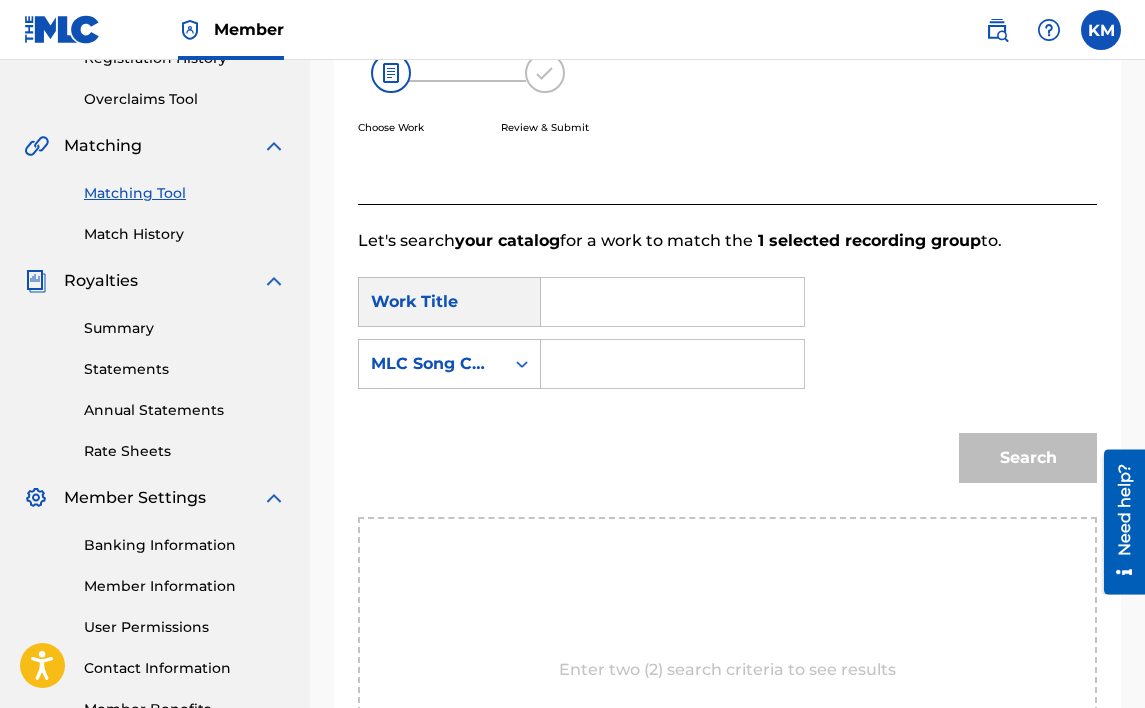 click at bounding box center [672, 302] 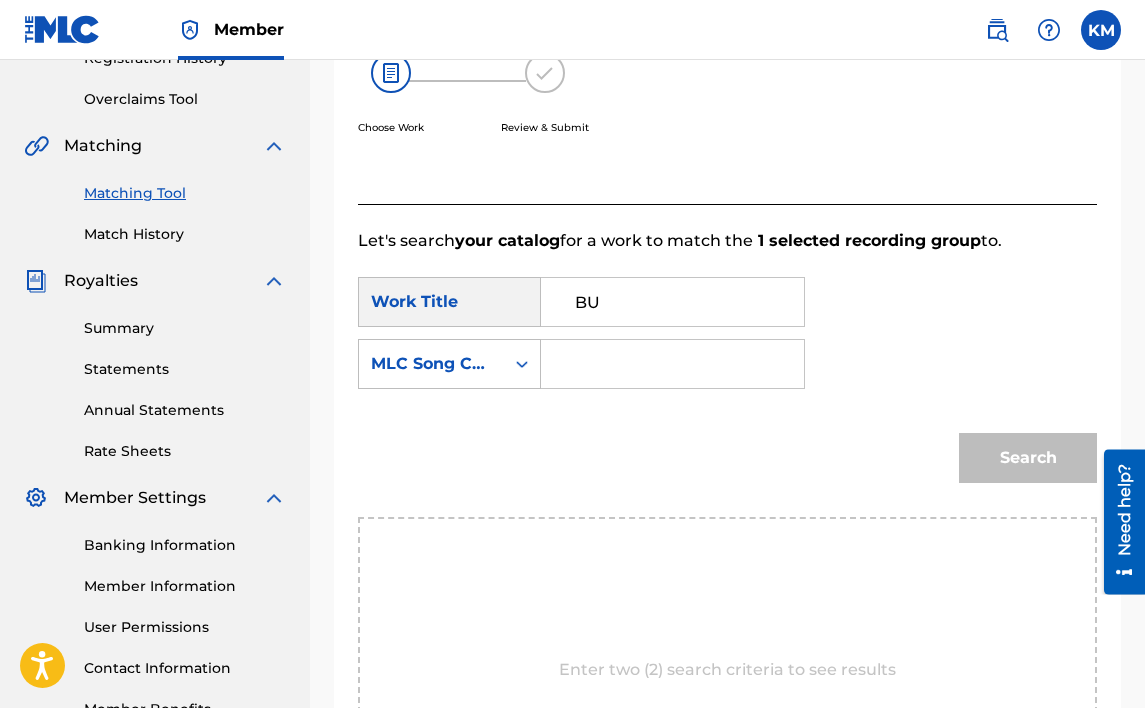 type on "B" 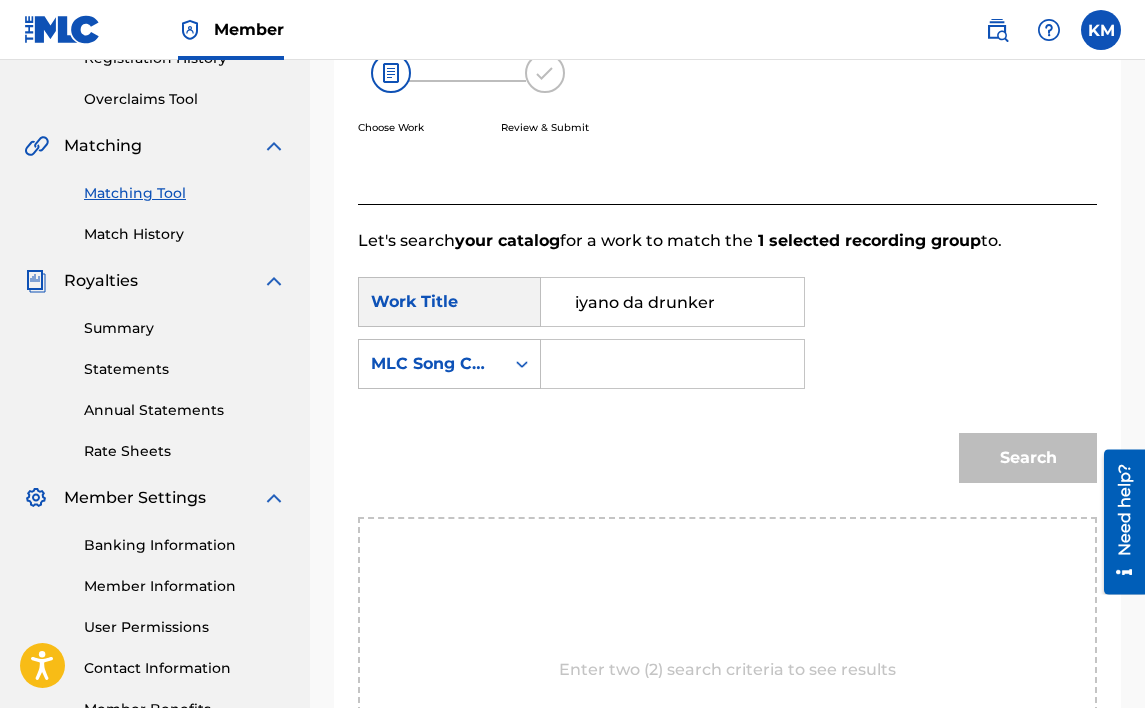 type on "iyano da drunker" 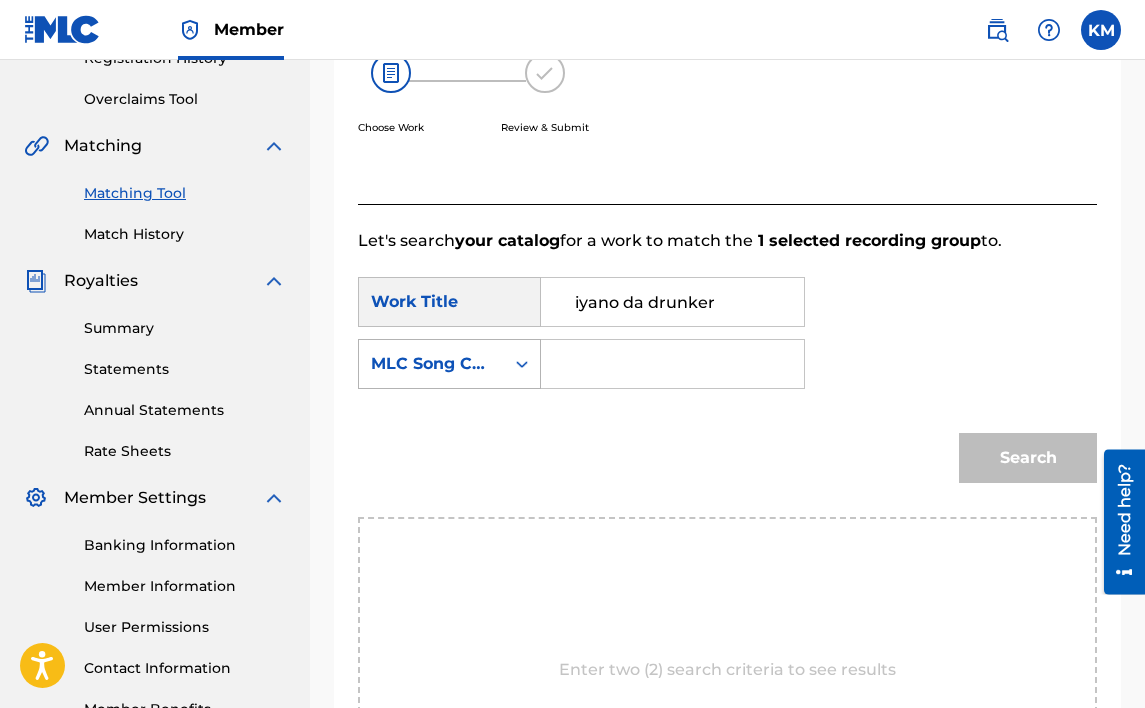 click 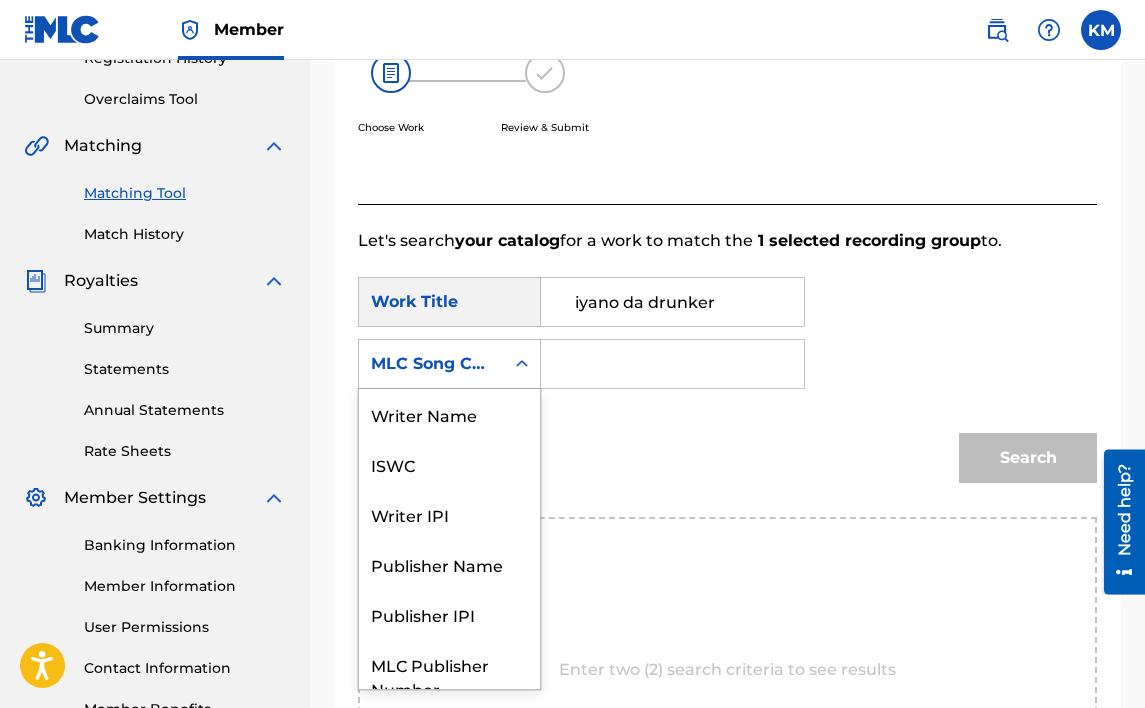 scroll, scrollTop: 74, scrollLeft: 0, axis: vertical 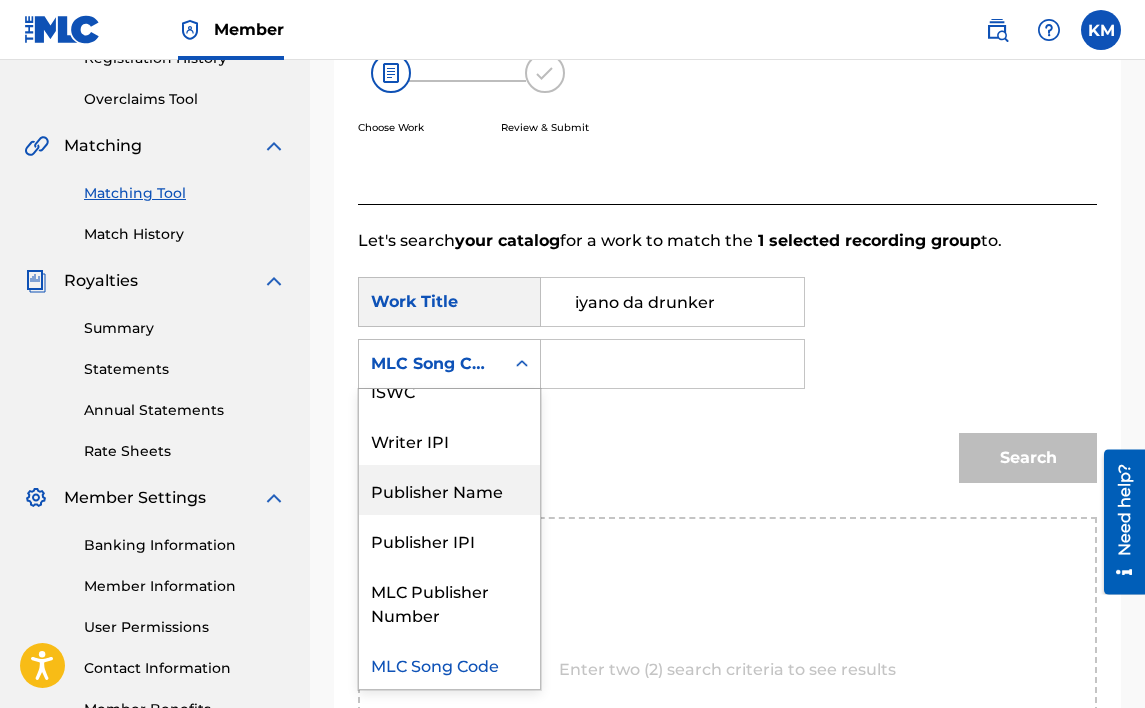 click on "Publisher Name" at bounding box center (449, 490) 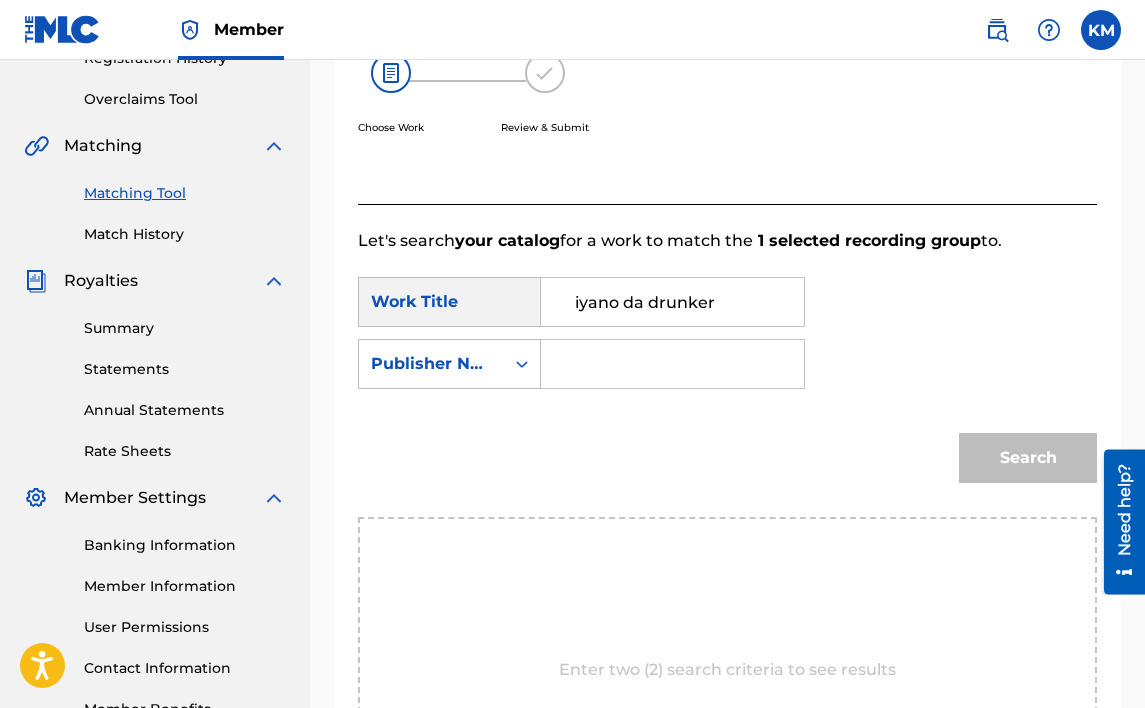 drag, startPoint x: 559, startPoint y: 342, endPoint x: 574, endPoint y: 366, distance: 28.301943 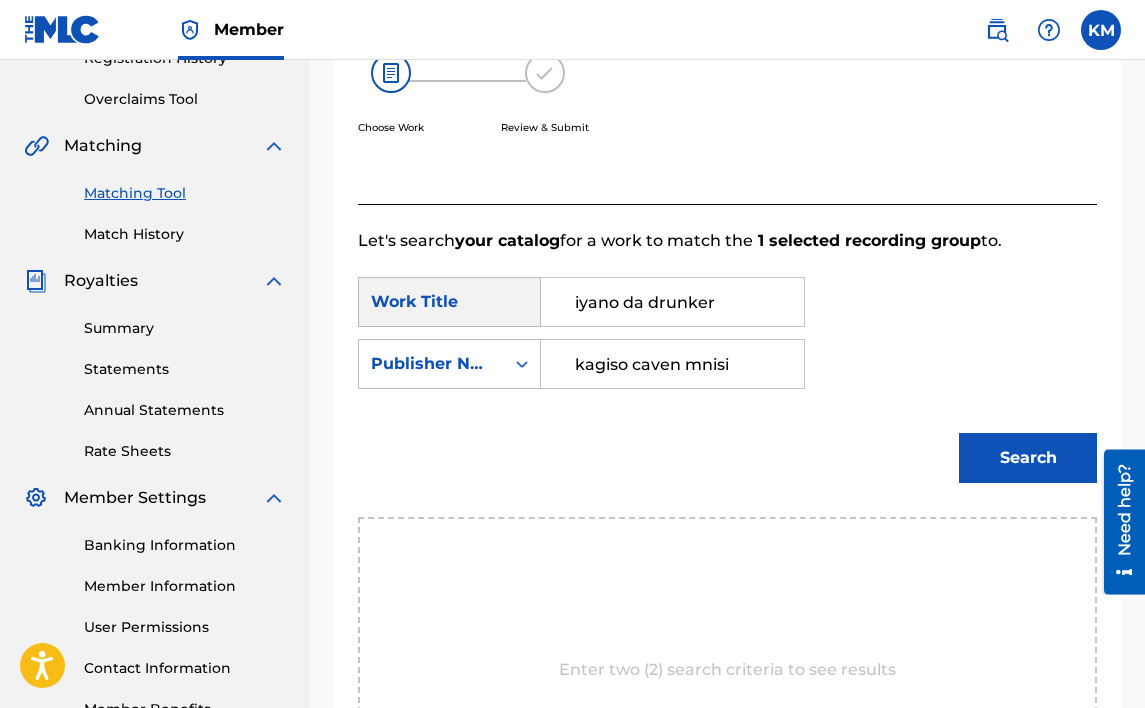 click on "Search" at bounding box center [1028, 458] 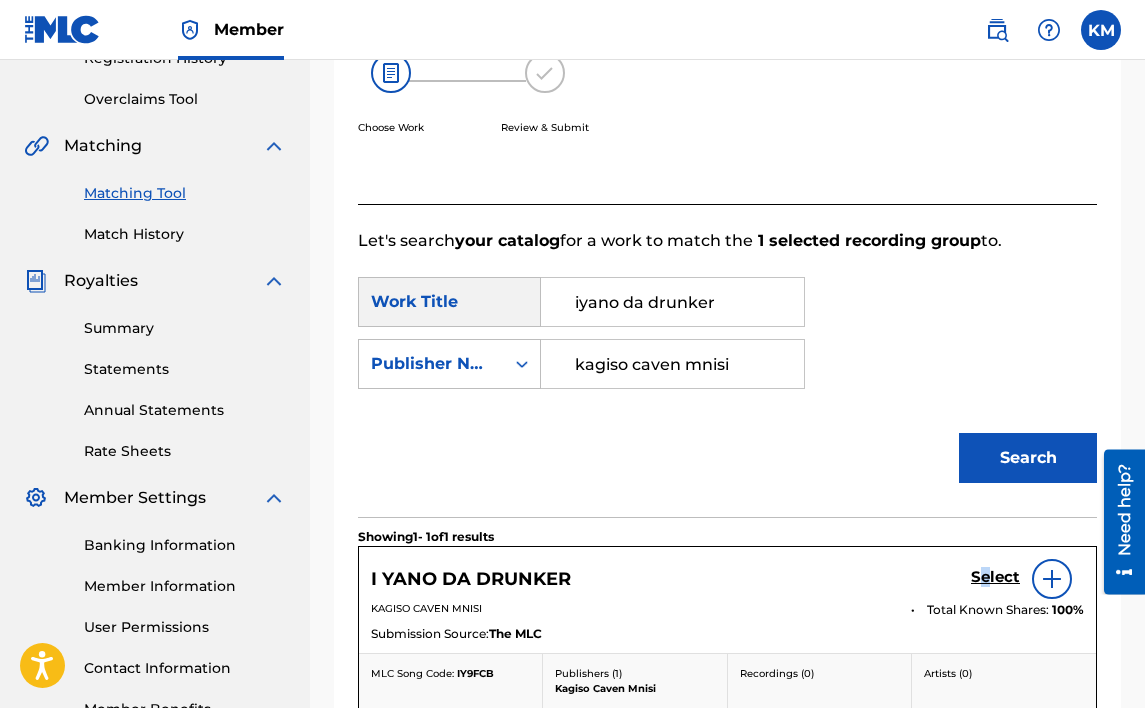click on "Select" at bounding box center (995, 577) 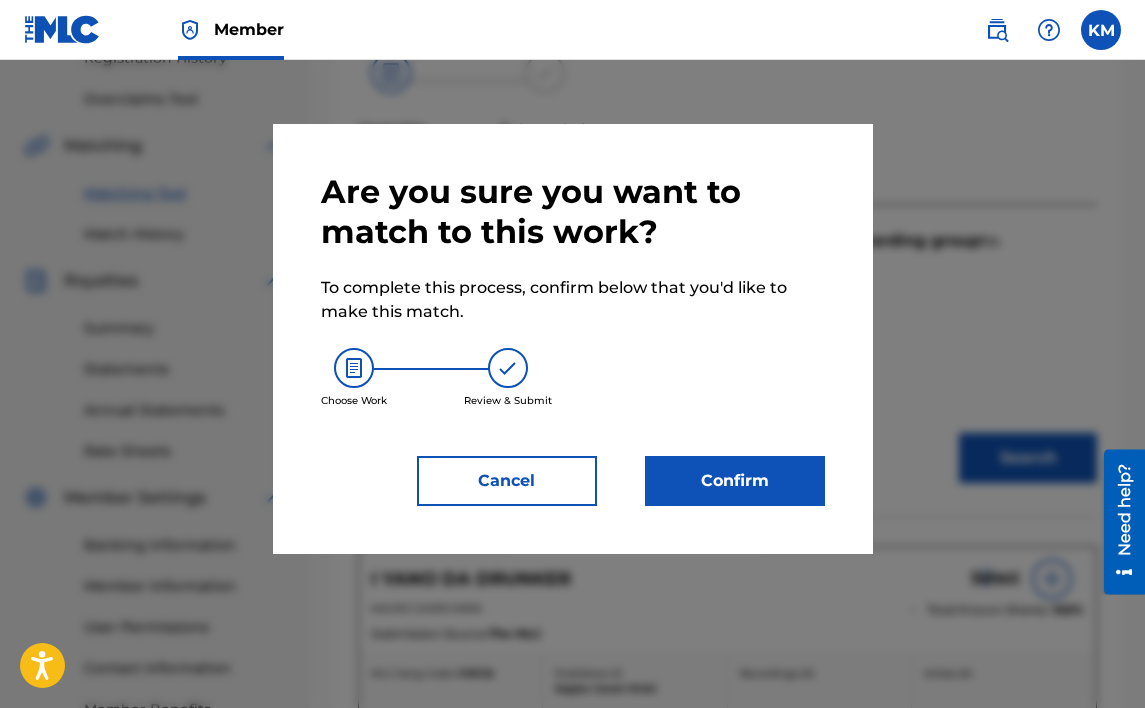 click on "Confirm" at bounding box center (735, 481) 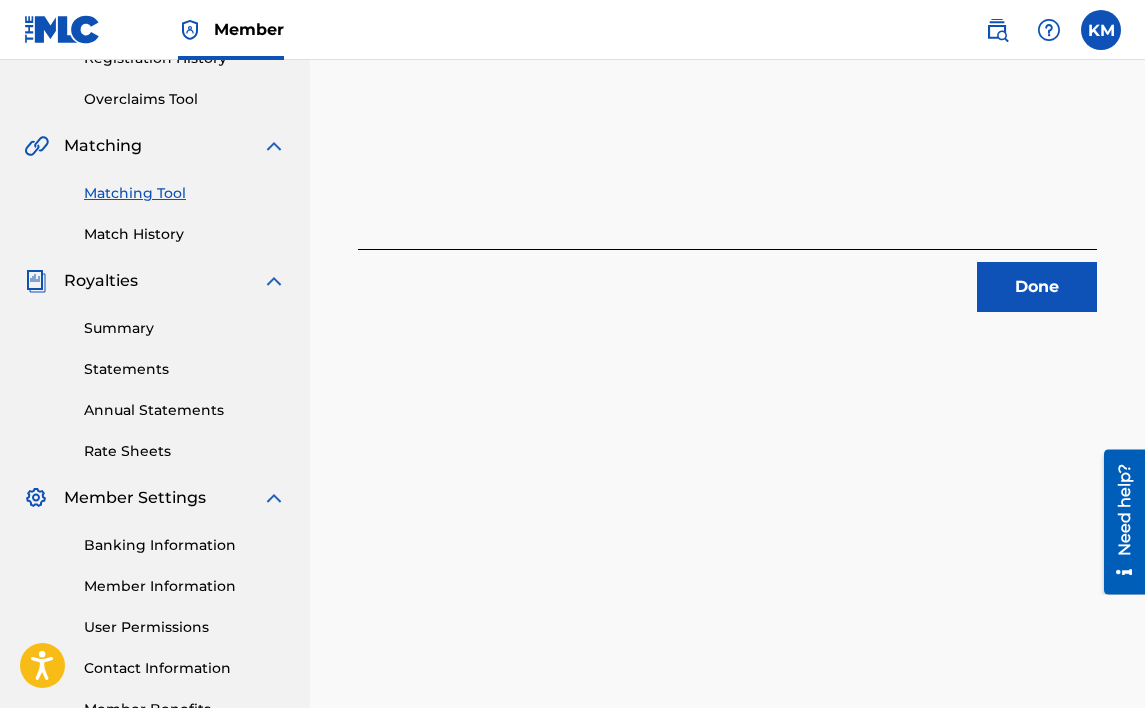 click on "Done" at bounding box center [1037, 287] 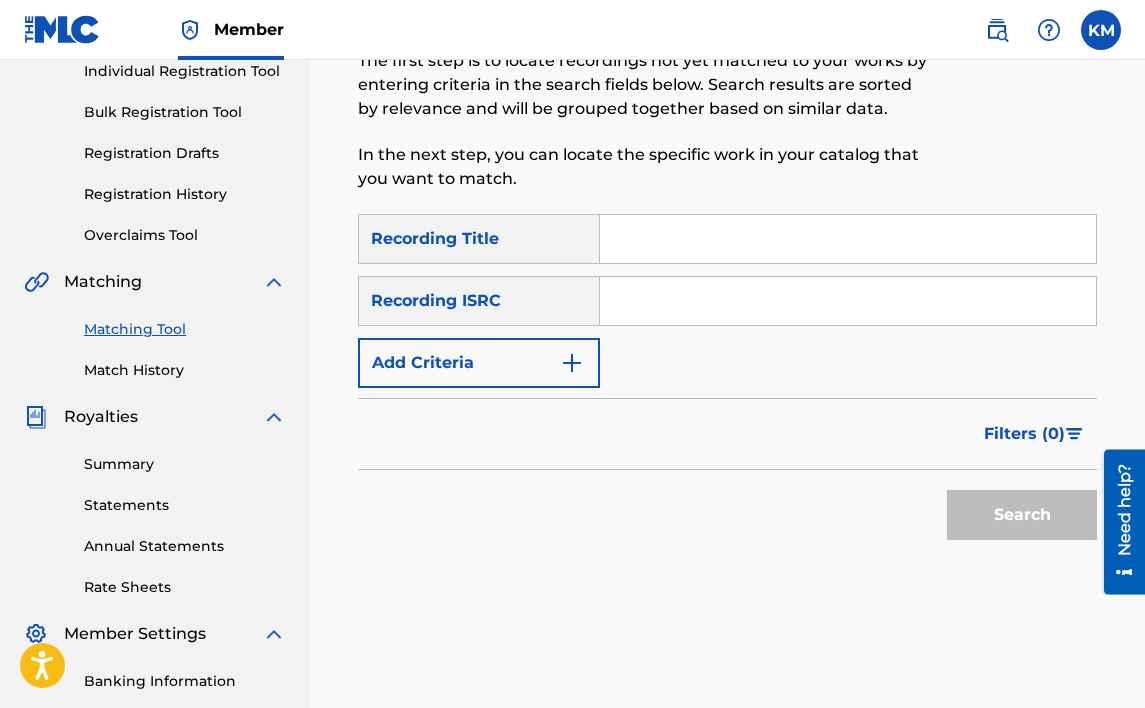 scroll, scrollTop: 300, scrollLeft: 0, axis: vertical 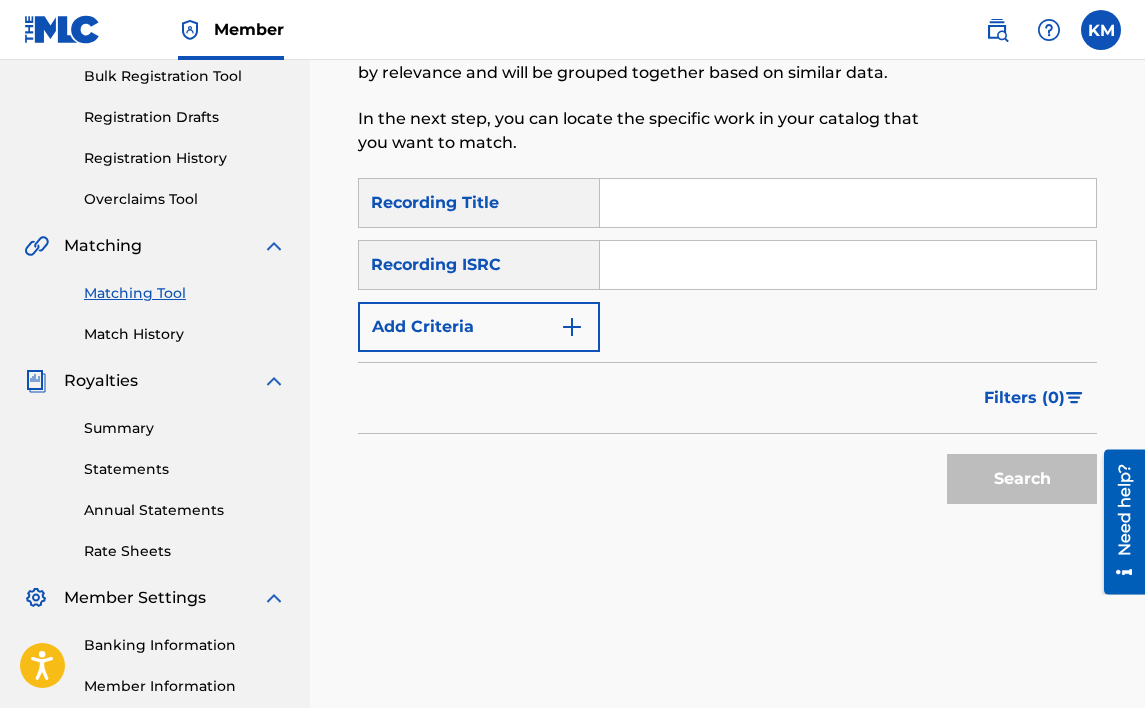 click on "Match History" at bounding box center [185, 334] 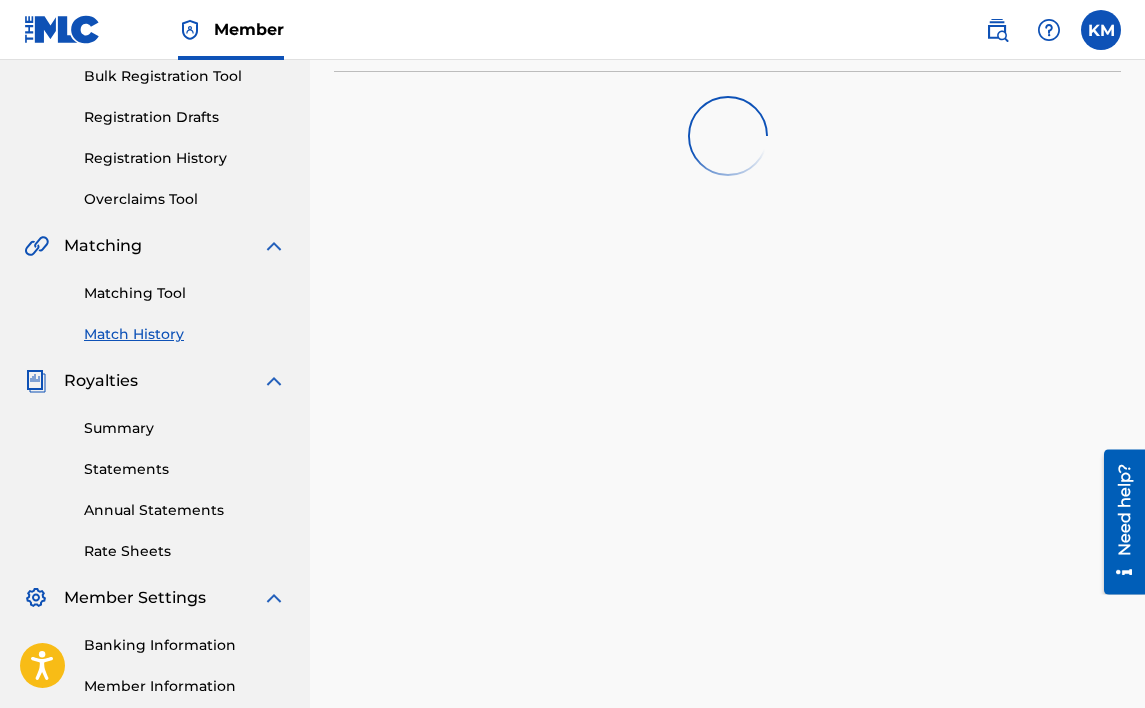 scroll, scrollTop: 0, scrollLeft: 0, axis: both 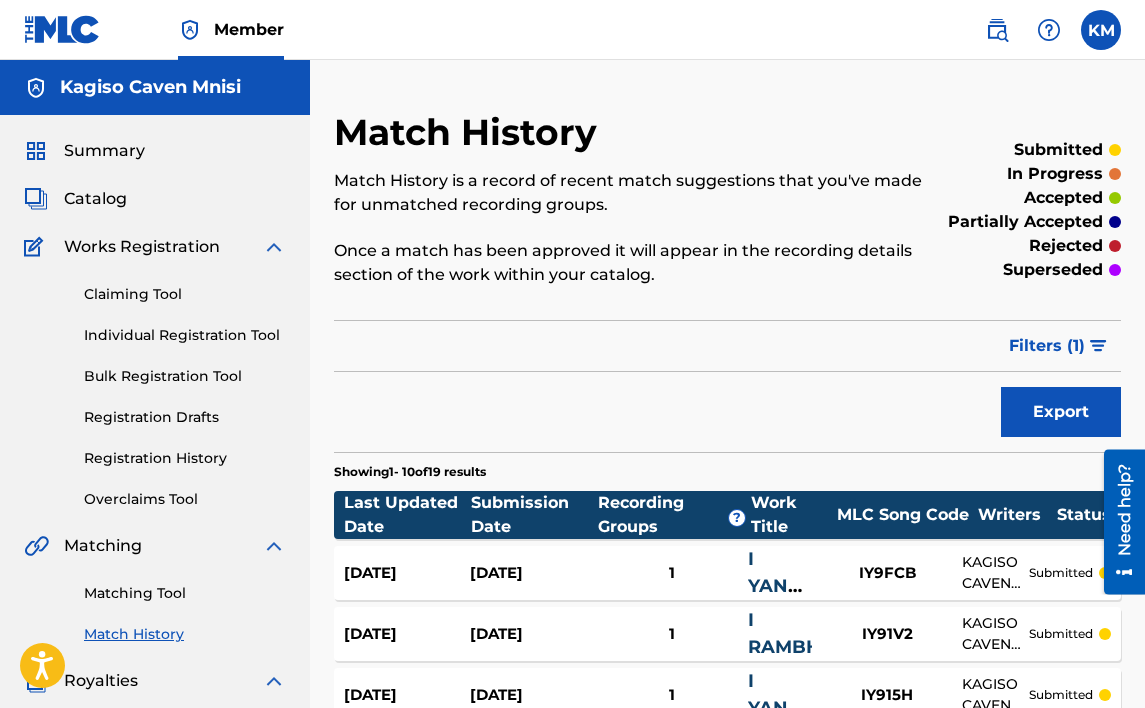 click on "Matching Tool" at bounding box center (185, 593) 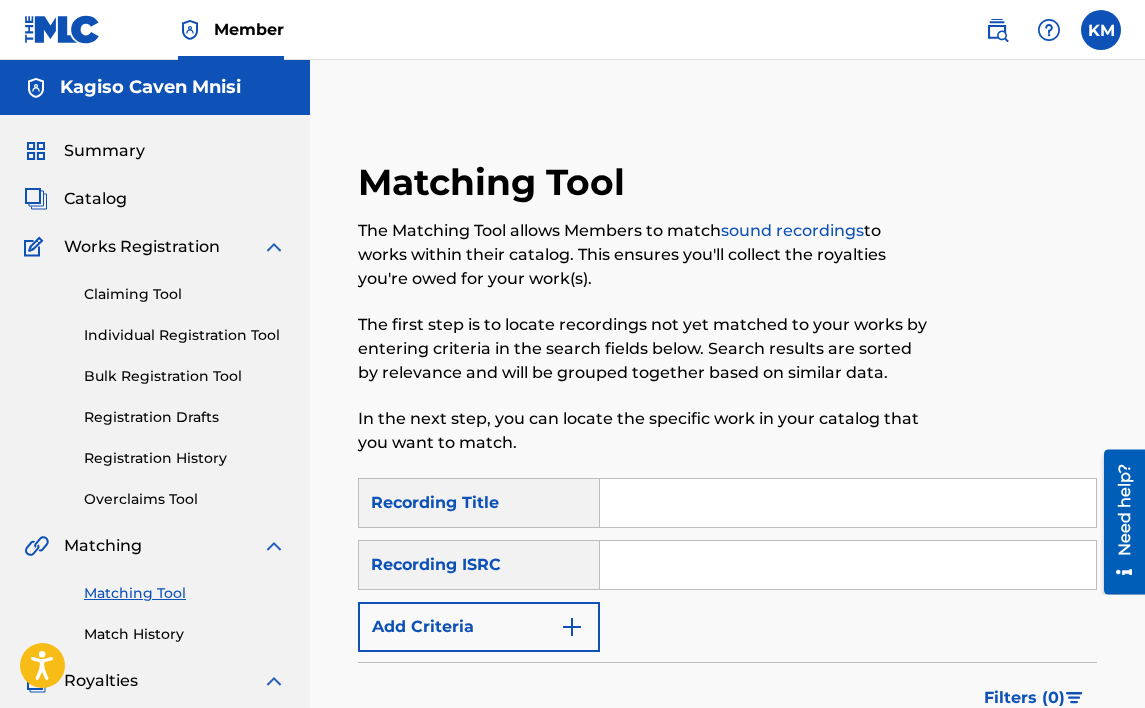 click at bounding box center [848, 503] 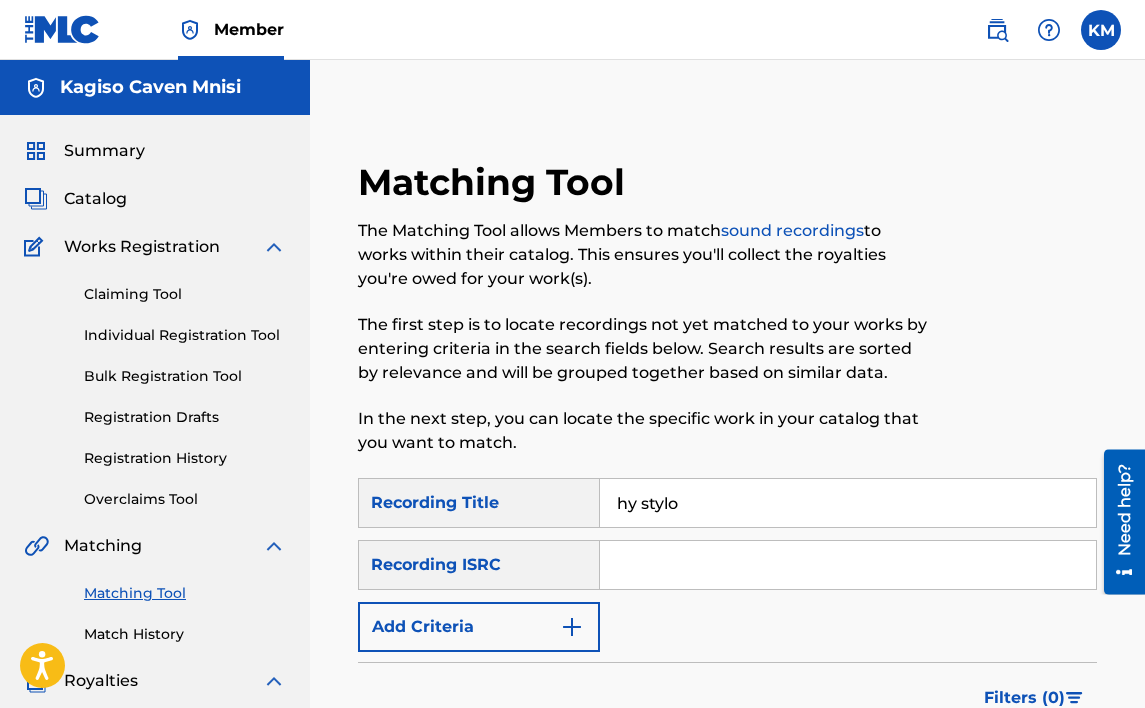 type on "hy stylo" 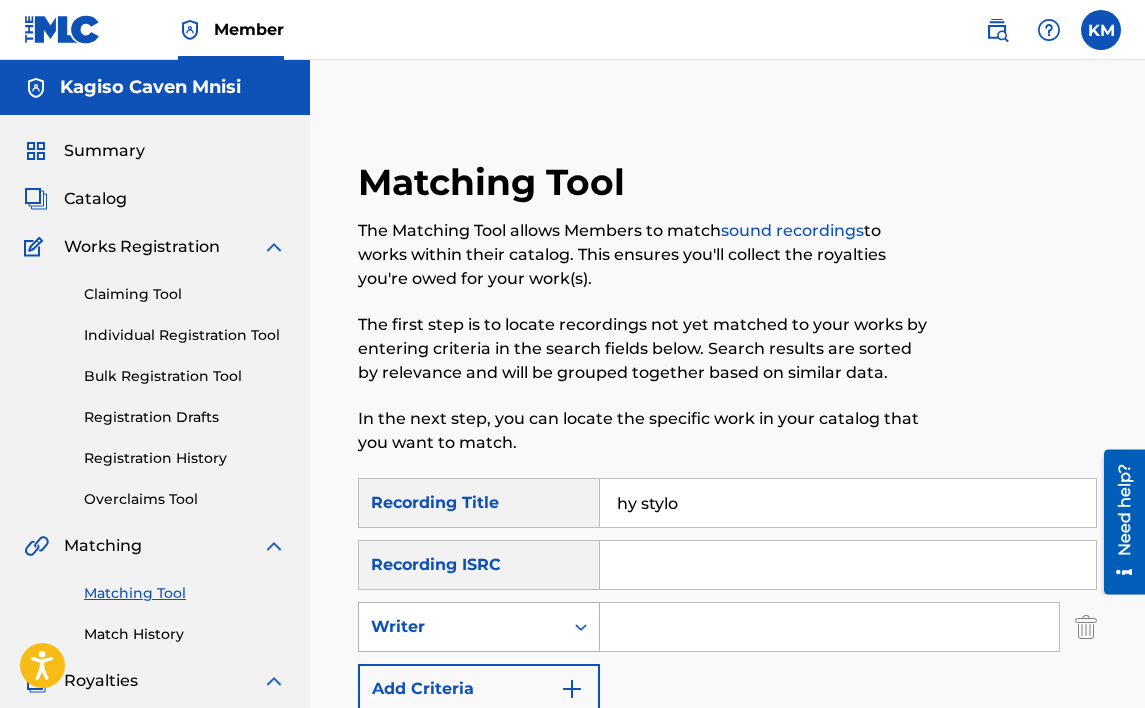click on "Writer" at bounding box center (461, 627) 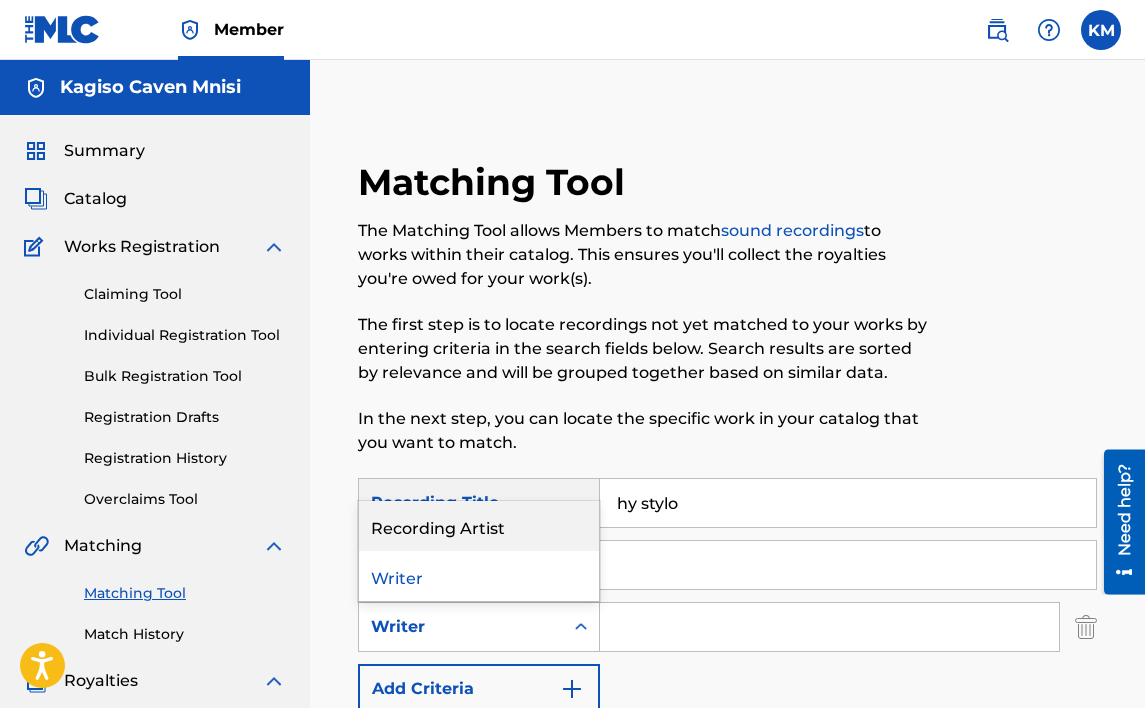 click on "Recording Artist" at bounding box center (479, 526) 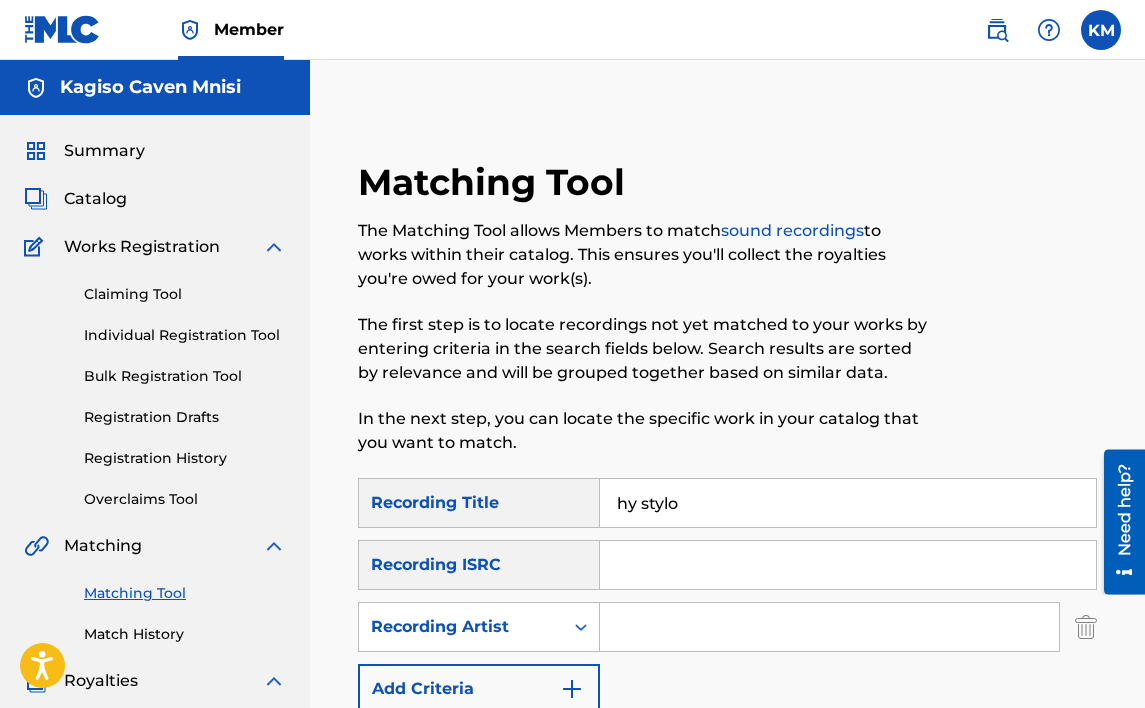 click at bounding box center [829, 627] 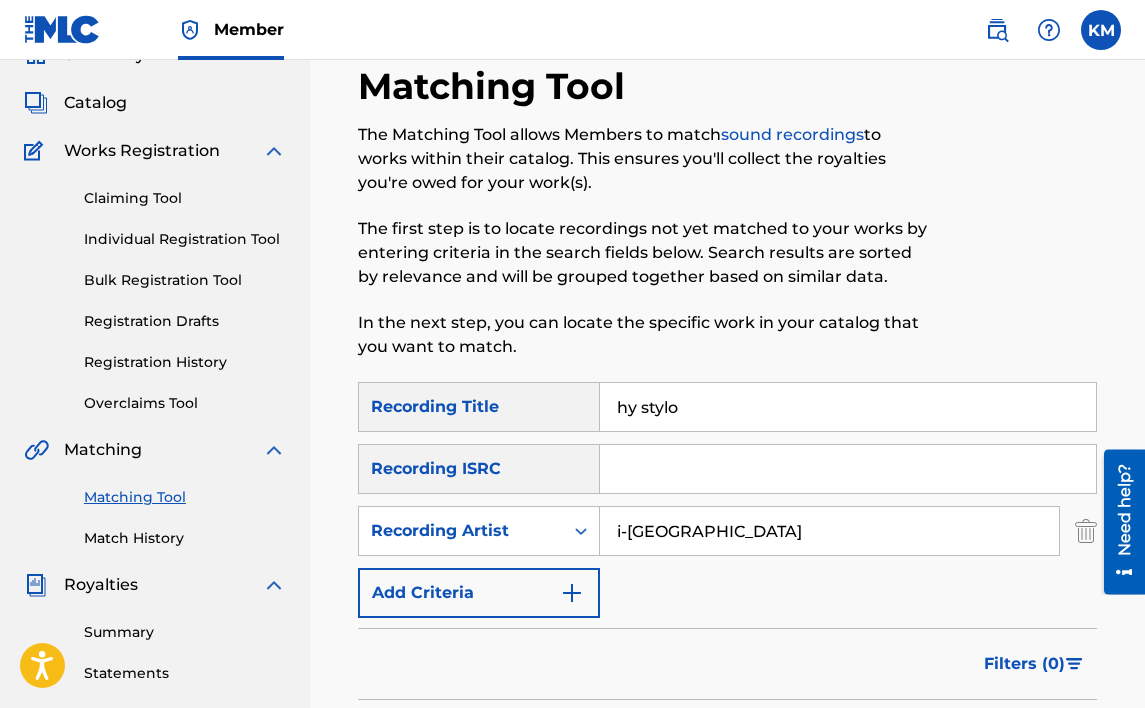 scroll, scrollTop: 200, scrollLeft: 0, axis: vertical 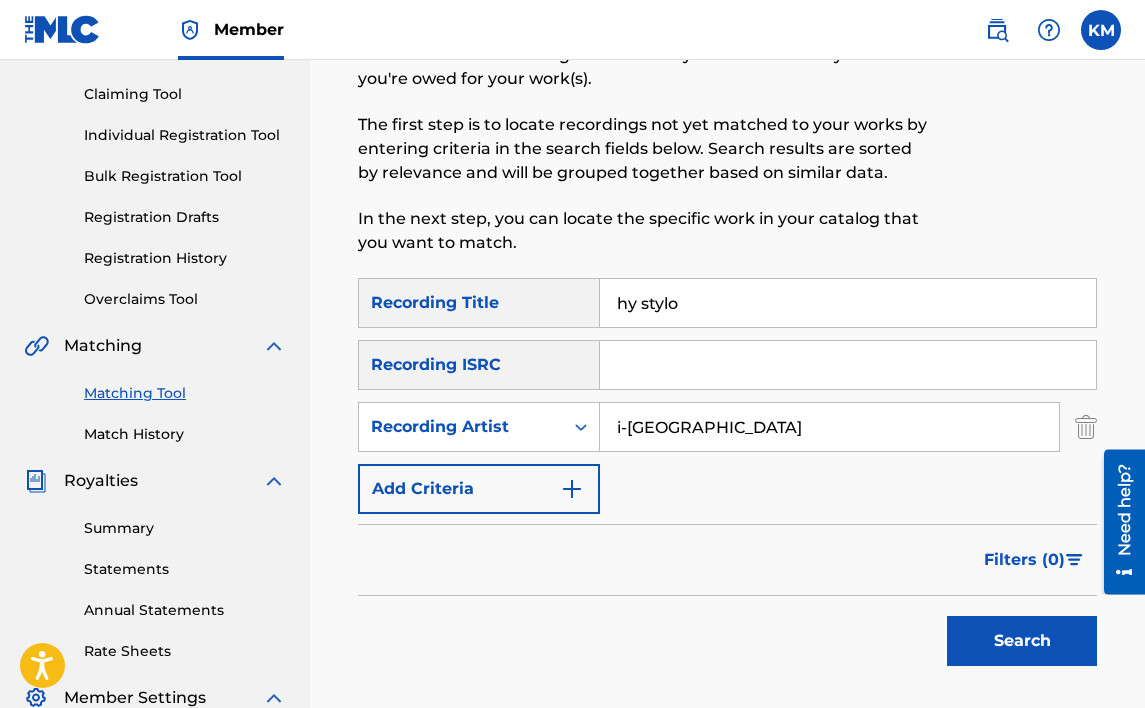 click on "Search" at bounding box center (1022, 641) 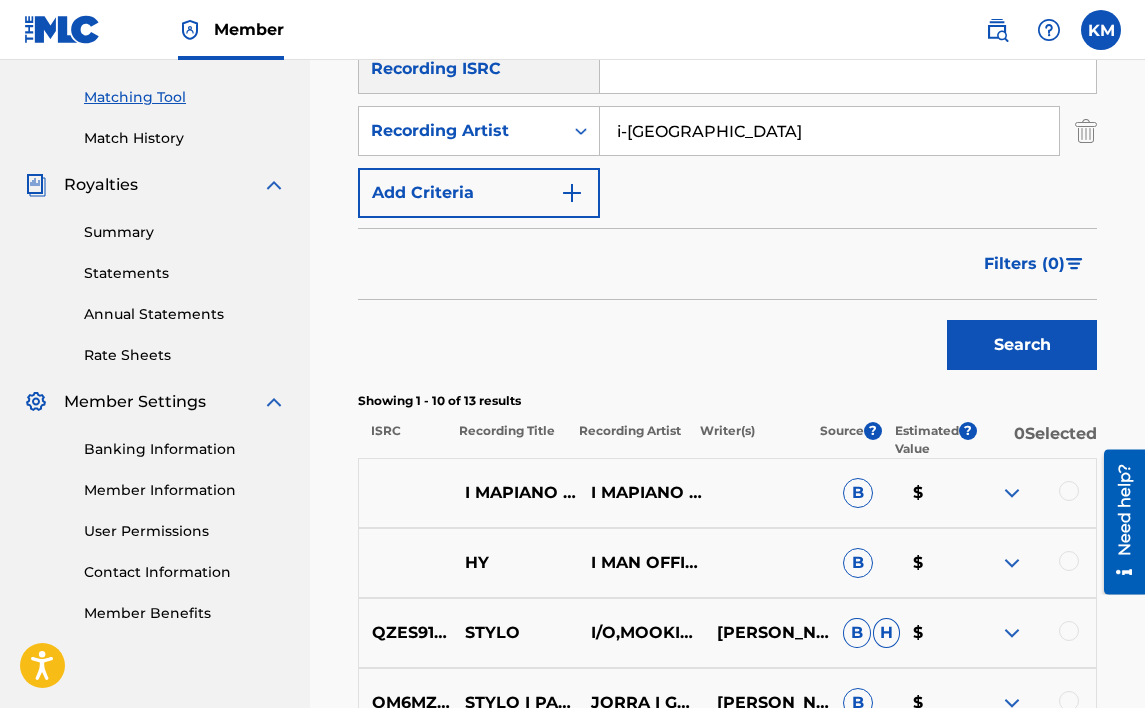 scroll, scrollTop: 500, scrollLeft: 0, axis: vertical 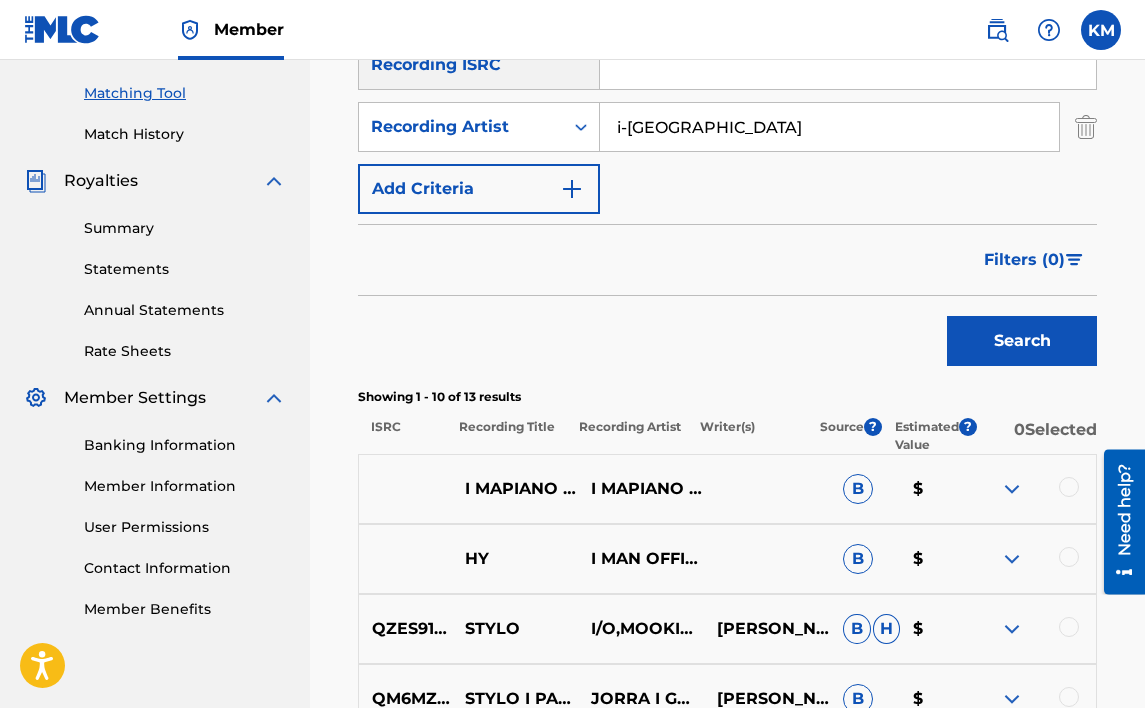 click on "I MAPIANO HY STYLO I MAPIANO I MEKHENEK B $" at bounding box center (727, 489) 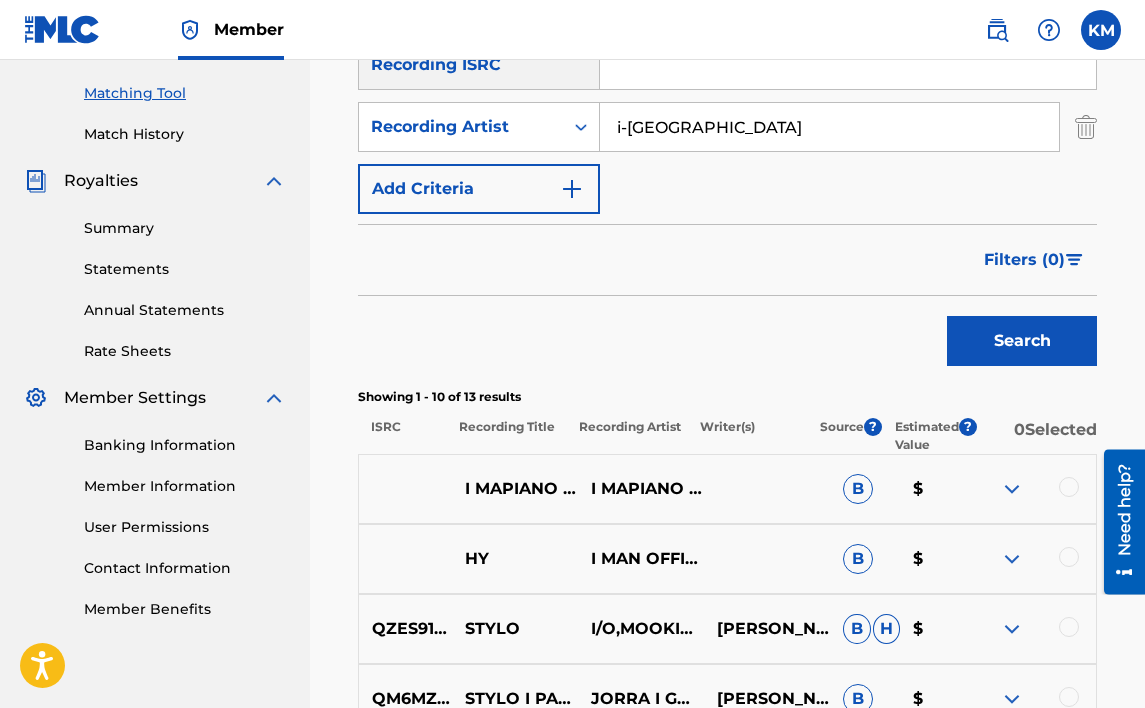 click at bounding box center (1069, 487) 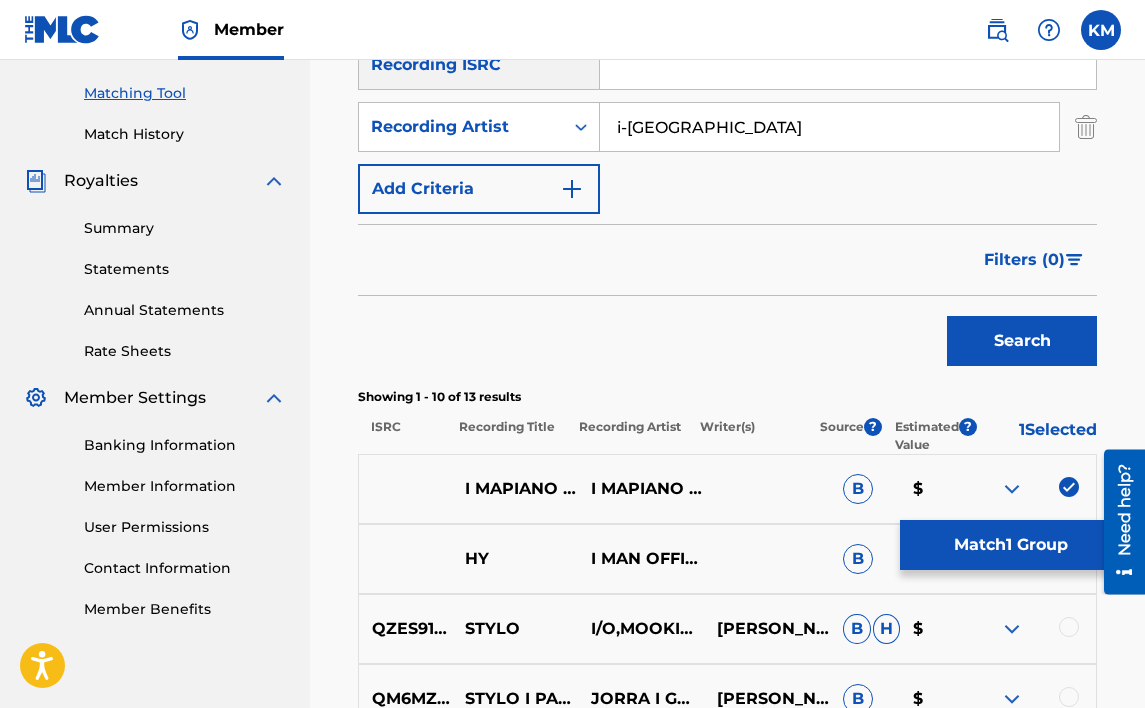 click on "Match  1 Group" at bounding box center [1010, 545] 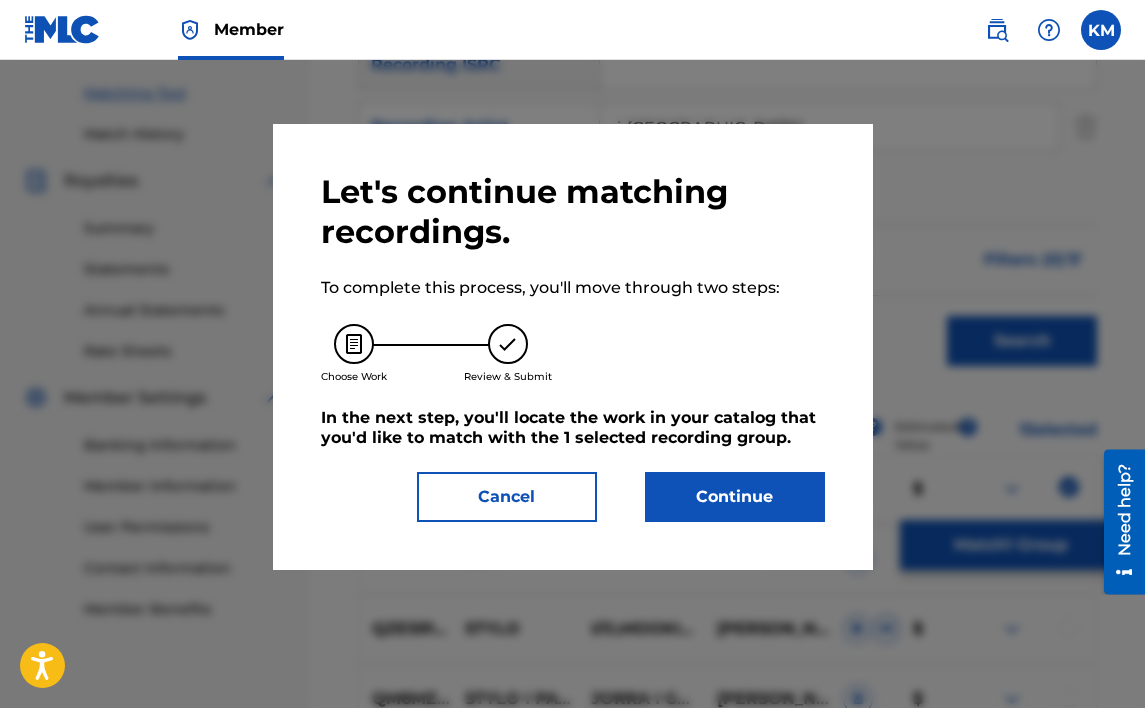 click on "Continue" at bounding box center (735, 497) 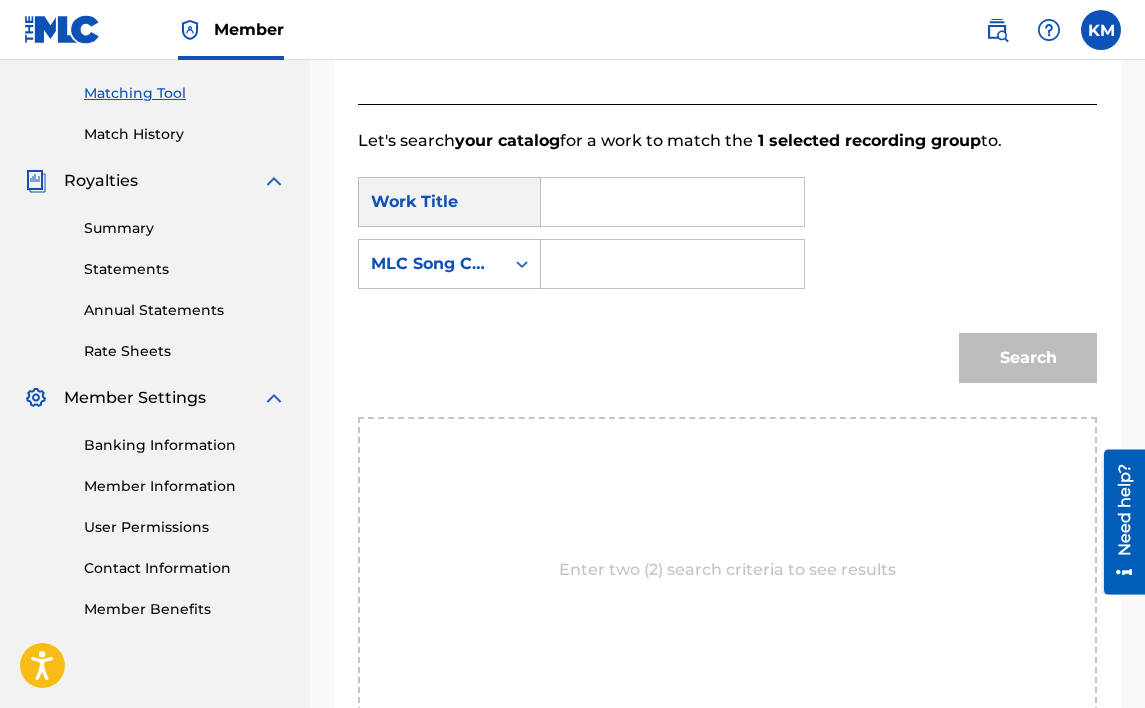 click at bounding box center [672, 202] 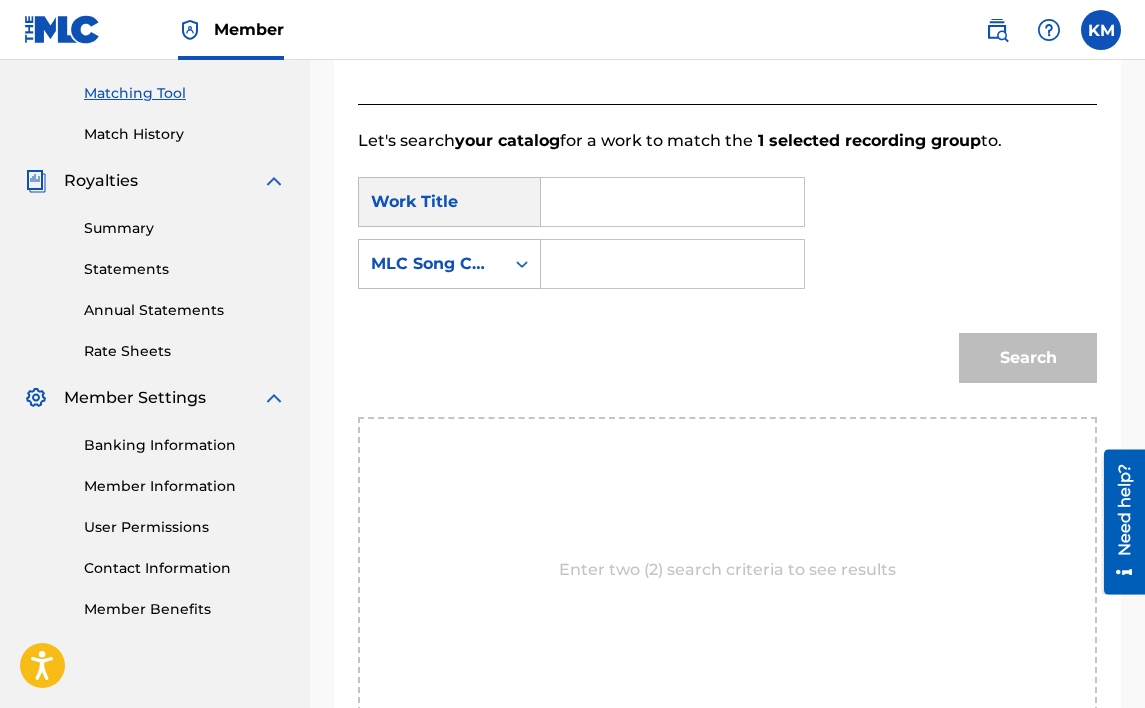 paste on "BUY ME LUNCH" 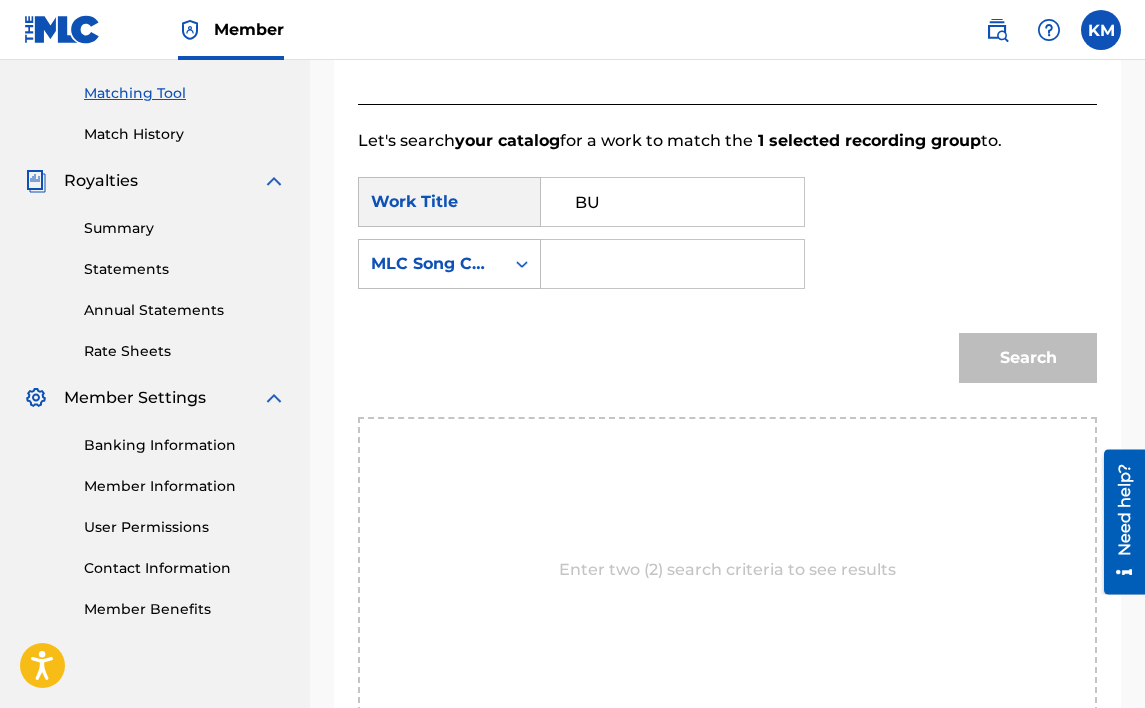 type on "B" 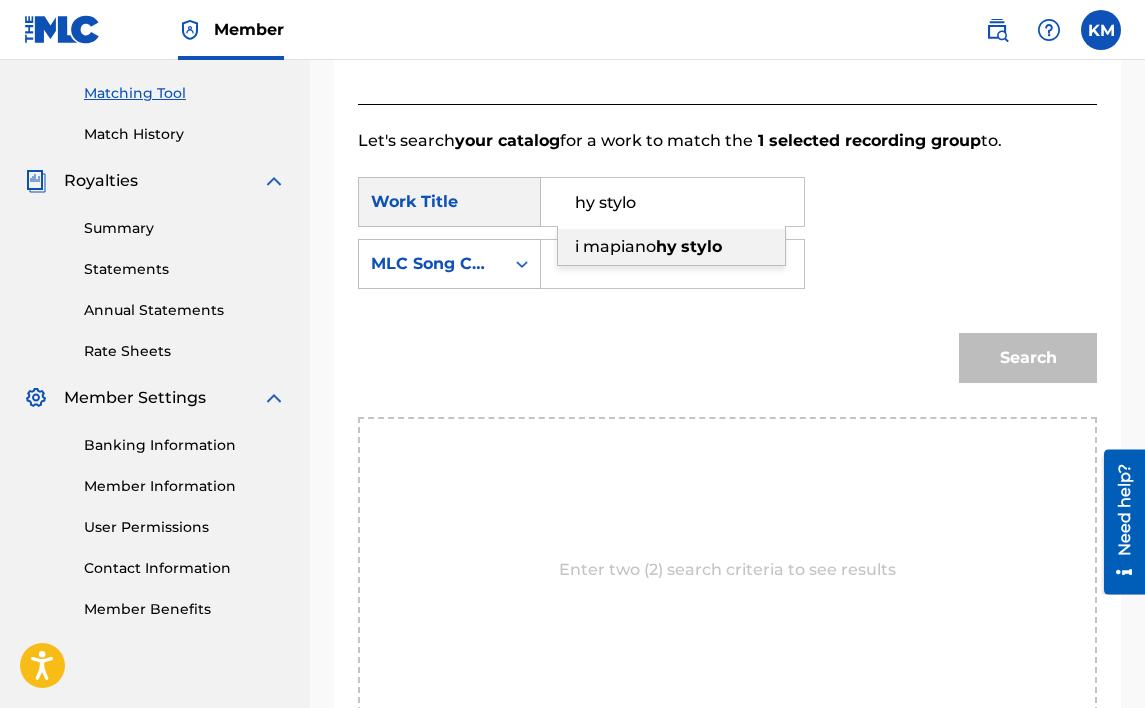 click on "stylo" at bounding box center (701, 246) 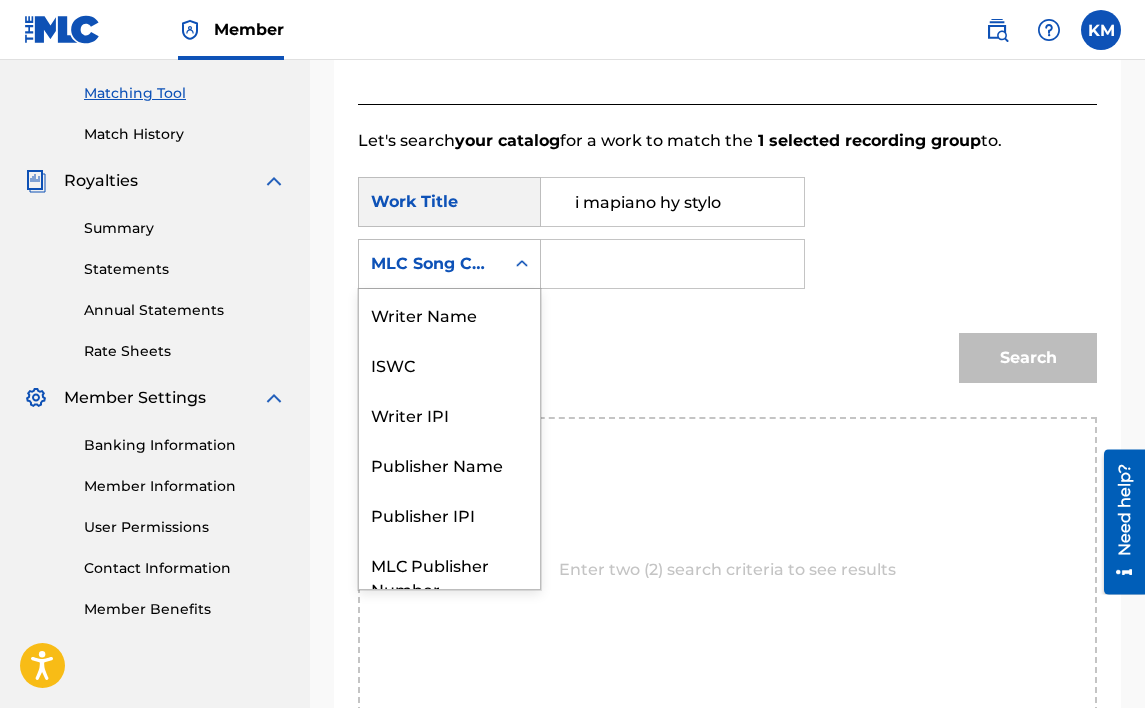 click 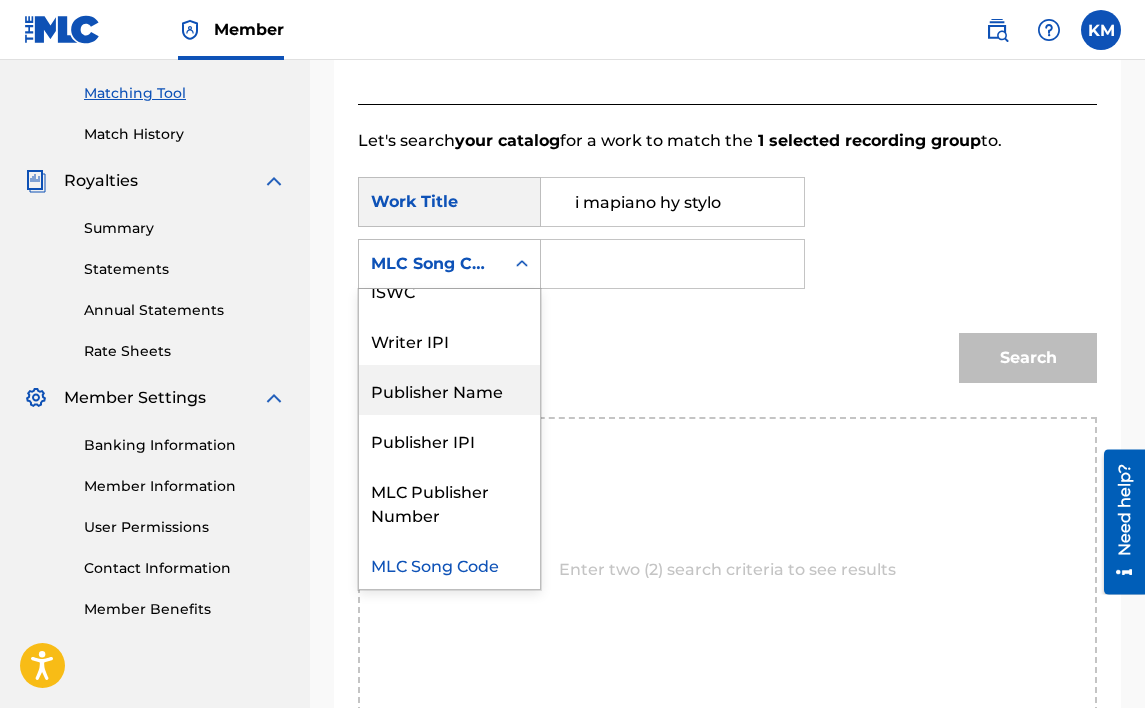 click on "Publisher Name" at bounding box center (449, 390) 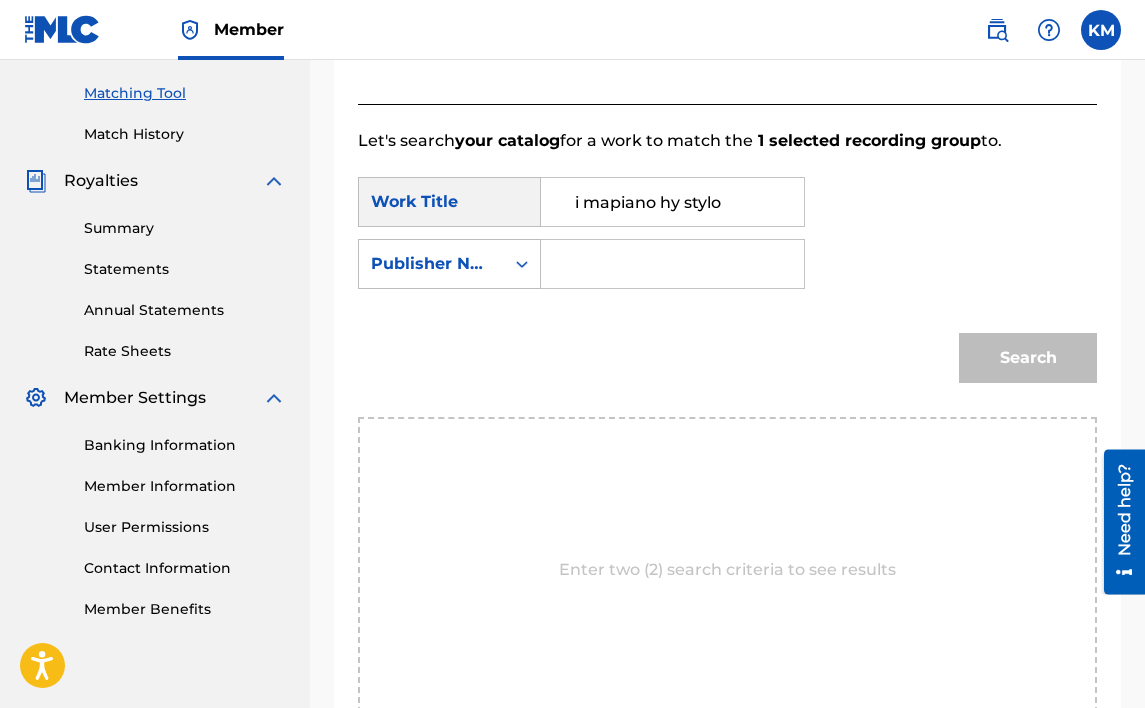 click at bounding box center [672, 264] 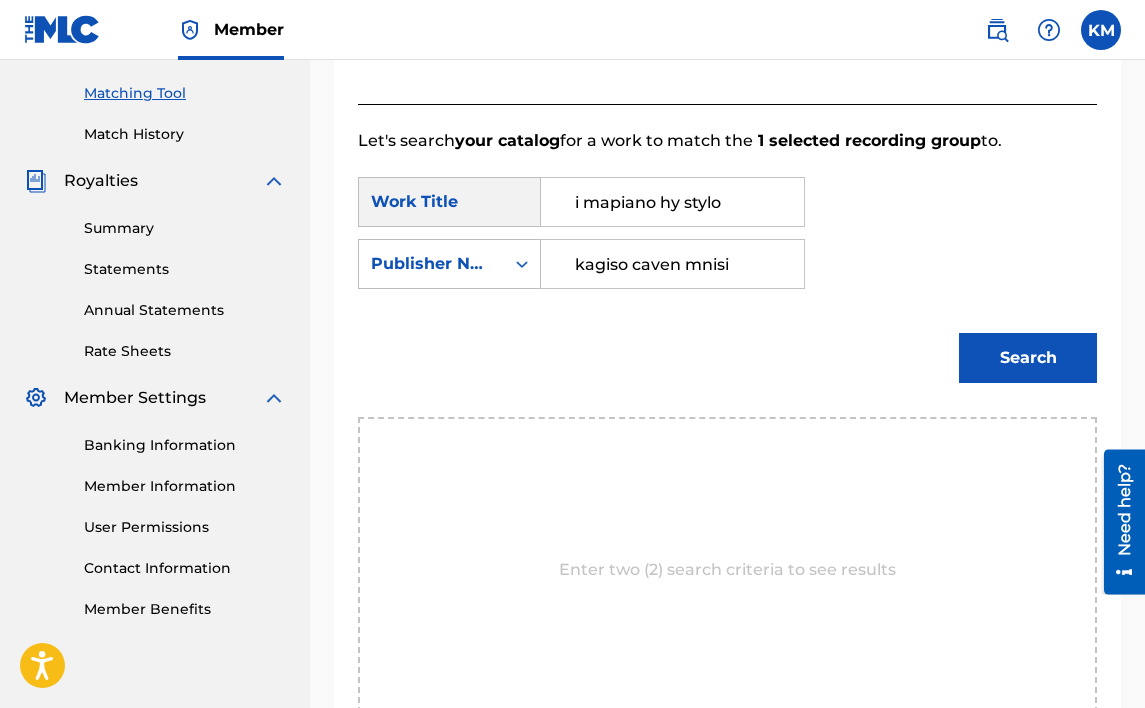 click on "Search" at bounding box center (1028, 358) 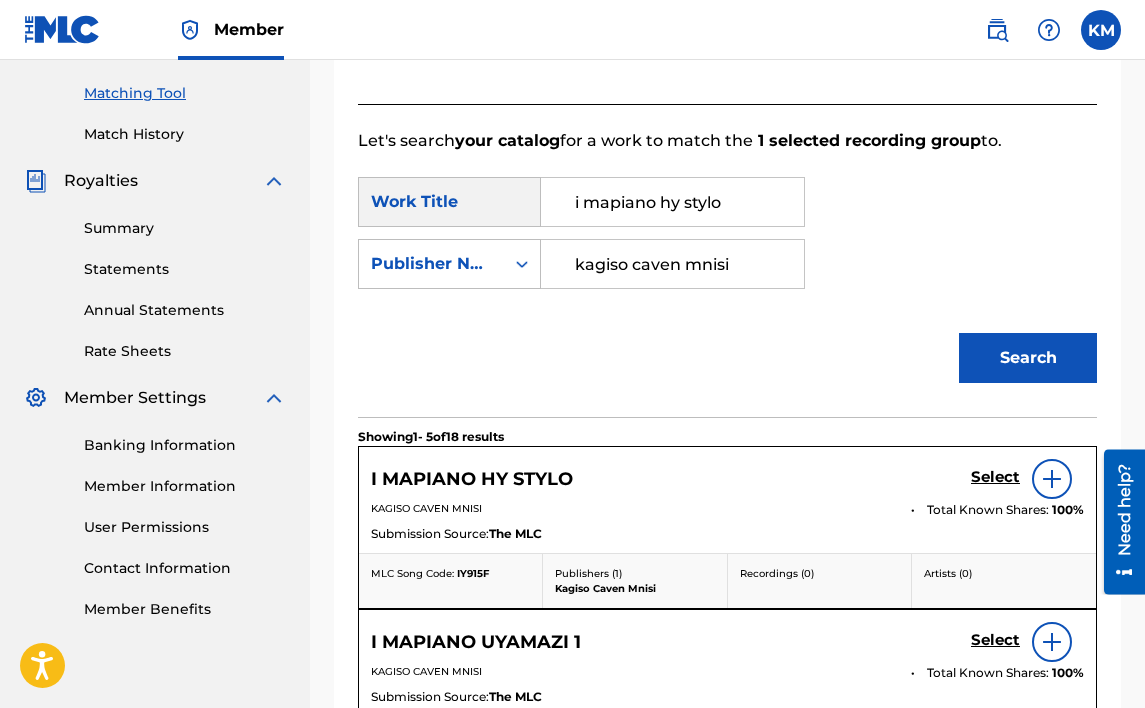 click on "Select" at bounding box center (995, 477) 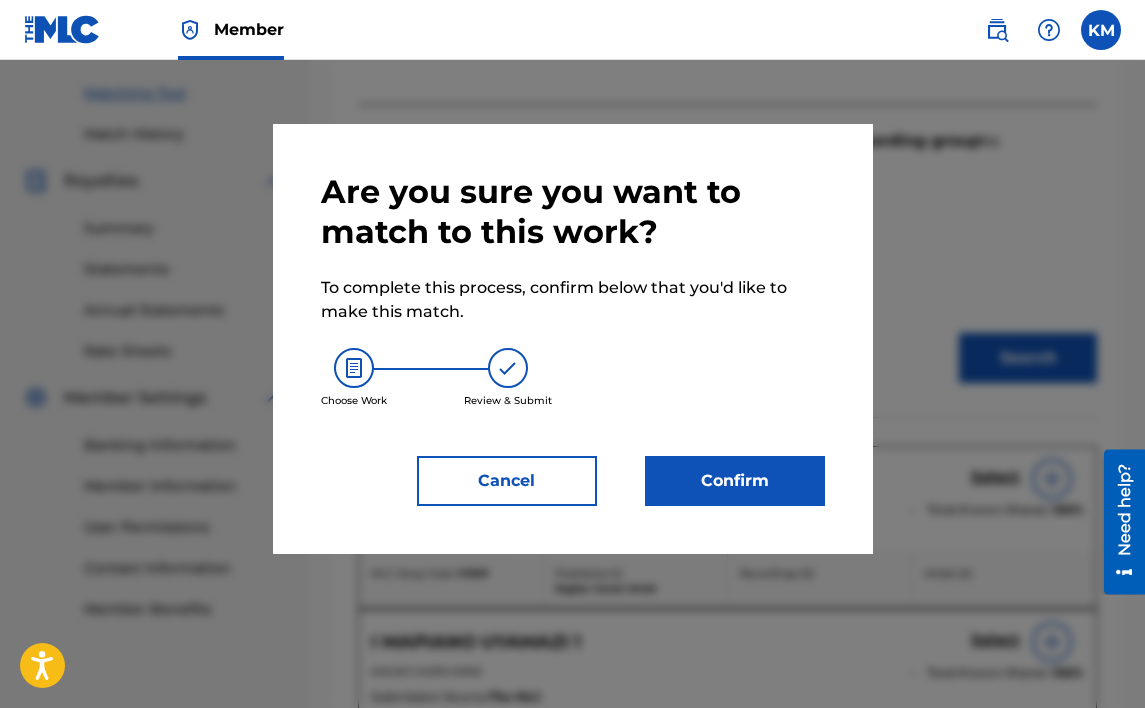 click on "Confirm" at bounding box center [735, 481] 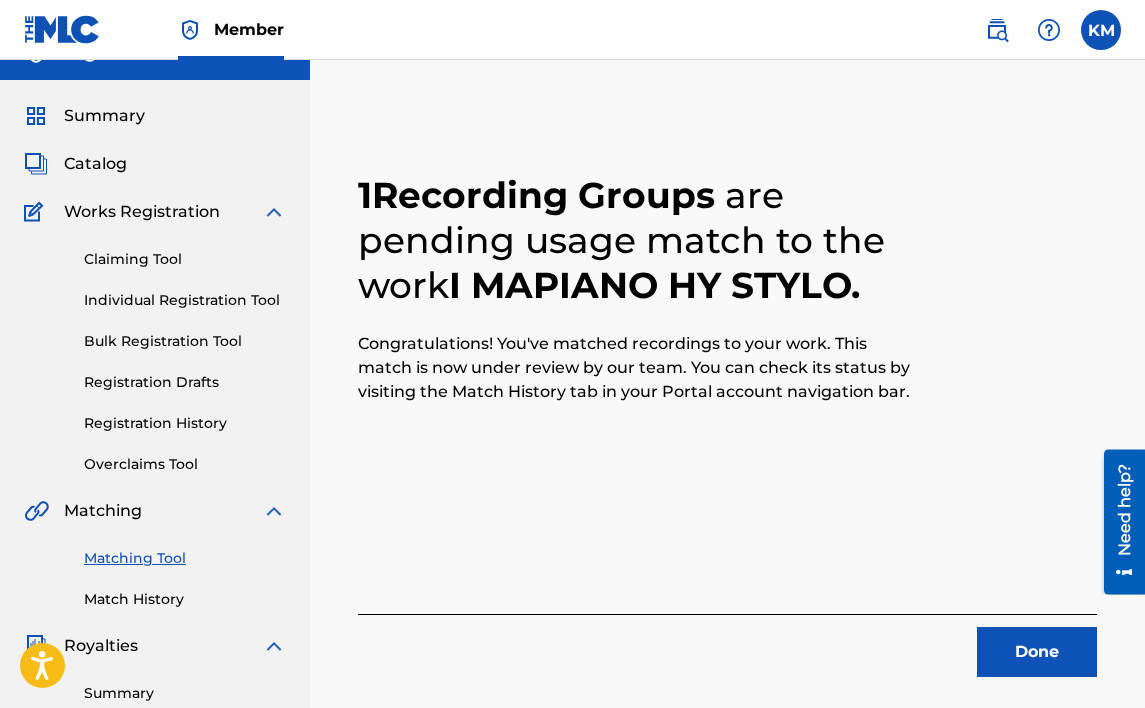 scroll, scrollTop: 0, scrollLeft: 0, axis: both 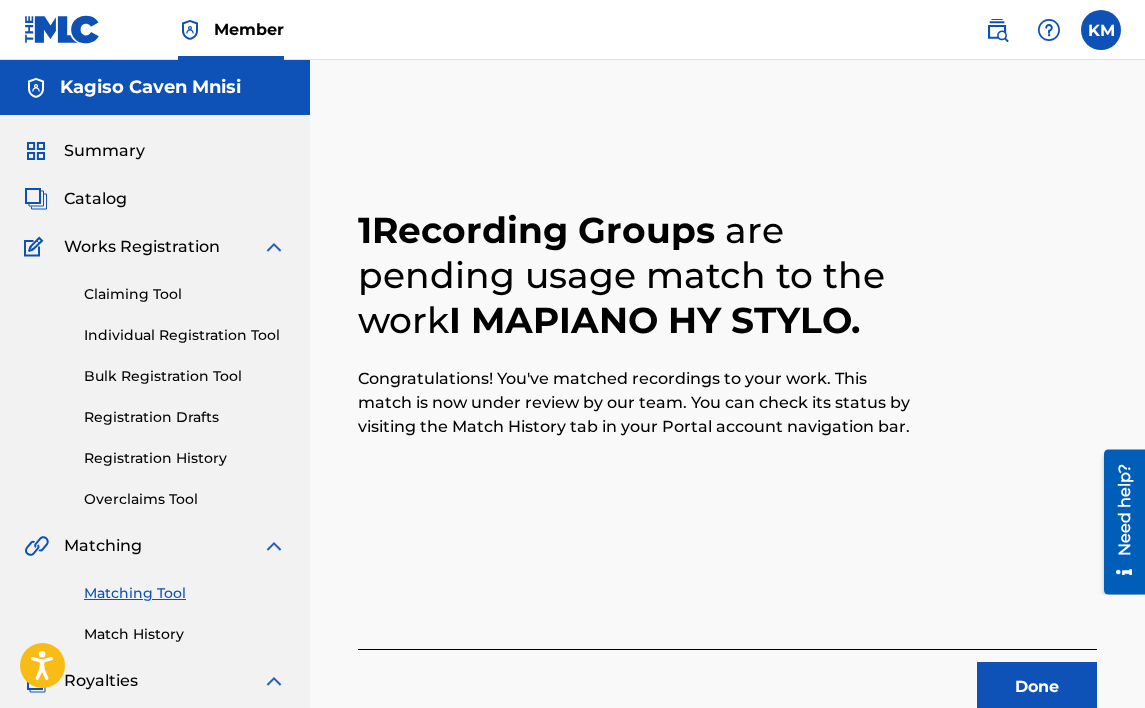 click on "Done" at bounding box center [1037, 687] 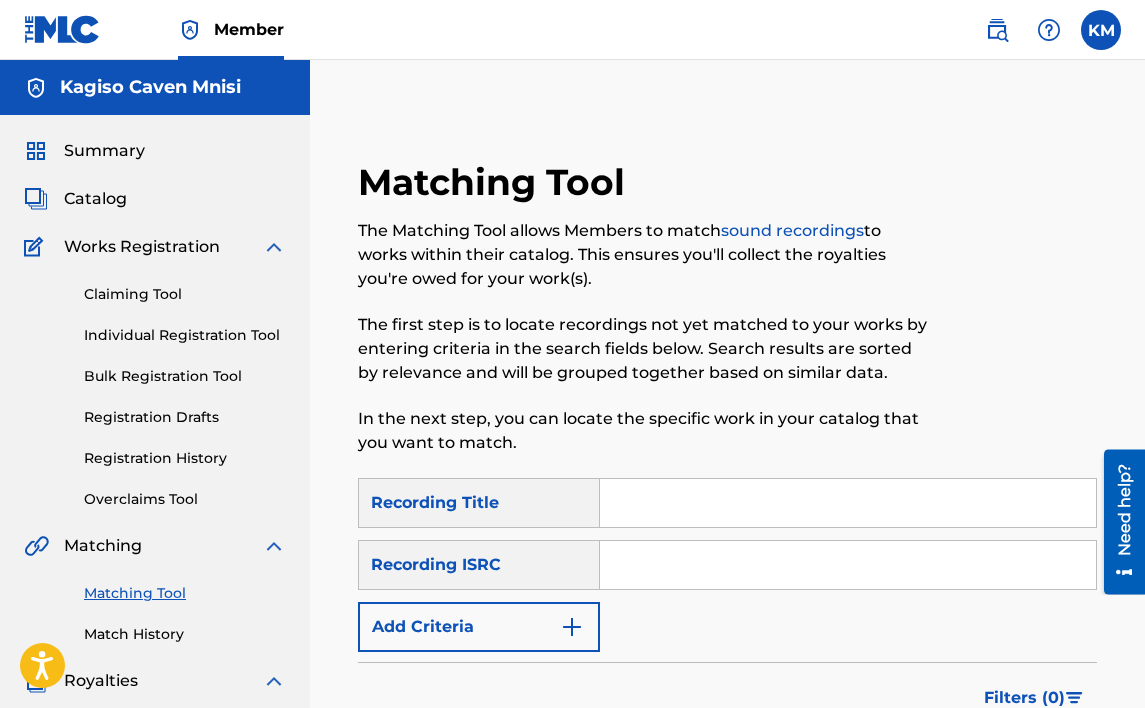 click at bounding box center (848, 503) 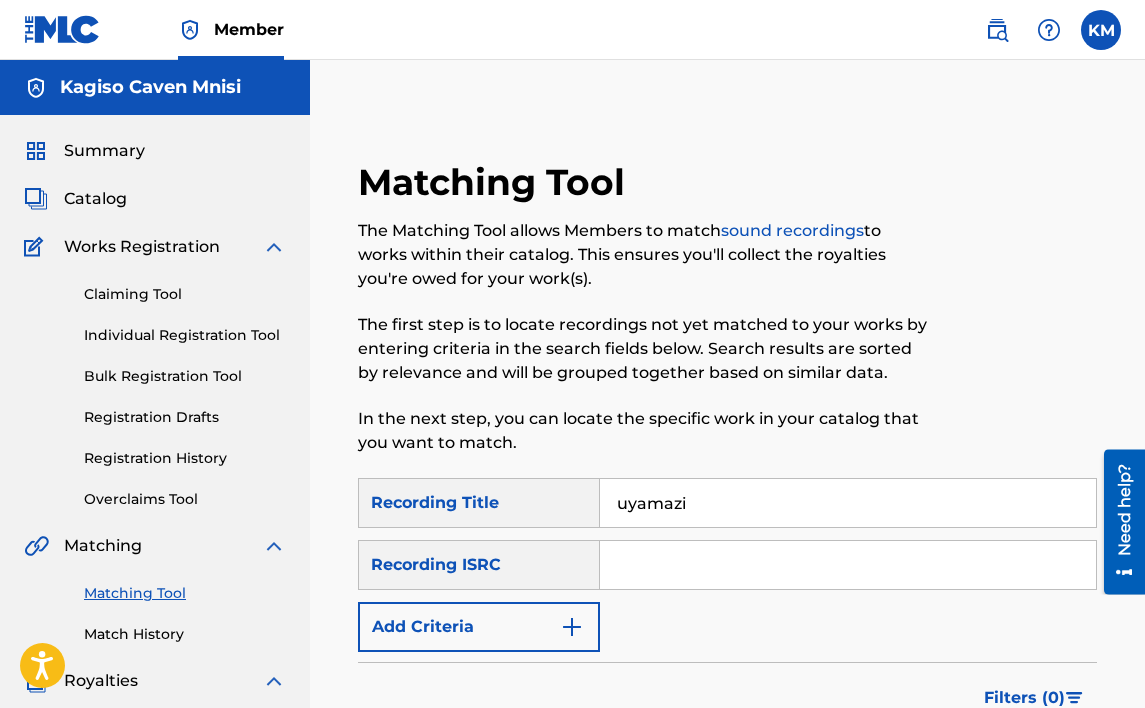 type on "uyamazi" 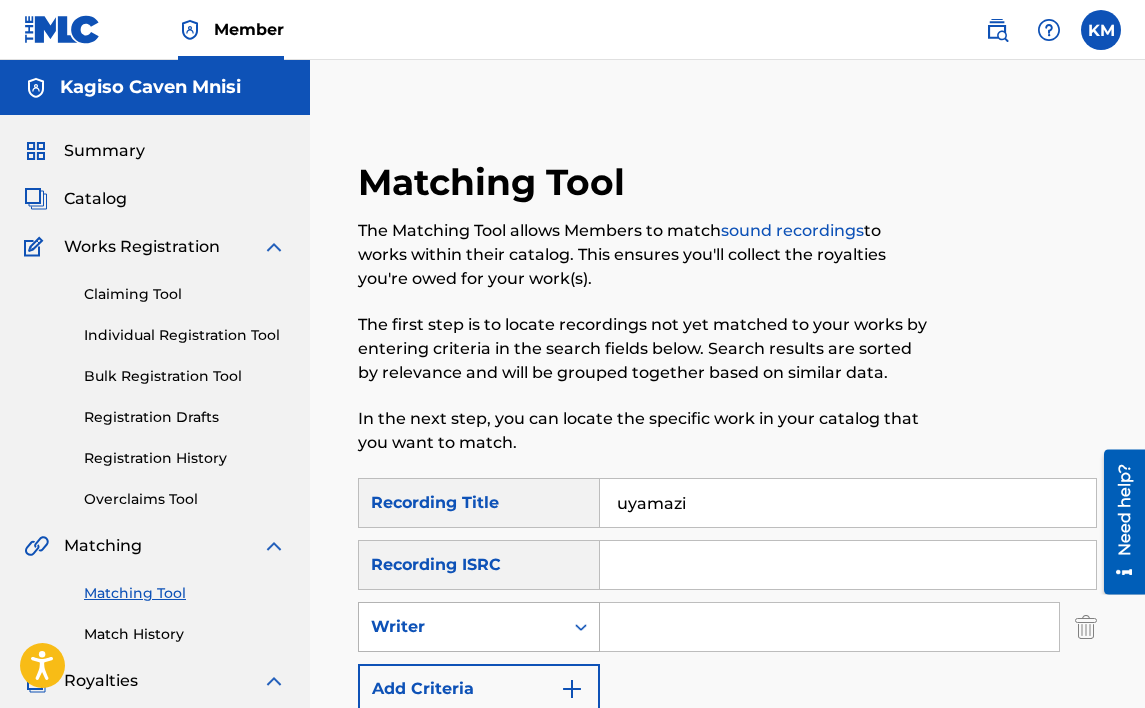click on "Writer" at bounding box center [461, 627] 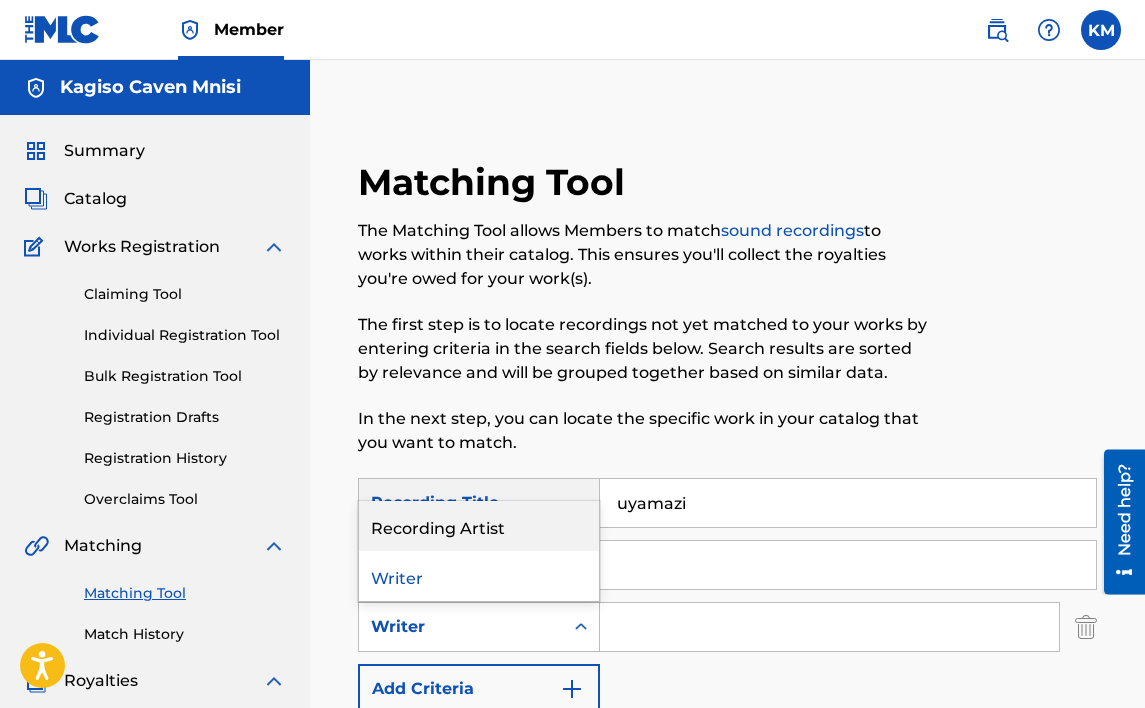click on "Recording Artist" at bounding box center [479, 526] 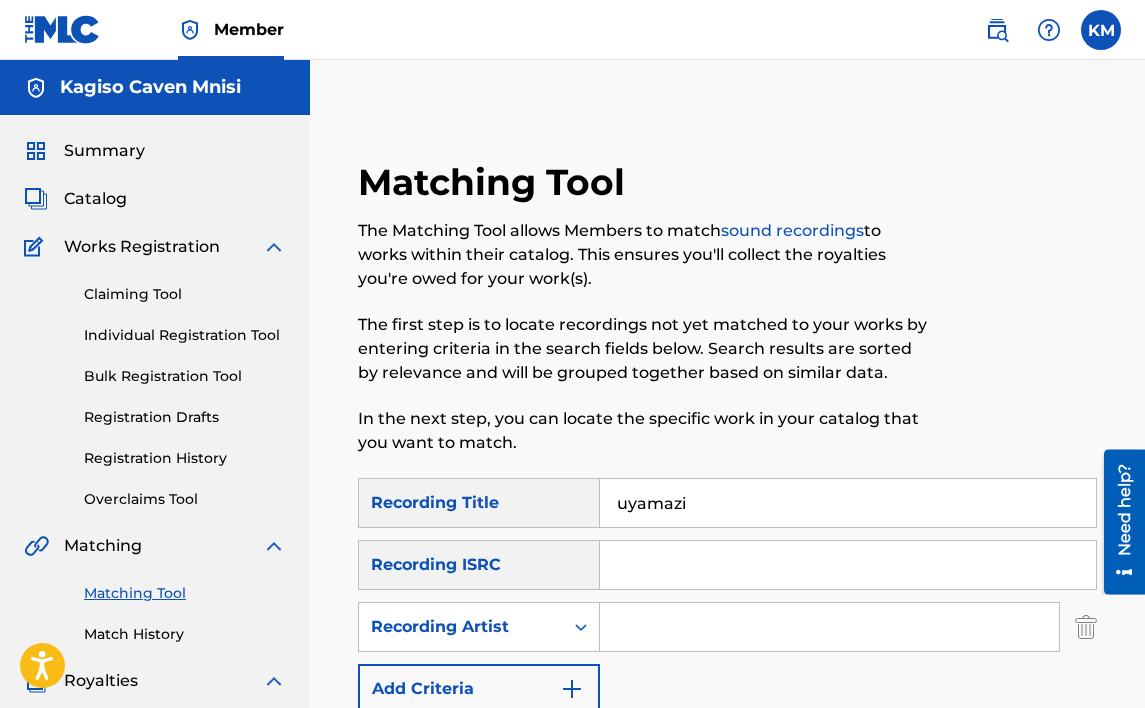 click at bounding box center [829, 627] 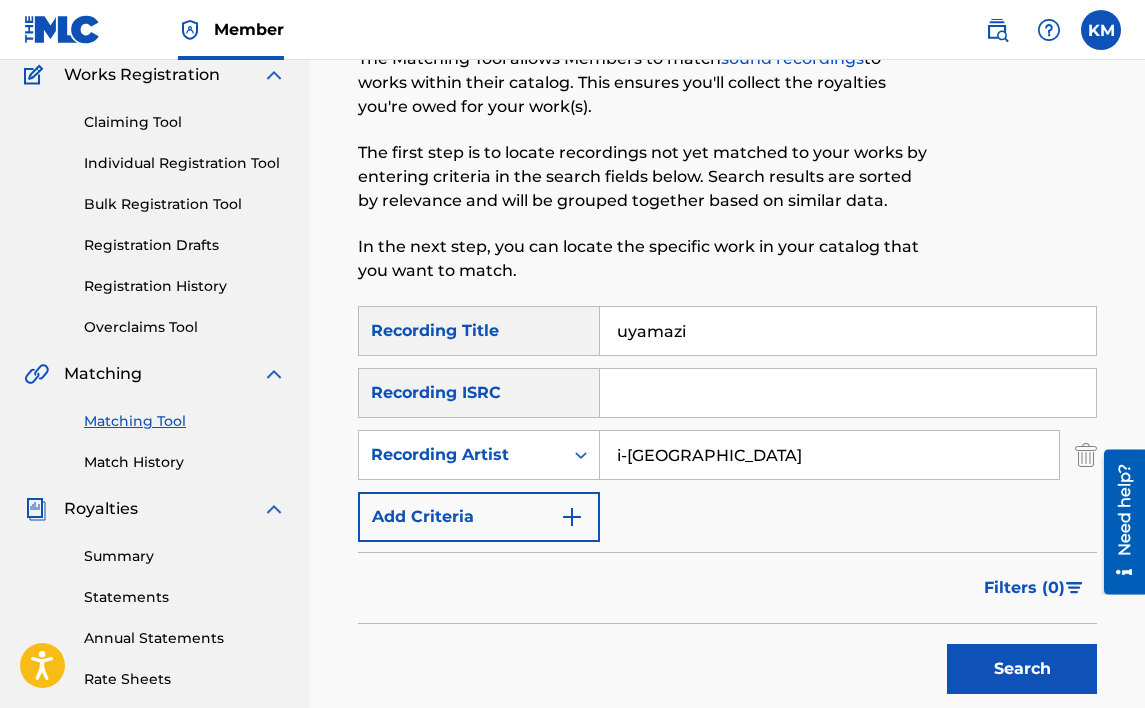 scroll, scrollTop: 300, scrollLeft: 0, axis: vertical 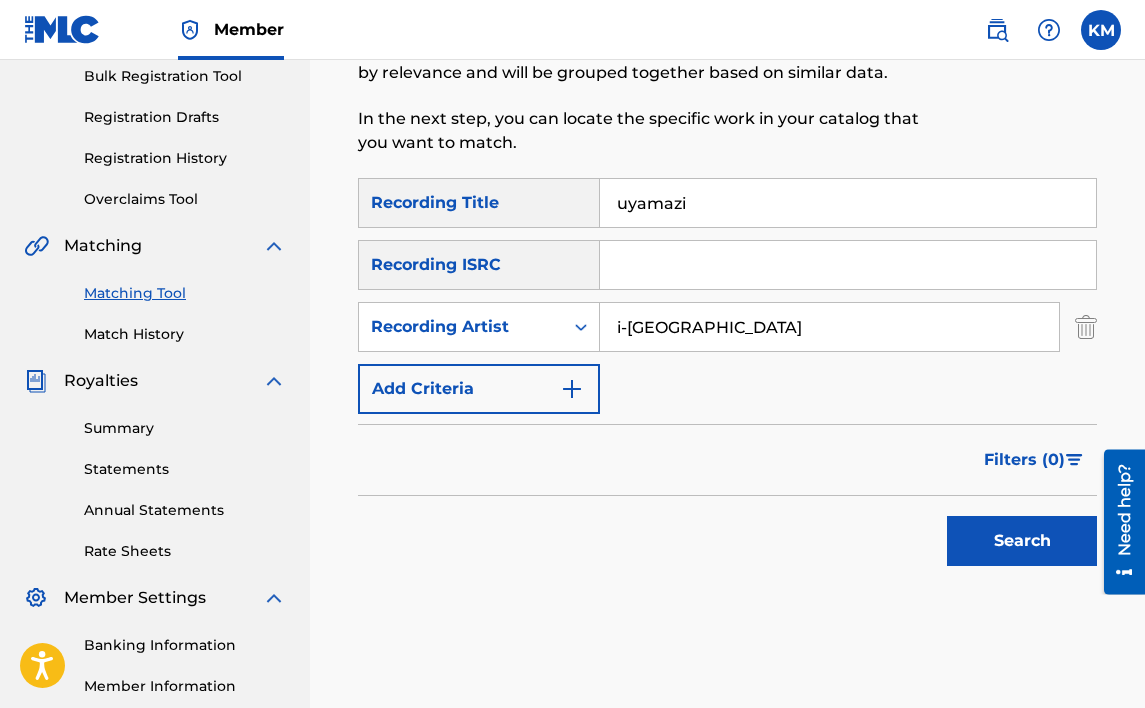 drag, startPoint x: 709, startPoint y: 203, endPoint x: 629, endPoint y: 210, distance: 80.305664 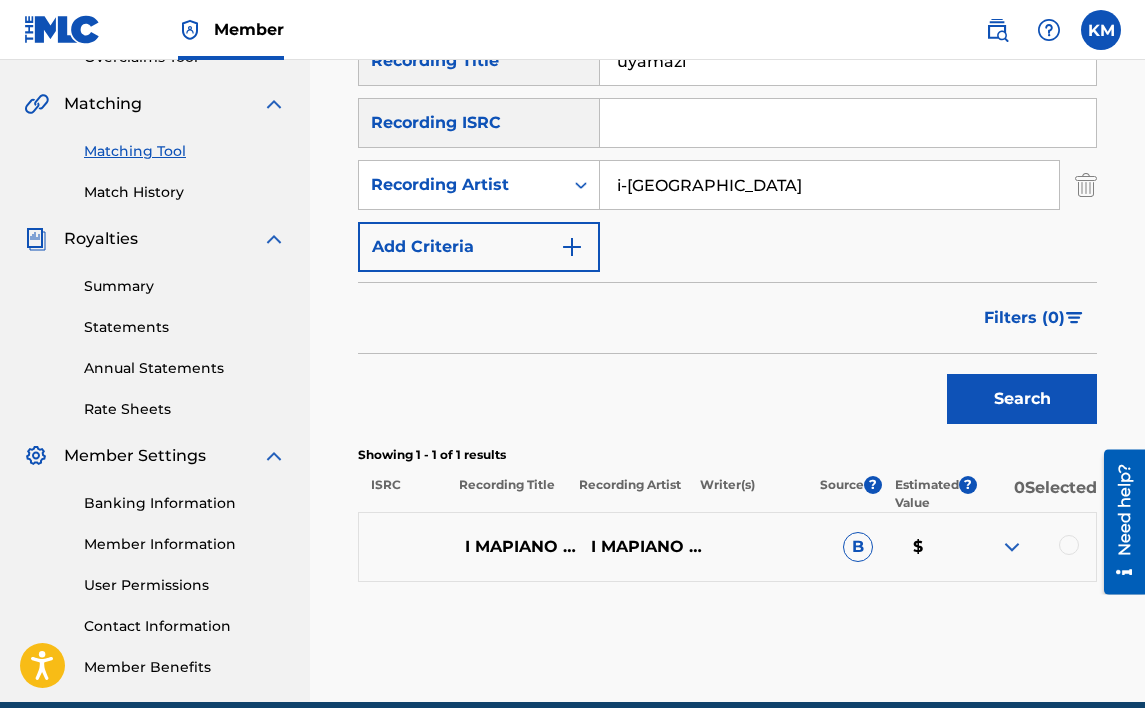 scroll, scrollTop: 532, scrollLeft: 0, axis: vertical 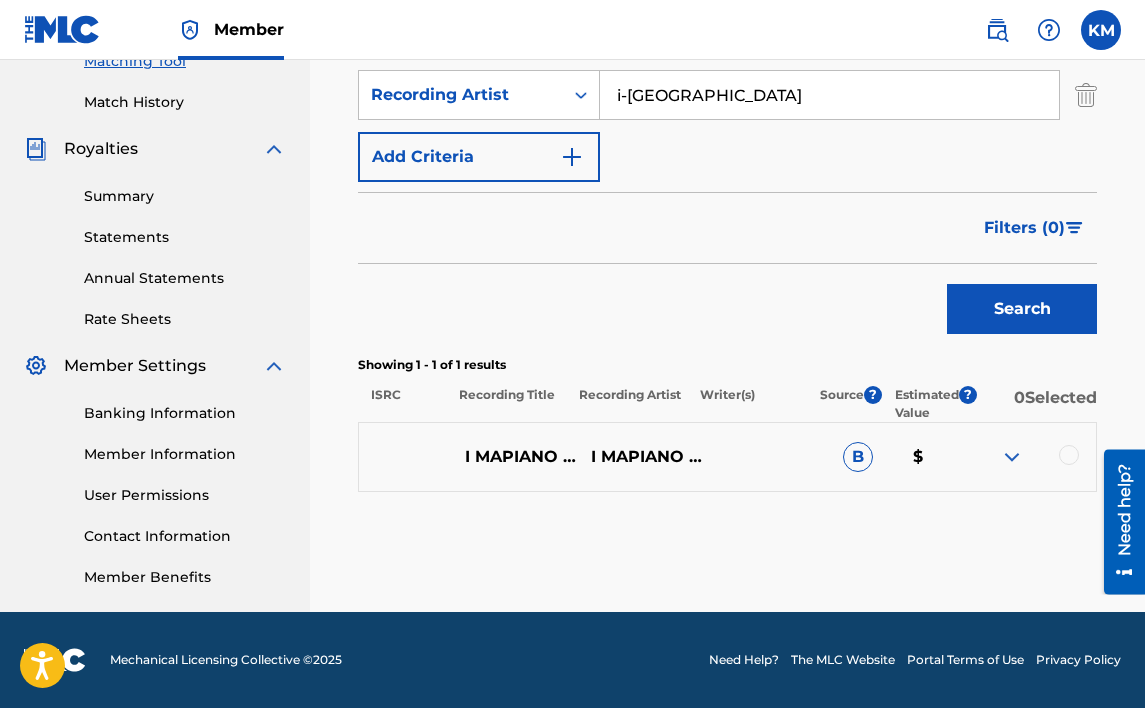 click at bounding box center (1069, 455) 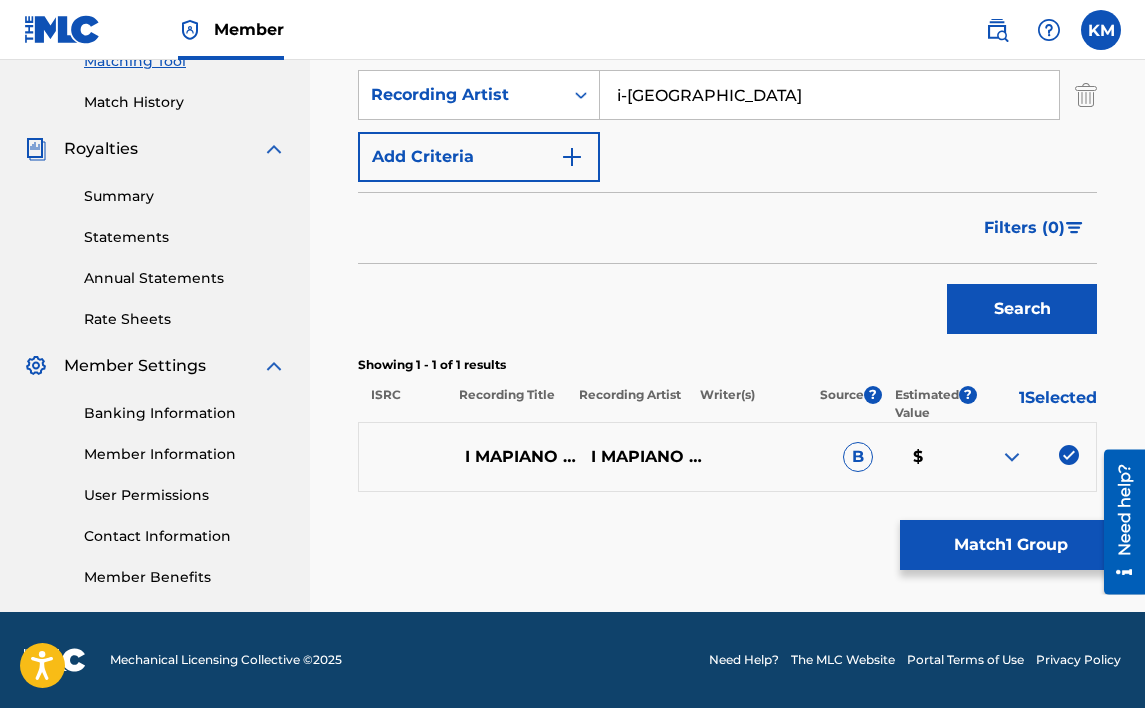 click on "Match  1 Group" at bounding box center (1010, 545) 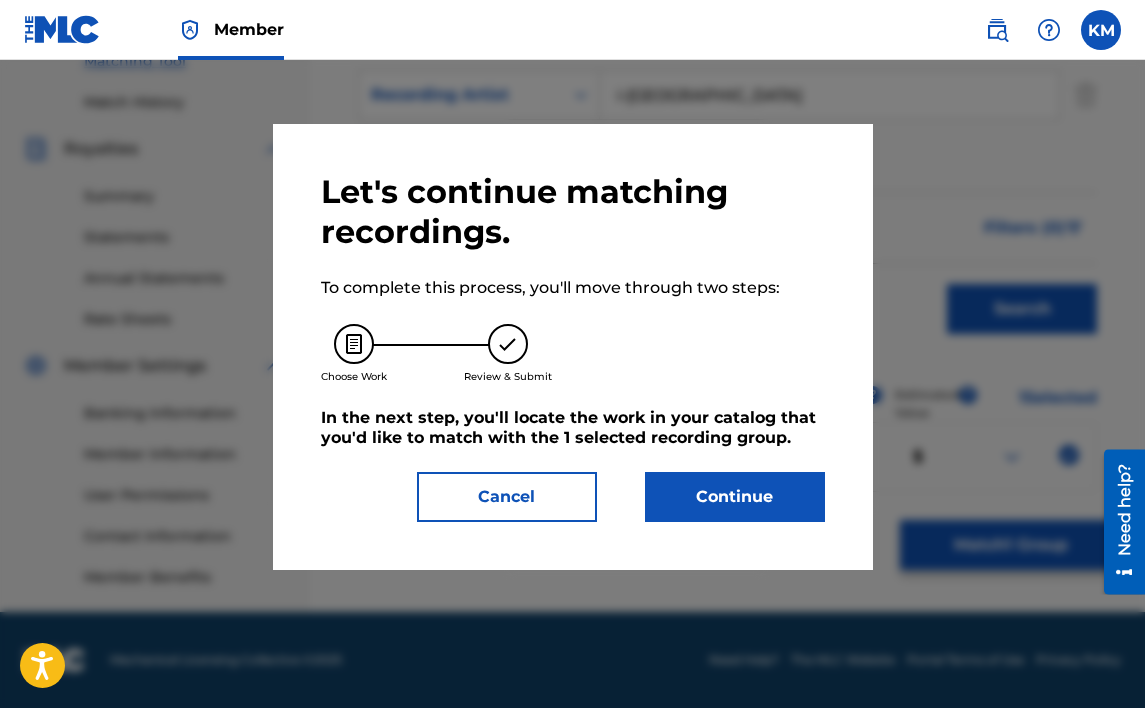 click on "Continue" at bounding box center (735, 497) 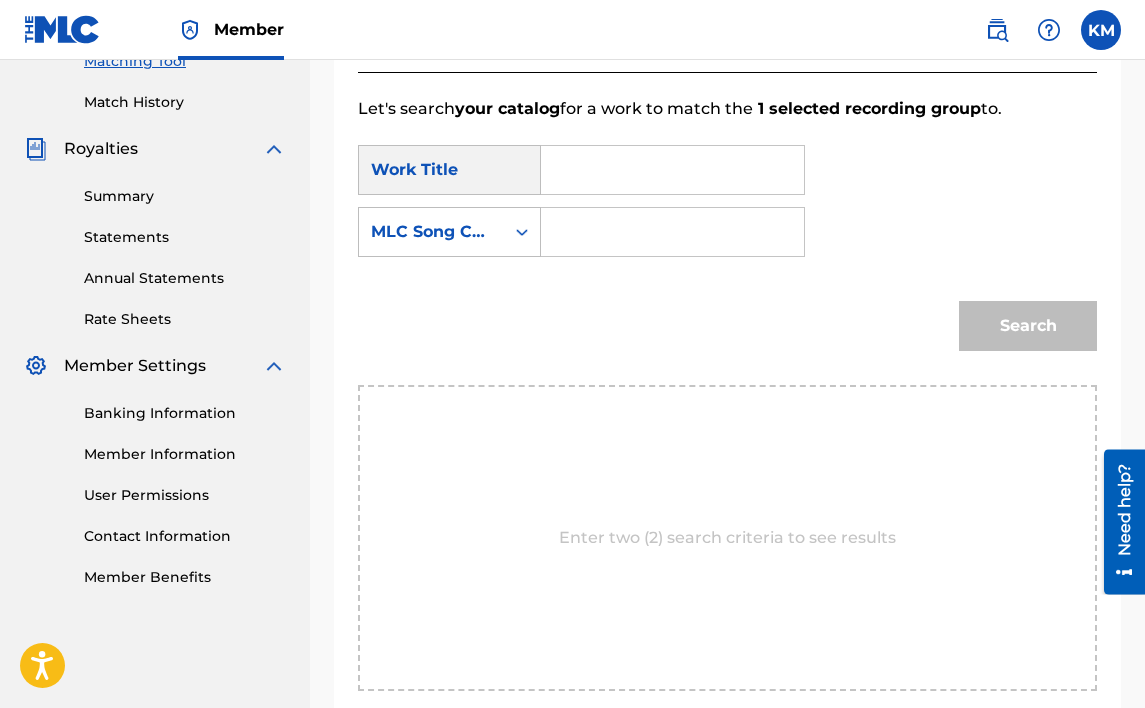 drag, startPoint x: 544, startPoint y: 181, endPoint x: 573, endPoint y: 180, distance: 29.017237 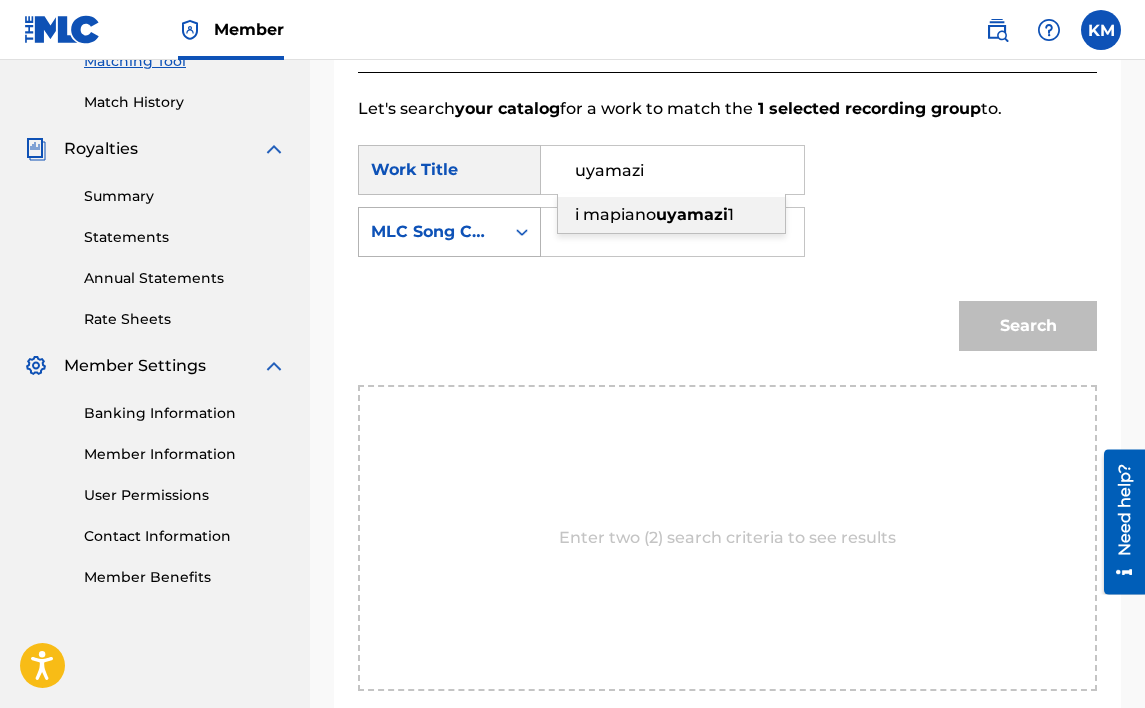 type on "uyamazi" 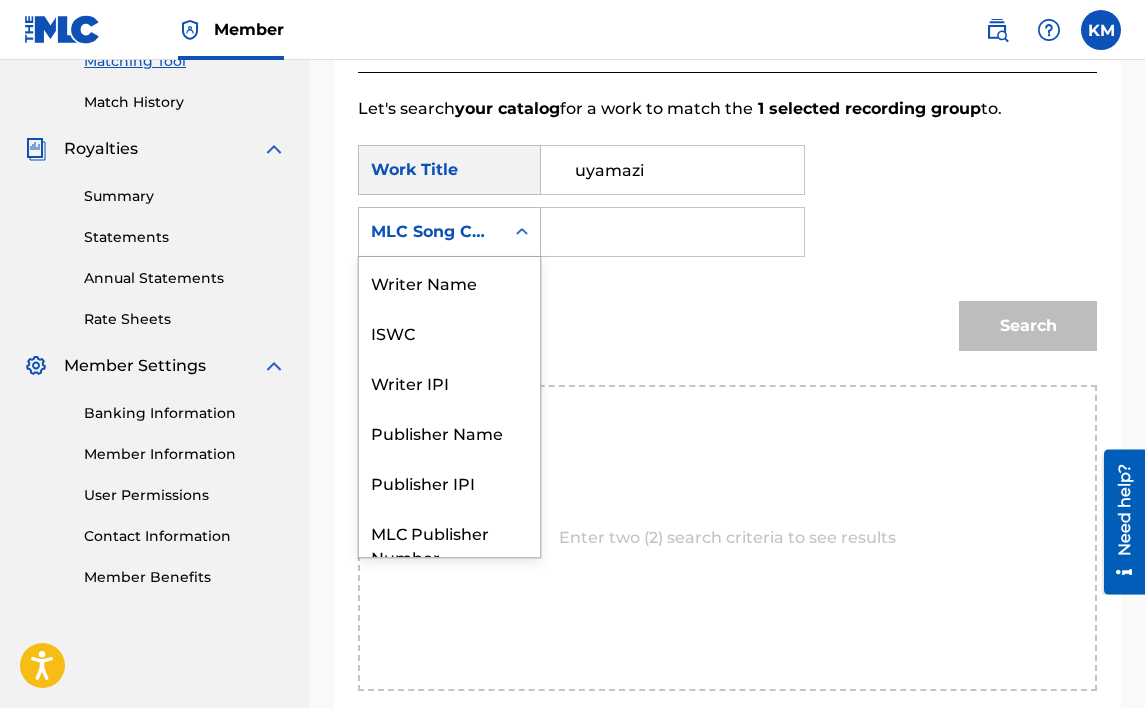 scroll, scrollTop: 74, scrollLeft: 0, axis: vertical 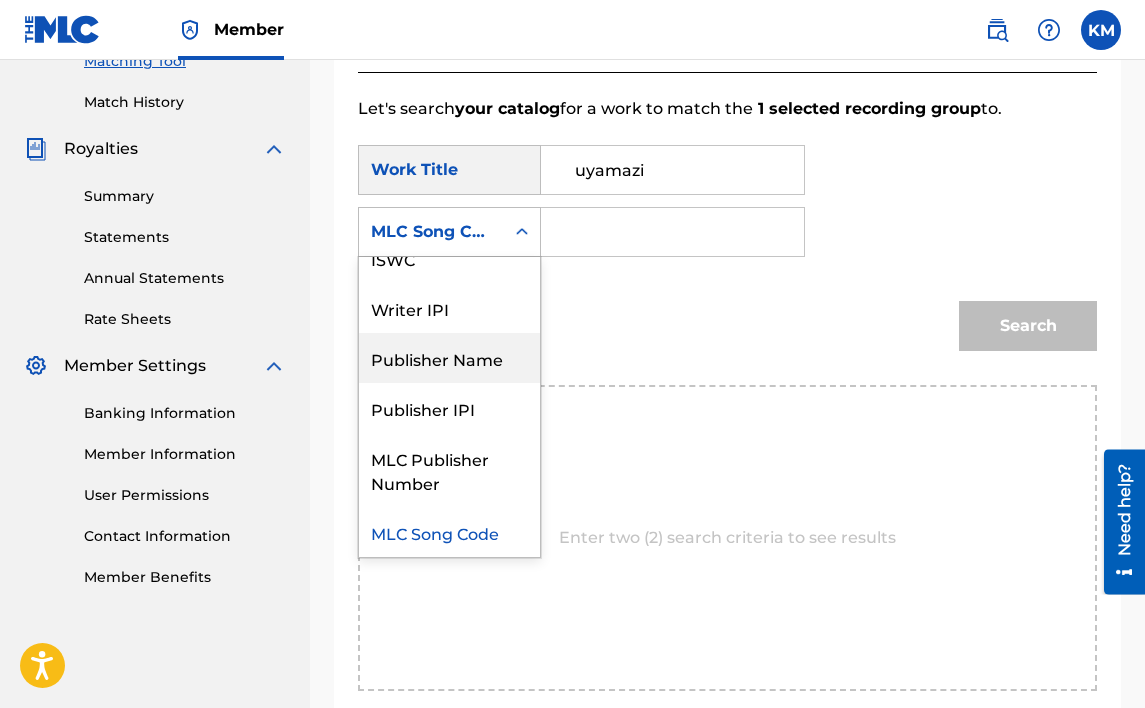 drag, startPoint x: 502, startPoint y: 369, endPoint x: 545, endPoint y: 315, distance: 69.02898 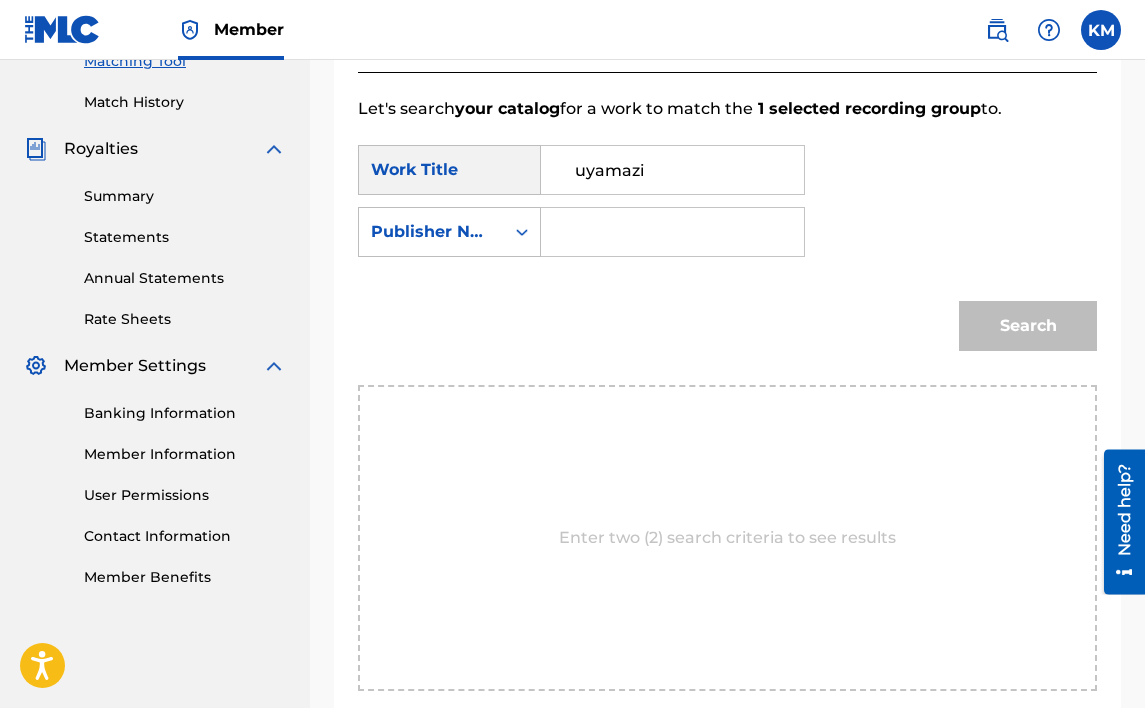 click at bounding box center [672, 232] 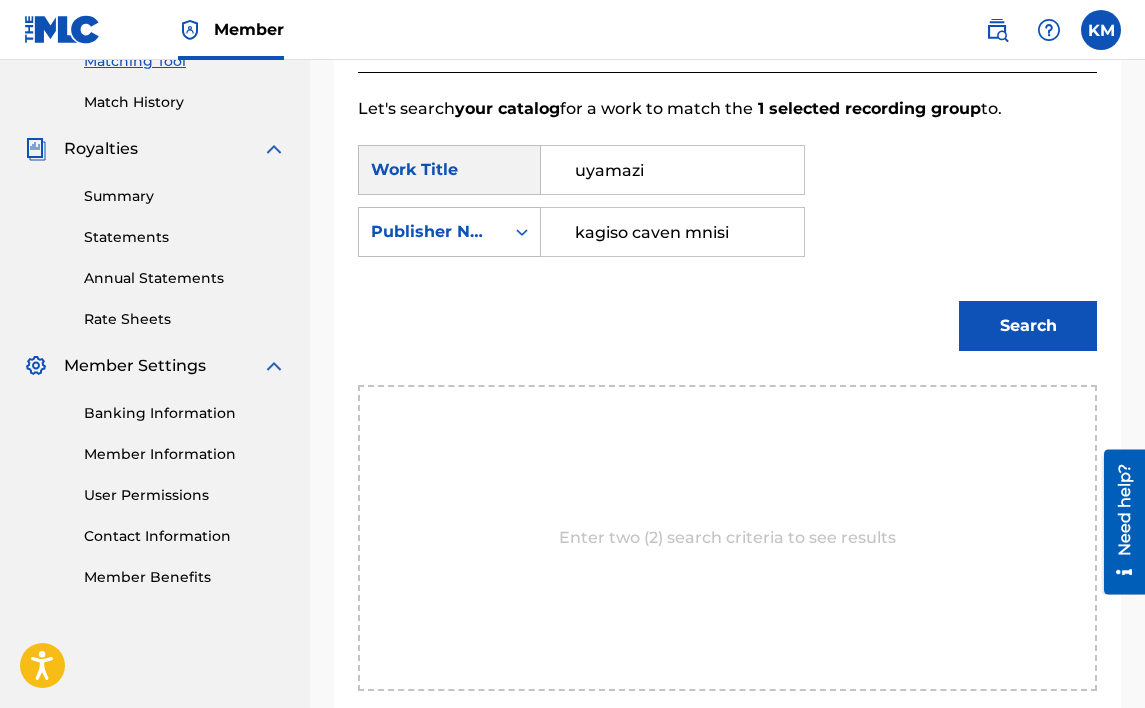 click on "Search" at bounding box center (1028, 326) 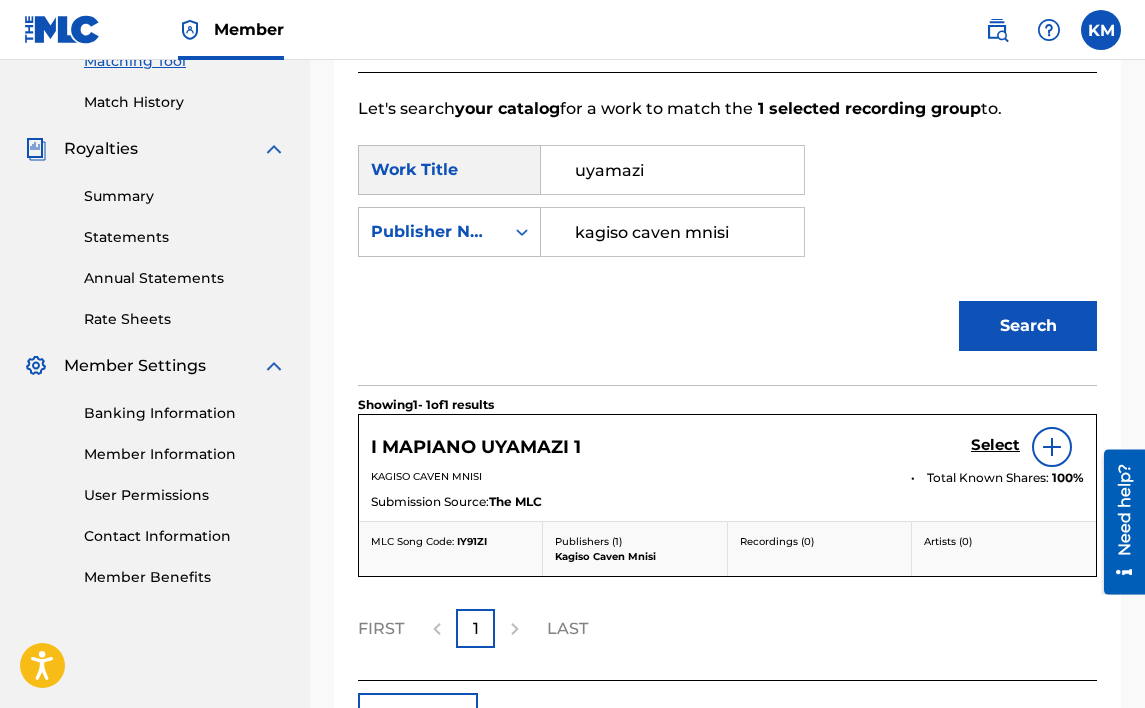 click on "Select" at bounding box center (995, 445) 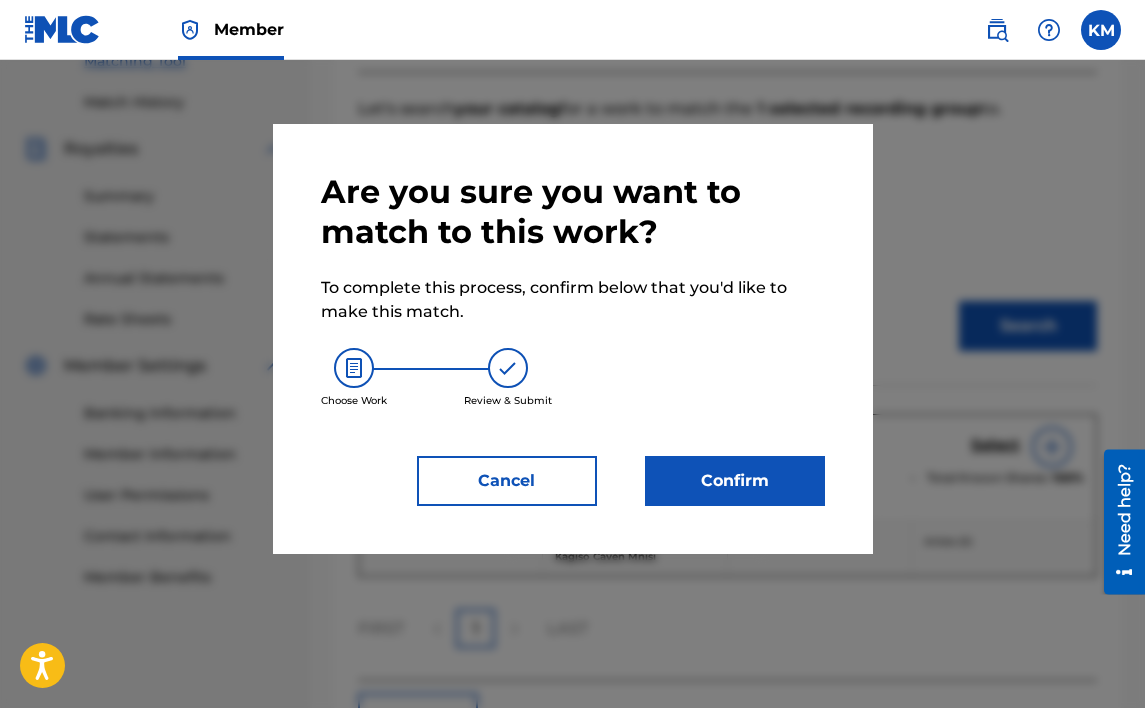 click on "Confirm" at bounding box center (735, 481) 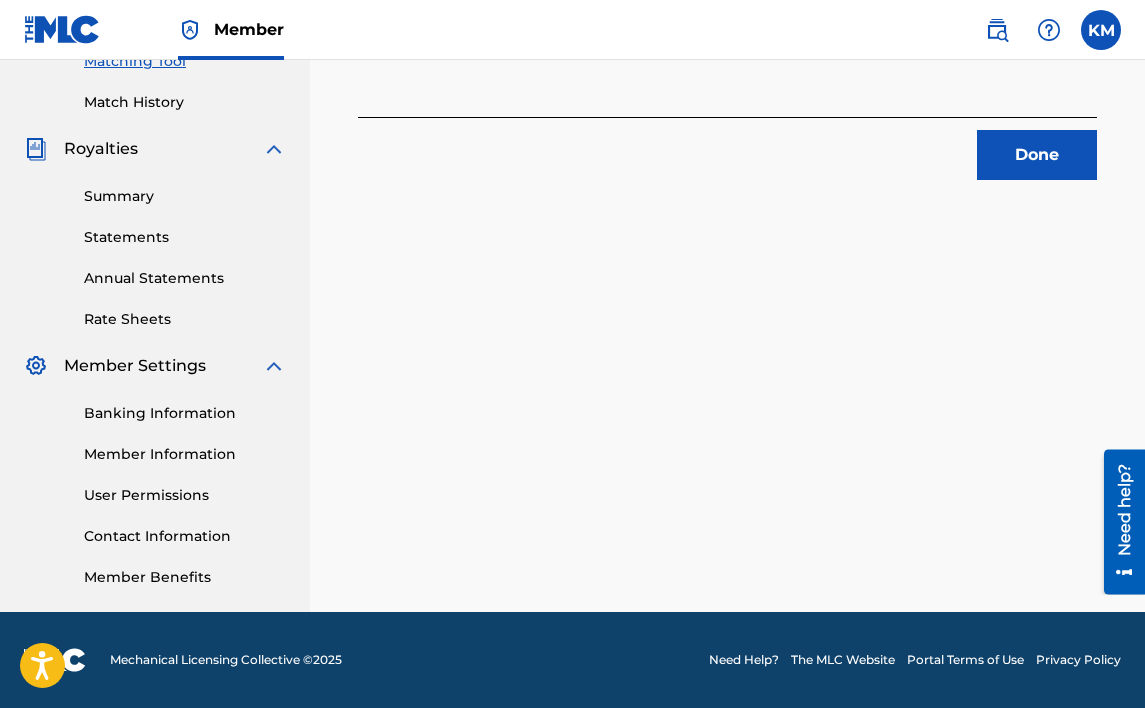 click on "Done" at bounding box center [1037, 155] 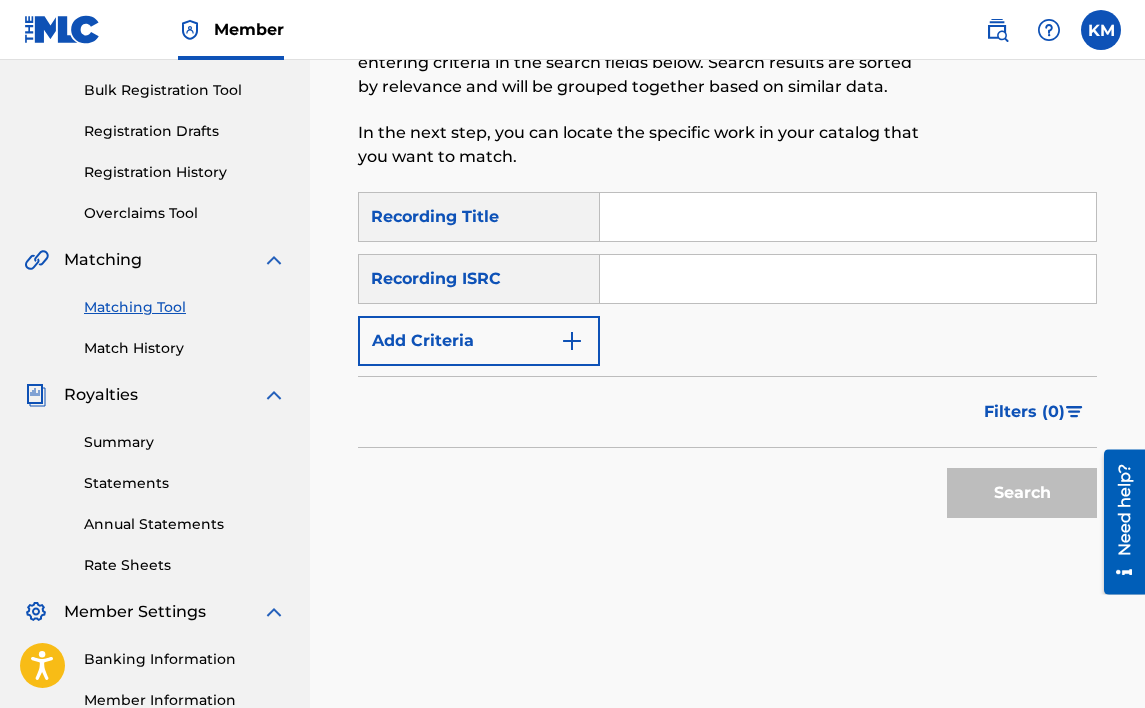 scroll, scrollTop: 232, scrollLeft: 0, axis: vertical 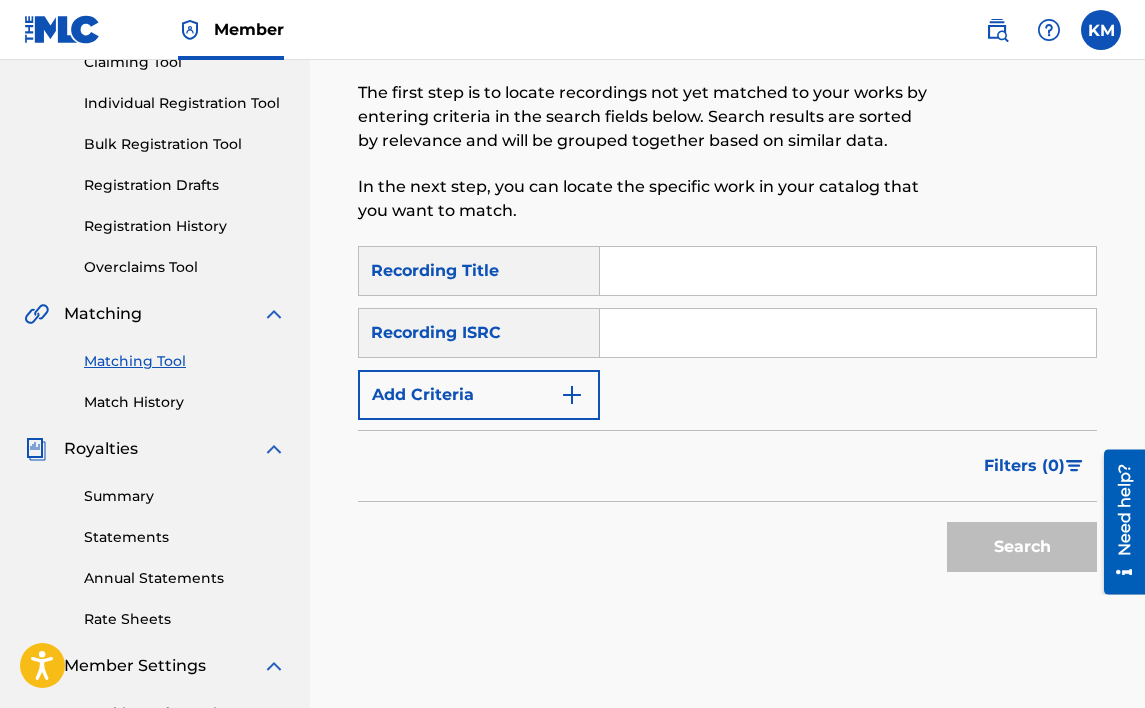 click at bounding box center (848, 271) 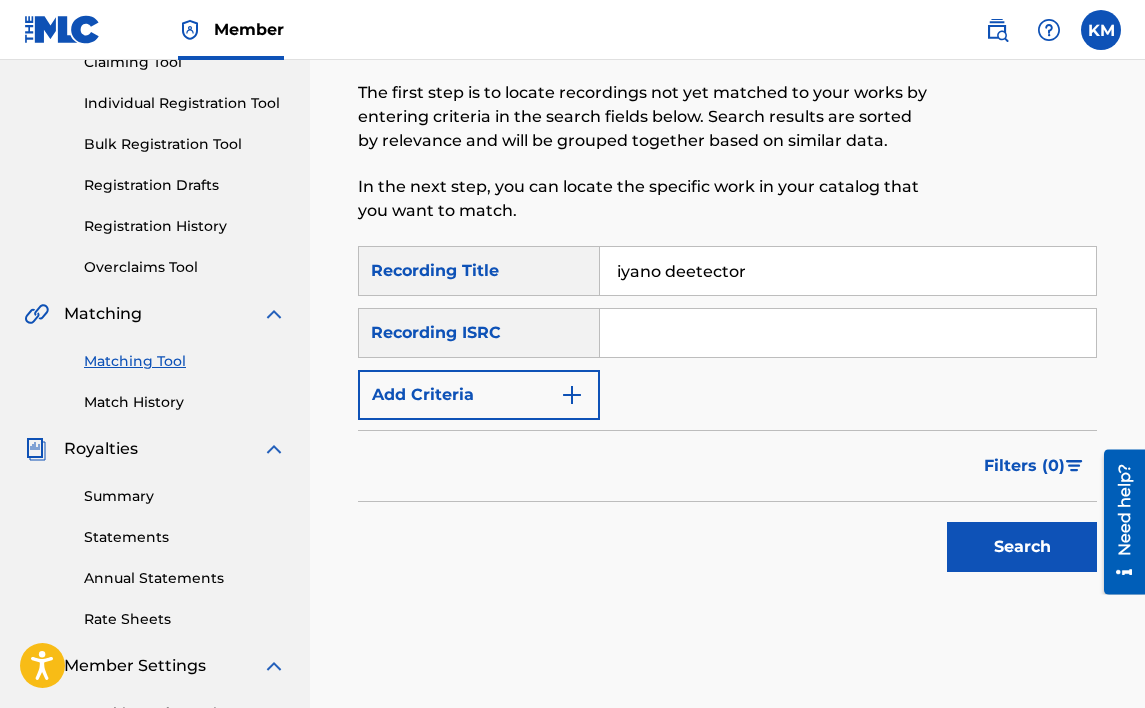 type on "iyano deetector" 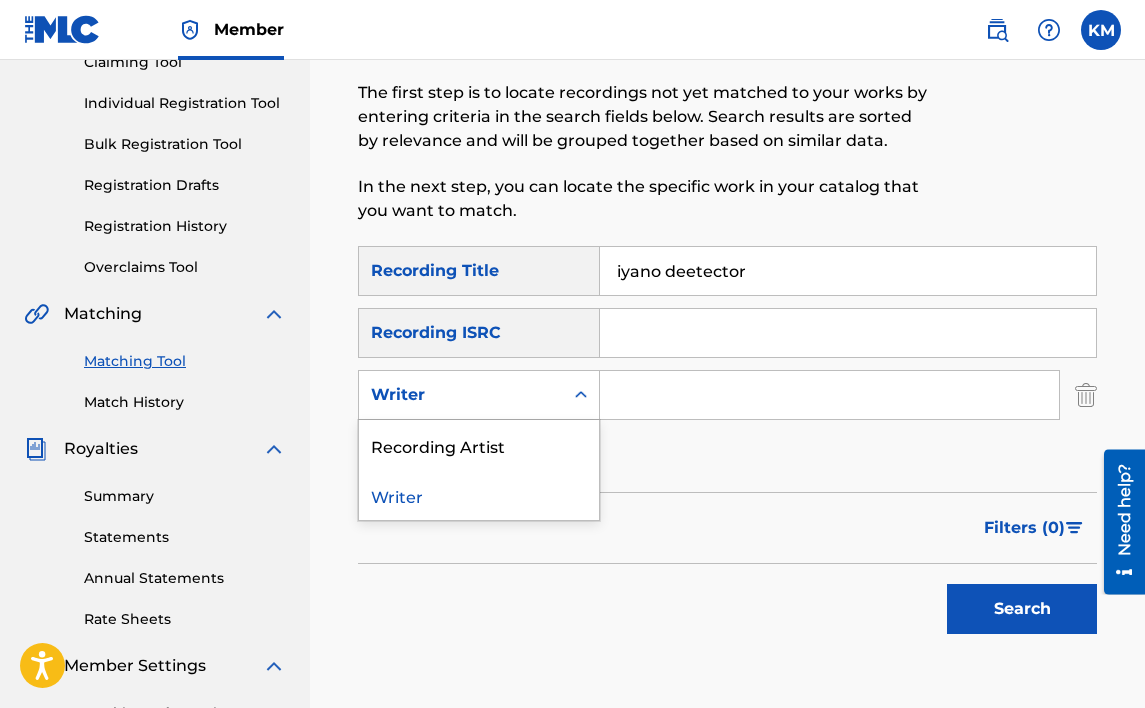 click on "Writer" at bounding box center (461, 395) 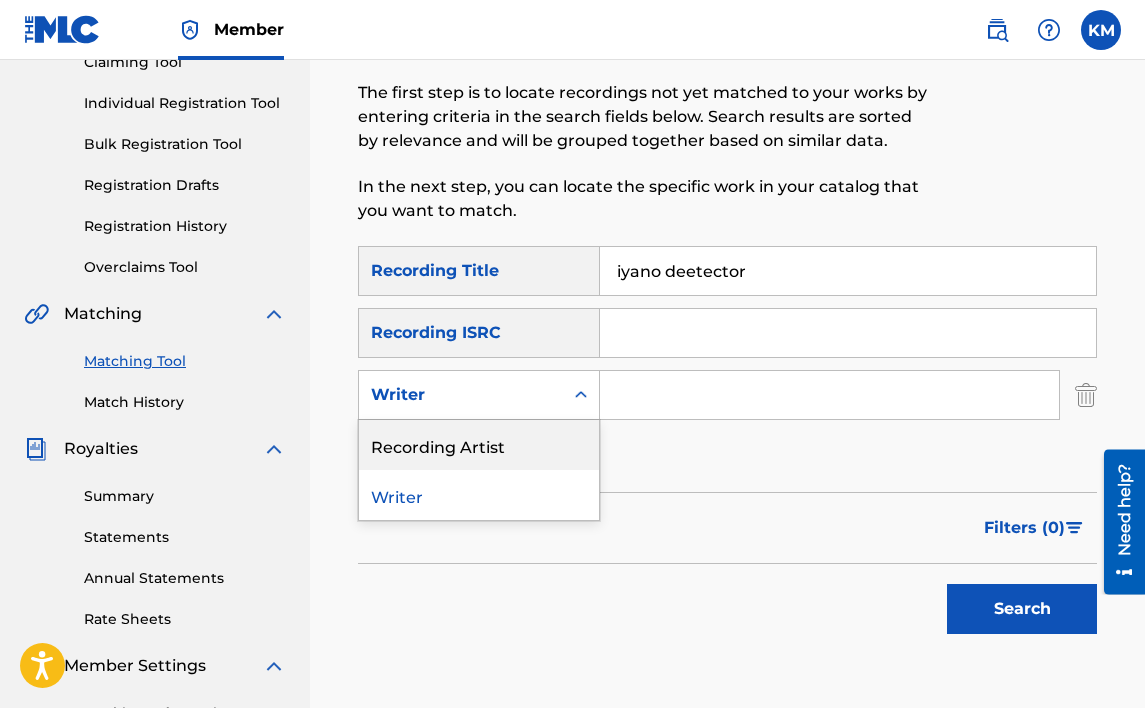 click on "Recording Artist" at bounding box center (479, 445) 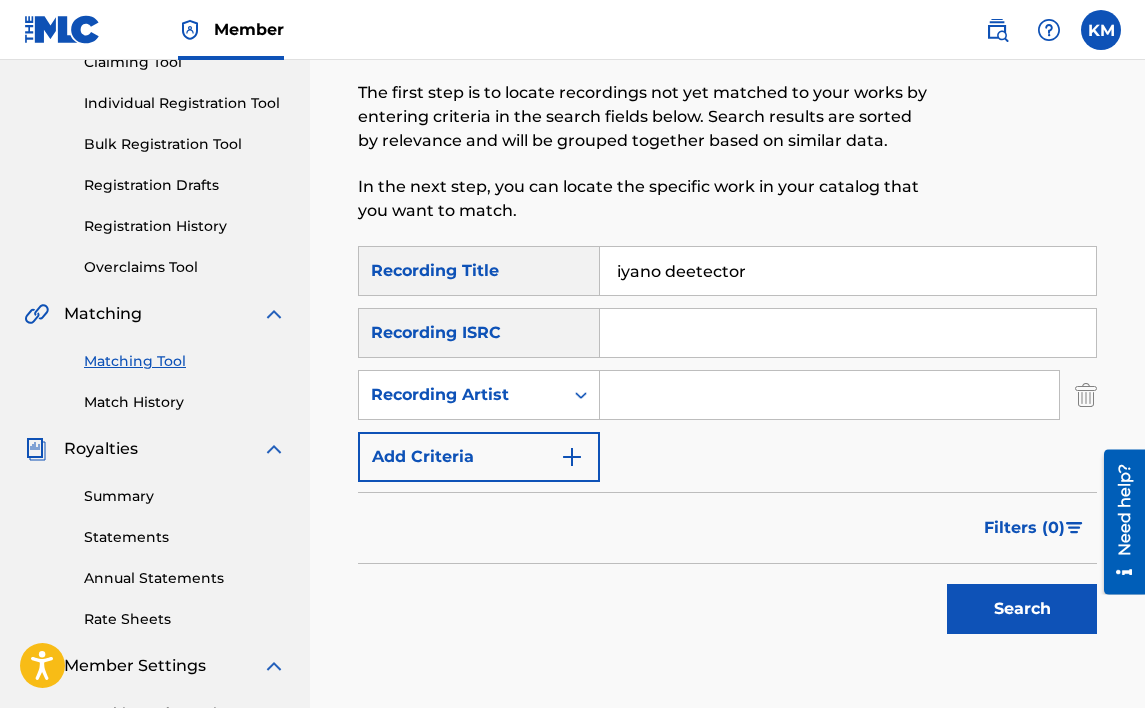 click on "Search" at bounding box center [1022, 609] 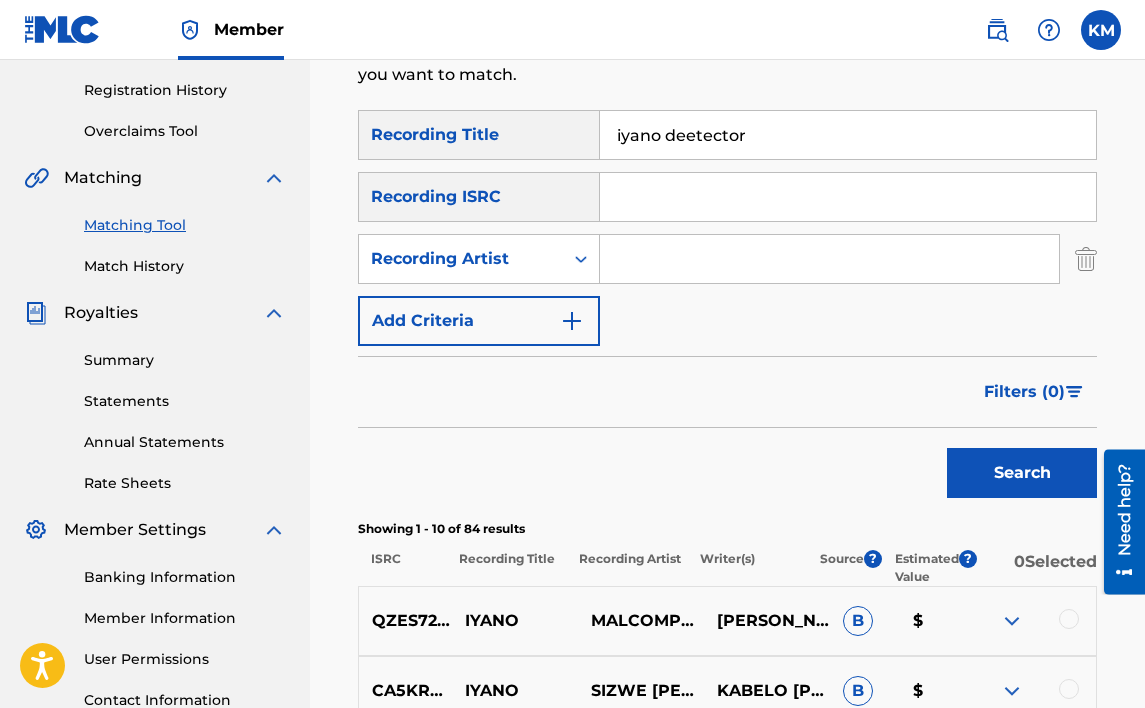 scroll, scrollTop: 332, scrollLeft: 0, axis: vertical 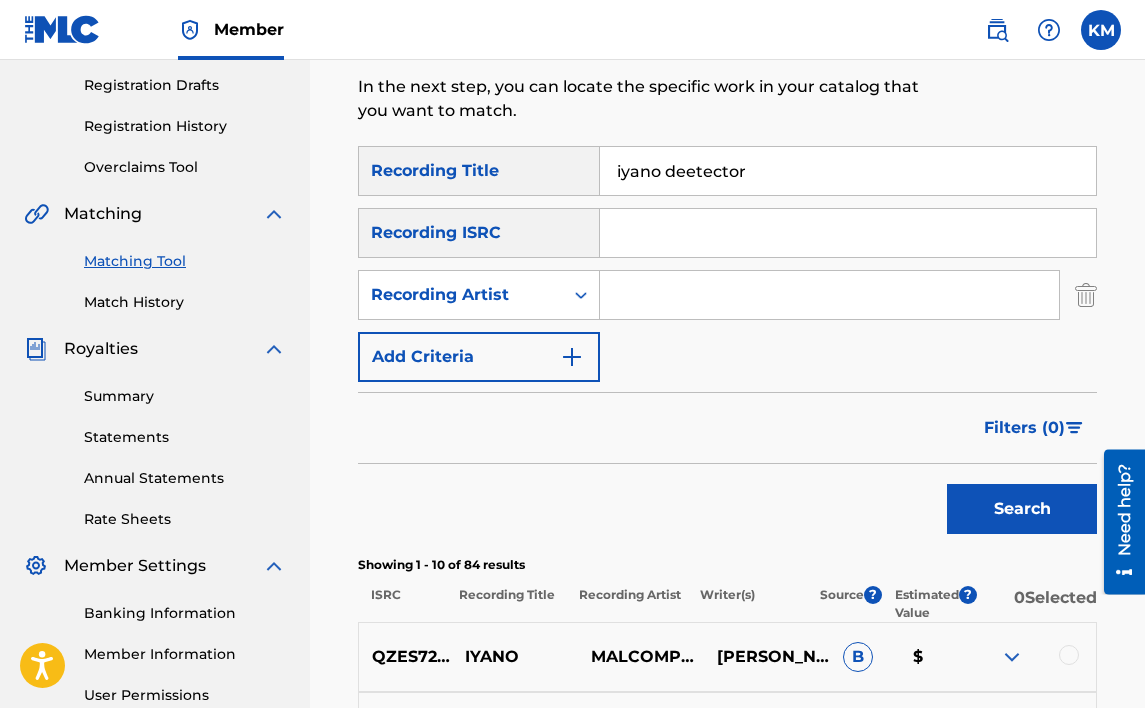 click at bounding box center (829, 295) 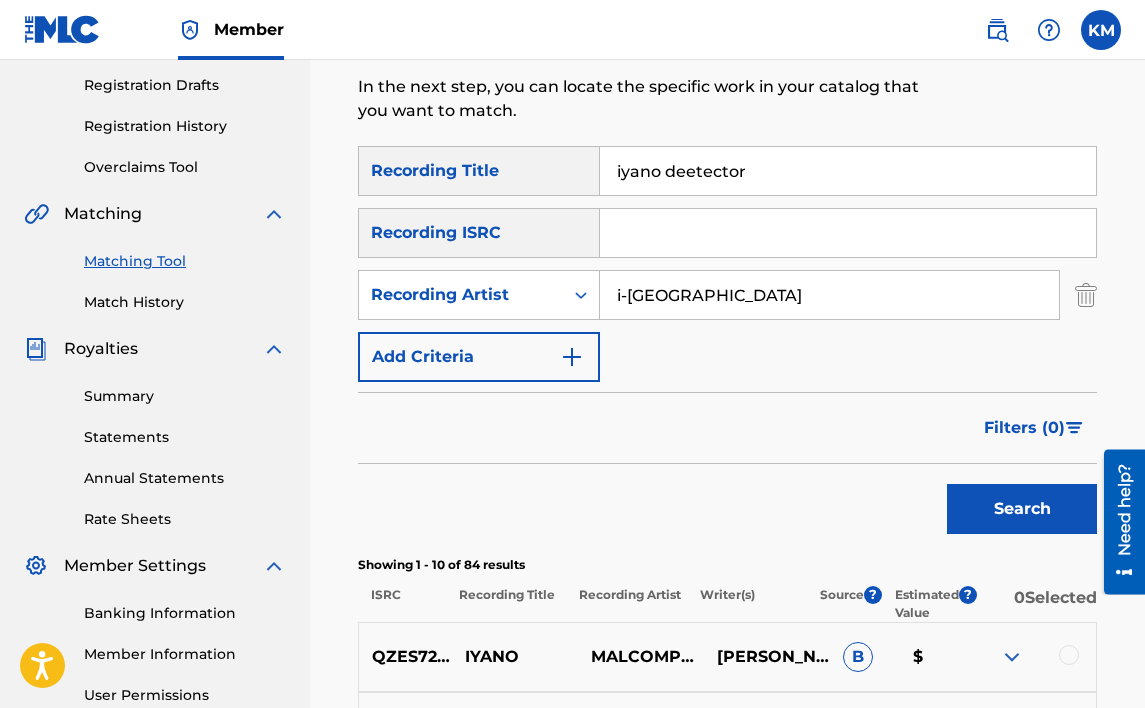 click on "Search" at bounding box center (1022, 509) 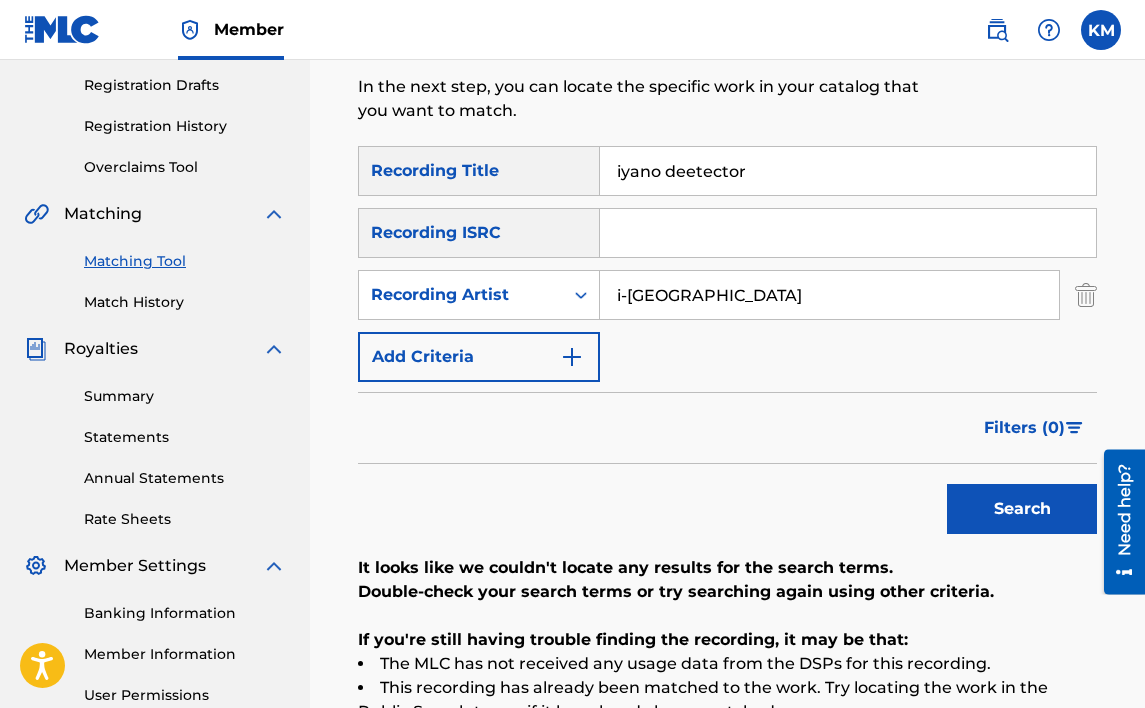 drag, startPoint x: 664, startPoint y: 169, endPoint x: 551, endPoint y: 173, distance: 113.07078 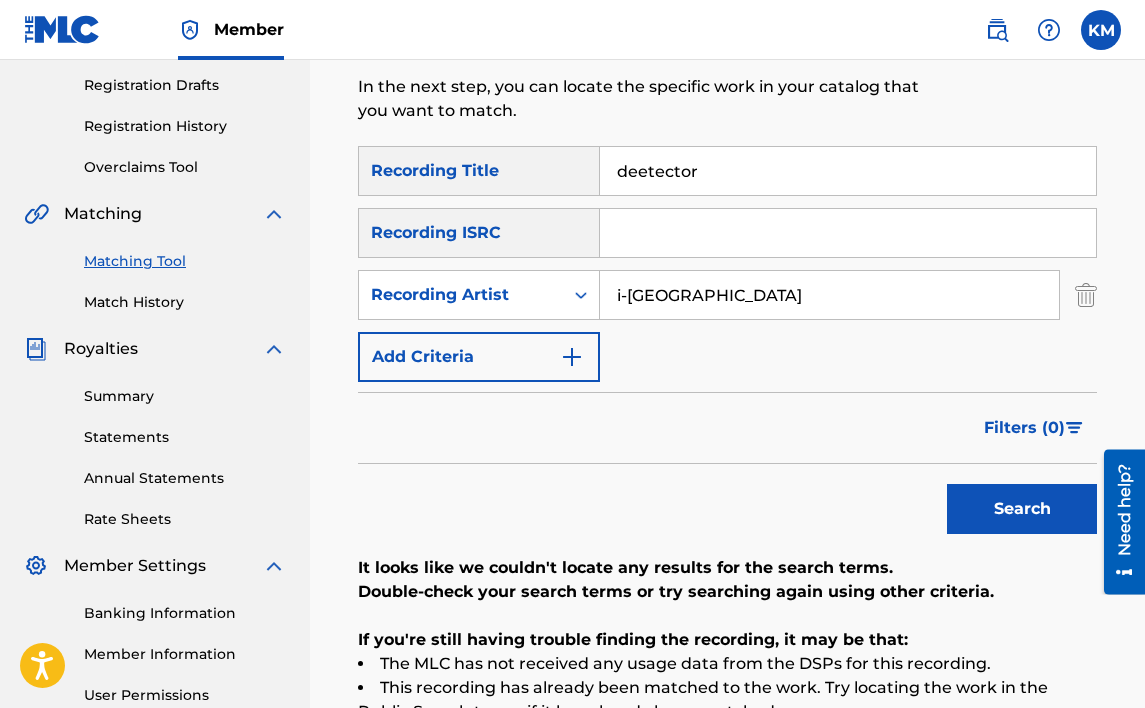 type on "deetector" 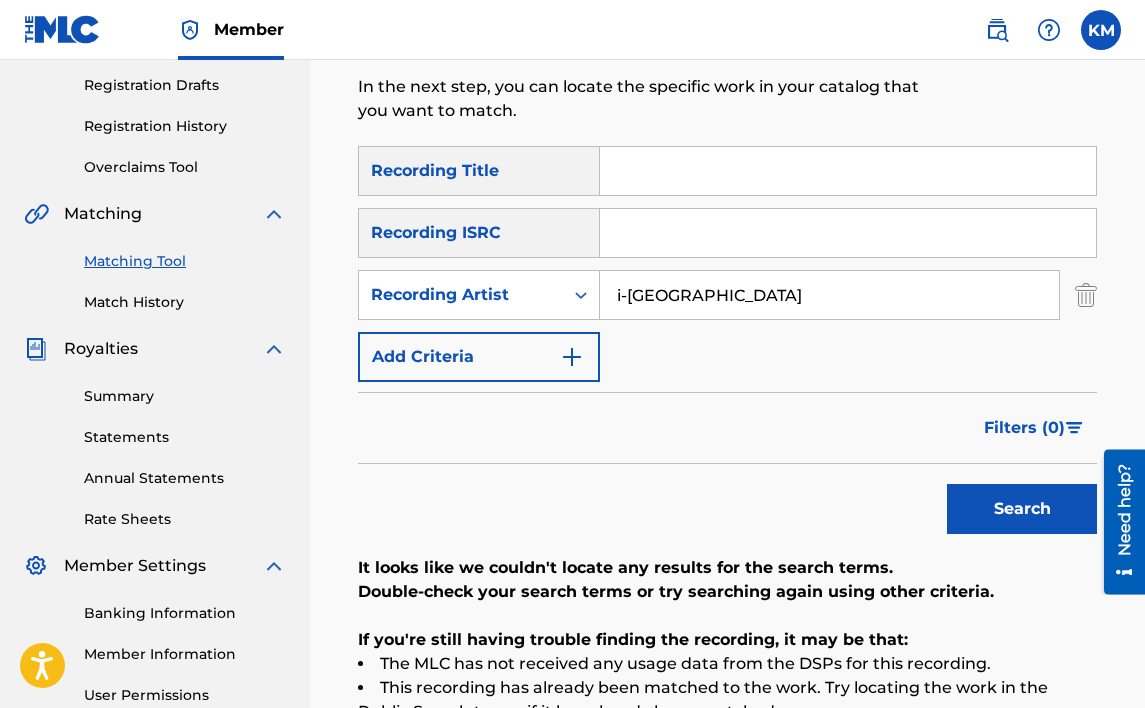 type 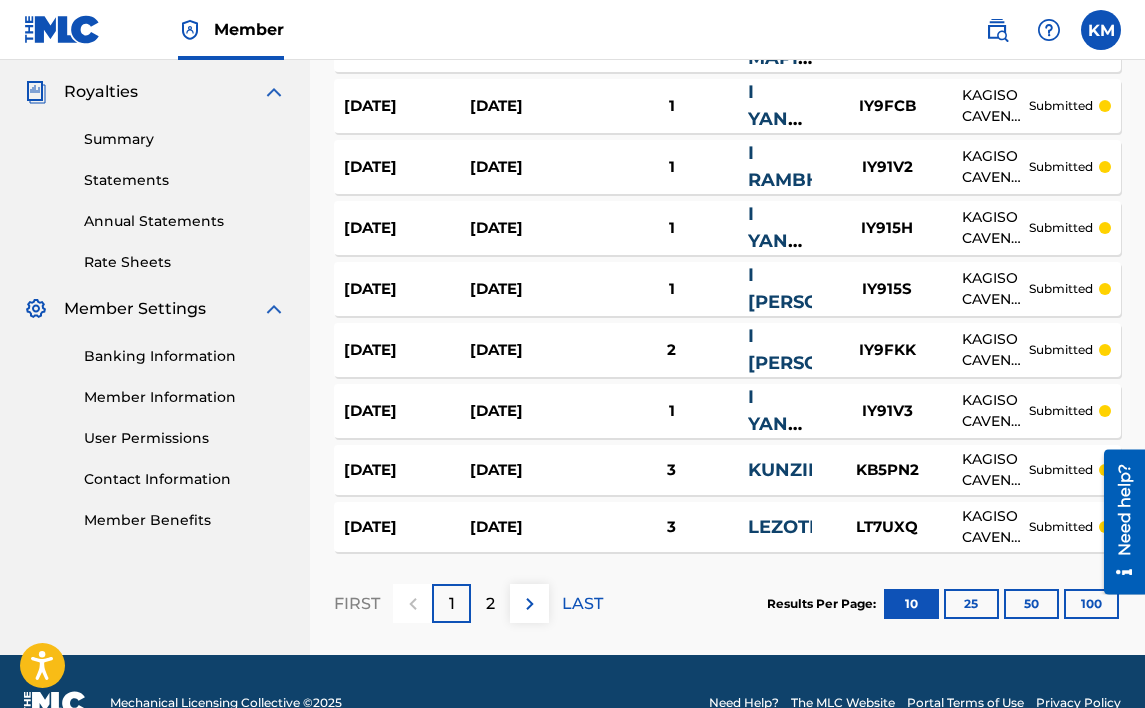 scroll, scrollTop: 632, scrollLeft: 0, axis: vertical 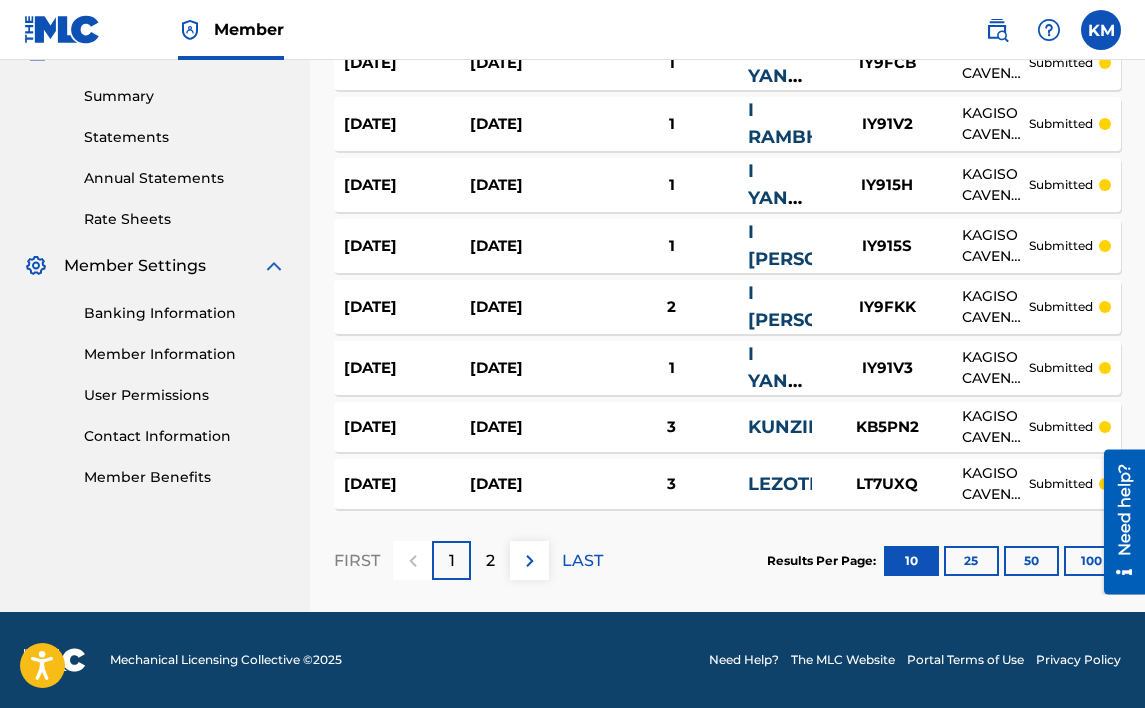 click at bounding box center (530, 561) 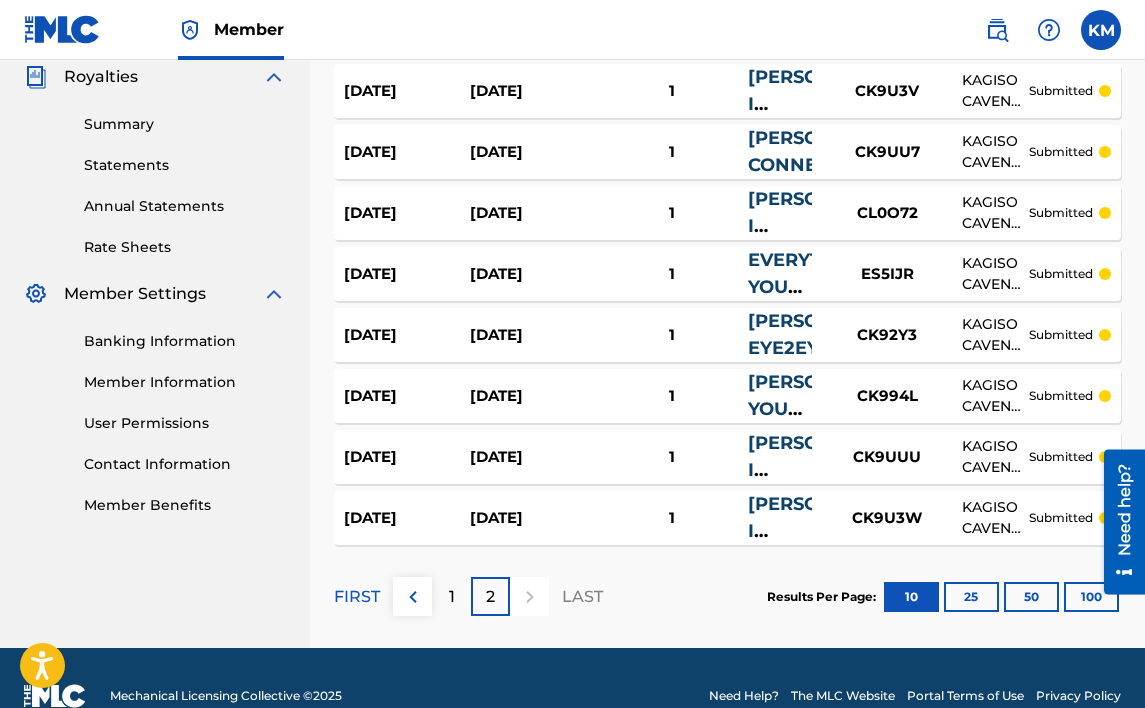 scroll, scrollTop: 640, scrollLeft: 0, axis: vertical 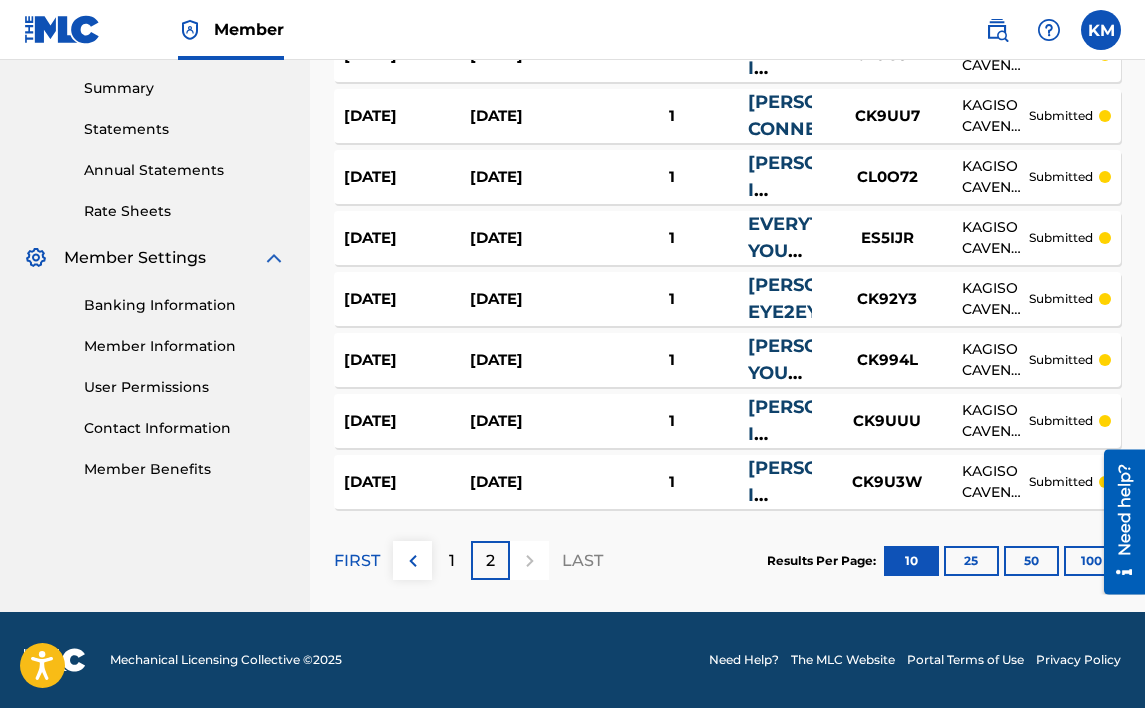 click on "2" at bounding box center (490, 561) 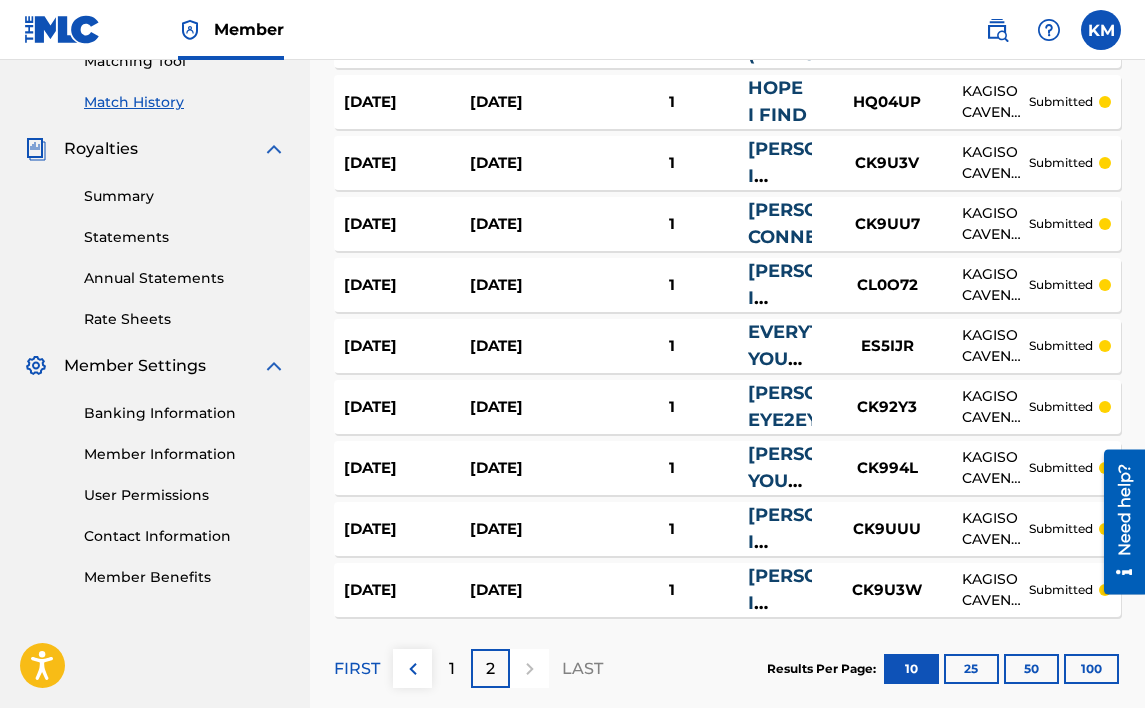 scroll, scrollTop: 640, scrollLeft: 0, axis: vertical 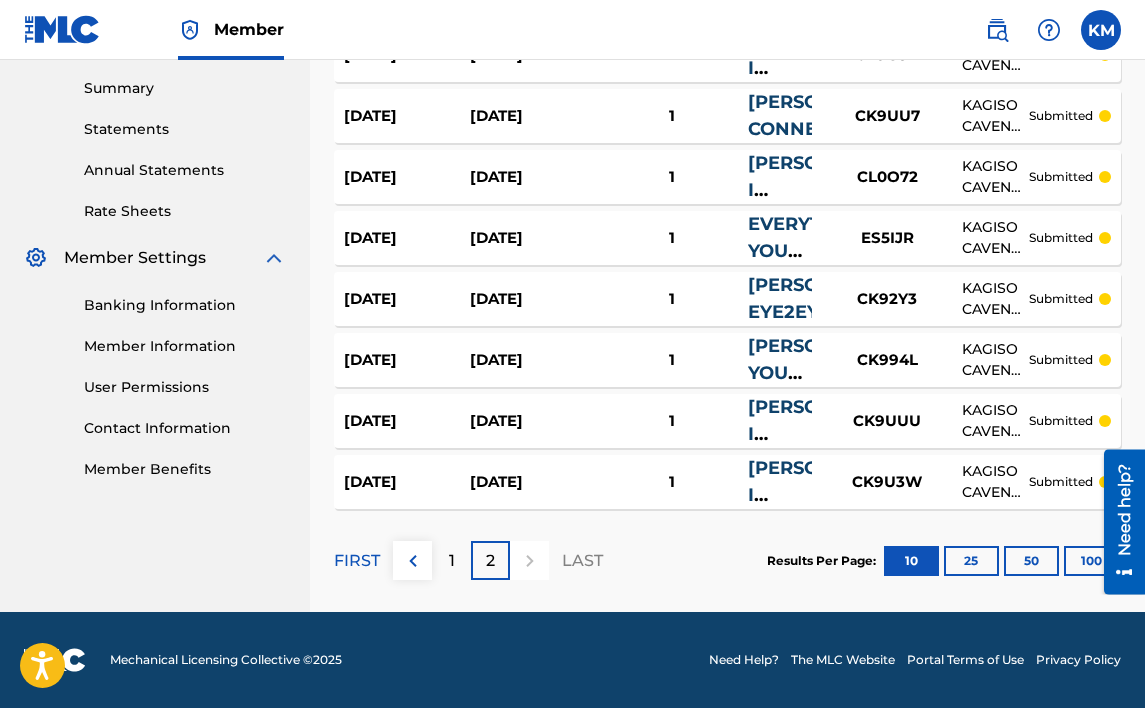 click at bounding box center [529, 560] 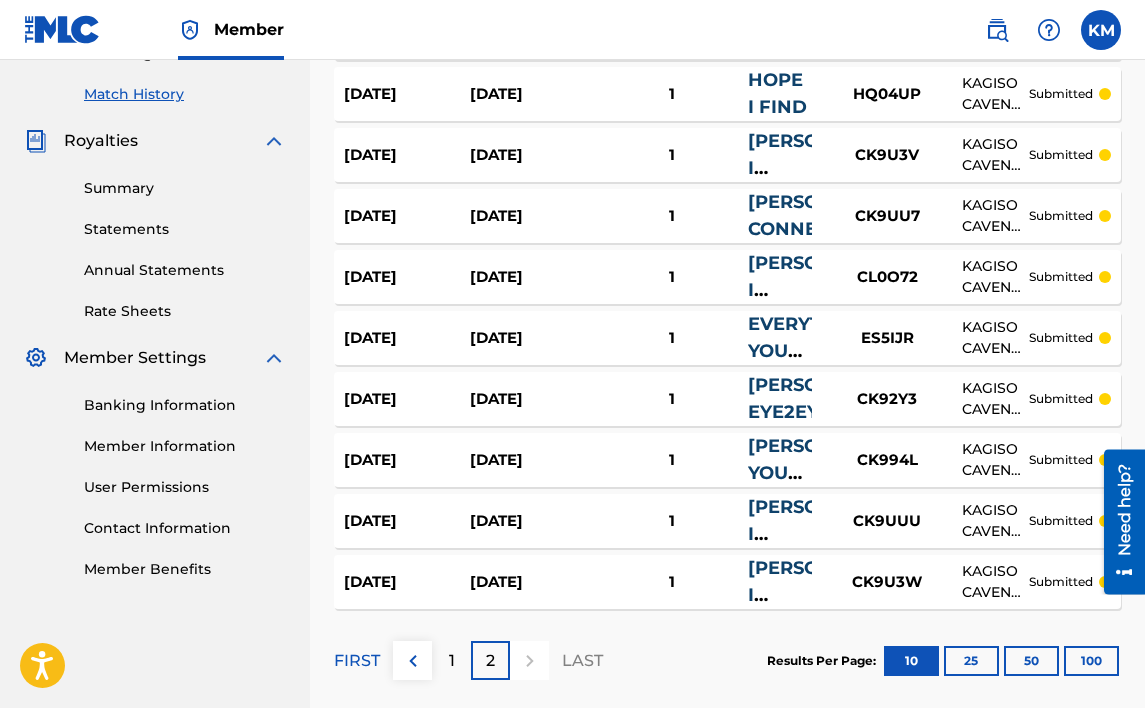 scroll, scrollTop: 640, scrollLeft: 0, axis: vertical 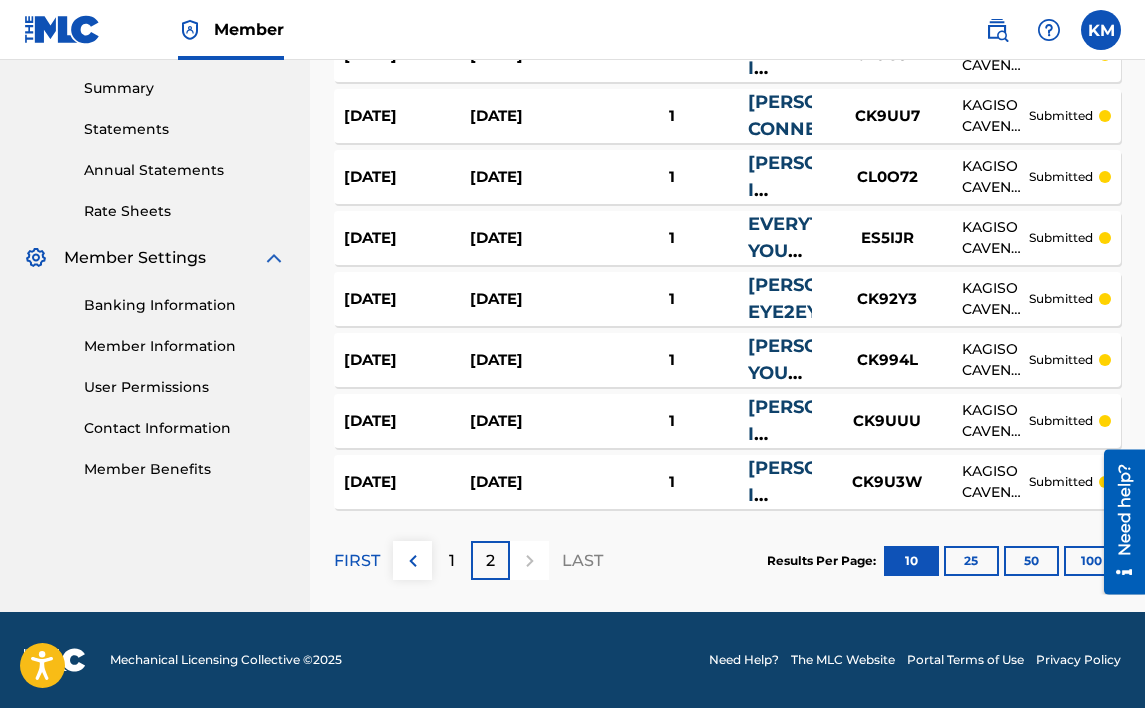 click at bounding box center (413, 561) 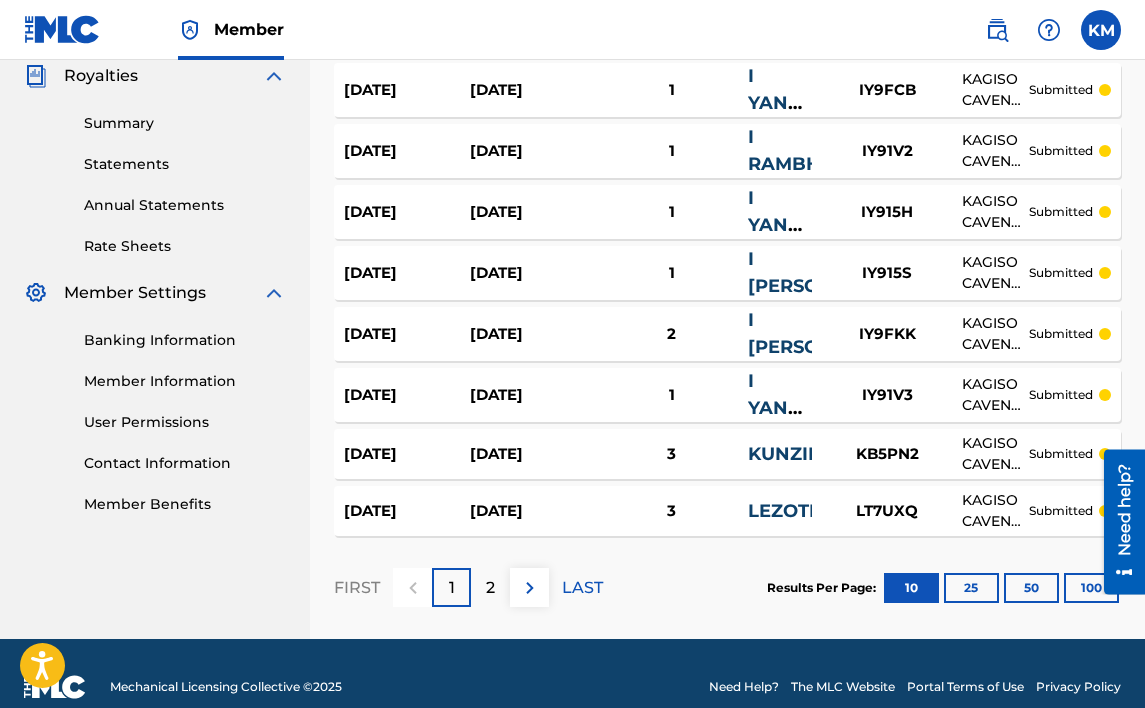 scroll, scrollTop: 632, scrollLeft: 0, axis: vertical 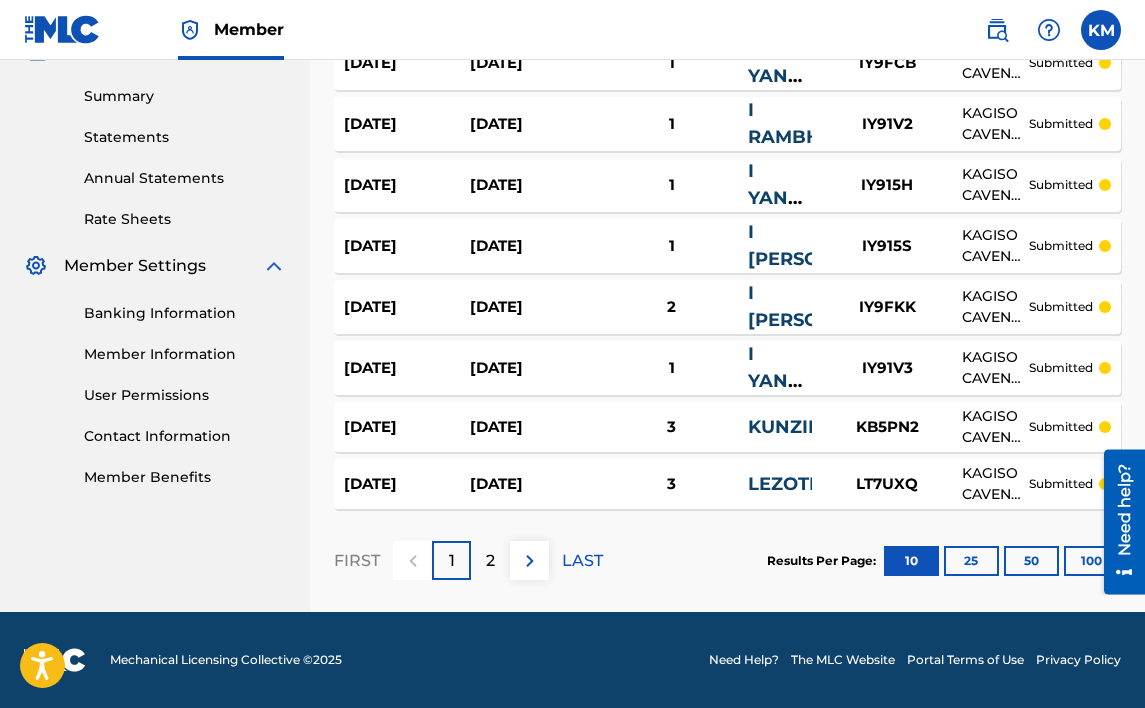 click on "25" at bounding box center (971, 561) 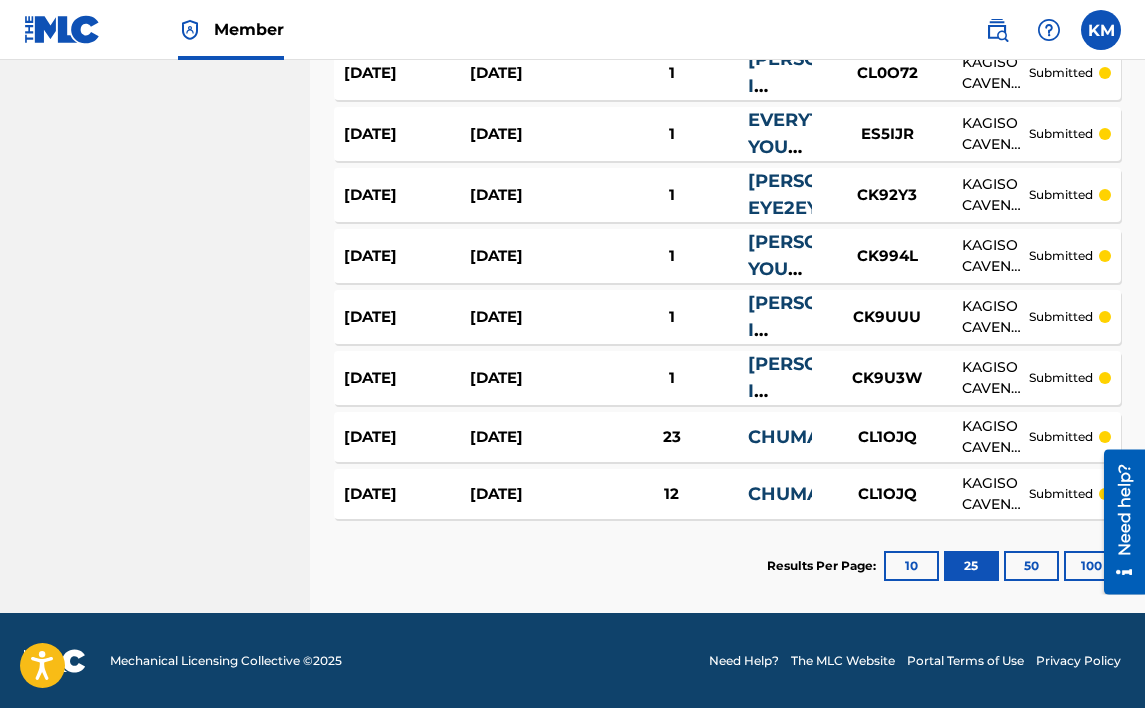 scroll, scrollTop: 1347, scrollLeft: 0, axis: vertical 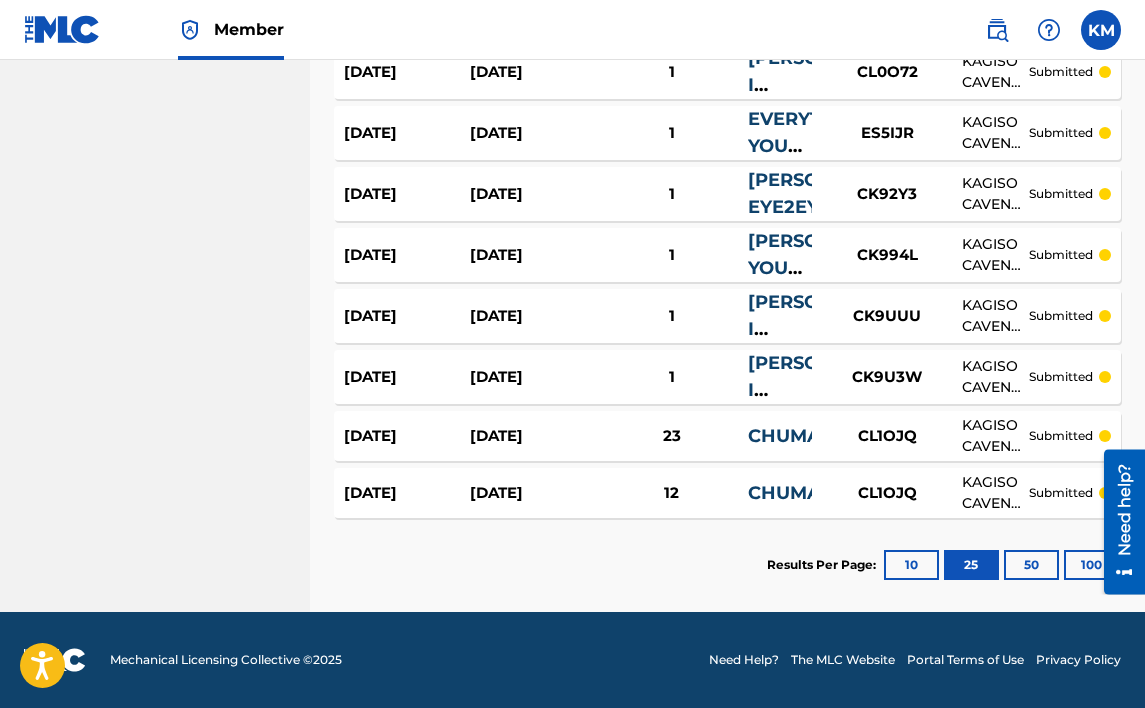 click on "50" at bounding box center (1031, 565) 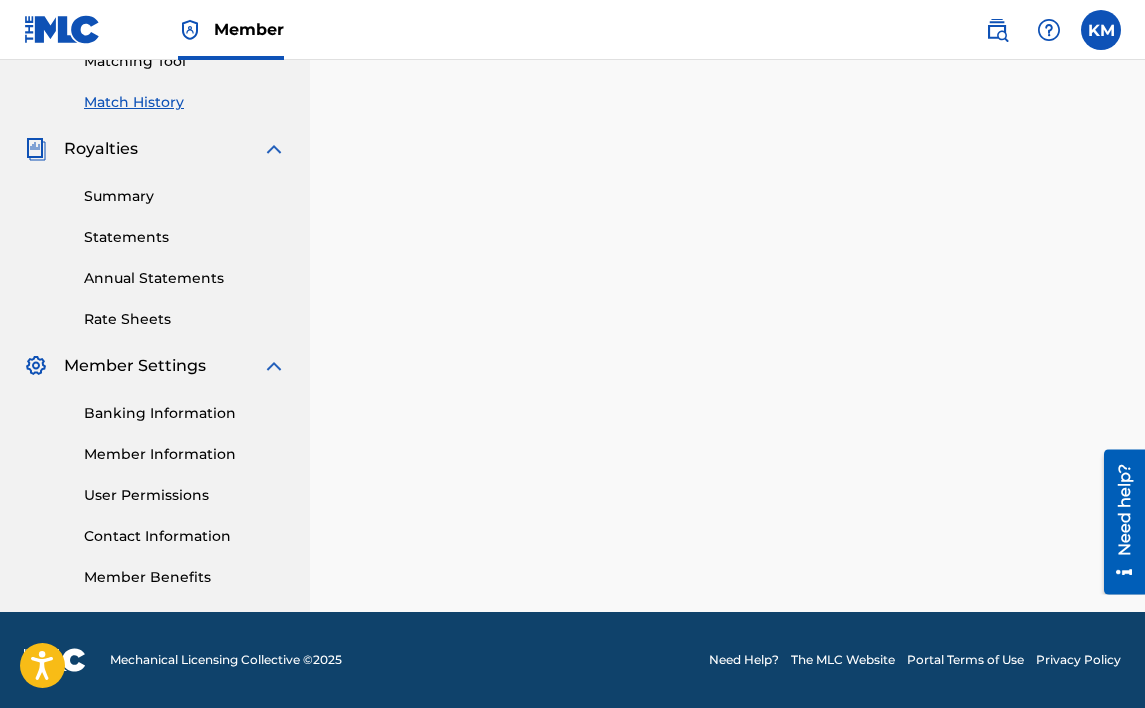 scroll, scrollTop: 1347, scrollLeft: 0, axis: vertical 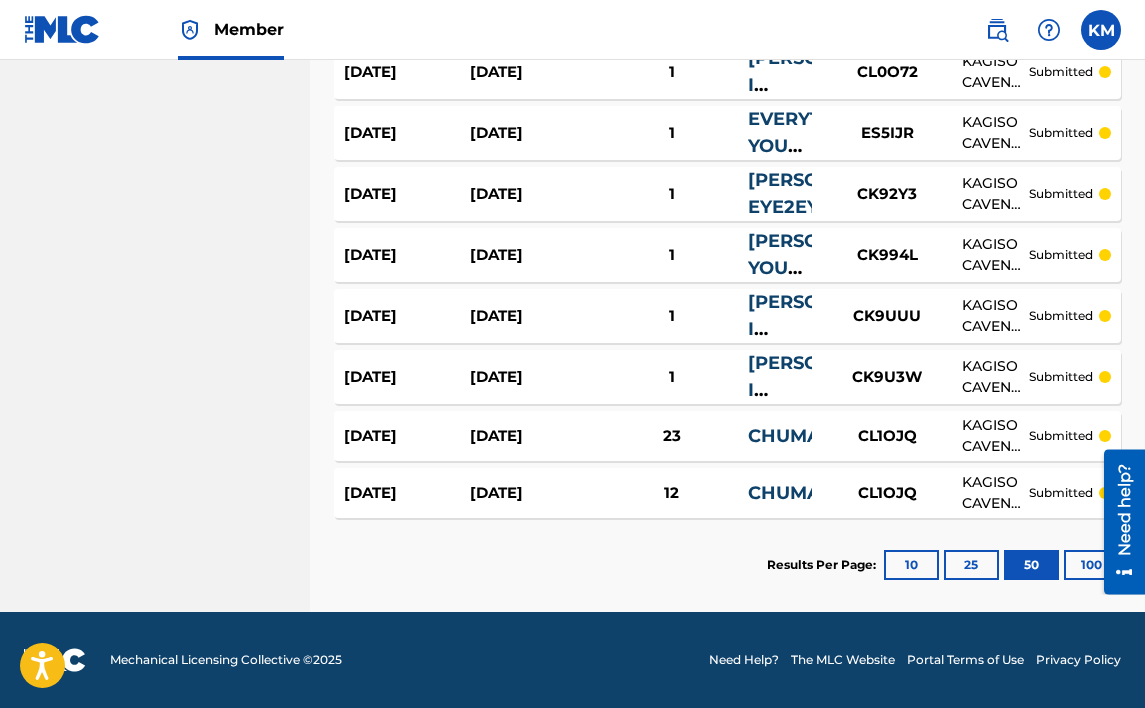 click on "[DATE]" at bounding box center (407, 493) 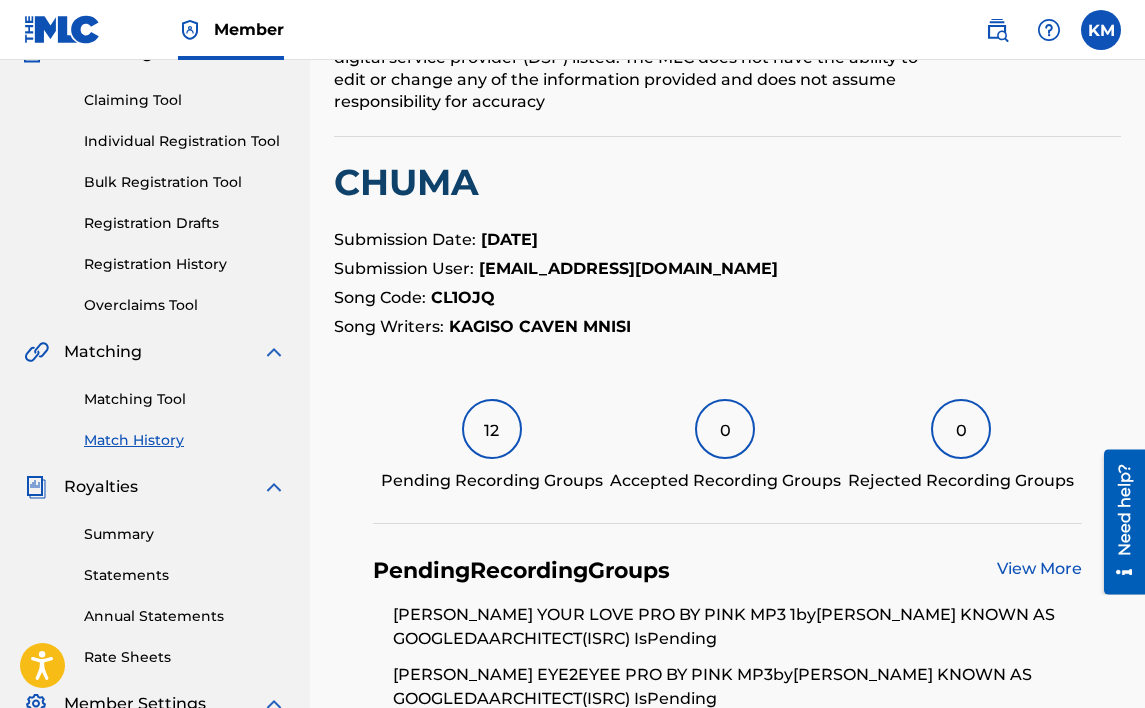 scroll, scrollTop: 0, scrollLeft: 0, axis: both 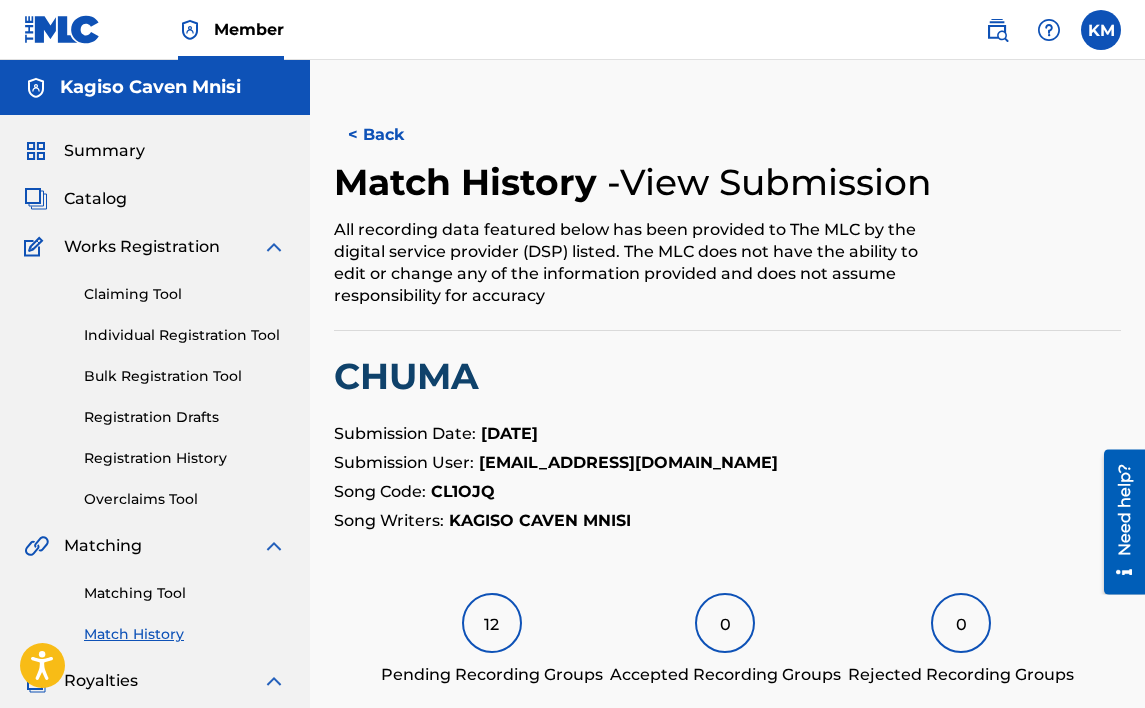 click on "< Back" at bounding box center (394, 135) 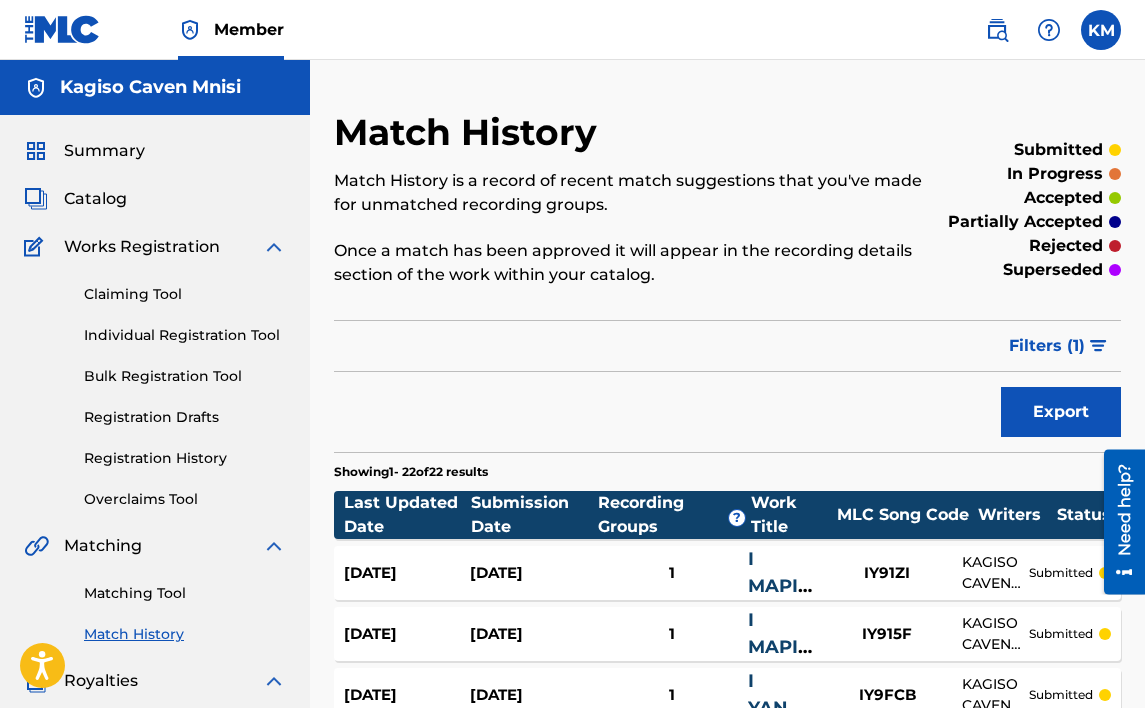 scroll, scrollTop: 1347, scrollLeft: 0, axis: vertical 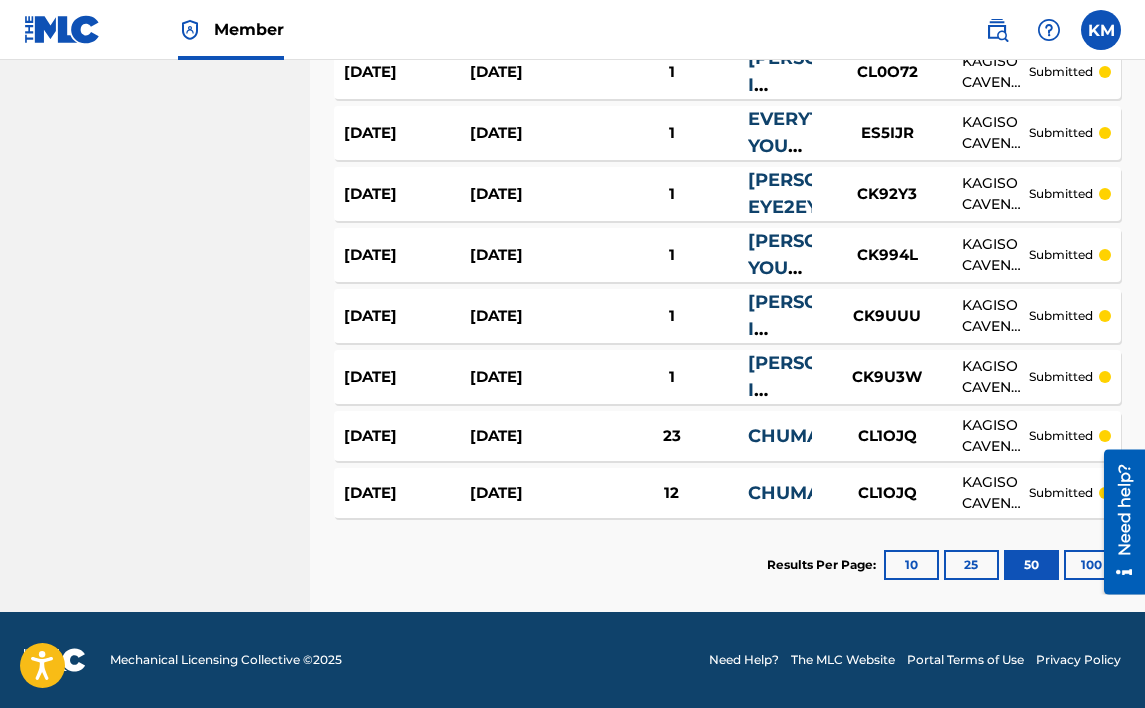 click on "[DATE]" at bounding box center [407, 436] 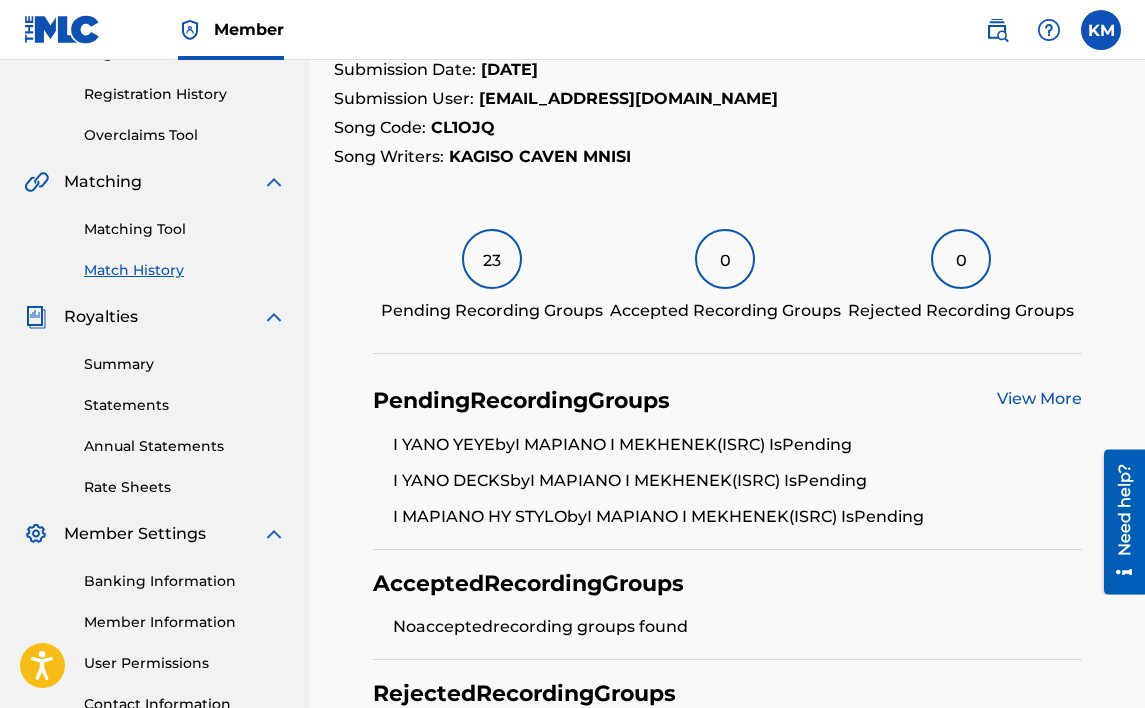 scroll, scrollTop: 400, scrollLeft: 0, axis: vertical 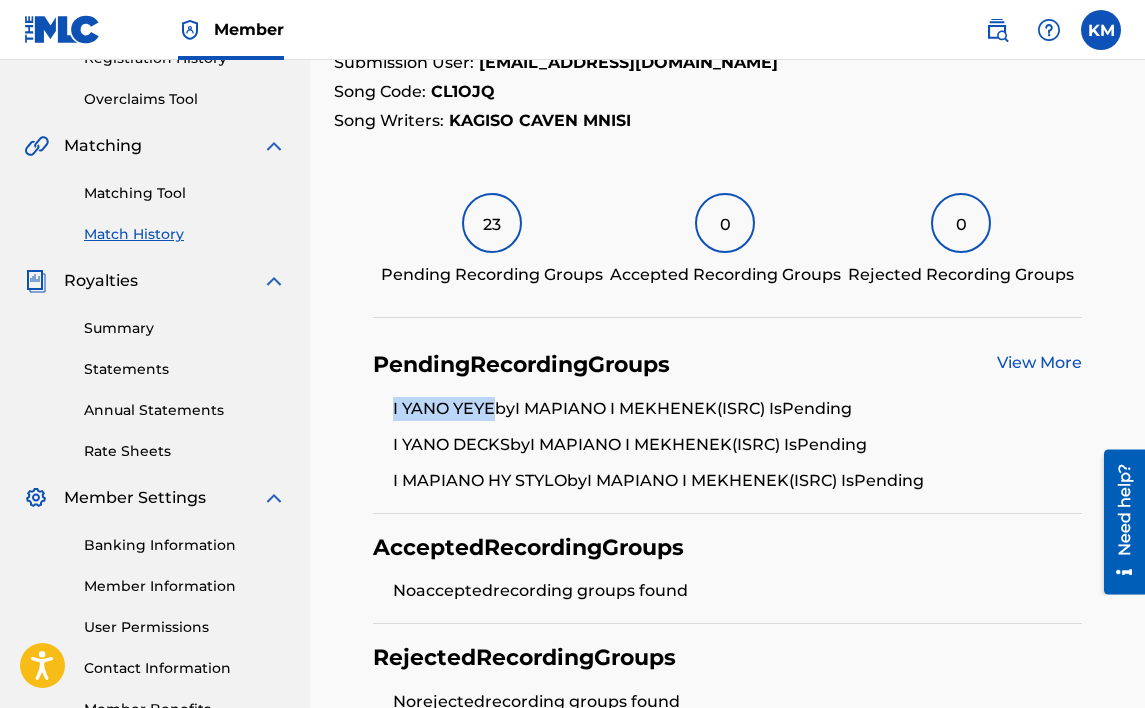 drag, startPoint x: 492, startPoint y: 472, endPoint x: 393, endPoint y: 467, distance: 99.12618 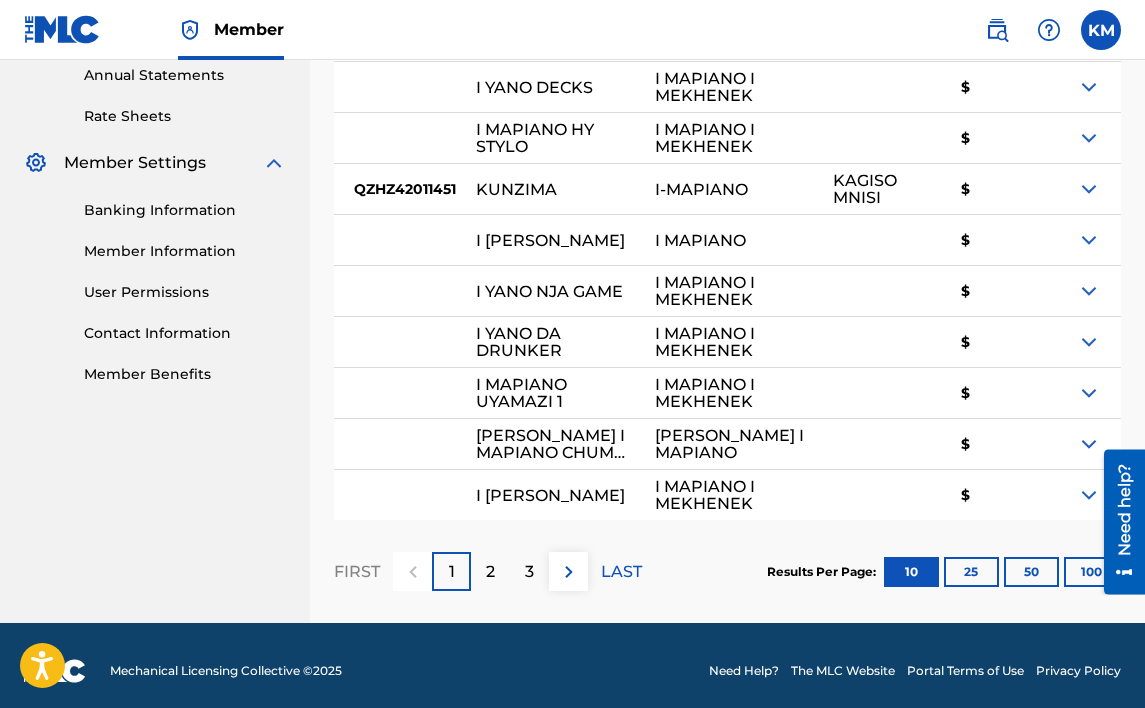 scroll, scrollTop: 755, scrollLeft: 0, axis: vertical 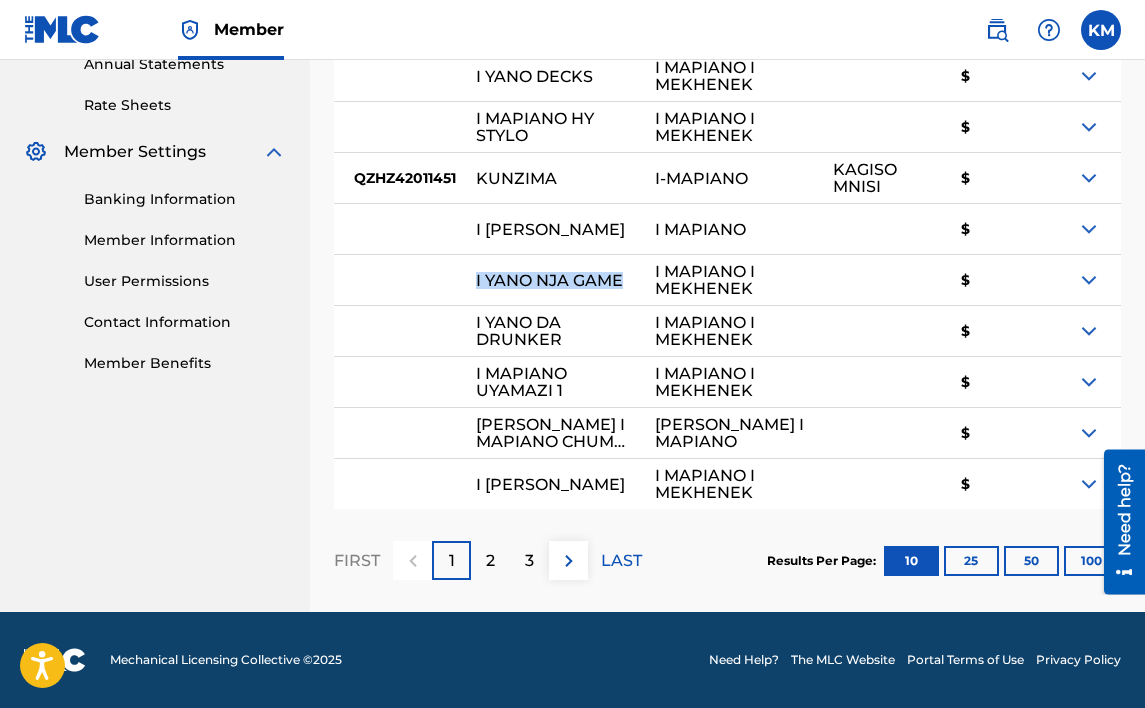 drag, startPoint x: 533, startPoint y: 286, endPoint x: 470, endPoint y: 270, distance: 65 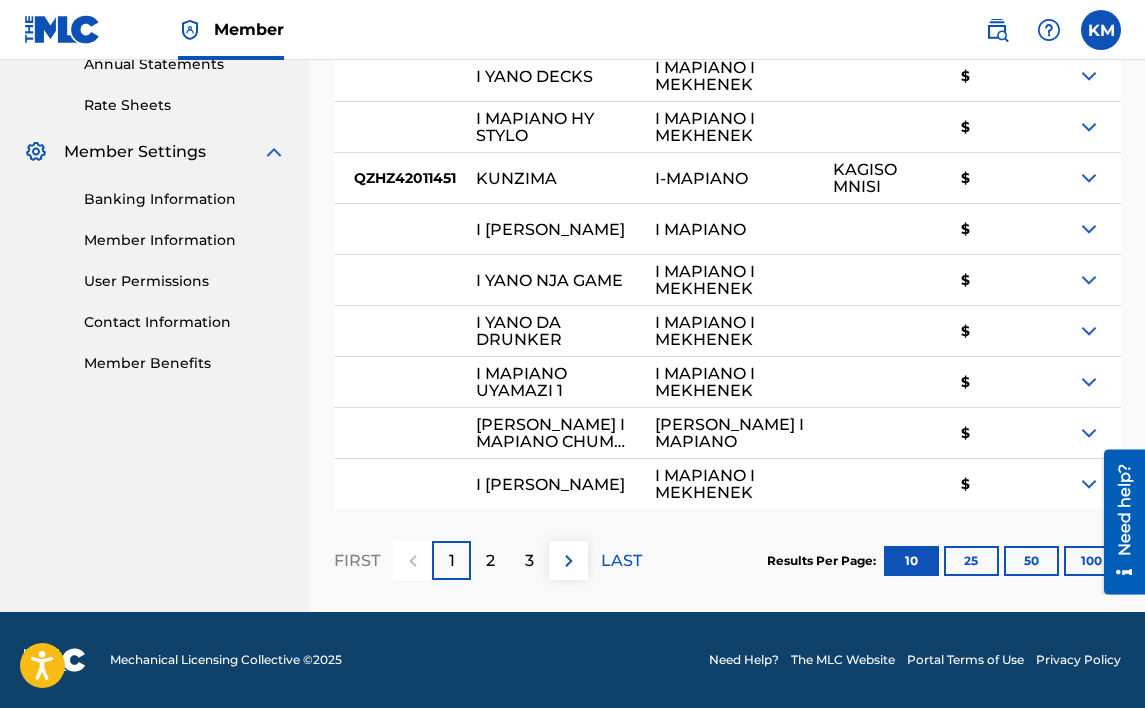 click on "2" at bounding box center [490, 560] 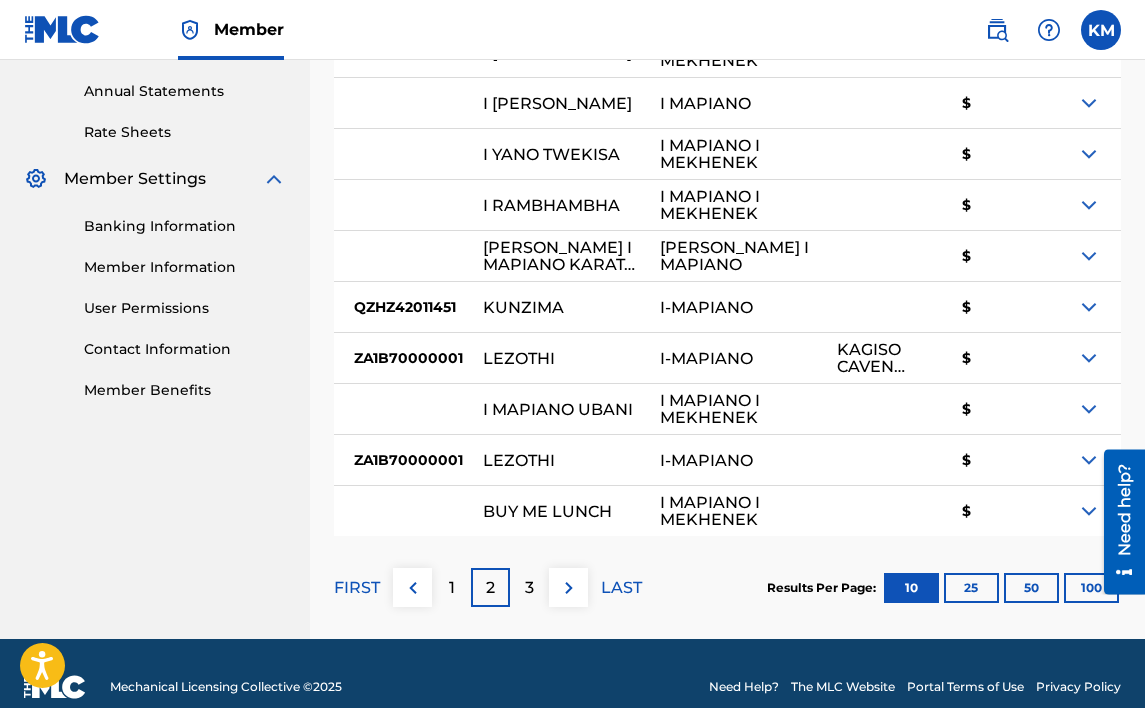 scroll, scrollTop: 755, scrollLeft: 0, axis: vertical 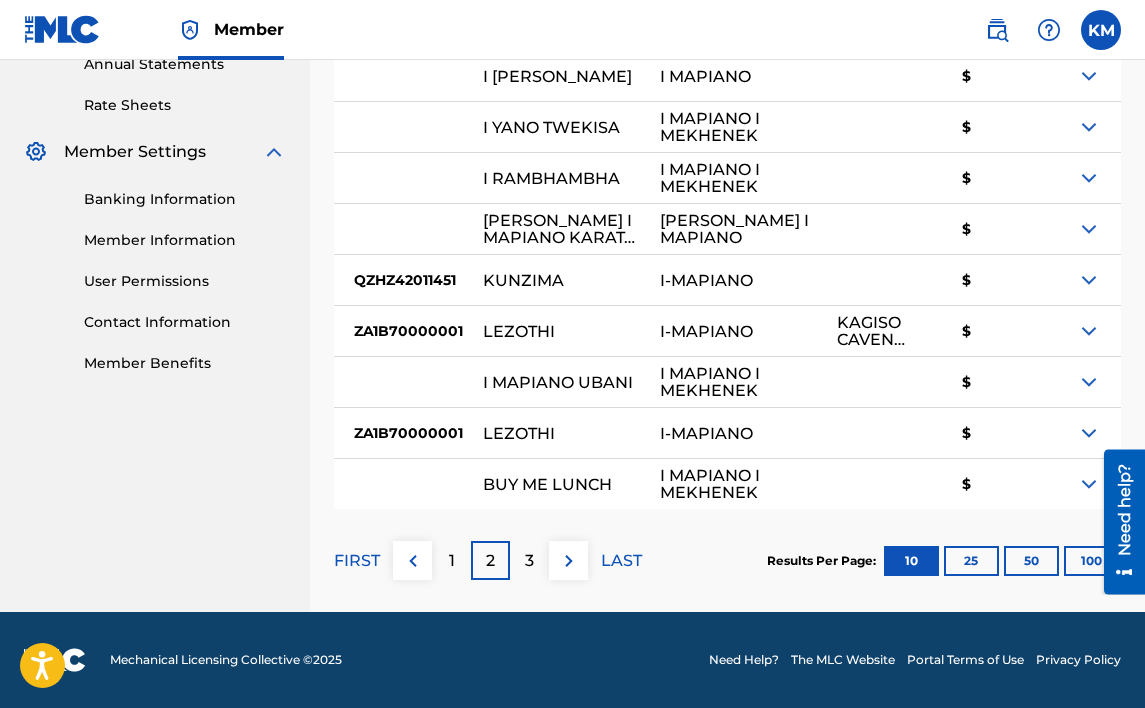 click on "3" at bounding box center (529, 560) 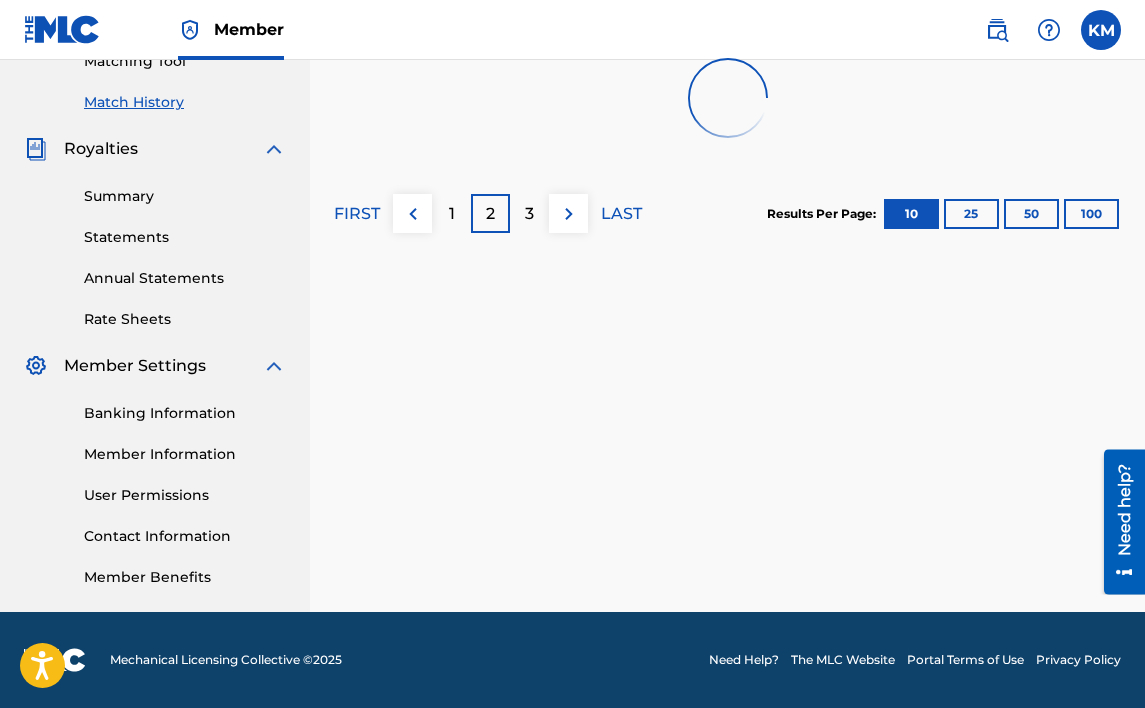scroll, scrollTop: 532, scrollLeft: 0, axis: vertical 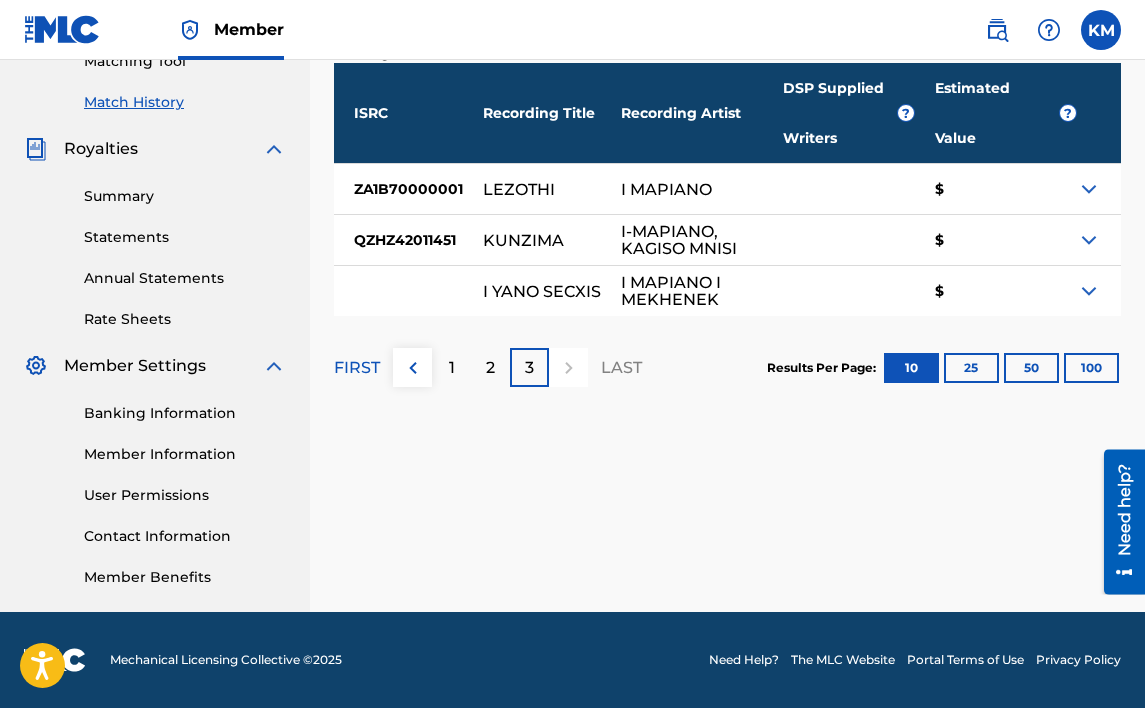 click on "2" at bounding box center [490, 367] 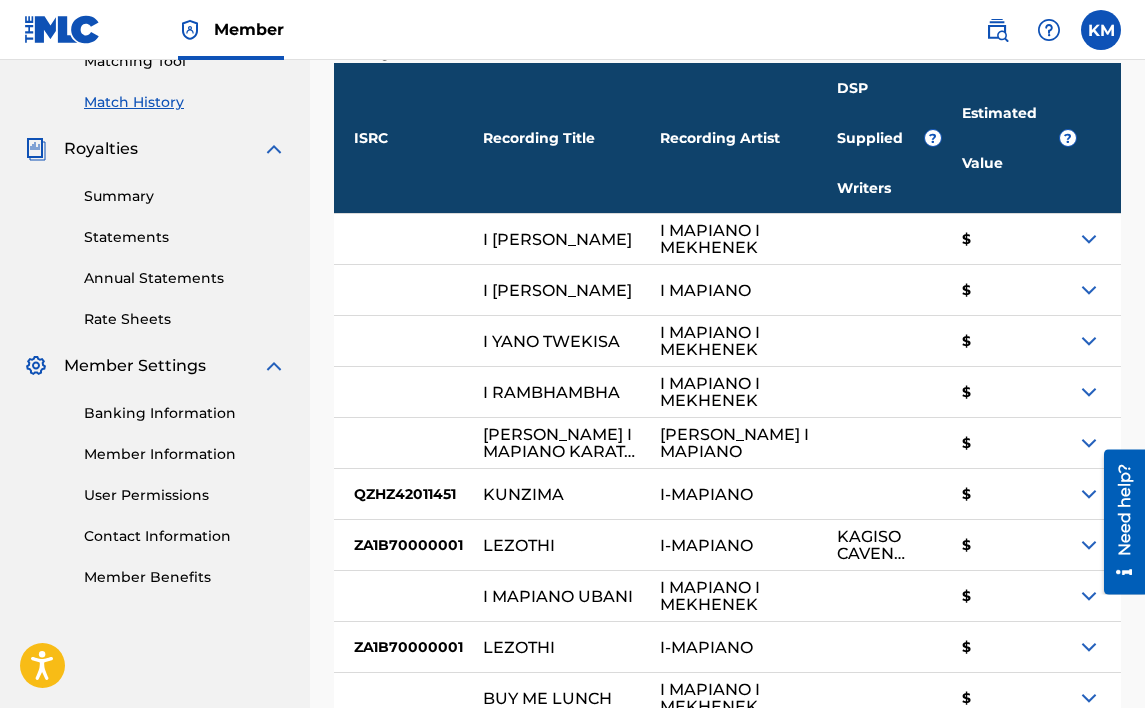 scroll, scrollTop: 755, scrollLeft: 0, axis: vertical 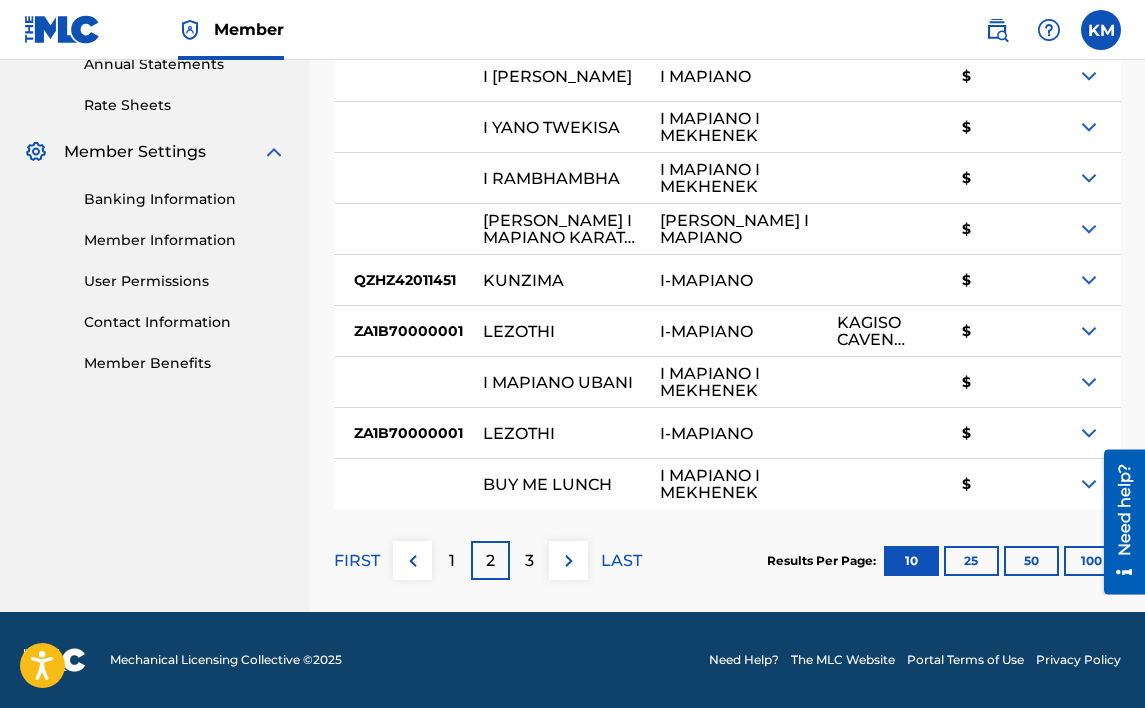 click on "1" at bounding box center (451, 560) 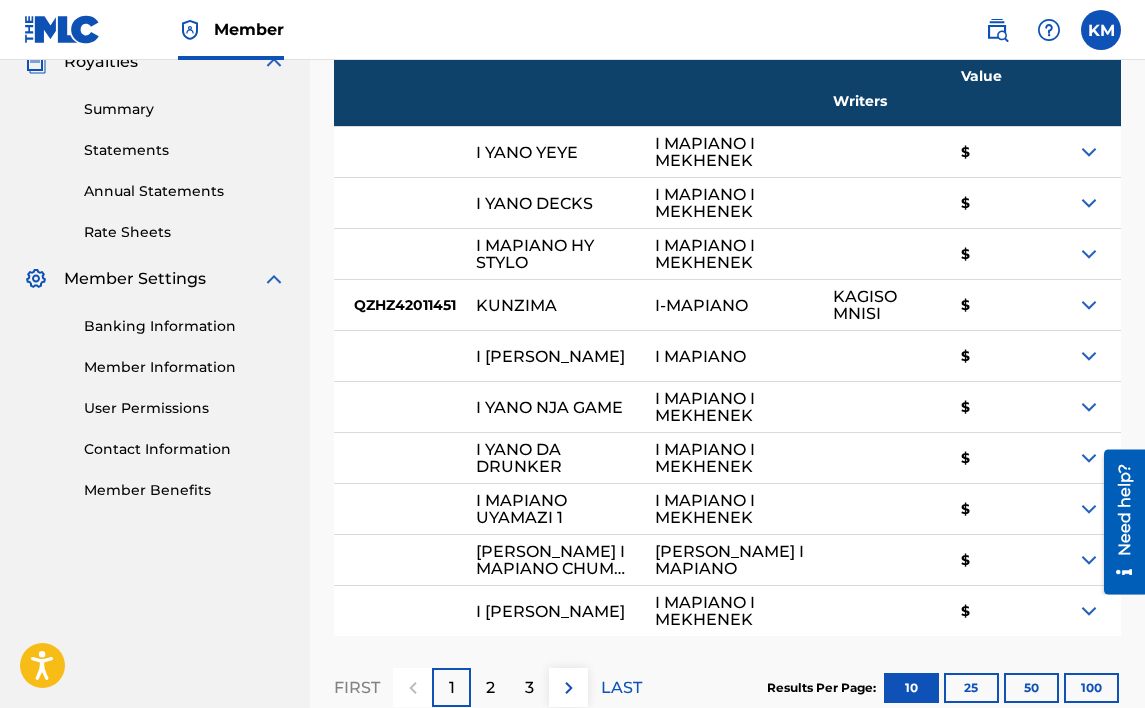 scroll, scrollTop: 655, scrollLeft: 0, axis: vertical 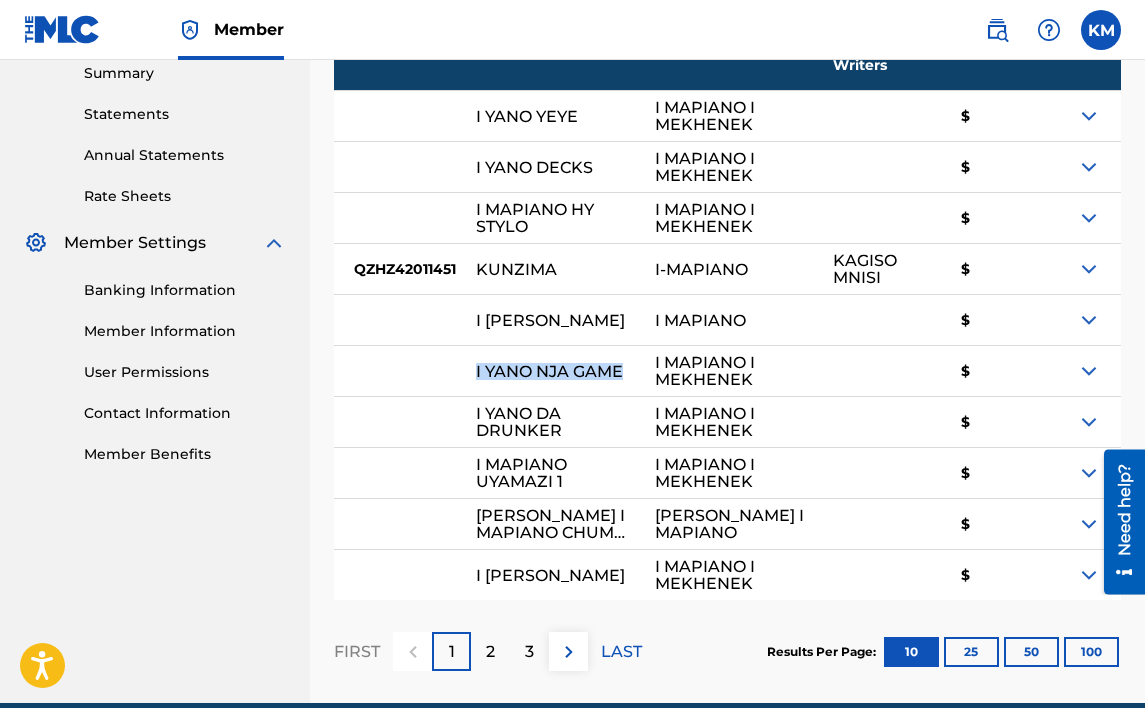 drag, startPoint x: 524, startPoint y: 388, endPoint x: 472, endPoint y: 364, distance: 57.271286 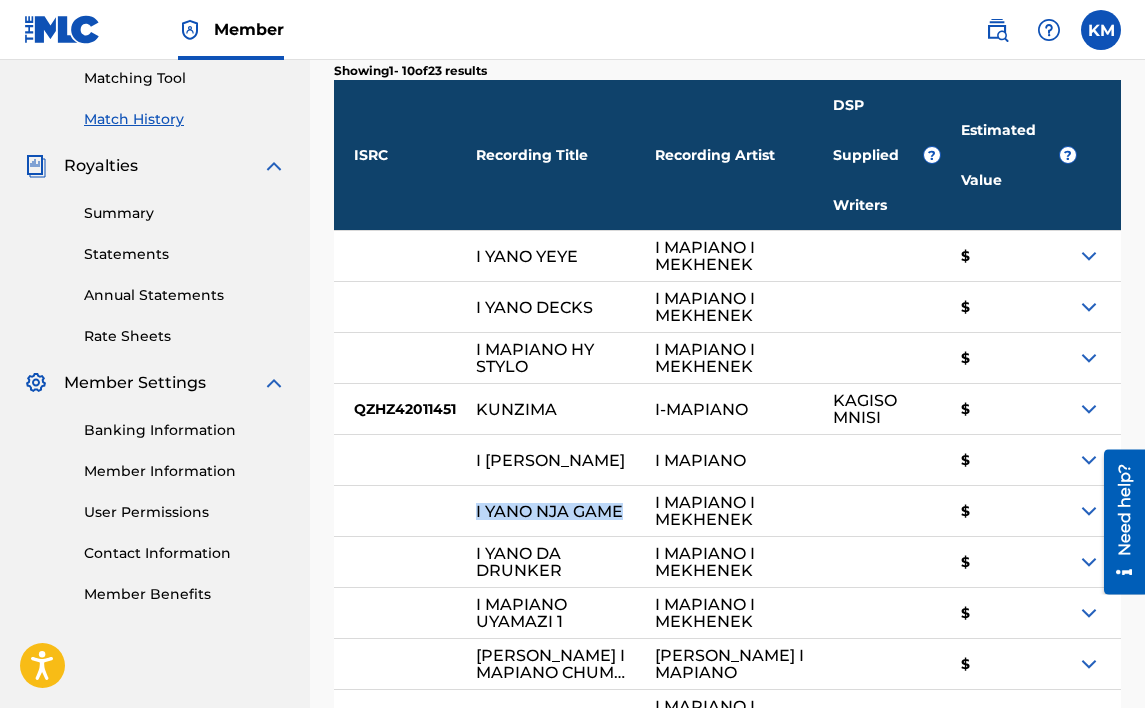 scroll, scrollTop: 455, scrollLeft: 0, axis: vertical 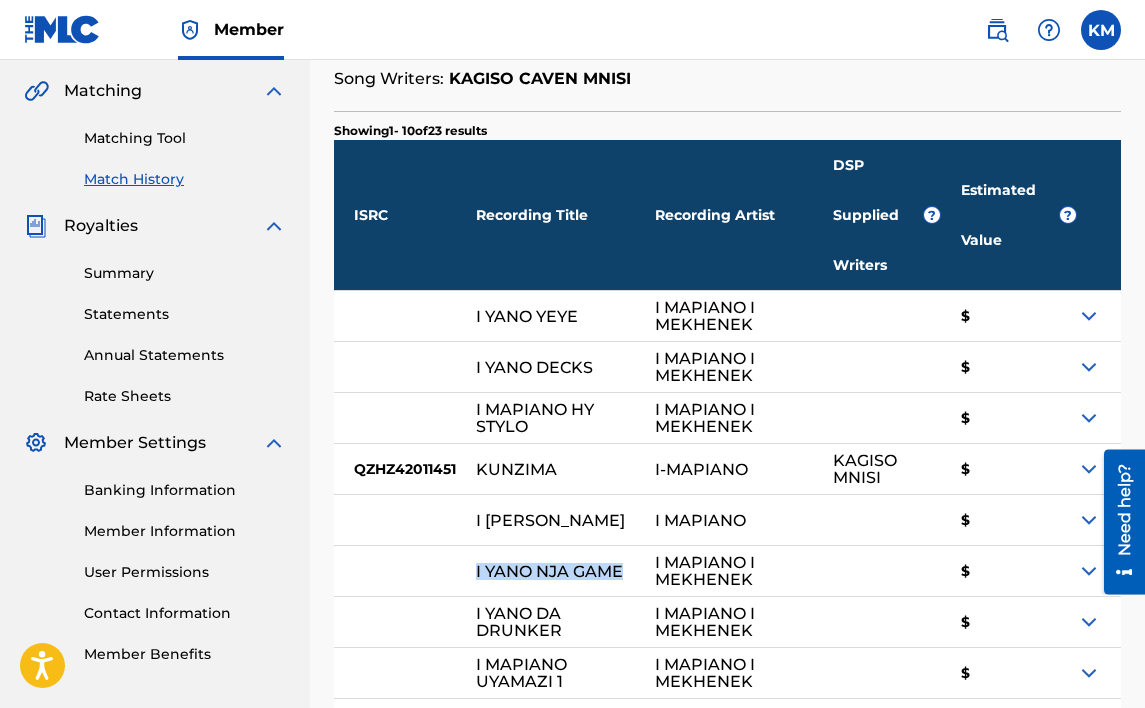 click on "Matching Tool" at bounding box center (185, 138) 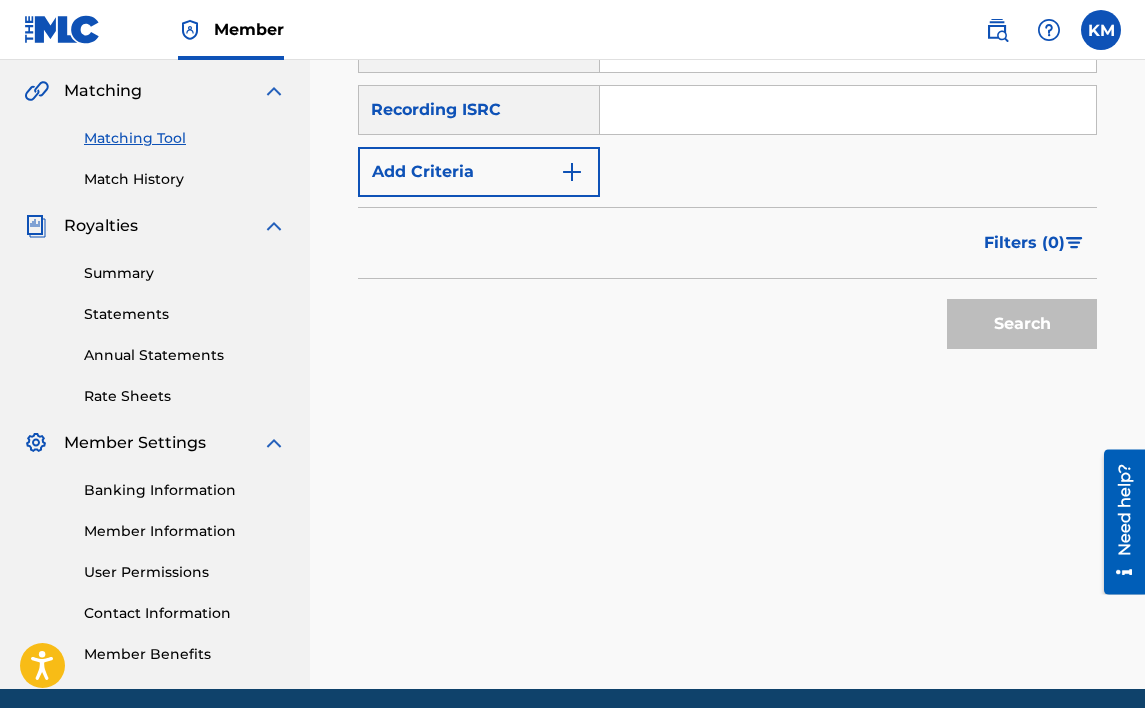 scroll, scrollTop: 0, scrollLeft: 0, axis: both 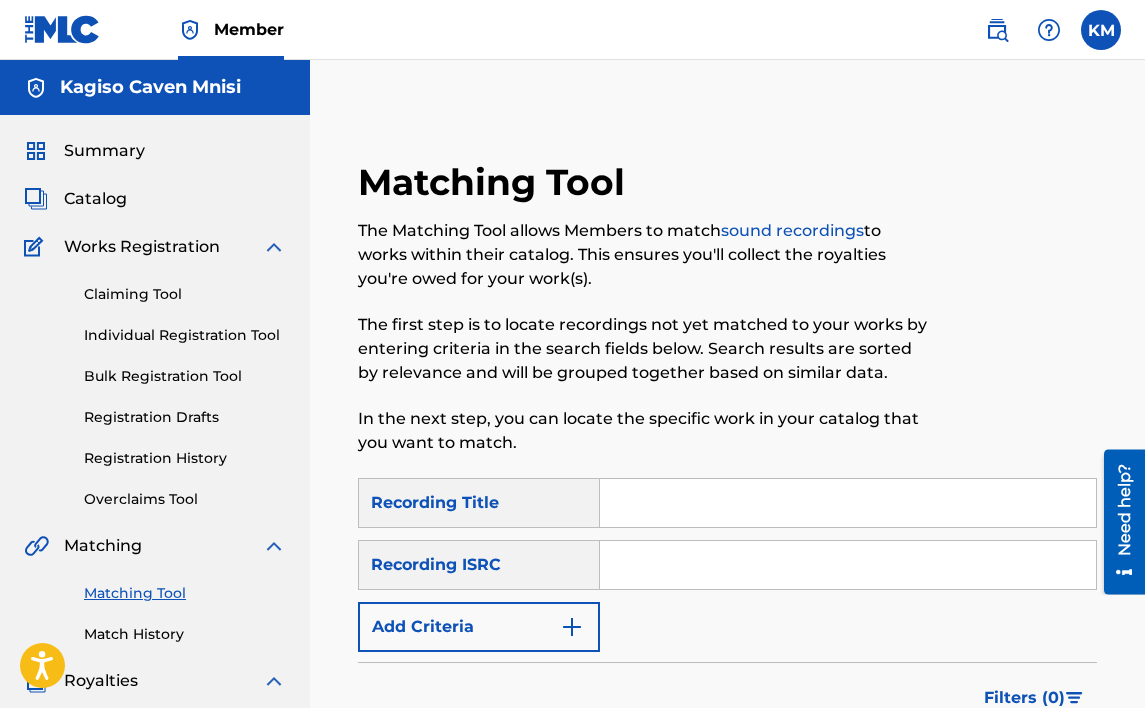 paste on "I YANO NJA GAME" 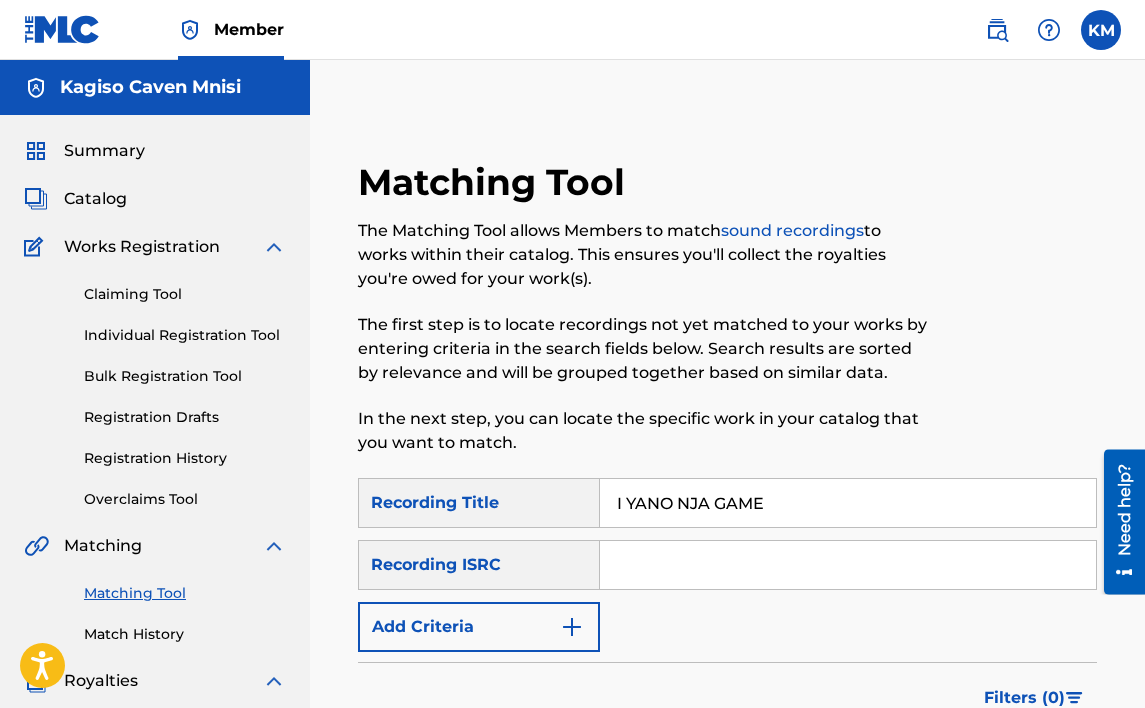 type on "I YANO NJA GAME" 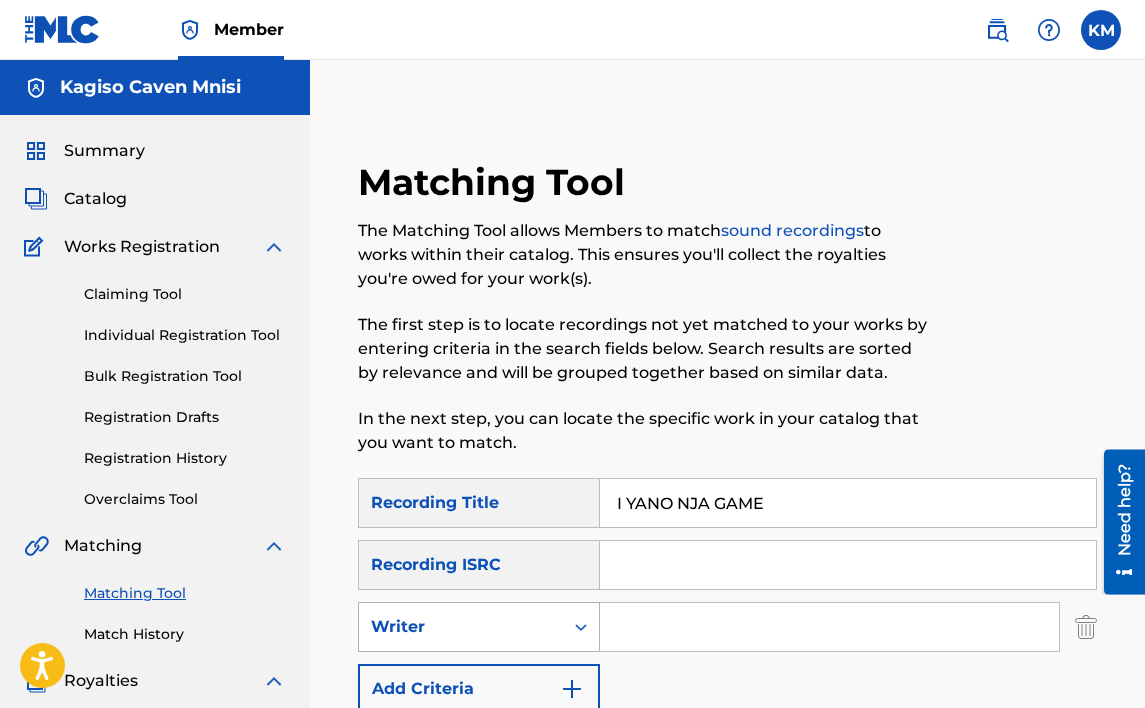 click on "Writer" at bounding box center [461, 627] 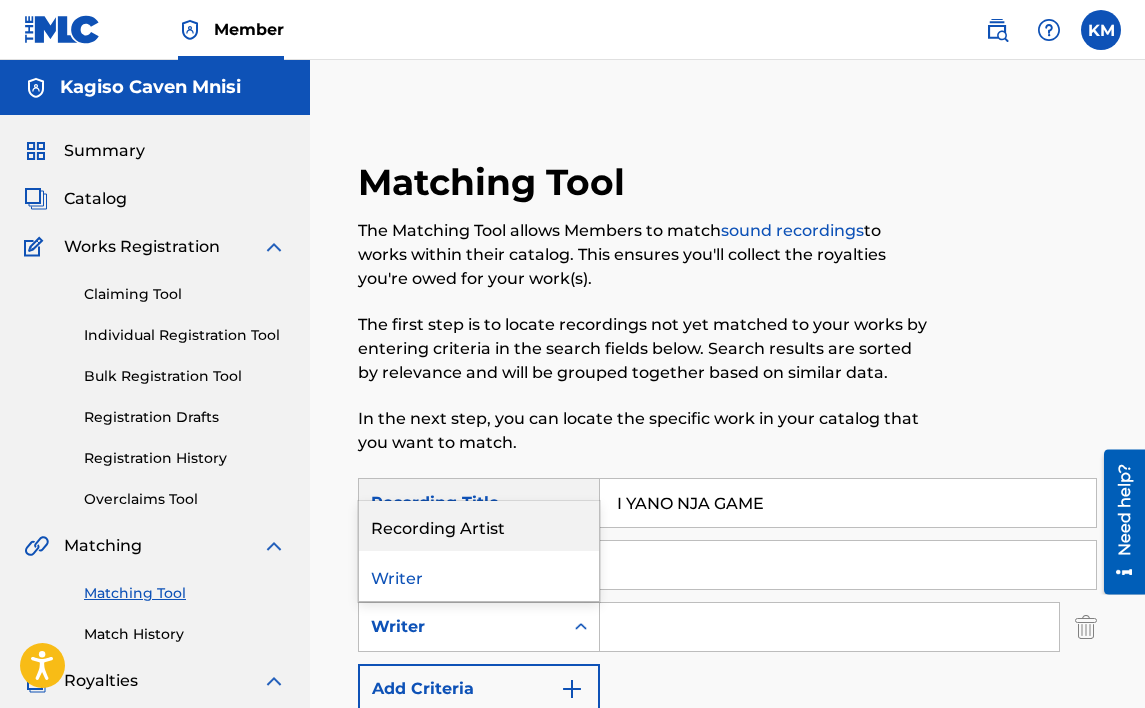 click on "Recording Artist" at bounding box center (479, 526) 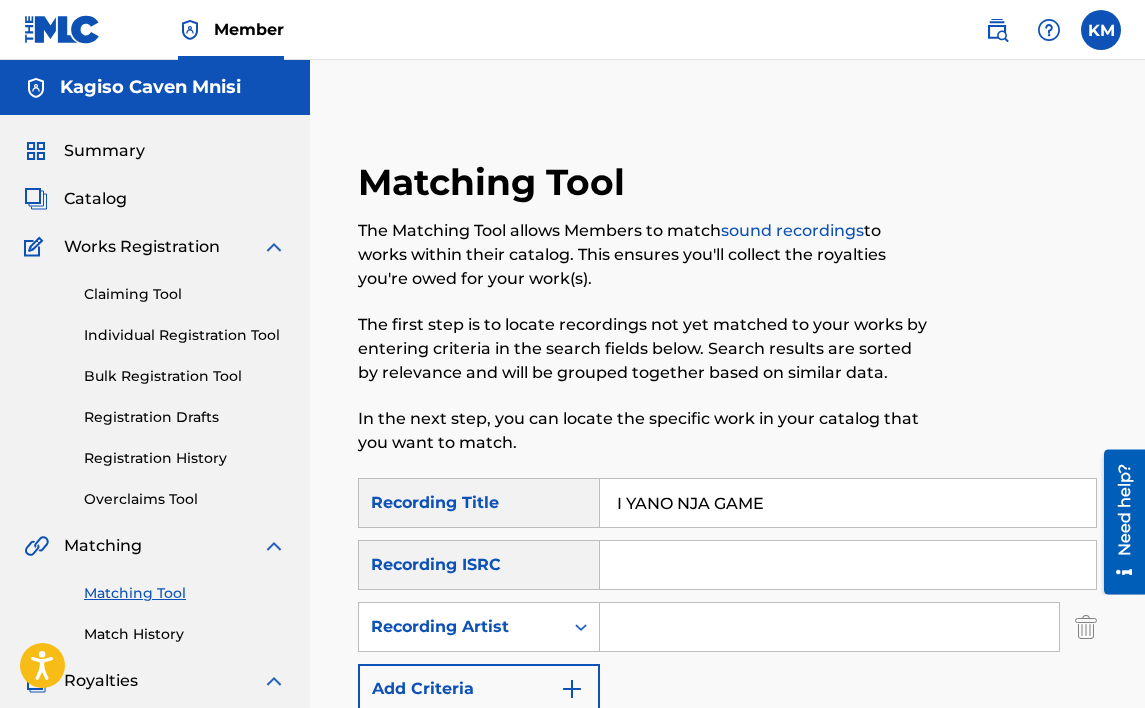 click at bounding box center (829, 627) 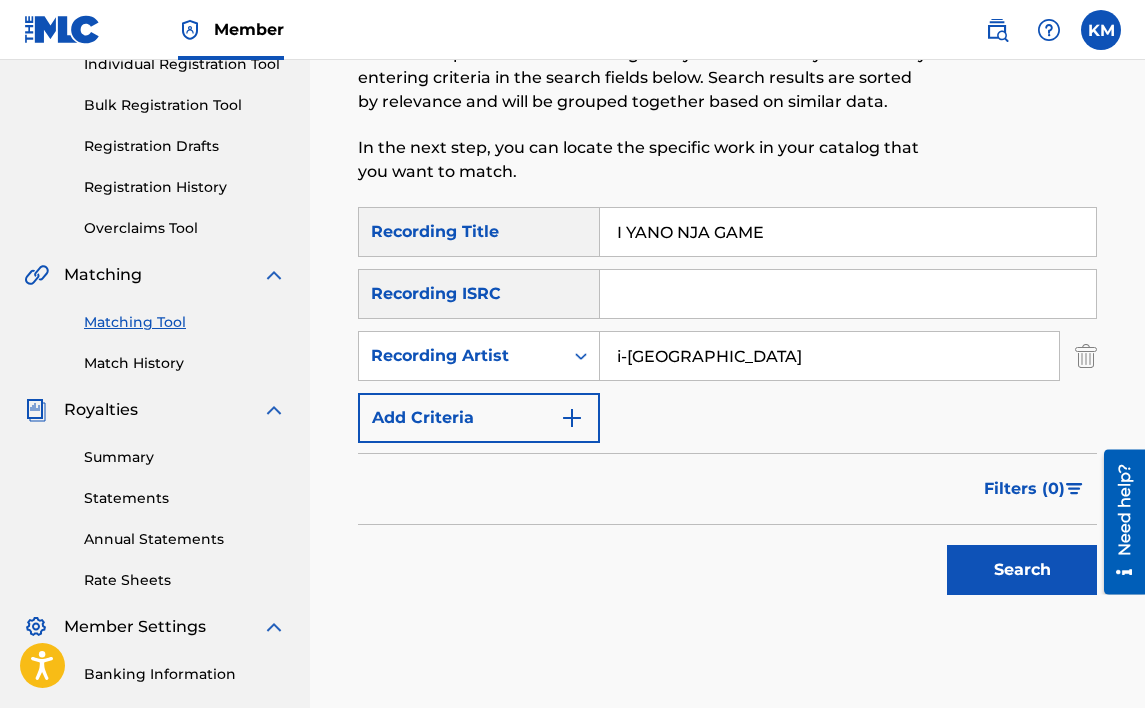 scroll, scrollTop: 300, scrollLeft: 0, axis: vertical 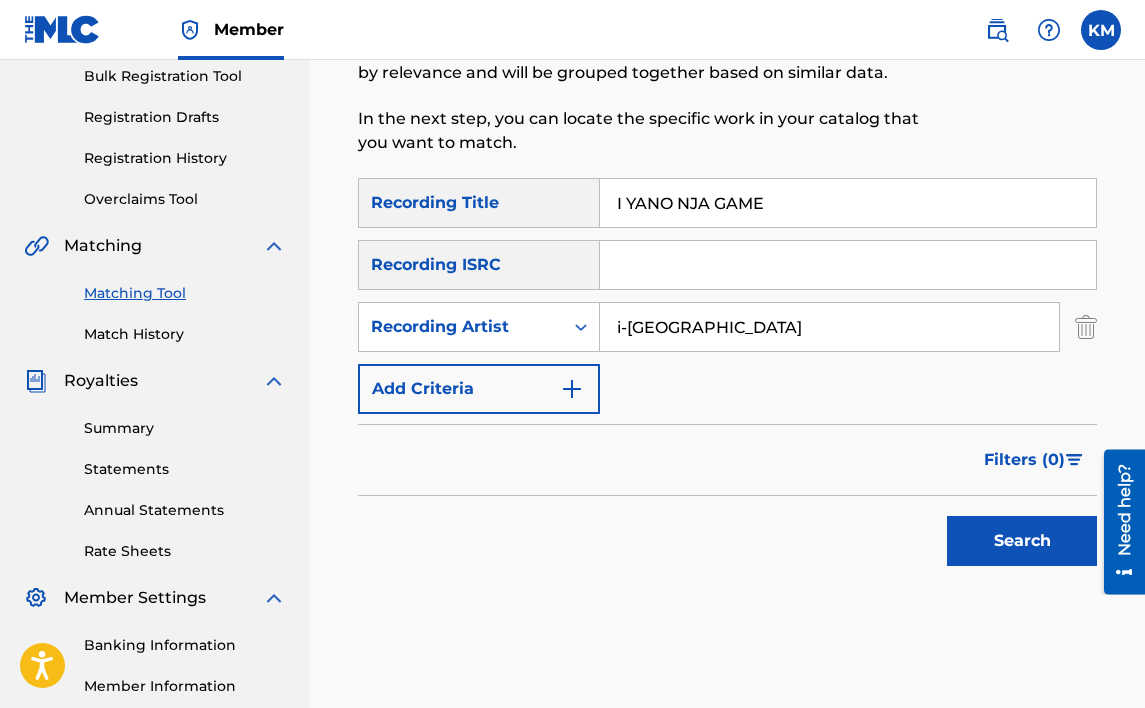 click on "Search" at bounding box center (1022, 541) 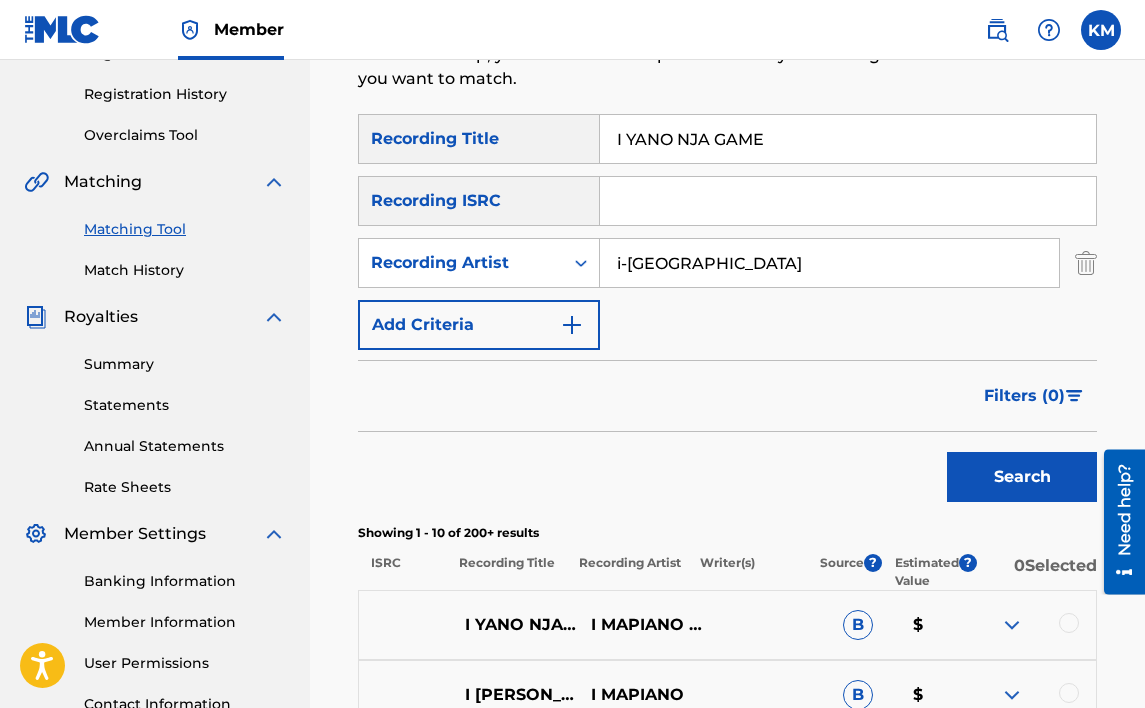 scroll, scrollTop: 400, scrollLeft: 0, axis: vertical 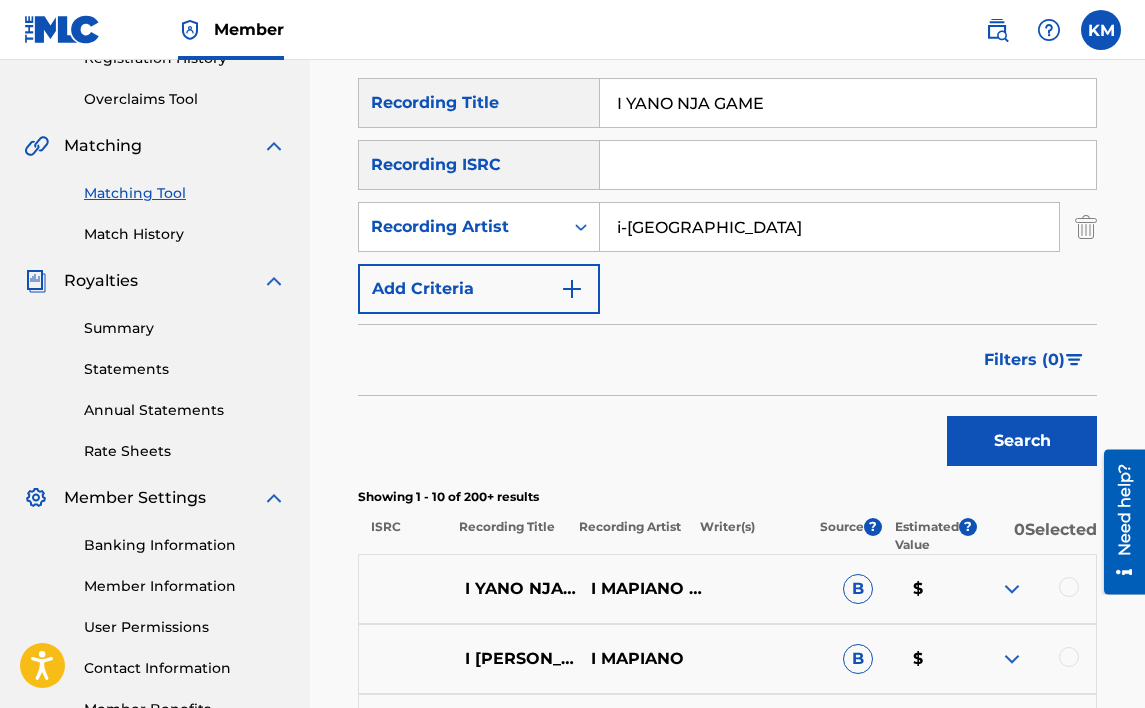 click at bounding box center (1069, 587) 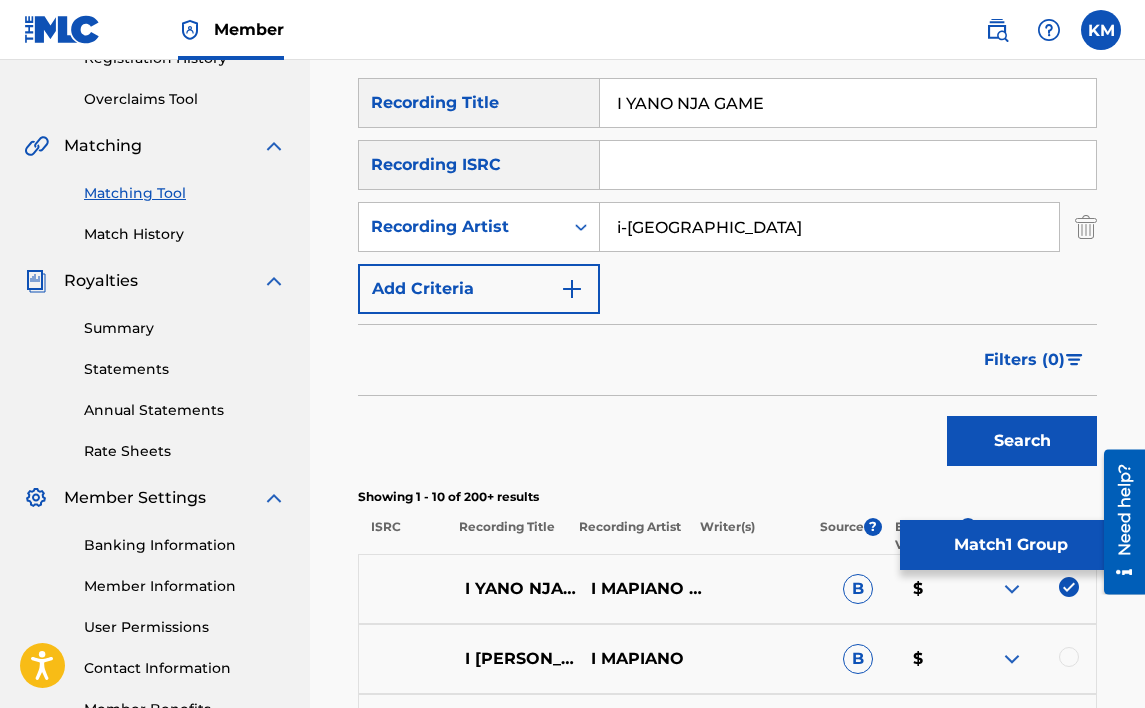 click on "Match  1 Group" at bounding box center (1010, 545) 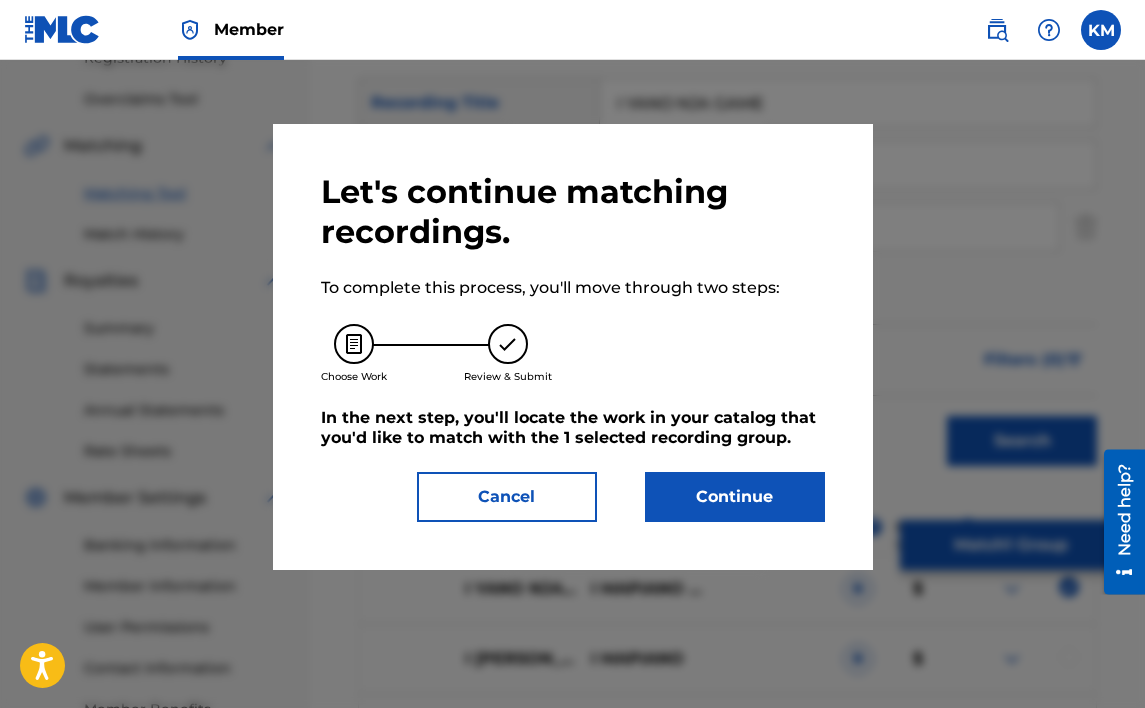 click on "Continue" at bounding box center [735, 497] 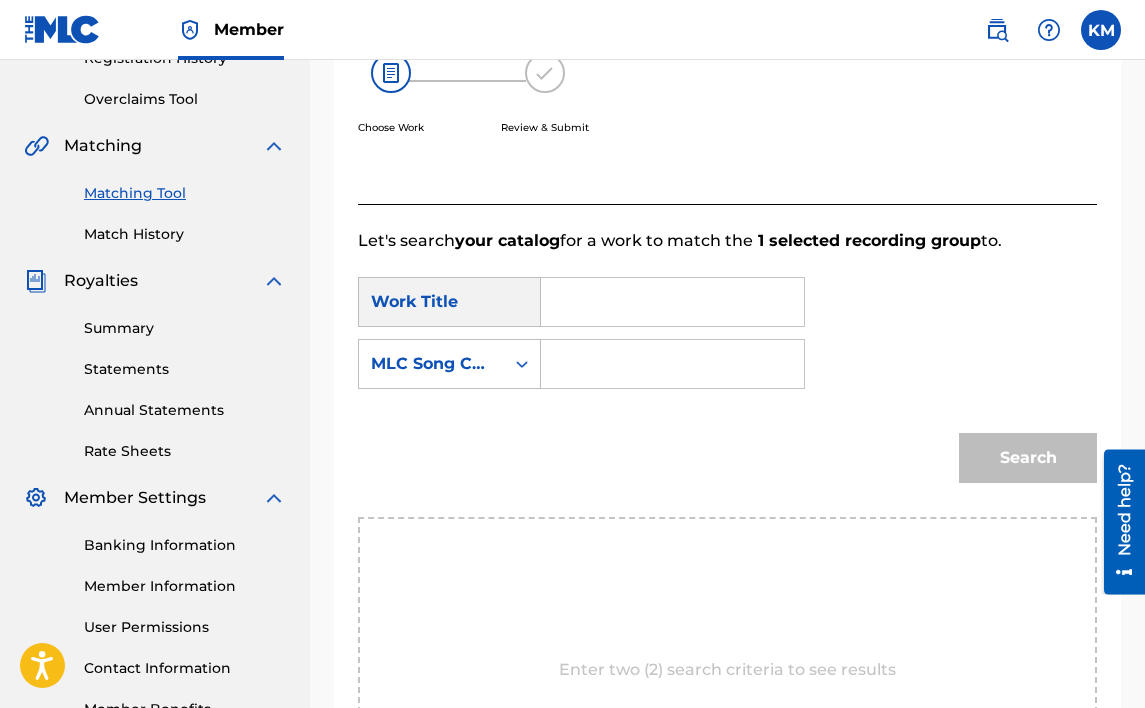 paste on "I YANO NJA GAME" 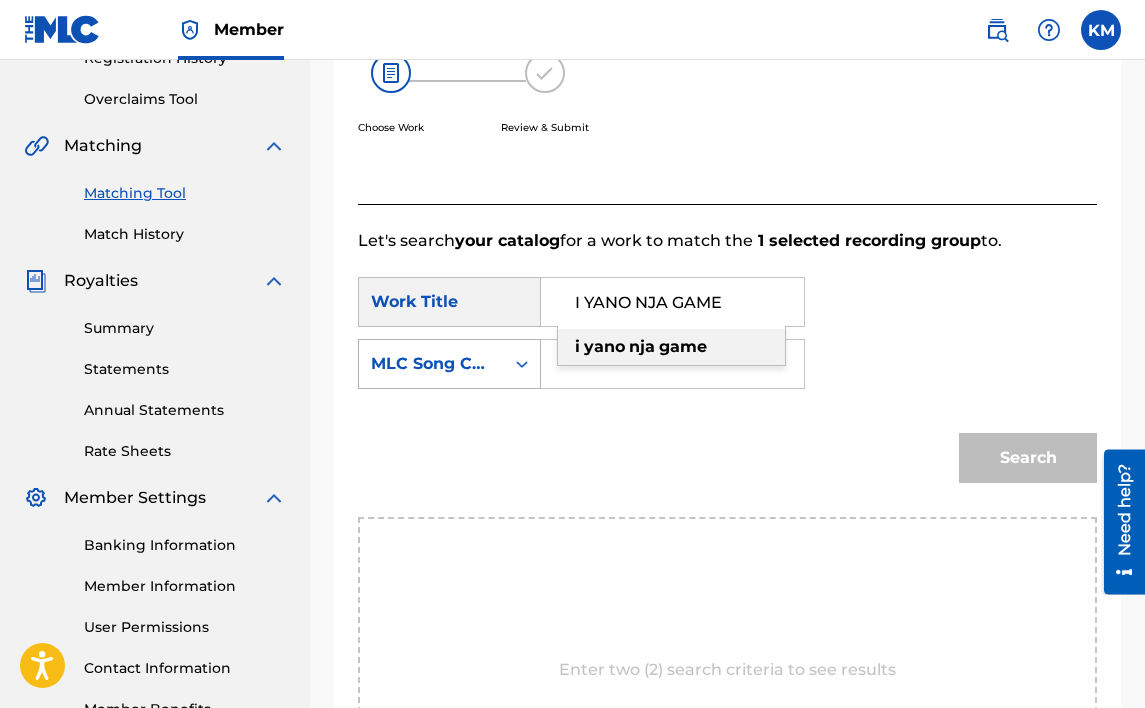 type on "I YANO NJA GAME" 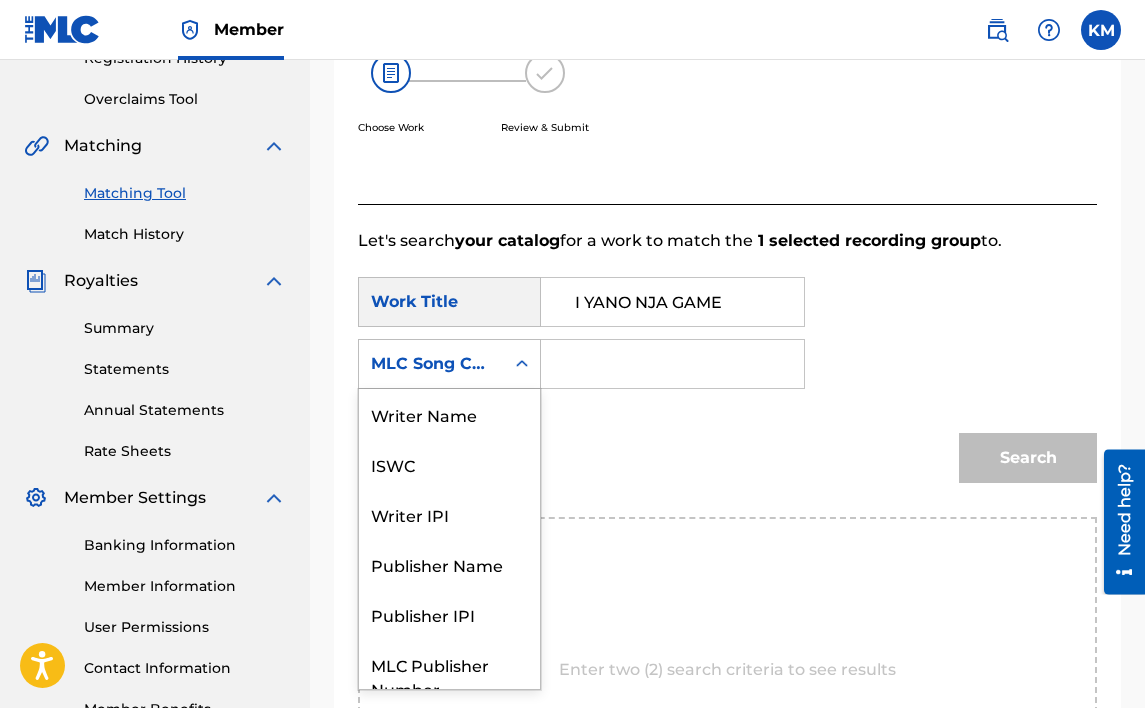click at bounding box center (522, 364) 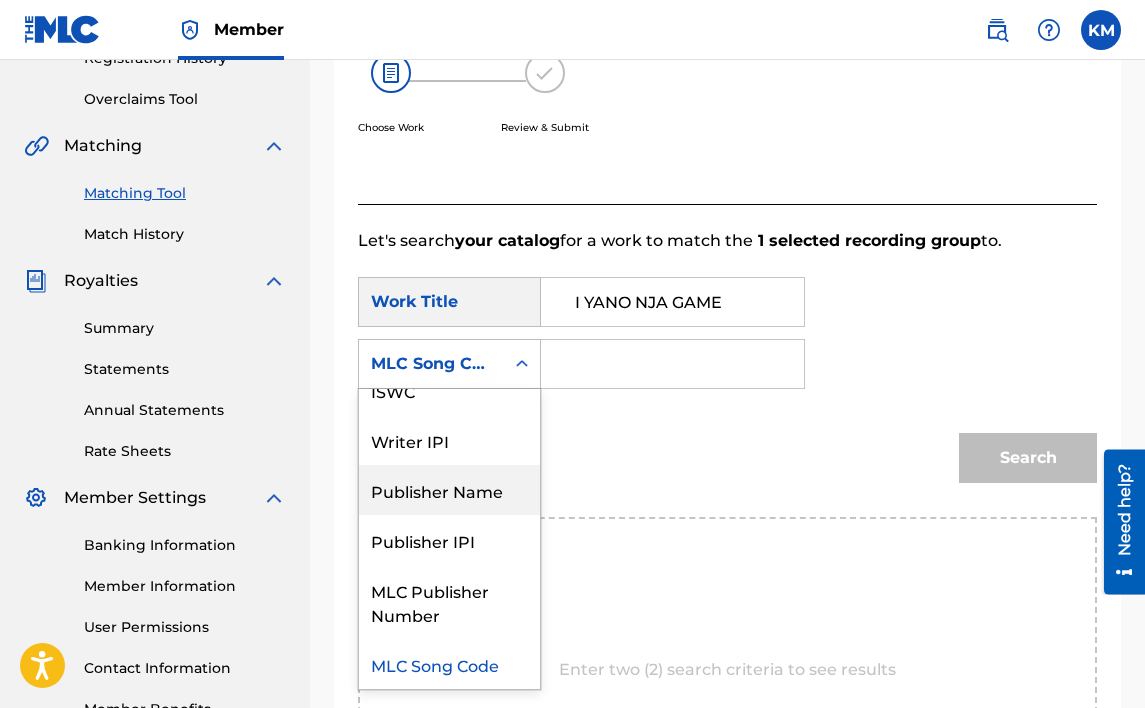 drag, startPoint x: 459, startPoint y: 488, endPoint x: 469, endPoint y: 468, distance: 22.36068 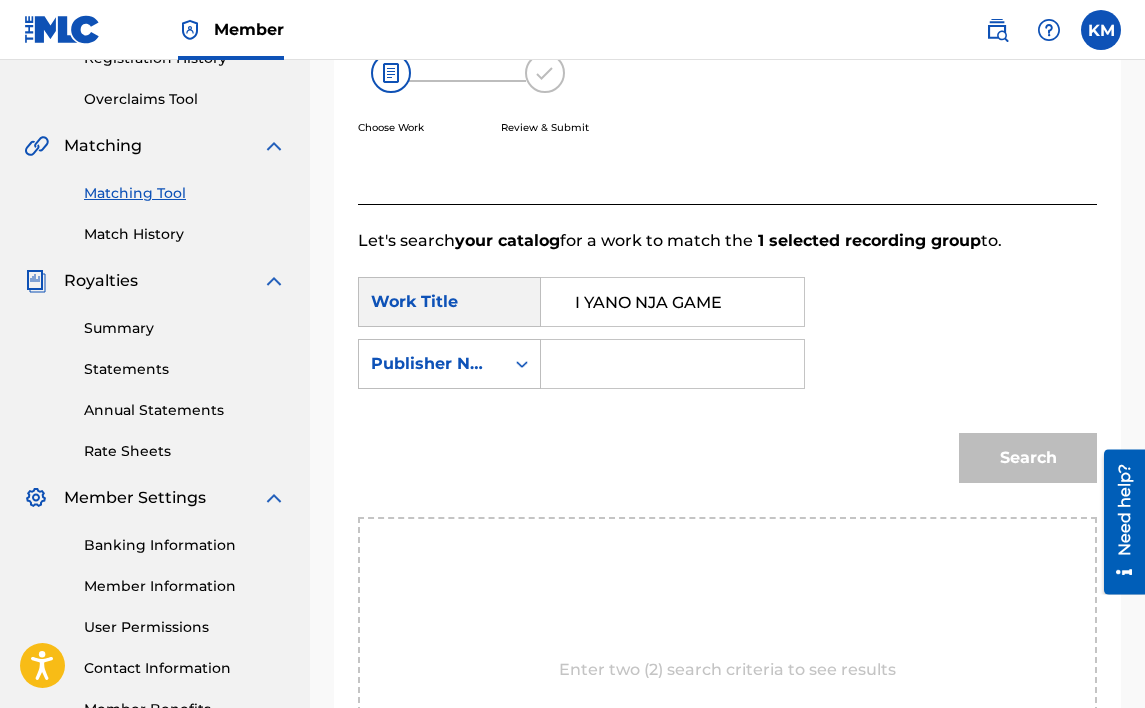 click at bounding box center (672, 364) 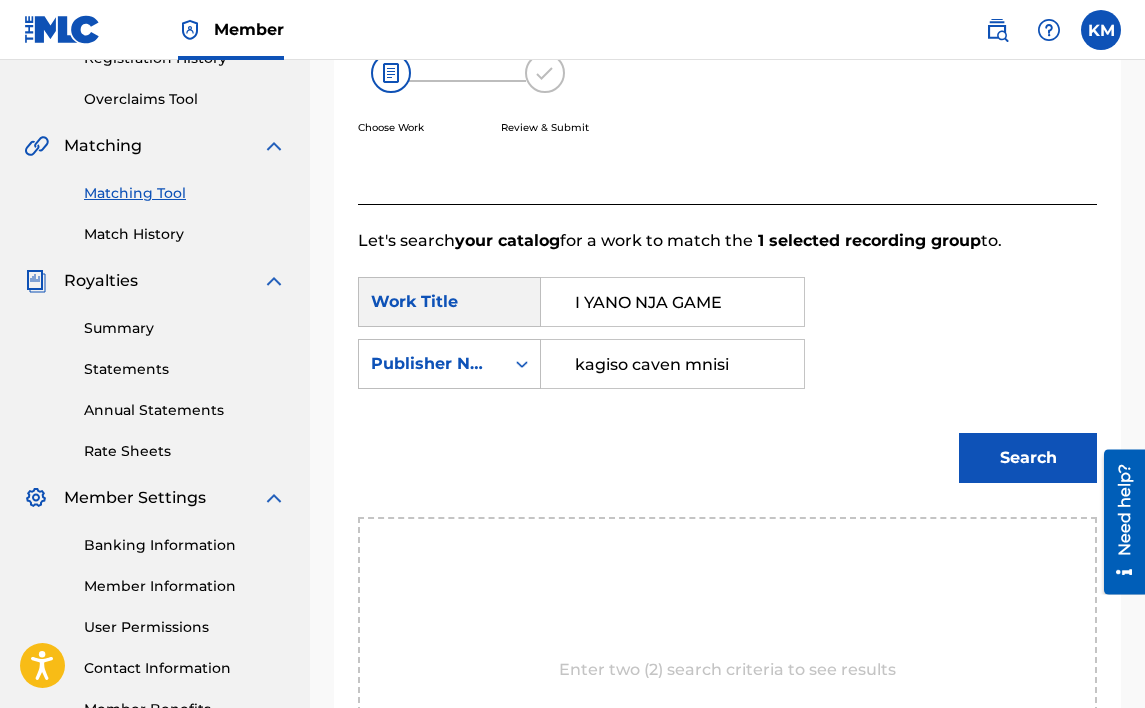 click on "Search" at bounding box center (1028, 458) 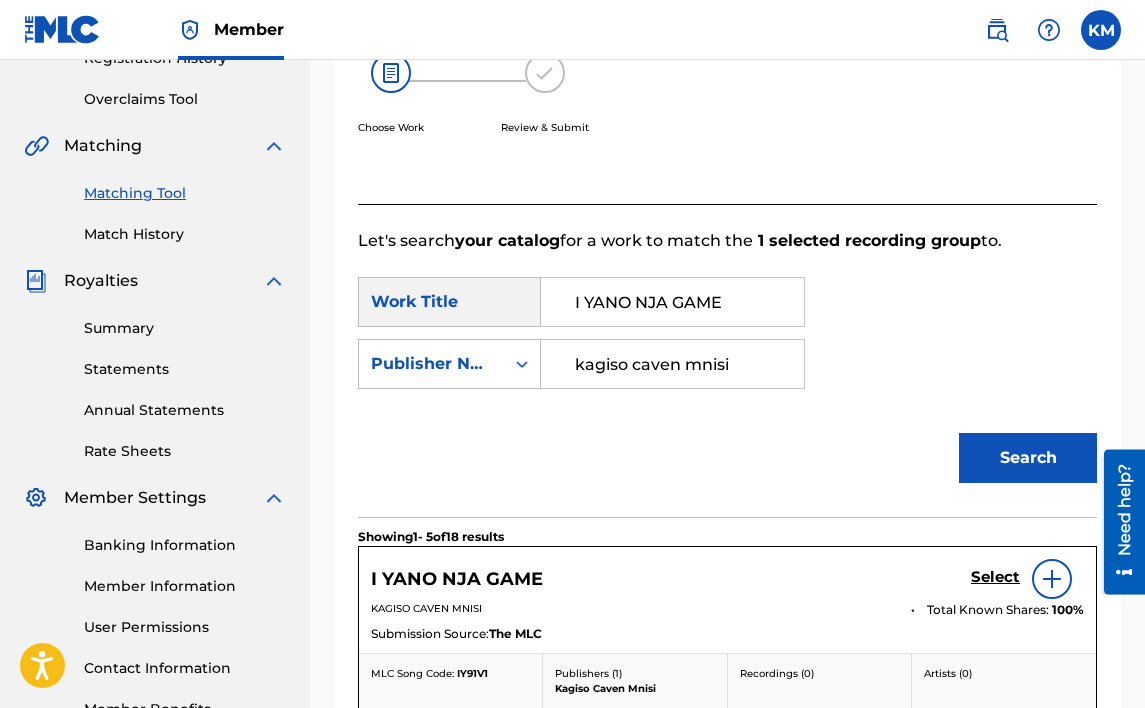 click on "Select" at bounding box center (995, 577) 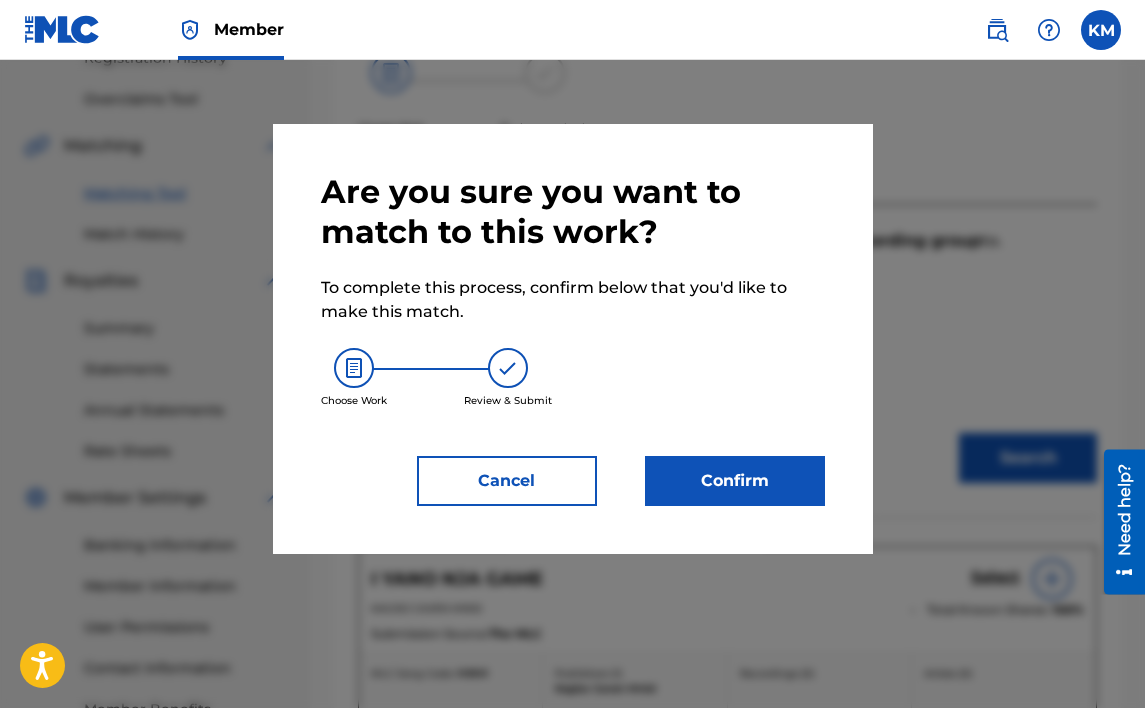 click on "Confirm" at bounding box center [735, 481] 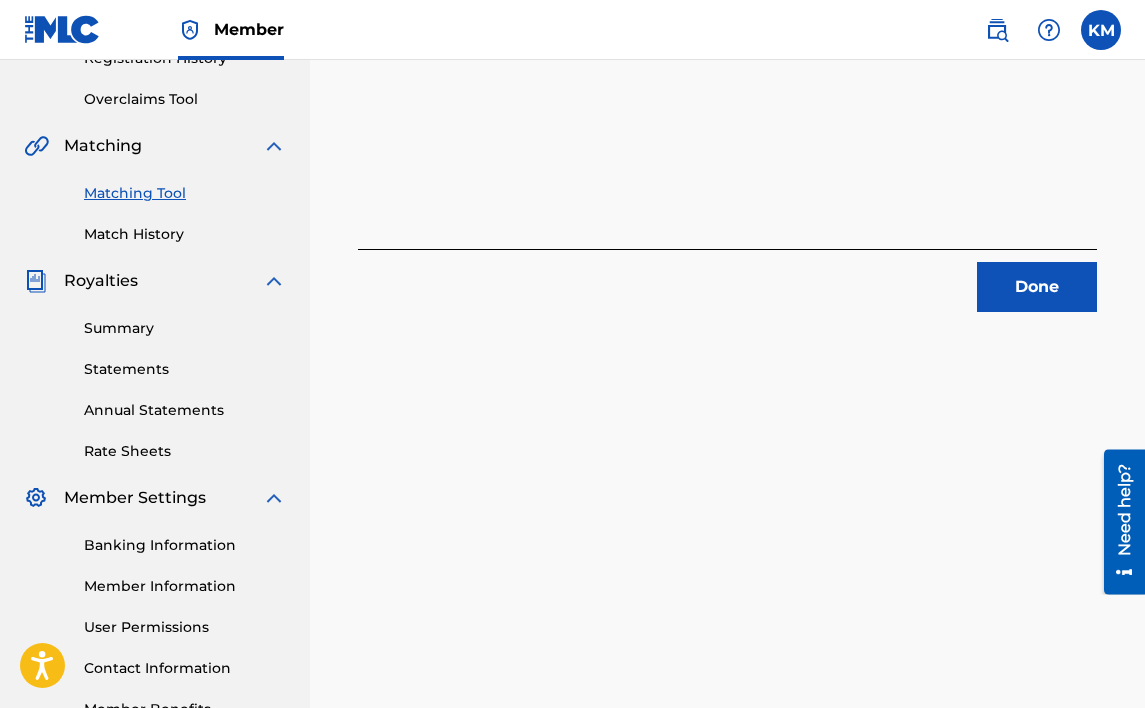 click on "Done" at bounding box center (1037, 287) 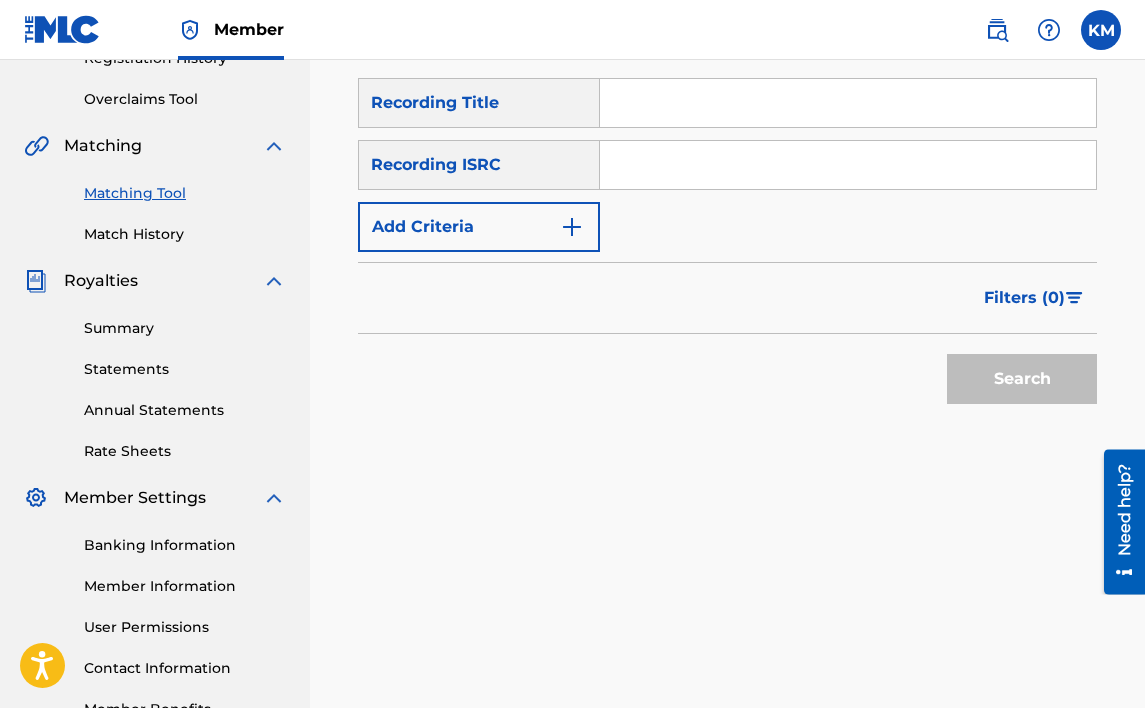 paste on "I YANO NJA GAME" 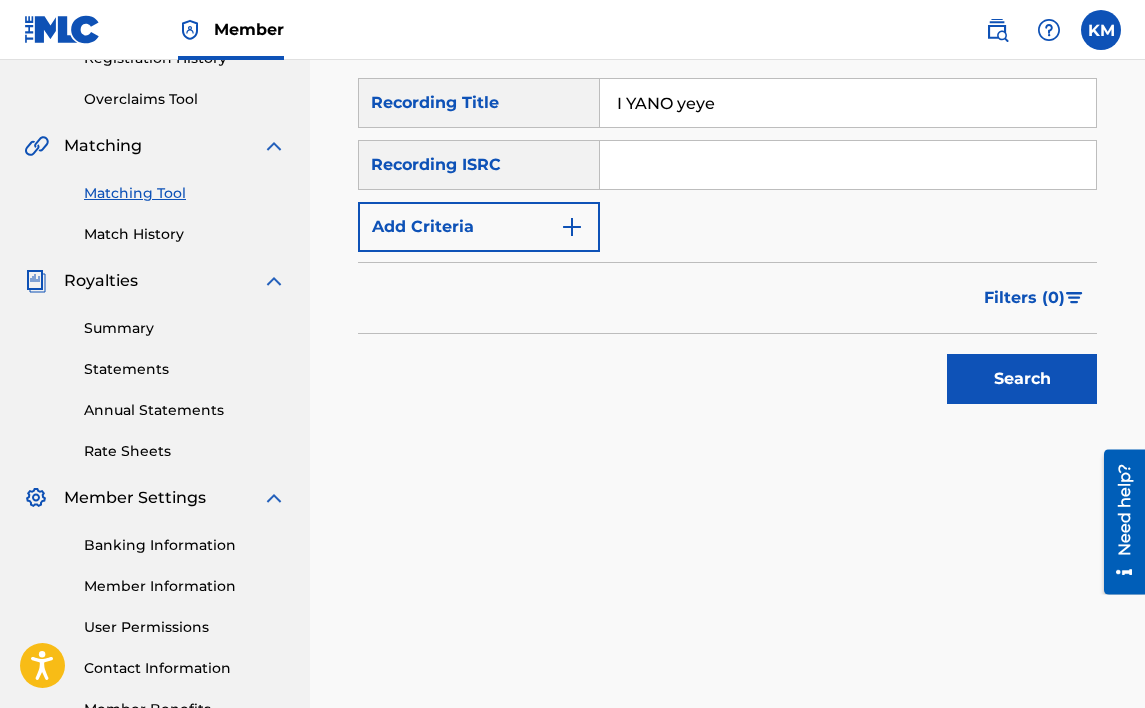 type on "I YANO yeye" 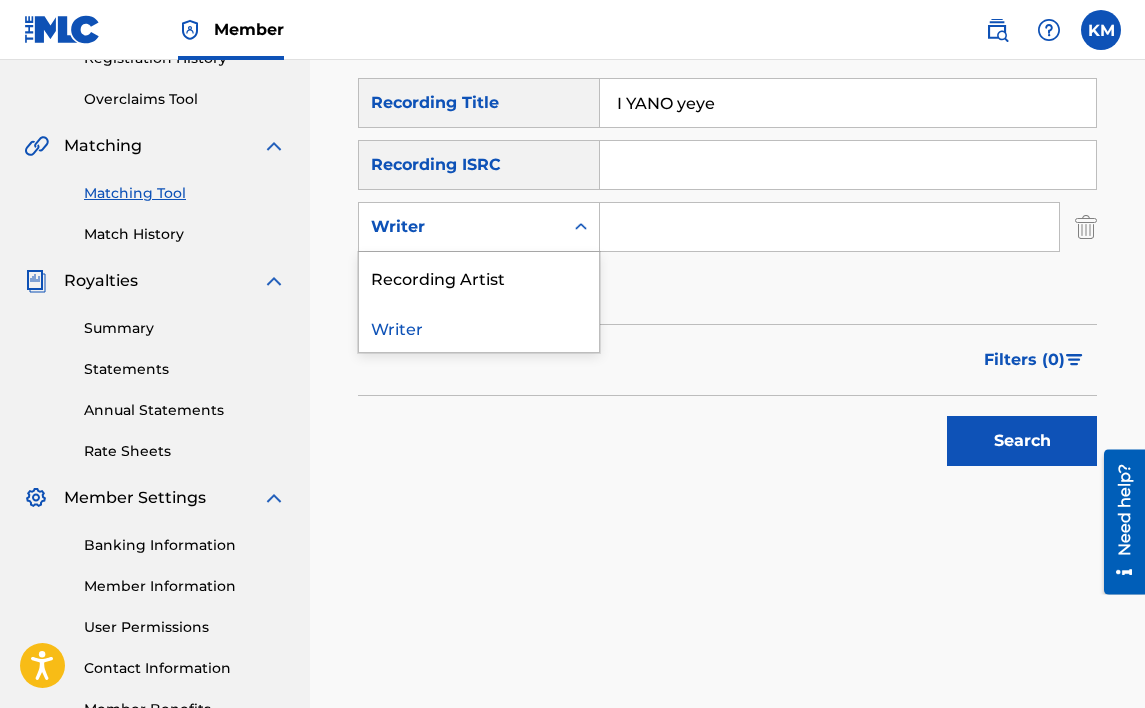 click on "Writer" at bounding box center (461, 227) 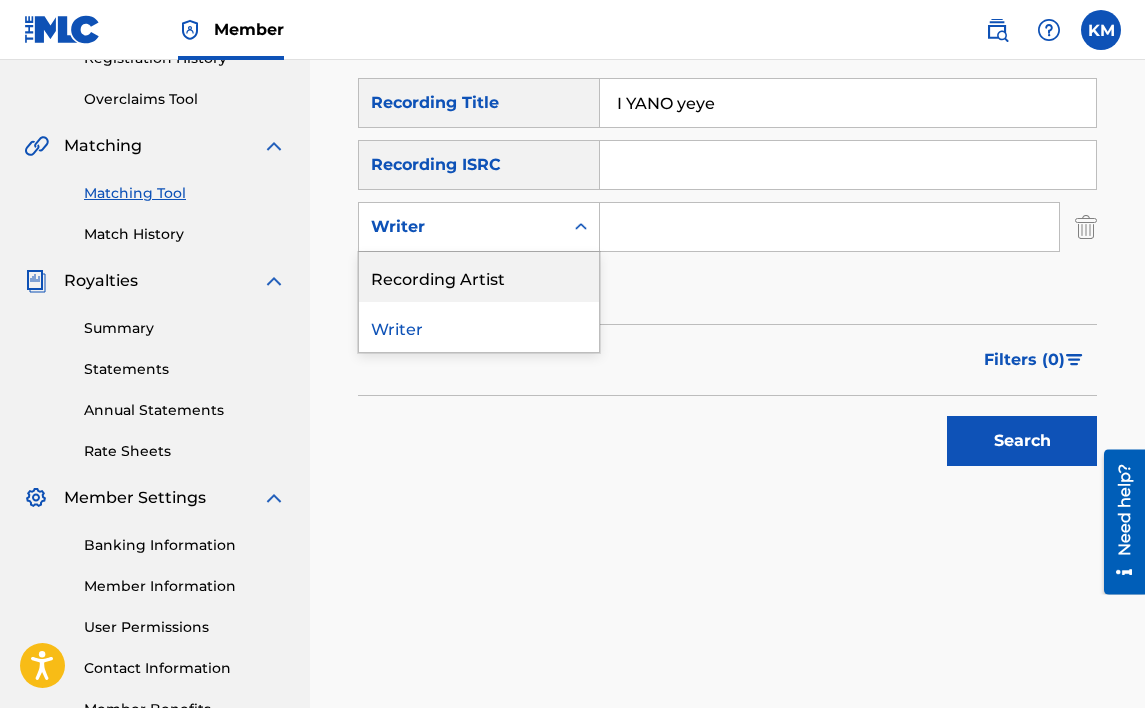 click on "Recording Artist" at bounding box center [479, 277] 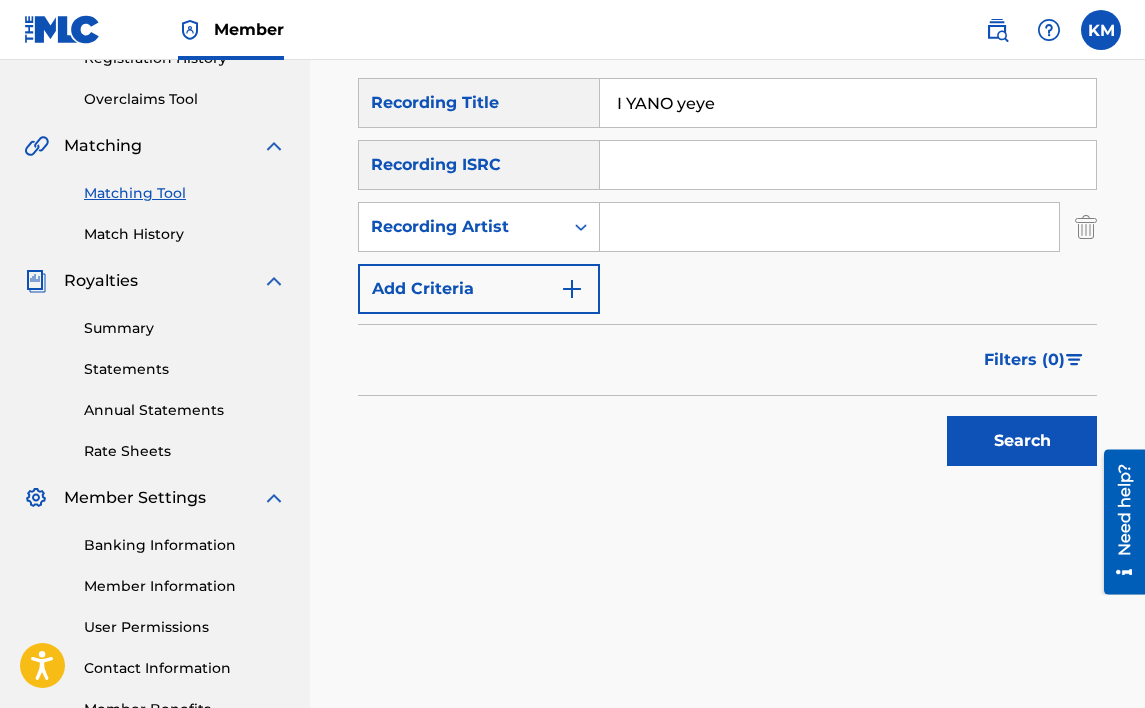 click at bounding box center (829, 227) 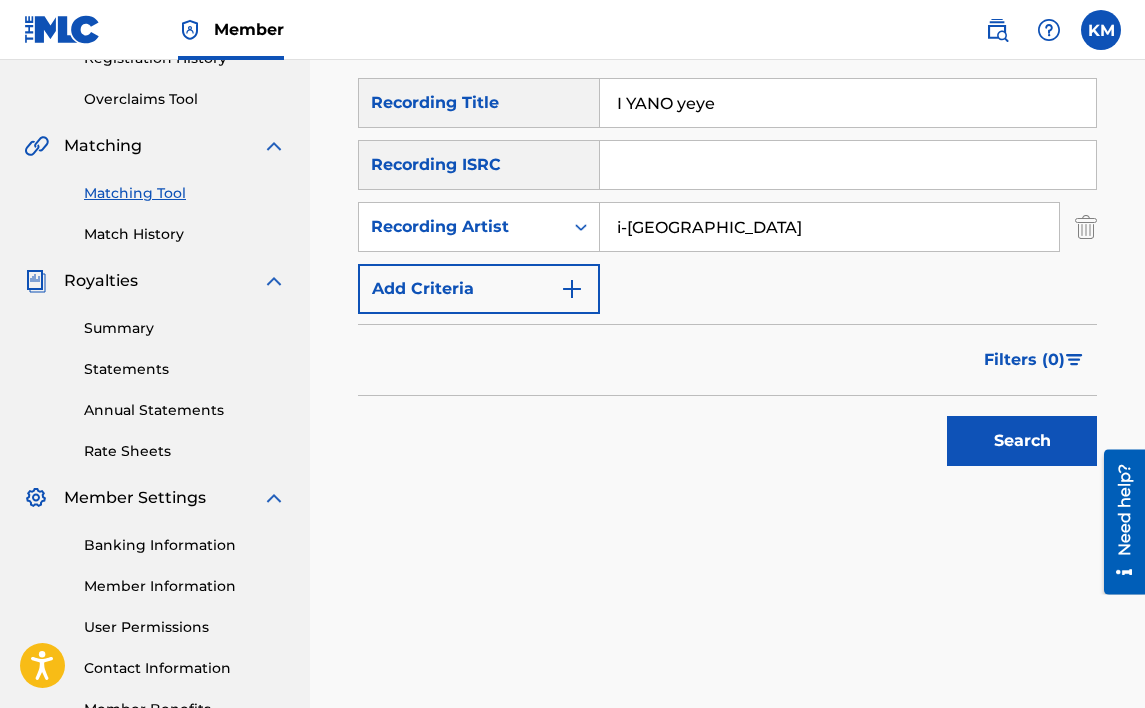 click on "Search" at bounding box center (1022, 441) 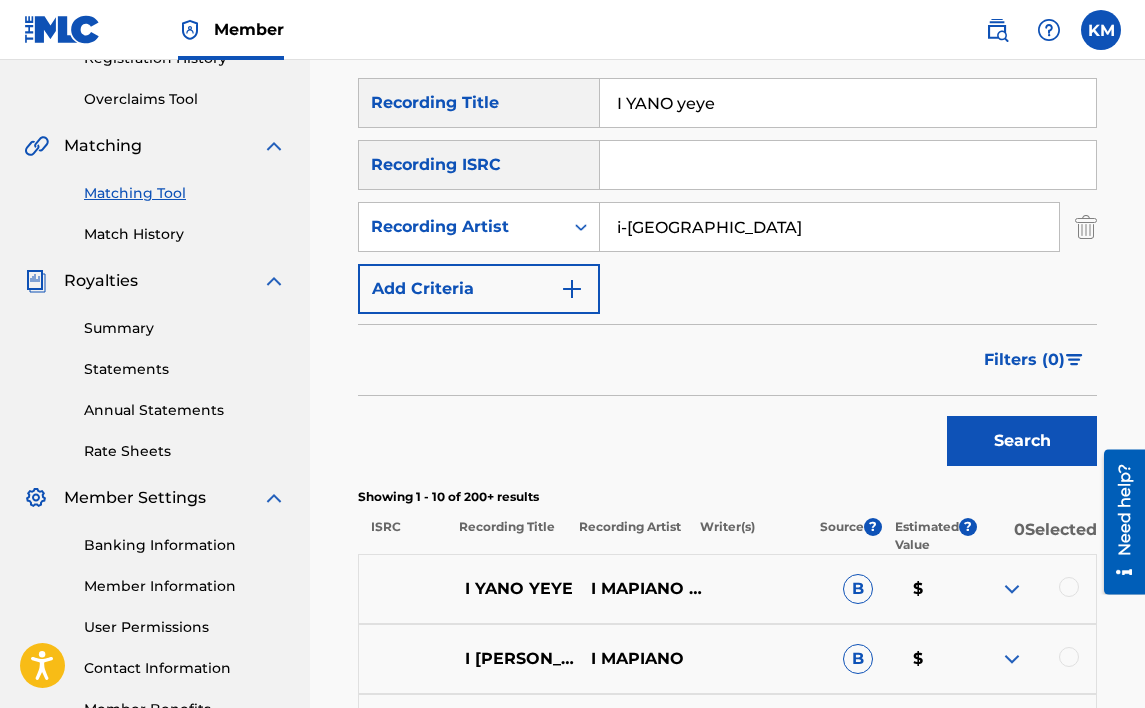 click at bounding box center (1069, 587) 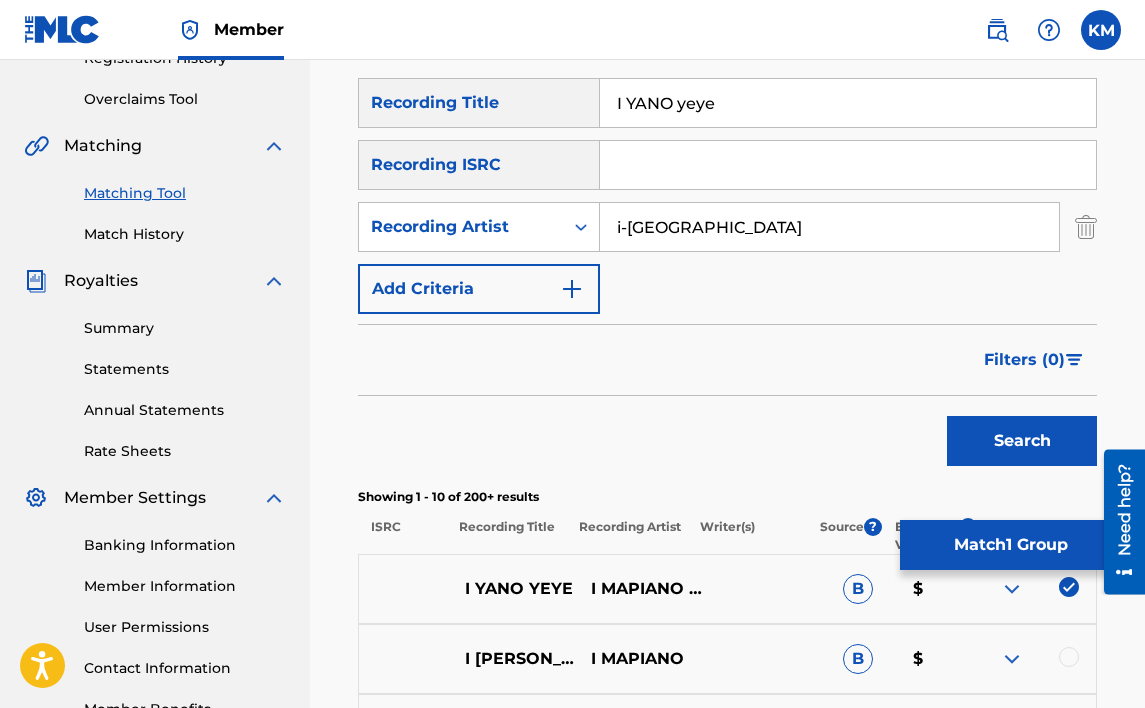 click on "Match  1 Group" at bounding box center (1010, 545) 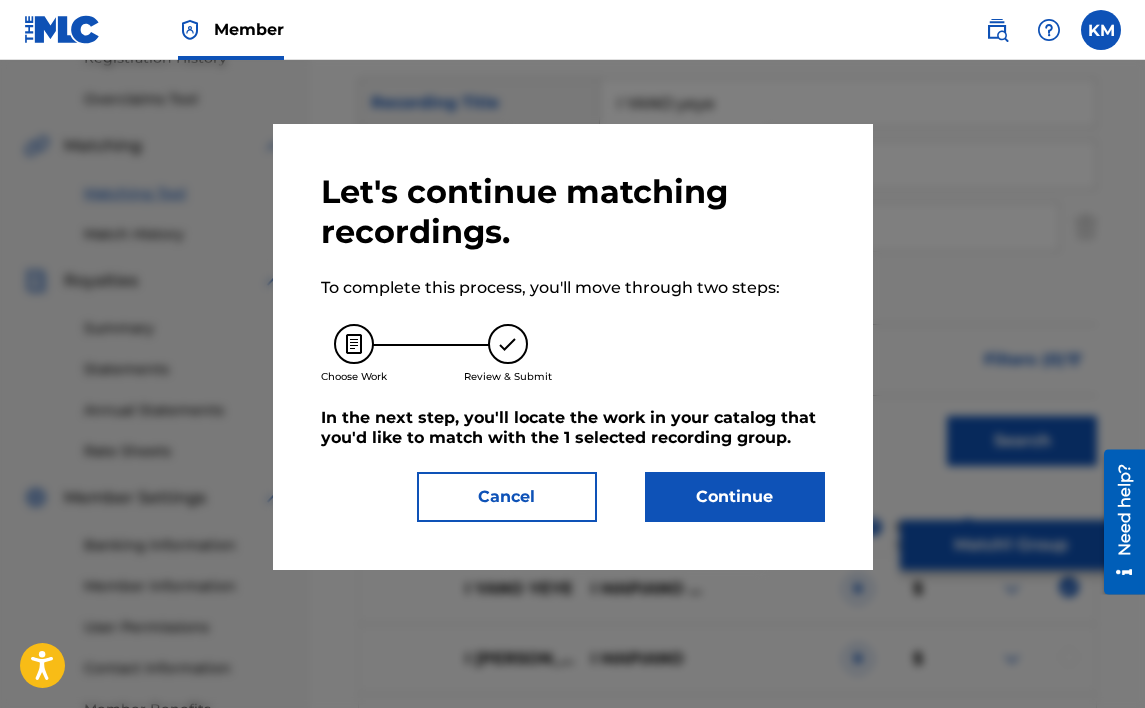 click on "Continue" at bounding box center (735, 497) 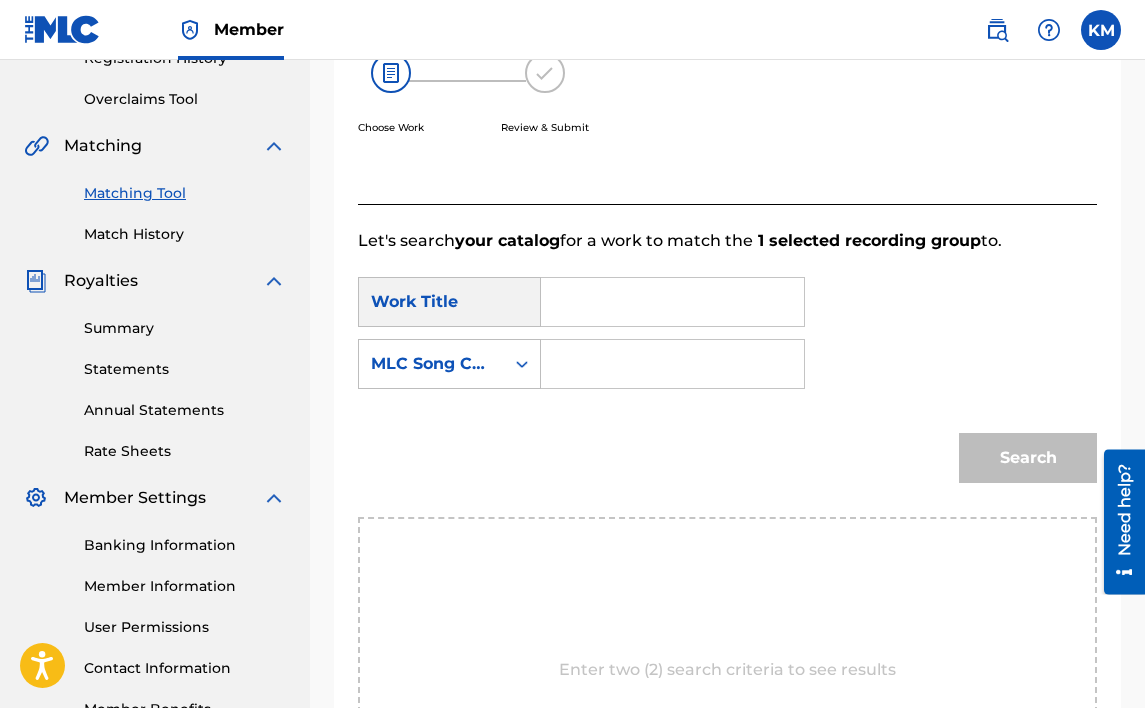paste on "I YANO NJA GAME" 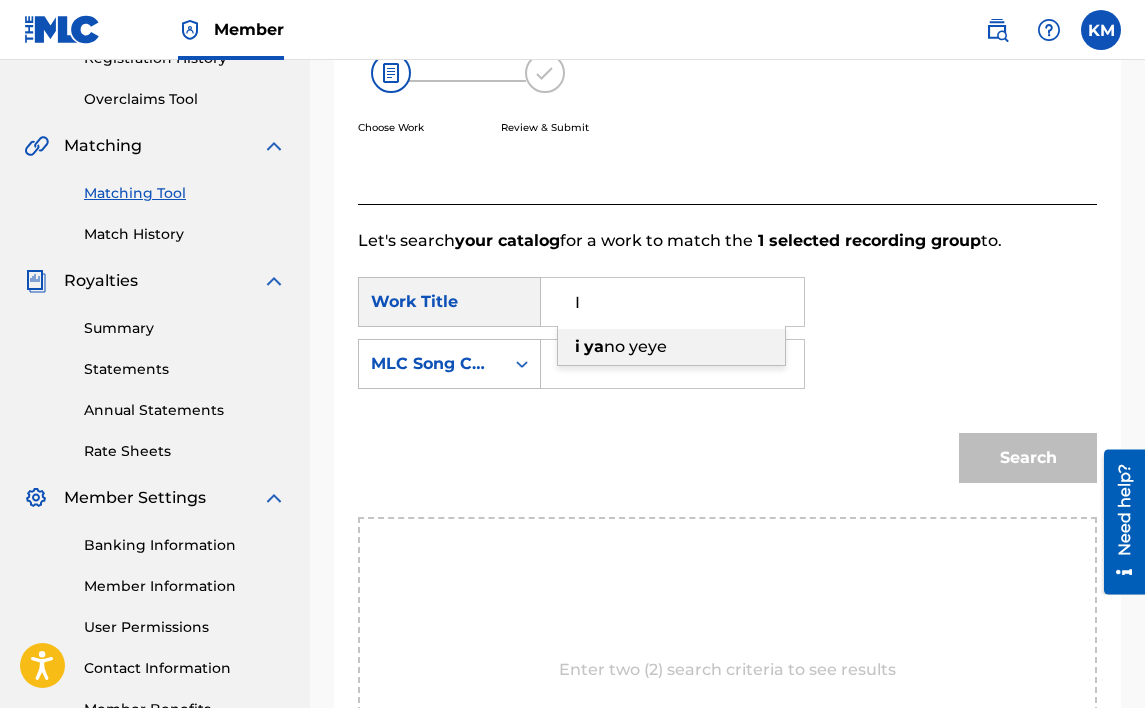 type on "I" 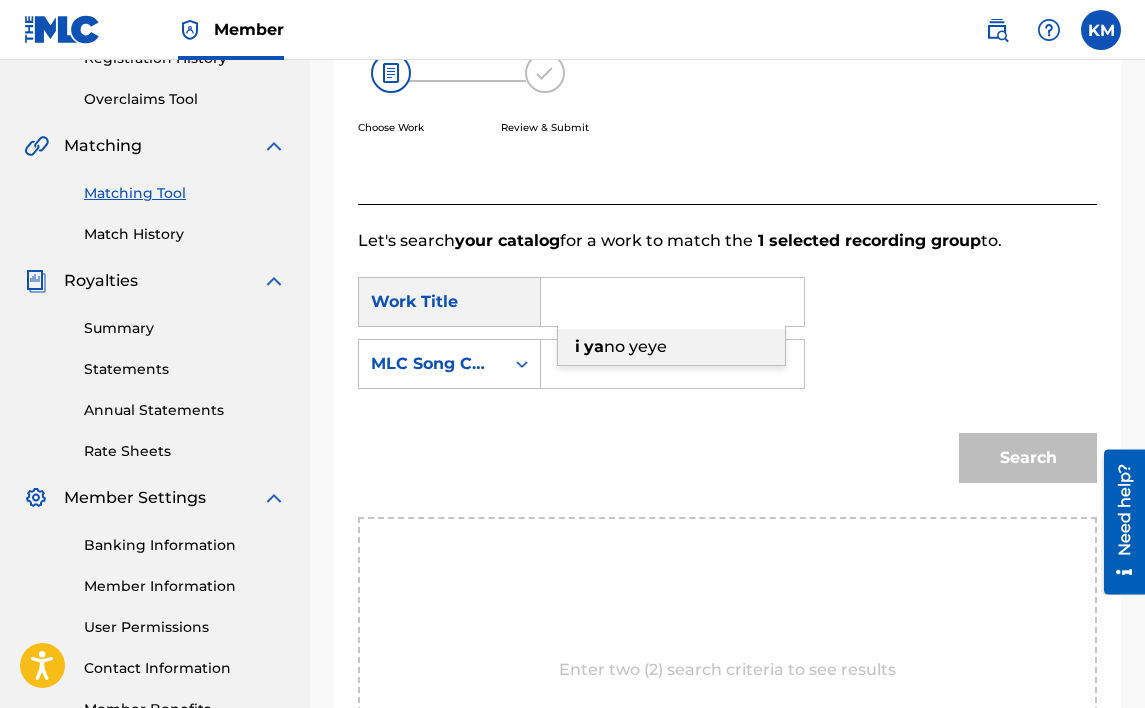 type 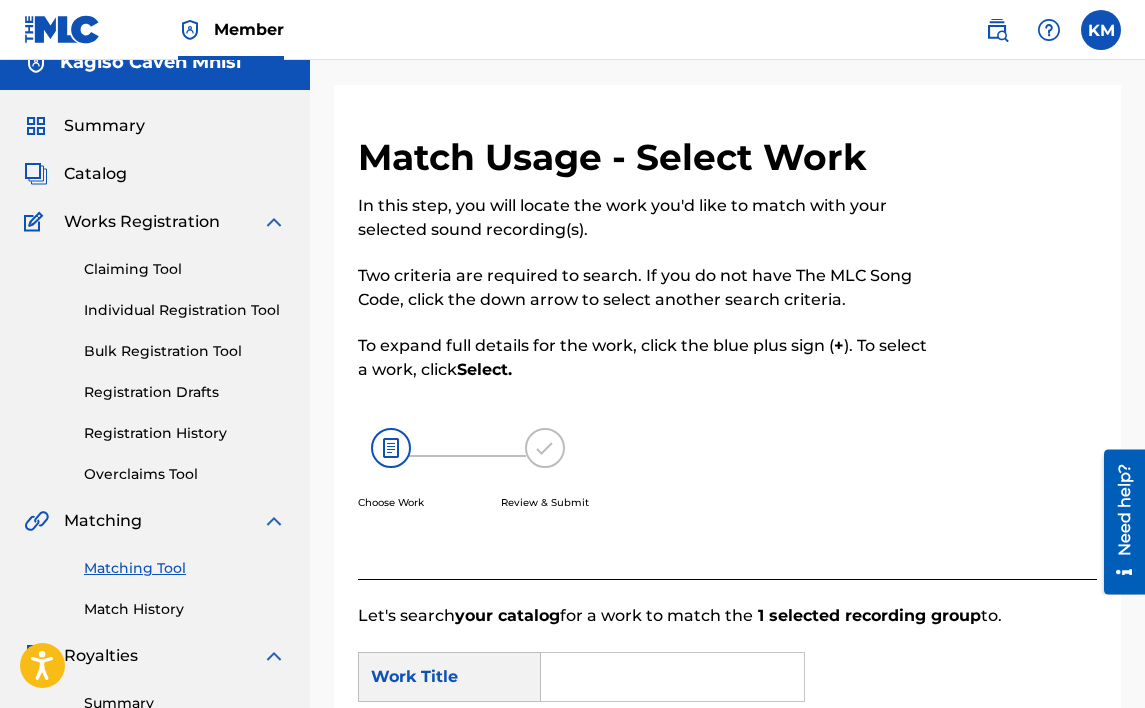 scroll, scrollTop: 0, scrollLeft: 0, axis: both 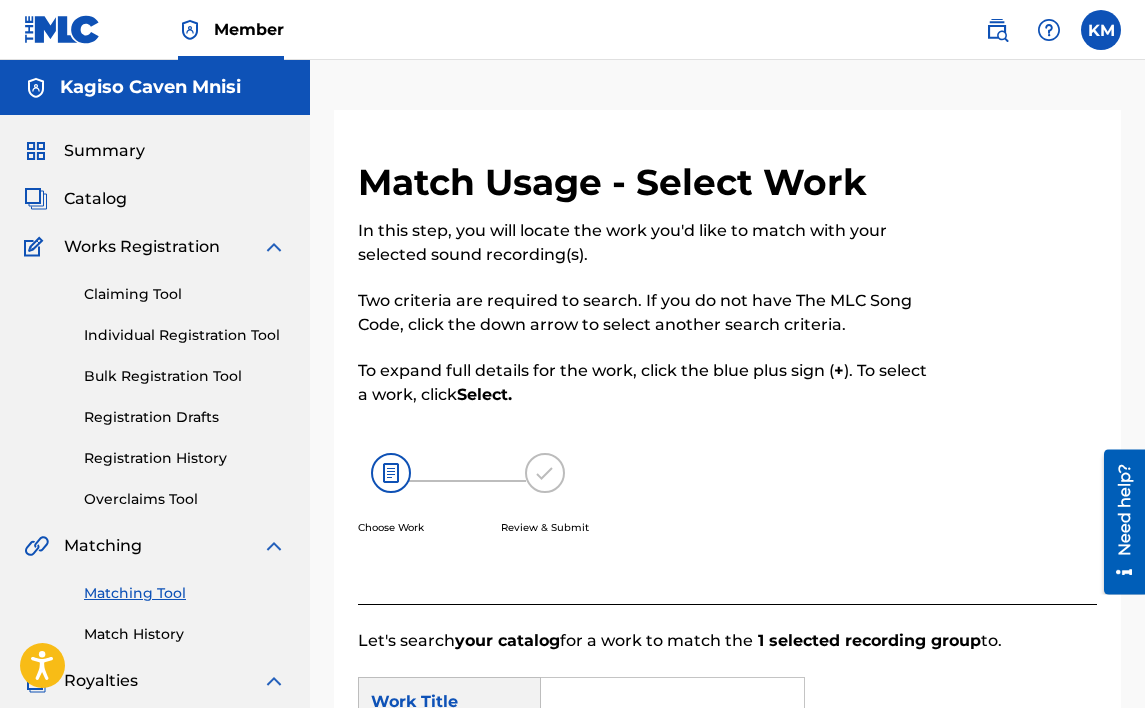 click on "Matching Tool" at bounding box center (185, 593) 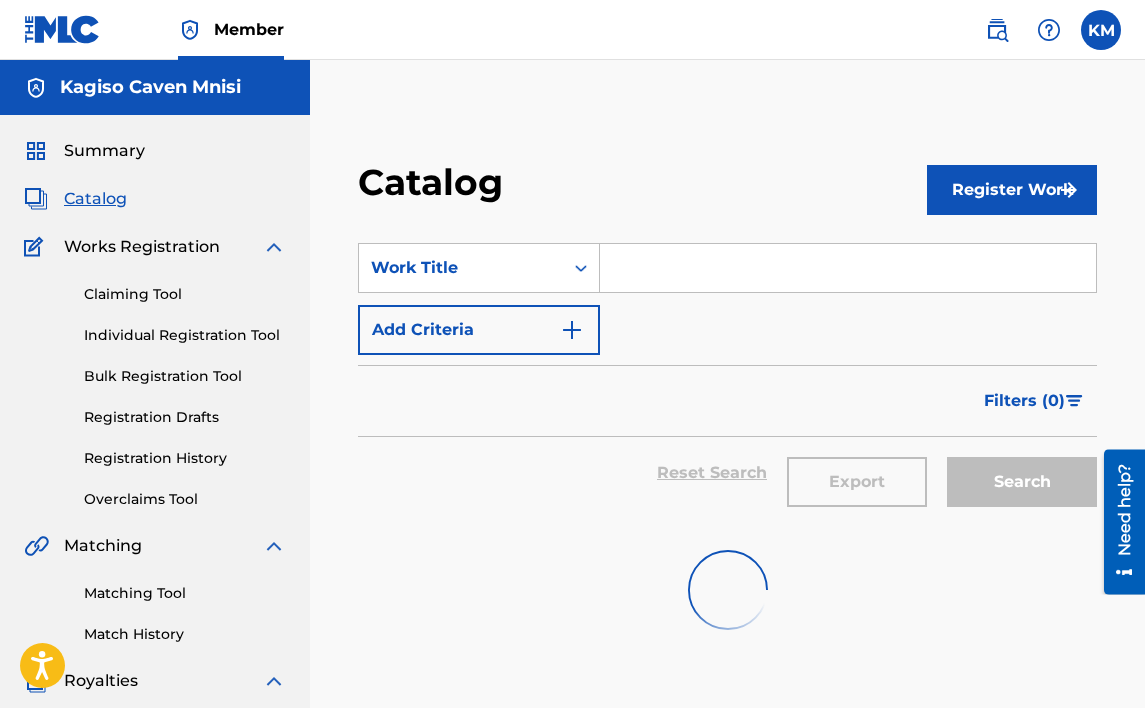 click on "Matching Tool" at bounding box center (185, 593) 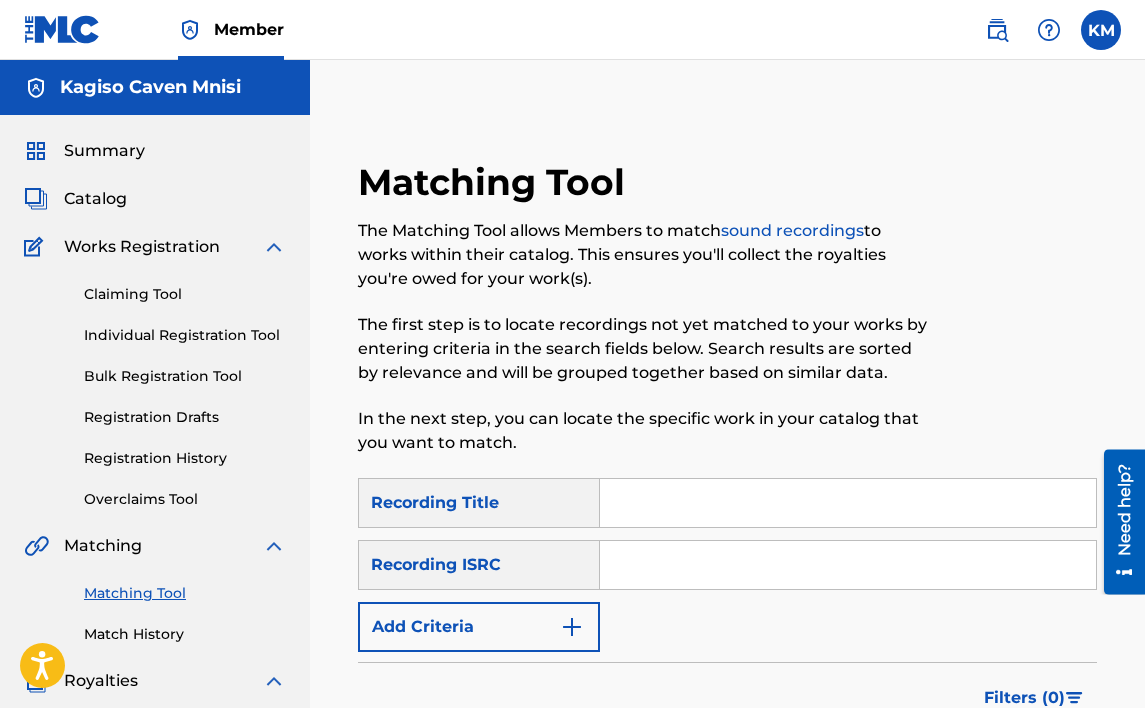 click at bounding box center [848, 503] 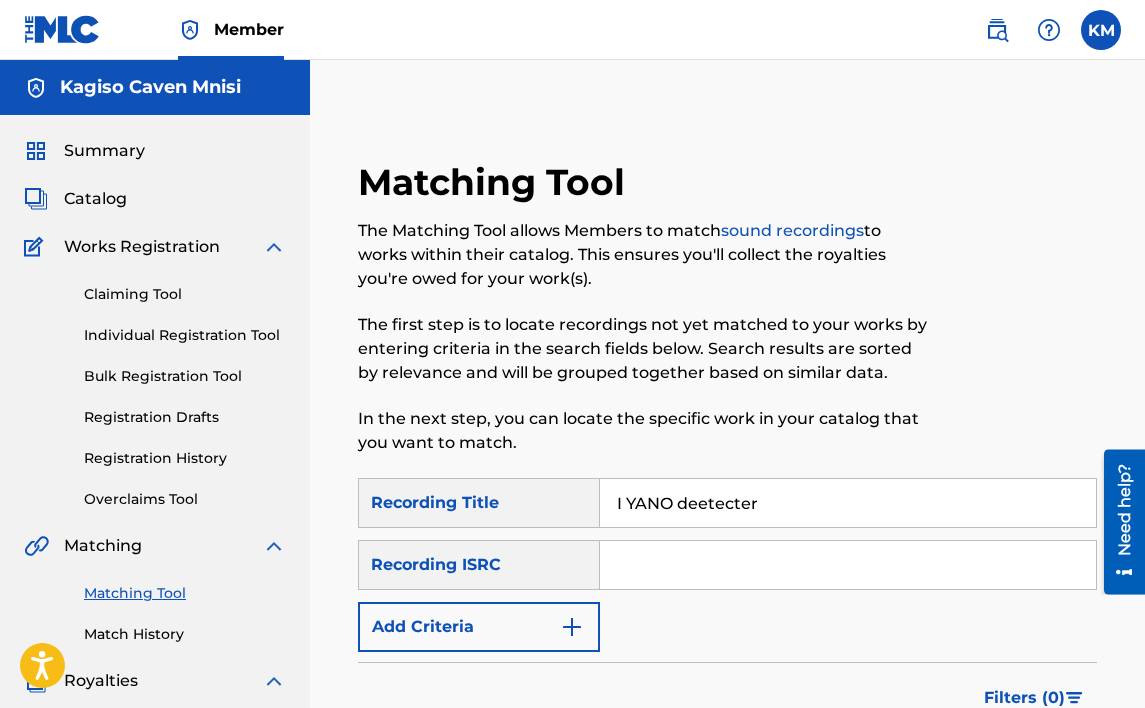 type on "I YANO deetecter" 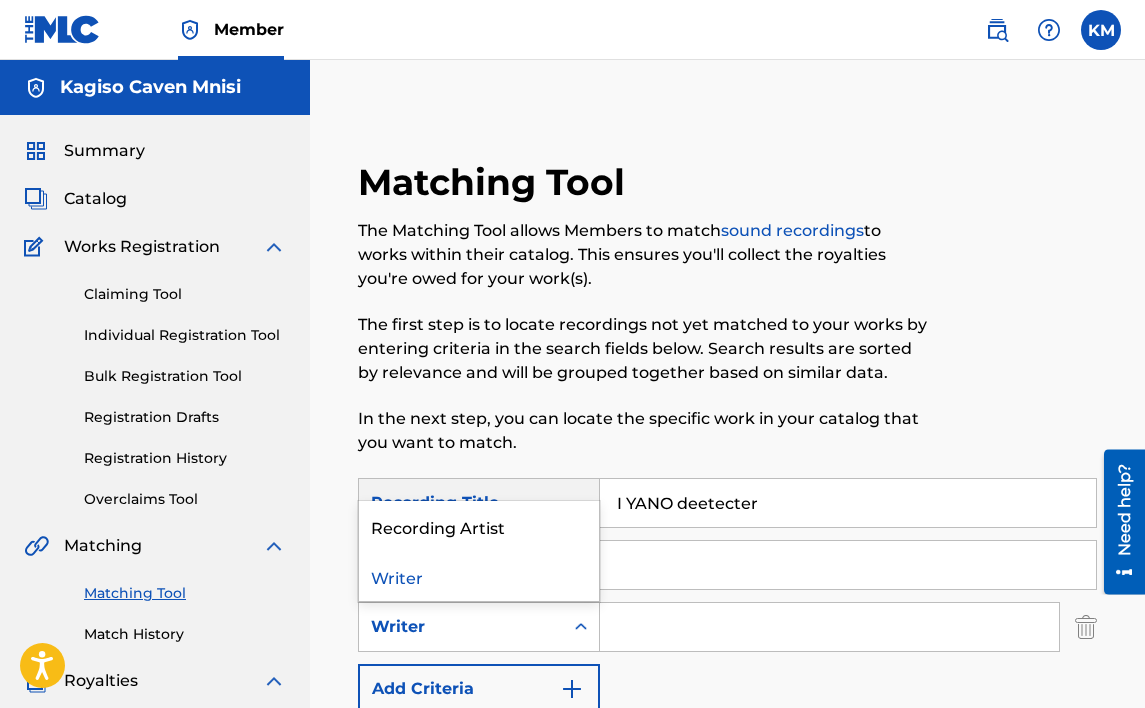click on "Writer" at bounding box center (461, 627) 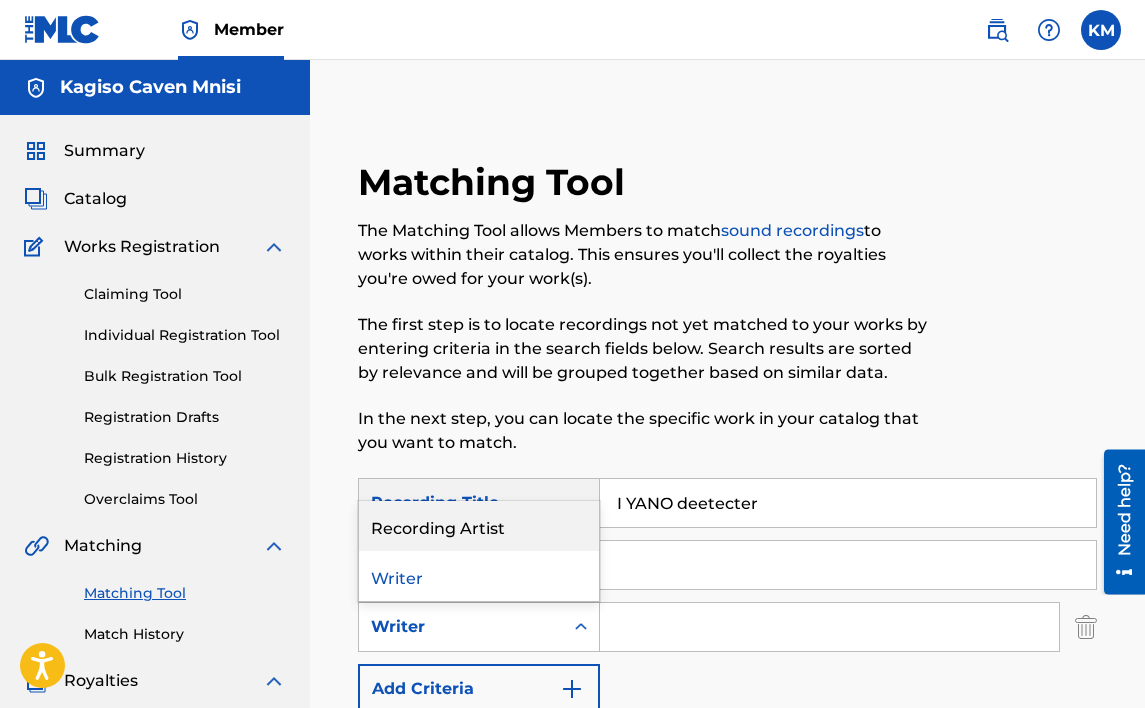 drag, startPoint x: 556, startPoint y: 507, endPoint x: 560, endPoint y: 528, distance: 21.377558 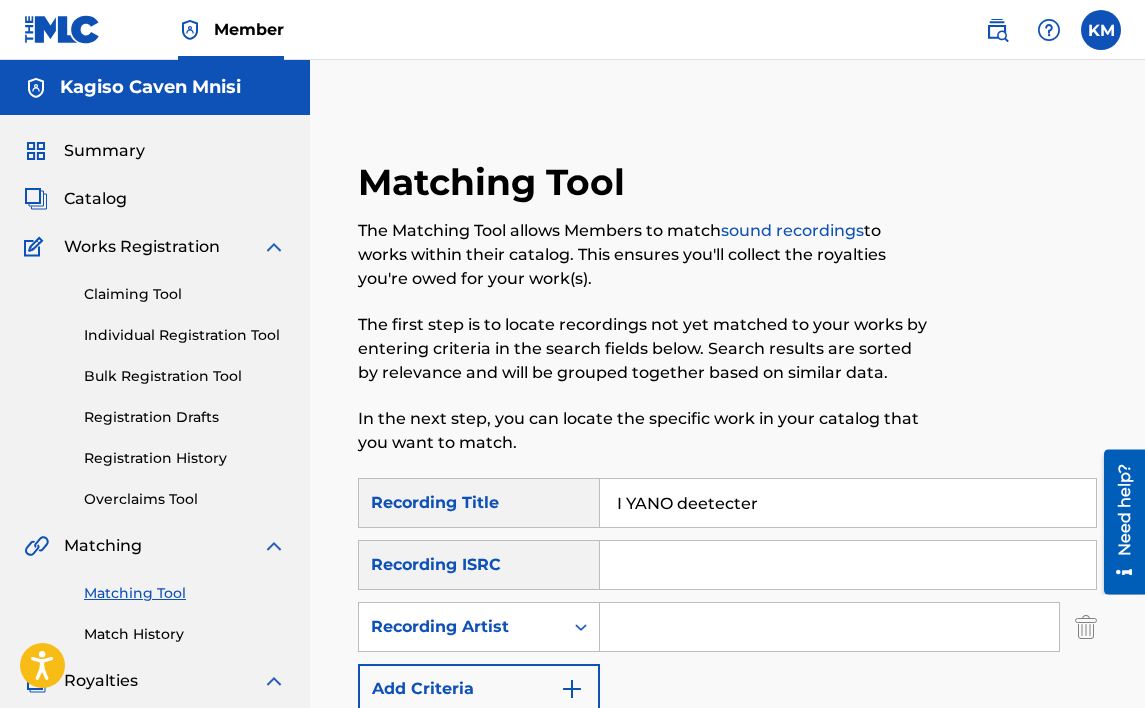 click at bounding box center [829, 627] 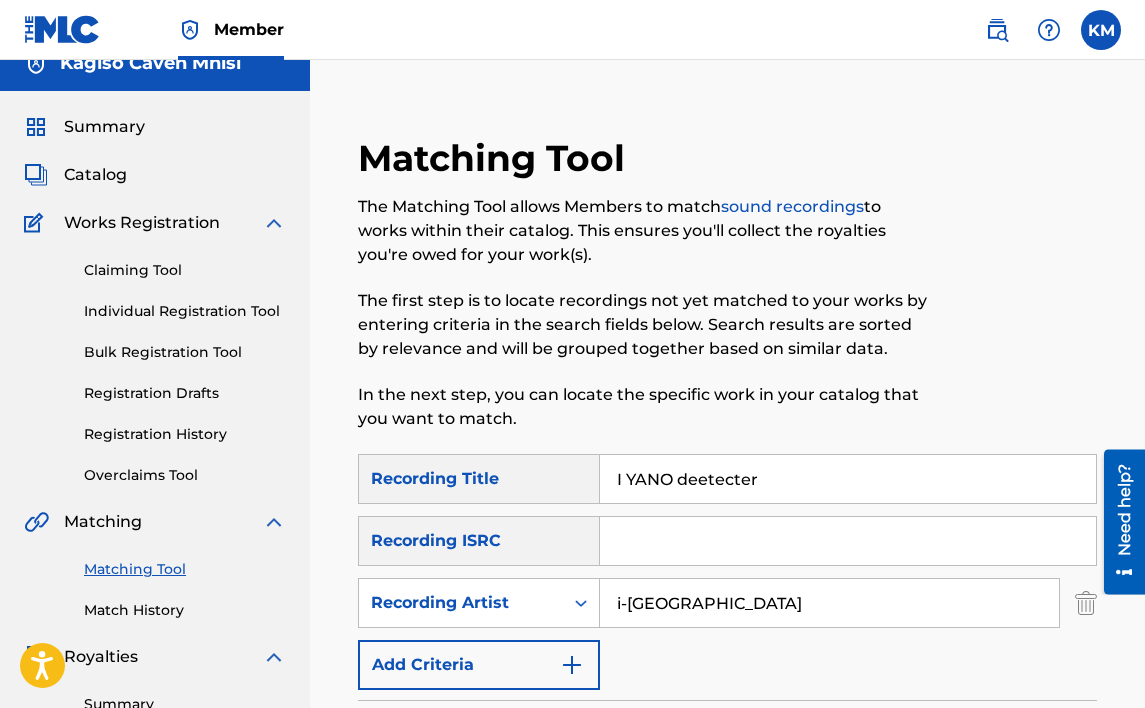 scroll, scrollTop: 200, scrollLeft: 0, axis: vertical 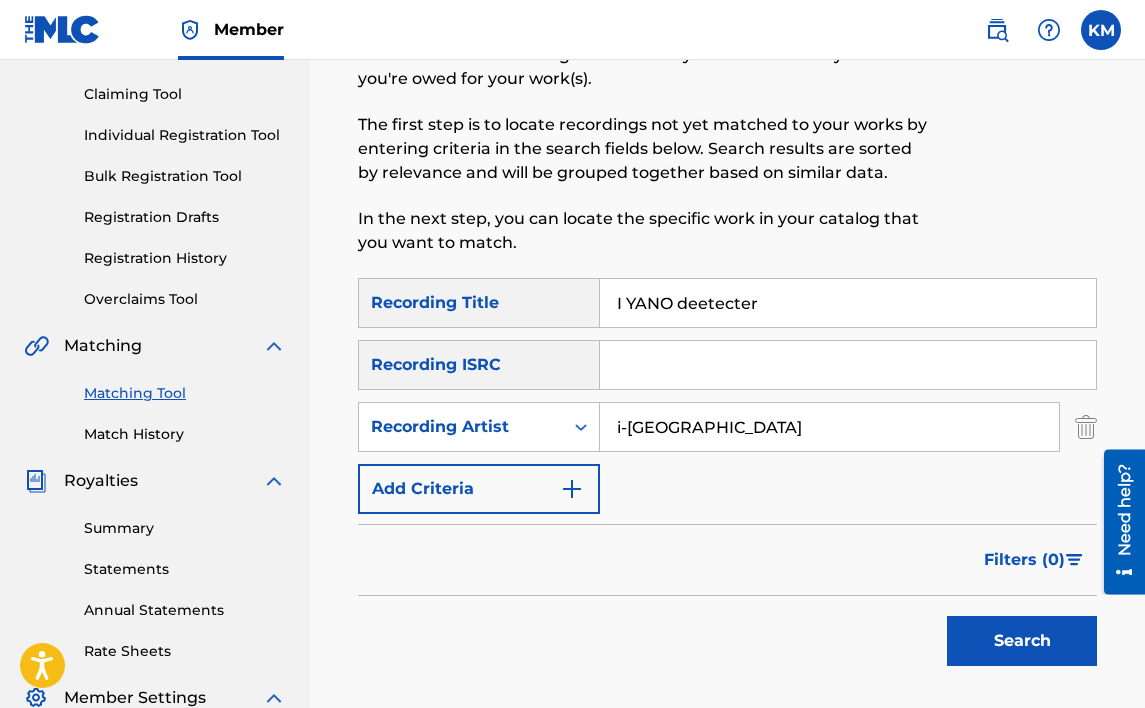 click on "Search" at bounding box center (1022, 641) 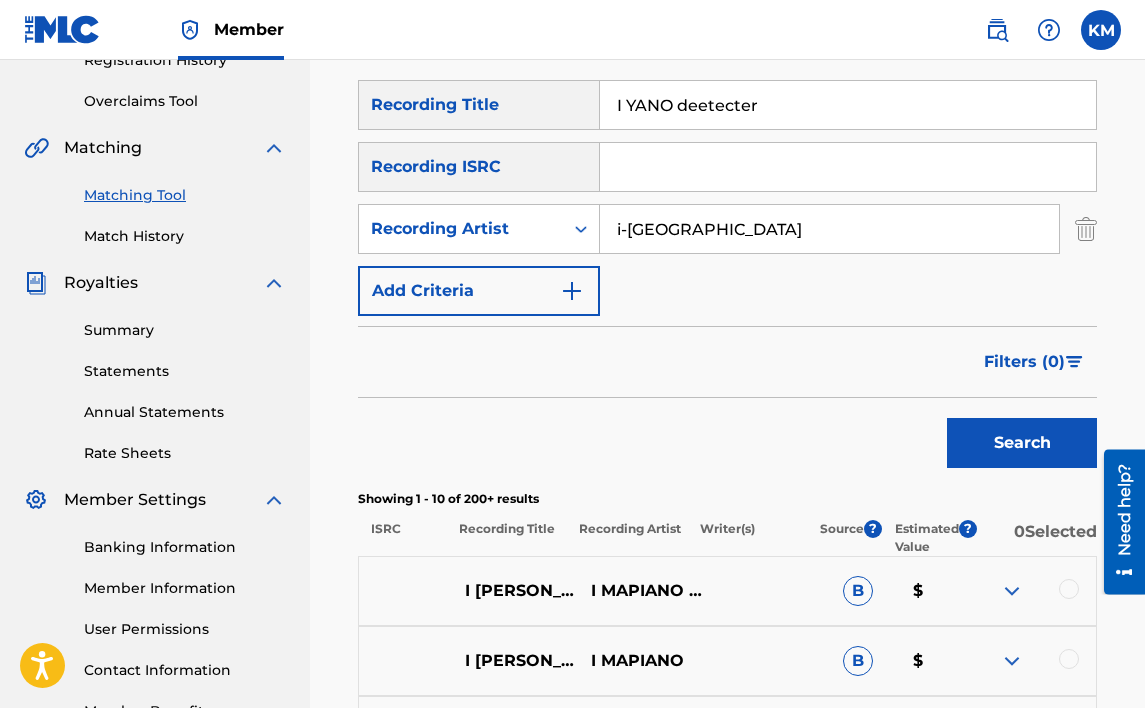 scroll, scrollTop: 400, scrollLeft: 0, axis: vertical 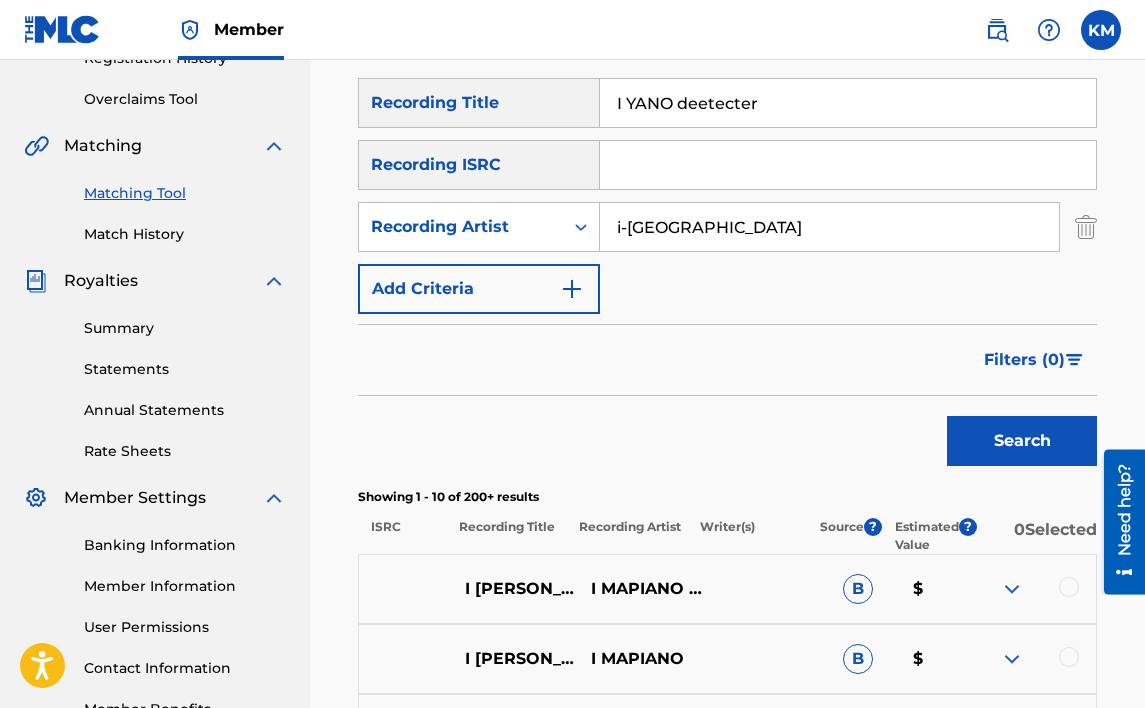 click at bounding box center (1069, 587) 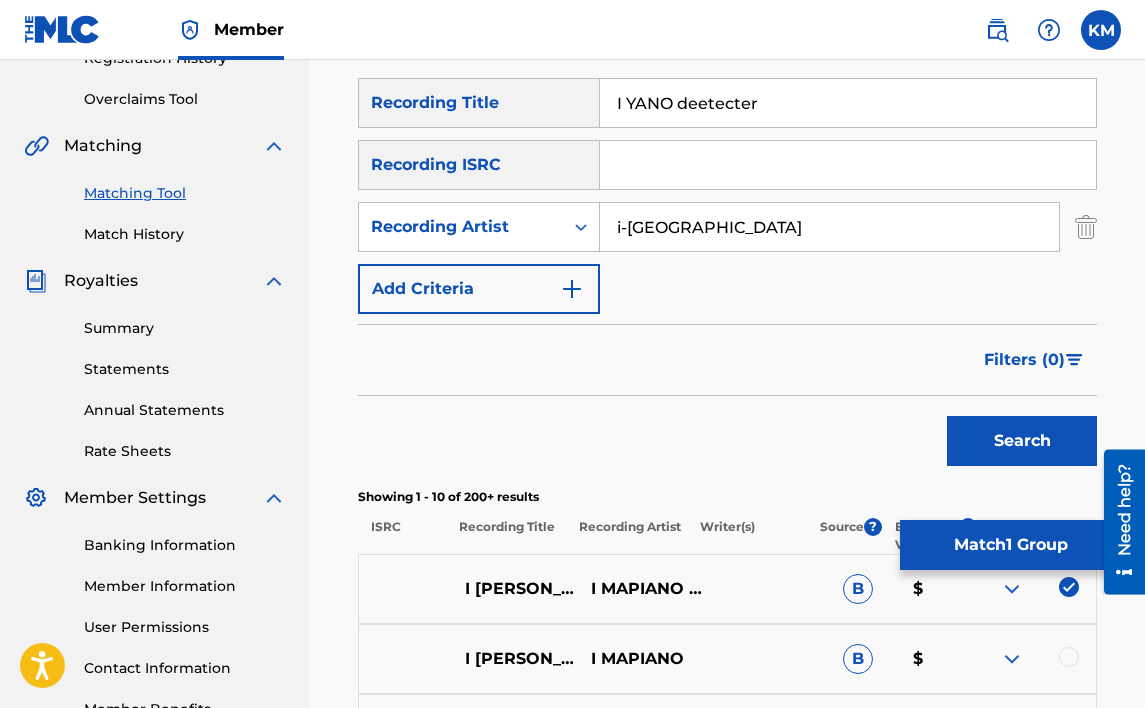 click on "Match  1 Group" at bounding box center [1010, 545] 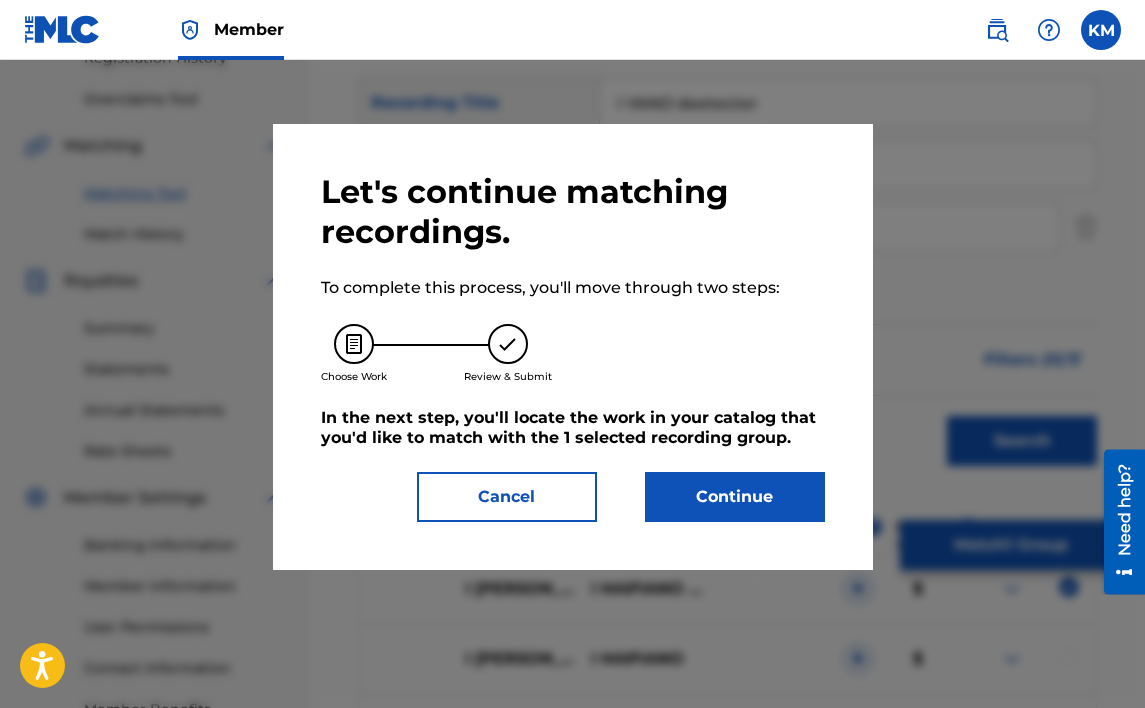 click on "Continue" at bounding box center (735, 497) 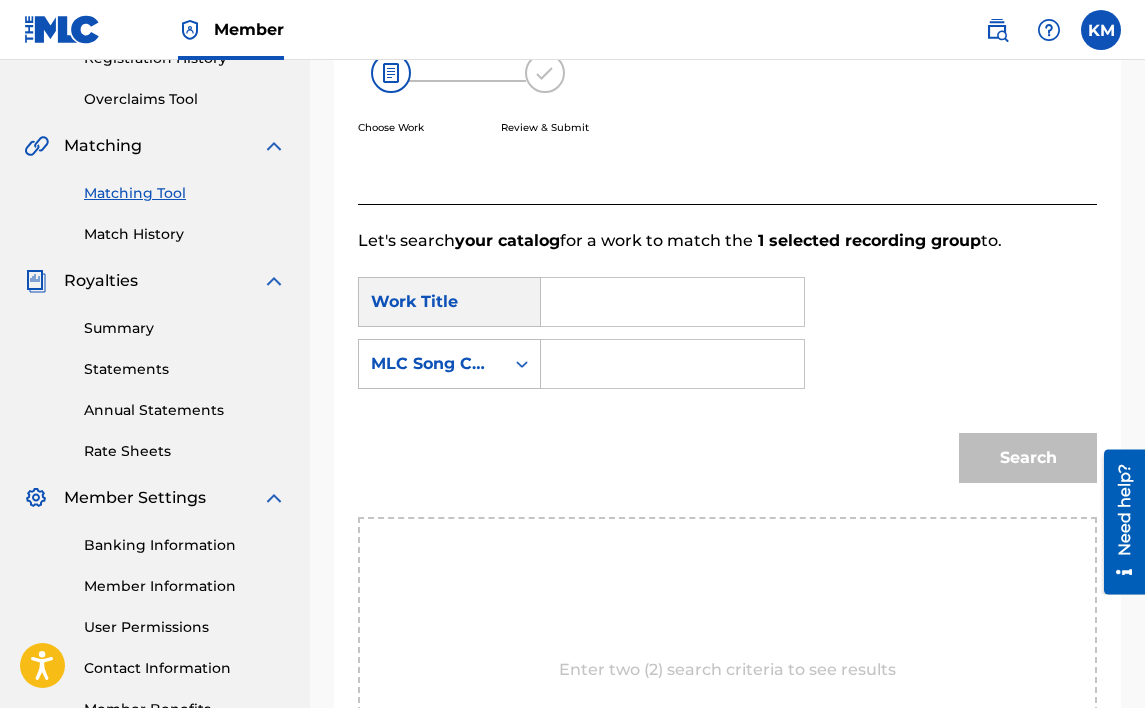 paste on "I YANO NJA GAME" 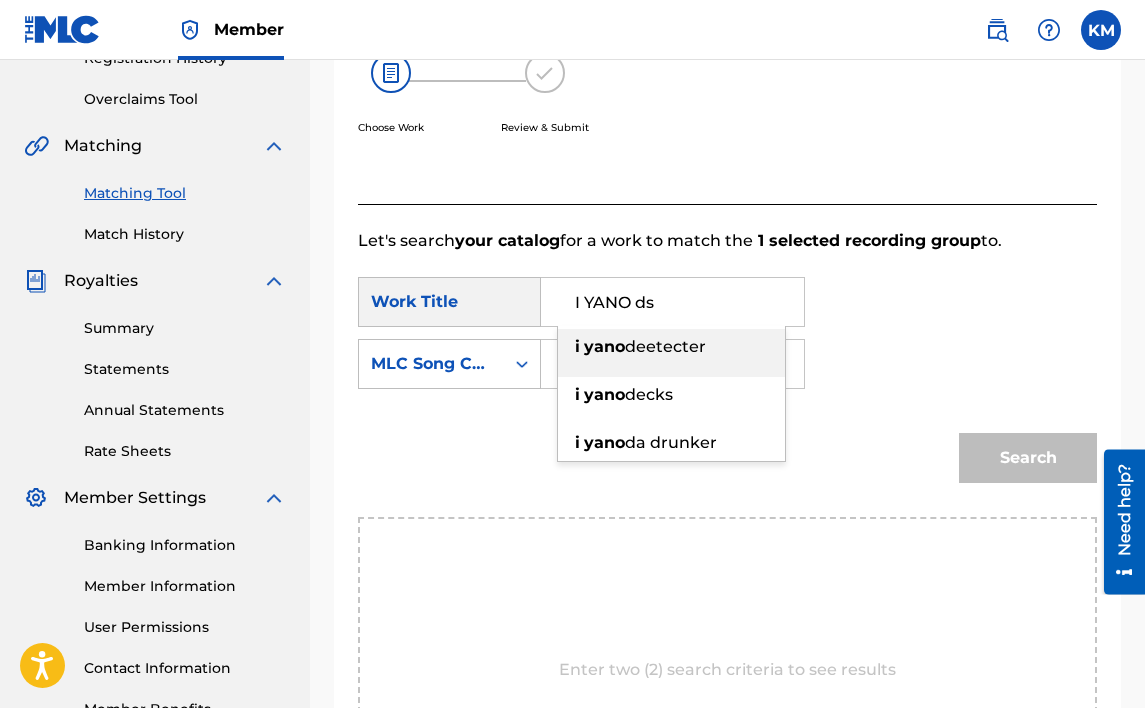 click on "i   [PERSON_NAME]" at bounding box center (671, 347) 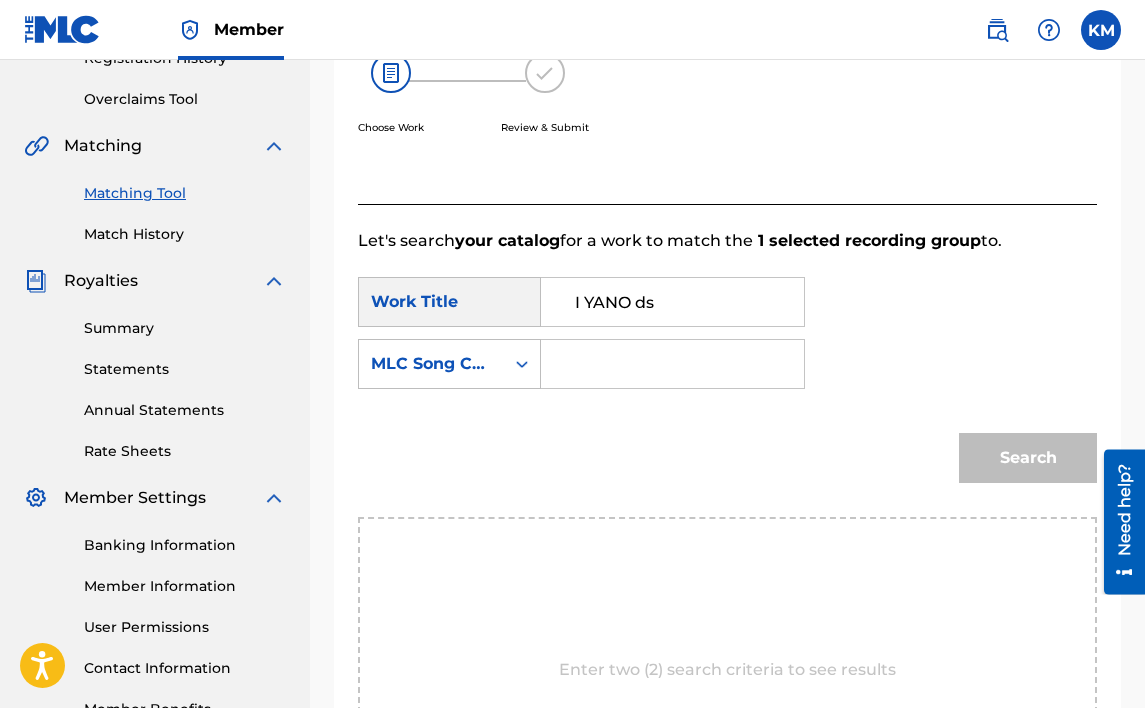 type on "i [PERSON_NAME]" 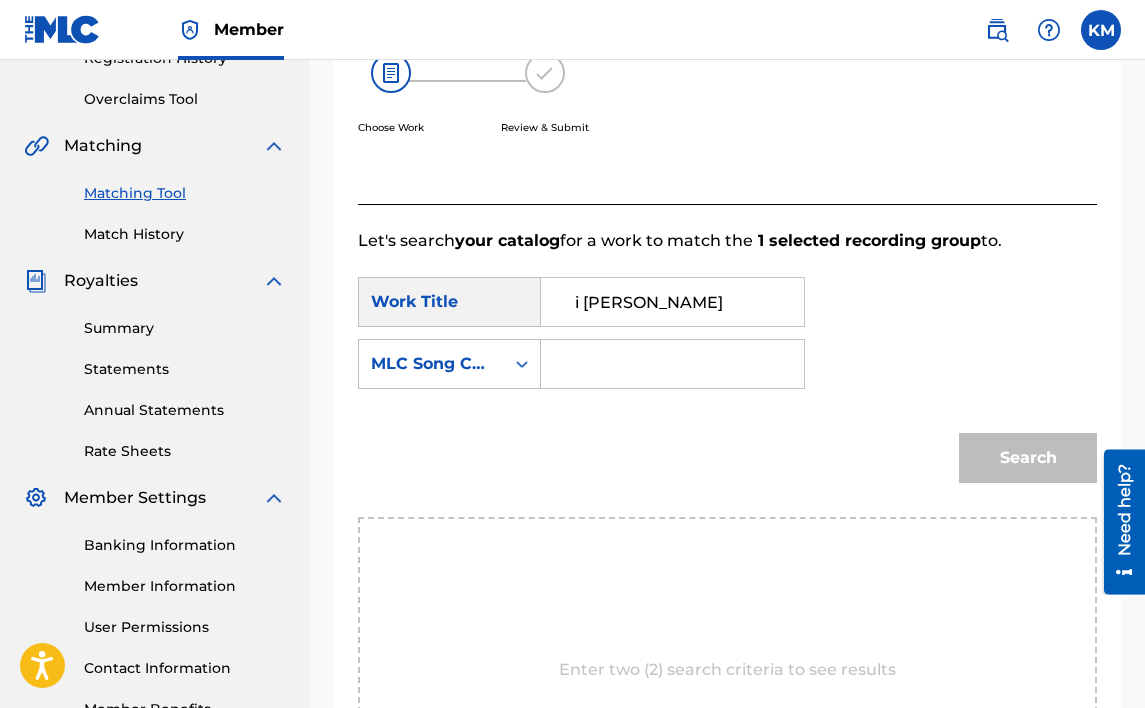 click at bounding box center [672, 364] 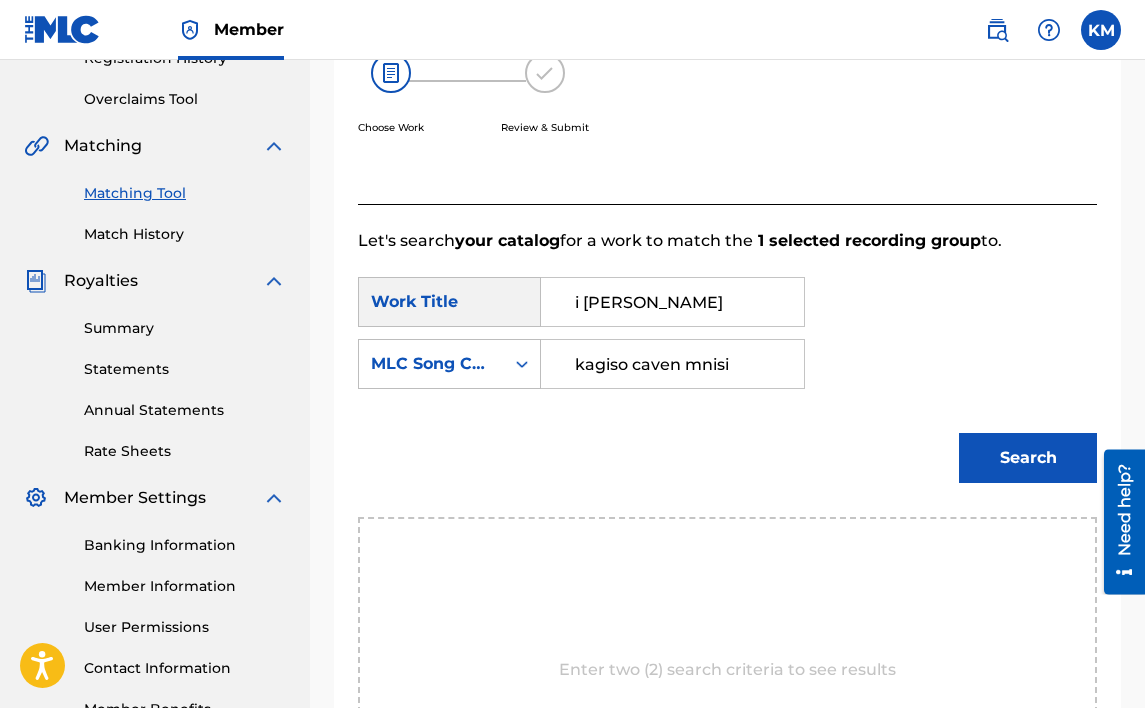 click on "Search" at bounding box center [1028, 458] 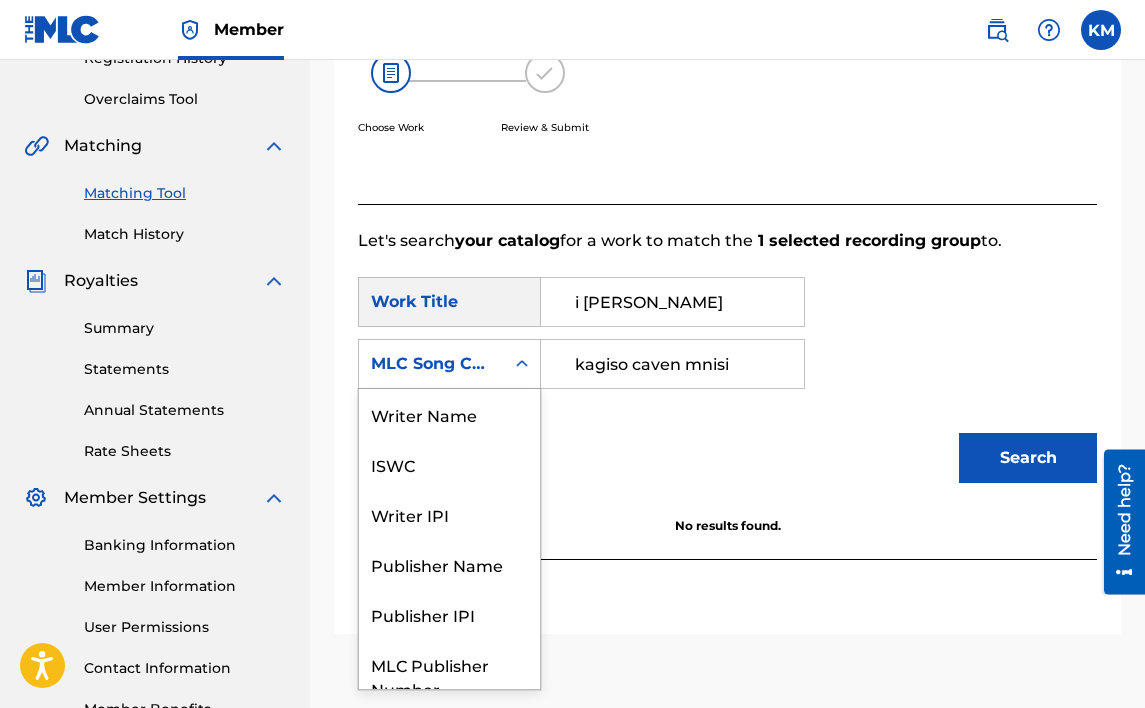 scroll, scrollTop: 74, scrollLeft: 0, axis: vertical 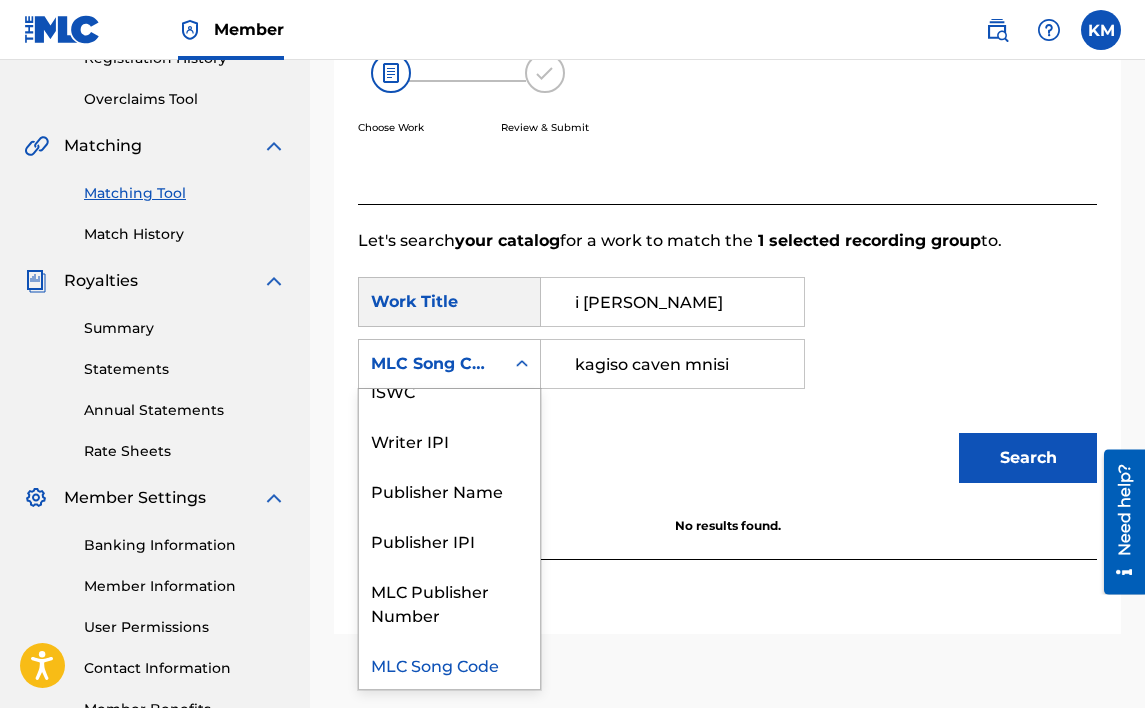 click 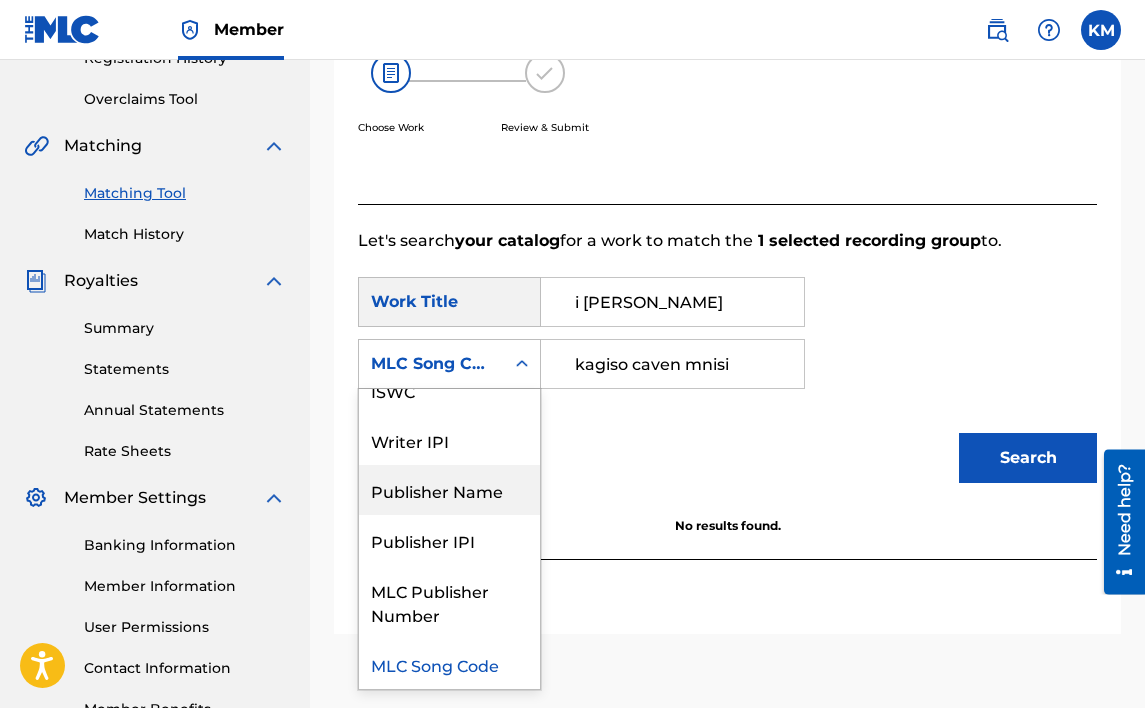 drag, startPoint x: 477, startPoint y: 481, endPoint x: 558, endPoint y: 442, distance: 89.89995 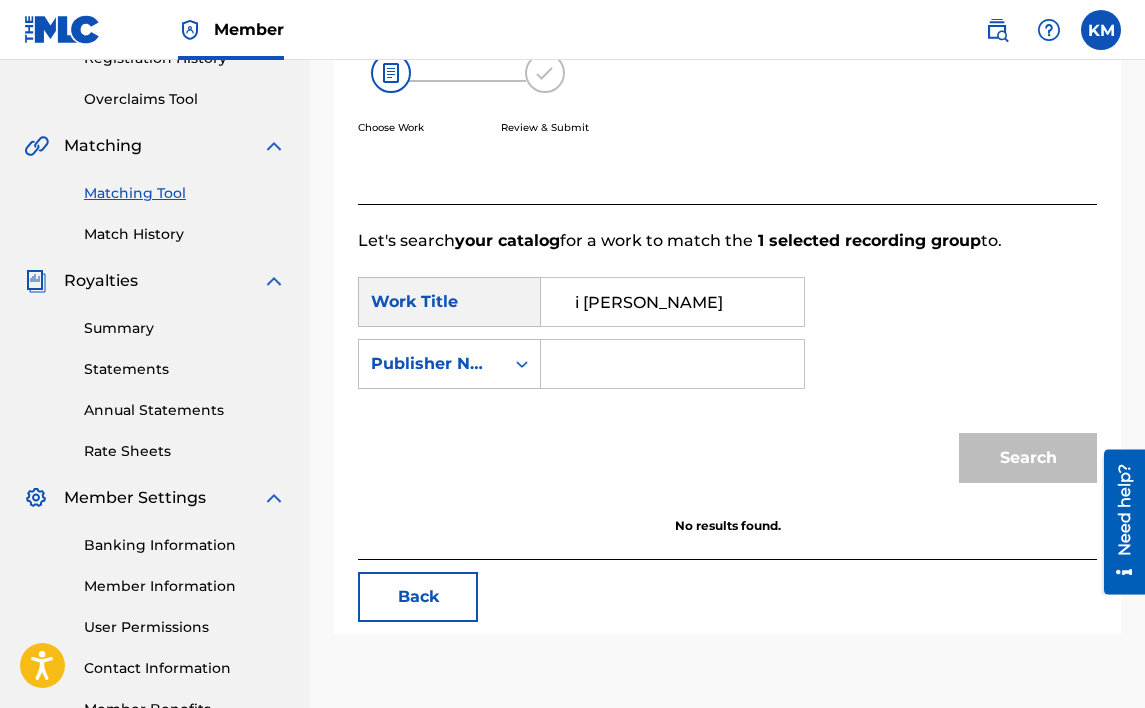 click at bounding box center (672, 364) 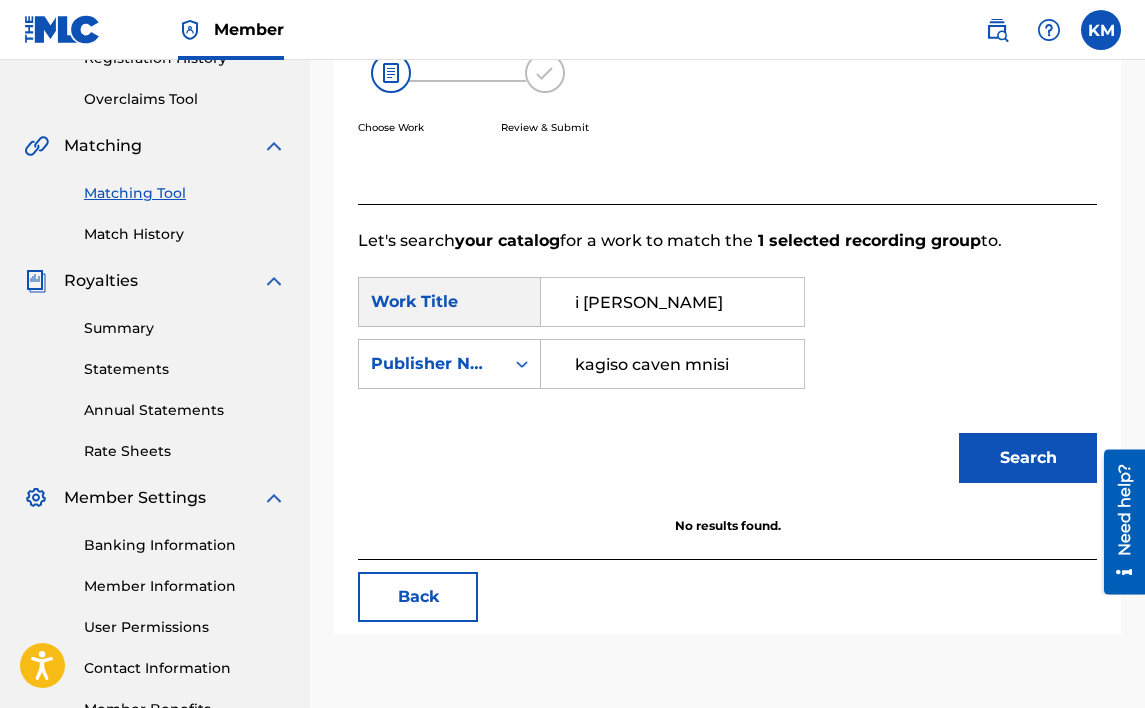 click on "Search" at bounding box center (1028, 458) 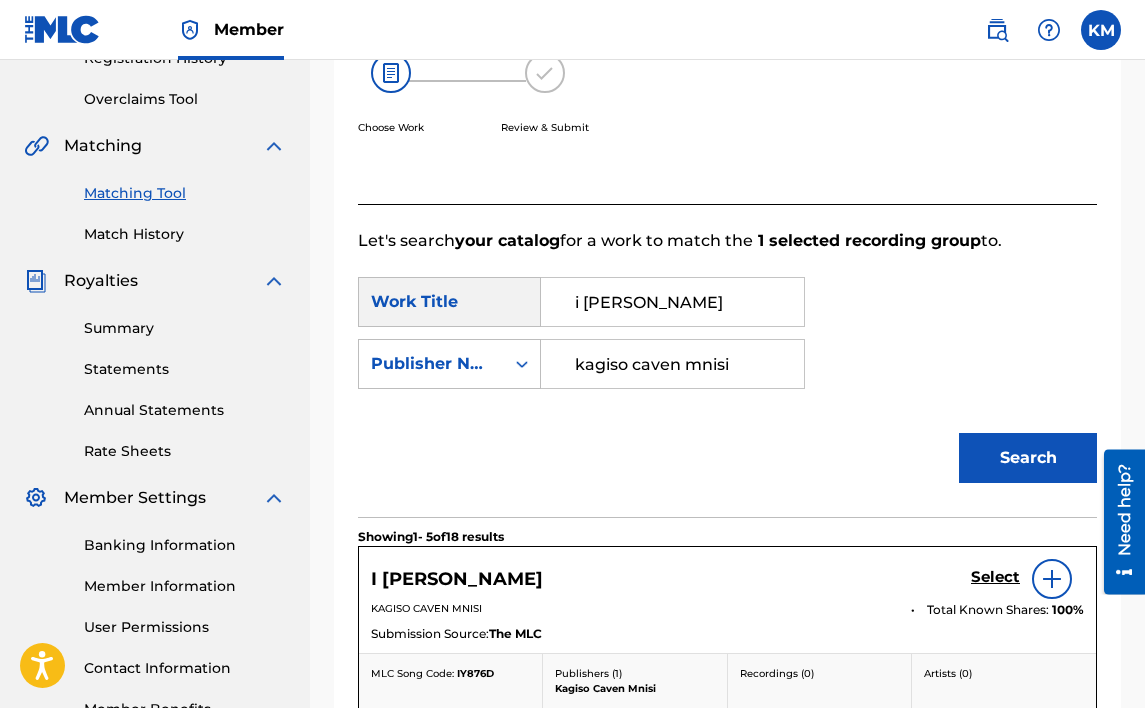 click on "Select" at bounding box center (995, 577) 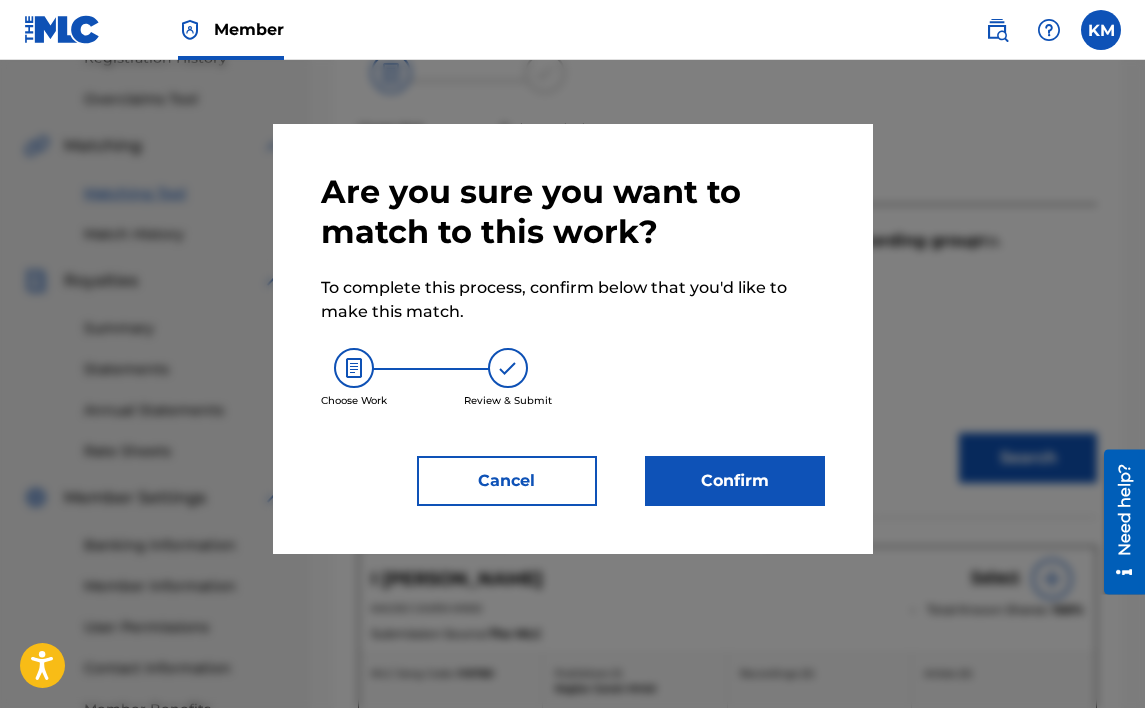 click on "Confirm" at bounding box center [735, 481] 